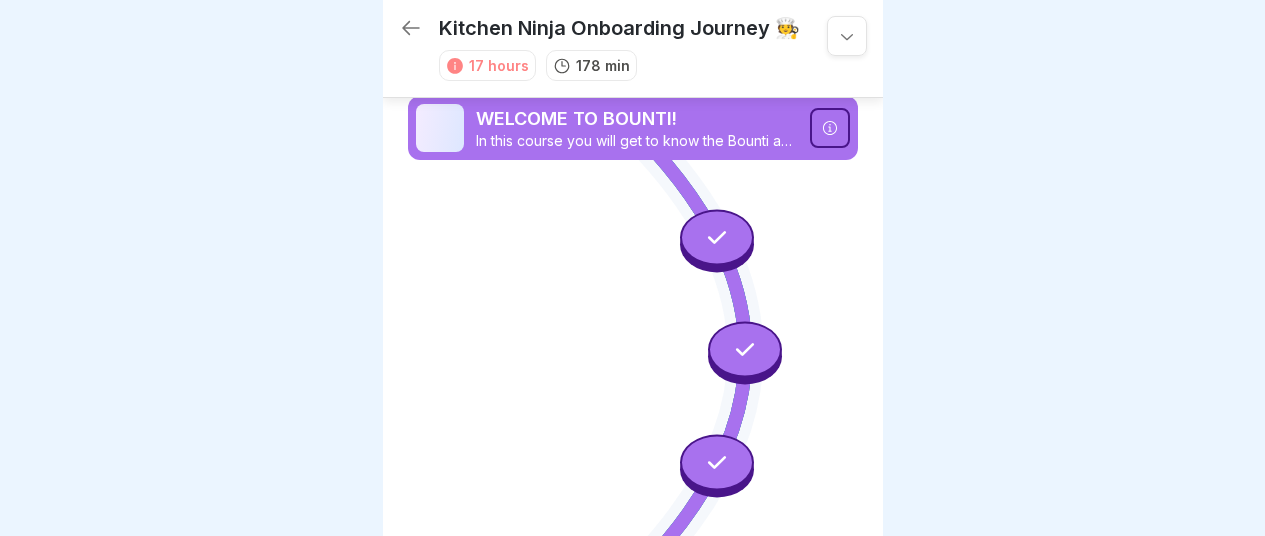 scroll, scrollTop: 7, scrollLeft: 0, axis: vertical 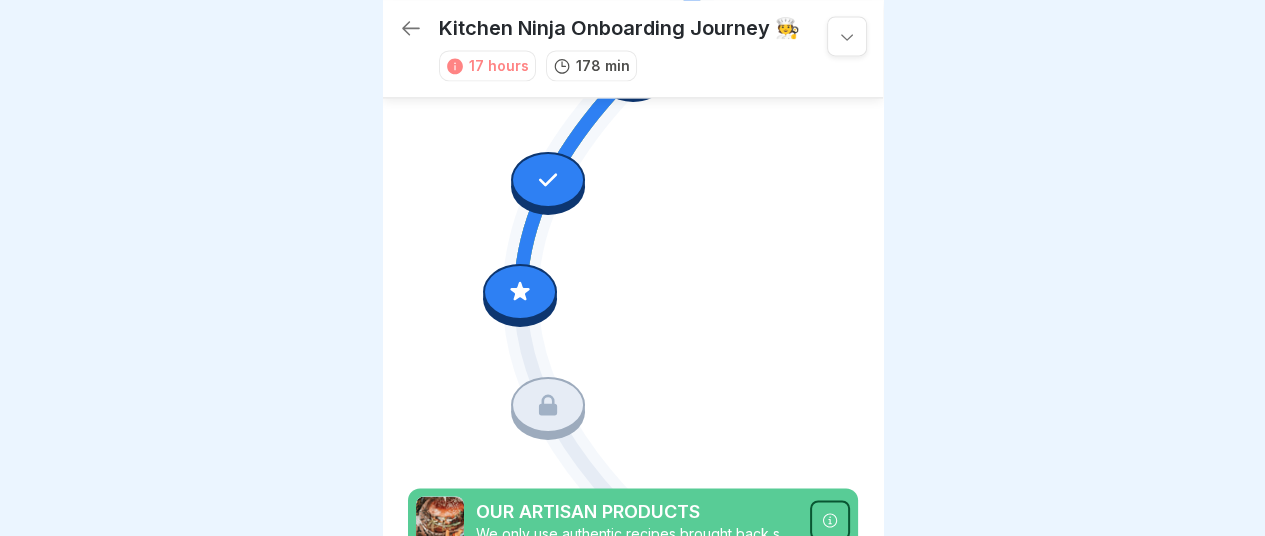 click at bounding box center [520, 292] 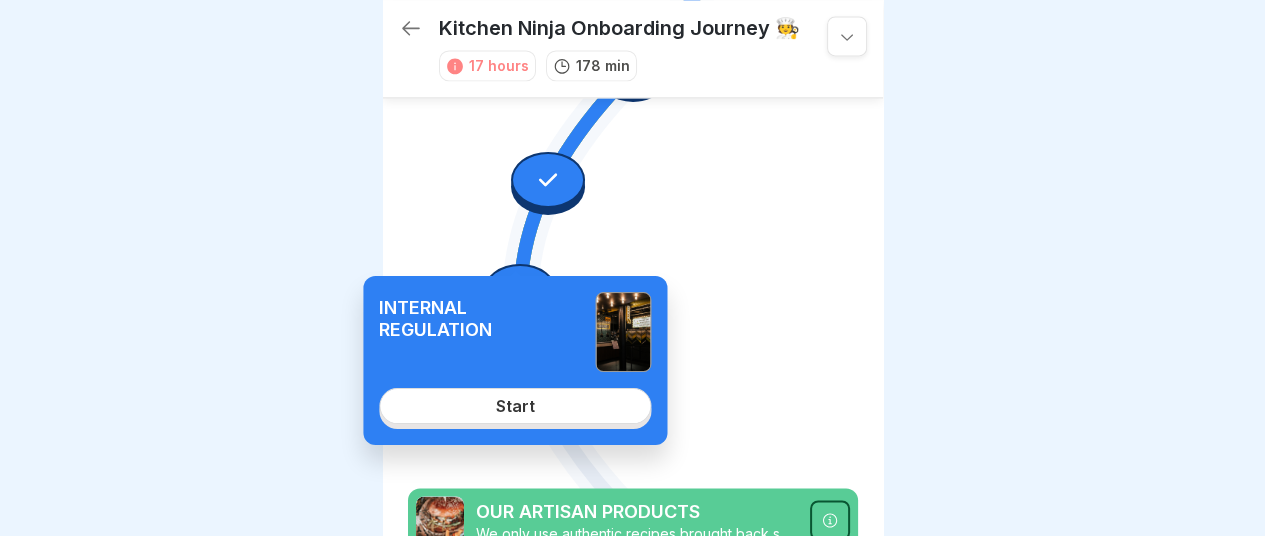 click on "Start" at bounding box center (515, 406) 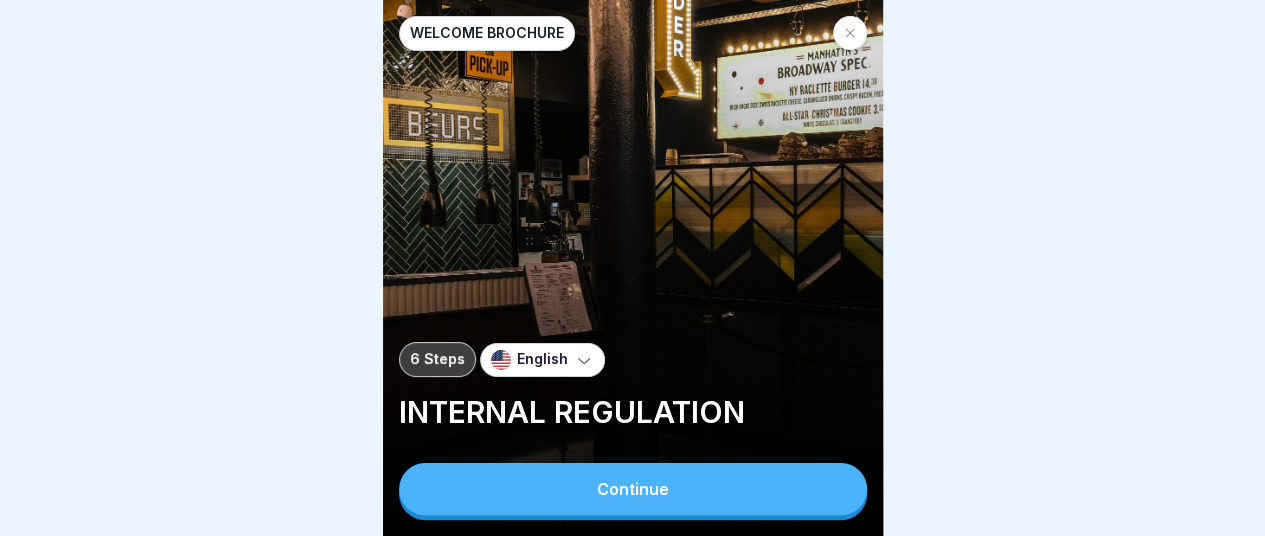 scroll, scrollTop: 0, scrollLeft: 0, axis: both 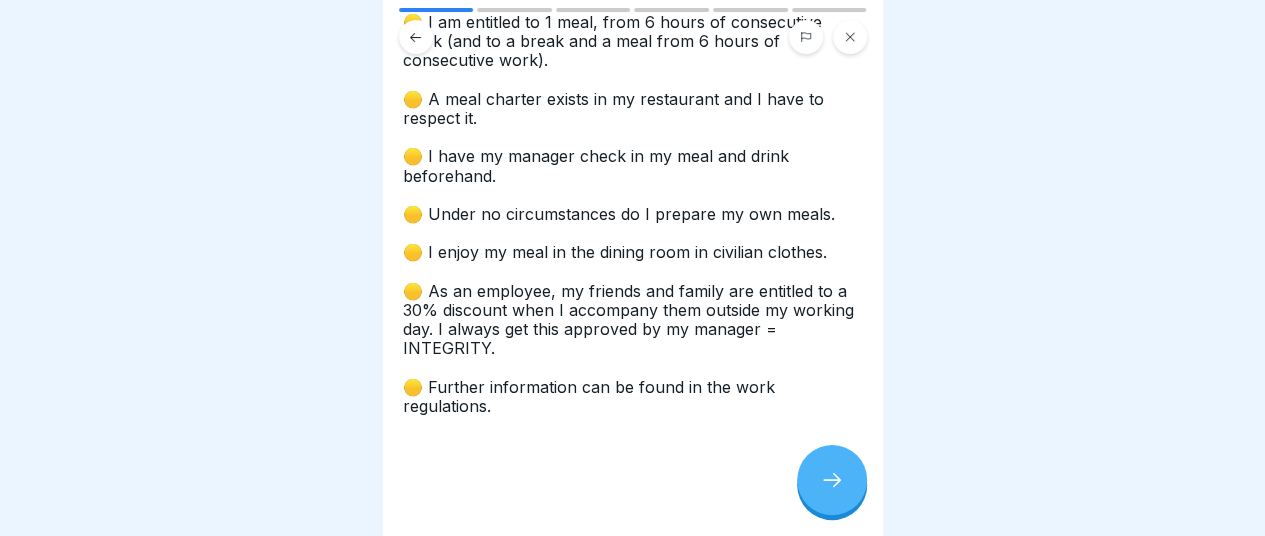 click at bounding box center [832, 480] 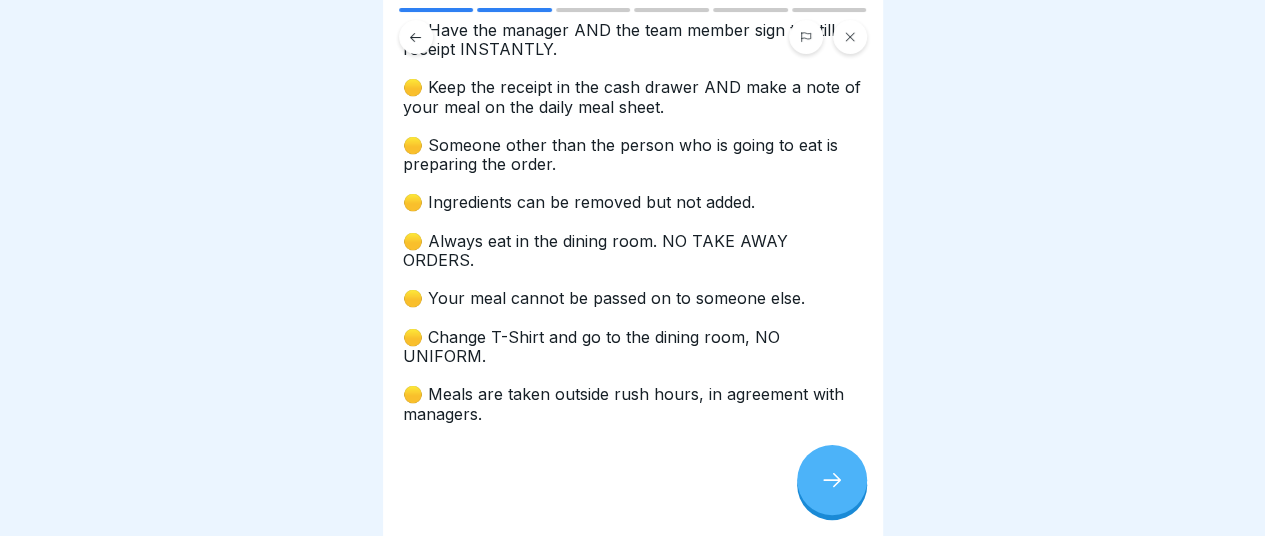 scroll, scrollTop: 192, scrollLeft: 0, axis: vertical 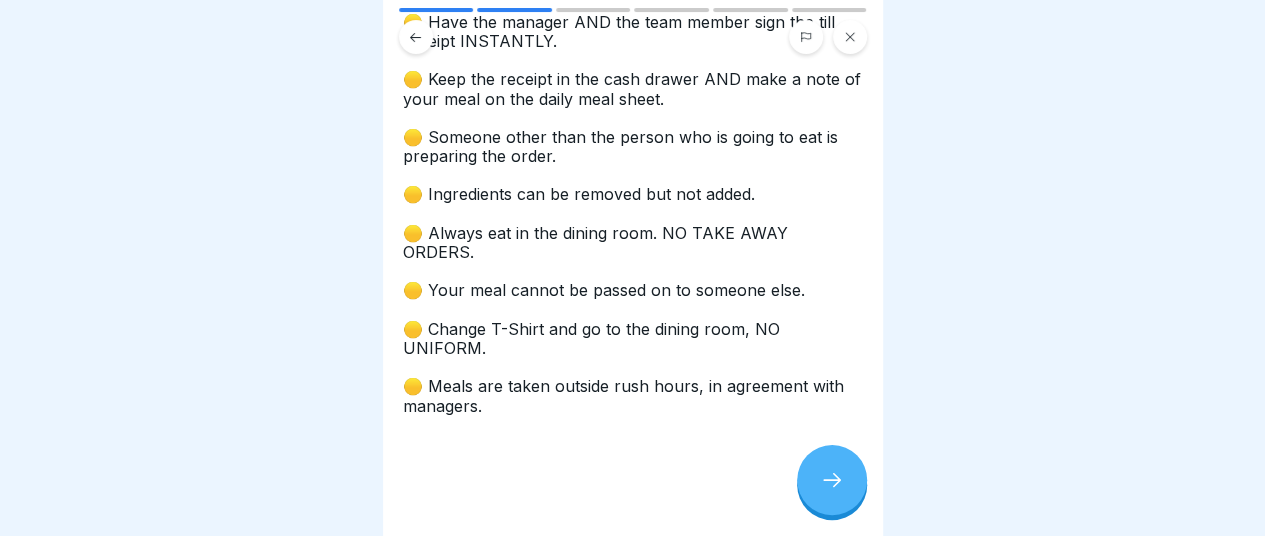 click at bounding box center [832, 480] 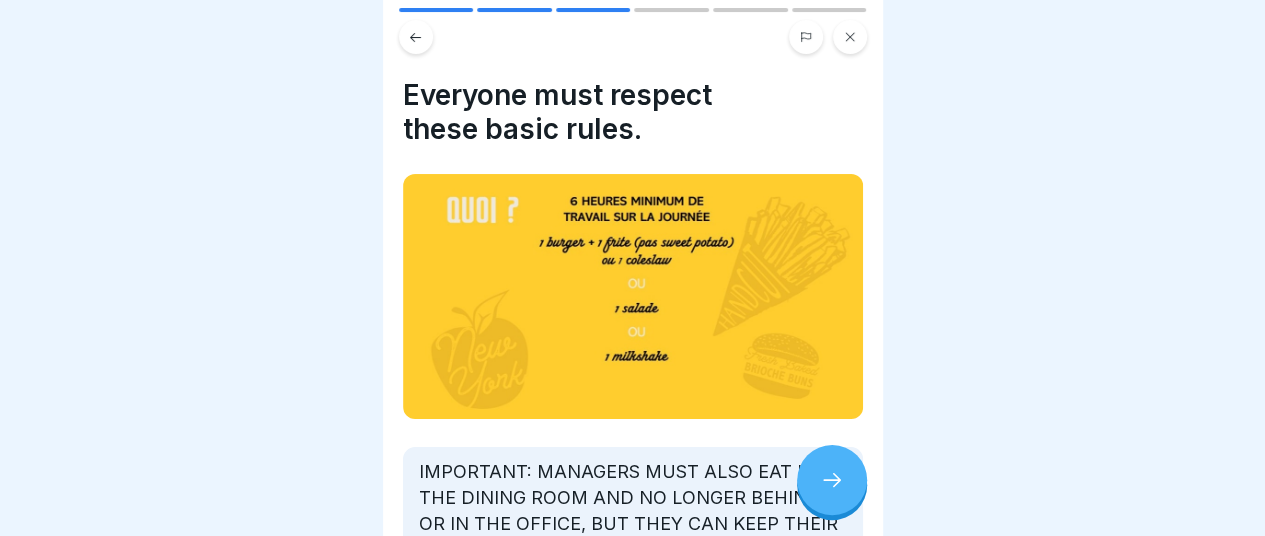 click on "Everyone must respect these basic rules. IMPORTANT: MANAGERS MUST ALSO EAT IN THE DINING ROOM AND NO LONGER BEHIND OR IN THE OFFICE, BUT THEY CAN KEEP THEIR WORK SHIRT." at bounding box center [633, 268] 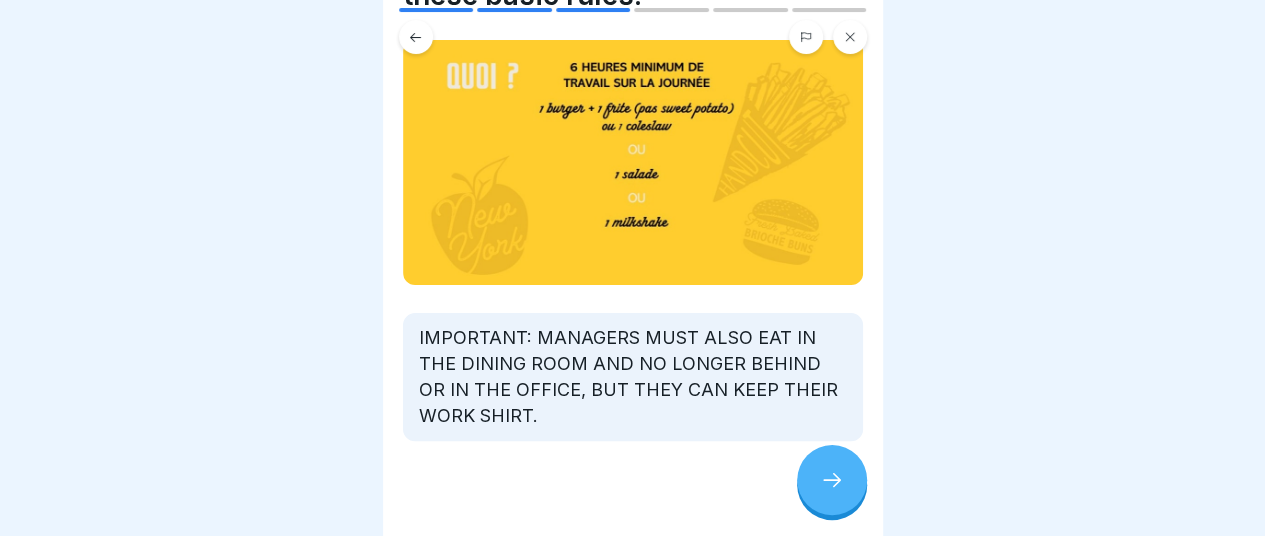 scroll, scrollTop: 150, scrollLeft: 0, axis: vertical 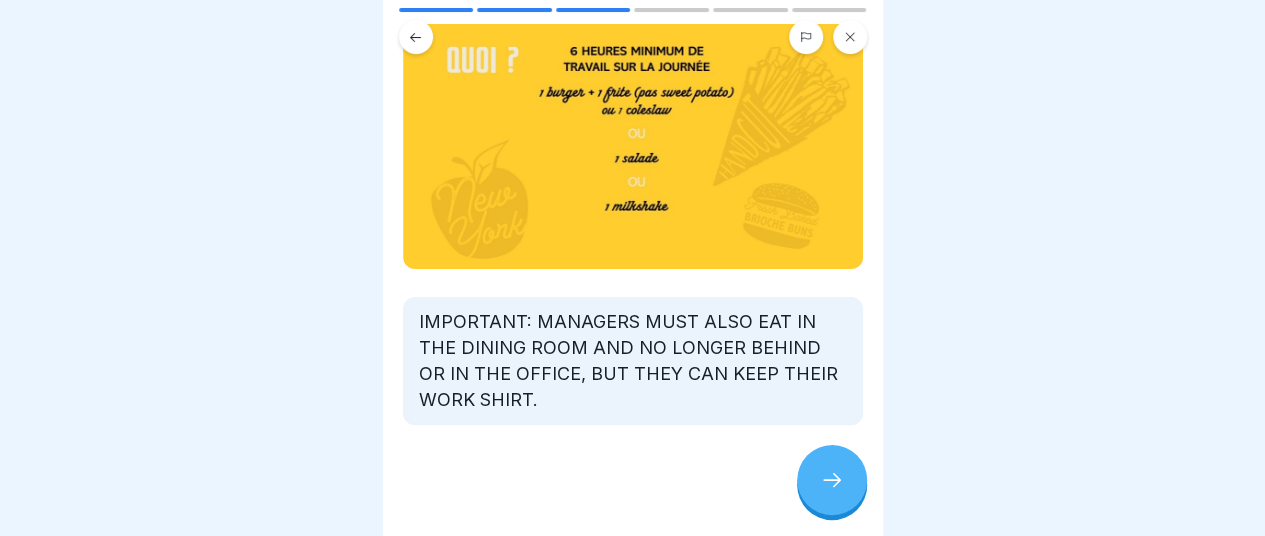 click at bounding box center [832, 480] 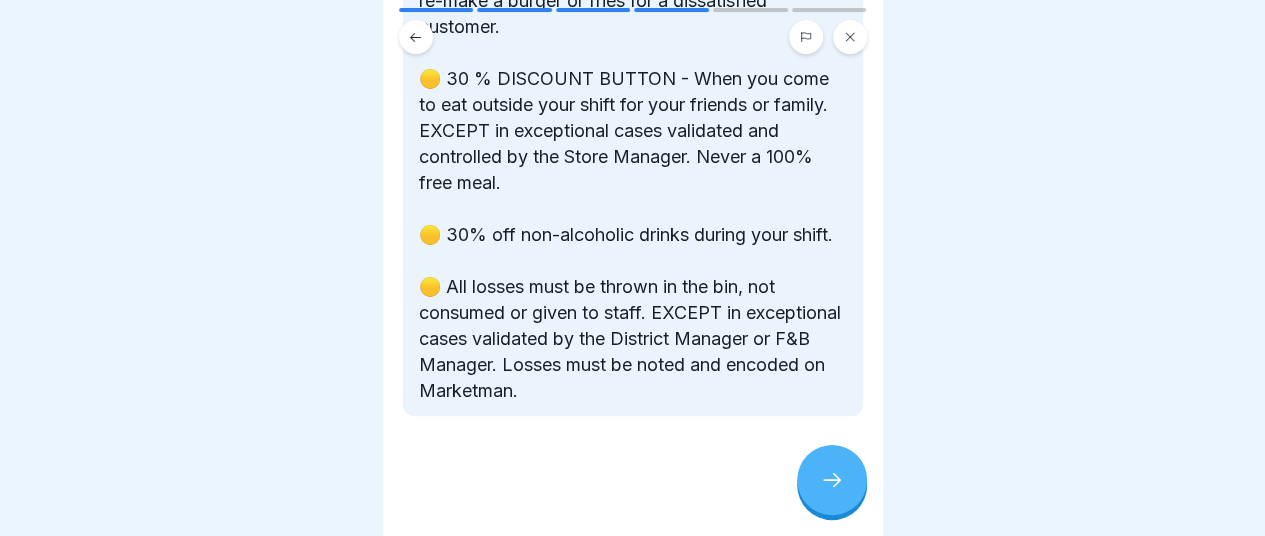 scroll, scrollTop: 882, scrollLeft: 0, axis: vertical 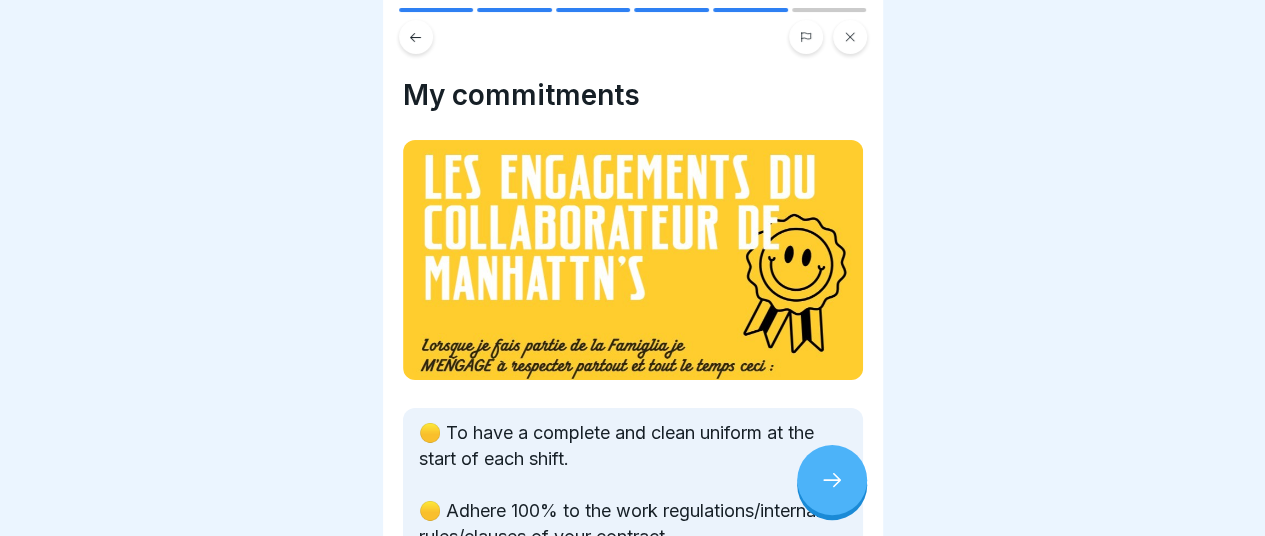 drag, startPoint x: 402, startPoint y: 27, endPoint x: 410, endPoint y: 40, distance: 15.264338 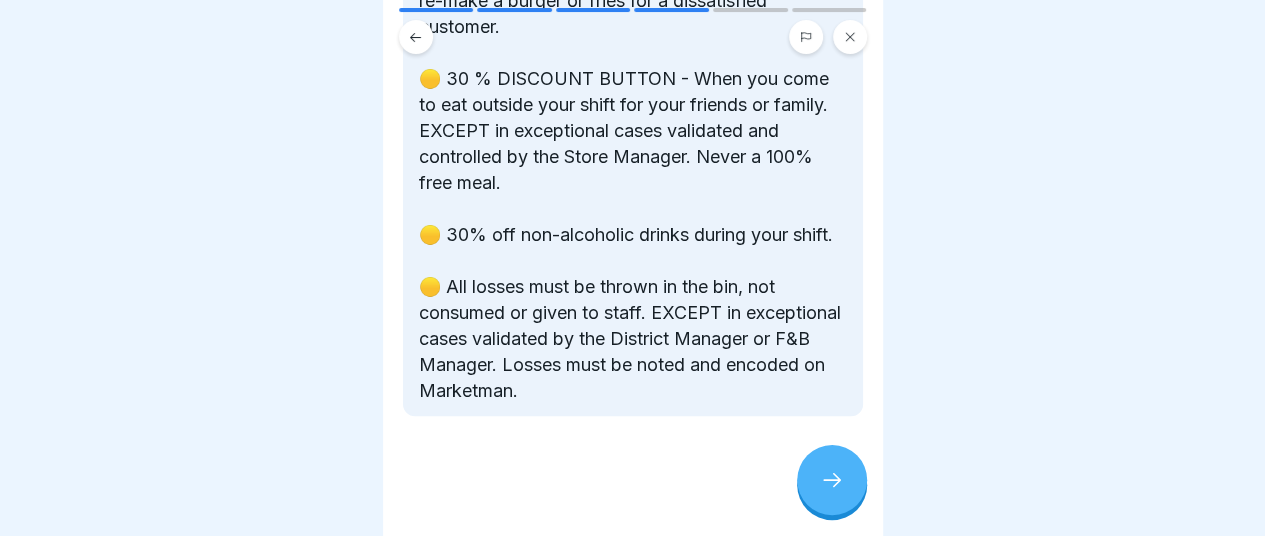 click 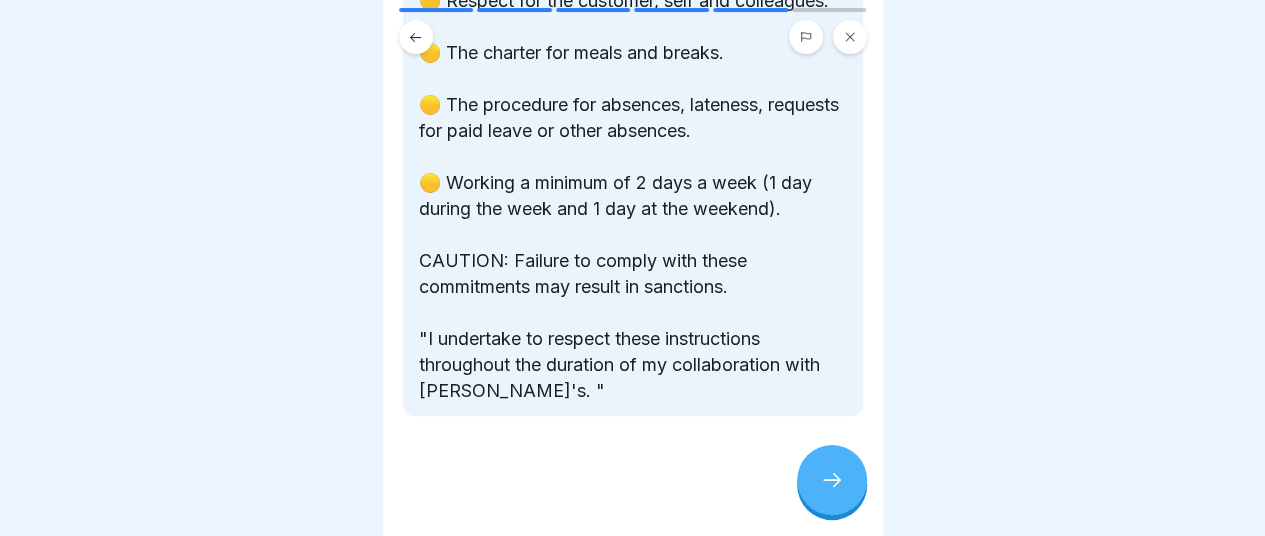 scroll, scrollTop: 1022, scrollLeft: 0, axis: vertical 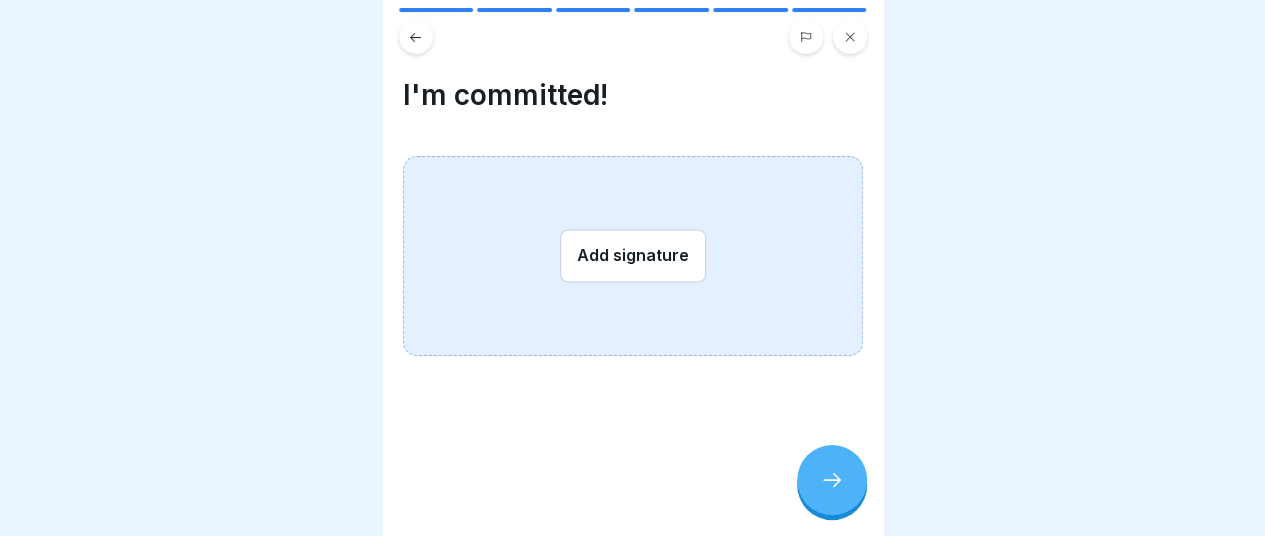 click on "Add signature" at bounding box center [633, 255] 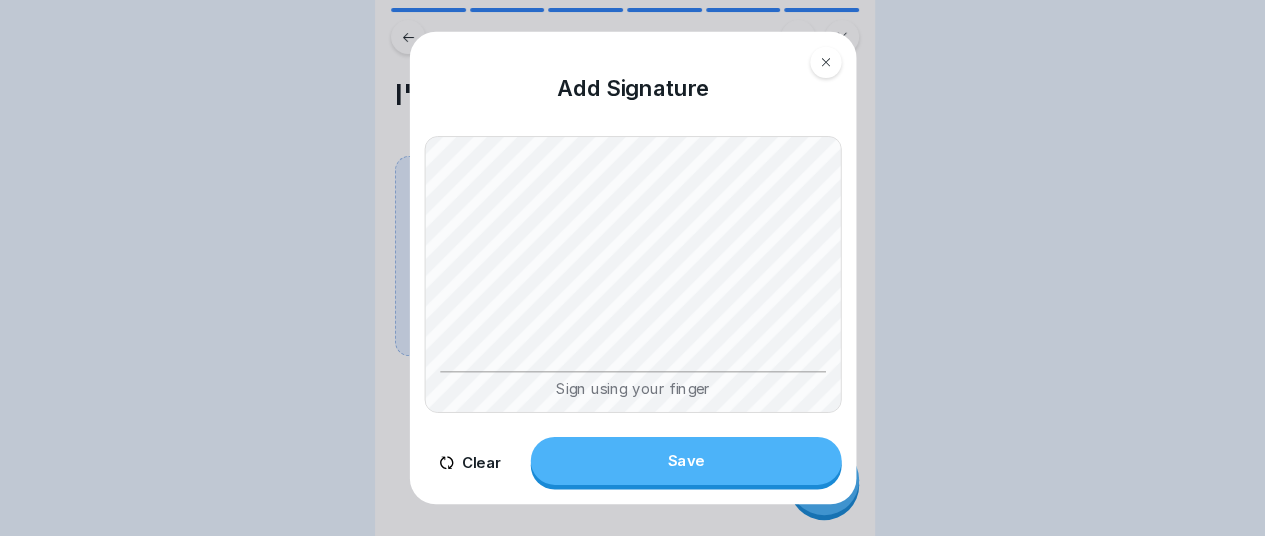 scroll, scrollTop: 0, scrollLeft: 0, axis: both 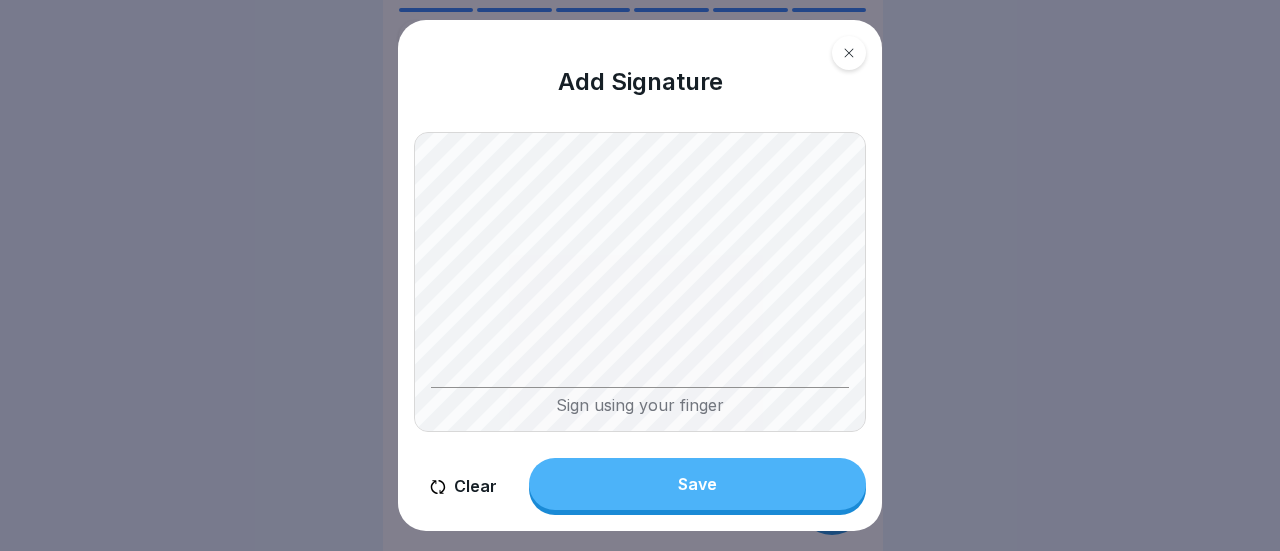 click on "Save" at bounding box center [697, 484] 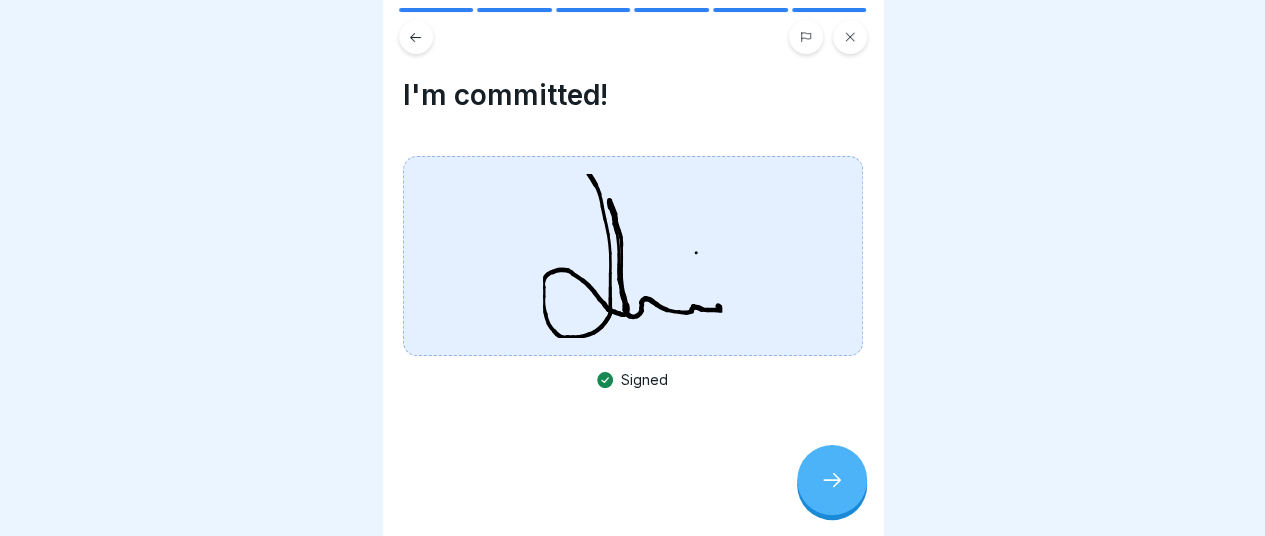 click 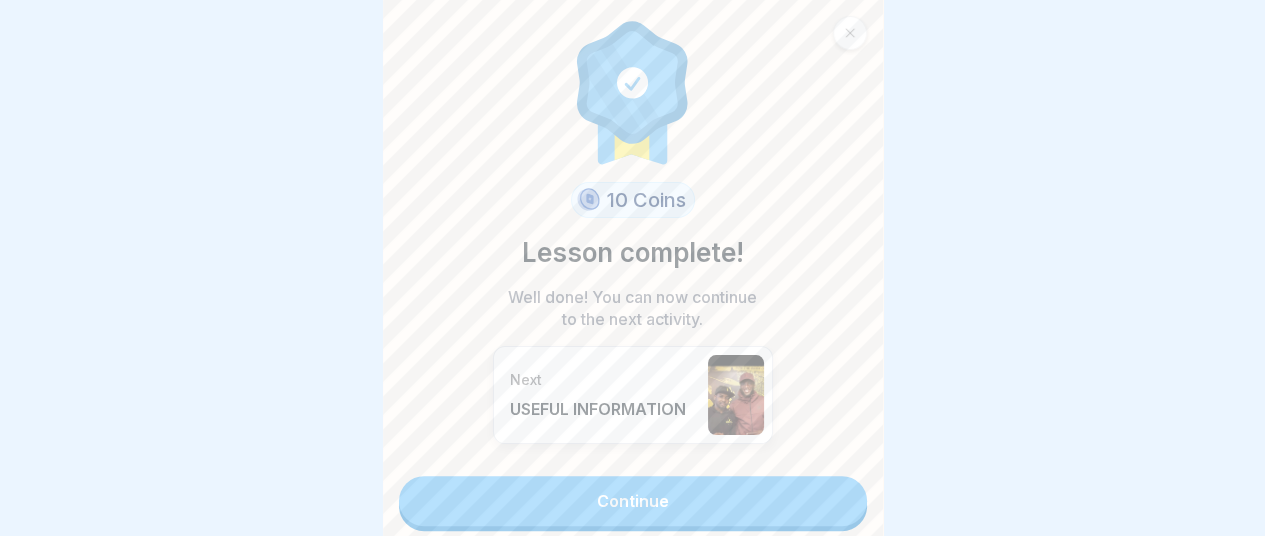 click on "Continue" at bounding box center [633, 501] 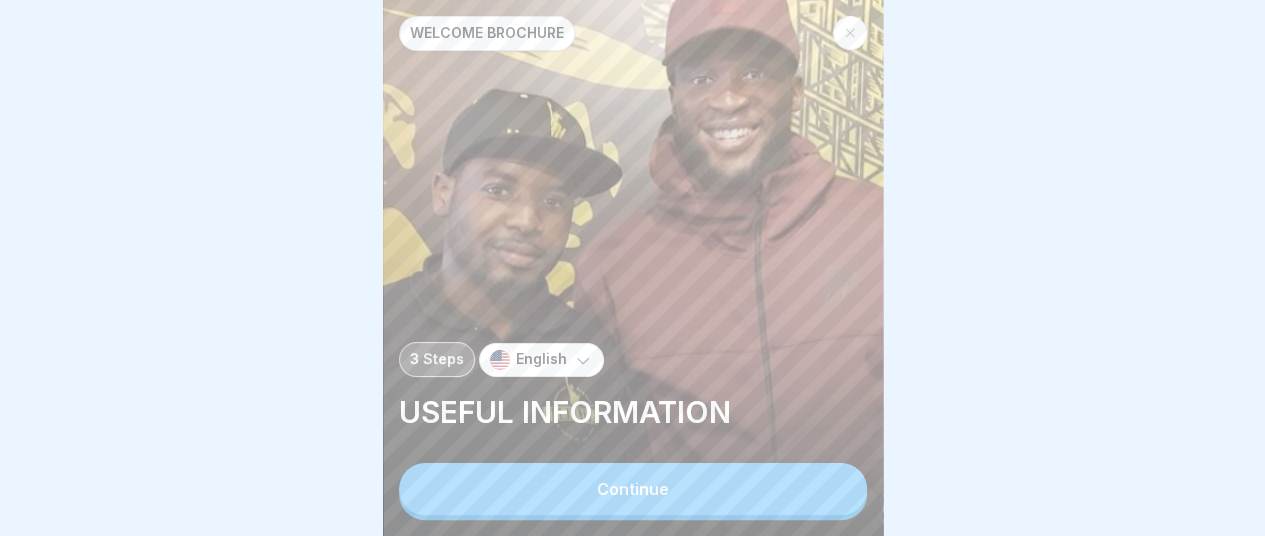 click on "Continue" at bounding box center [633, 489] 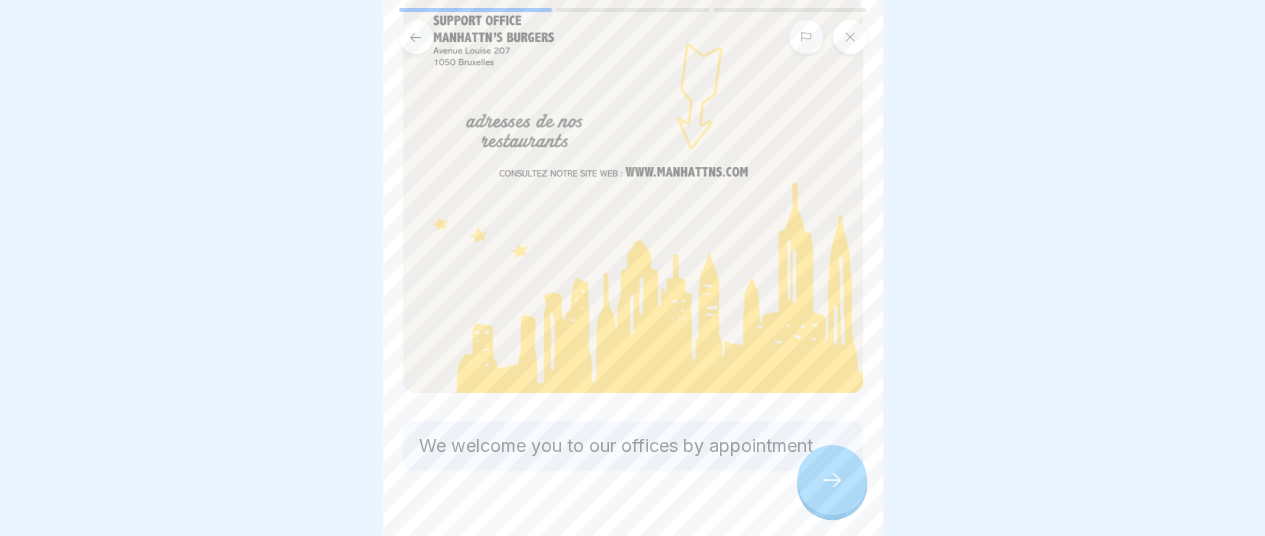 scroll, scrollTop: 182, scrollLeft: 0, axis: vertical 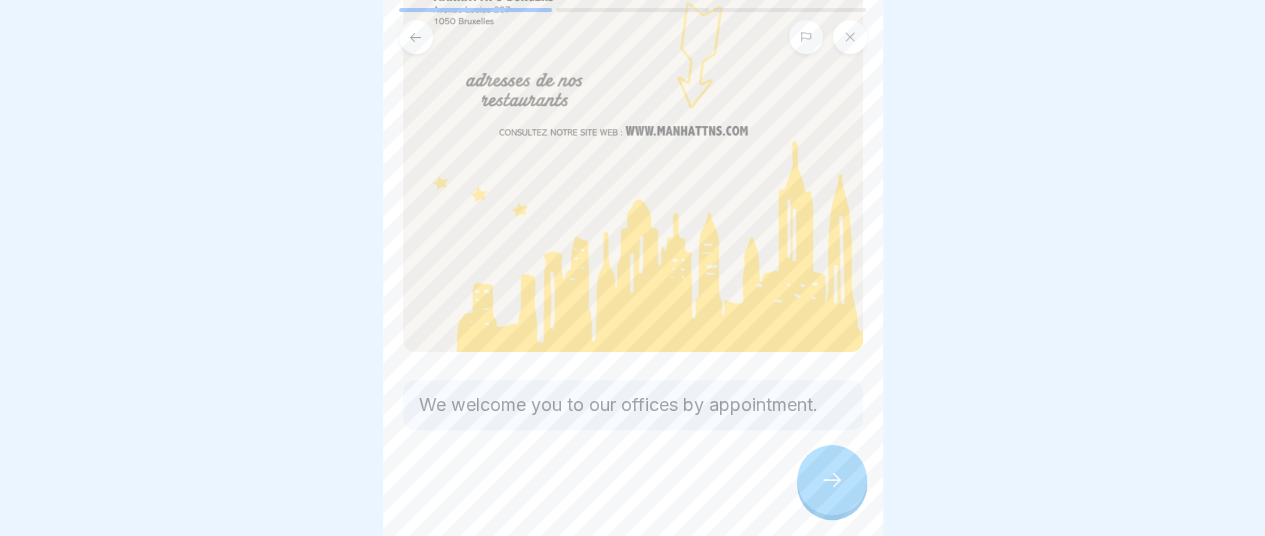 click 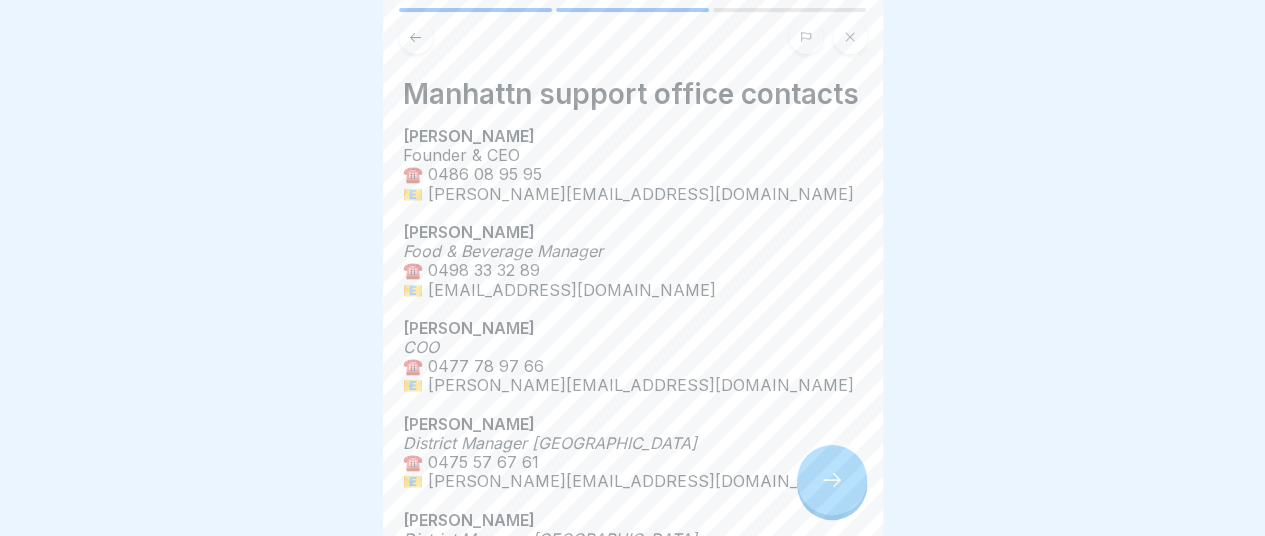 scroll, scrollTop: 0, scrollLeft: 0, axis: both 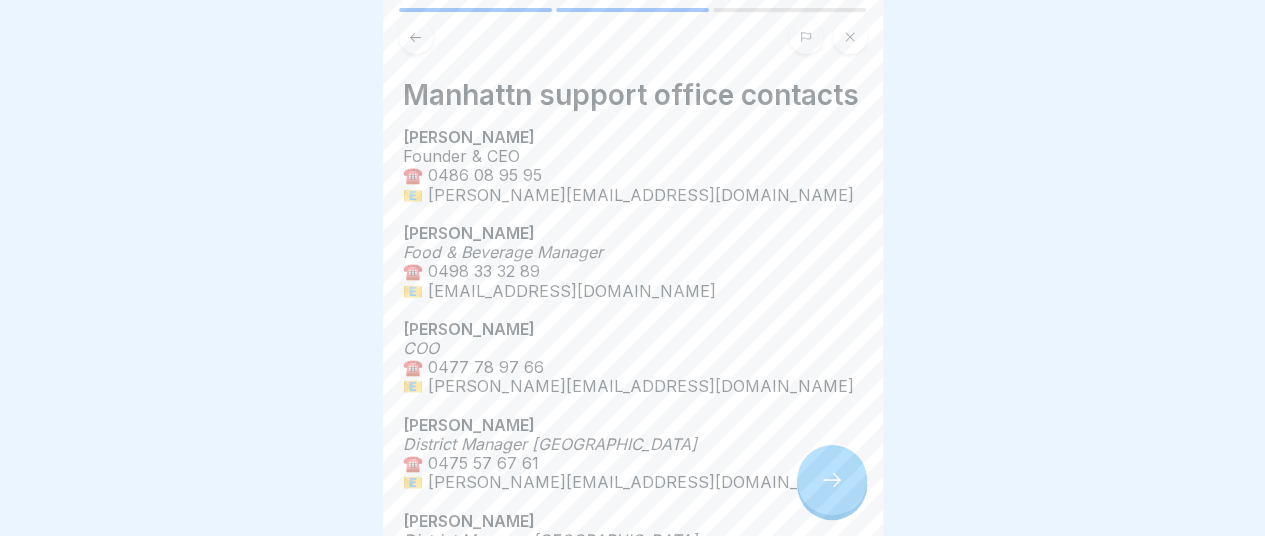 click at bounding box center [832, 480] 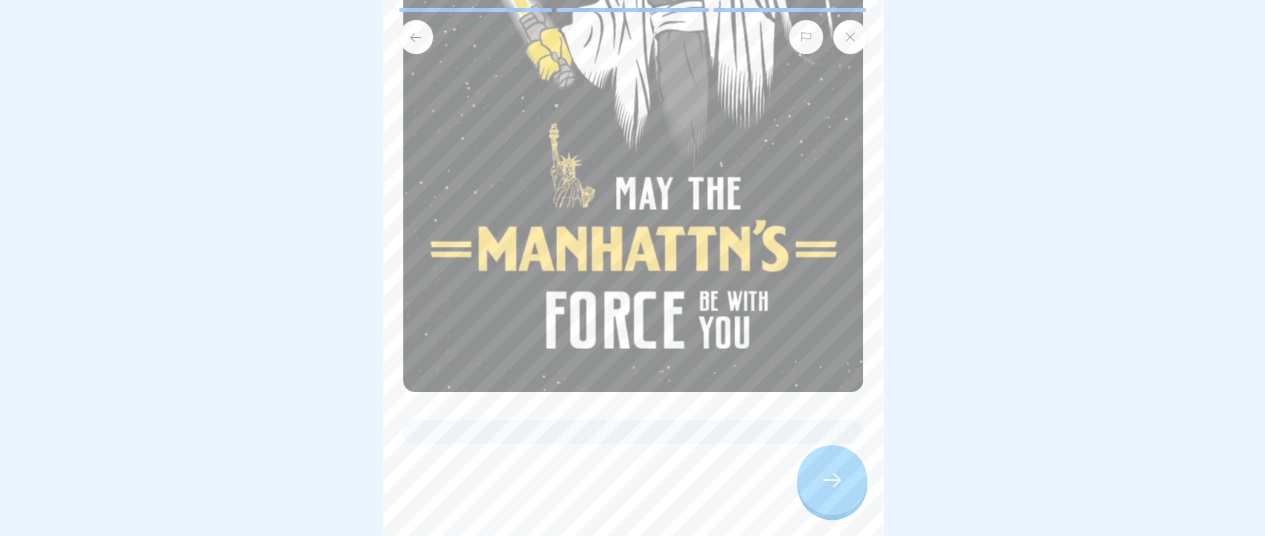 scroll, scrollTop: 412, scrollLeft: 0, axis: vertical 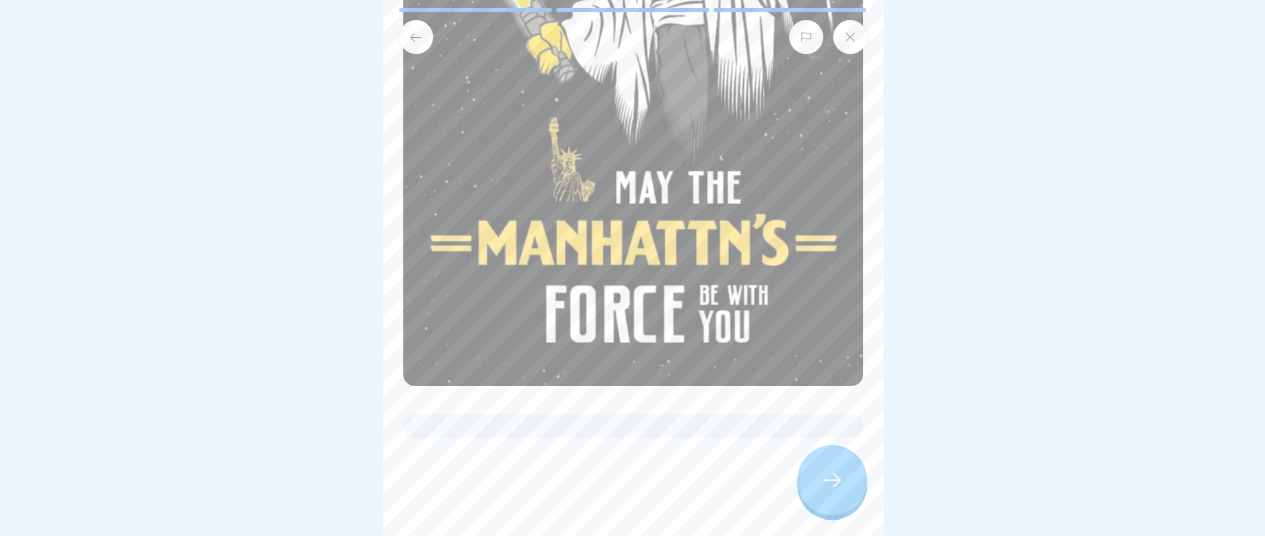 click on "WELCOME BROCHURE 3 Steps English USEFUL INFORMATION Continue Where can you find us? We welcome you to our offices by appointment. Manhattn support office contacts [PERSON_NAME]   Founder & CEO   ☎️ 0486 08 95 95   📧 [PERSON_NAME][EMAIL_ADDRESS][DOMAIN_NAME]     [PERSON_NAME]   Food & Beverage Manager   ☎️ 0498 33 32 89   📧 [EMAIL_ADDRESS][DOMAIN_NAME]     [PERSON_NAME]   COO   ☎️ 0477 78 97 66    📧 [PERSON_NAME][EMAIL_ADDRESS][DOMAIN_NAME]     [PERSON_NAME]   District Manager [GEOGRAPHIC_DATA]   ☎️ 0475 57 67 61   📧 [PERSON_NAME][EMAIL_ADDRESS][DOMAIN_NAME]     [PERSON_NAME]   District Manager [GEOGRAPHIC_DATA]   ☎️ 0484 53 88 67   📧 [EMAIL_ADDRESS][DOMAIN_NAME]     [PERSON_NAME] MILLE   HR Manager   ☎️ 0497 31 85 21   📧 [EMAIL_ADDRESS][DOMAIN_NAME]     [PERSON_NAME]   Project Manager   ☎️ 0485 50 86 64   📧 [EMAIL_ADDRESS][DOMAIN_NAME]     [PERSON_NAME]   Accounting & Admin Assistant   ☎️ 0487 20 40 92   📧 [EMAIL_ADDRESS][DOMAIN_NAME]     LET'S GO! 💫💫💫 10 Coins Congratulations You have completed the course." at bounding box center (-867, 268) 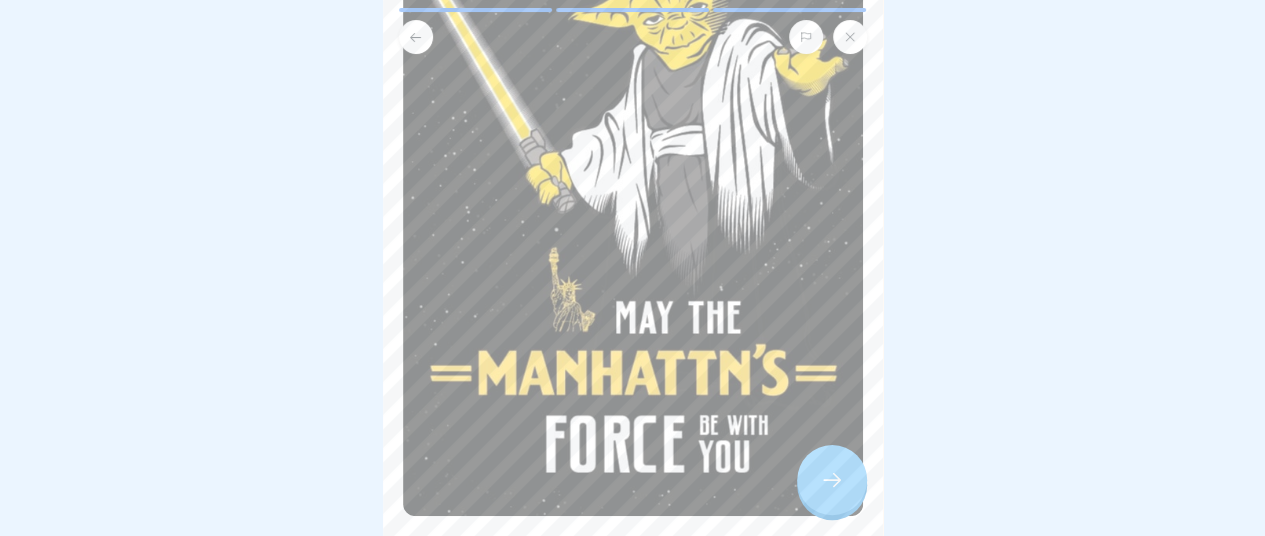 scroll, scrollTop: 412, scrollLeft: 0, axis: vertical 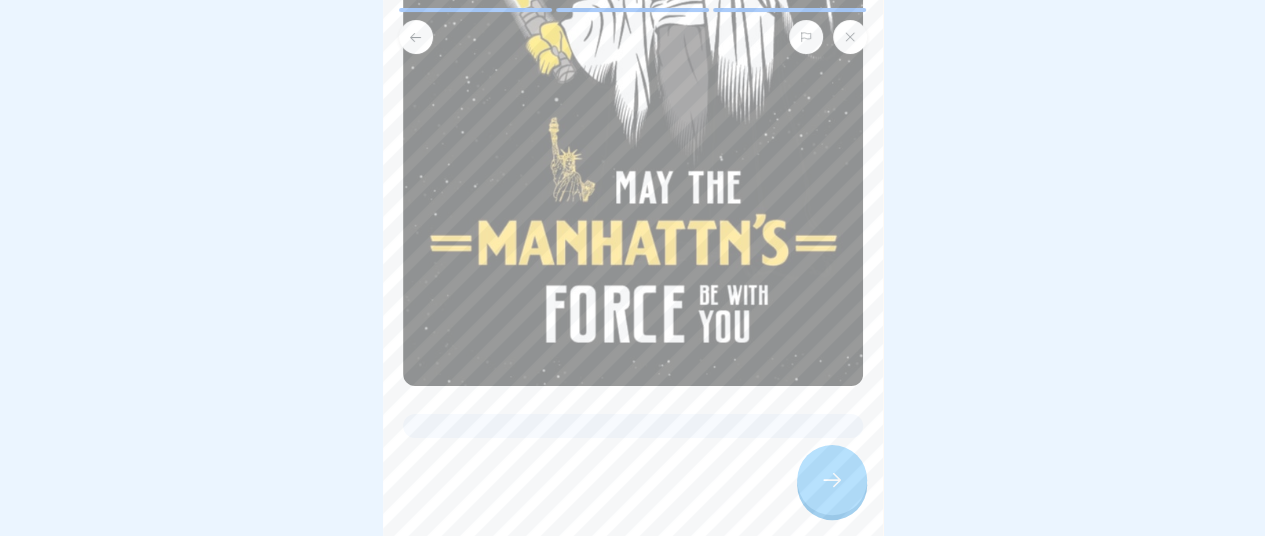 click at bounding box center (832, 480) 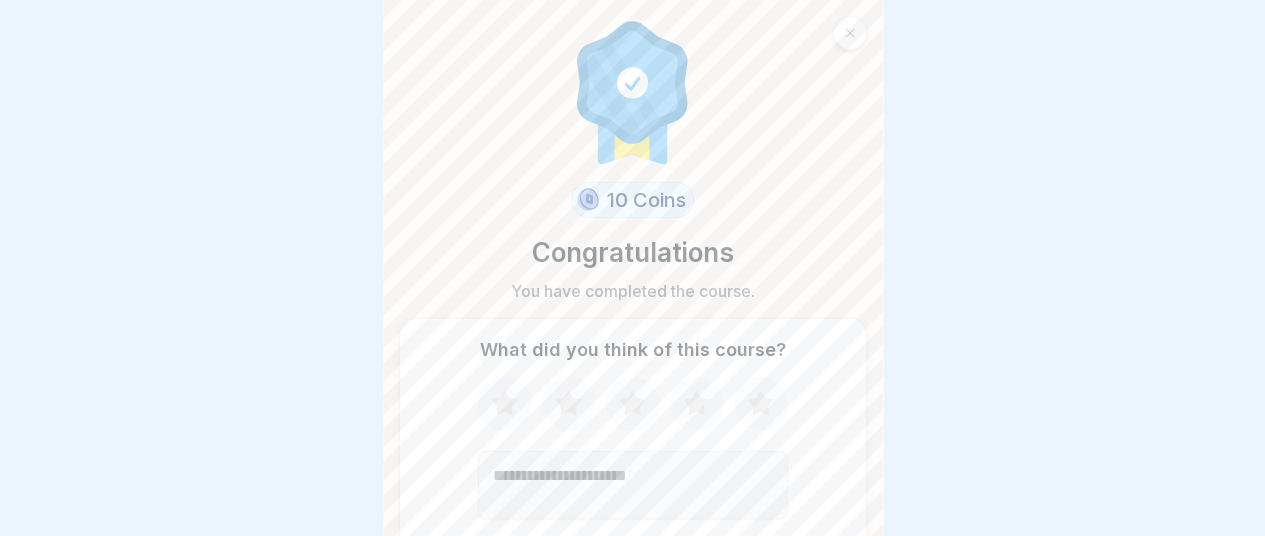 click 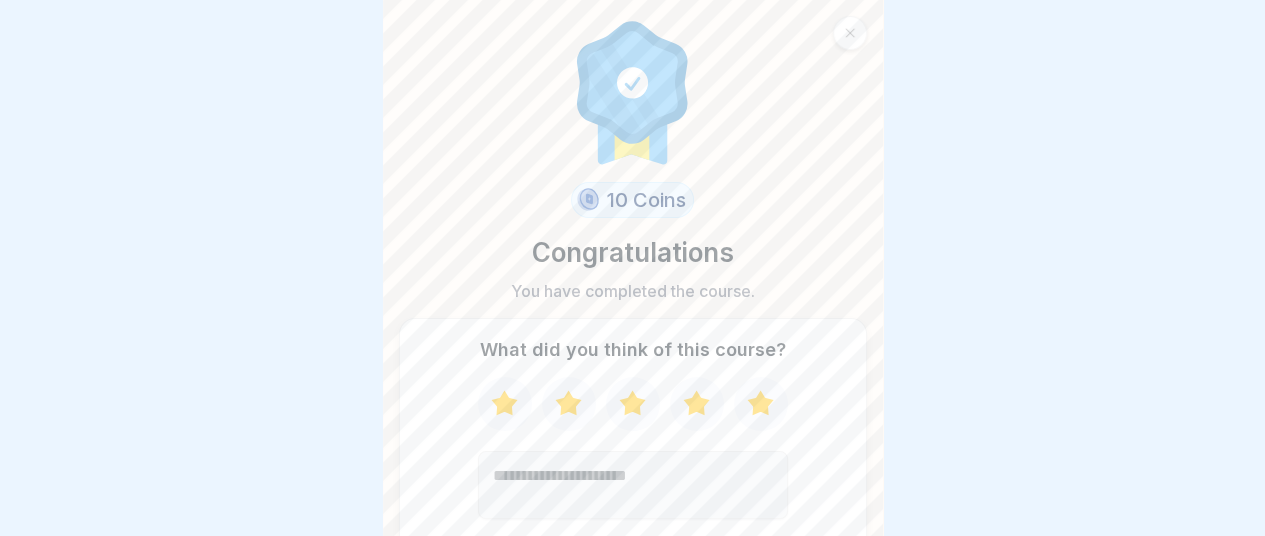click 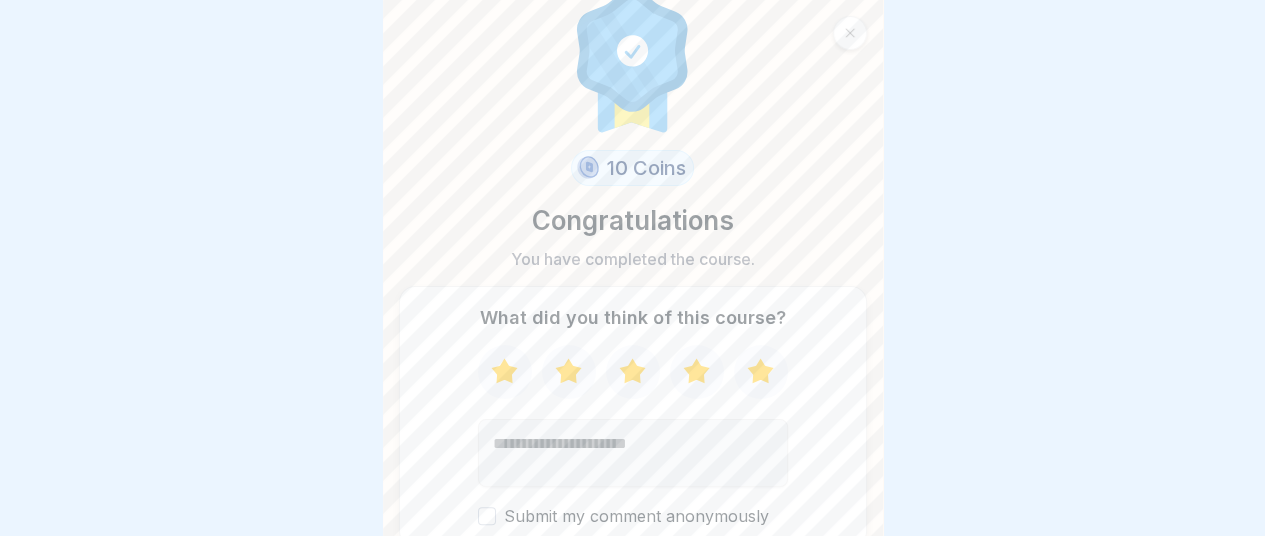 scroll, scrollTop: 114, scrollLeft: 0, axis: vertical 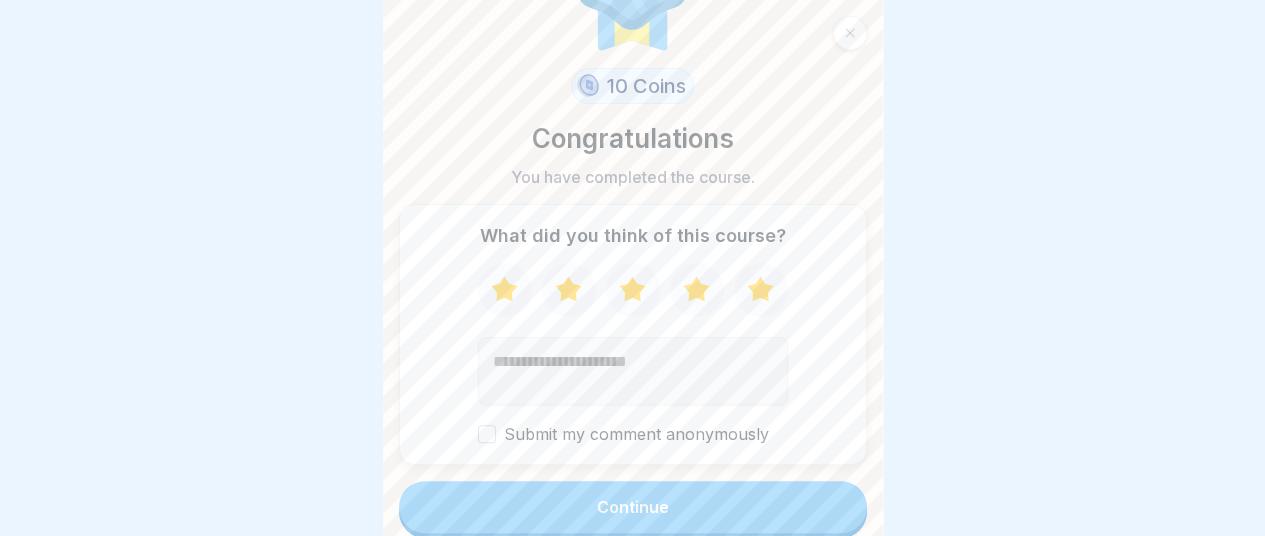 click on "Continue" at bounding box center (633, 507) 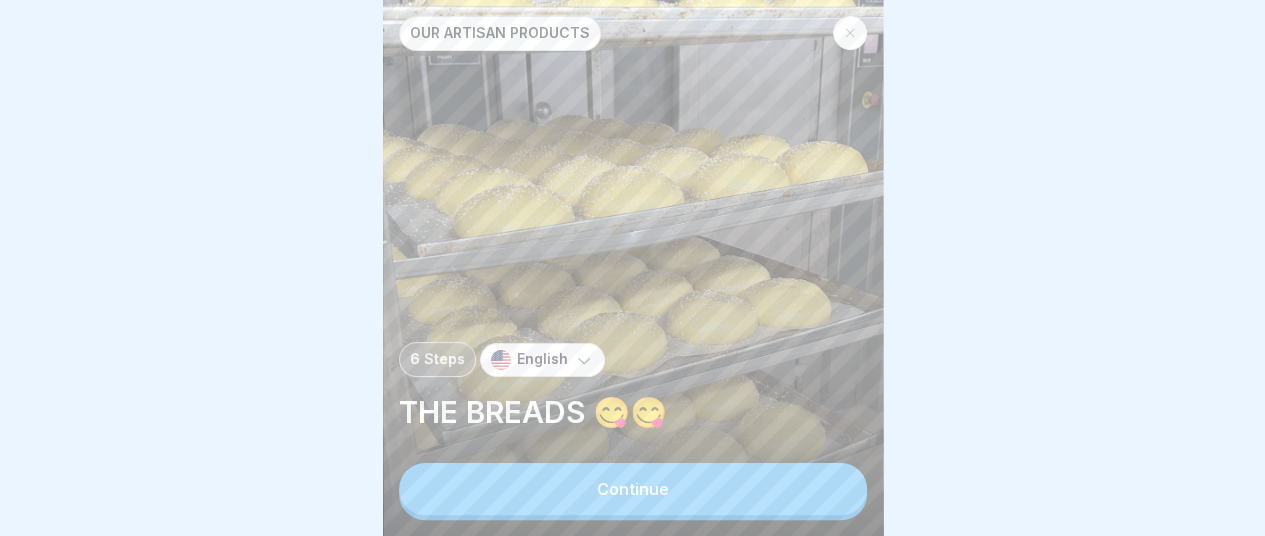 click on "Continue" at bounding box center [633, 489] 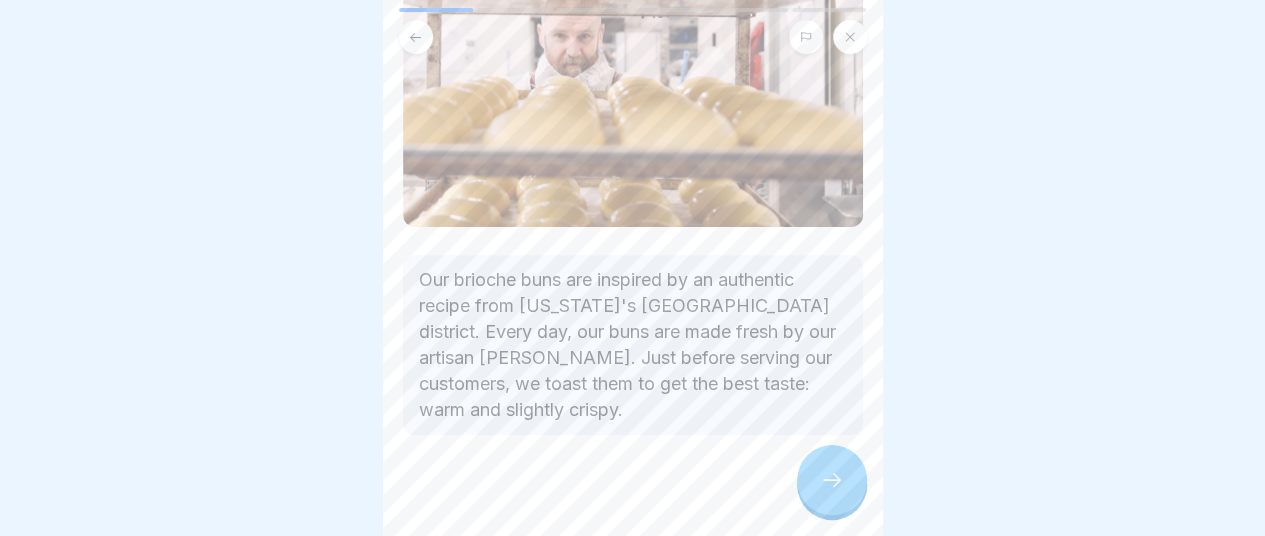 scroll, scrollTop: 270, scrollLeft: 0, axis: vertical 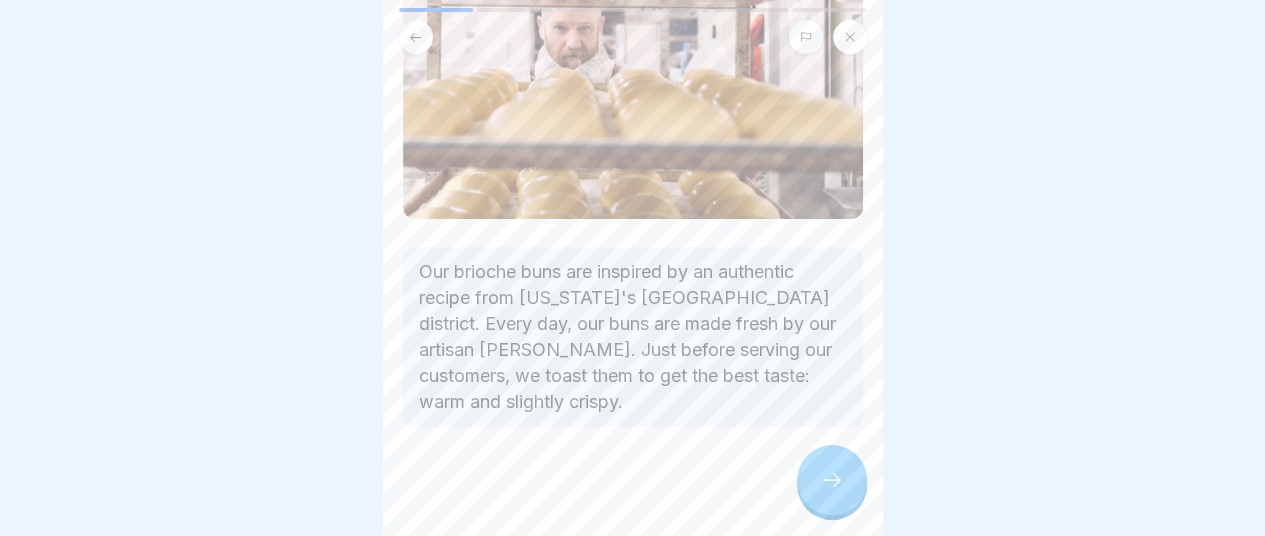 click 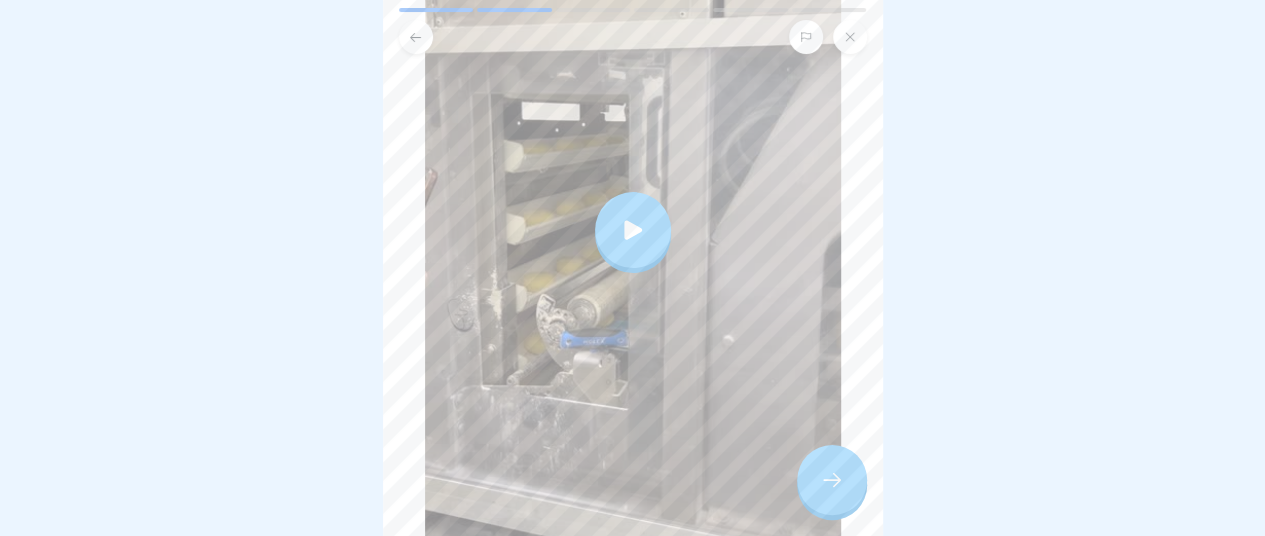 scroll, scrollTop: 196, scrollLeft: 0, axis: vertical 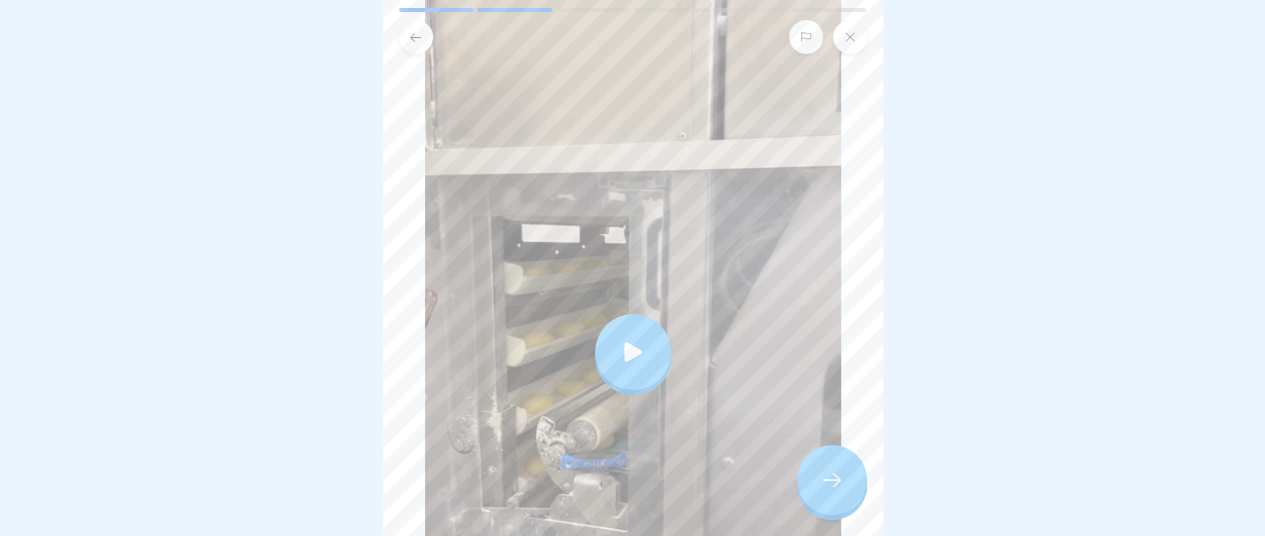 click 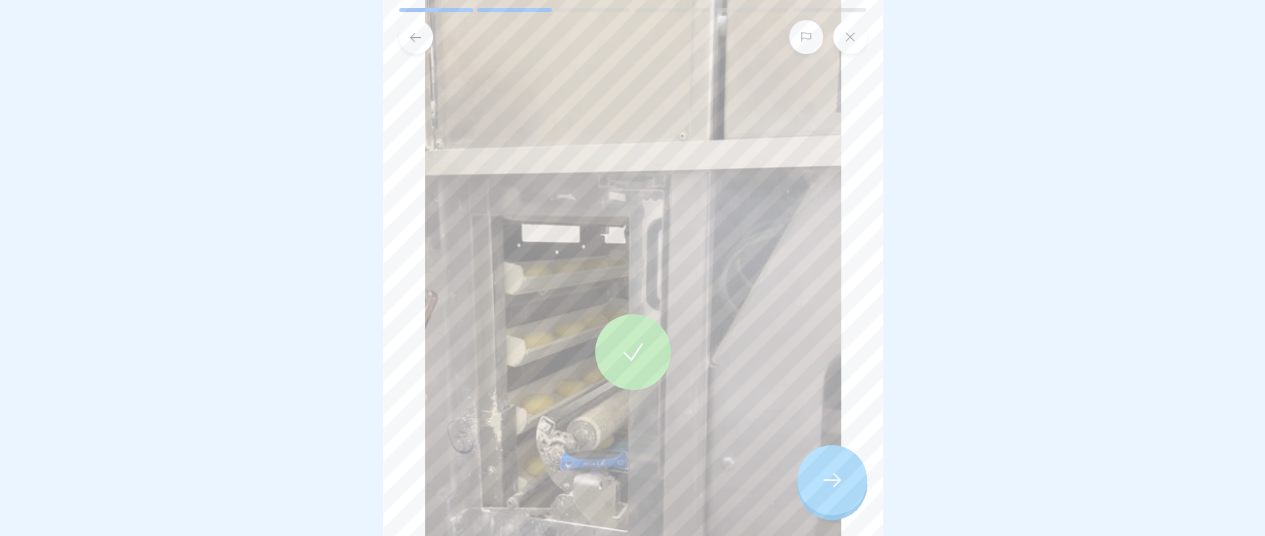 scroll, scrollTop: 474, scrollLeft: 0, axis: vertical 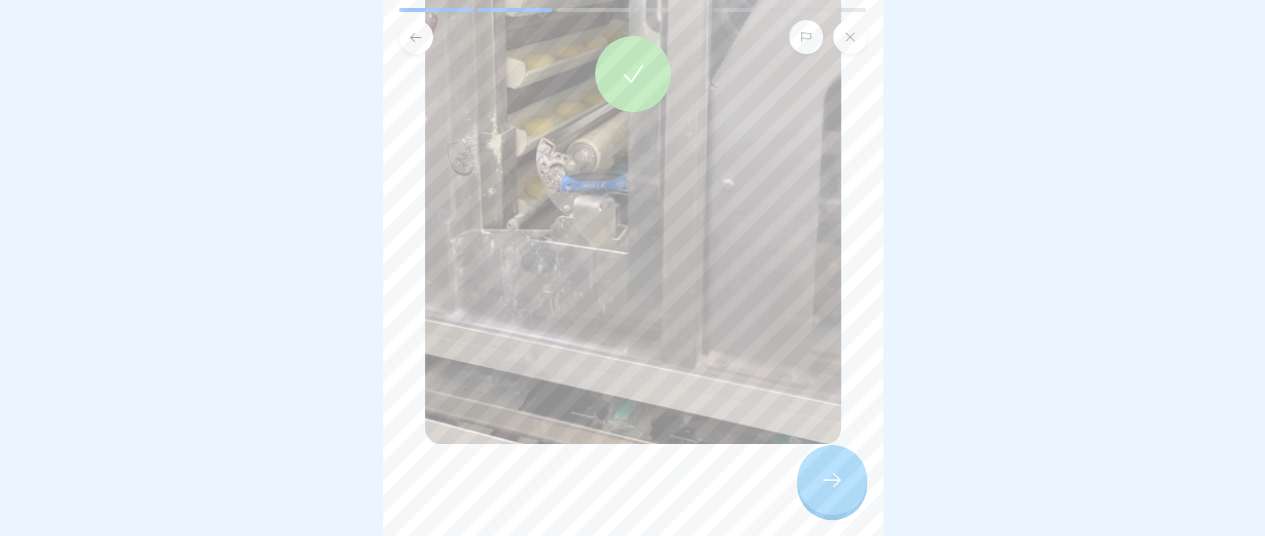 click at bounding box center [832, 480] 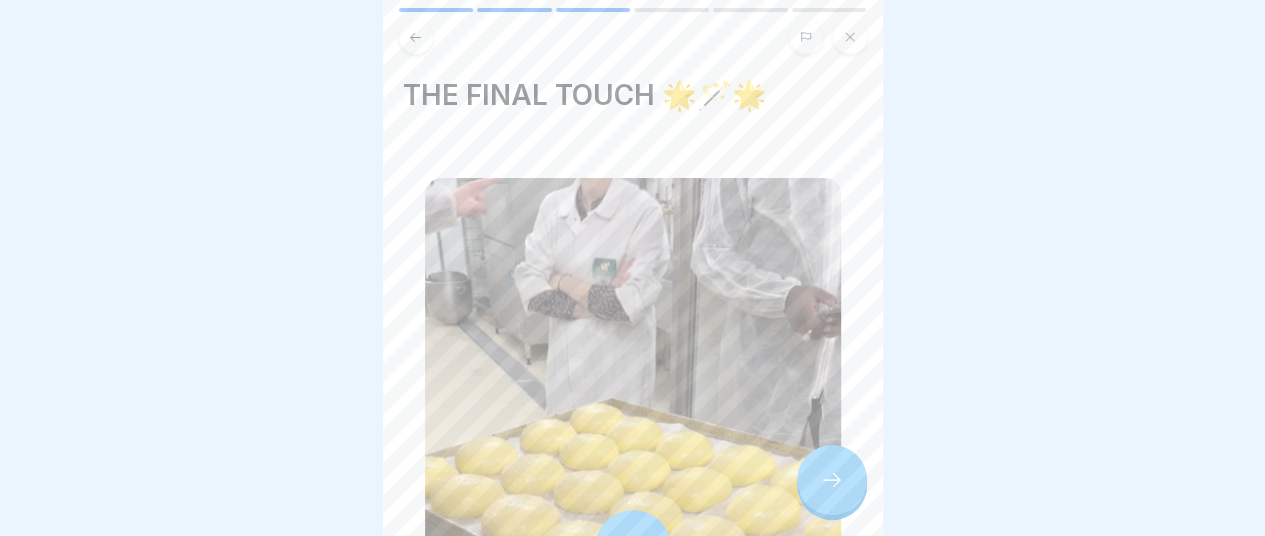 drag, startPoint x: 882, startPoint y: 207, endPoint x: 884, endPoint y: 267, distance: 60.033325 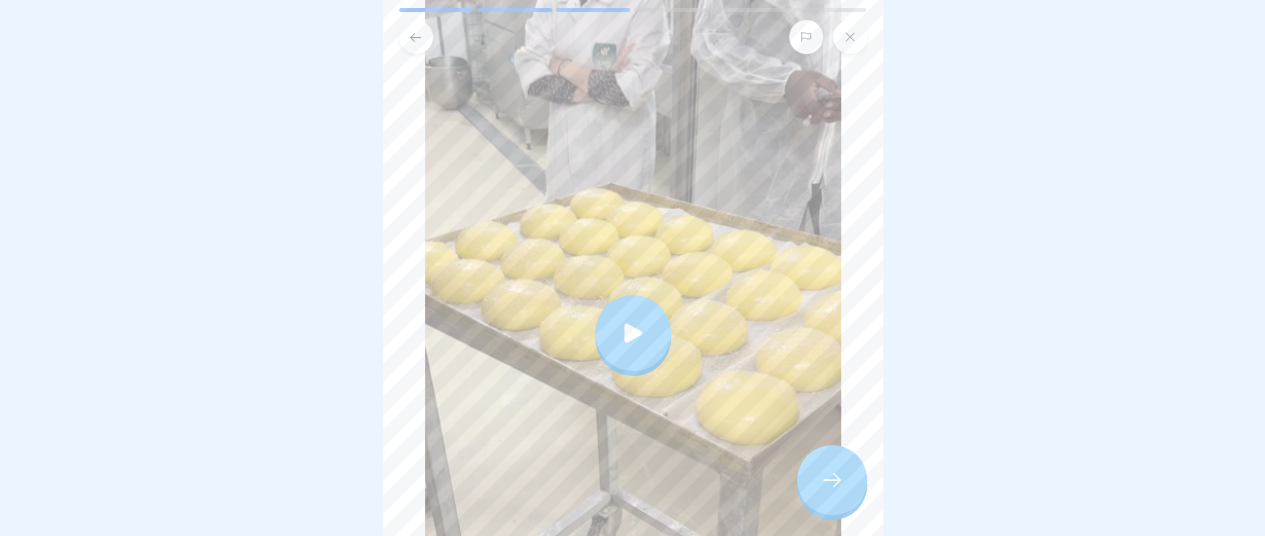 scroll, scrollTop: 218, scrollLeft: 0, axis: vertical 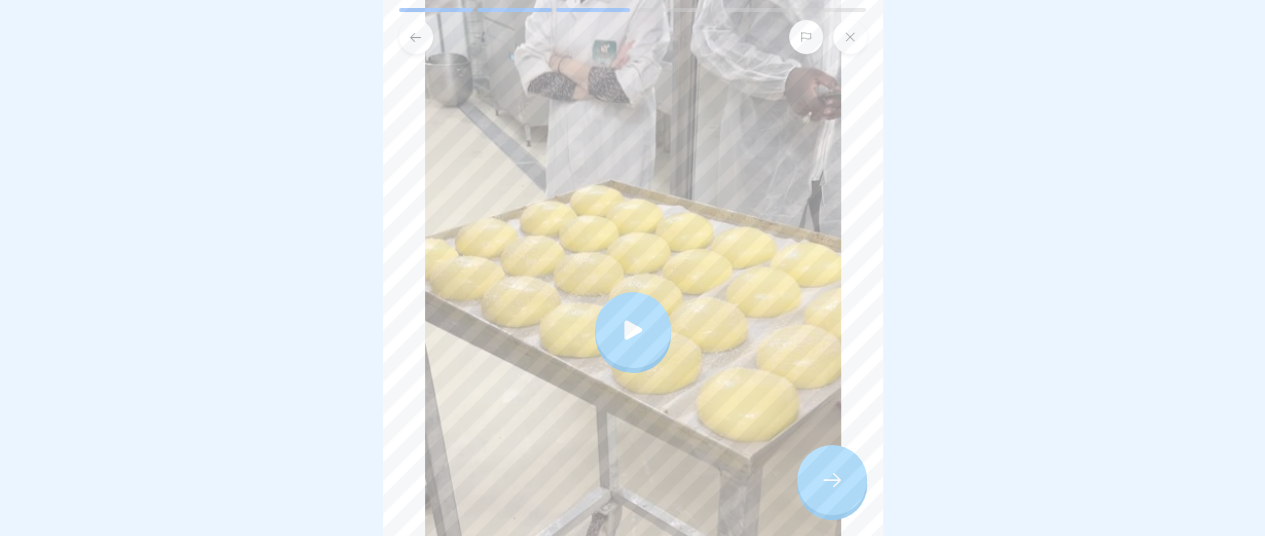 click at bounding box center (633, 330) 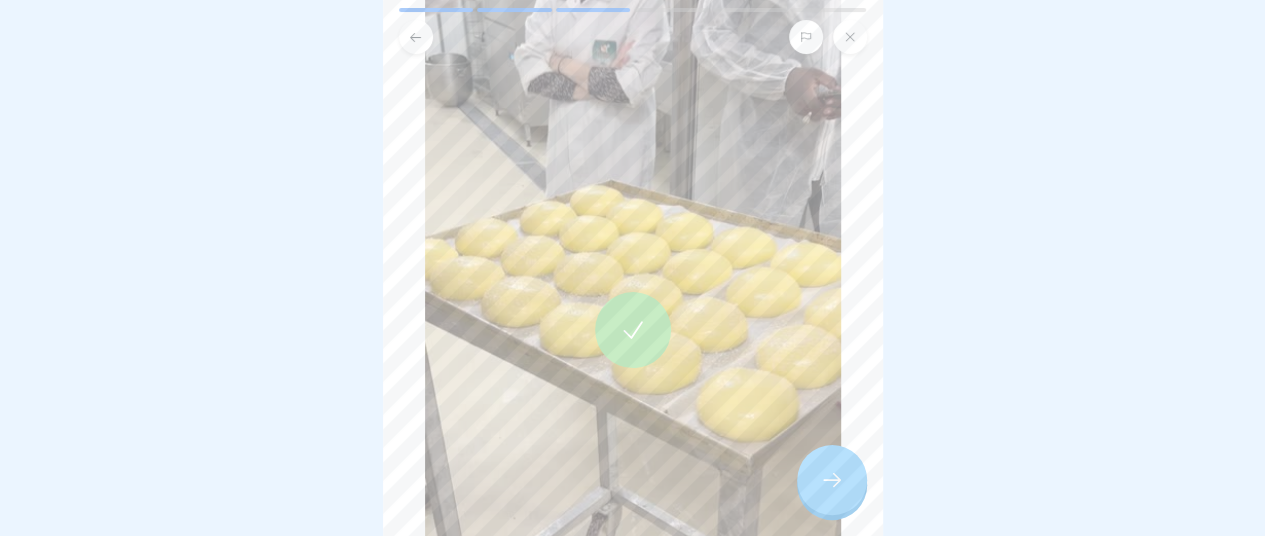 click 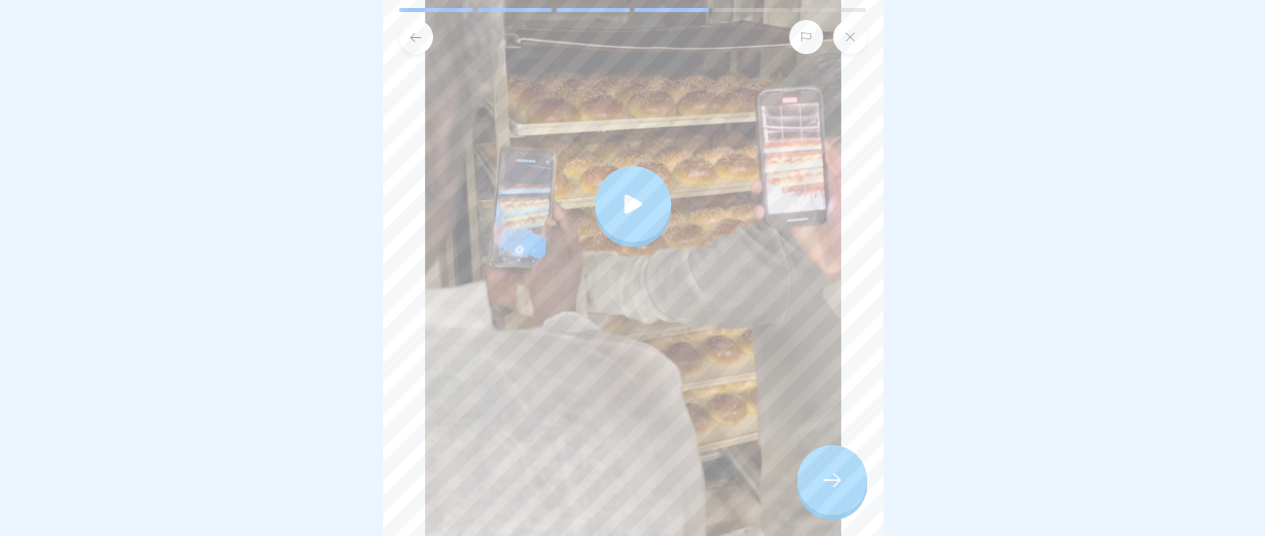 scroll, scrollTop: 335, scrollLeft: 0, axis: vertical 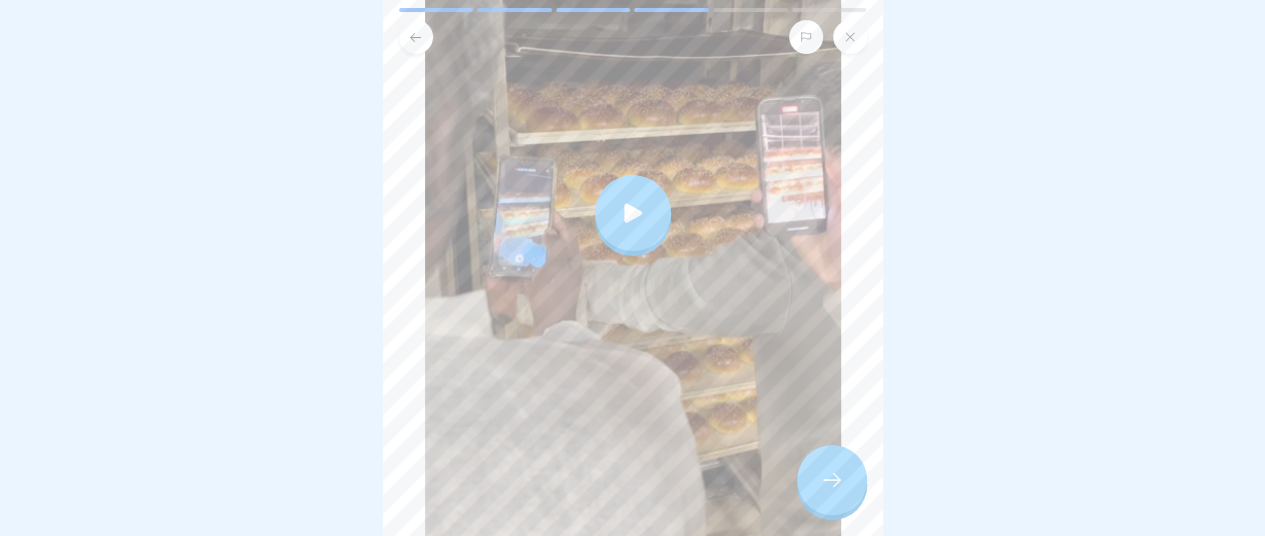 click at bounding box center (633, 213) 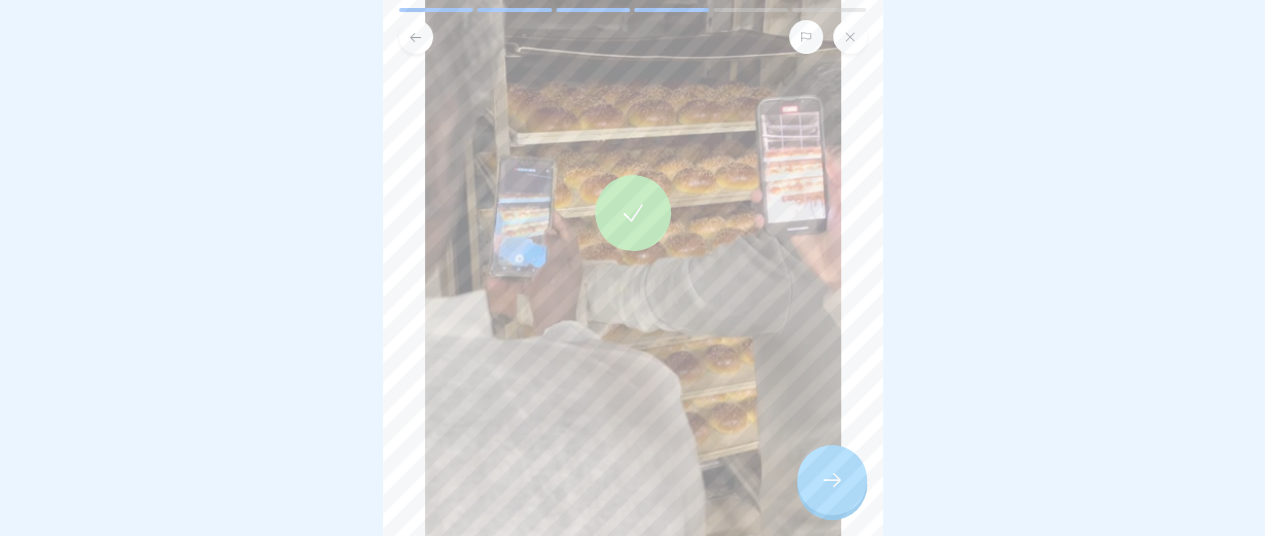 click at bounding box center [832, 480] 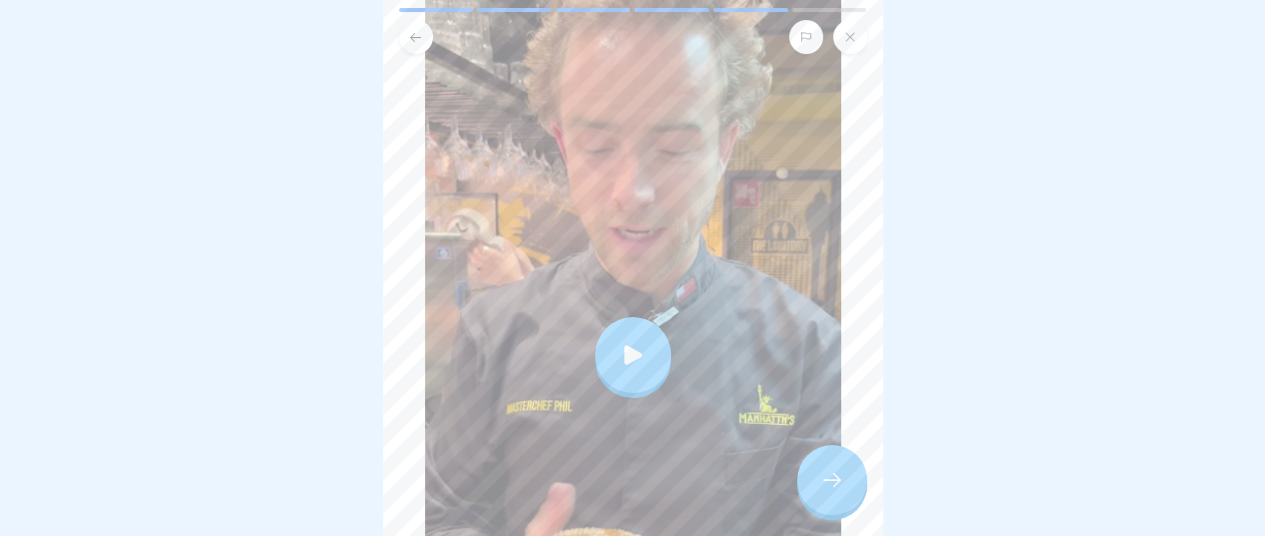scroll, scrollTop: 222, scrollLeft: 0, axis: vertical 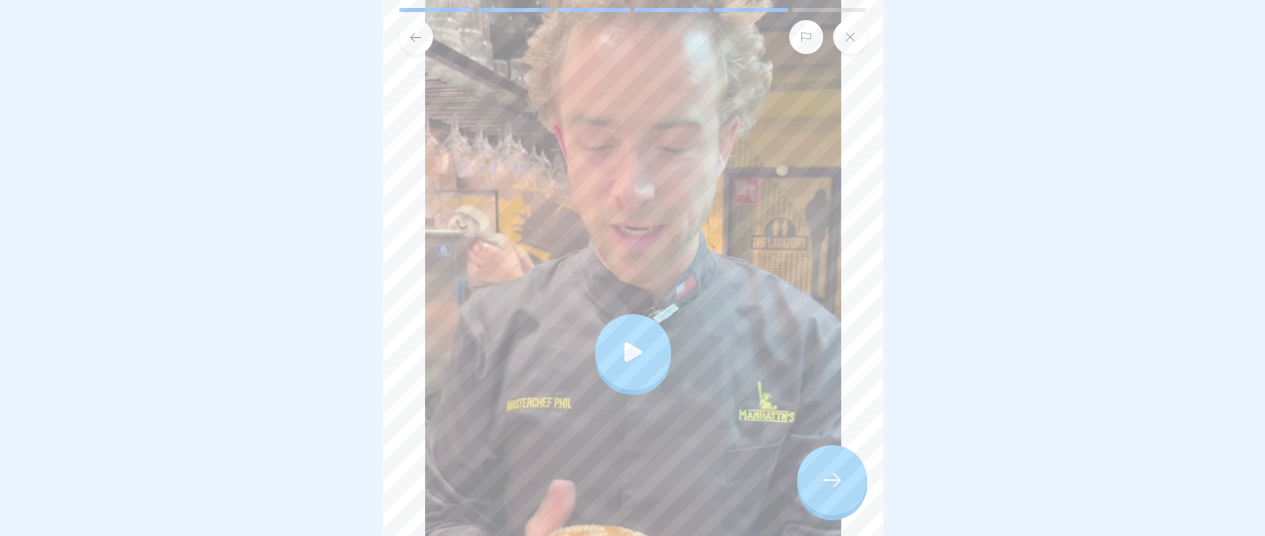 click 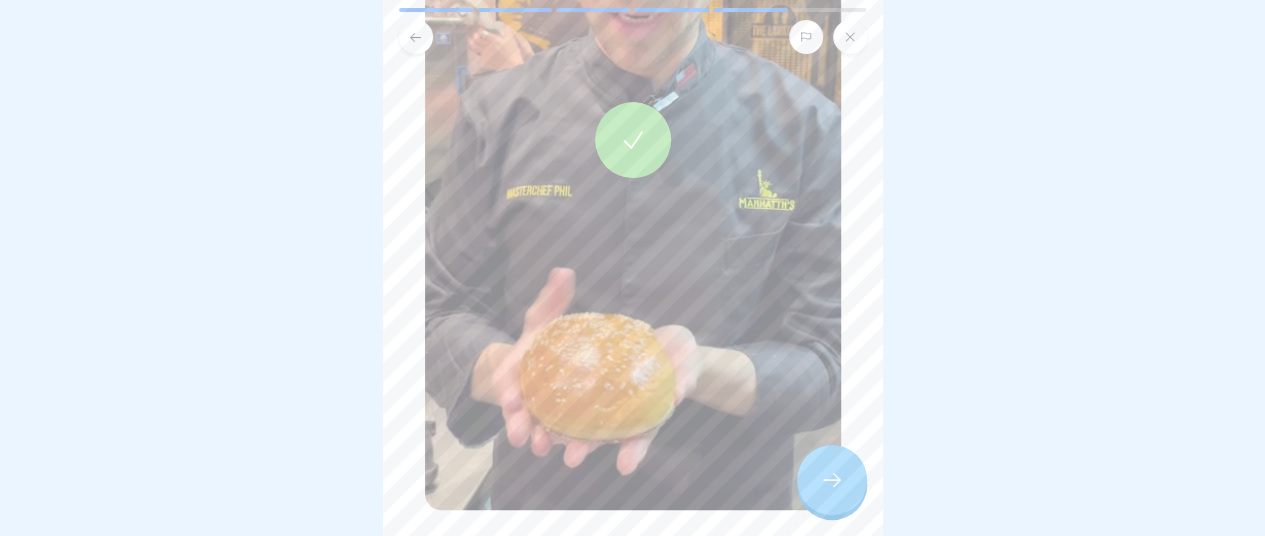 scroll, scrollTop: 500, scrollLeft: 0, axis: vertical 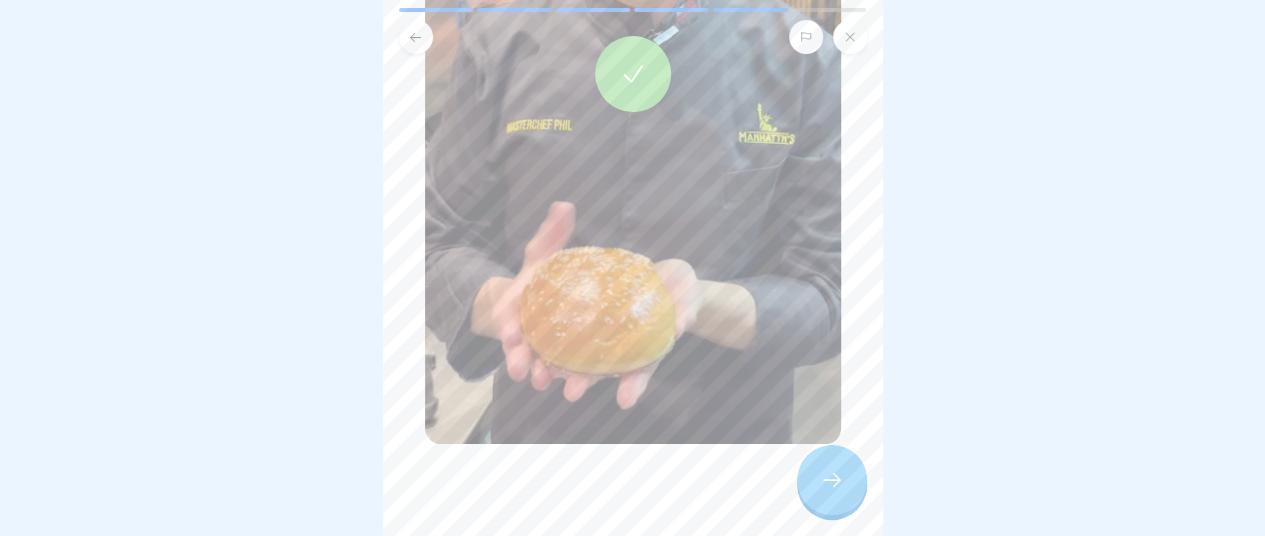 click at bounding box center (832, 480) 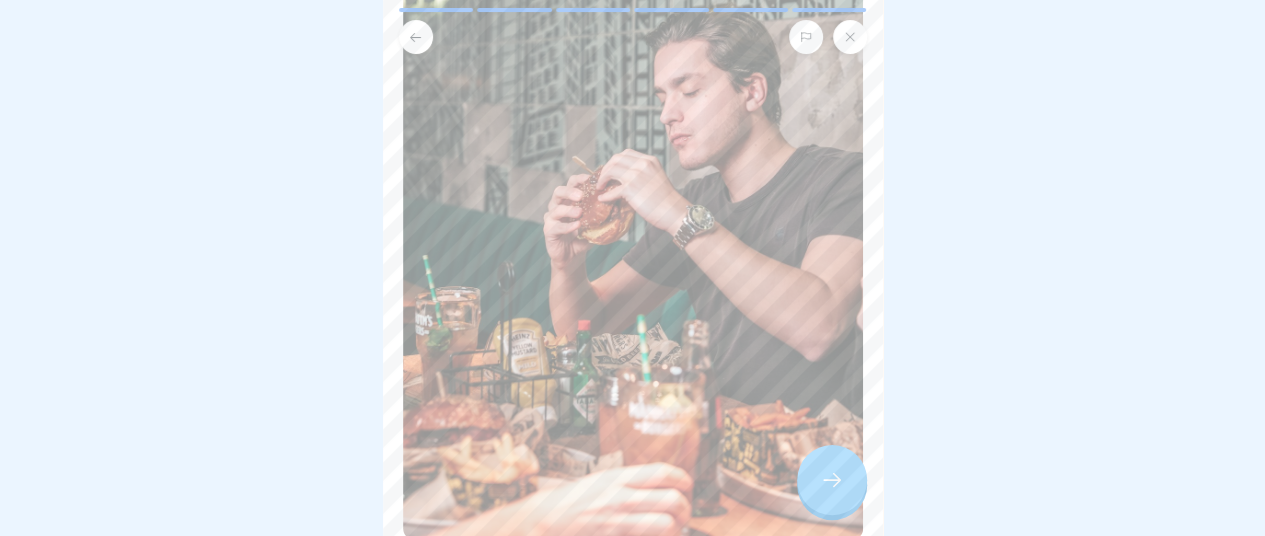 scroll, scrollTop: 301, scrollLeft: 0, axis: vertical 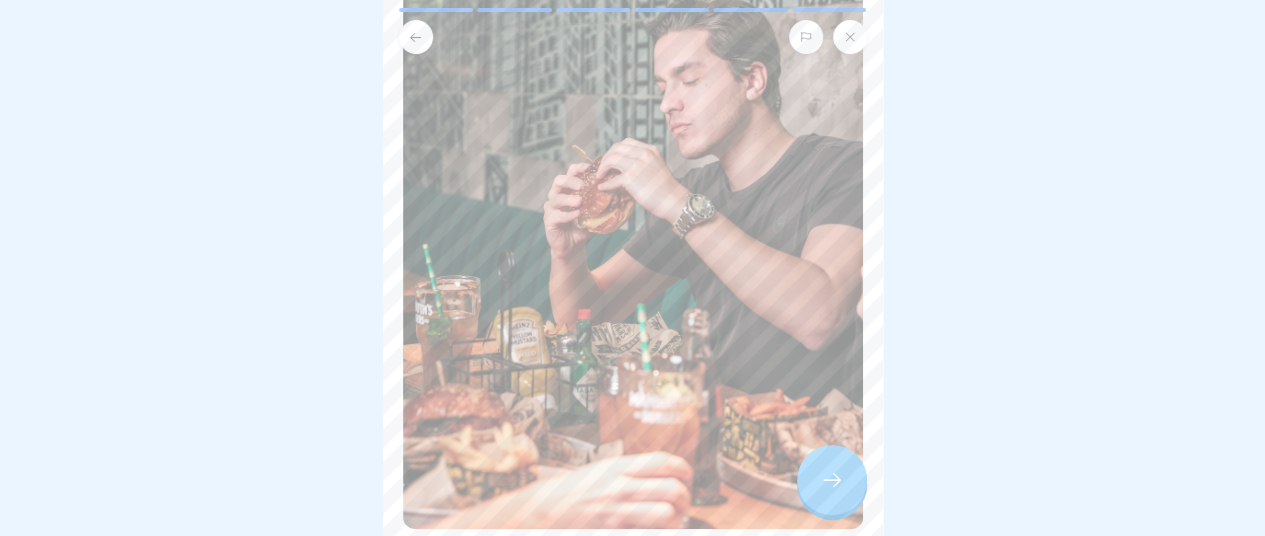 click at bounding box center (832, 480) 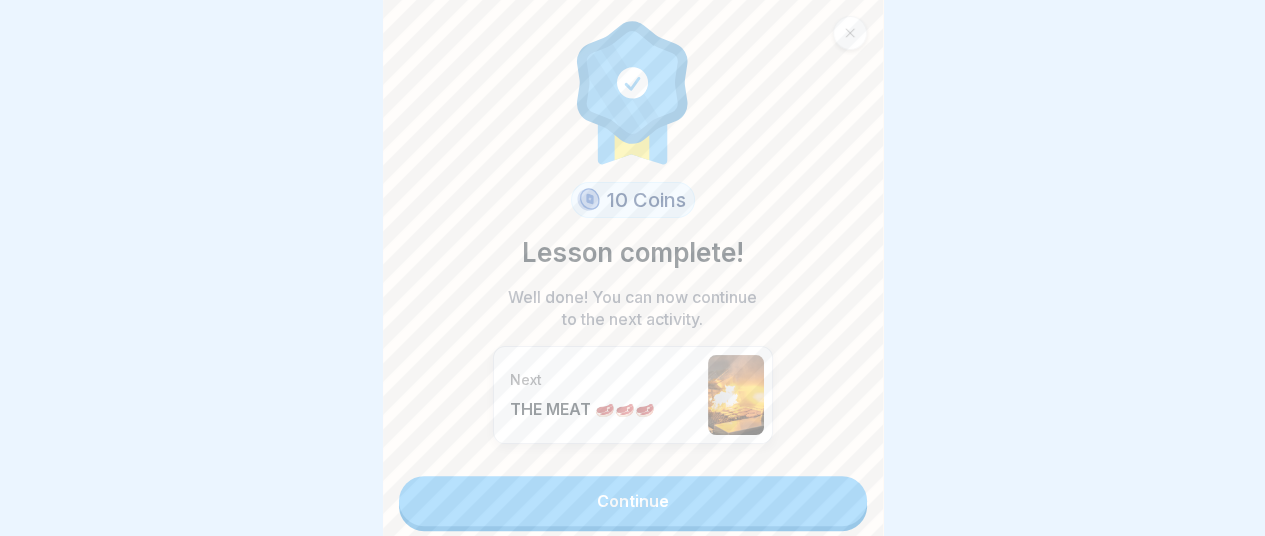 click on "Continue" at bounding box center (633, 501) 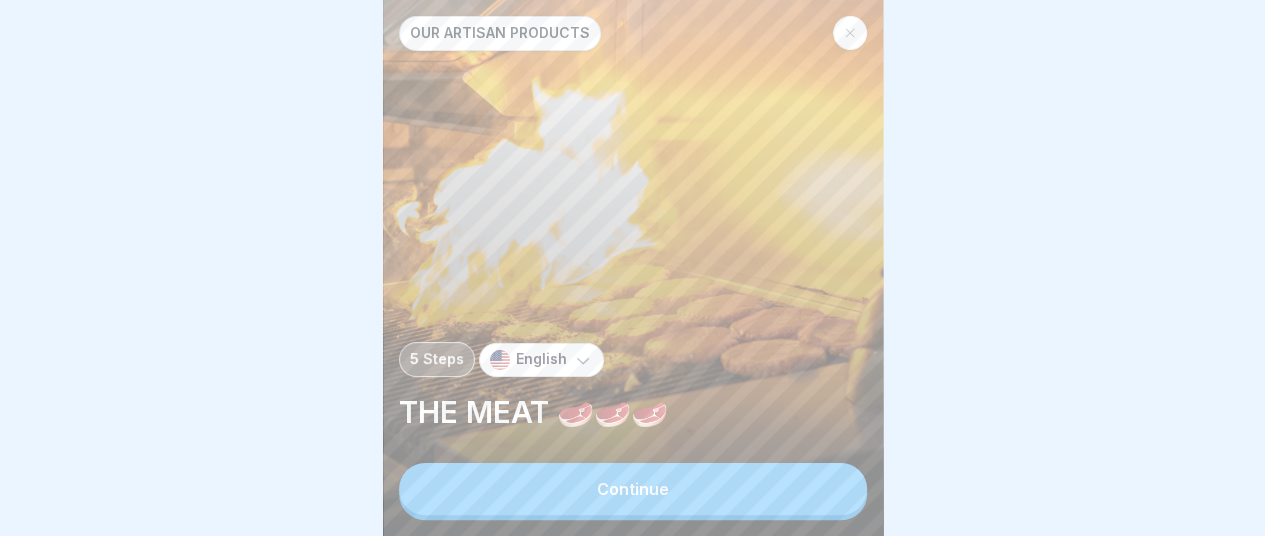 click on "Continue" at bounding box center [633, 489] 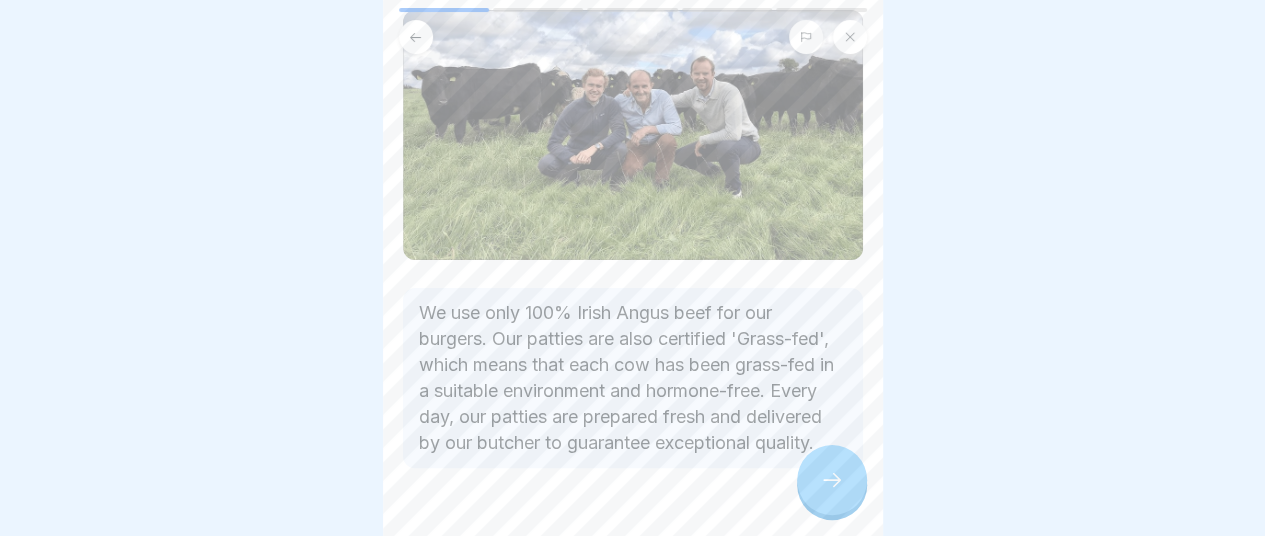 scroll, scrollTop: 199, scrollLeft: 0, axis: vertical 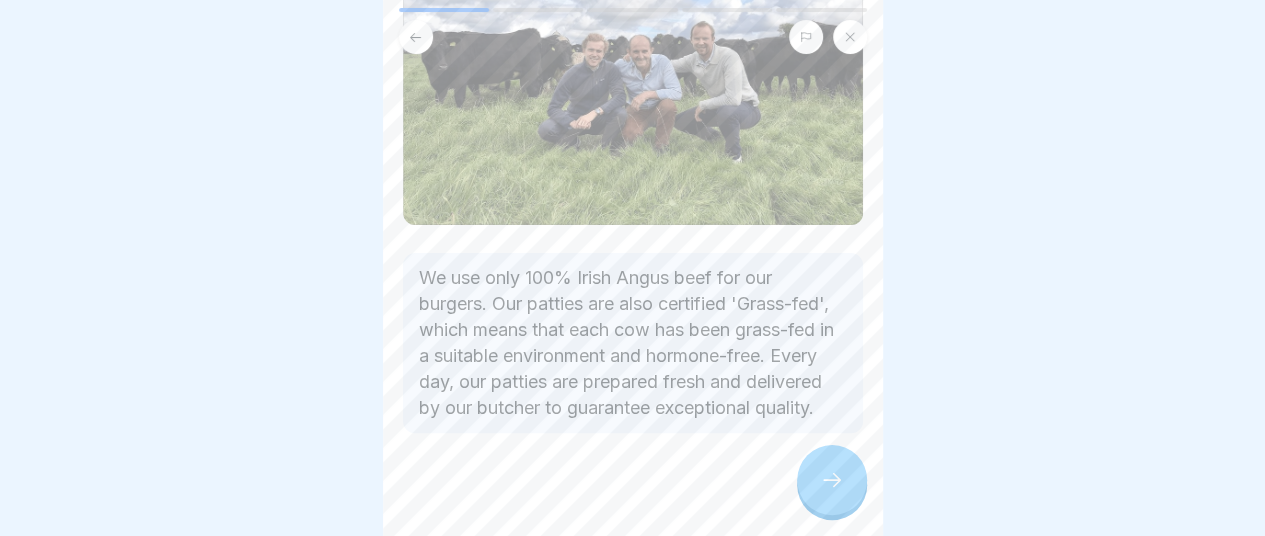 click 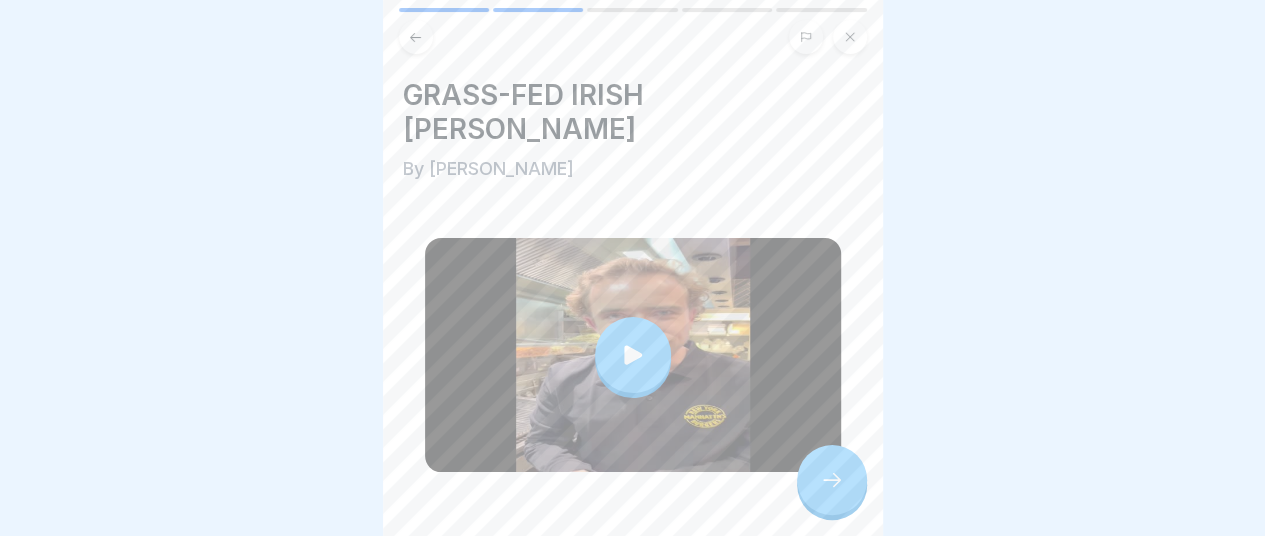 click at bounding box center (633, 355) 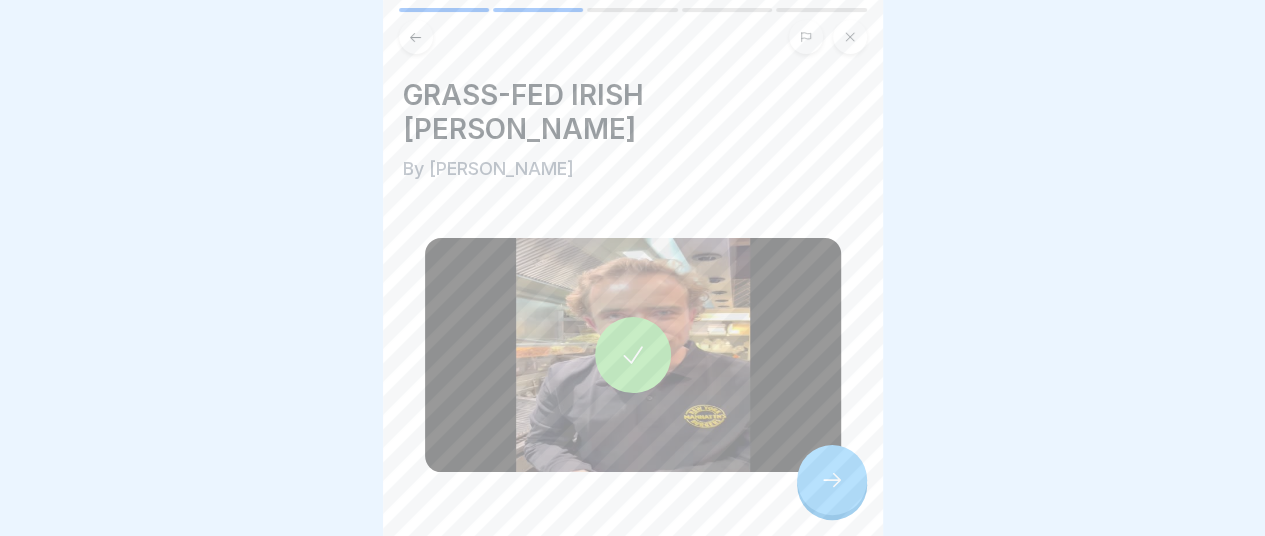 click at bounding box center [832, 480] 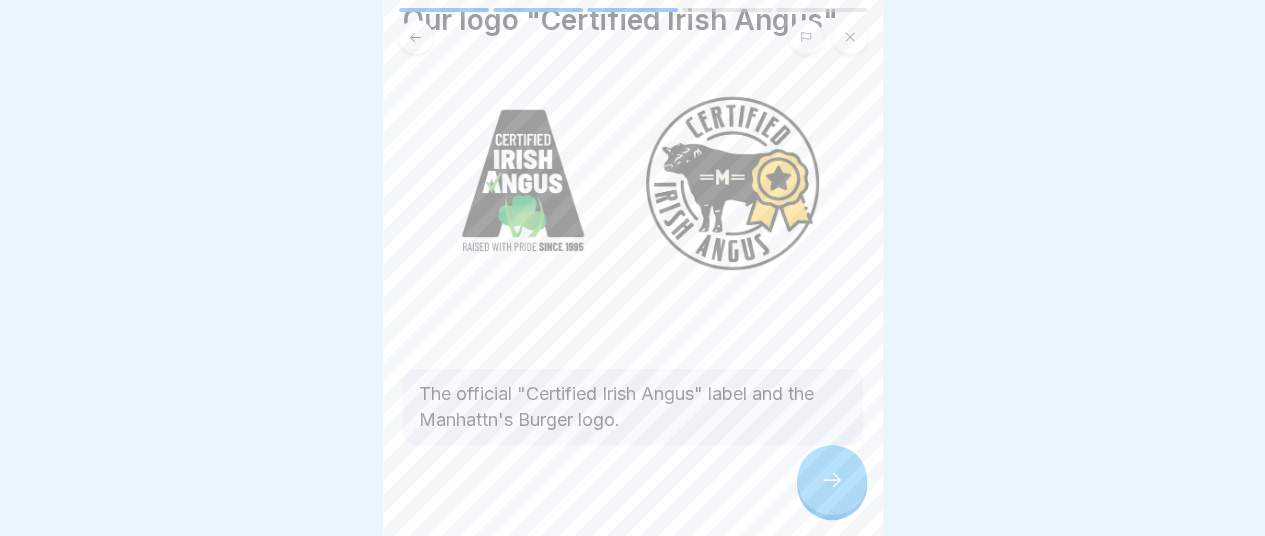 scroll, scrollTop: 94, scrollLeft: 0, axis: vertical 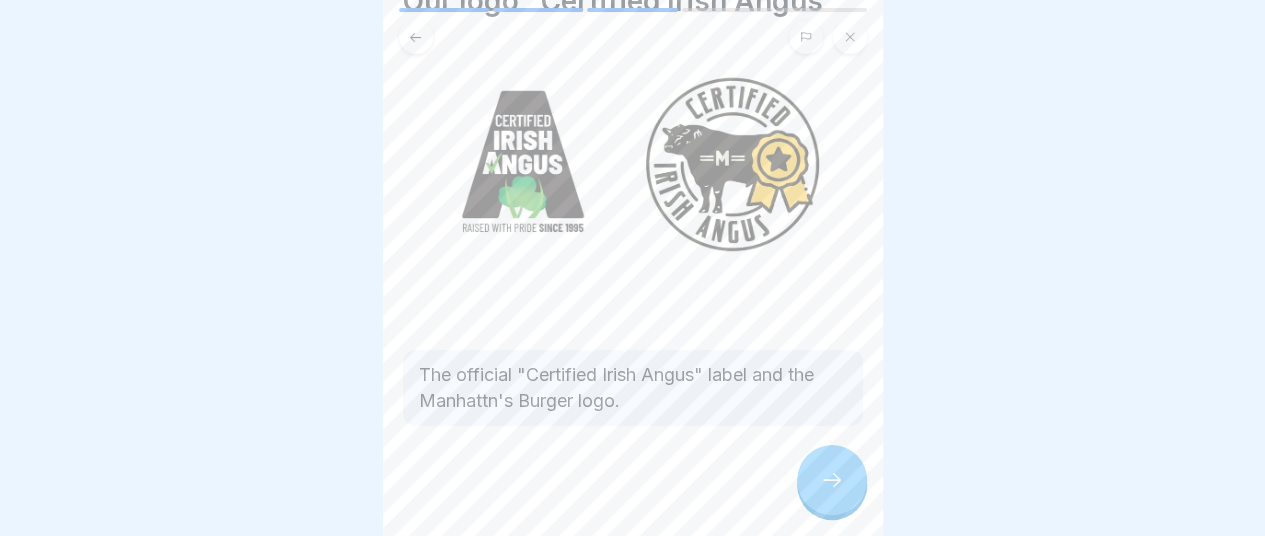 click 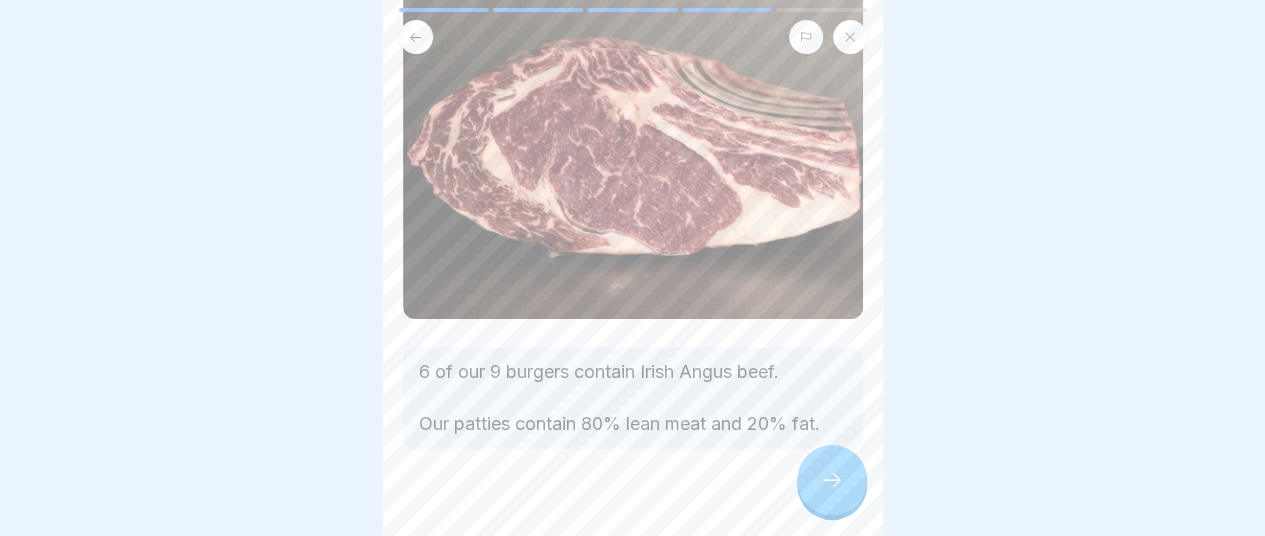 scroll, scrollTop: 272, scrollLeft: 0, axis: vertical 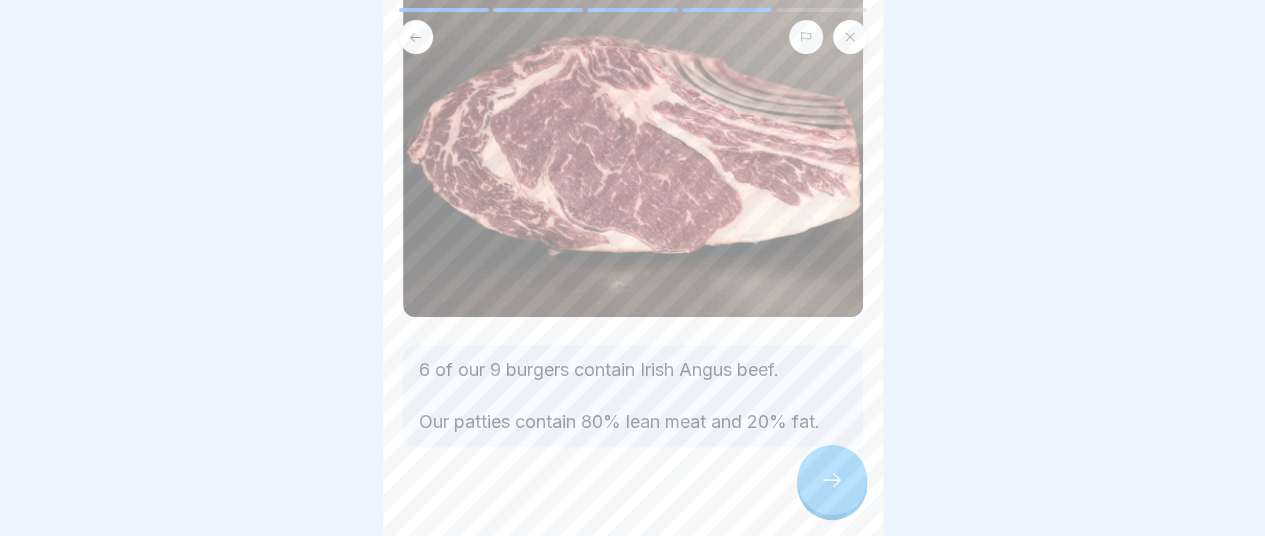 click at bounding box center (832, 480) 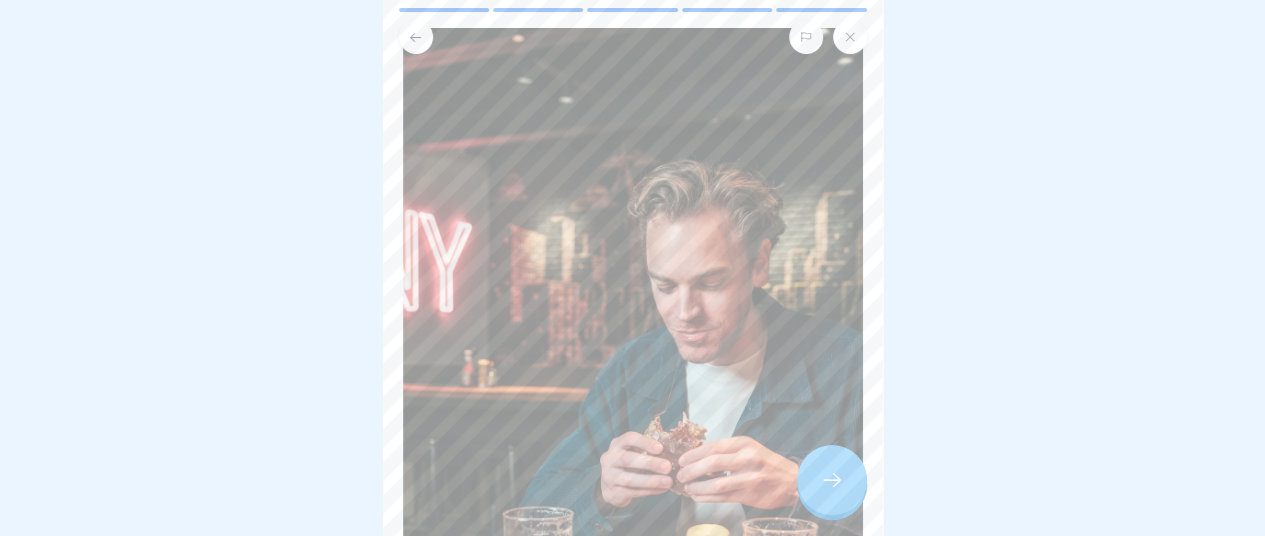 scroll, scrollTop: 111, scrollLeft: 0, axis: vertical 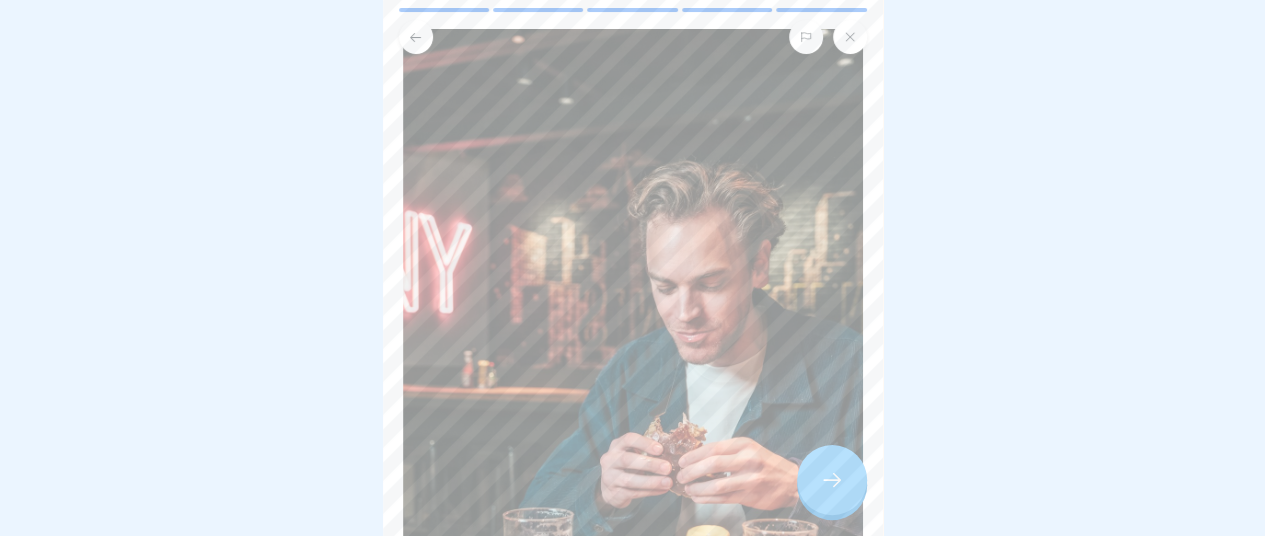 click at bounding box center [832, 480] 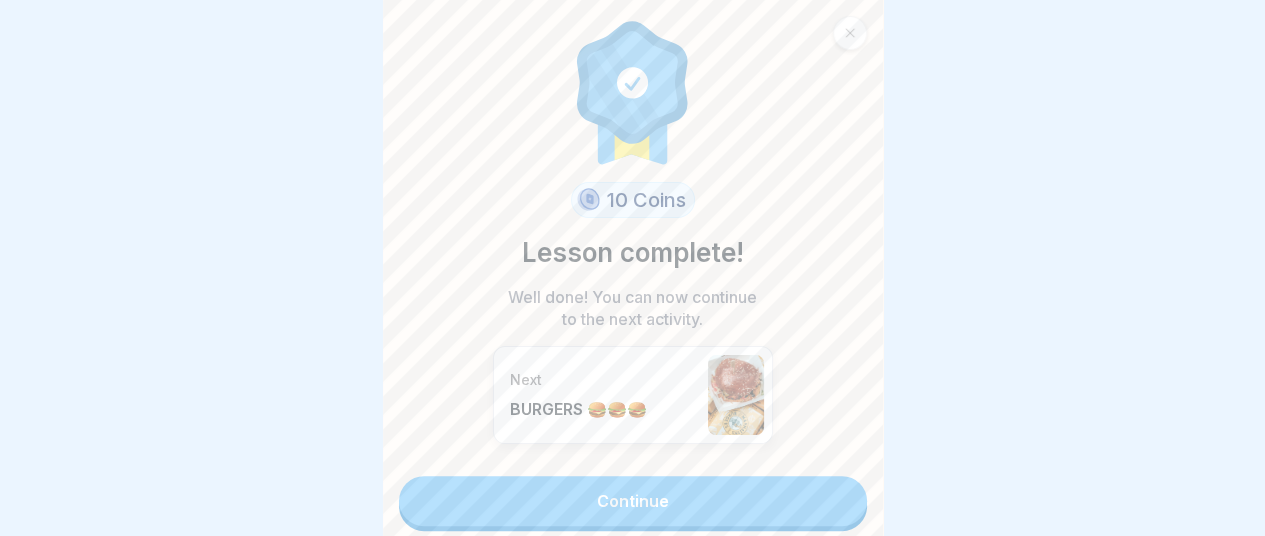 click on "Continue" at bounding box center (633, 501) 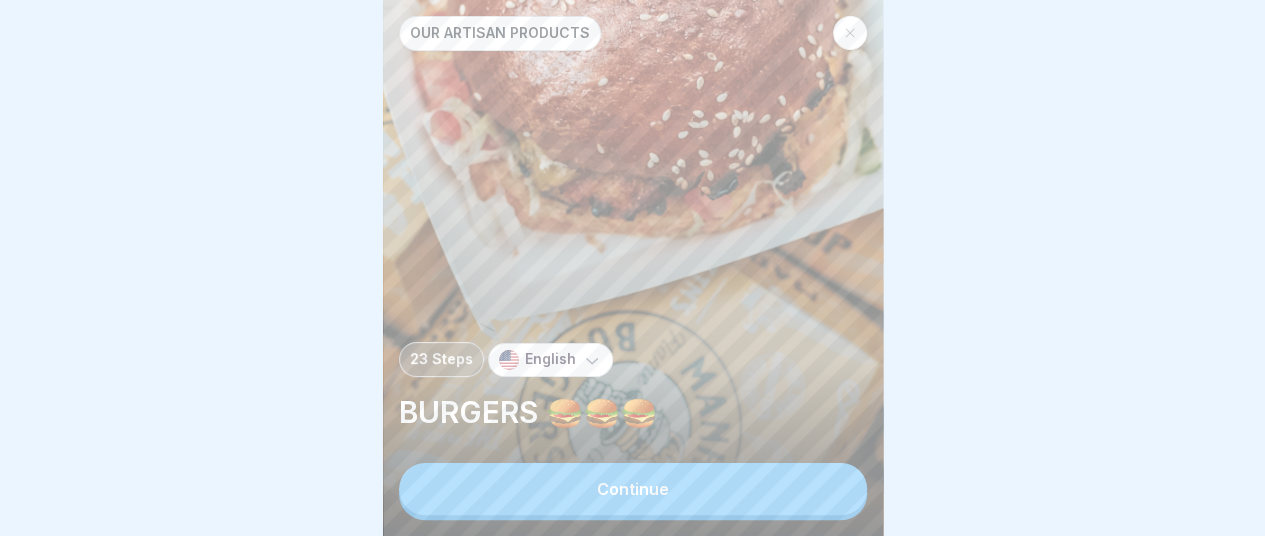 click on "Continue" at bounding box center (633, 489) 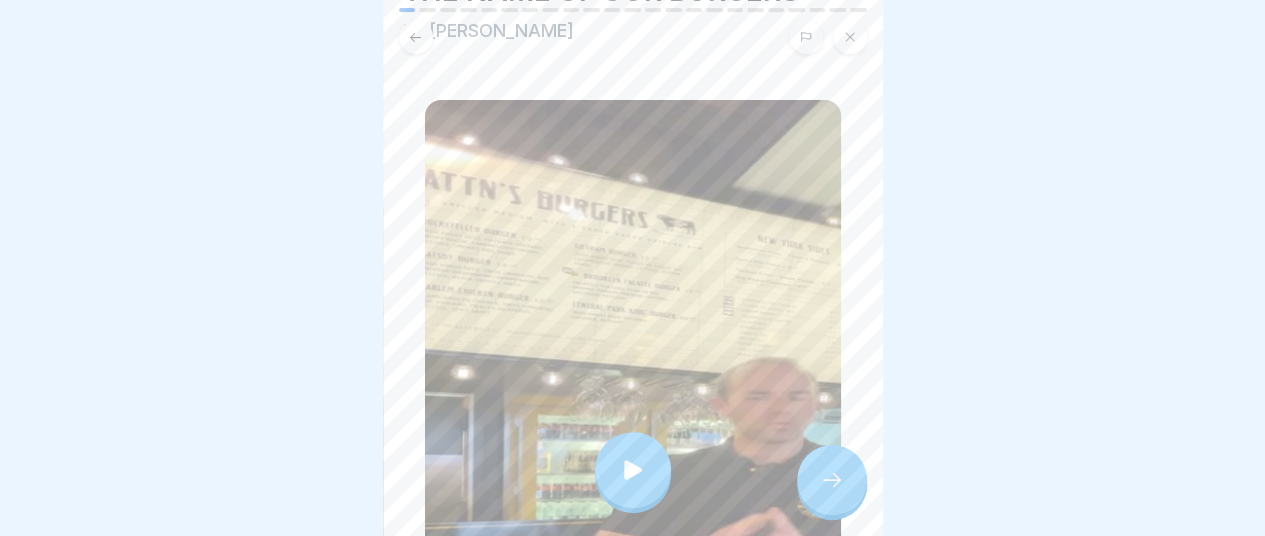 scroll, scrollTop: 92, scrollLeft: 0, axis: vertical 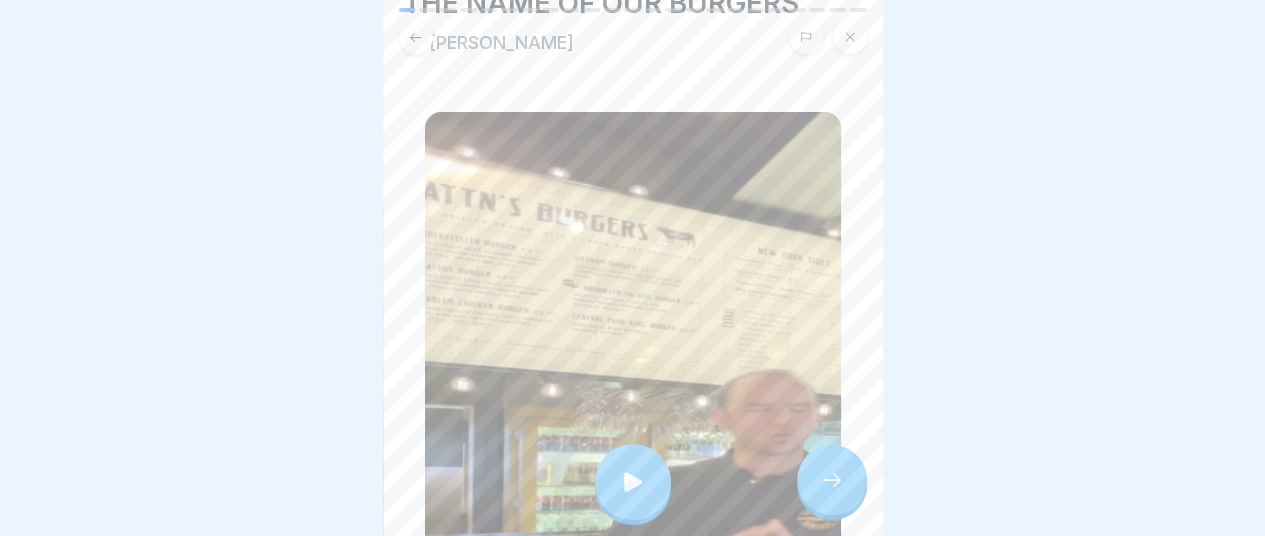 click at bounding box center (850, 37) 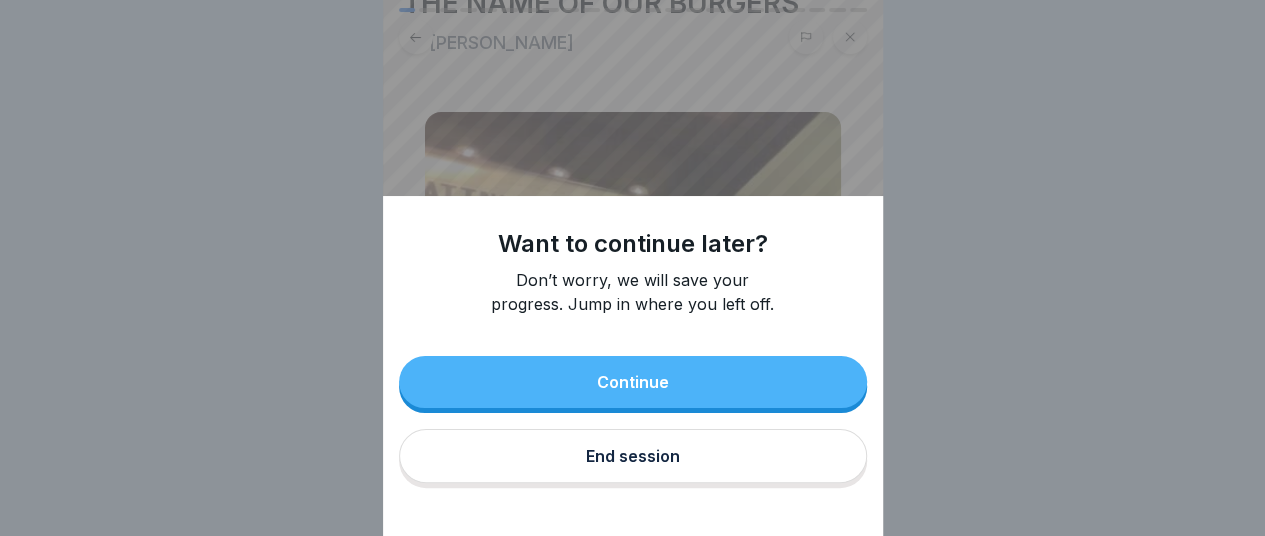 click on "End session" at bounding box center [633, 456] 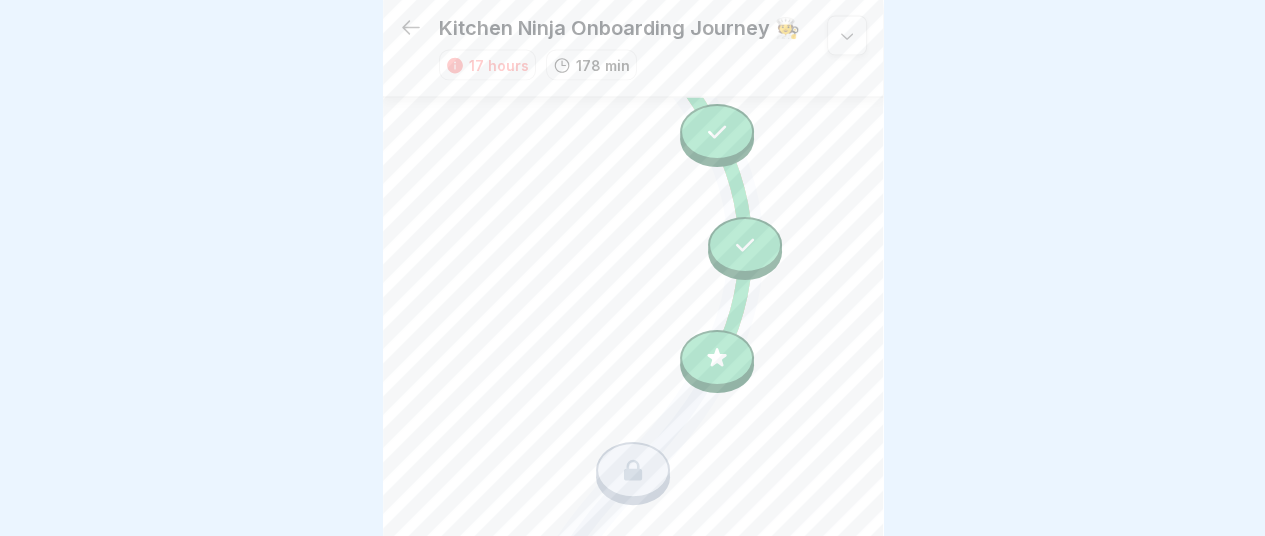 scroll, scrollTop: 1924, scrollLeft: 0, axis: vertical 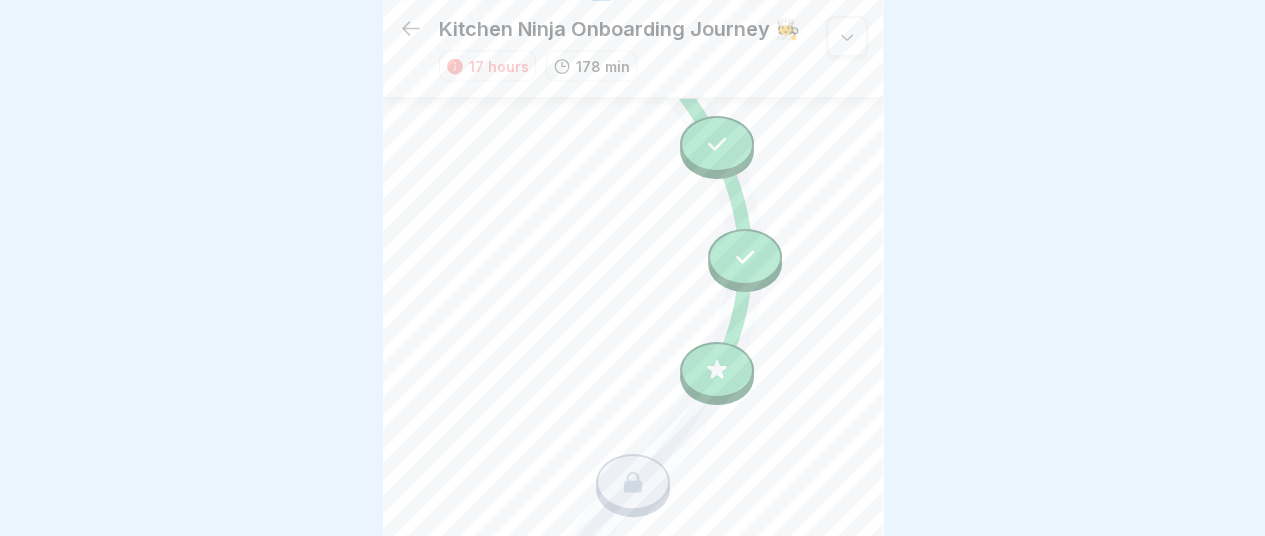 click 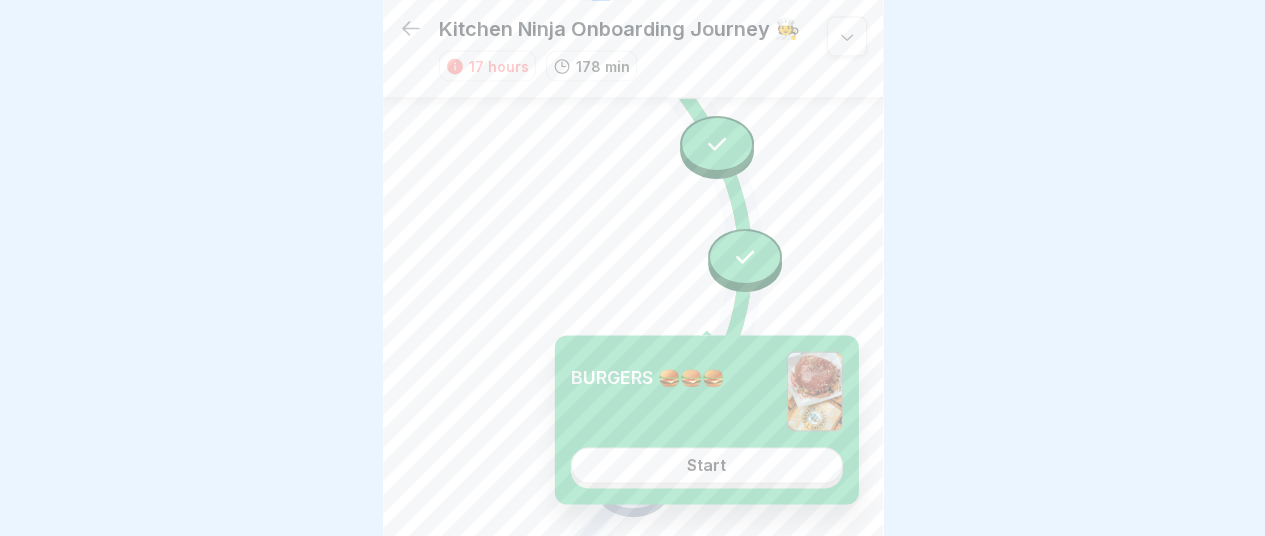 click on "Start" at bounding box center (707, 465) 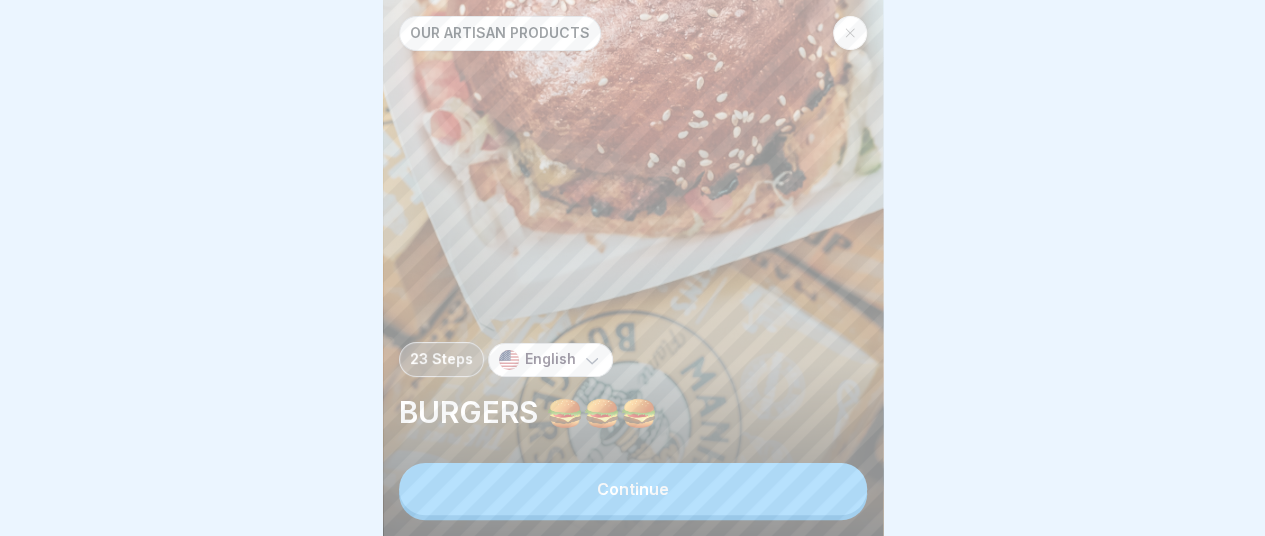 click on "Continue" at bounding box center [633, 489] 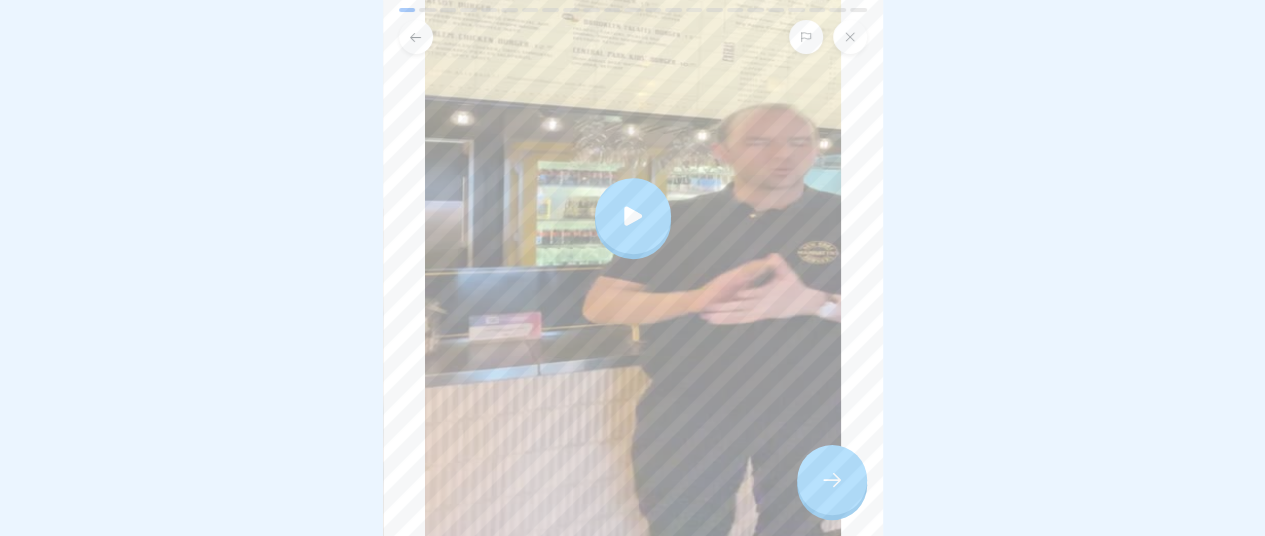 scroll, scrollTop: 359, scrollLeft: 0, axis: vertical 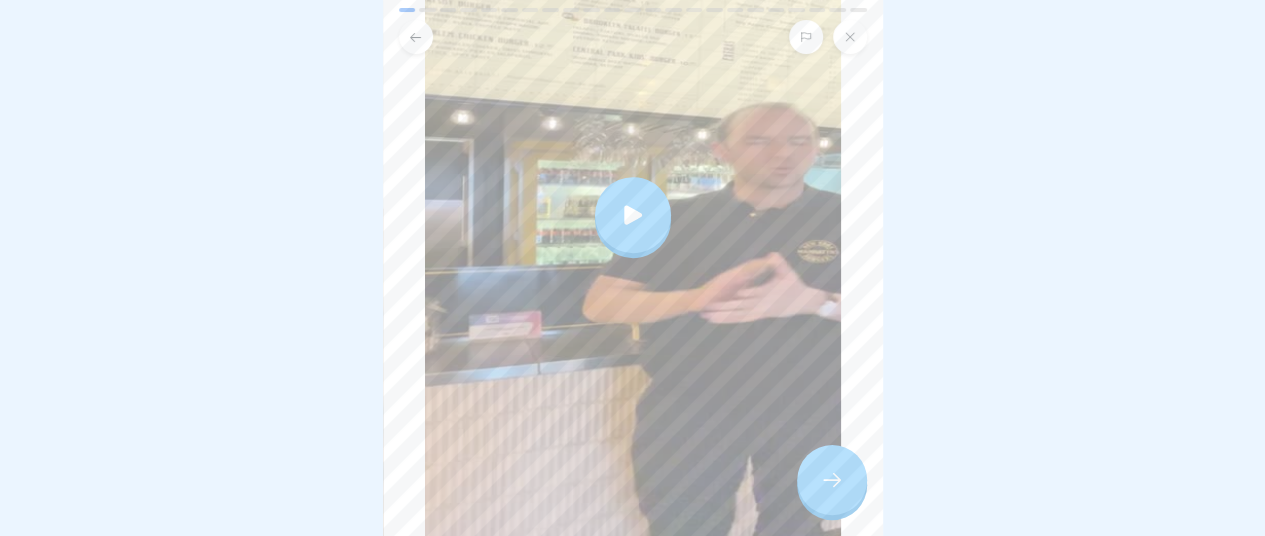click at bounding box center [633, 215] 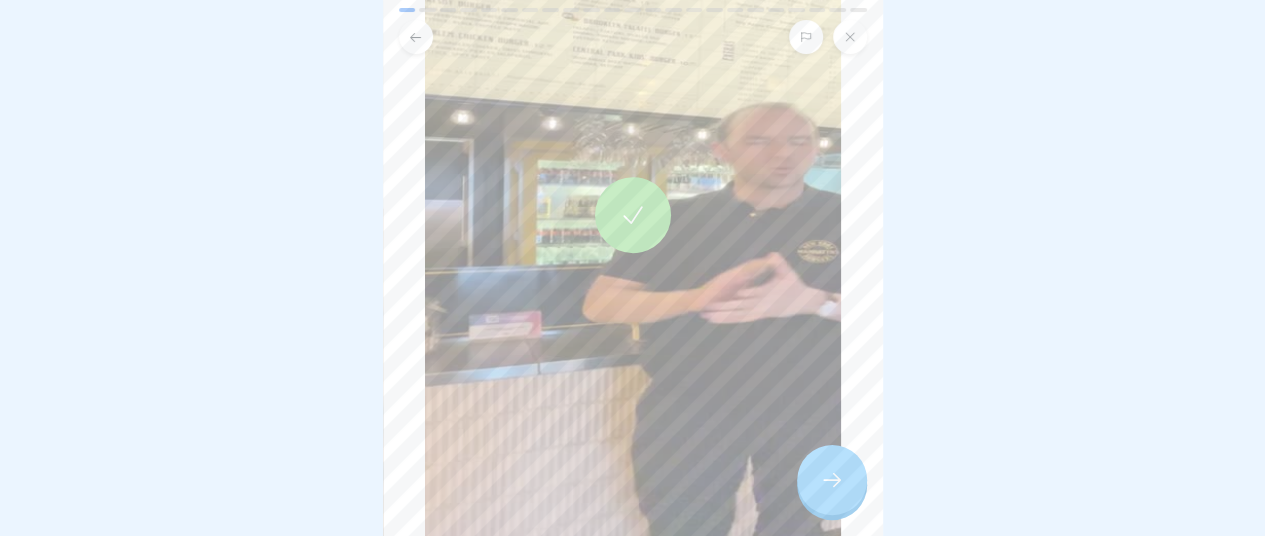 click 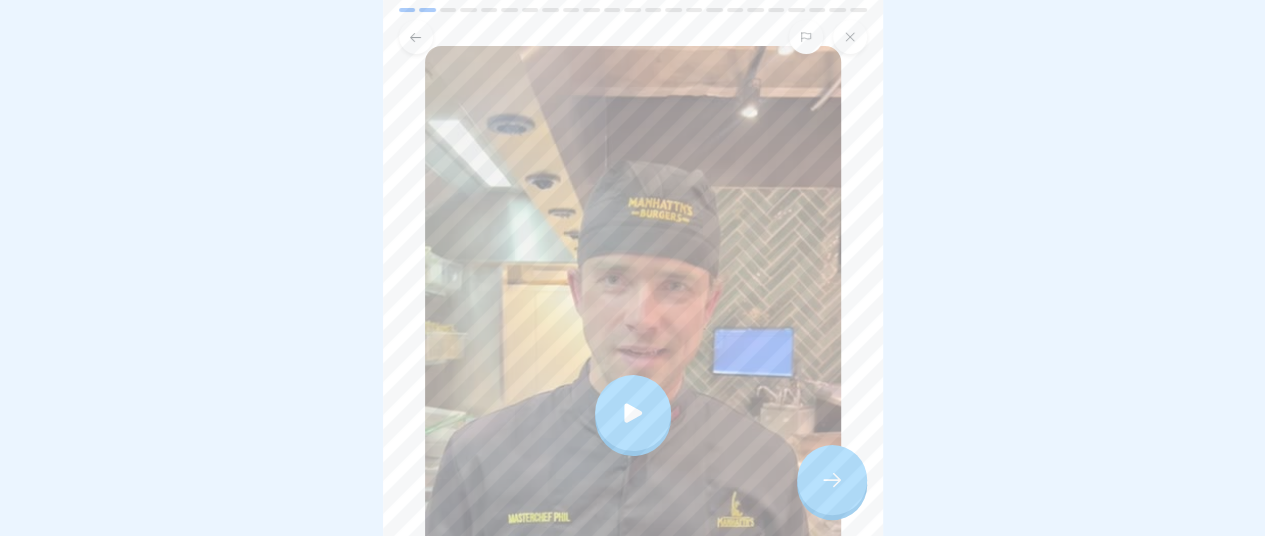 scroll, scrollTop: 234, scrollLeft: 0, axis: vertical 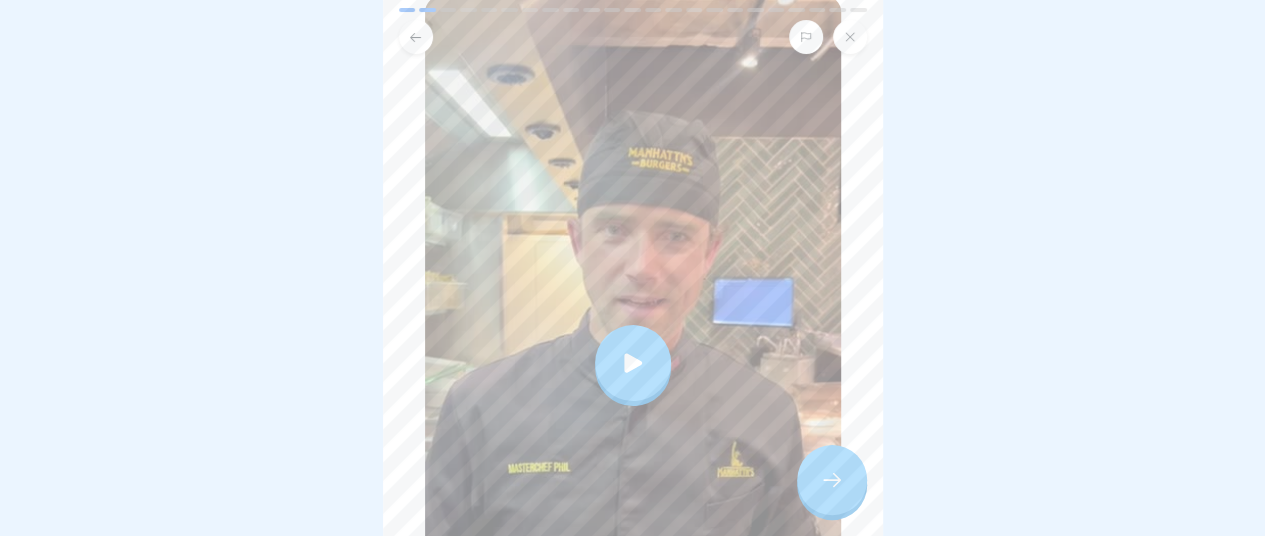 click at bounding box center (633, 363) 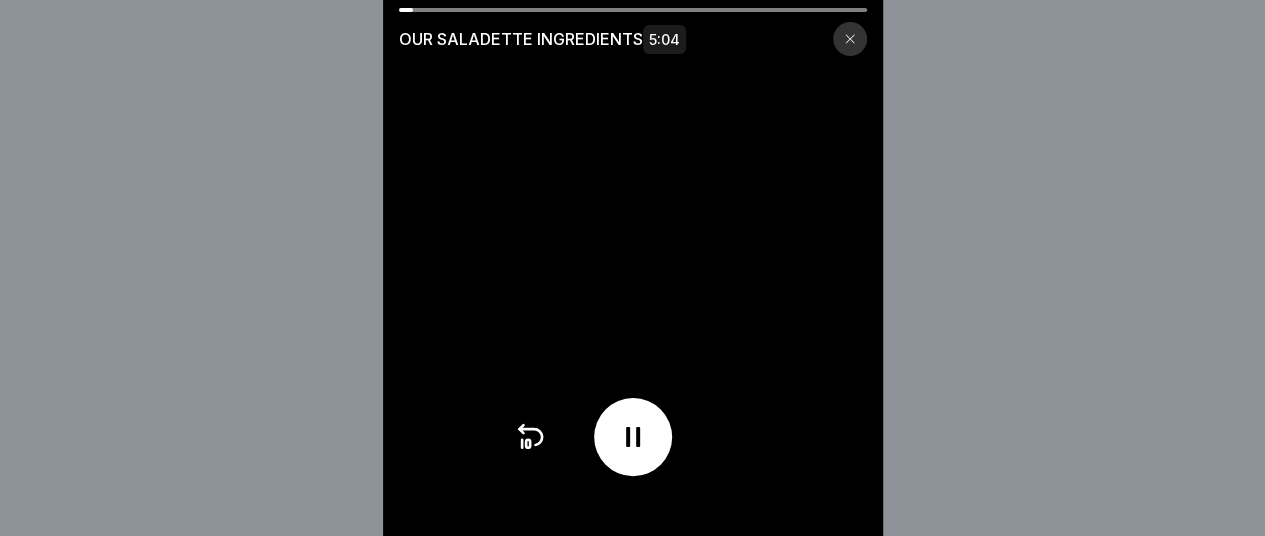 drag, startPoint x: 1264, startPoint y: 144, endPoint x: 1251, endPoint y: 187, distance: 44.922153 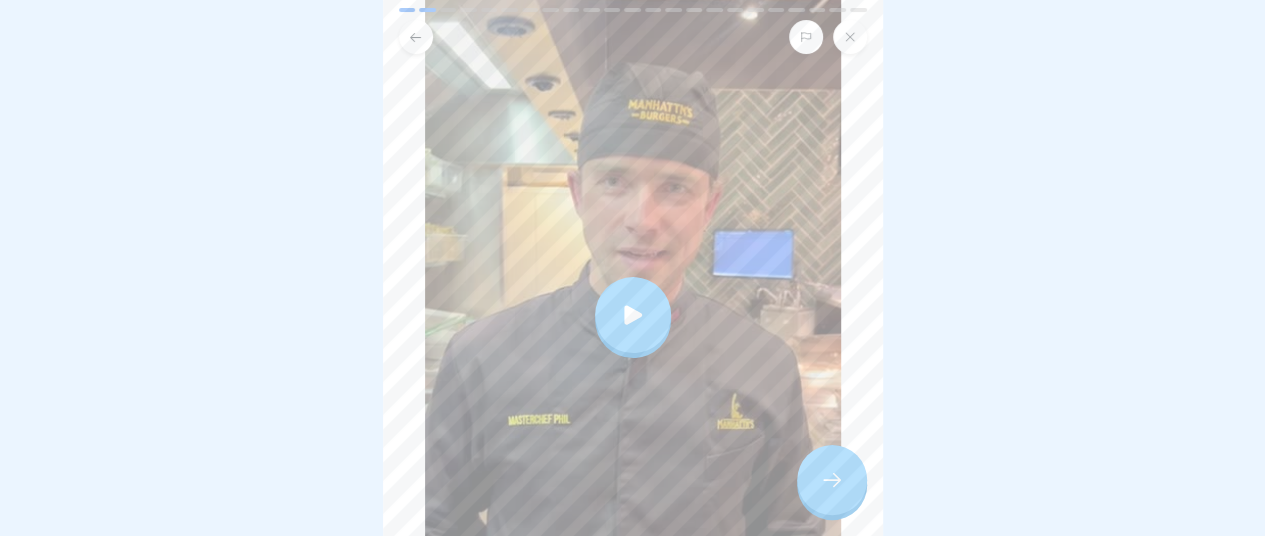 scroll, scrollTop: 295, scrollLeft: 0, axis: vertical 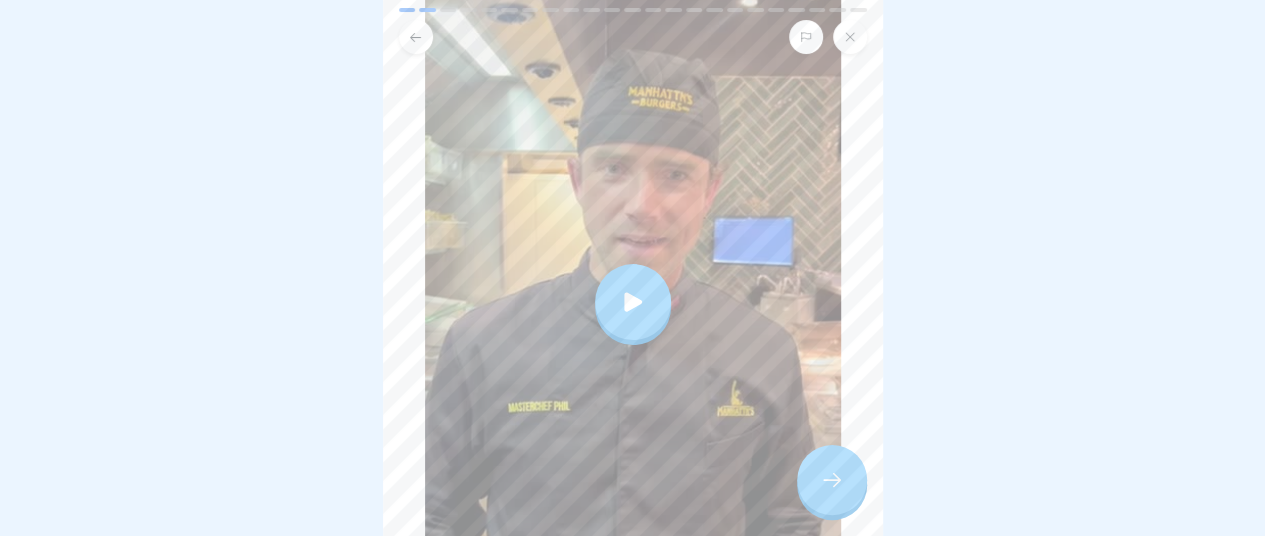 click at bounding box center (633, 302) 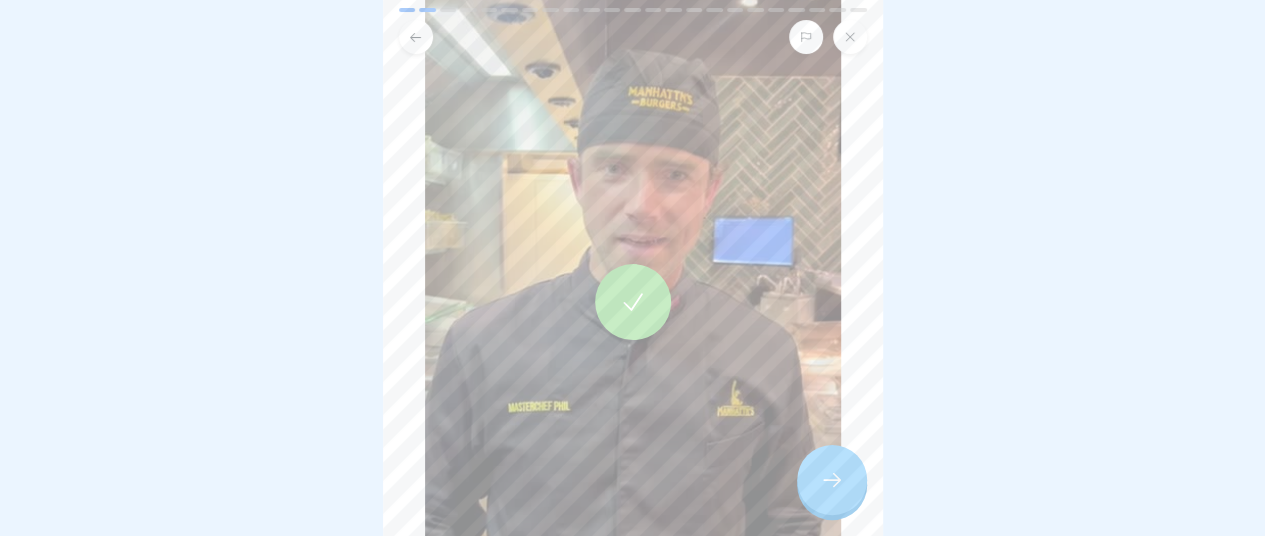 click at bounding box center [832, 480] 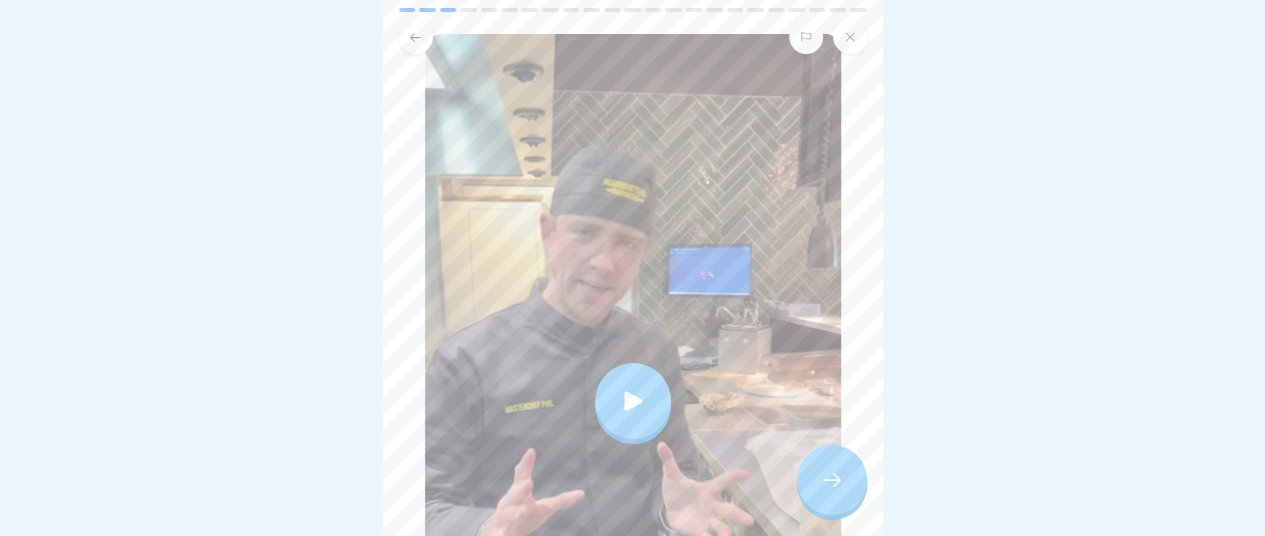 scroll, scrollTop: 168, scrollLeft: 0, axis: vertical 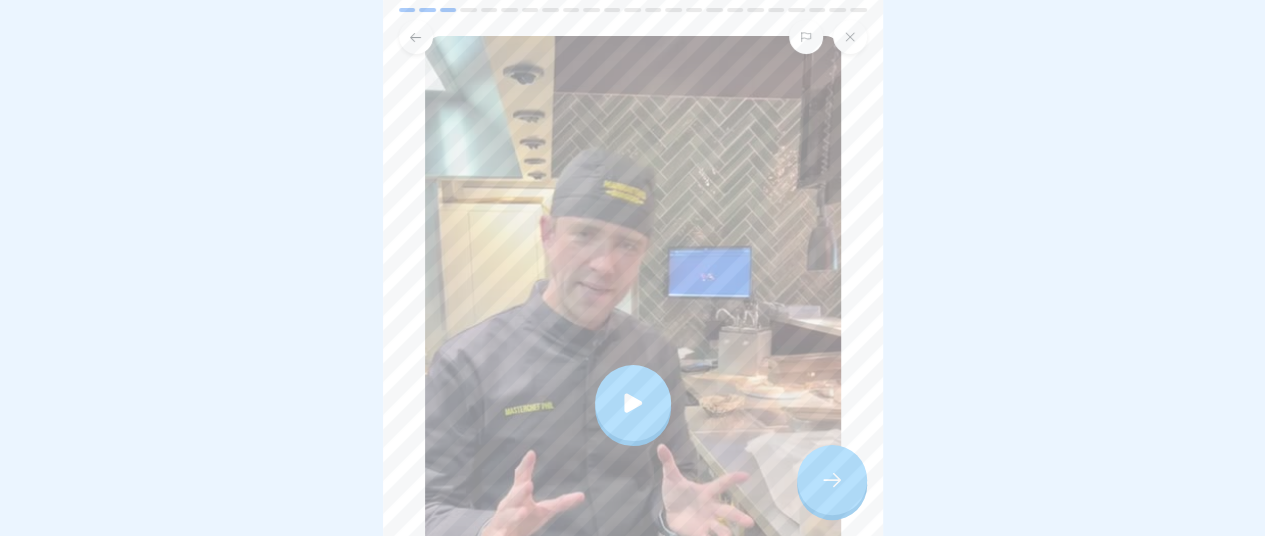 click 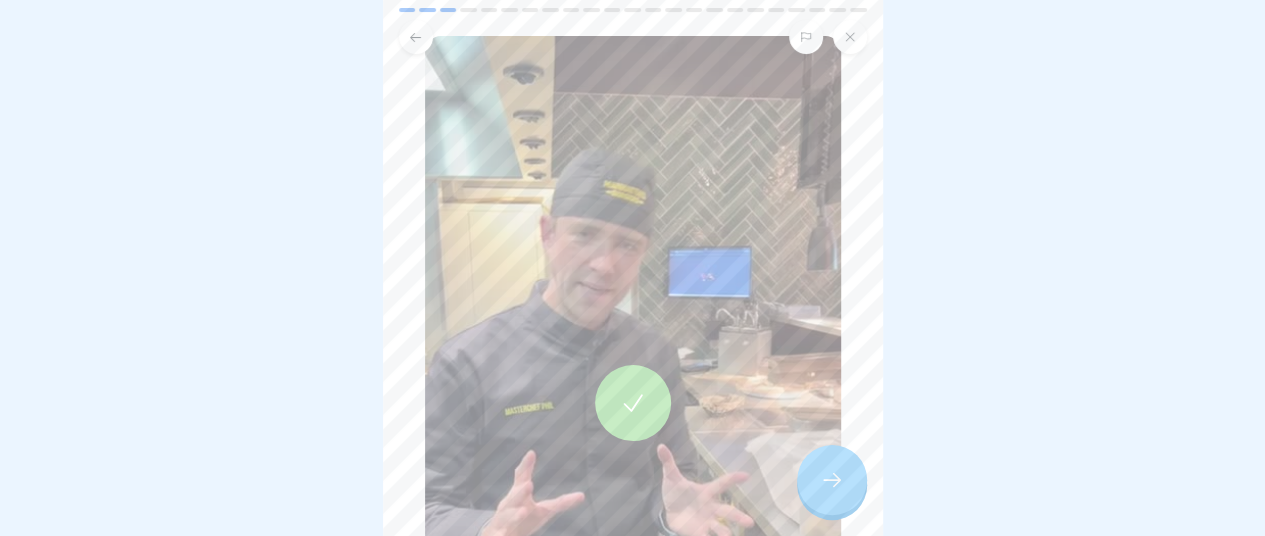 click 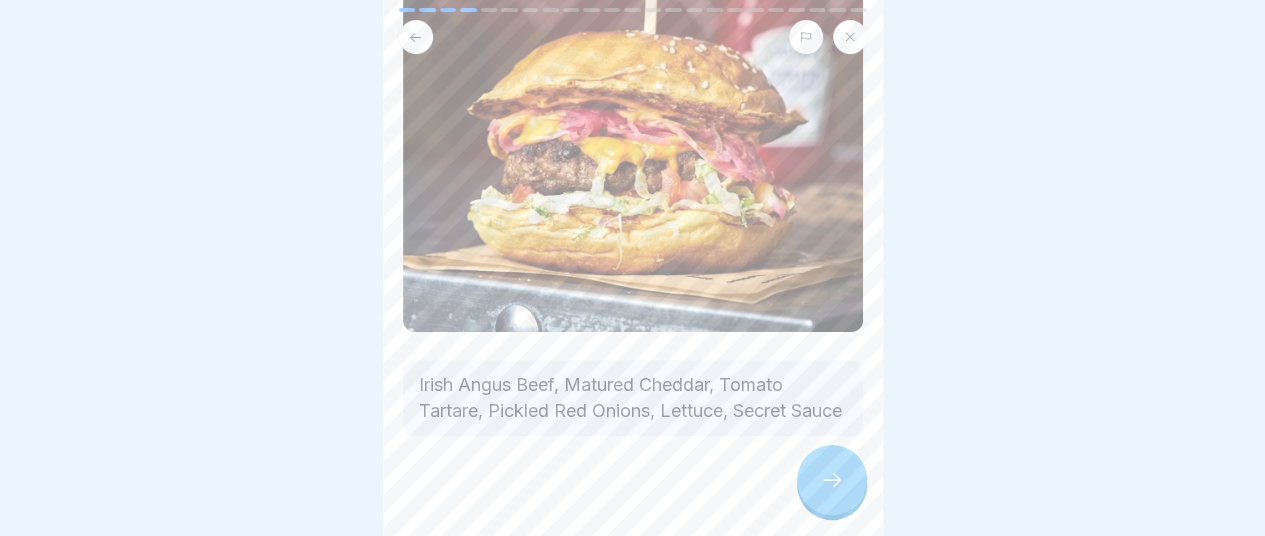 scroll, scrollTop: 210, scrollLeft: 0, axis: vertical 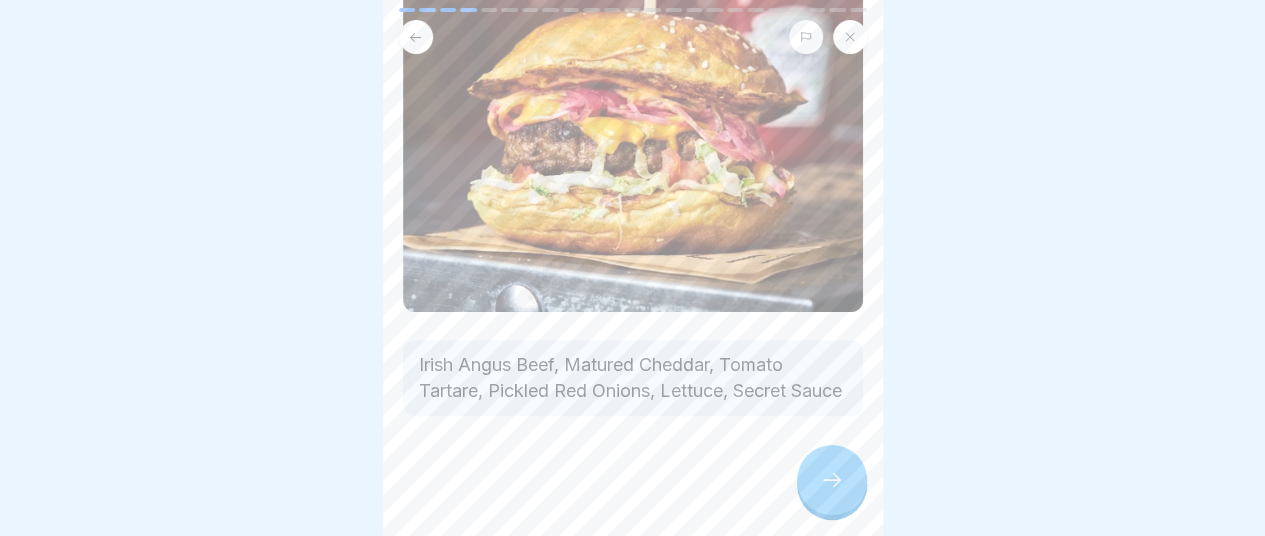 click at bounding box center [832, 480] 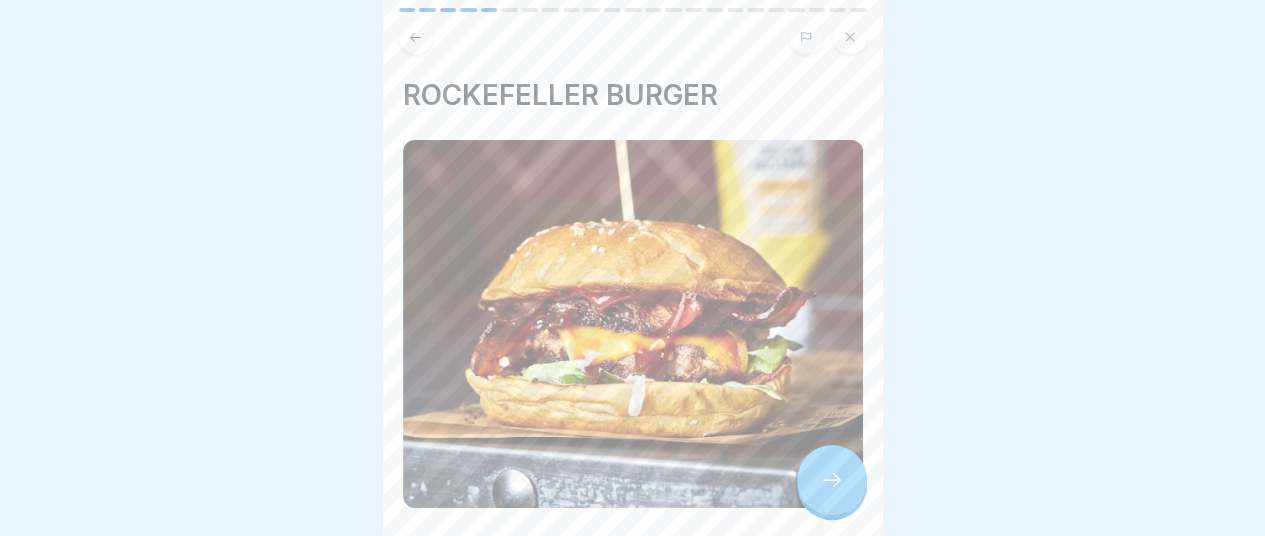 click at bounding box center [832, 480] 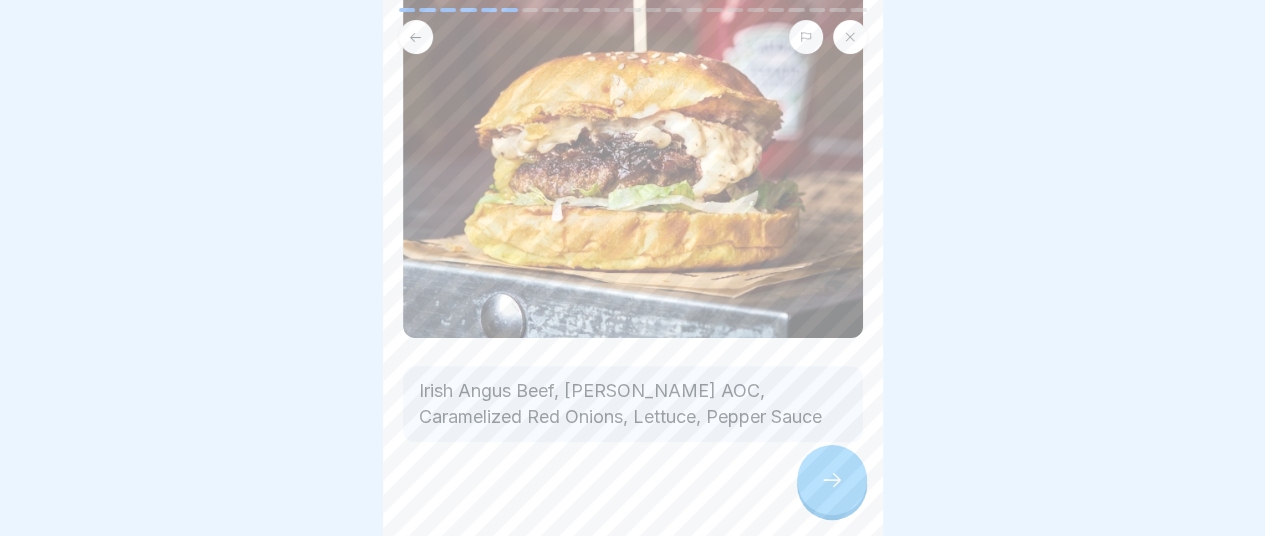 scroll, scrollTop: 170, scrollLeft: 0, axis: vertical 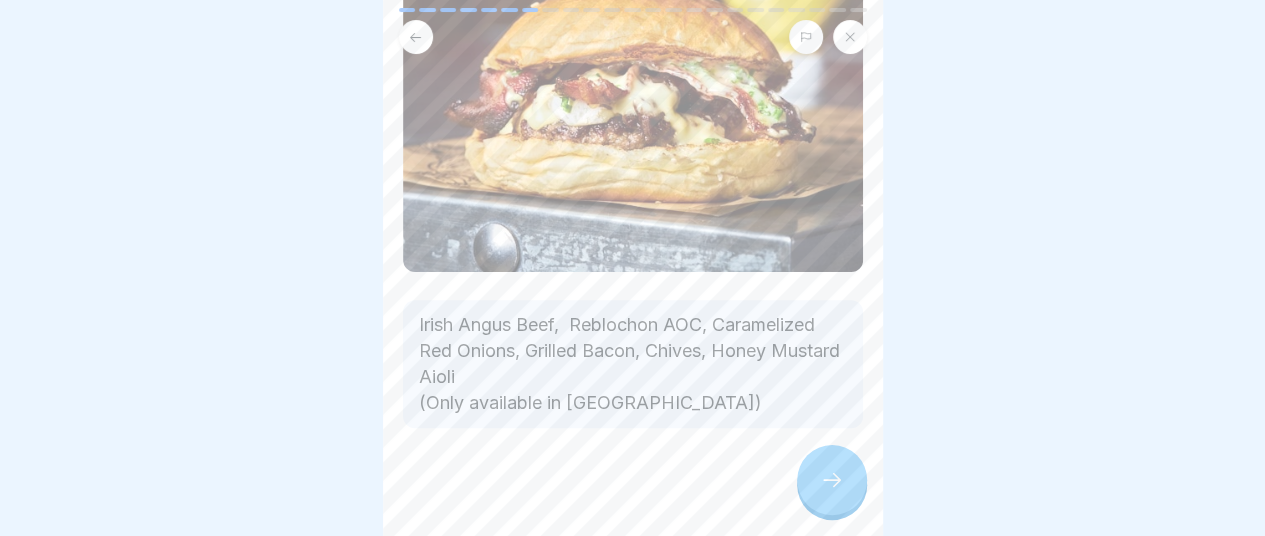 click 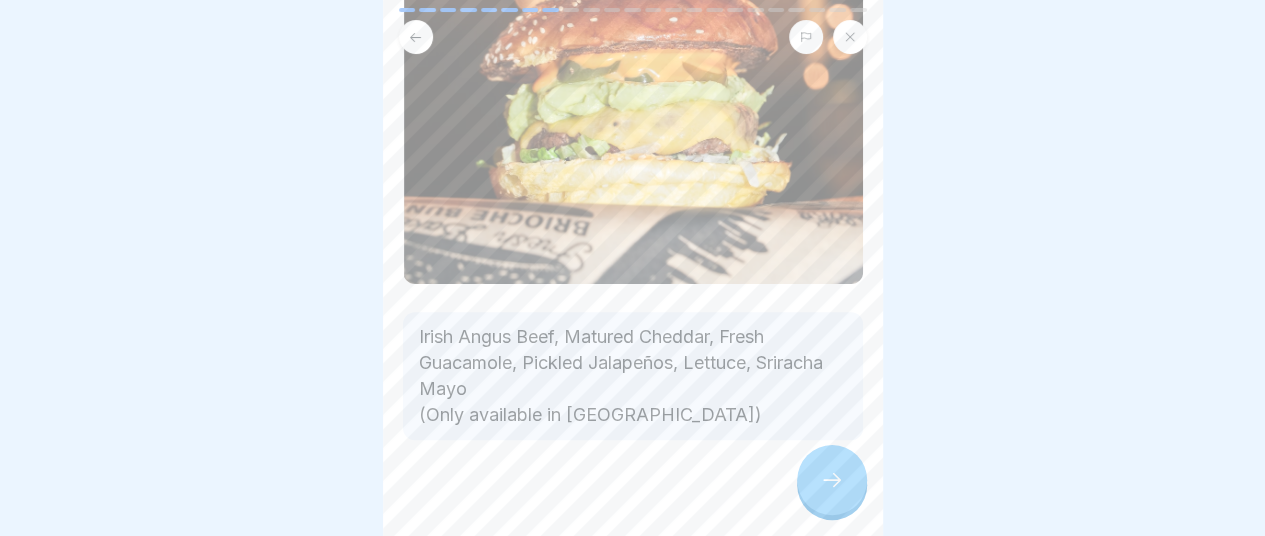 scroll, scrollTop: 281, scrollLeft: 0, axis: vertical 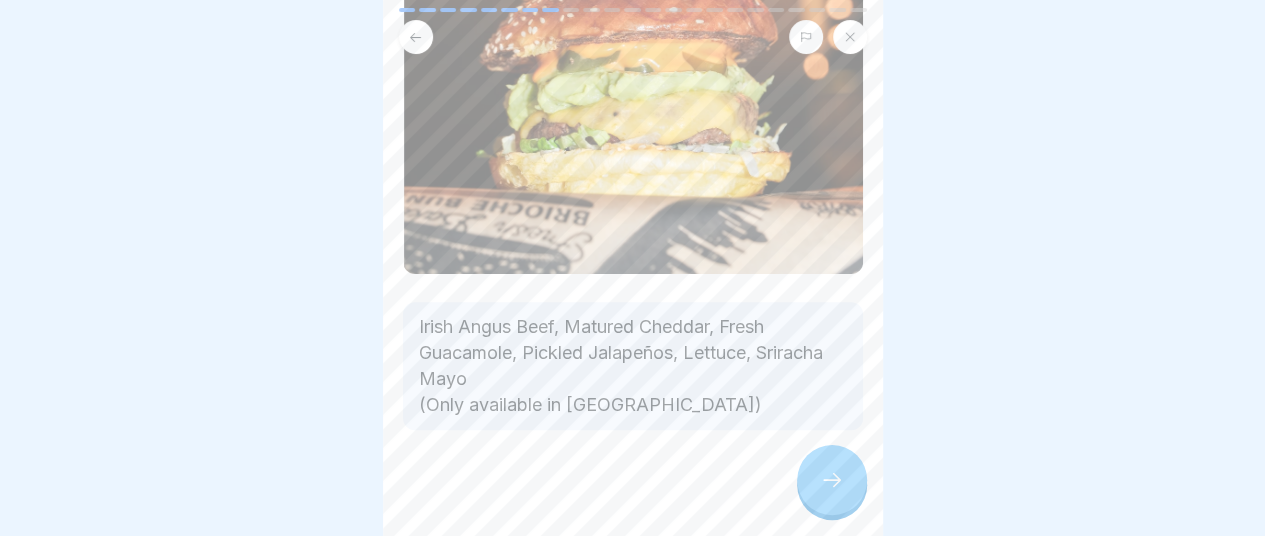 click 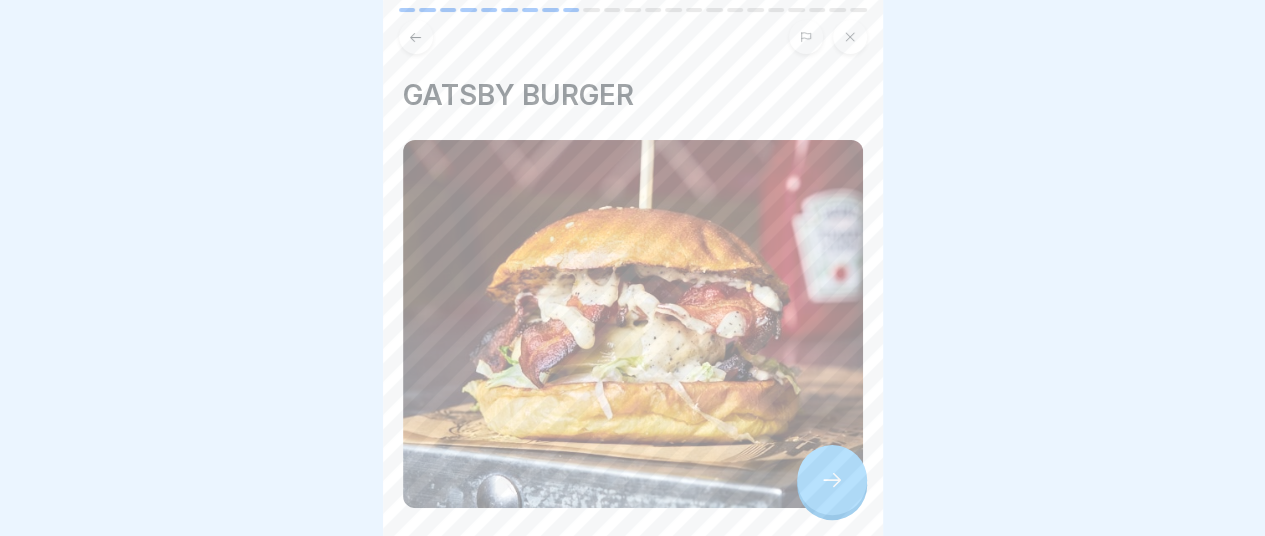 click 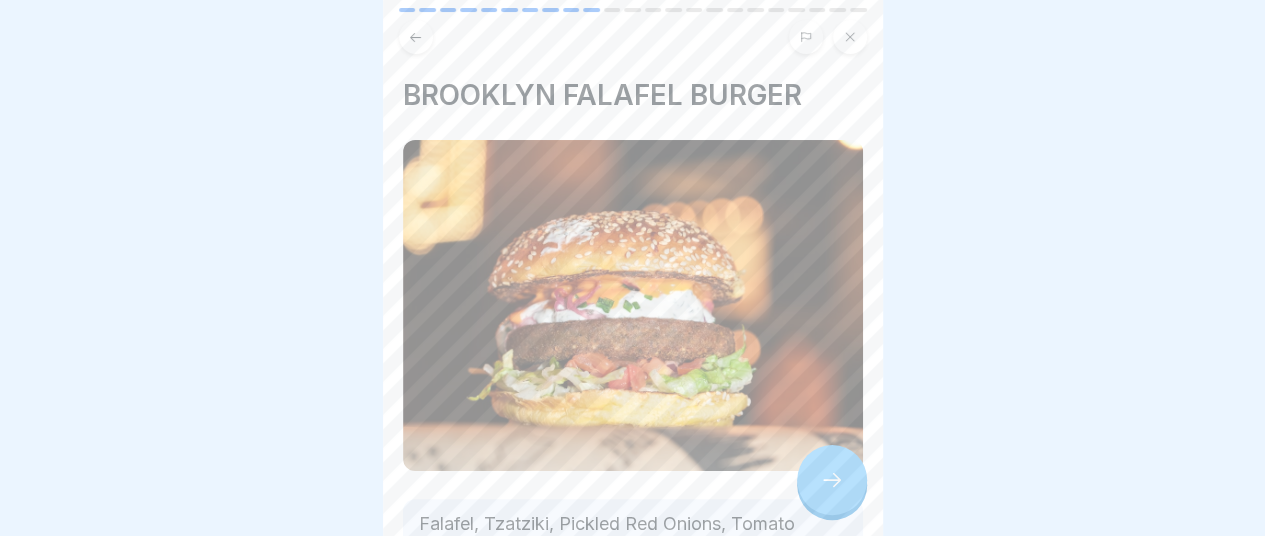 click 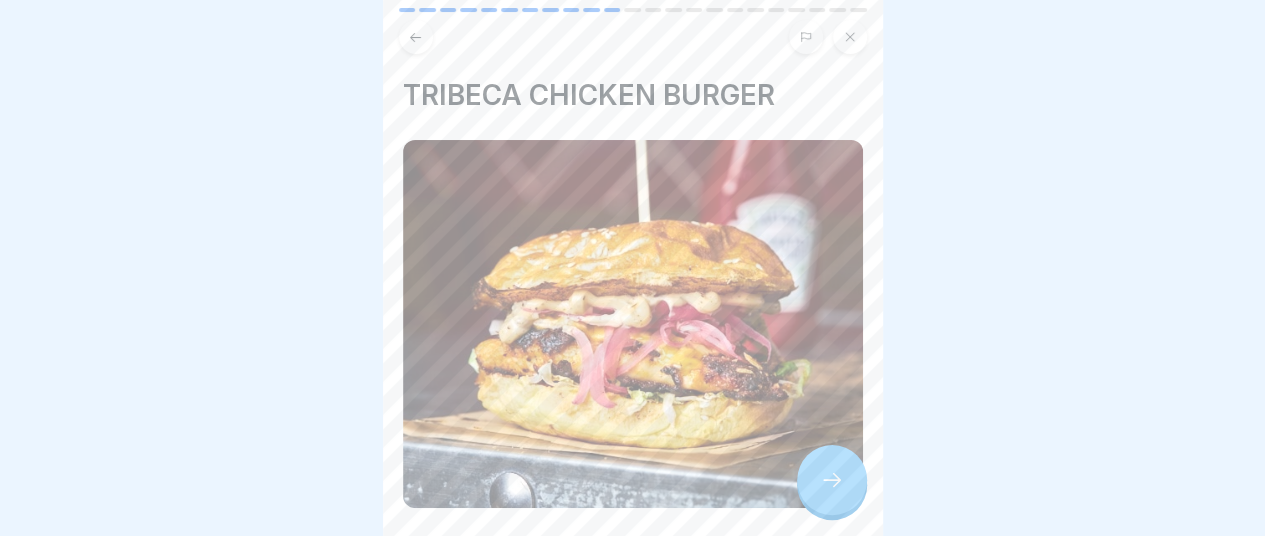 click 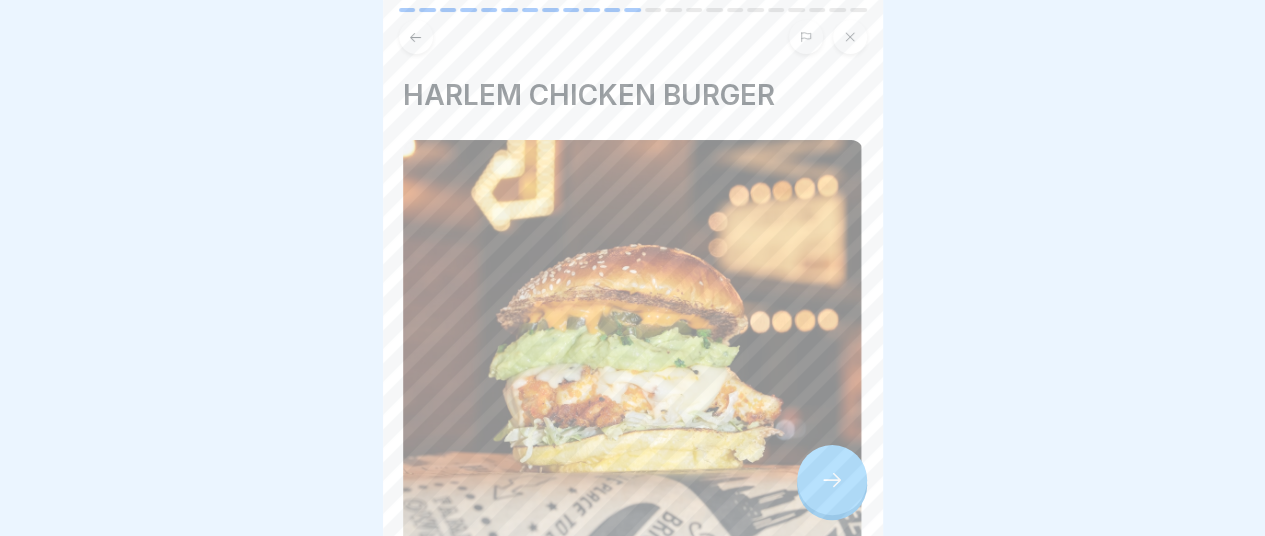 click 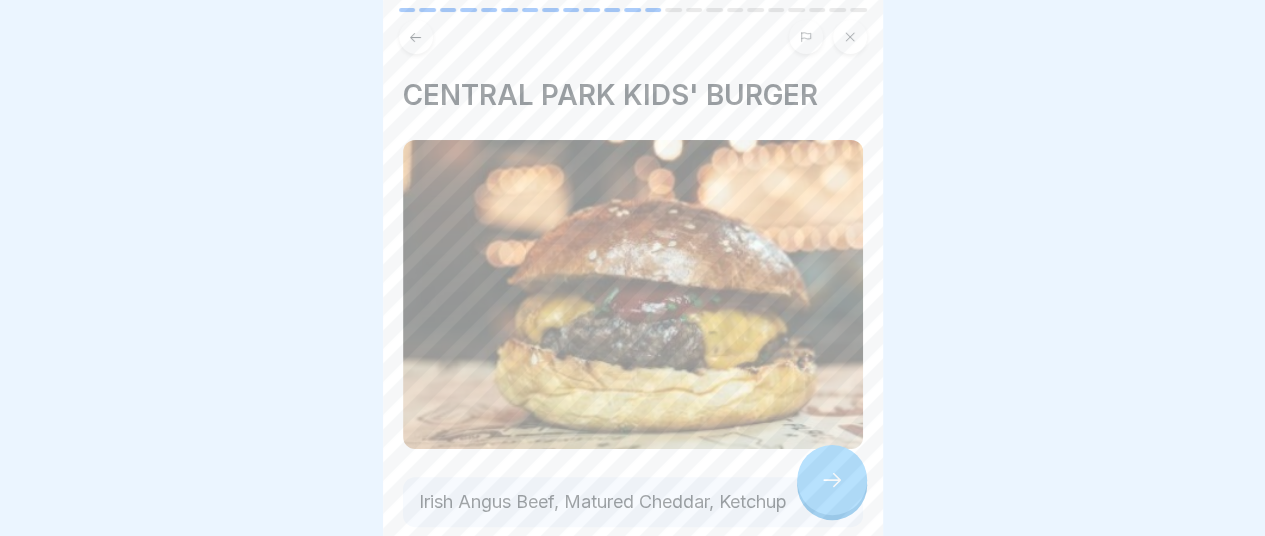 click 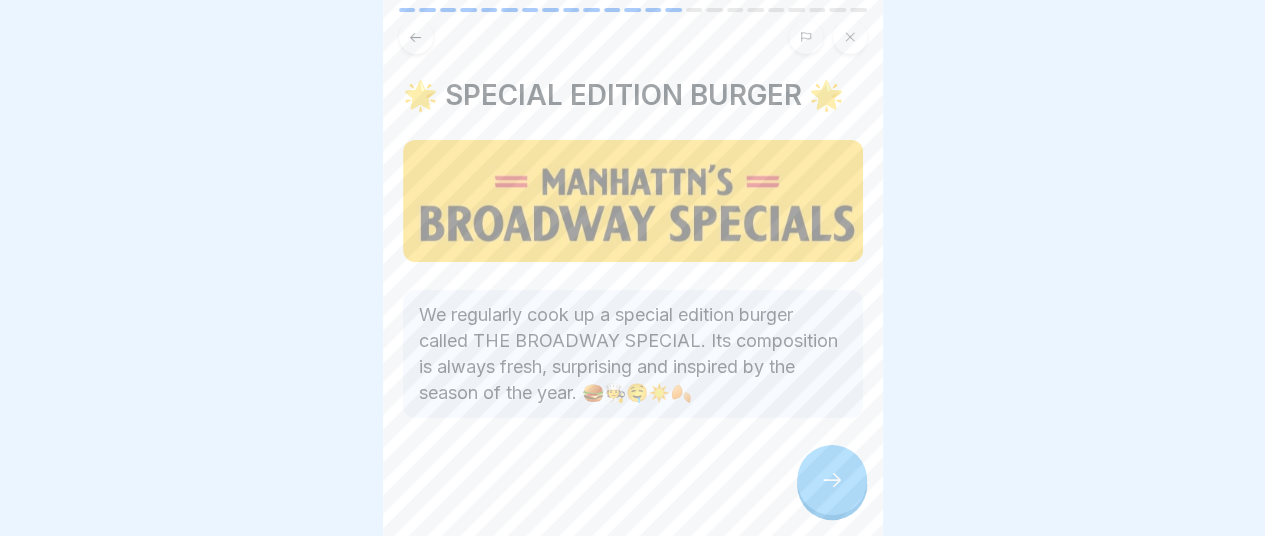 click 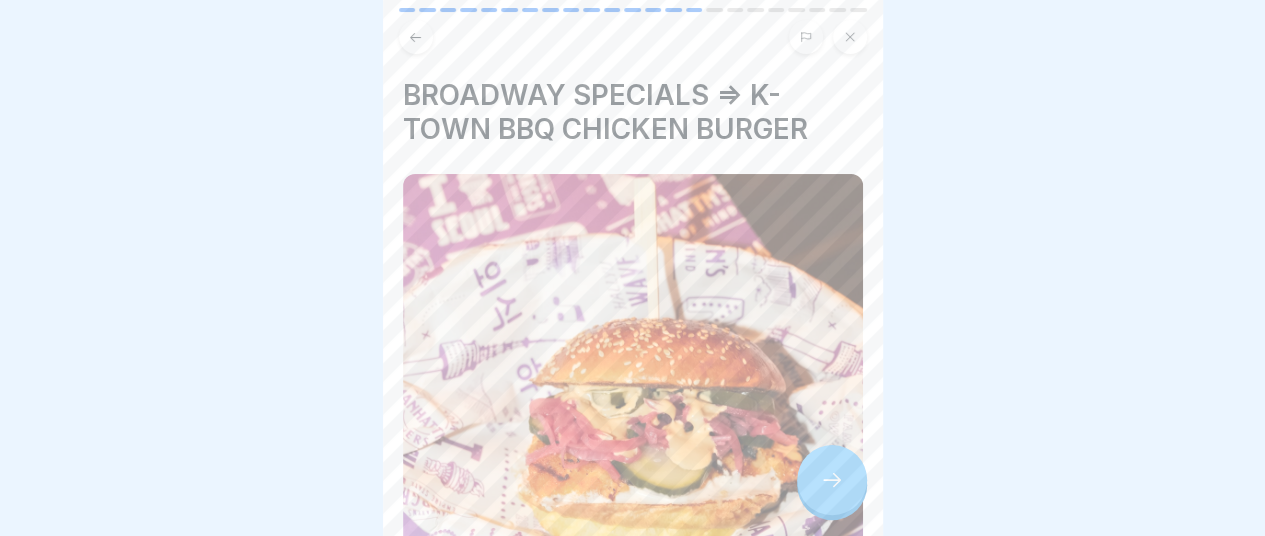 click 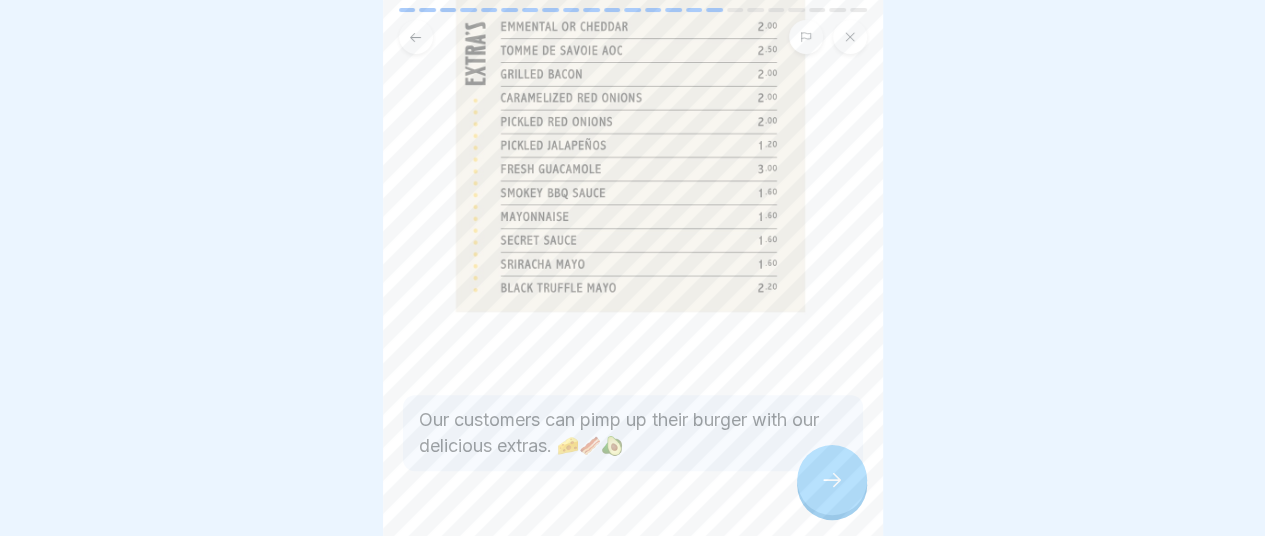 scroll, scrollTop: 171, scrollLeft: 0, axis: vertical 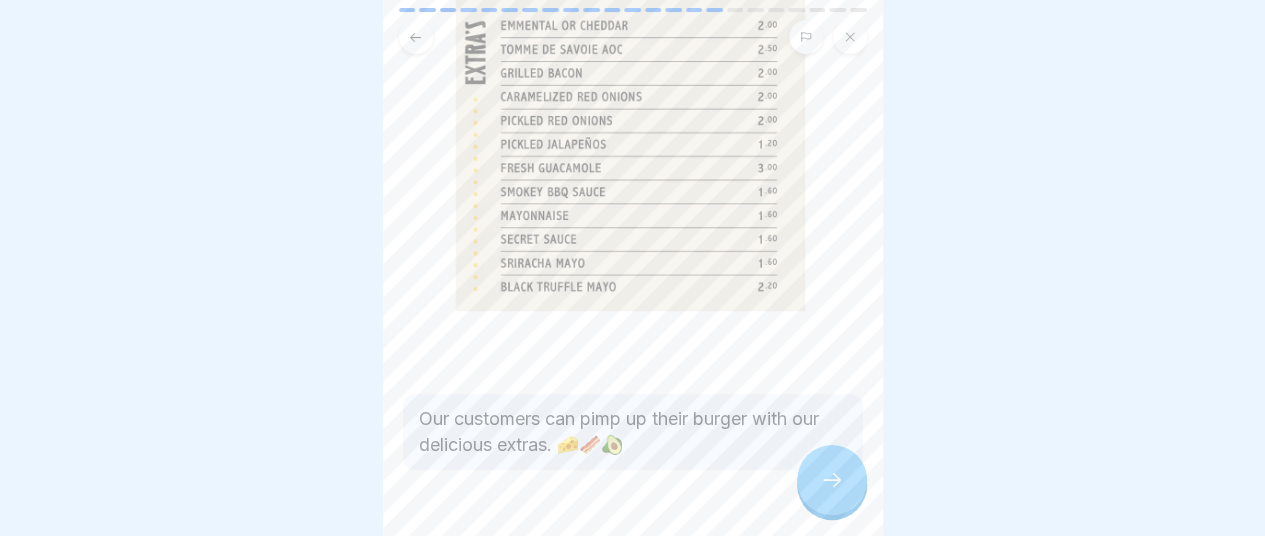 click at bounding box center (832, 480) 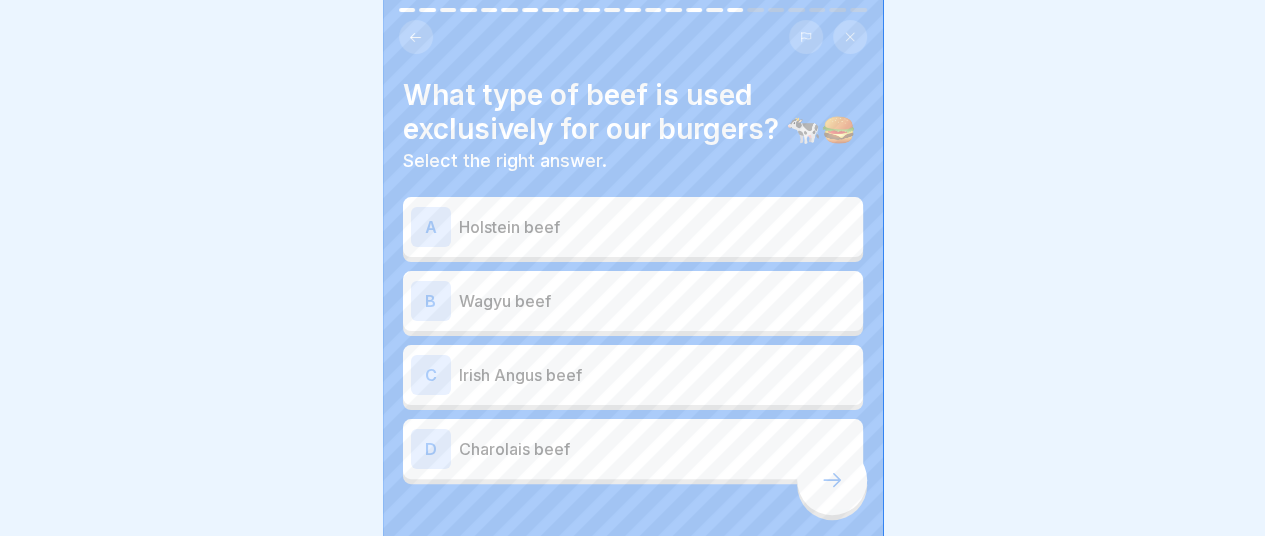 click on "C Irish Angus beef" at bounding box center (633, 375) 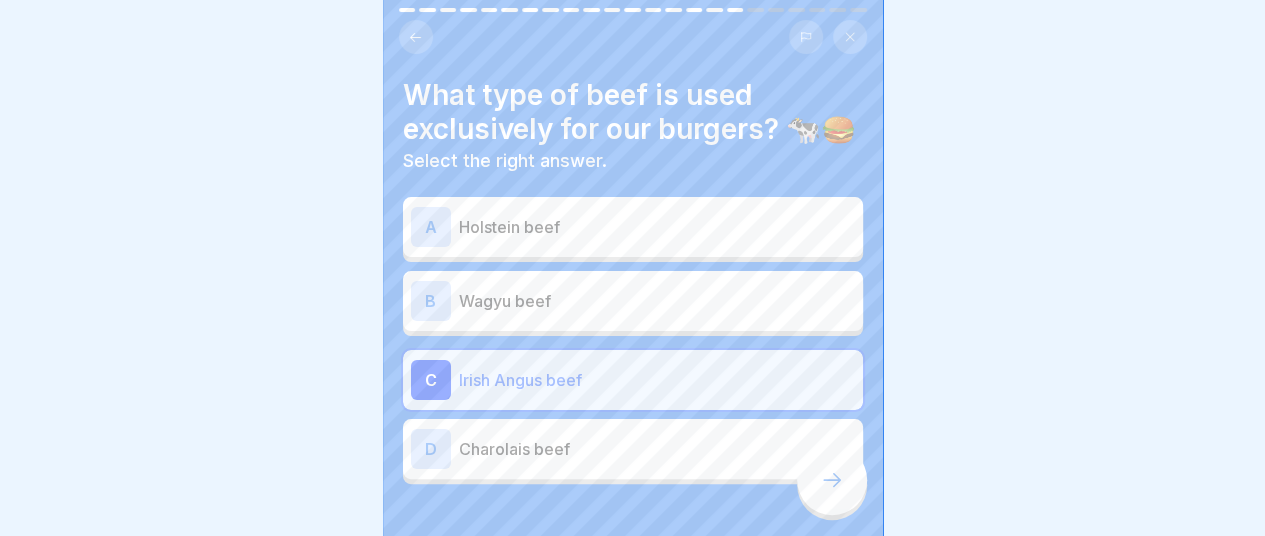 click 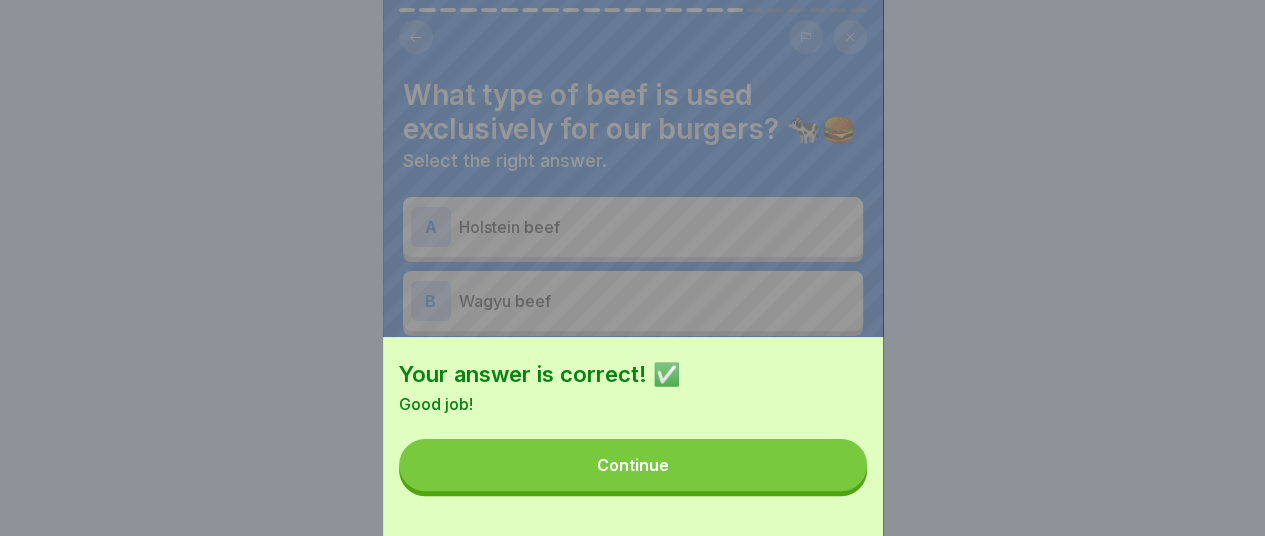 click on "Continue" at bounding box center (633, 465) 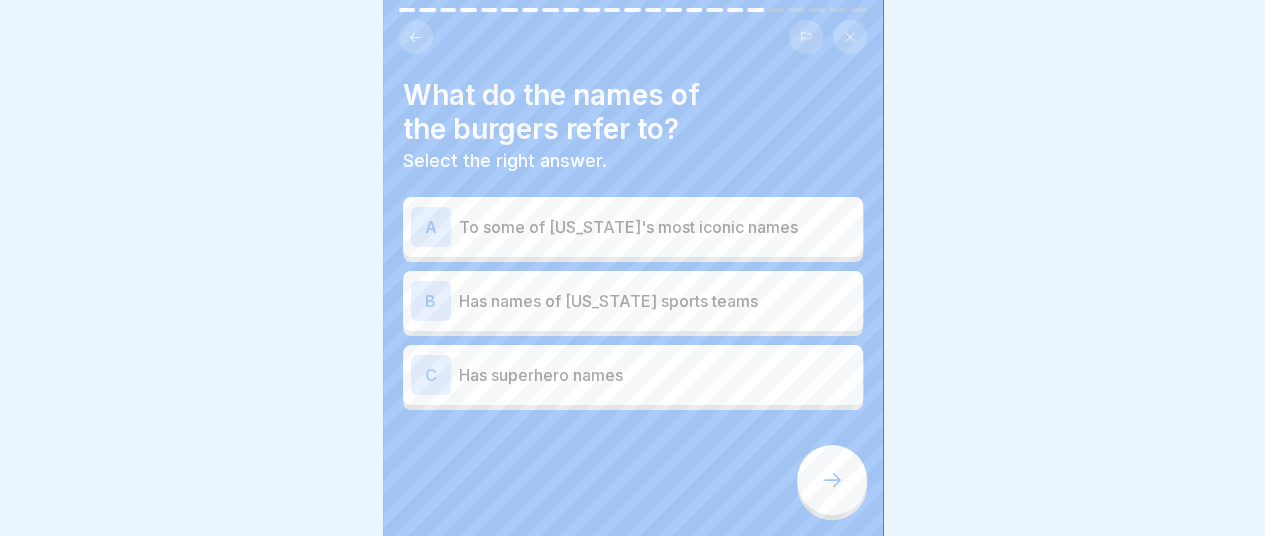 click on "To some of [US_STATE]'s most iconic names" at bounding box center [657, 227] 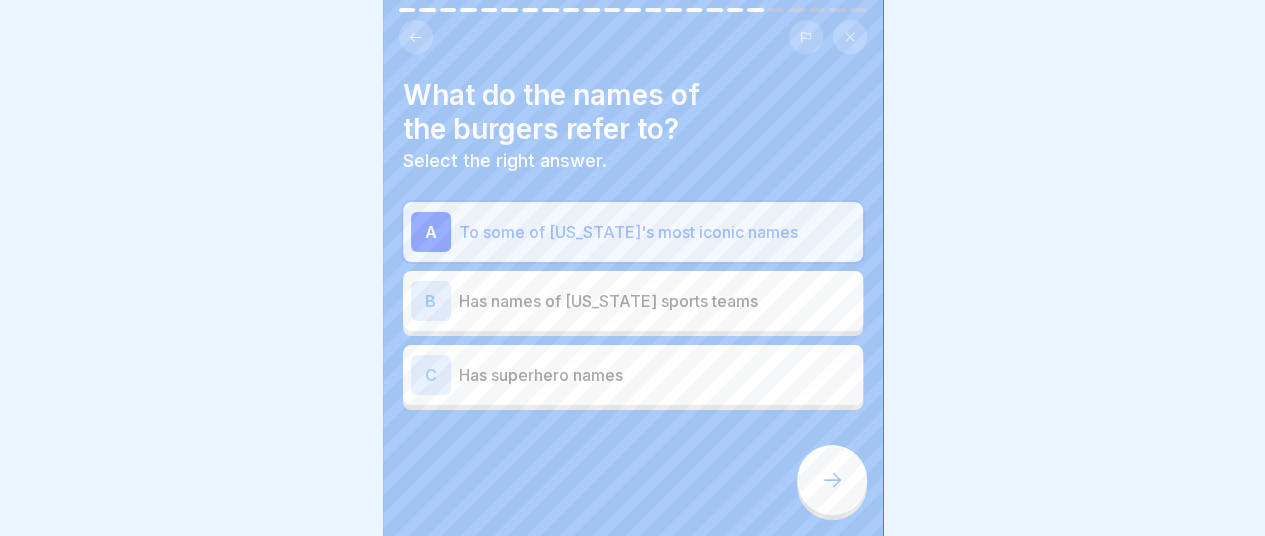 click at bounding box center (832, 480) 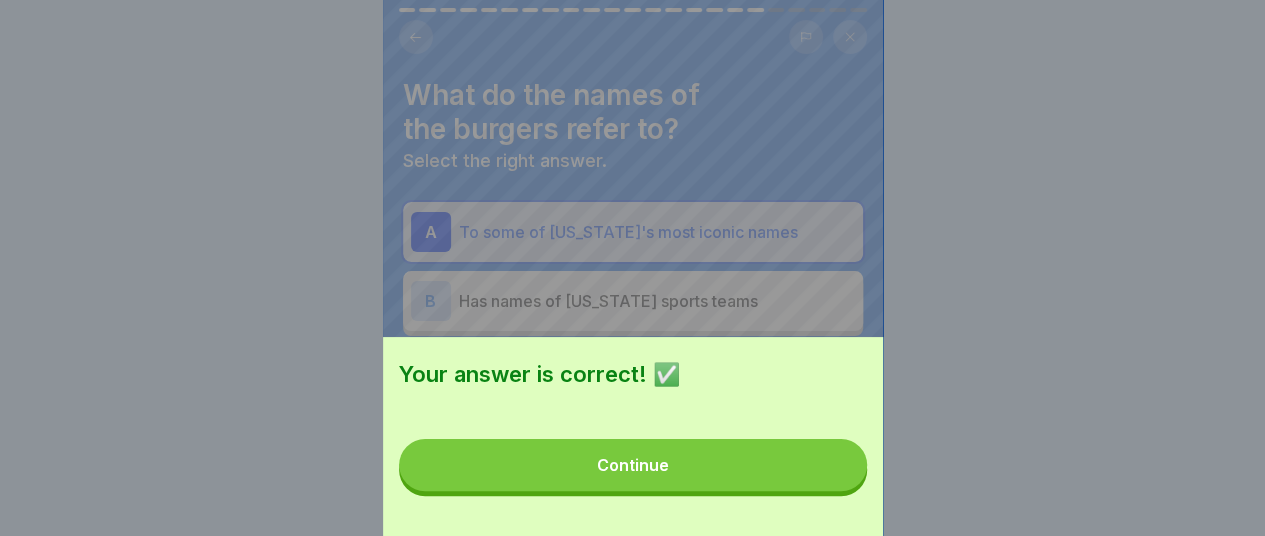 click on "Continue" at bounding box center [633, 465] 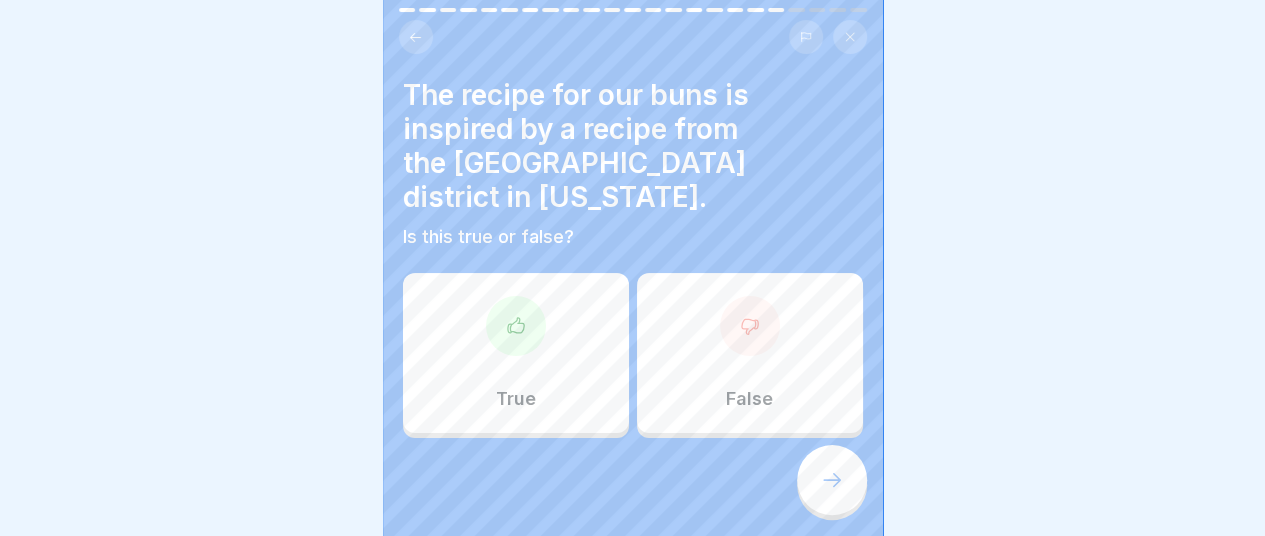 click on "True" at bounding box center (516, 353) 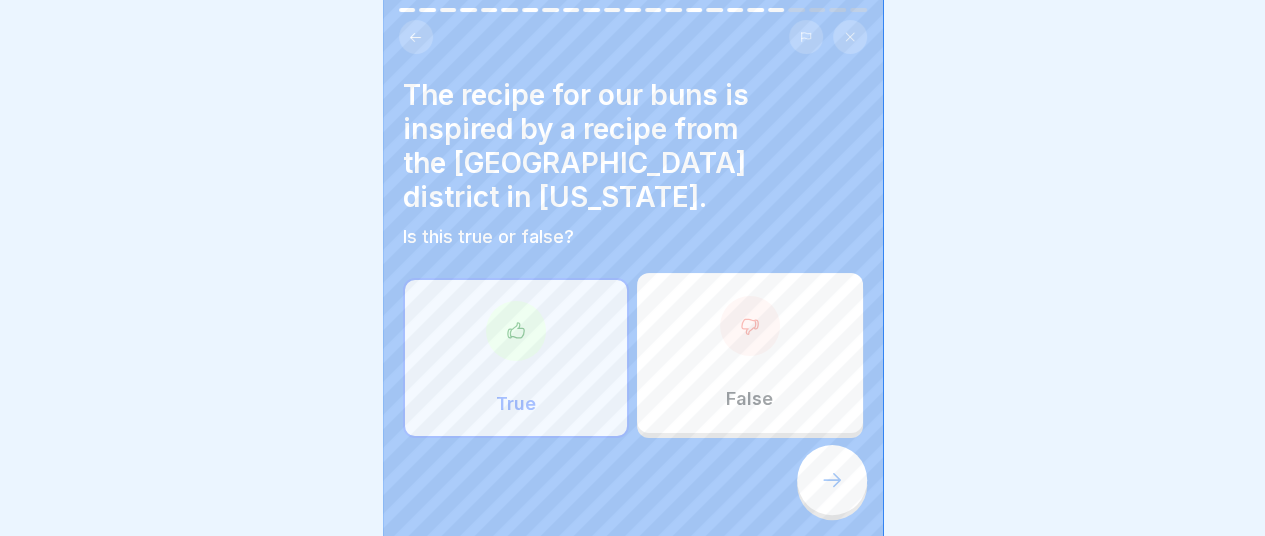 click at bounding box center [832, 480] 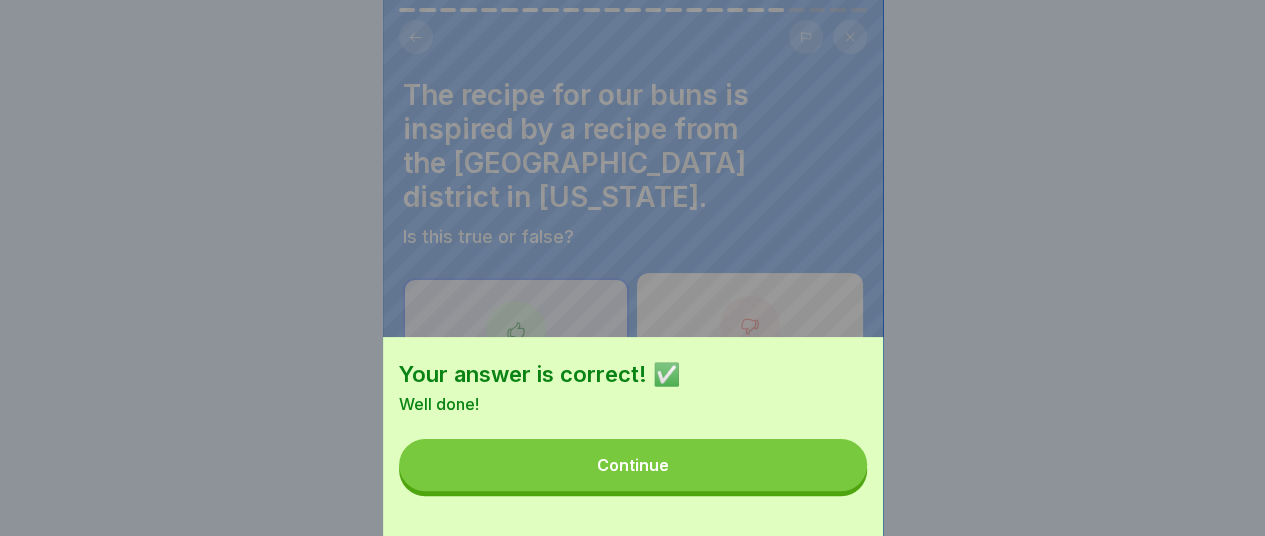 click on "Continue" at bounding box center [633, 465] 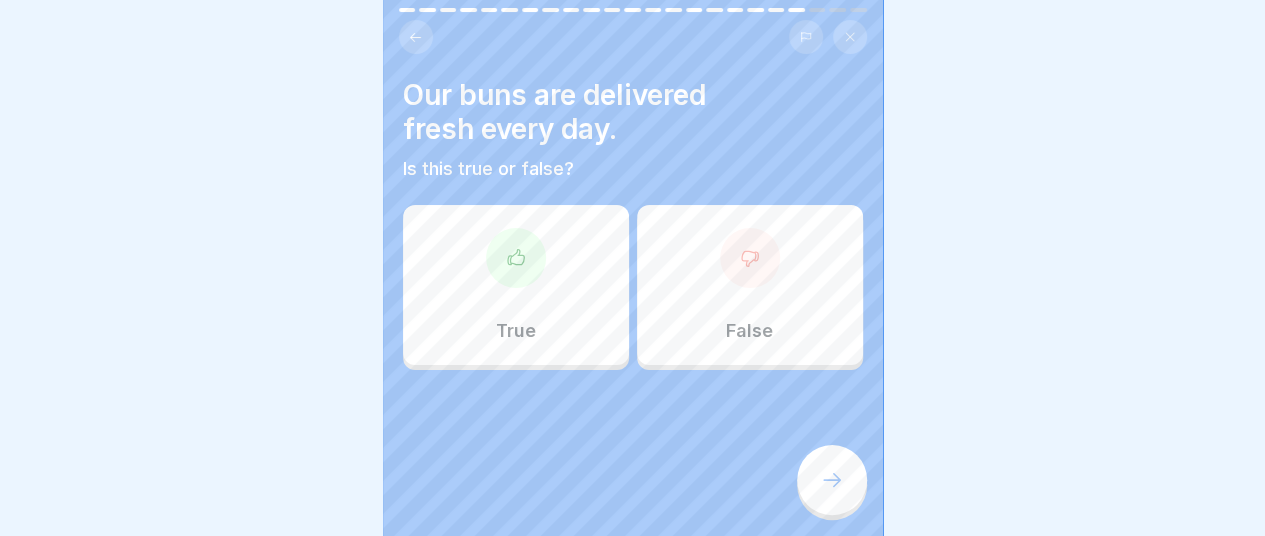 click on "True" at bounding box center (516, 285) 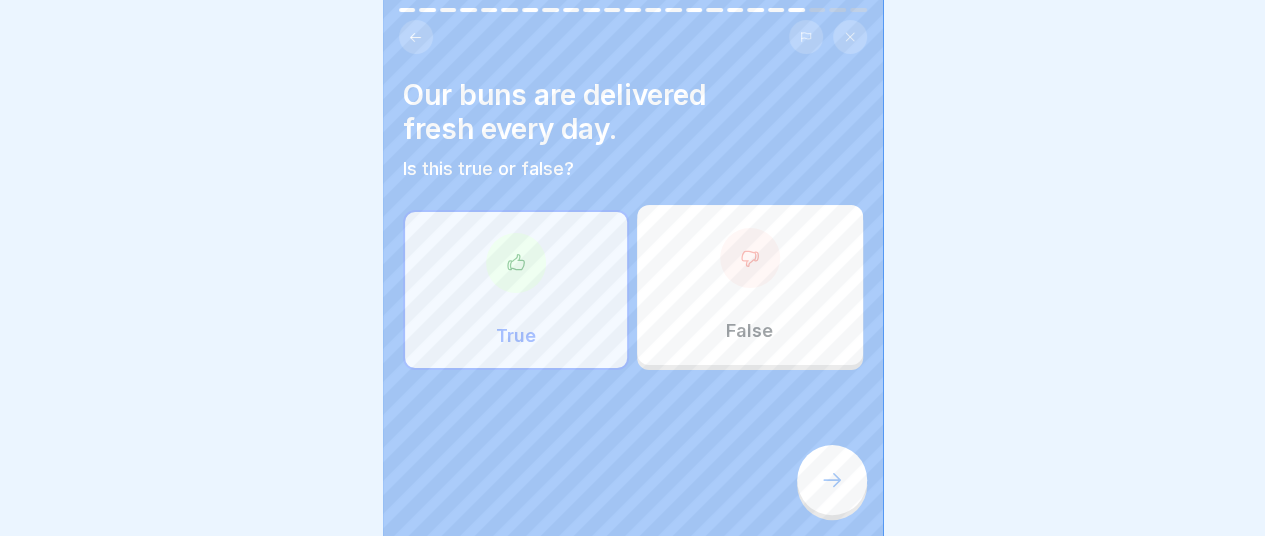 click at bounding box center [832, 480] 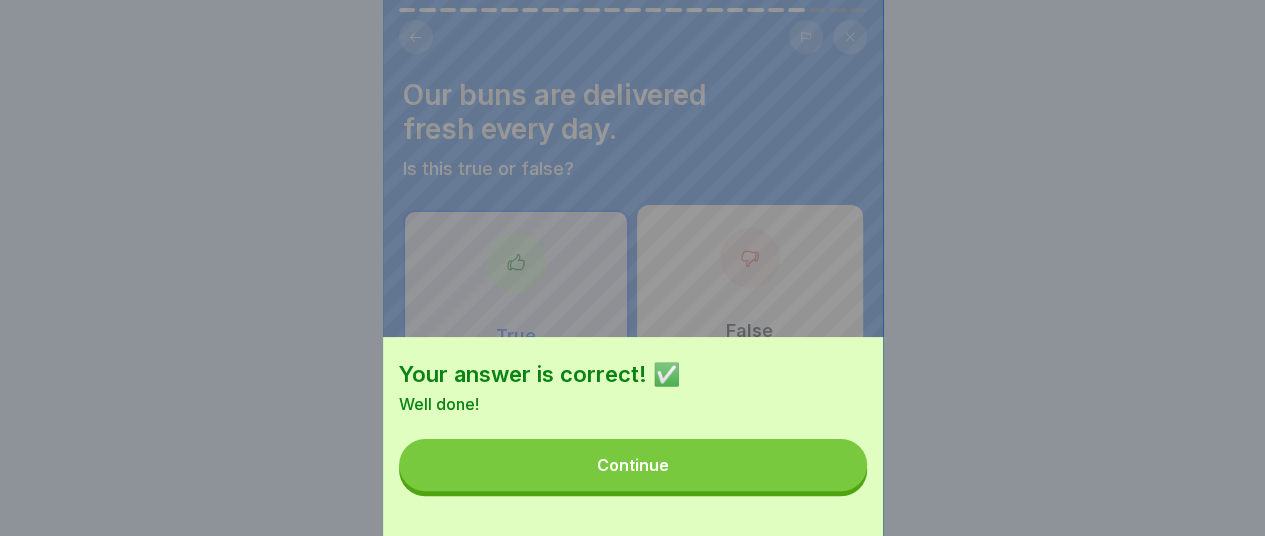 click on "Continue" at bounding box center (633, 465) 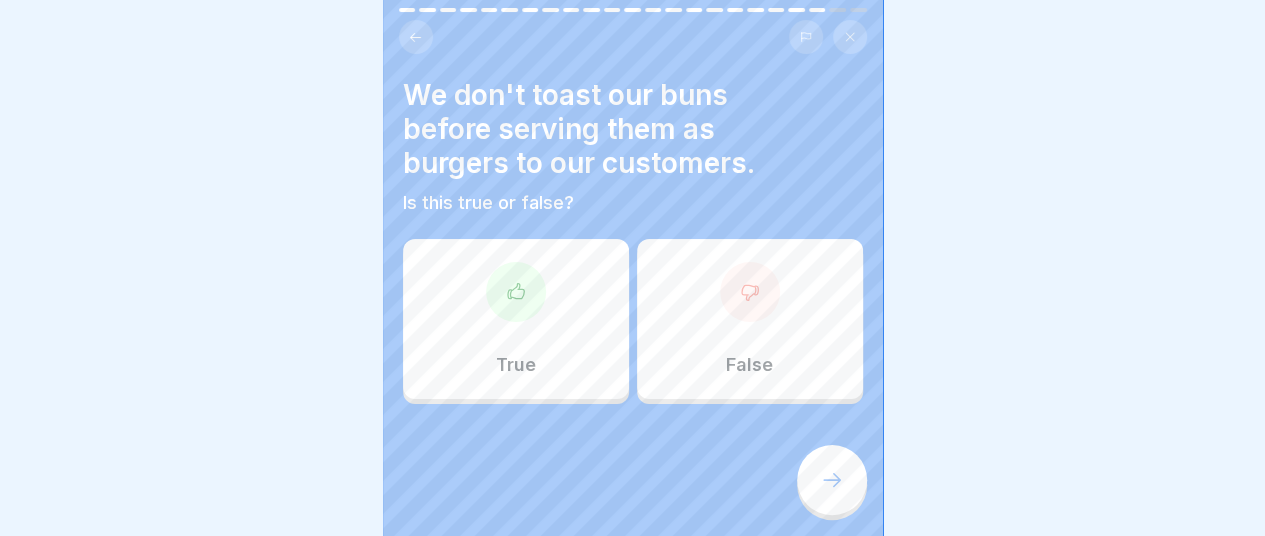 click on "False" at bounding box center (750, 319) 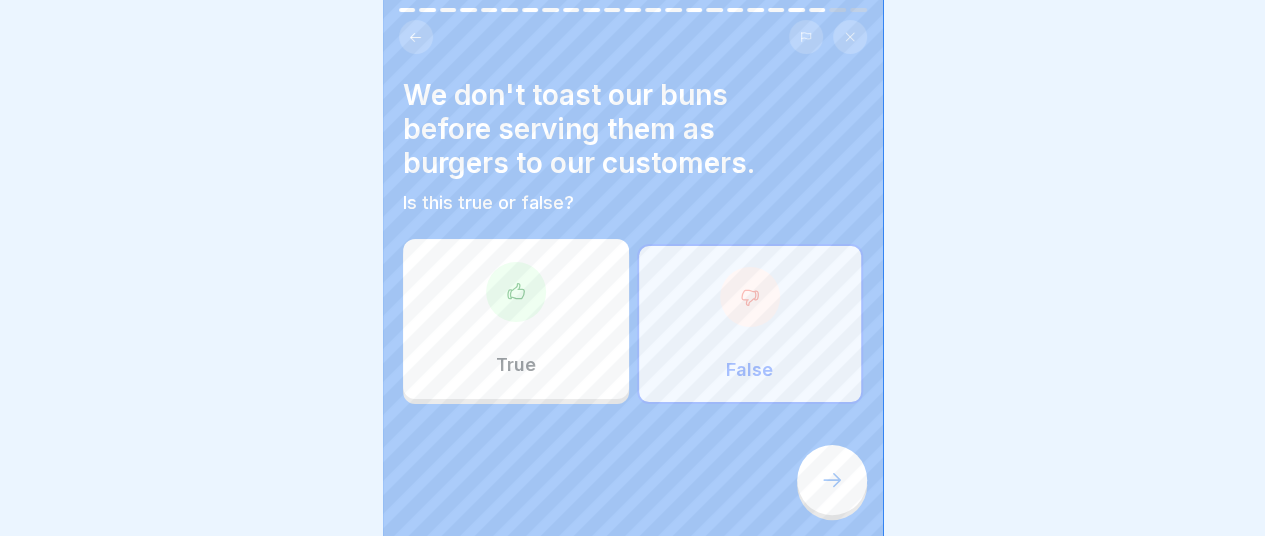click 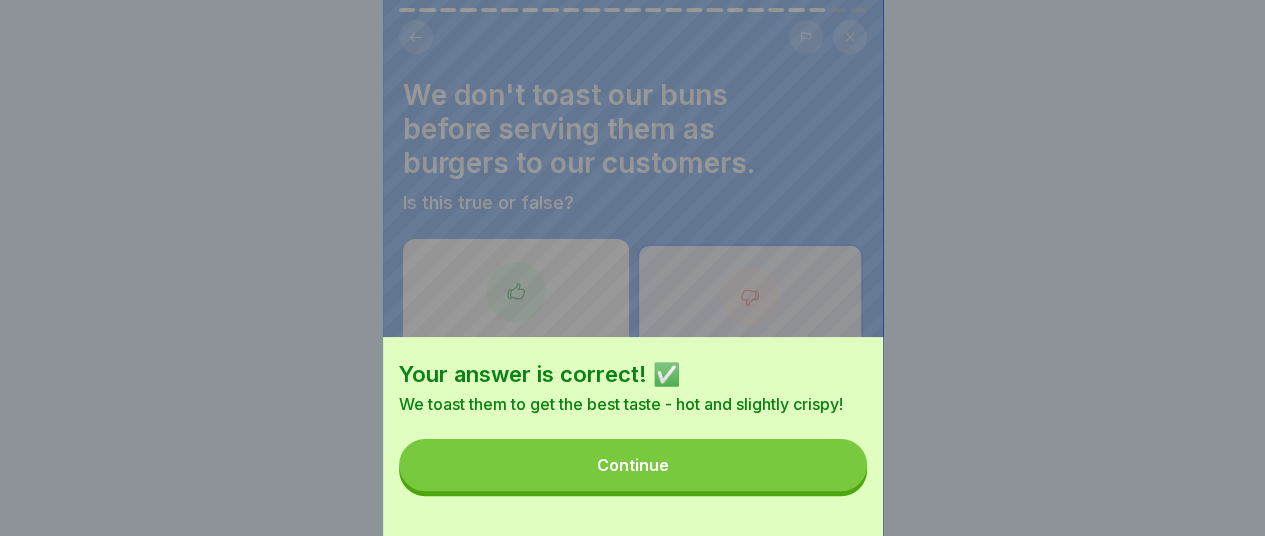 click on "Continue" at bounding box center [633, 465] 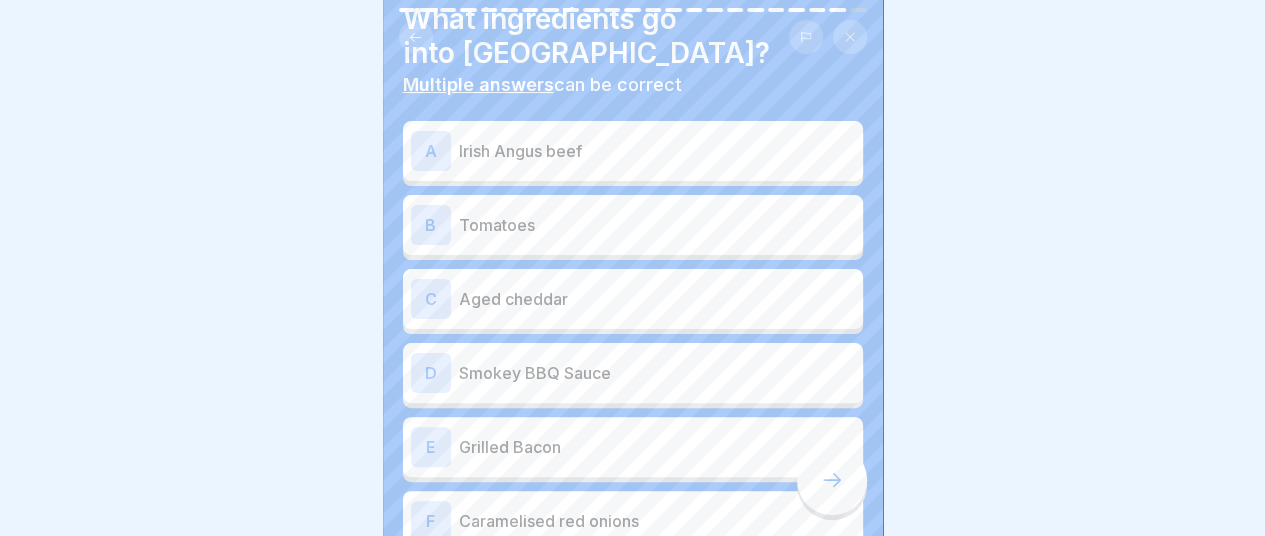 scroll, scrollTop: 72, scrollLeft: 0, axis: vertical 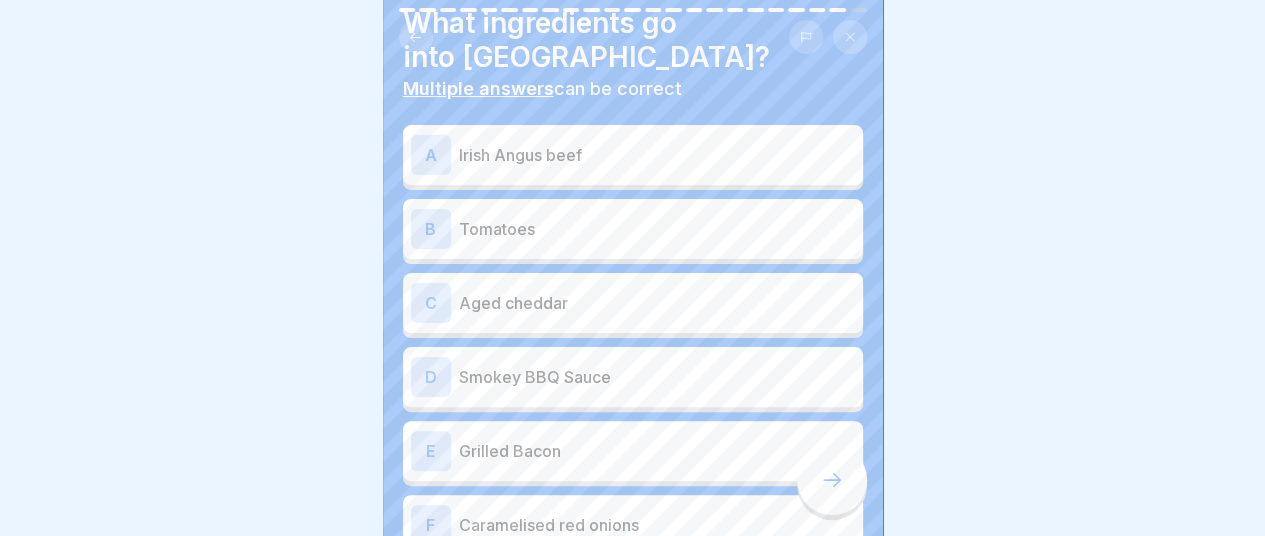 click on "Irish Angus beef" at bounding box center [657, 155] 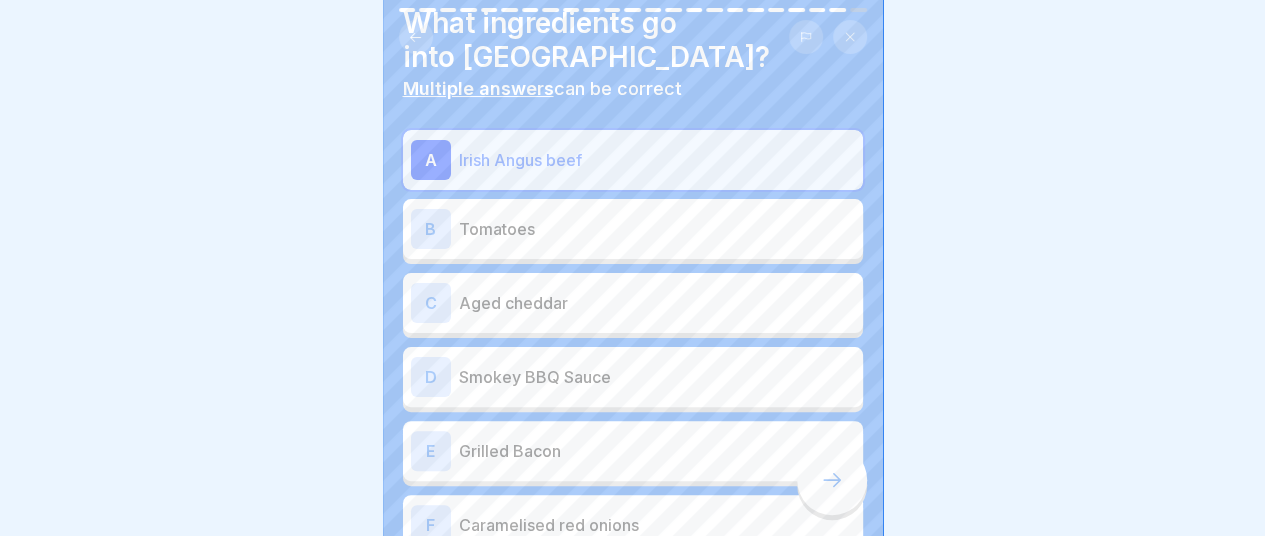 click on "Aged cheddar" at bounding box center (657, 303) 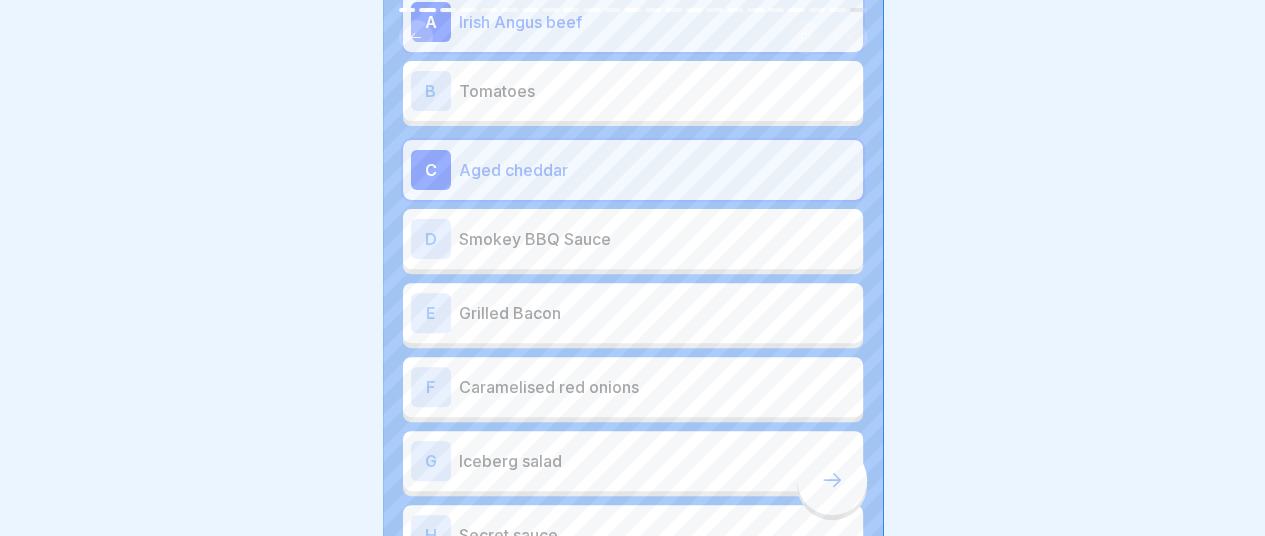 scroll, scrollTop: 212, scrollLeft: 0, axis: vertical 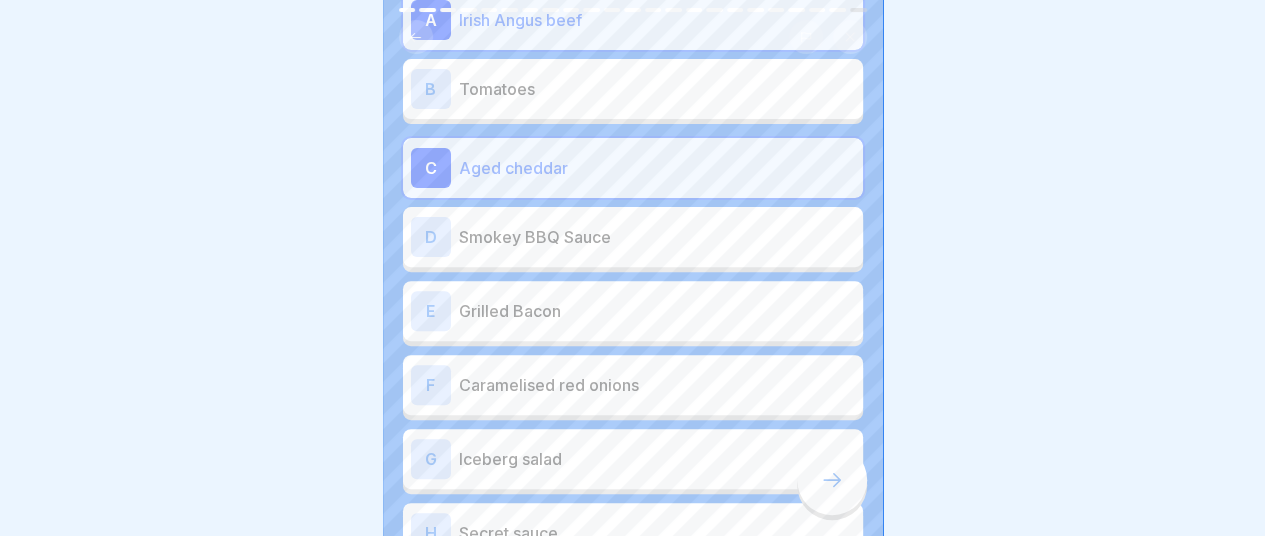 click on "Smokey BBQ Sauce" at bounding box center [657, 237] 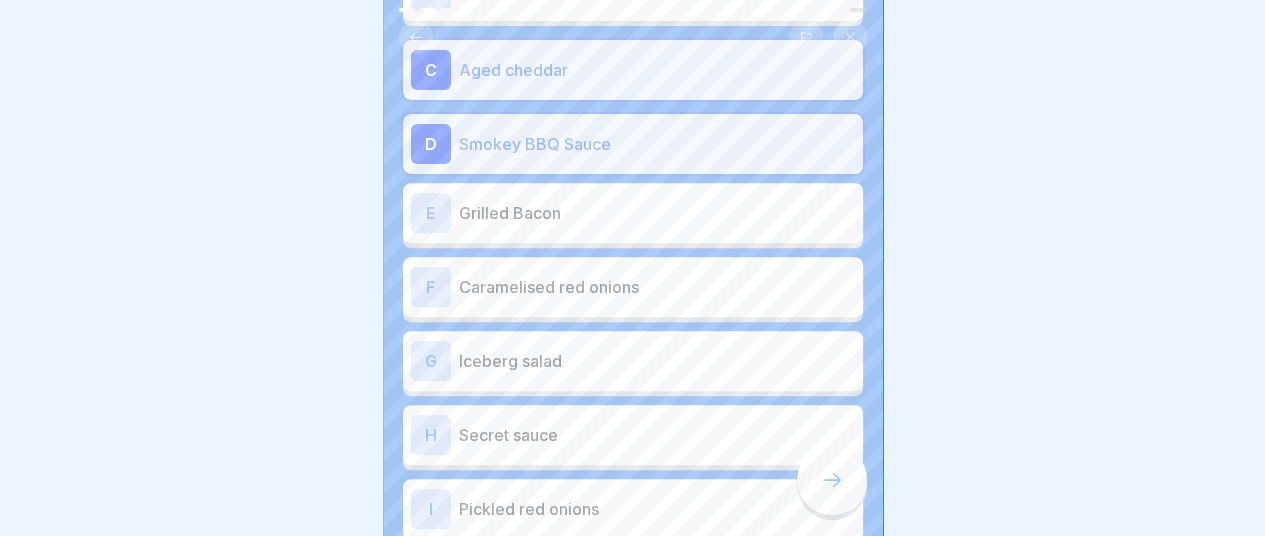 scroll, scrollTop: 304, scrollLeft: 0, axis: vertical 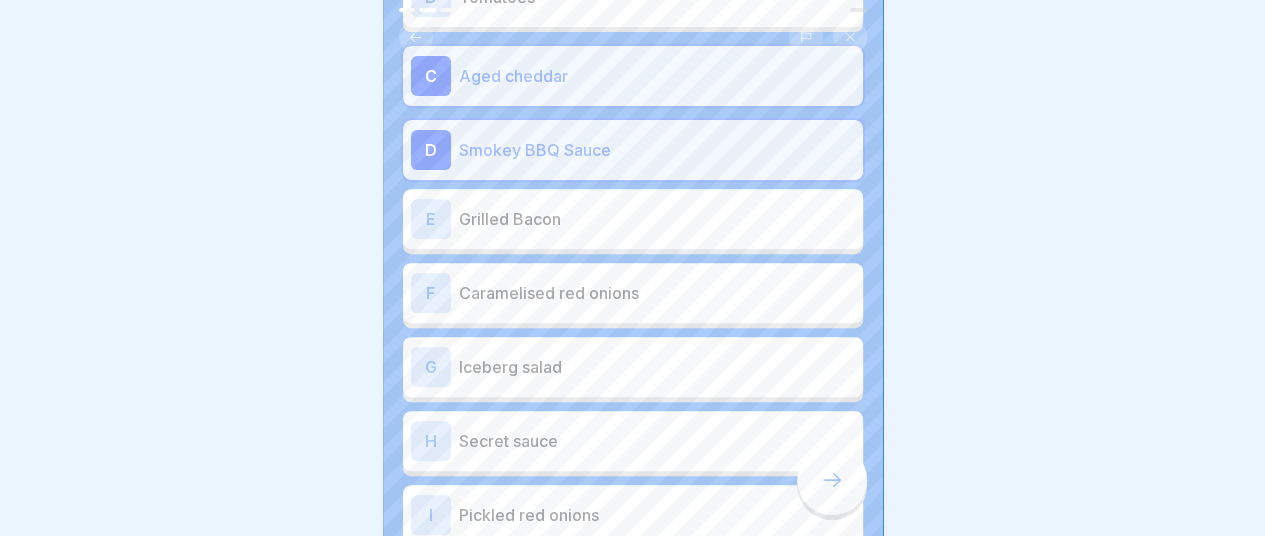 click on "Grilled Bacon" at bounding box center [657, 219] 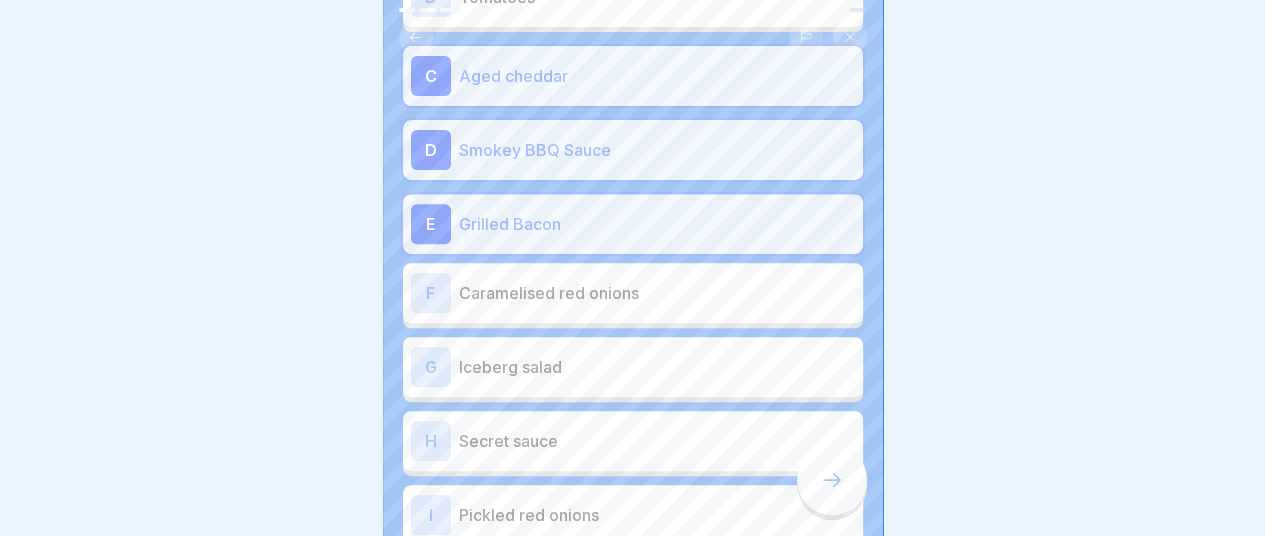 click on "F Caramelised red onions" at bounding box center (633, 293) 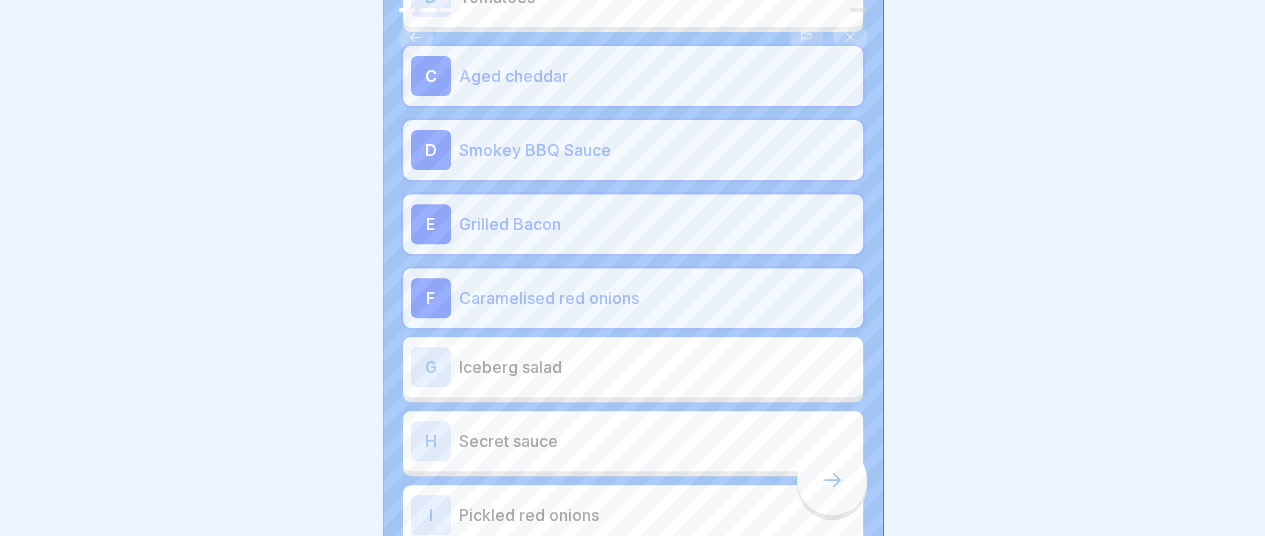 click on "Caramelised red onions" at bounding box center (657, 298) 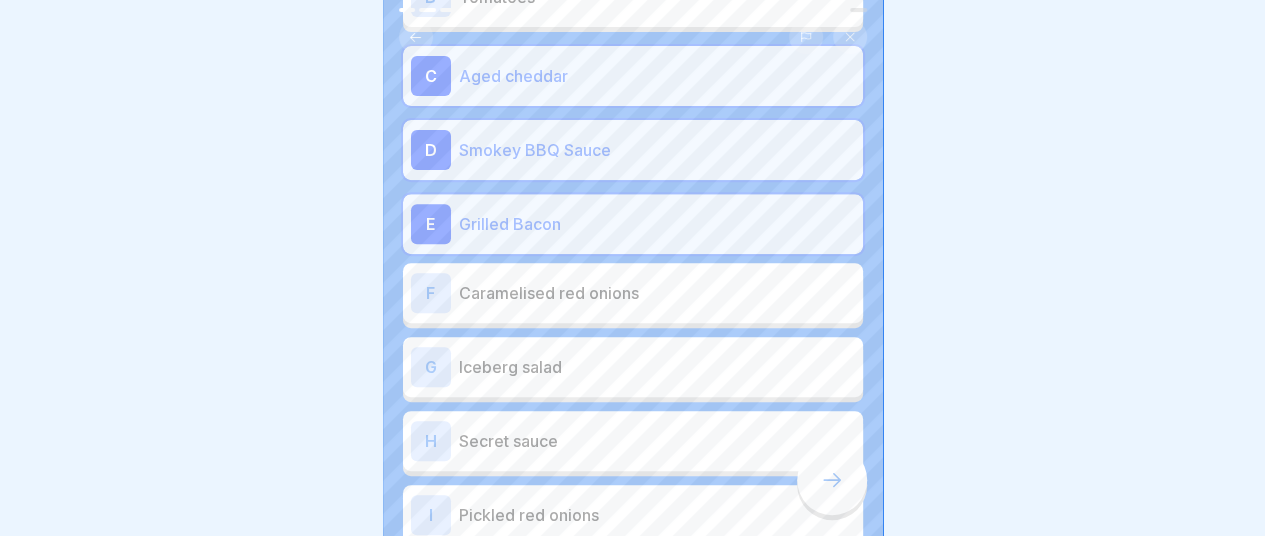 click on "The ingredients of Gatsby Burger have been designed to reflect the character's humble and sympathetic side. Is this true or false? True False" at bounding box center [1133, 268] 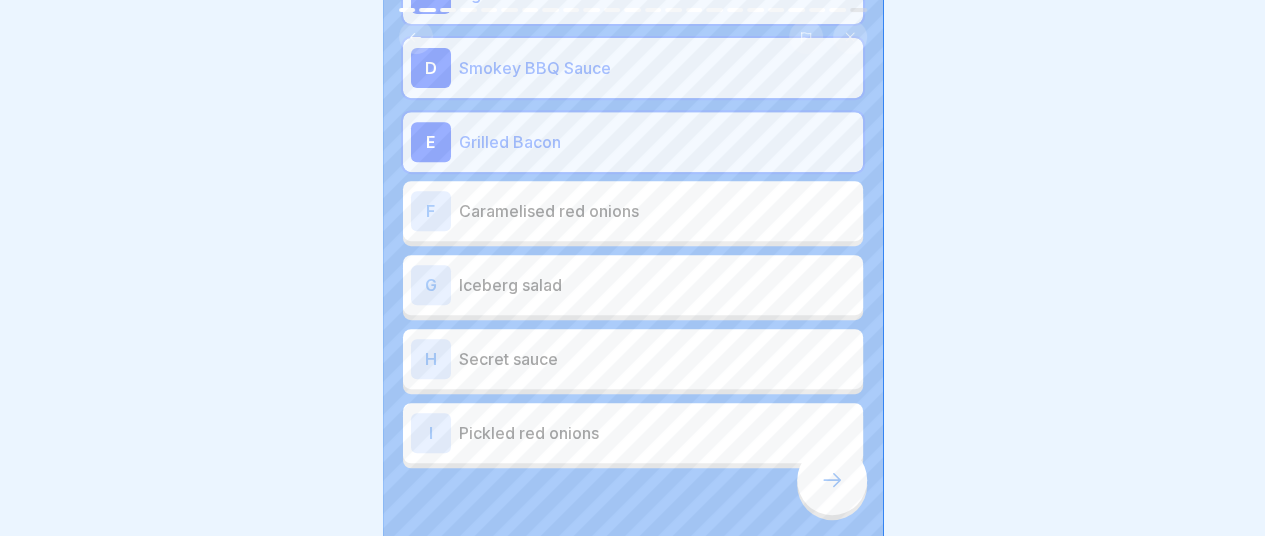 scroll, scrollTop: 437, scrollLeft: 0, axis: vertical 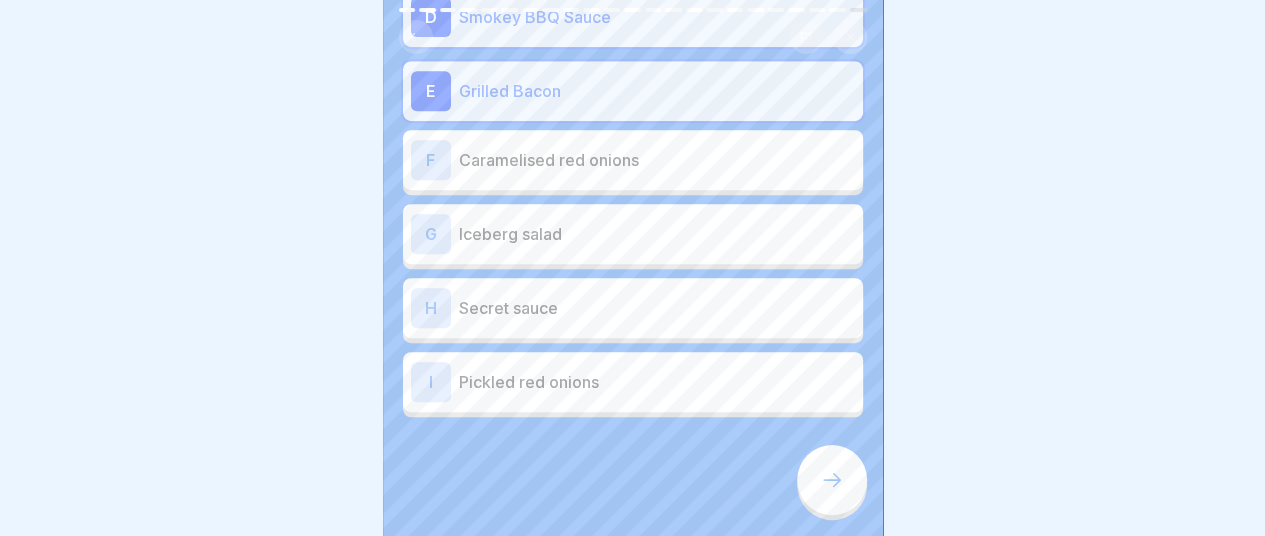 click on "F Caramelised red onions" at bounding box center (633, 160) 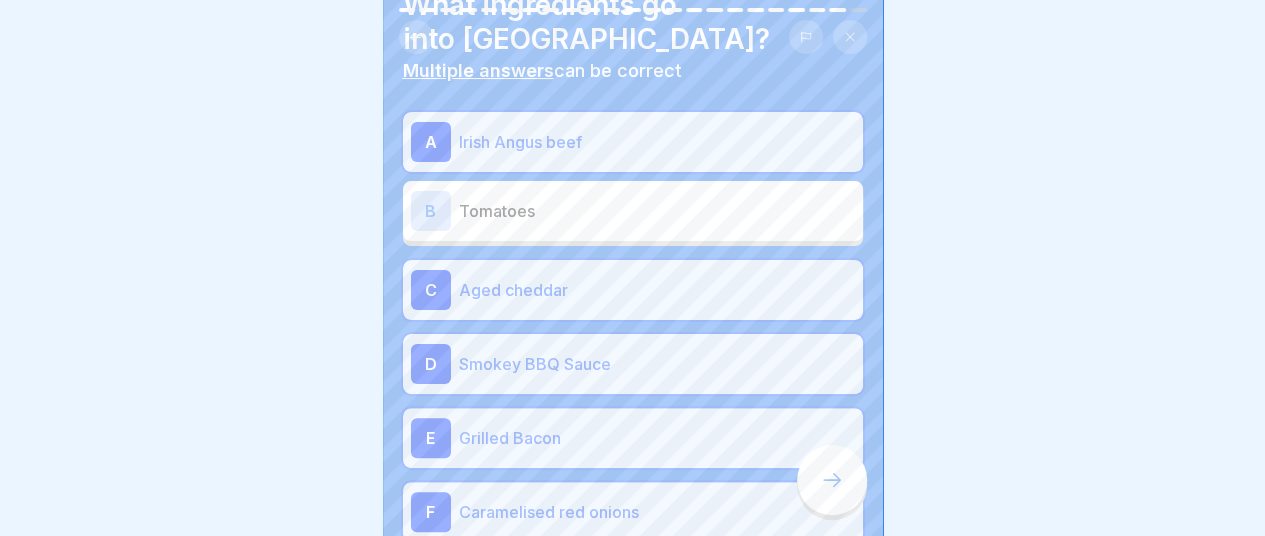 scroll, scrollTop: 88, scrollLeft: 0, axis: vertical 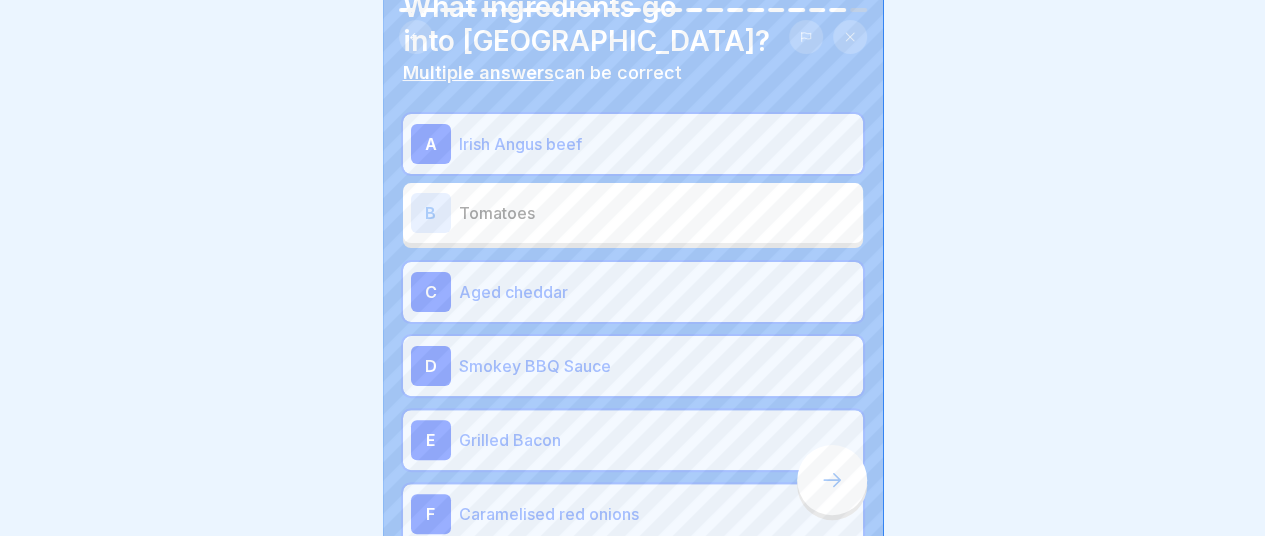 click at bounding box center (832, 480) 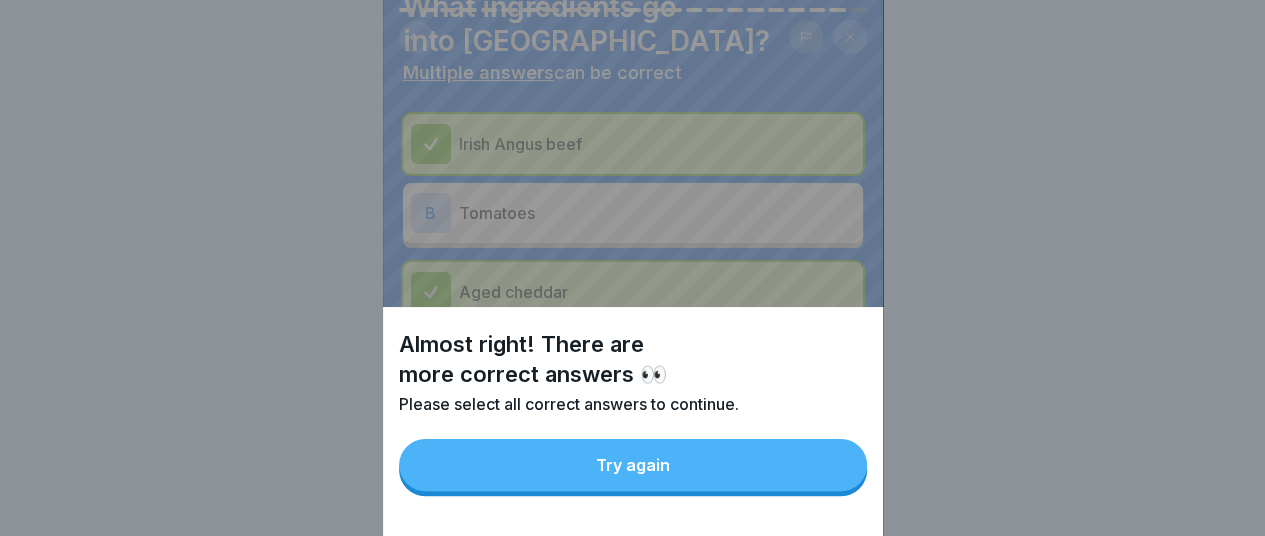 click on "Try again" at bounding box center [633, 465] 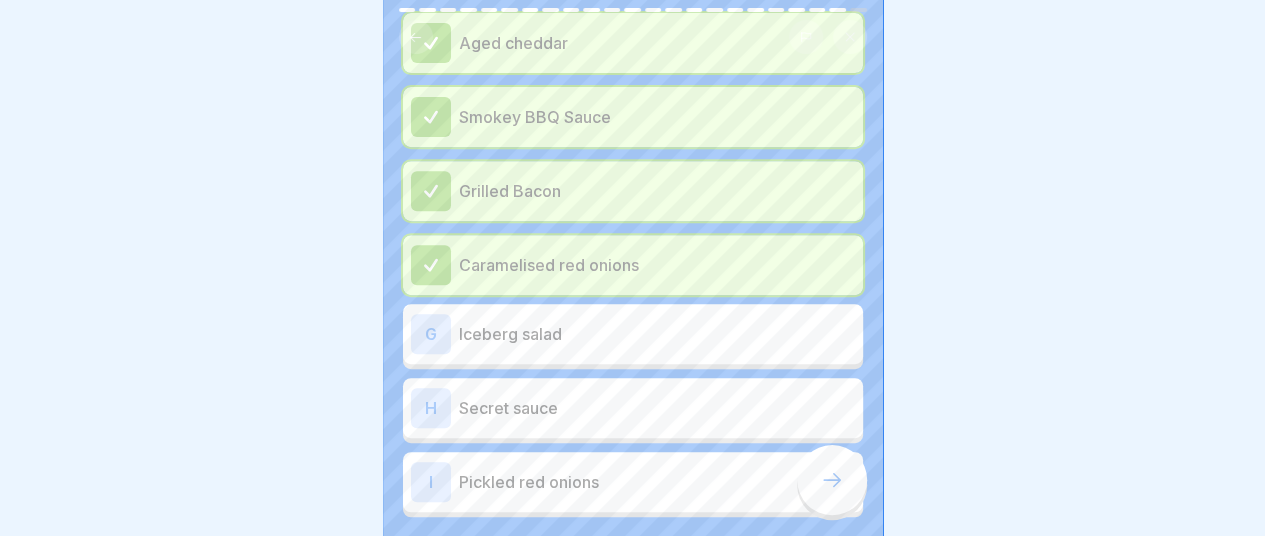 scroll, scrollTop: 345, scrollLeft: 0, axis: vertical 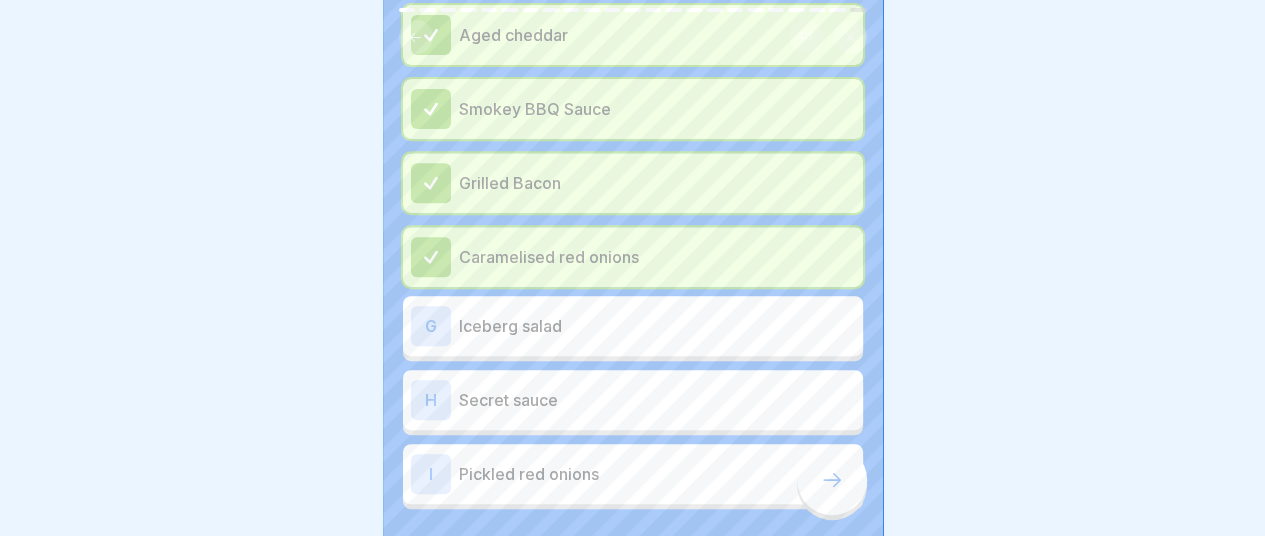 click on "G Iceberg salad" at bounding box center [633, 326] 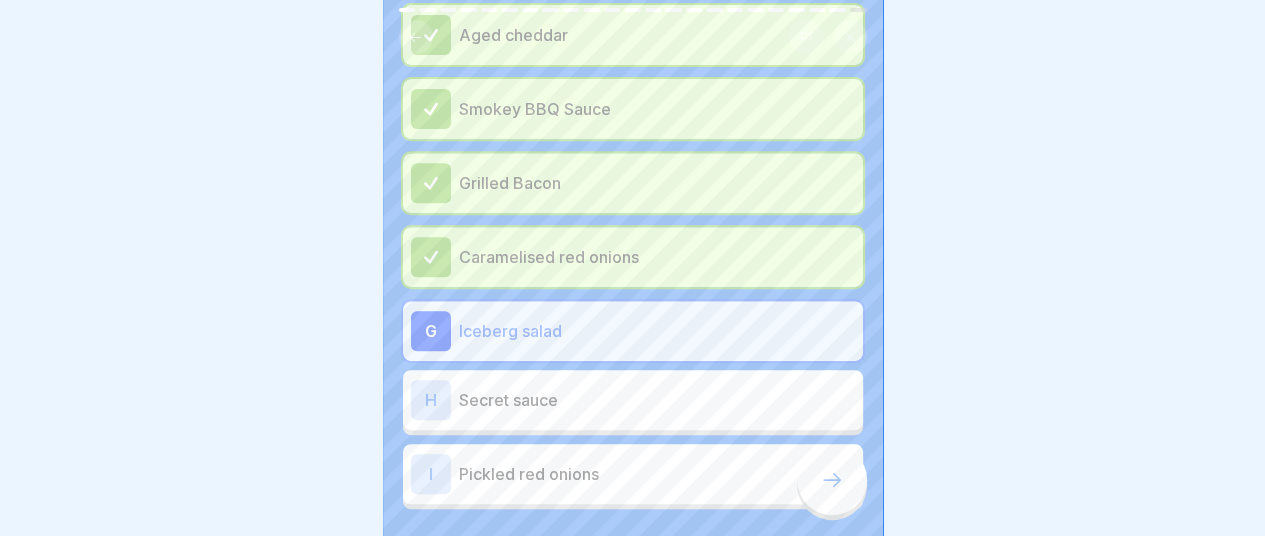 click 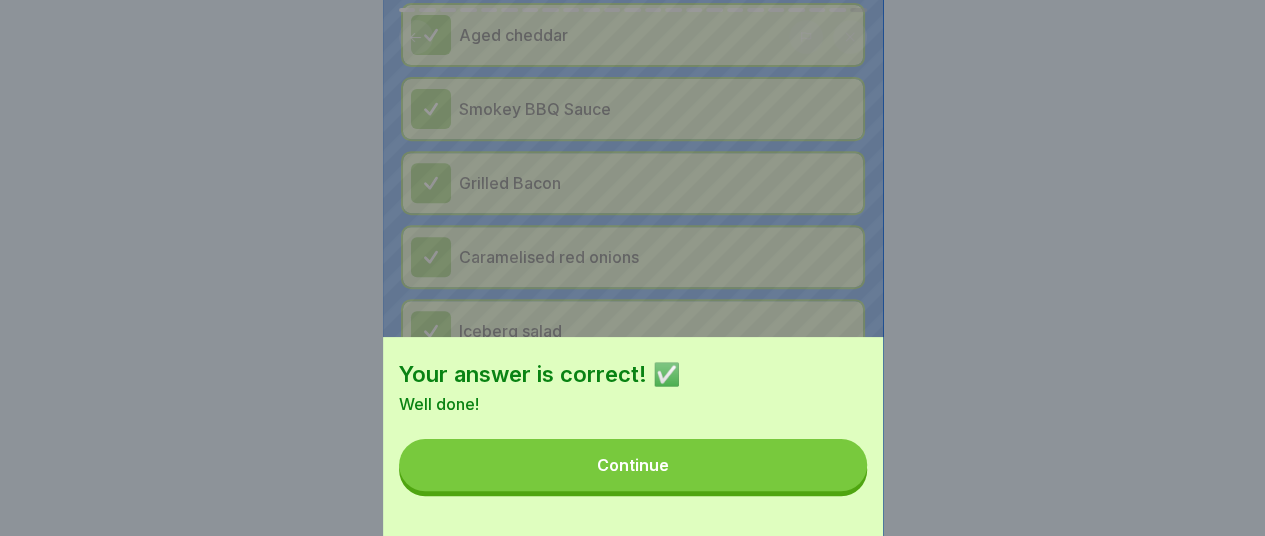 click on "Continue" at bounding box center [633, 465] 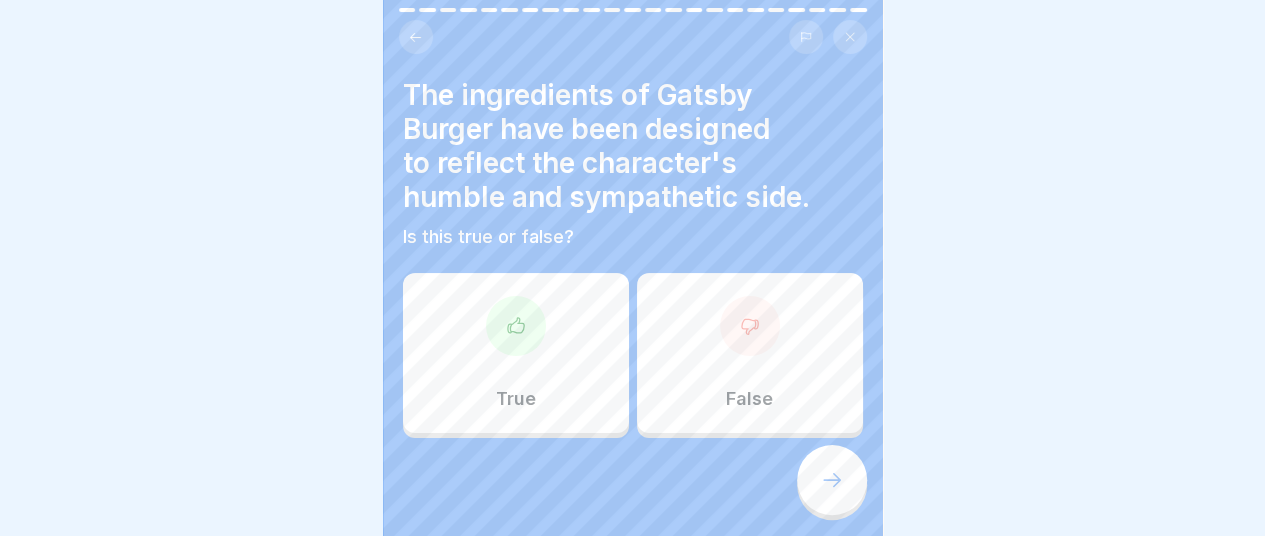 click on "True" at bounding box center [516, 353] 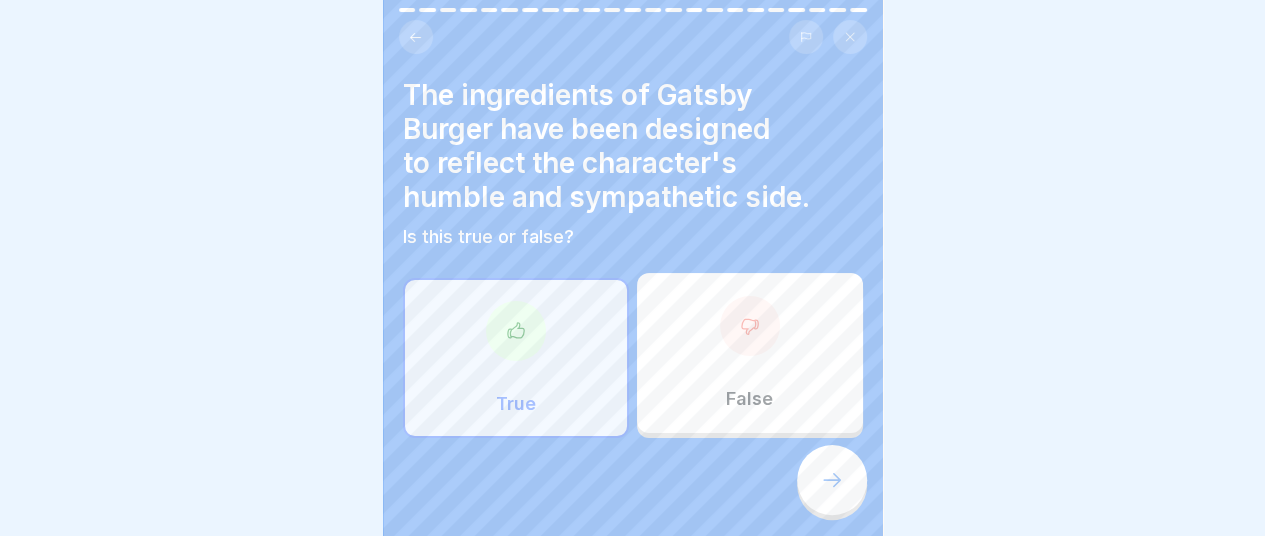 click at bounding box center [832, 480] 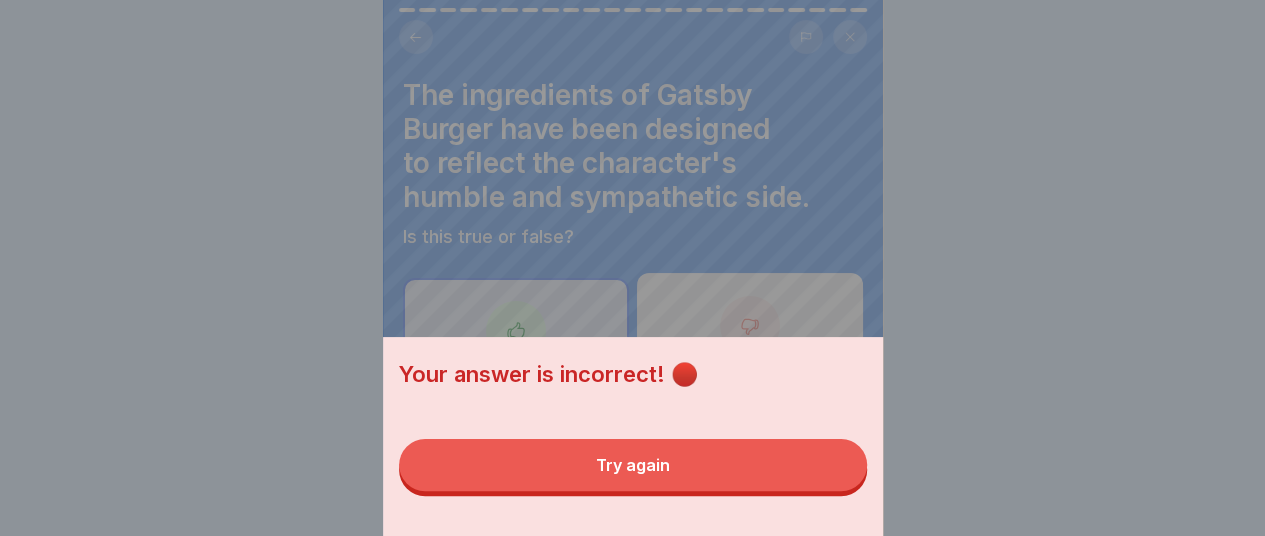 click on "Try again" at bounding box center [633, 465] 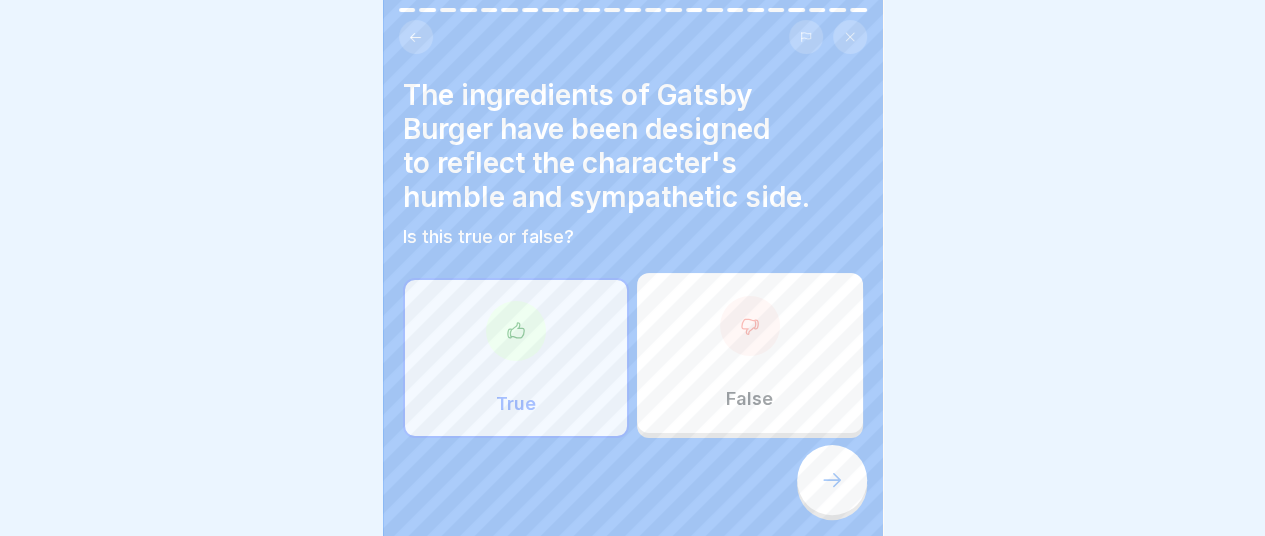 click on "False" at bounding box center (750, 353) 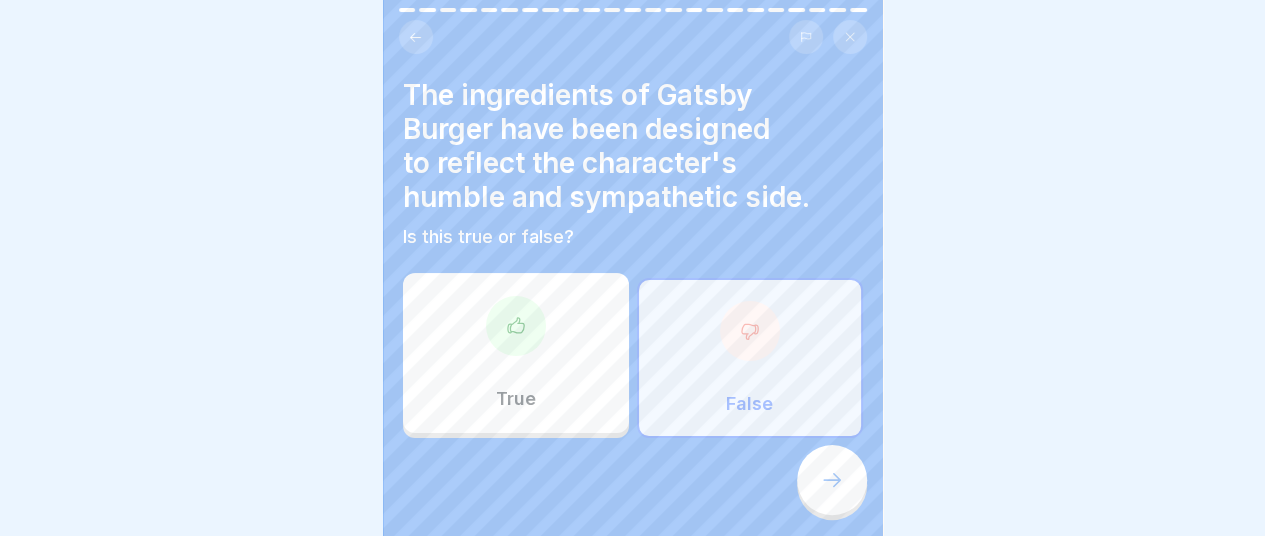click at bounding box center (832, 480) 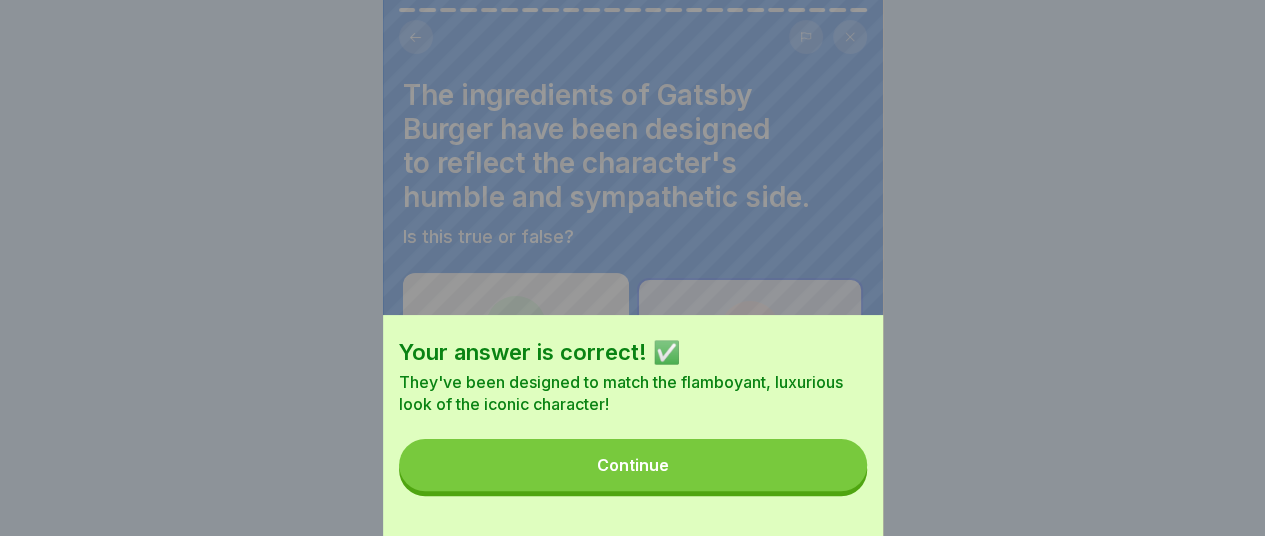 click on "Continue" at bounding box center (633, 465) 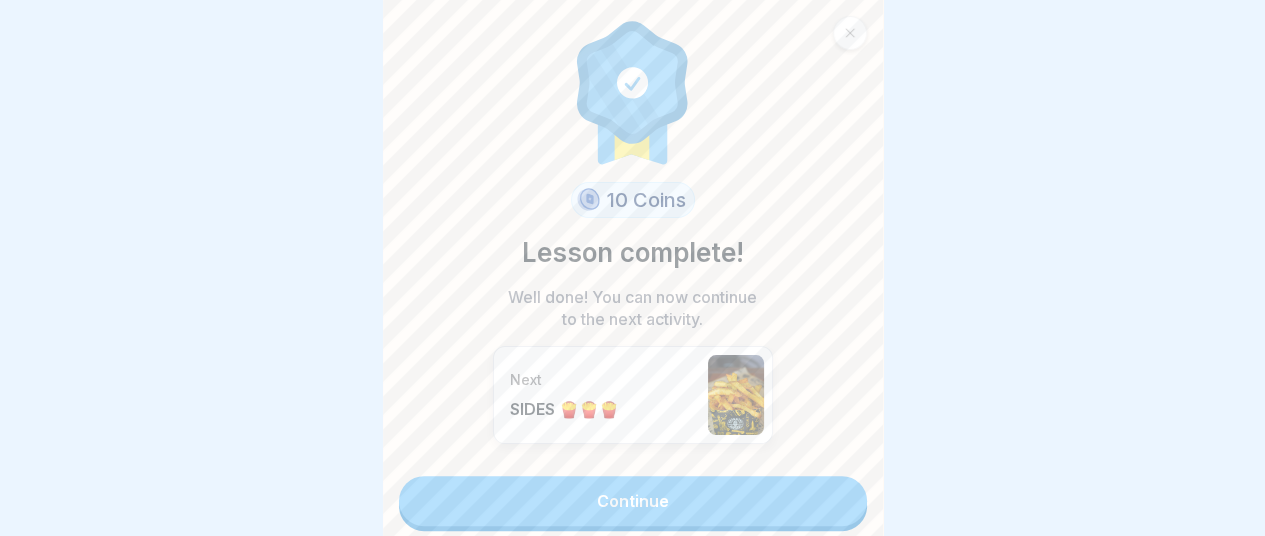 click on "Continue" at bounding box center (633, 501) 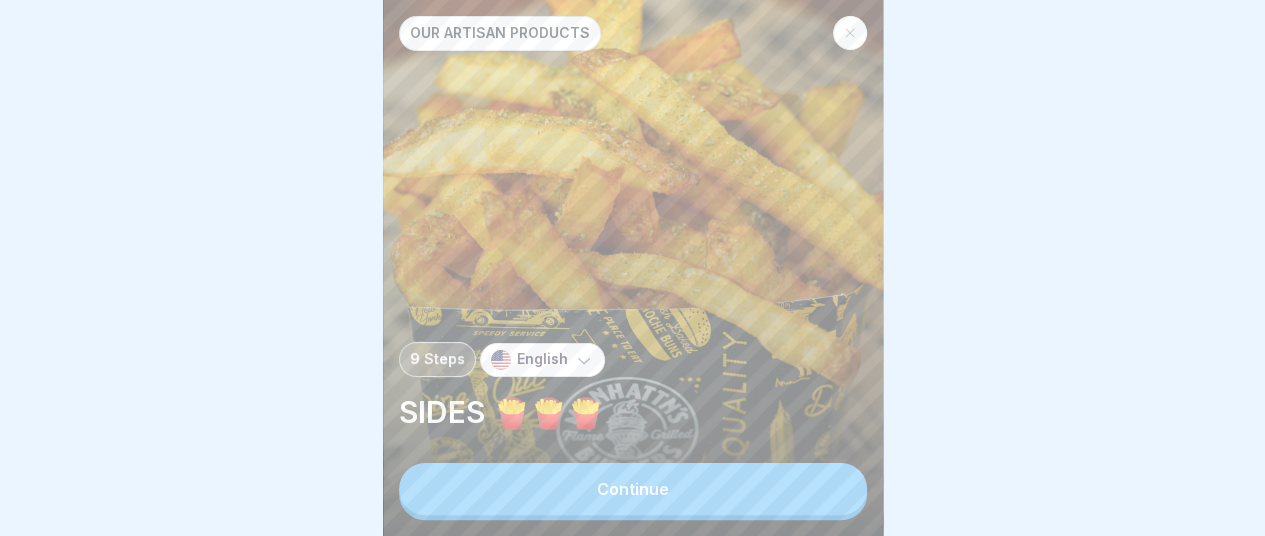 click on "Continue" at bounding box center (633, 489) 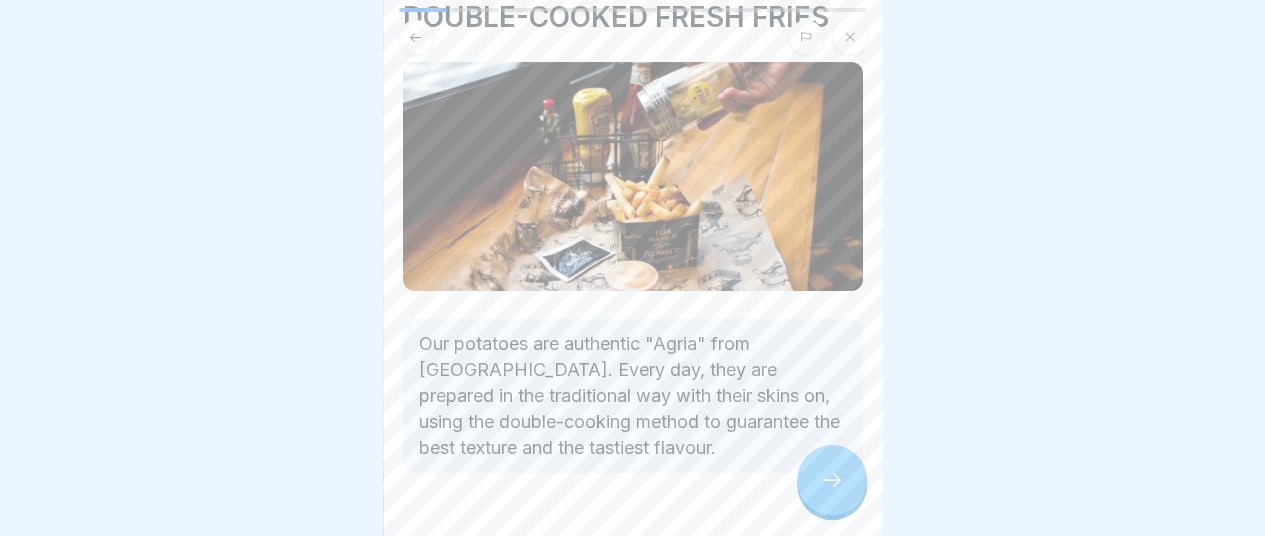 scroll, scrollTop: 127, scrollLeft: 0, axis: vertical 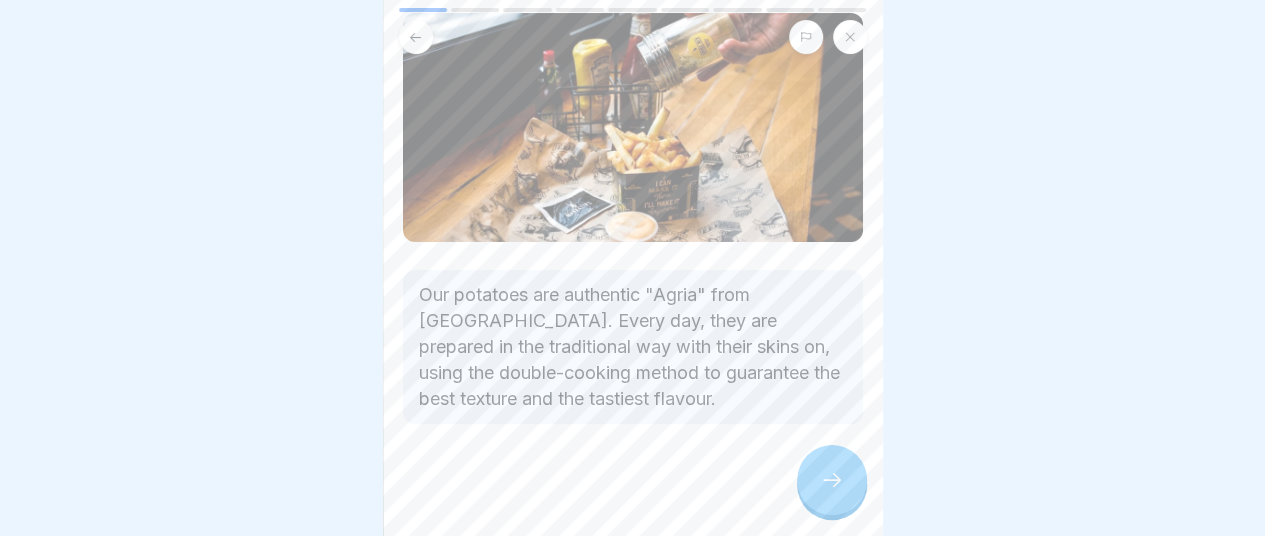 click at bounding box center [832, 480] 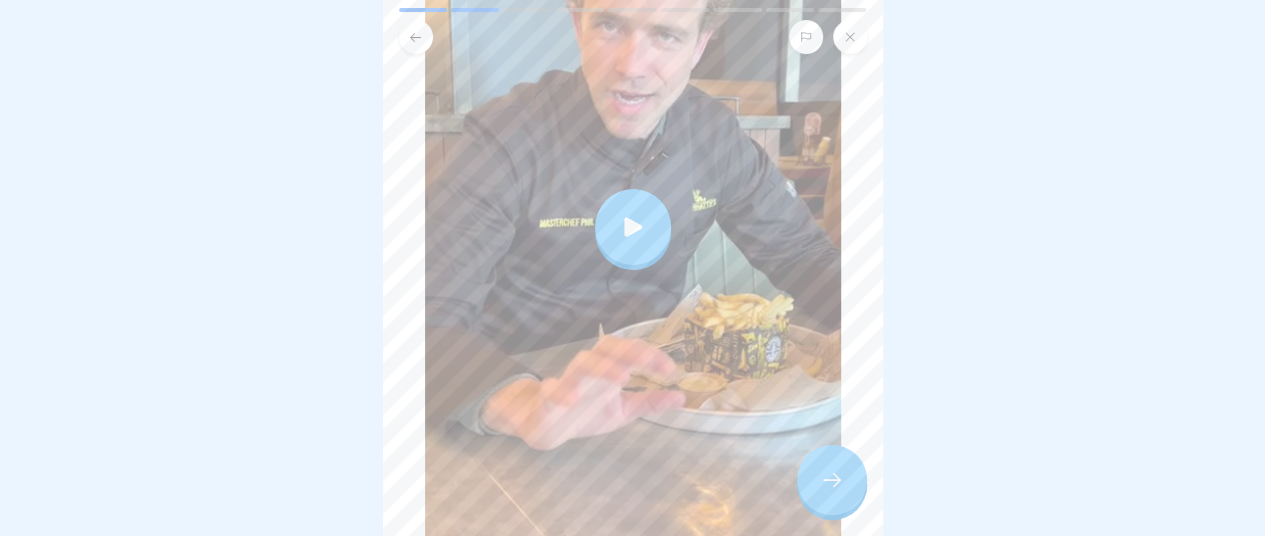 scroll, scrollTop: 348, scrollLeft: 0, axis: vertical 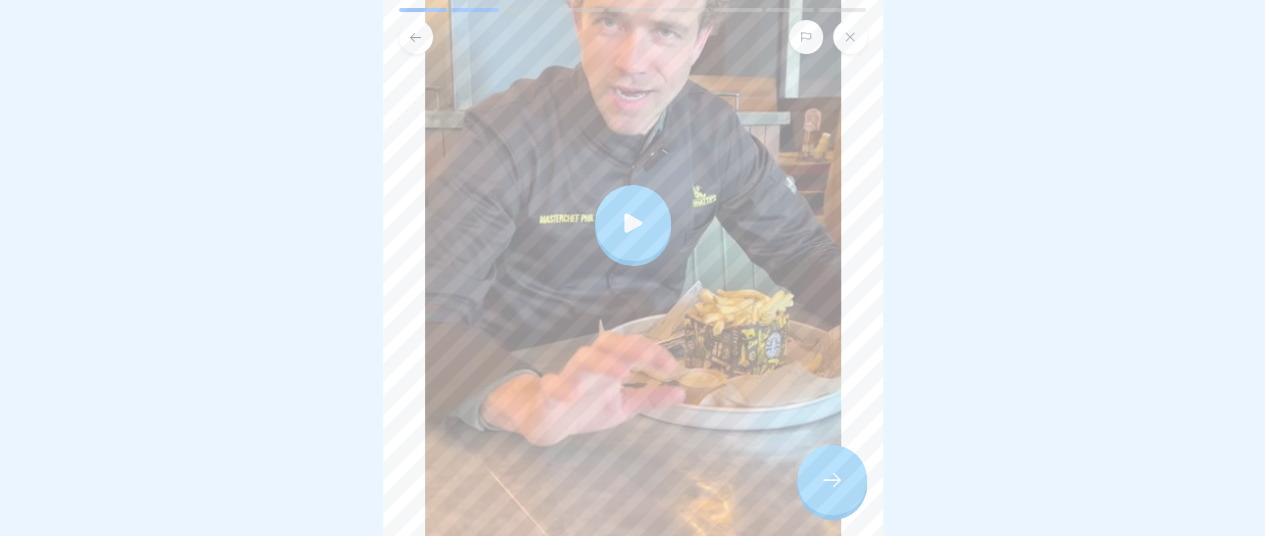 click 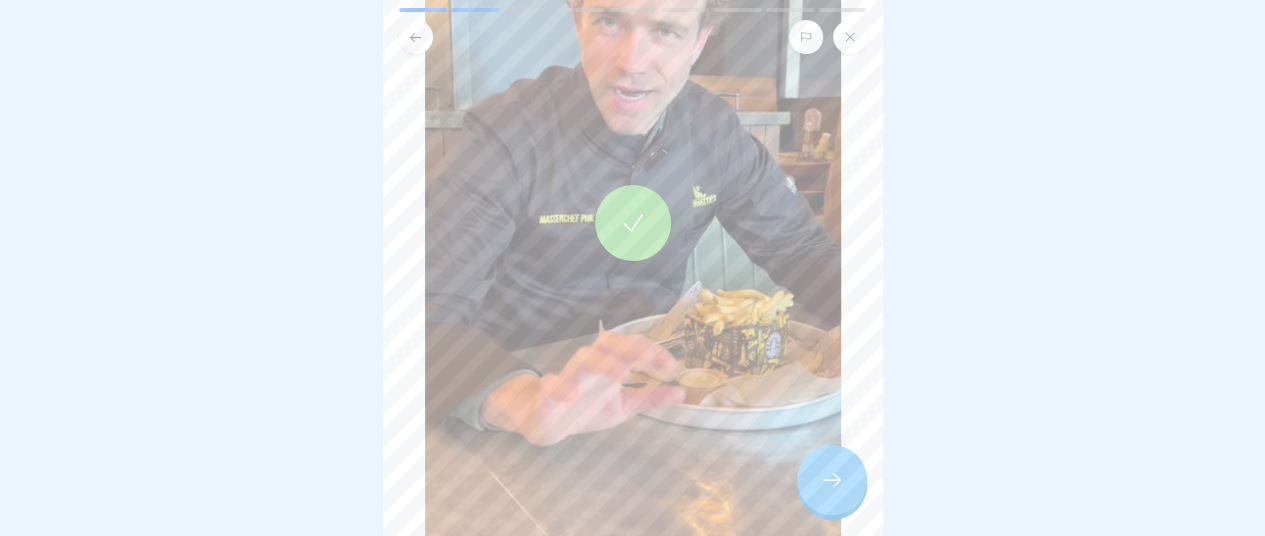 click 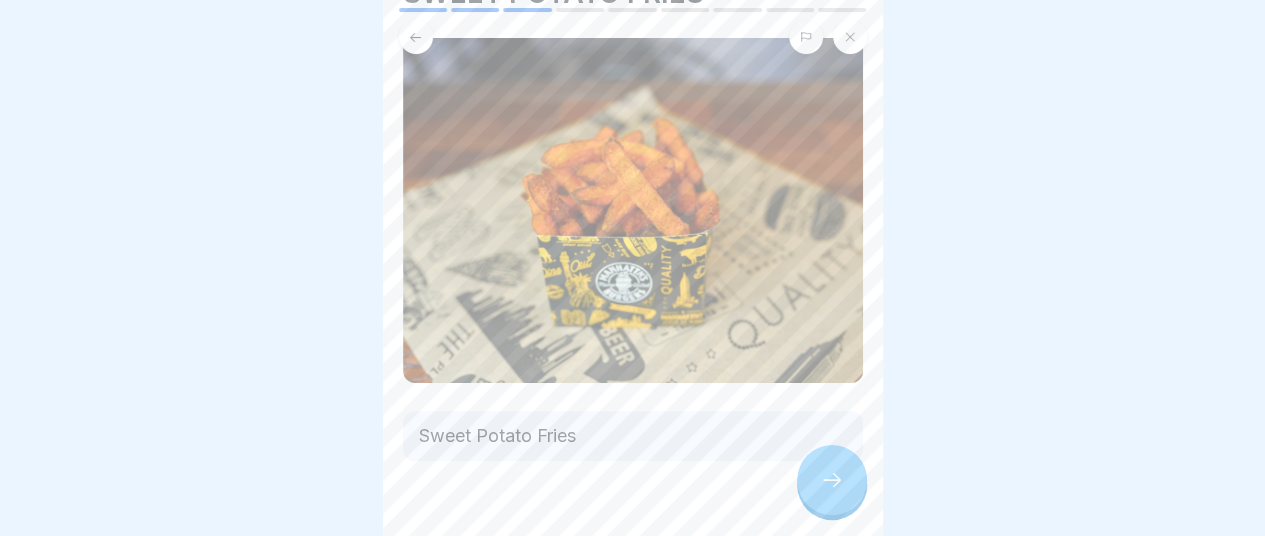 scroll, scrollTop: 120, scrollLeft: 0, axis: vertical 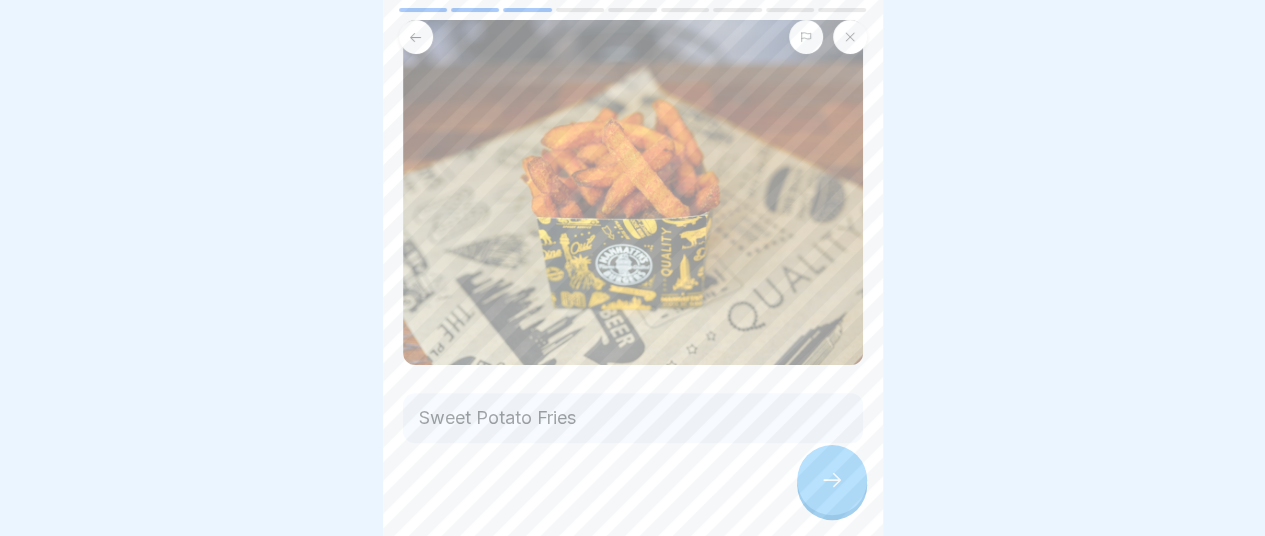click 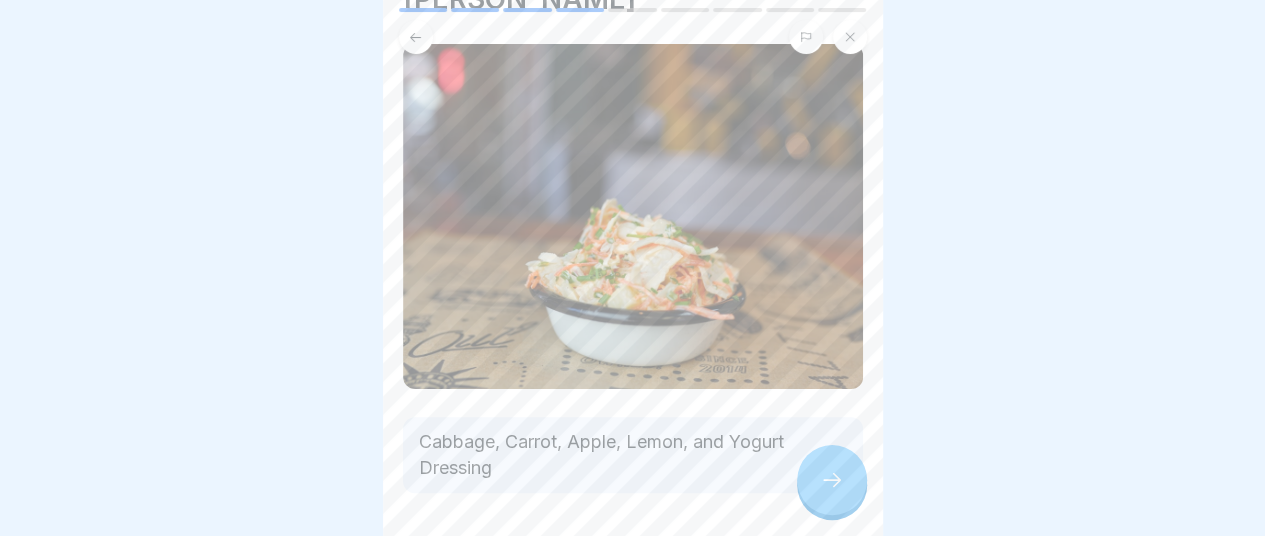 scroll, scrollTop: 107, scrollLeft: 0, axis: vertical 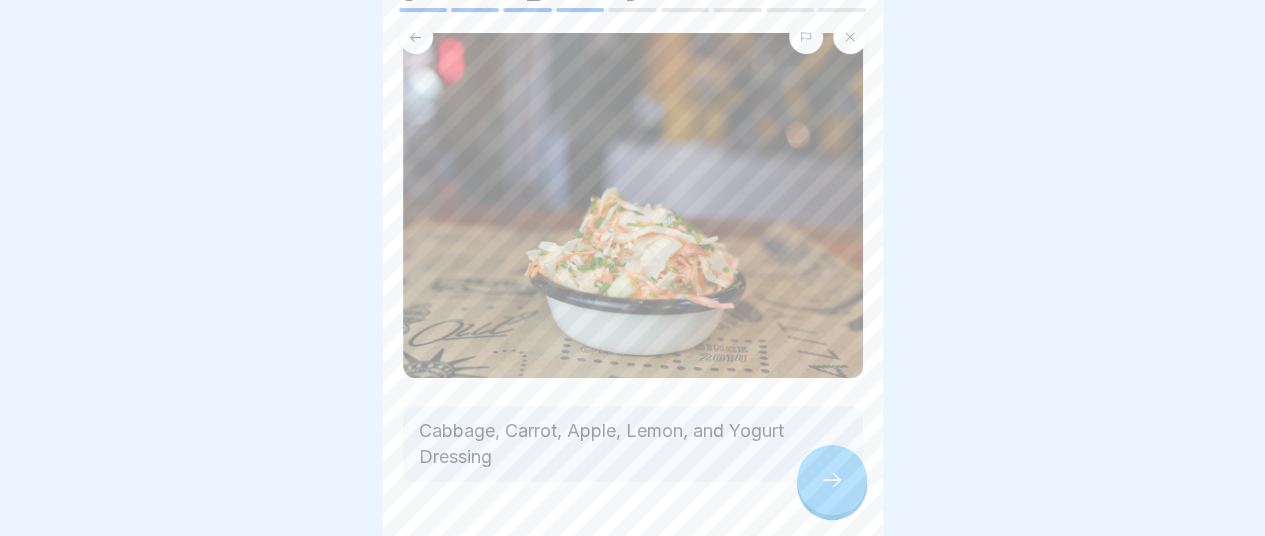 click at bounding box center (832, 480) 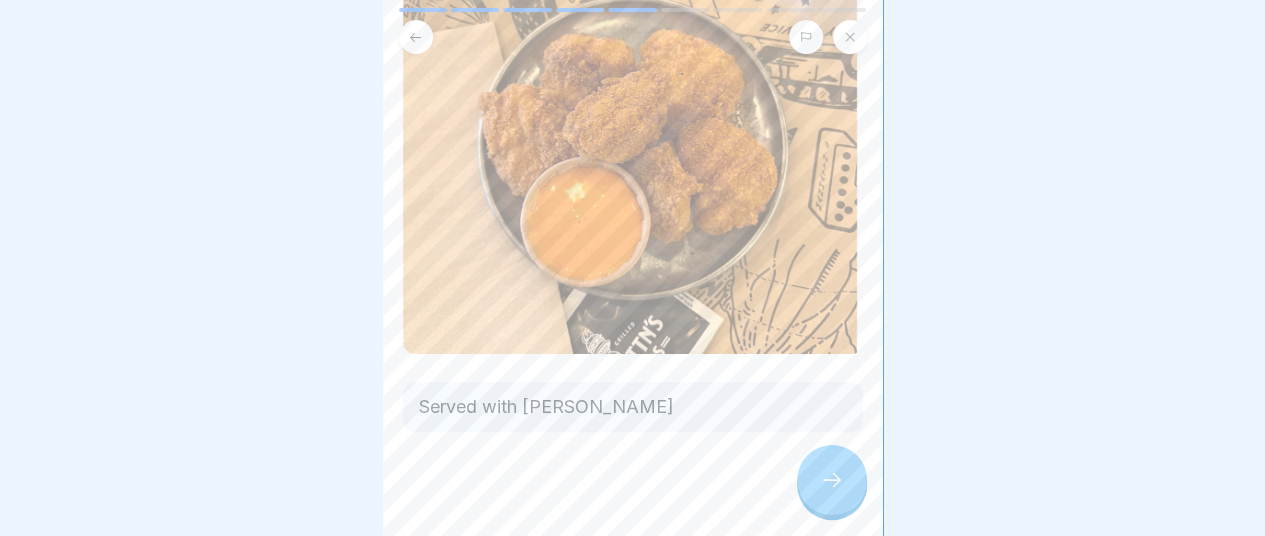 scroll, scrollTop: 239, scrollLeft: 0, axis: vertical 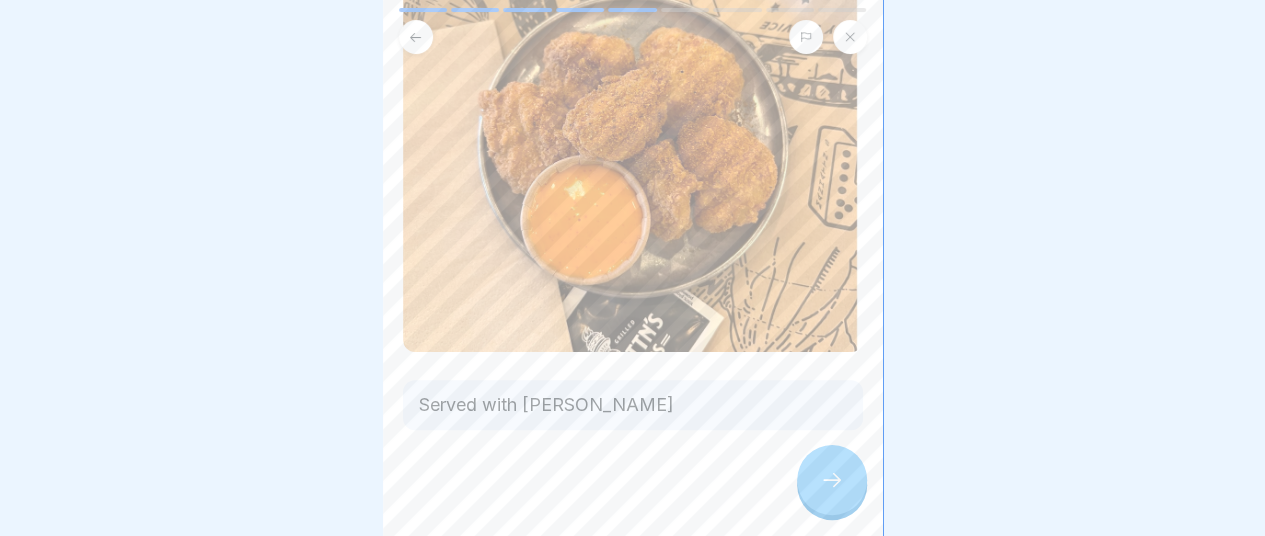 click 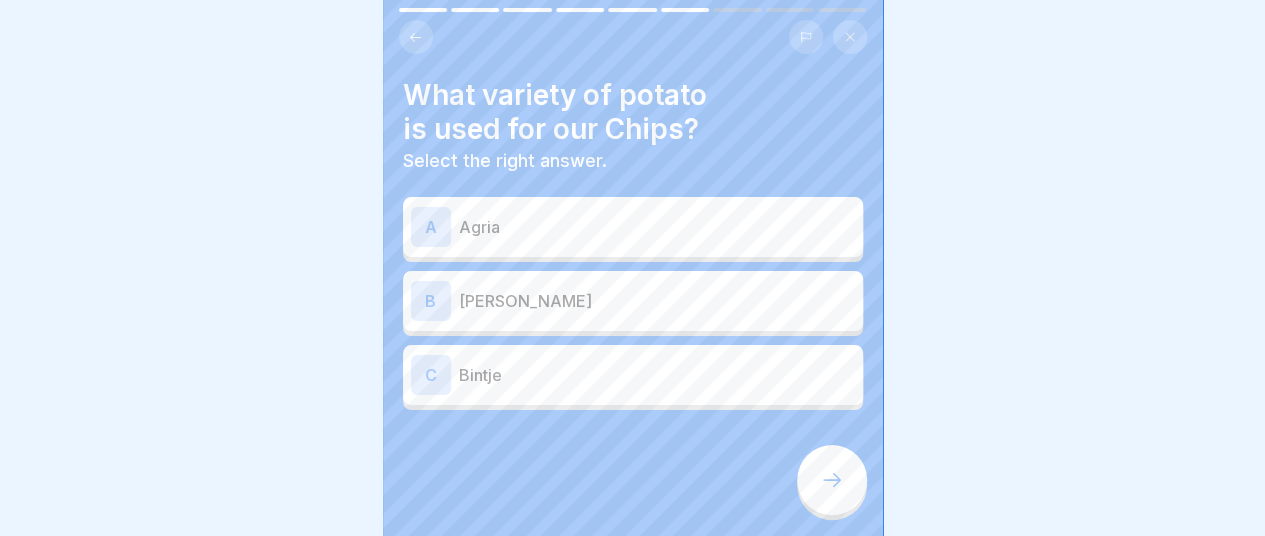 click on "Agria" at bounding box center (657, 227) 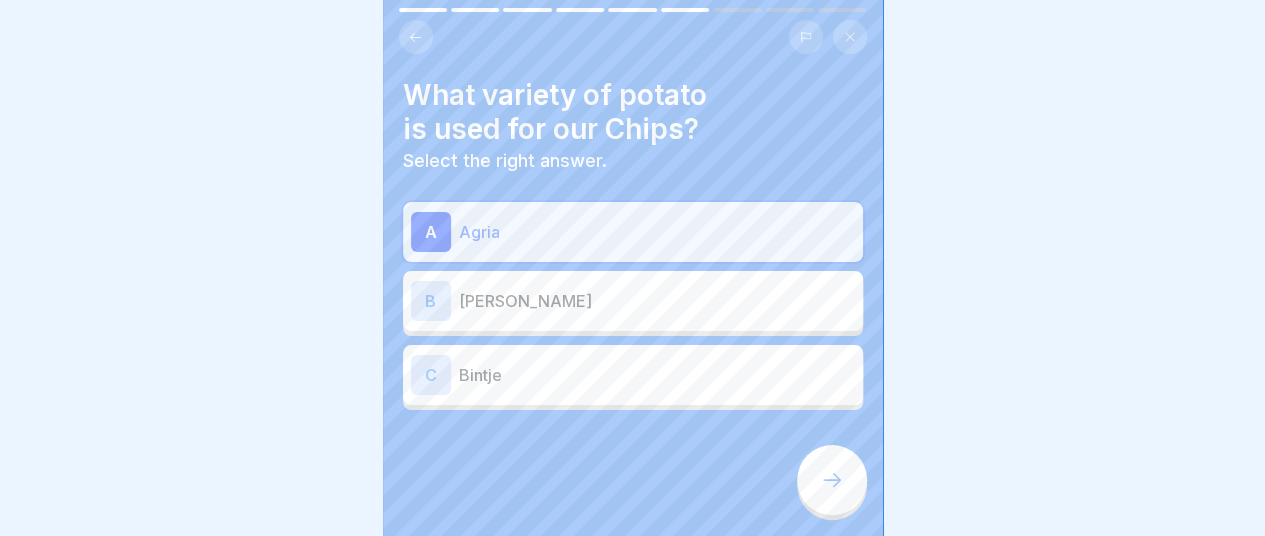 click at bounding box center (832, 480) 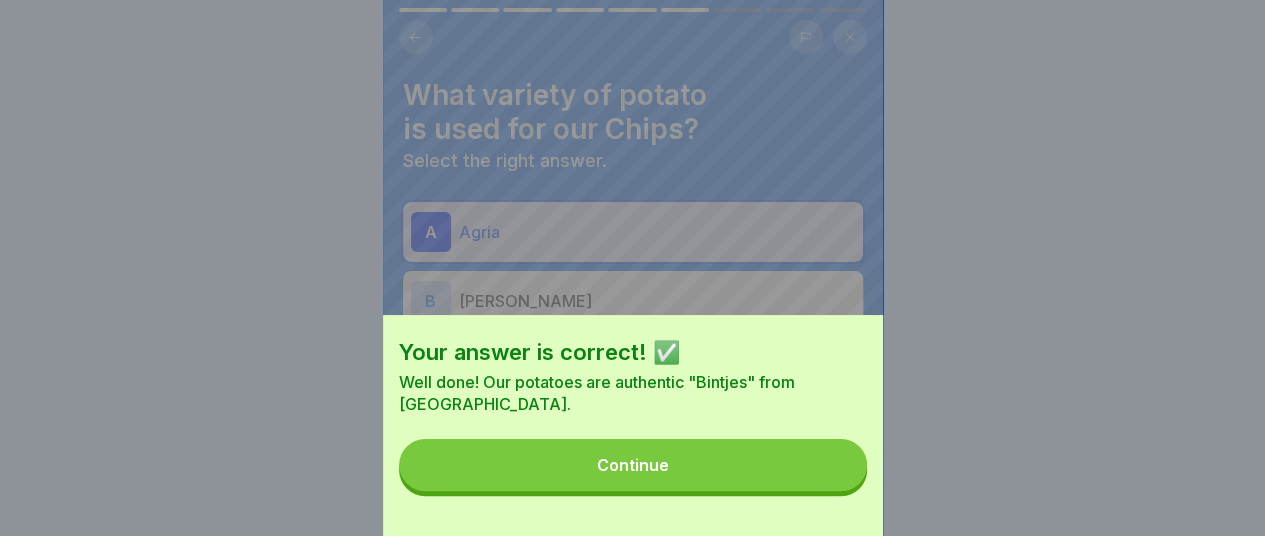 click on "Continue" at bounding box center (633, 465) 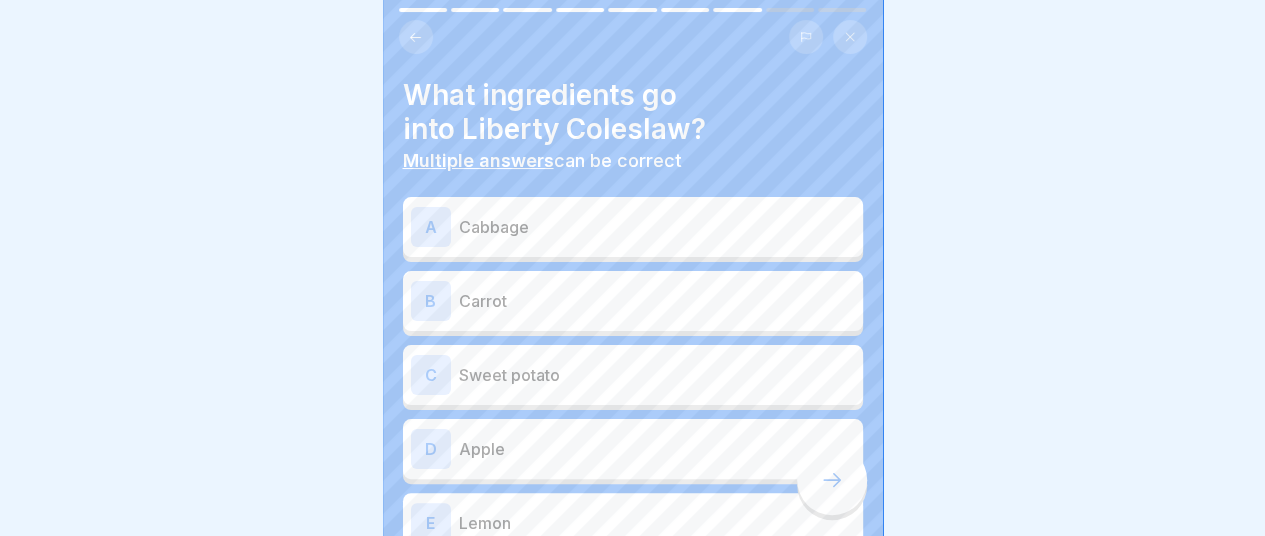 click on "Cabbage" at bounding box center [657, 227] 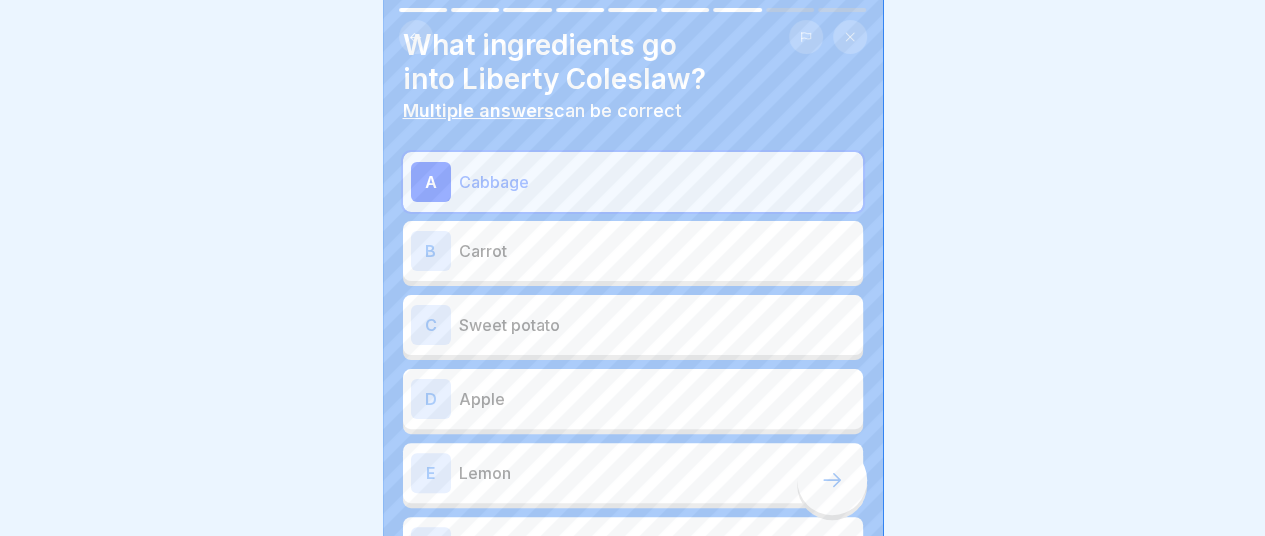 scroll, scrollTop: 60, scrollLeft: 0, axis: vertical 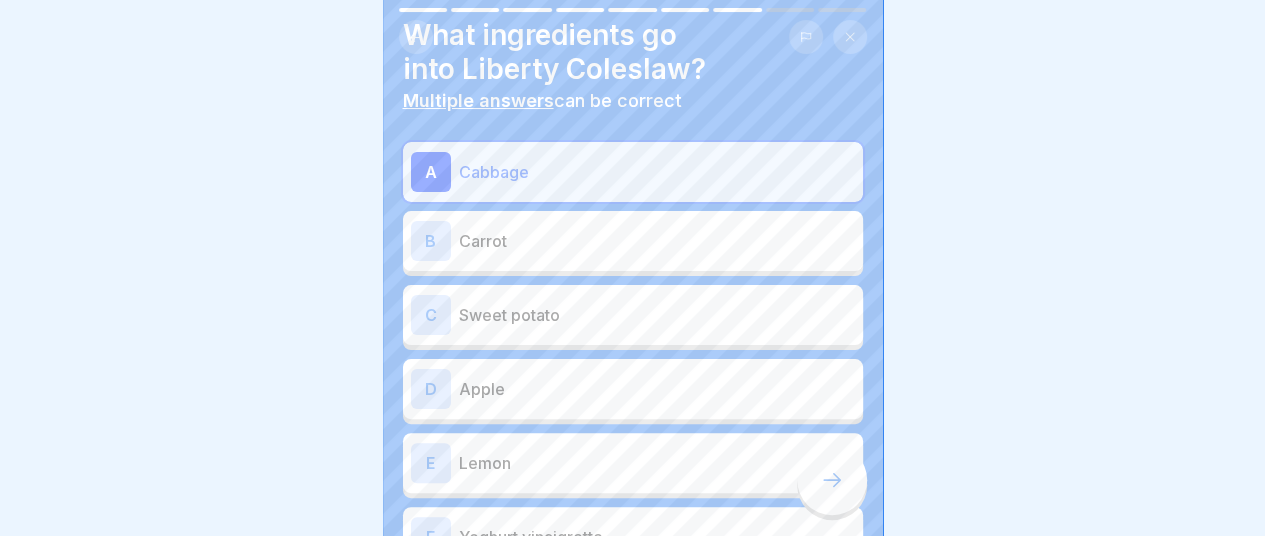 click on "B Carrot" at bounding box center (633, 241) 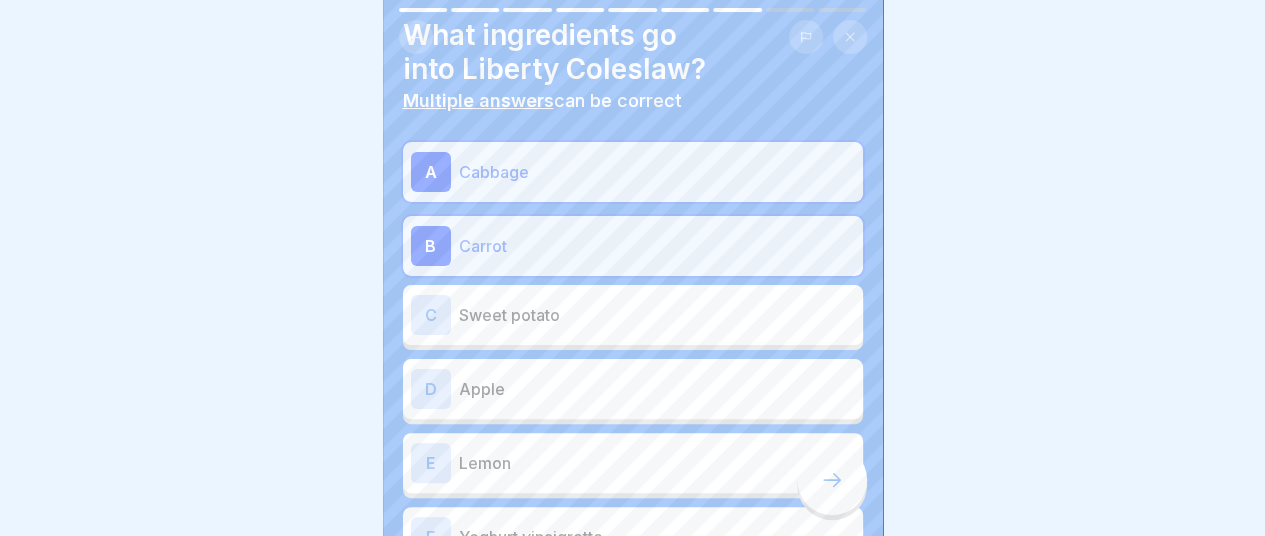 click on "D Apple" at bounding box center [633, 389] 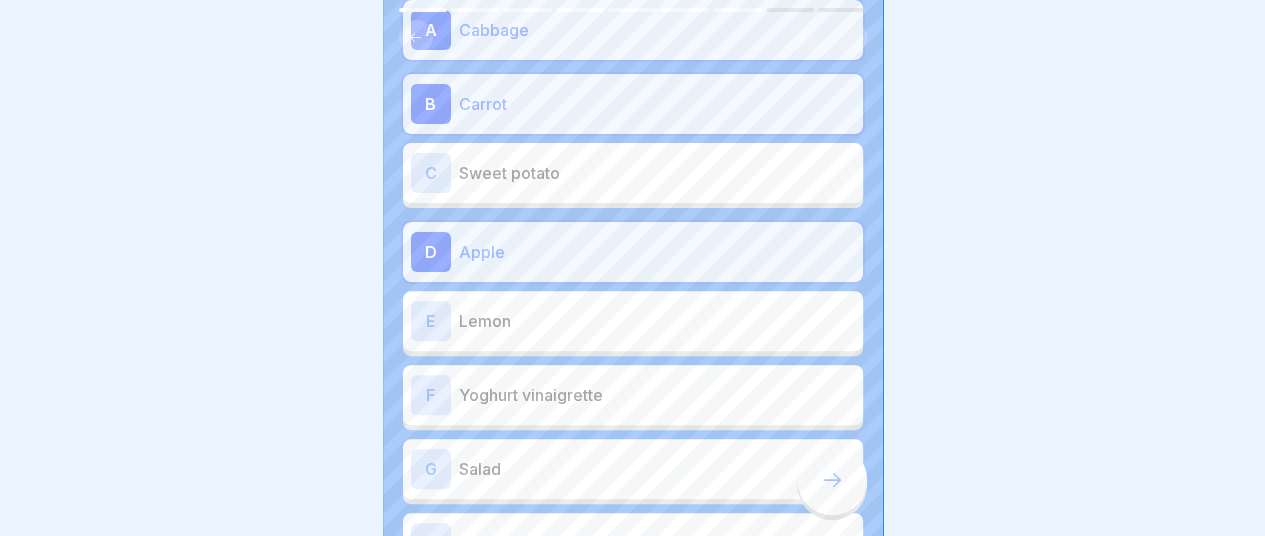 scroll, scrollTop: 228, scrollLeft: 0, axis: vertical 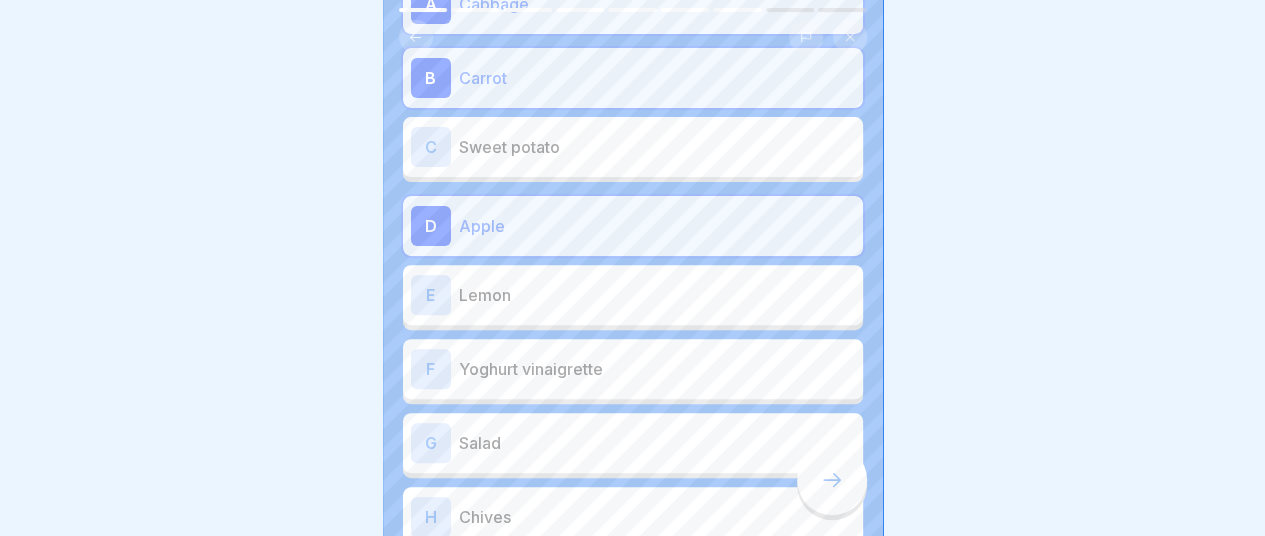 click on "F Yoghurt vinaigrette" at bounding box center [633, 369] 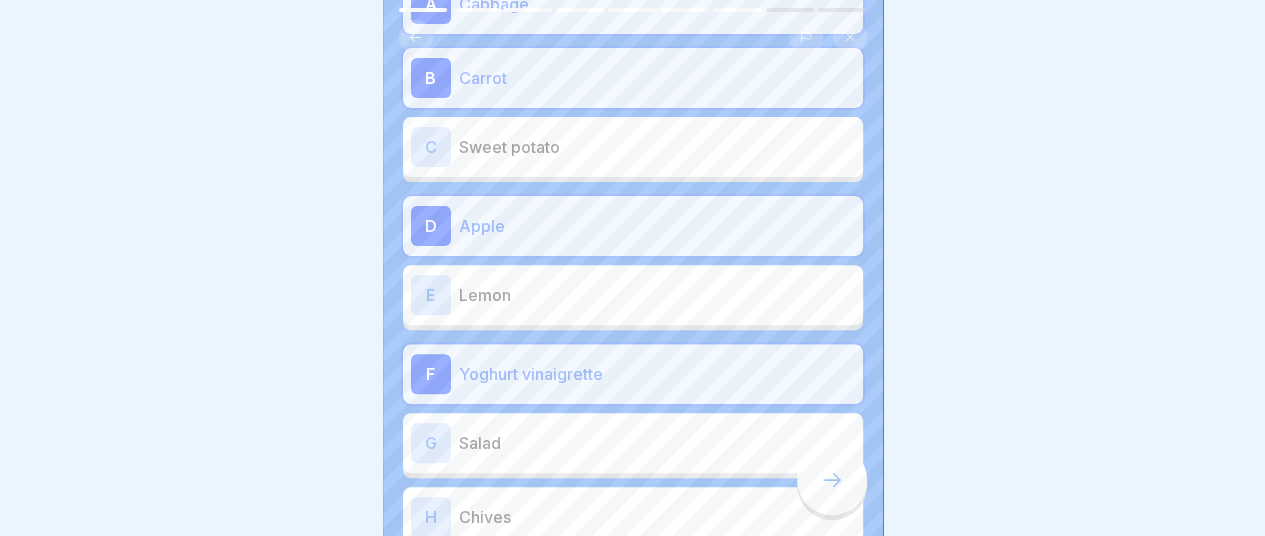 click on "Salad" at bounding box center (657, 443) 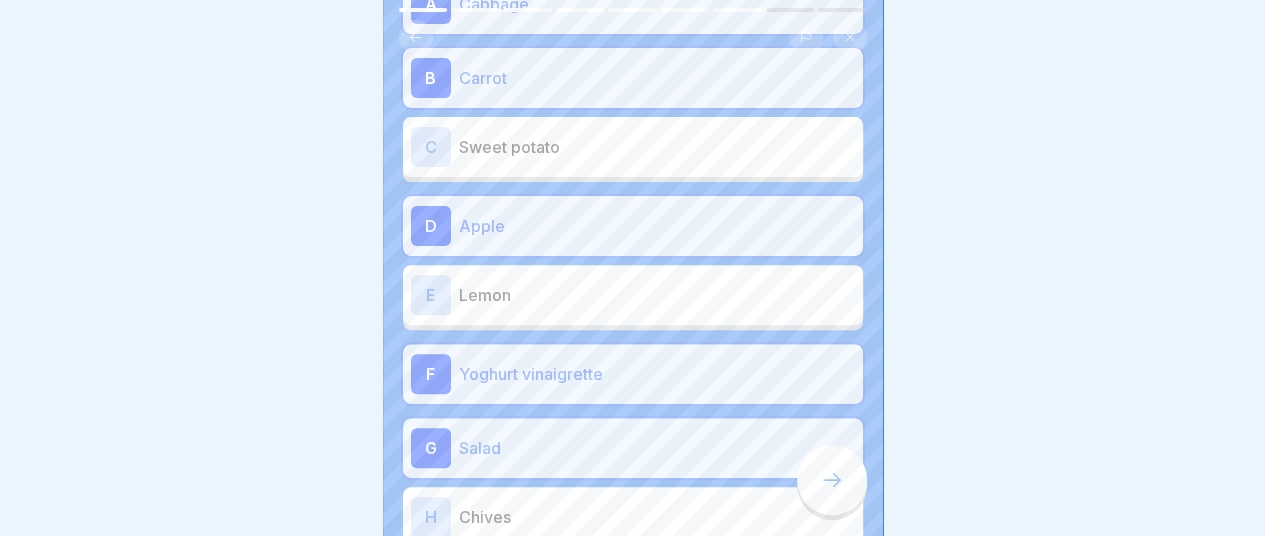 click on "OUR ARTISAN PRODUCTS 9 Steps English SIDES 🍟🍟🍟 Continue DOUBLE-COOKED FRESH FRIES Our potatoes are authentic "Agria" from [GEOGRAPHIC_DATA]. Every day, they are prepared in the traditional way with their skins on, using the double-cooking method to guarantee the best texture and the tastiest flavour. TASTE OUR FRIES By [PERSON_NAME] SWEET POTATO FRIES Sweet Potato Fries Liberty Coleslaw Cabbage, Carrot, Apple, Lemon, and Yogurt Dressing Soho Chicken Bites / Soho Fried Chicken  Served with Sriracha Mayo  What variety of potato is used for our Chips? Select the right answer. A Agria B [PERSON_NAME] C Bintje What ingredients go into Liberty Coleslaw? Multiple answers  can be correct A Cabbage B Carrot C Sweet potato D Apple E Lemon F Yoghurt vinaigrette G Salad H Chives The chips arrive already salted Is this true or false? True False What does the Spice mix consist of? Multiple answers  can be correct A Smoked paprika B Provençal herbs C Fleur de sel D Garlic powder E [PERSON_NAME] F Oregano G Sugar 10 Coins Next" at bounding box center (-2867, 268) 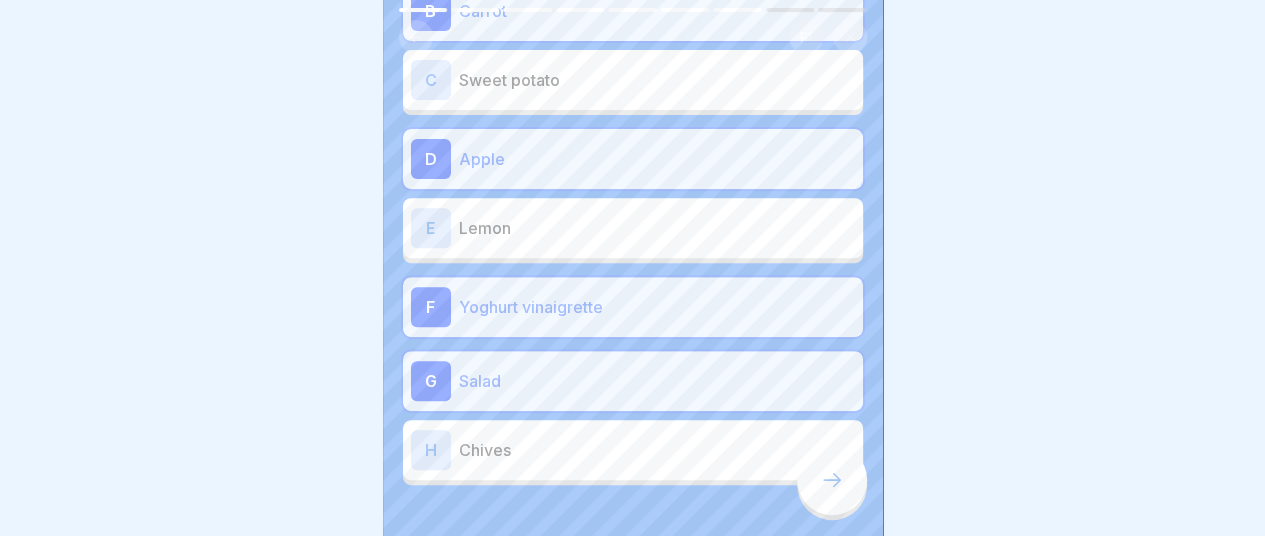 scroll, scrollTop: 363, scrollLeft: 0, axis: vertical 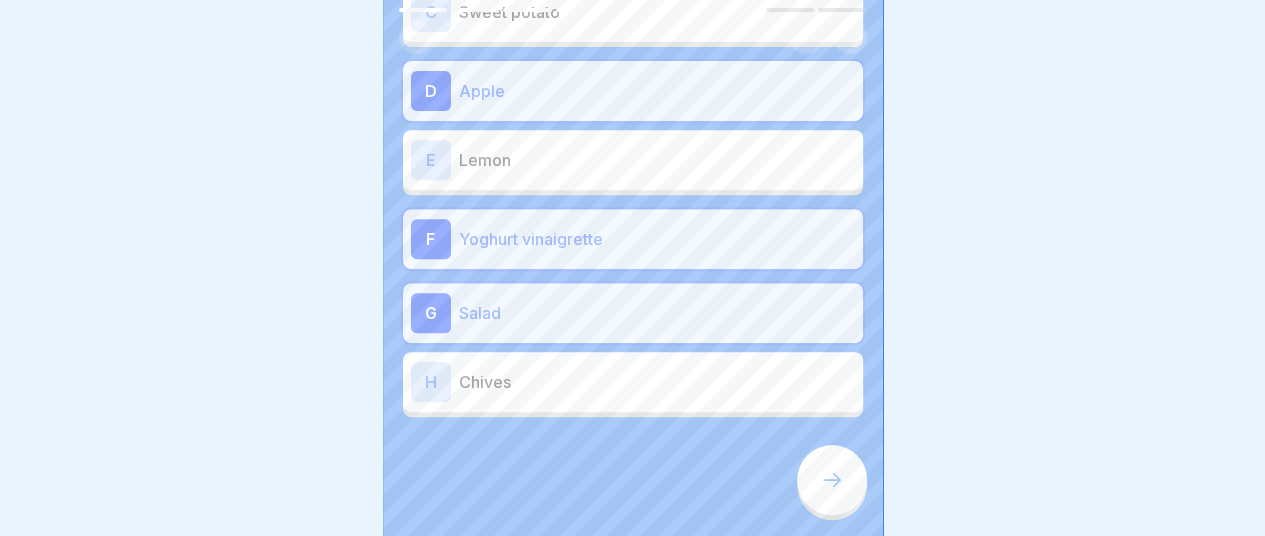 click 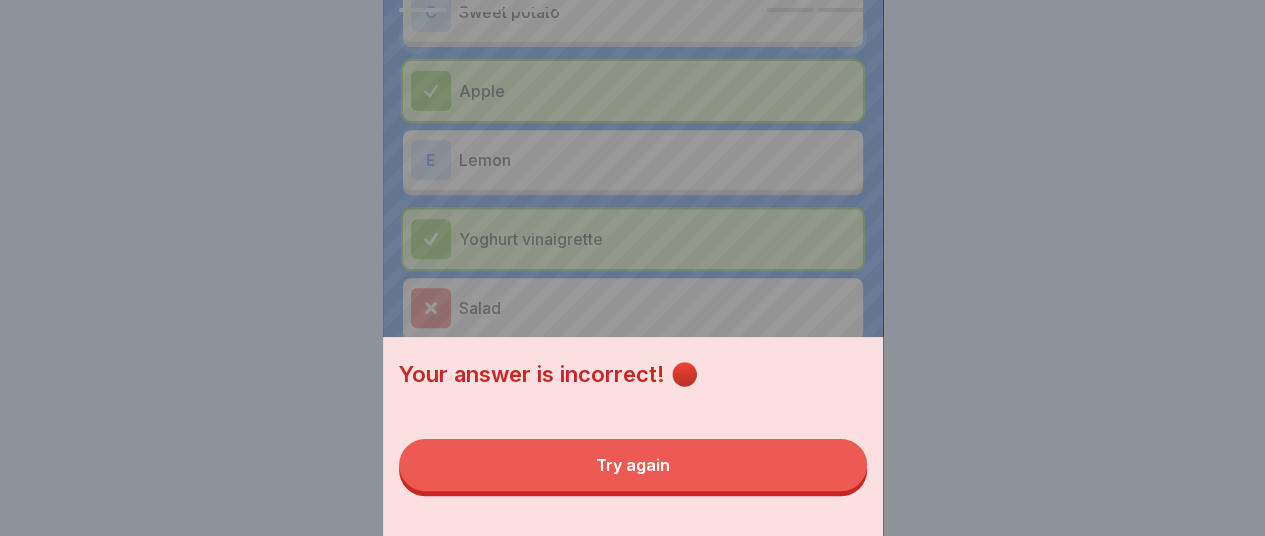 click on "Try again" at bounding box center (633, 465) 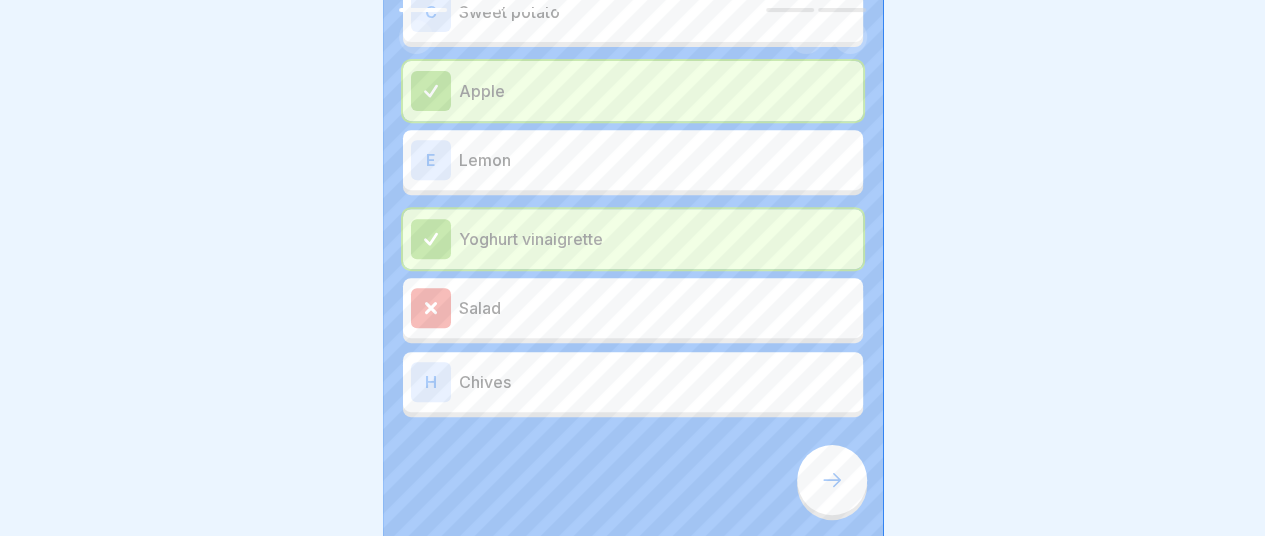 click on "Salad" at bounding box center [657, 308] 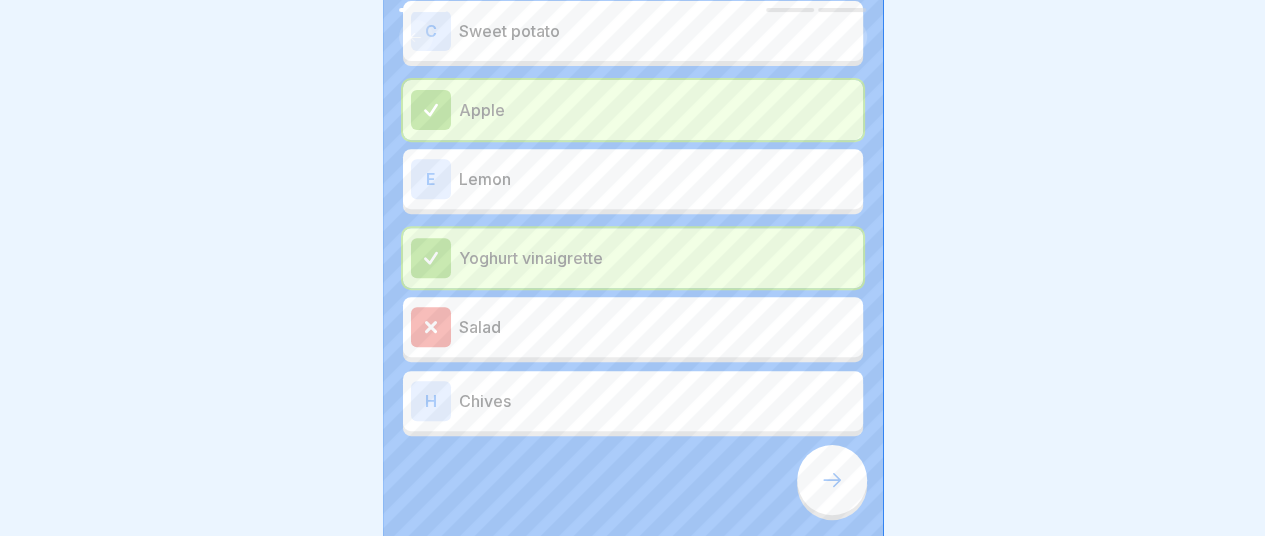 scroll, scrollTop: 363, scrollLeft: 0, axis: vertical 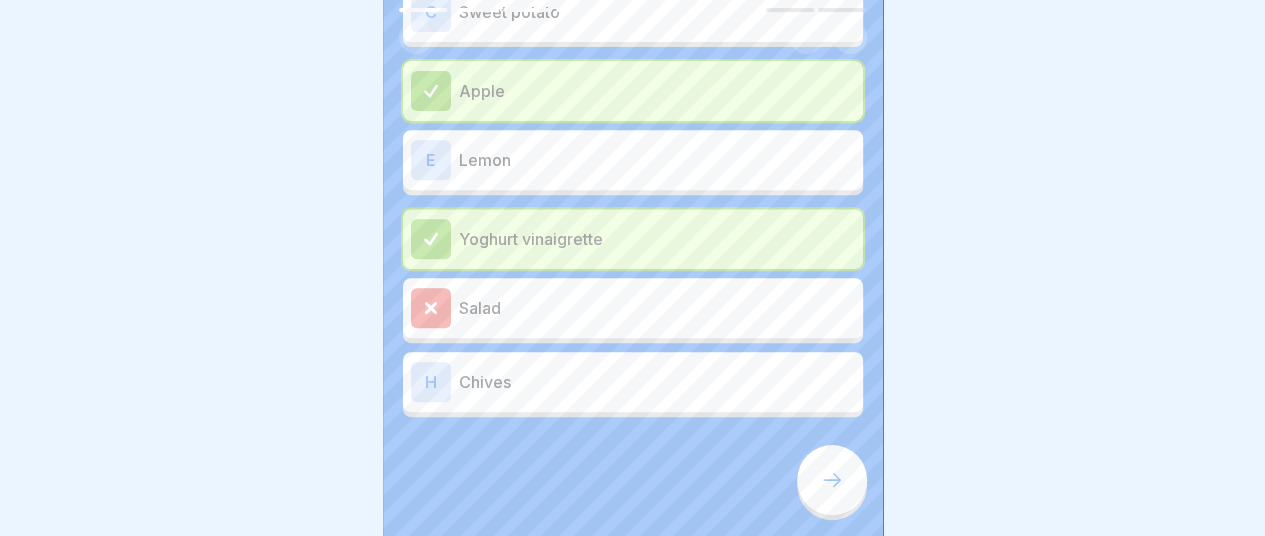 click 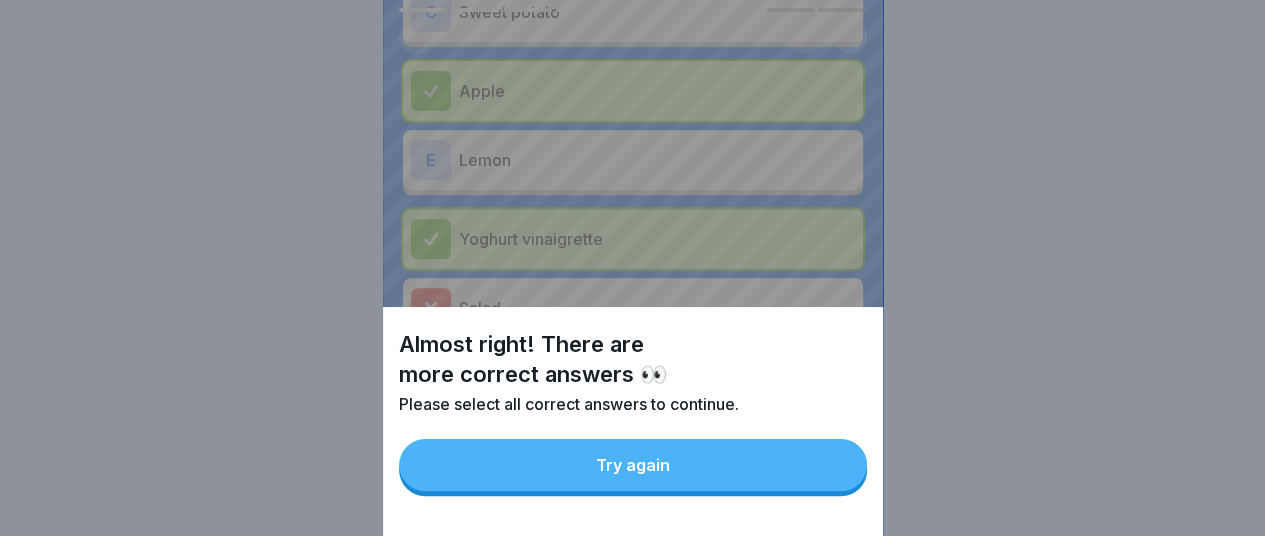 click on "Try again" at bounding box center (633, 465) 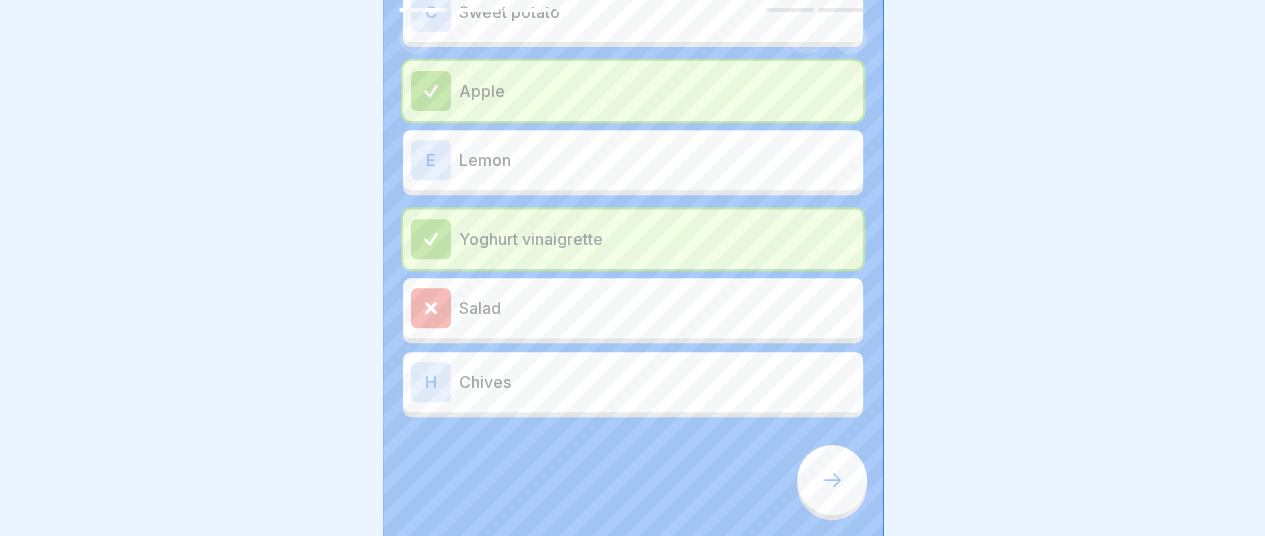 click on "Chives" at bounding box center (657, 382) 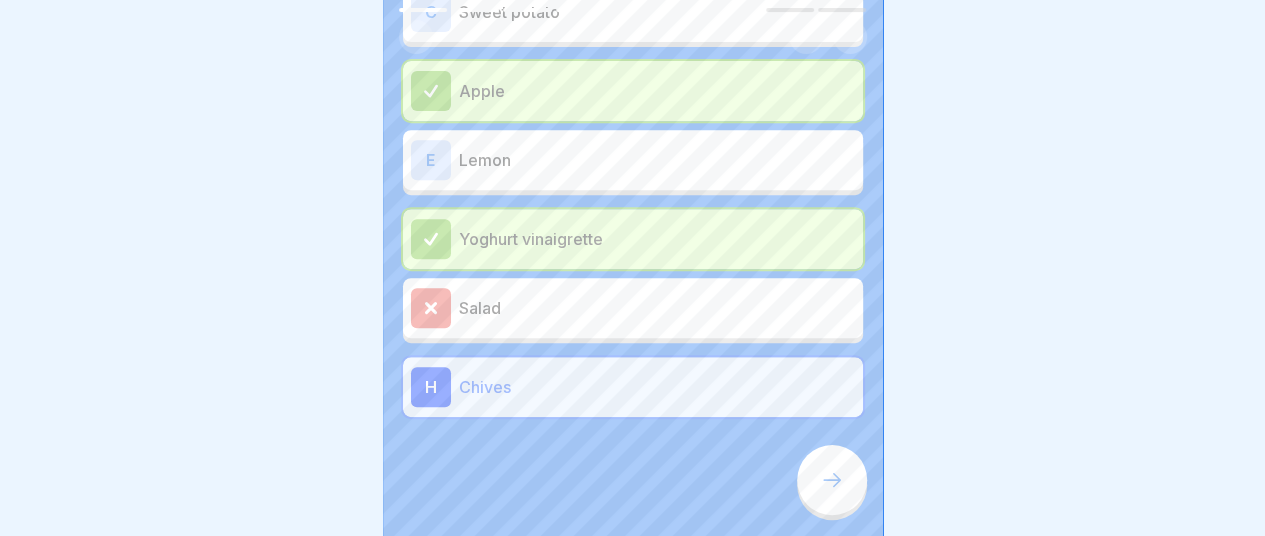 click 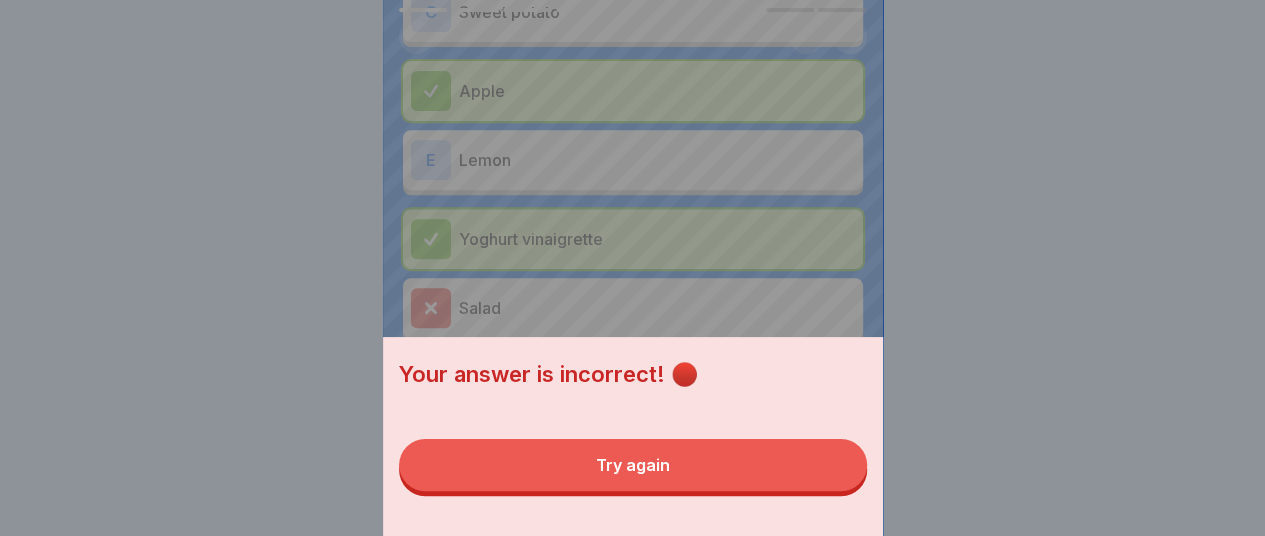 click on "Try again" at bounding box center [633, 465] 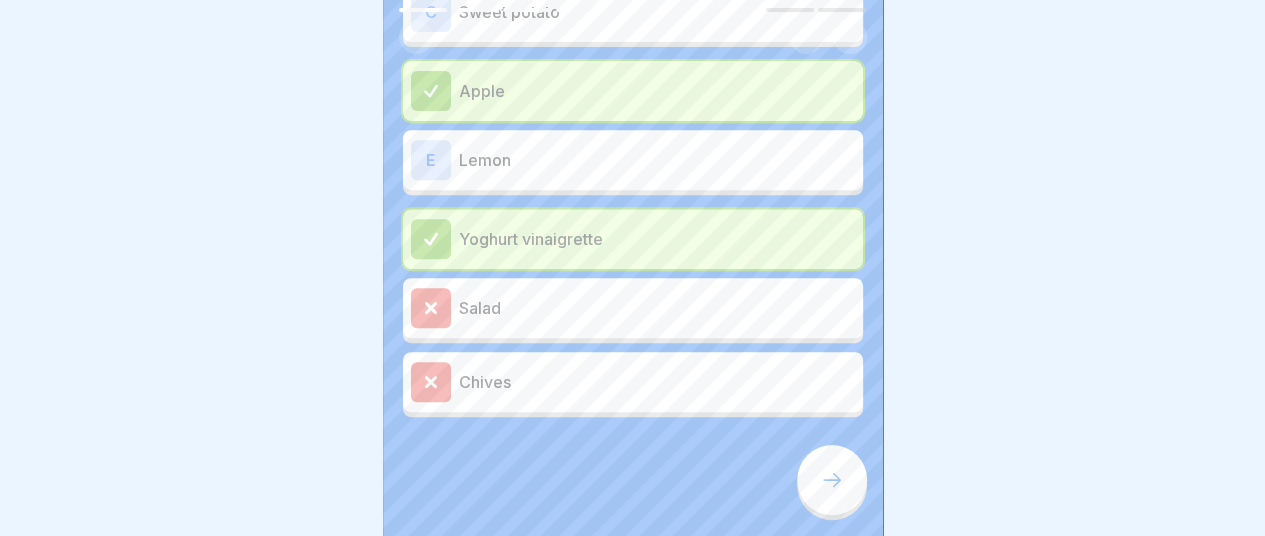 click at bounding box center (431, 382) 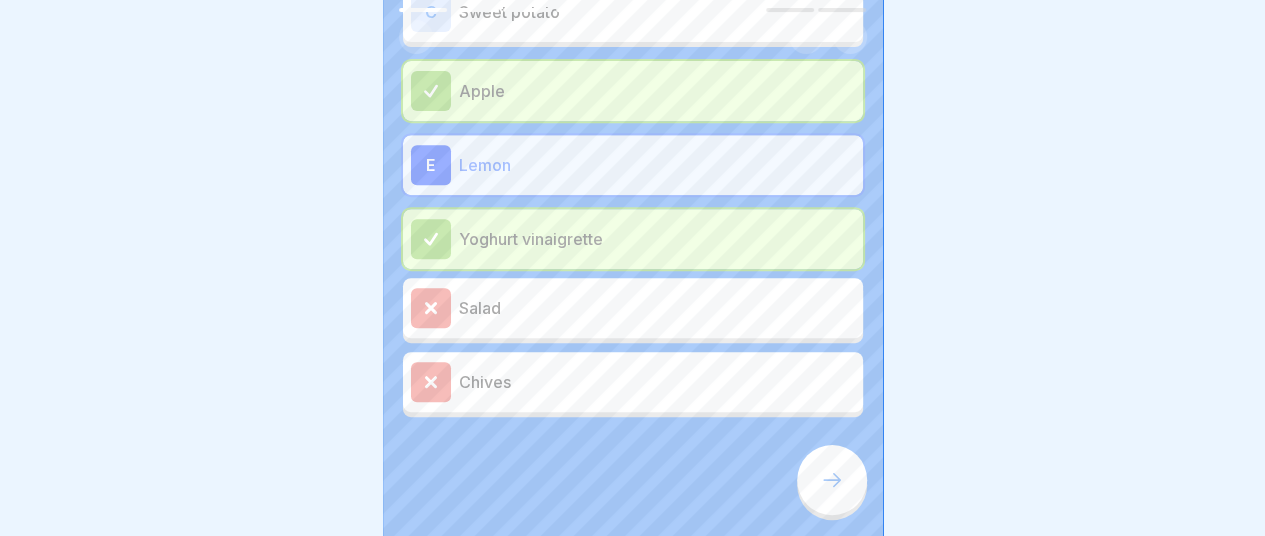 click at bounding box center [832, 480] 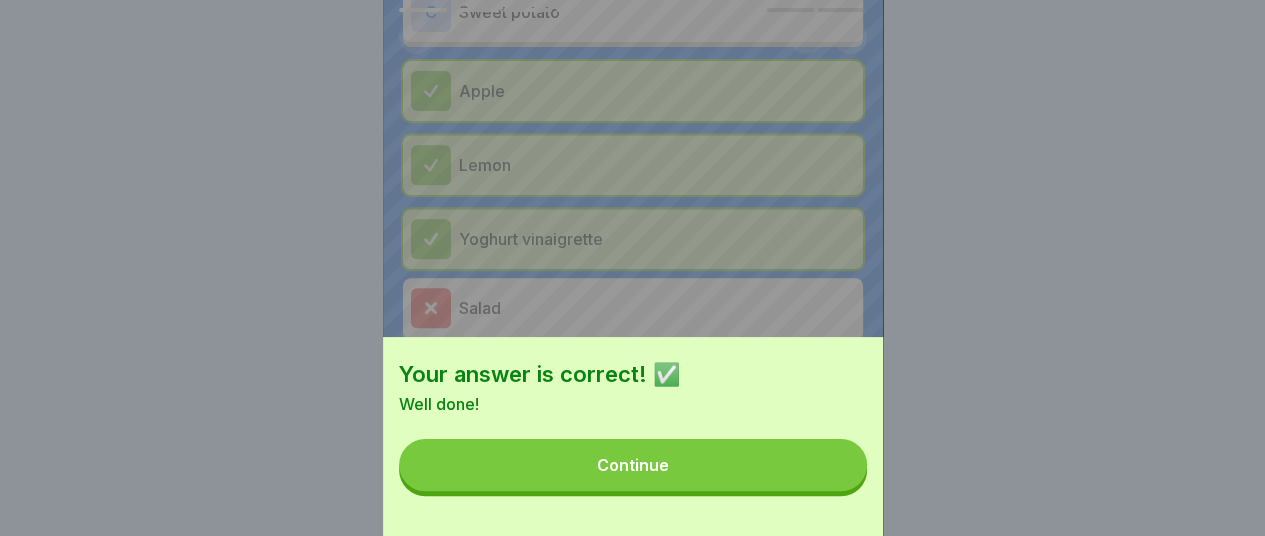 click on "Continue" at bounding box center [633, 465] 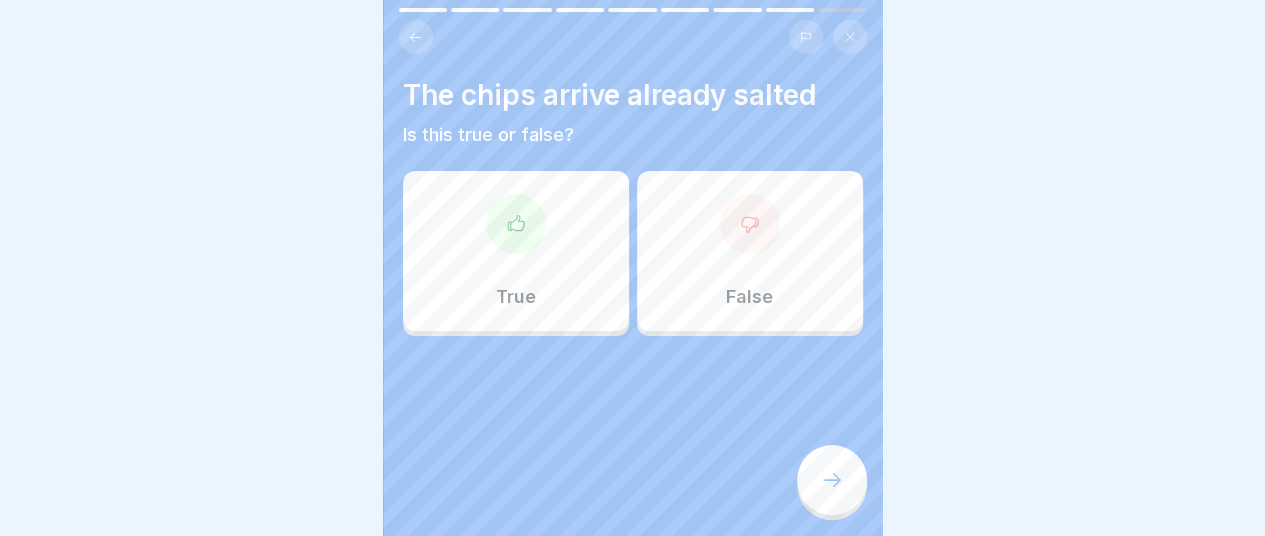 click on "False" at bounding box center [750, 251] 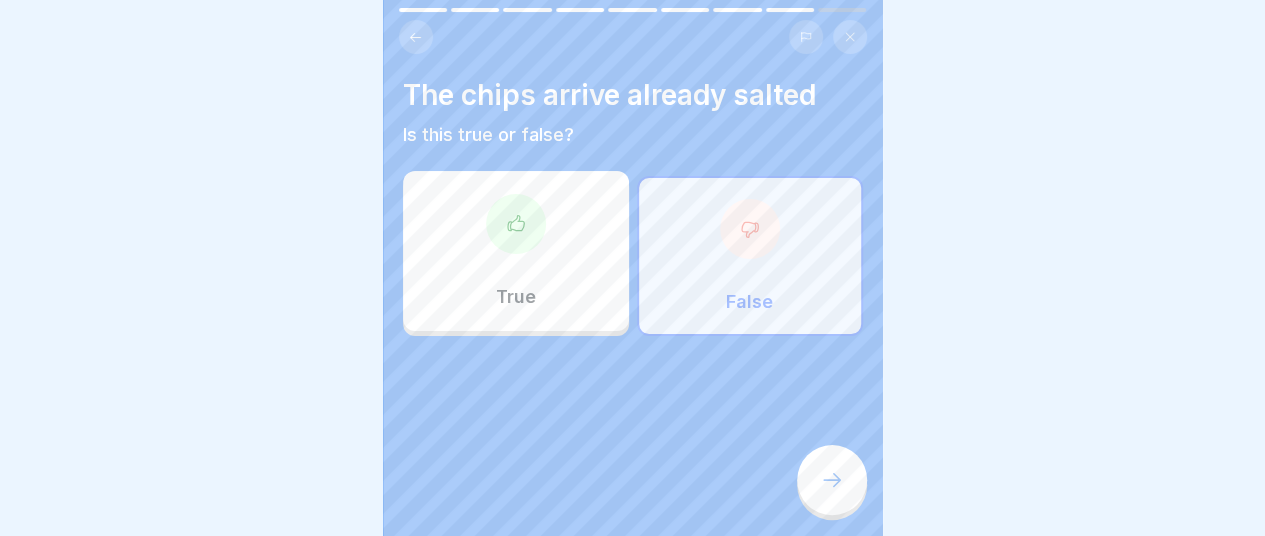 click at bounding box center (832, 480) 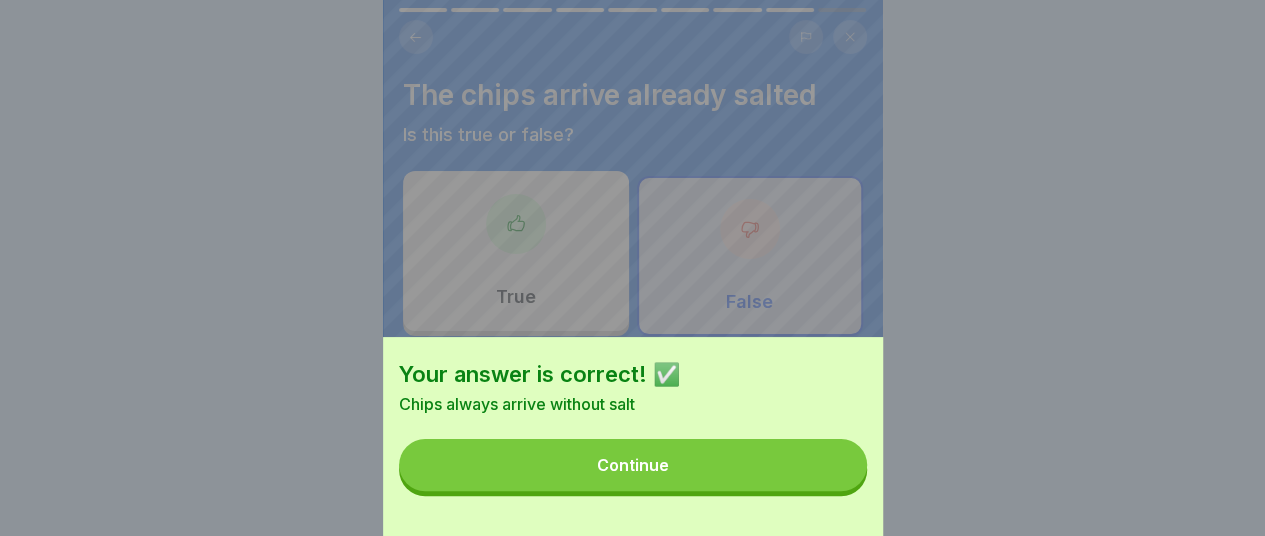click on "Continue" at bounding box center [633, 465] 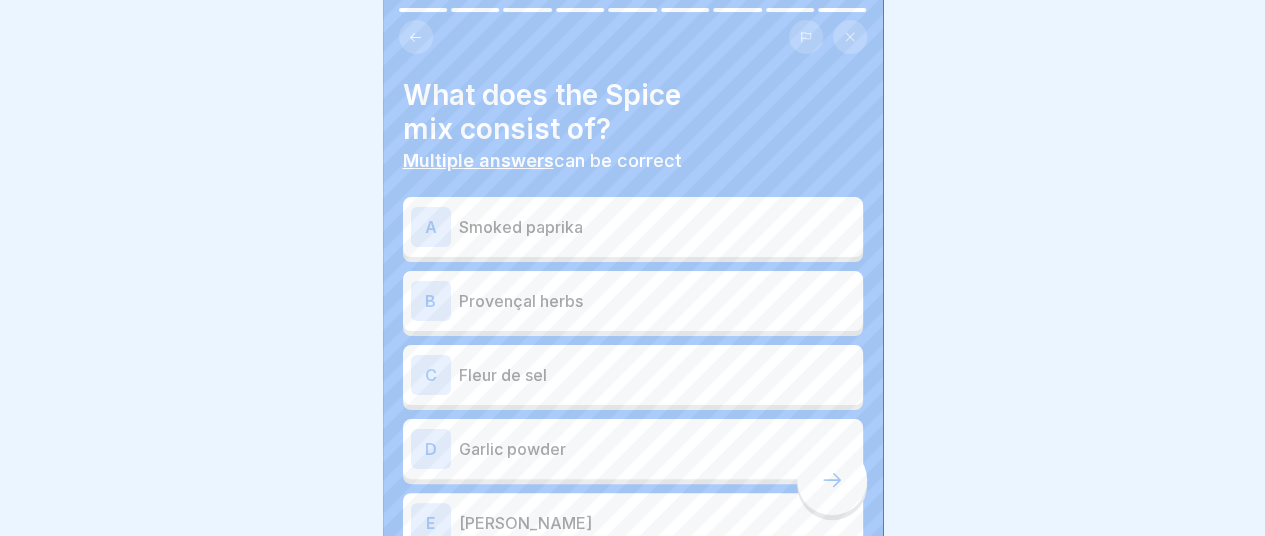 click on "Smoked paprika" at bounding box center [657, 227] 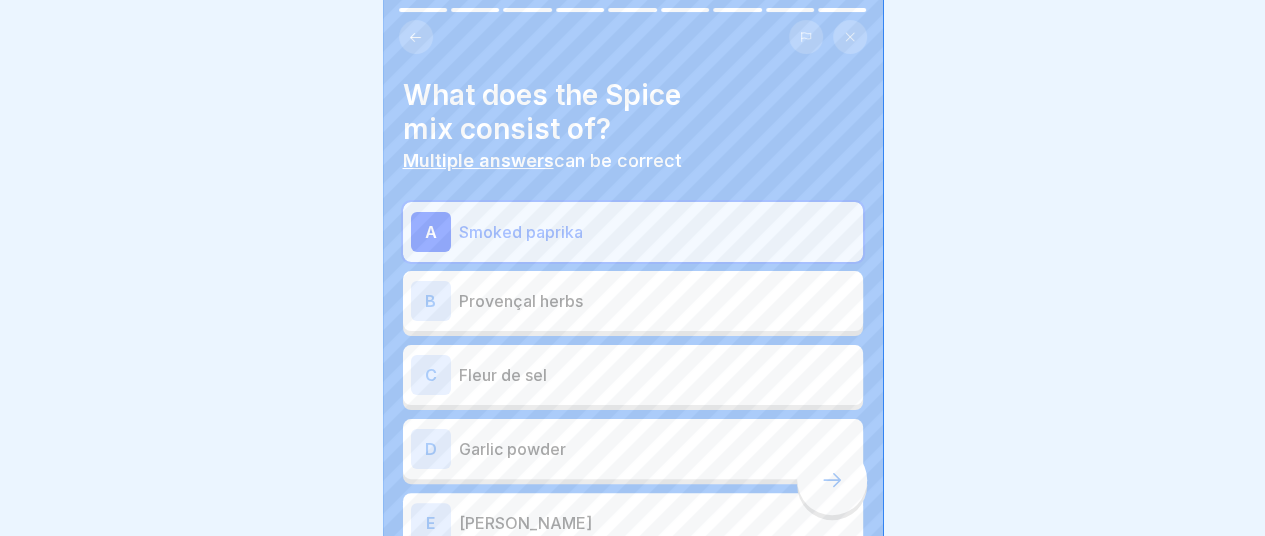 click on "Provençal herbs" at bounding box center (657, 301) 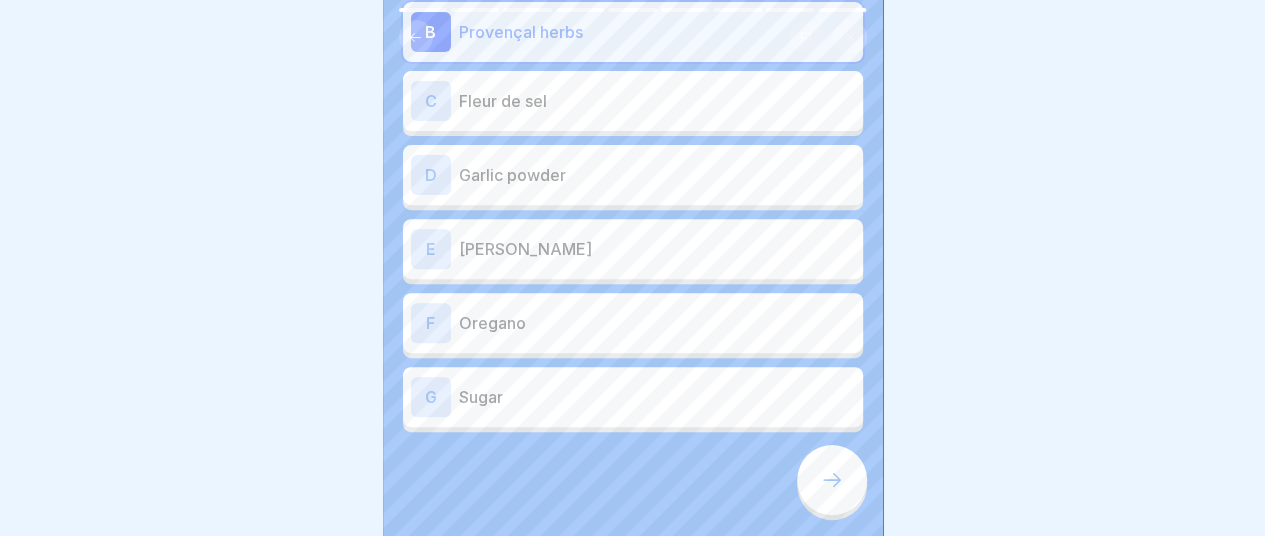 scroll, scrollTop: 246, scrollLeft: 0, axis: vertical 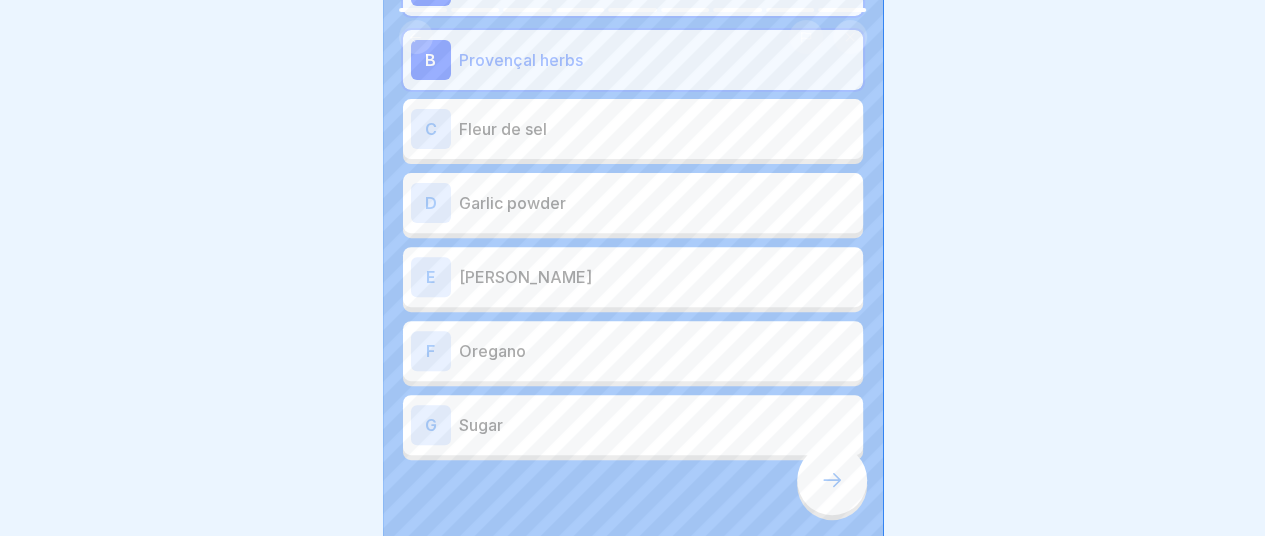 click on "Garlic powder" at bounding box center (657, 203) 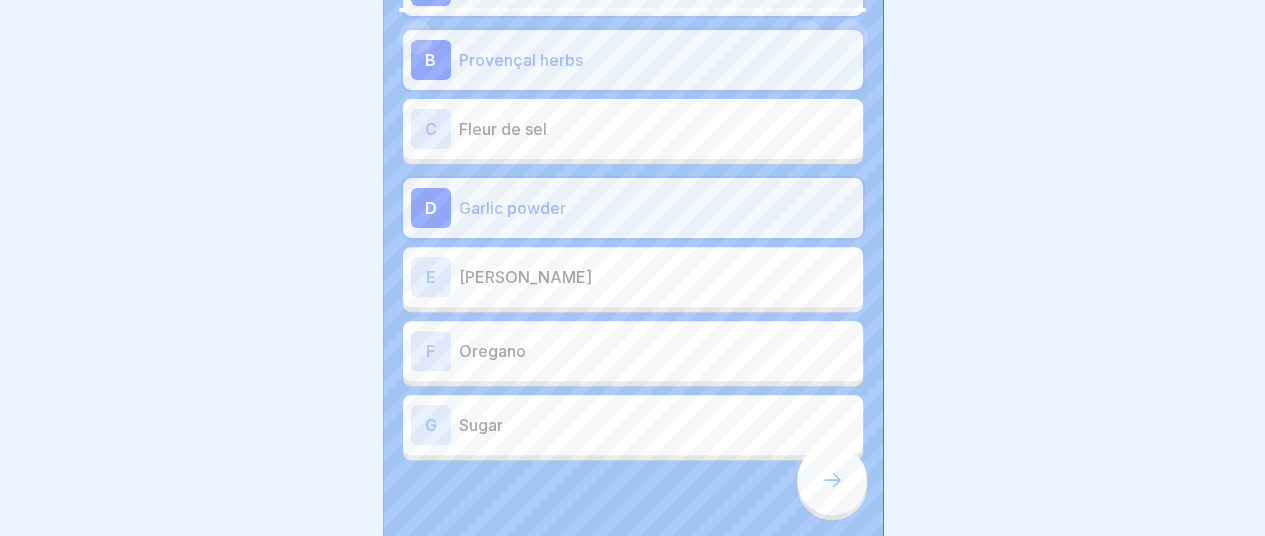 click at bounding box center (832, 480) 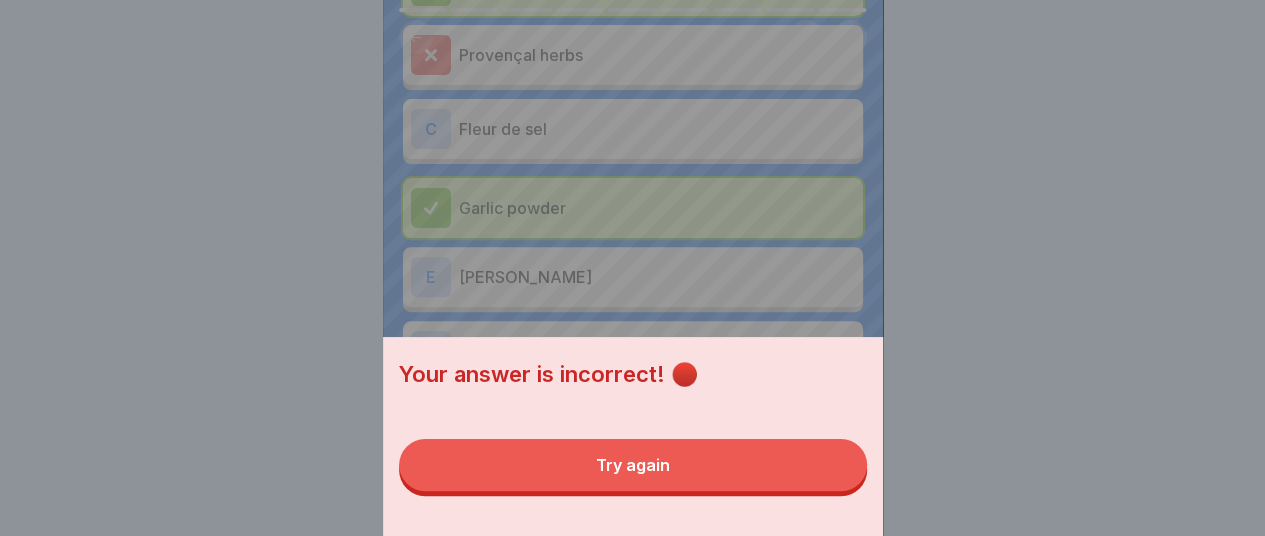 click on "Try again" at bounding box center (633, 465) 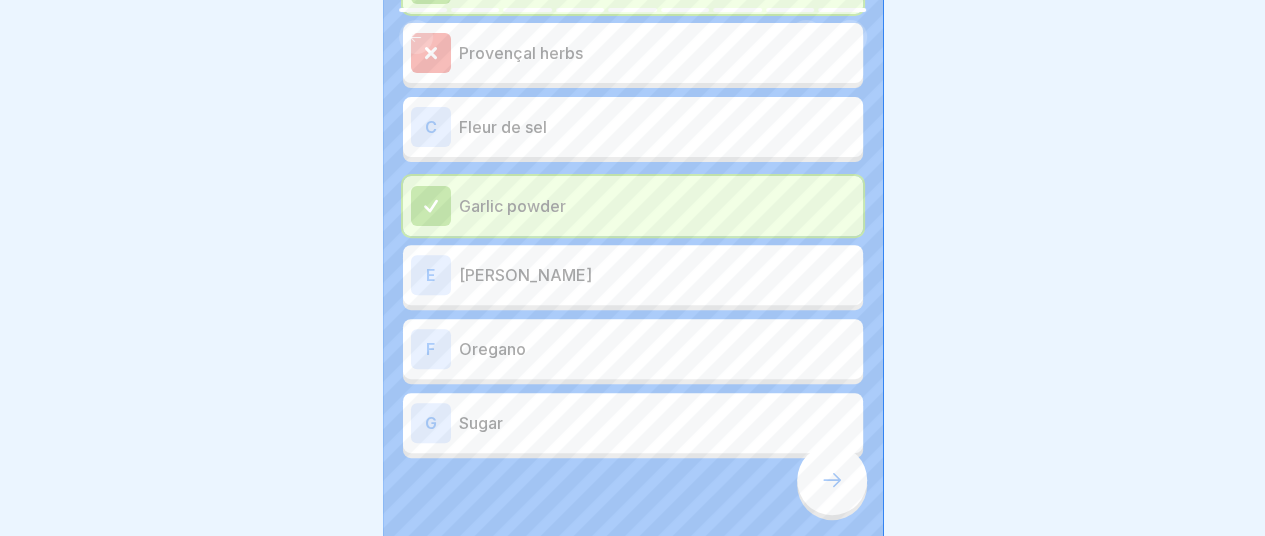 scroll, scrollTop: 250, scrollLeft: 0, axis: vertical 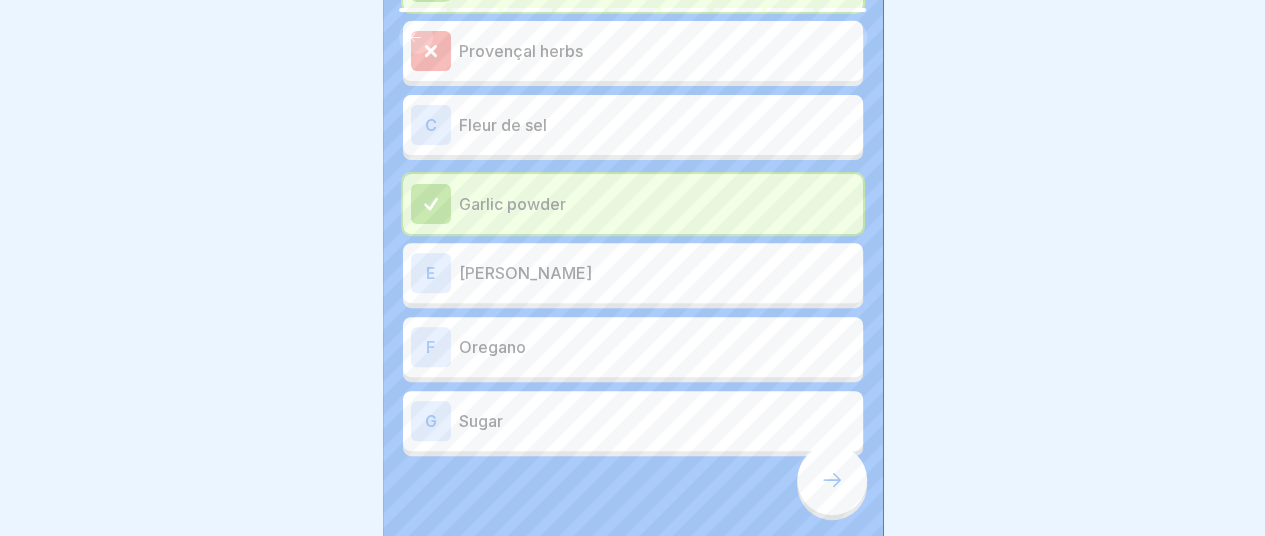 click on "C Fleur de sel" at bounding box center (633, 125) 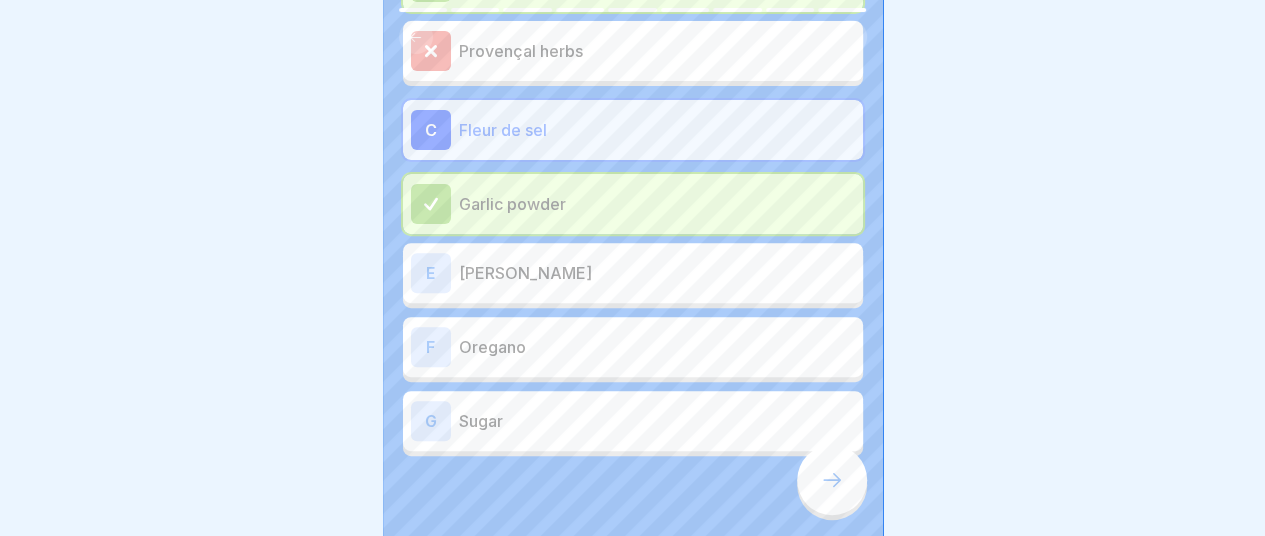 click on "Oregano" at bounding box center (657, 347) 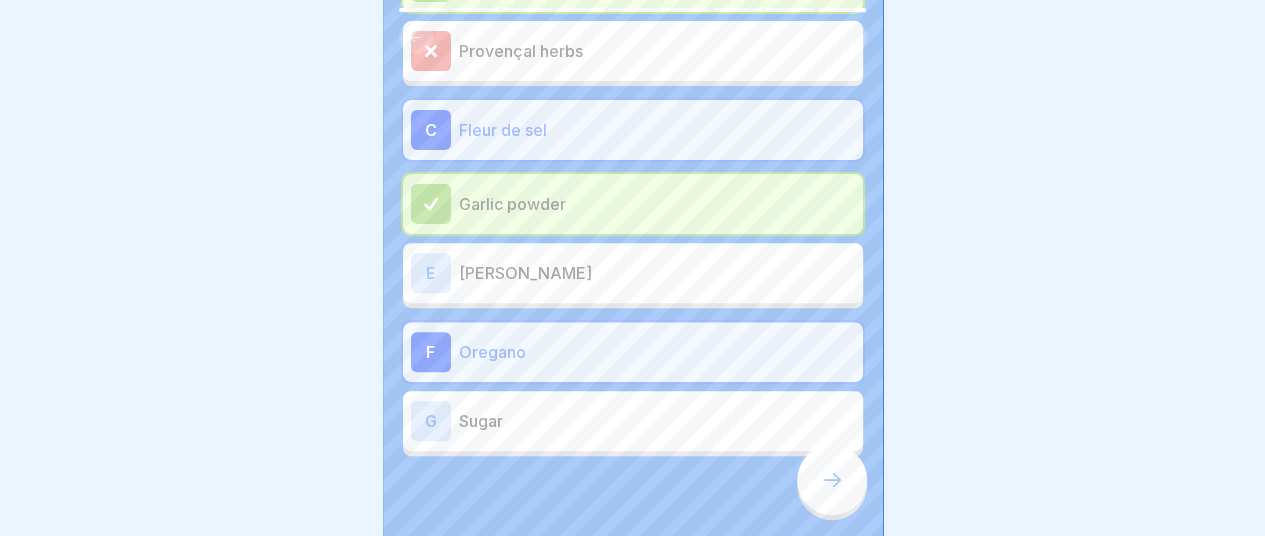 click at bounding box center (832, 480) 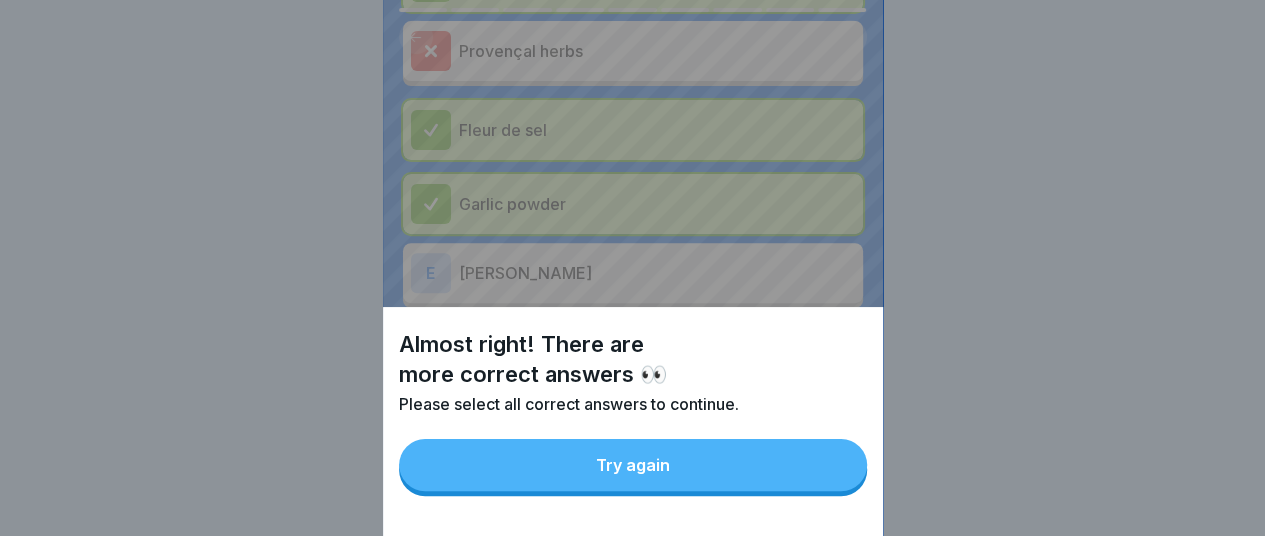 click on "Try again" at bounding box center (633, 465) 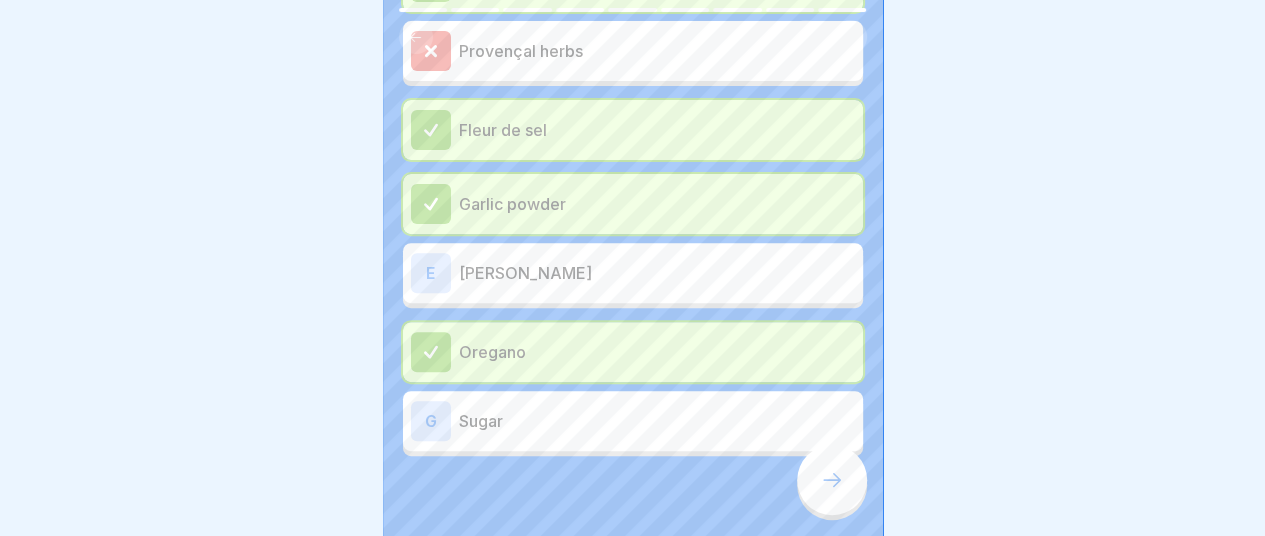 click on "[PERSON_NAME]" at bounding box center (657, 273) 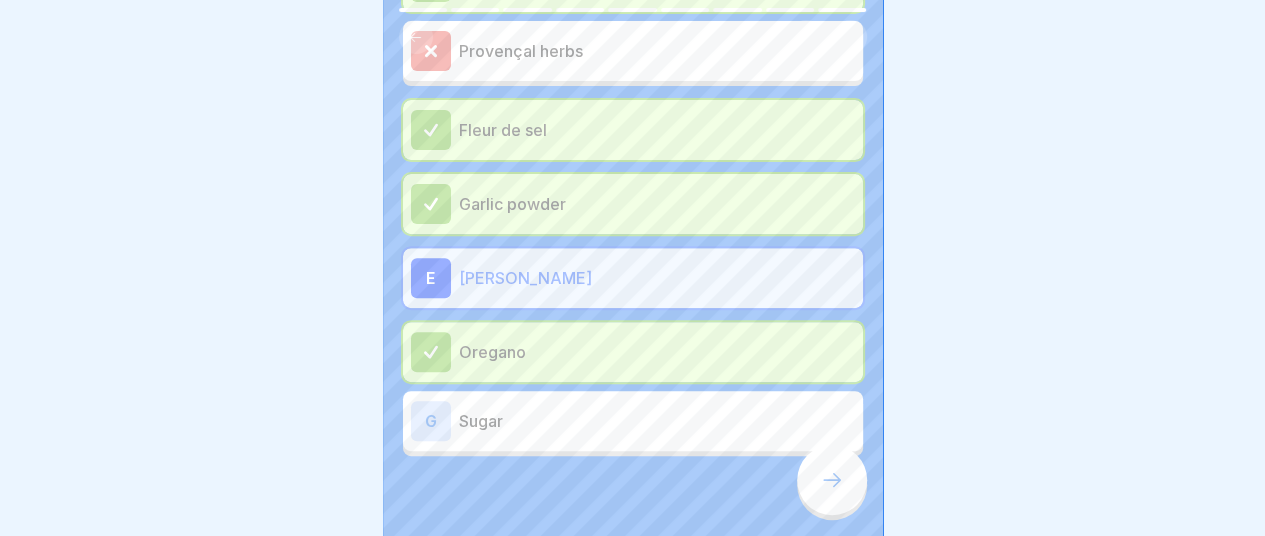 click at bounding box center (832, 480) 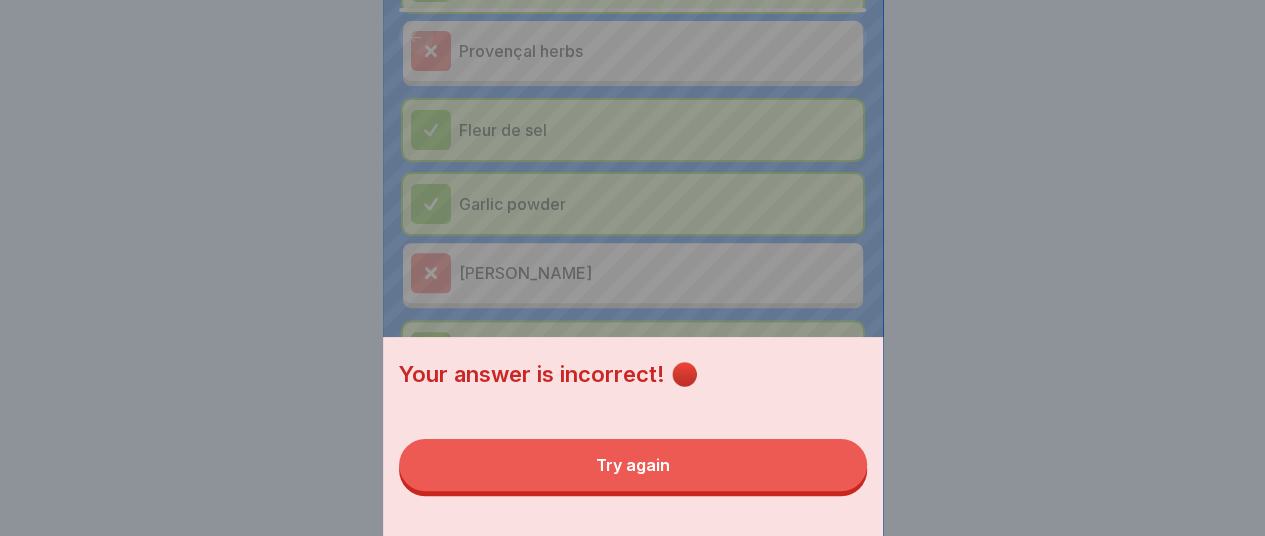 drag, startPoint x: 755, startPoint y: 481, endPoint x: 731, endPoint y: 474, distance: 25 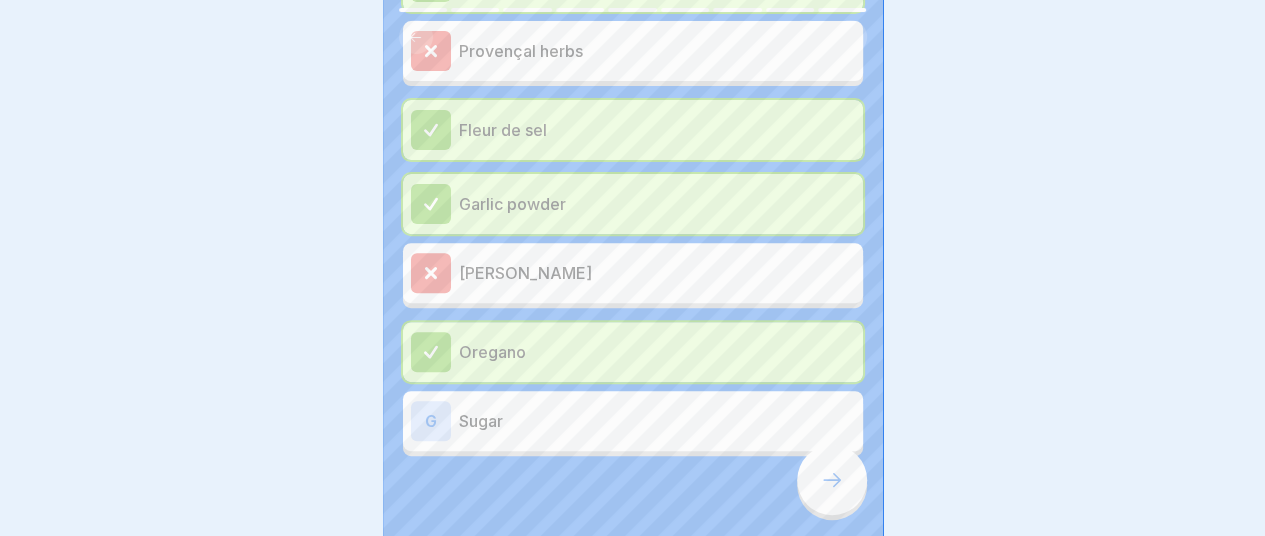 click at bounding box center (633, 516) 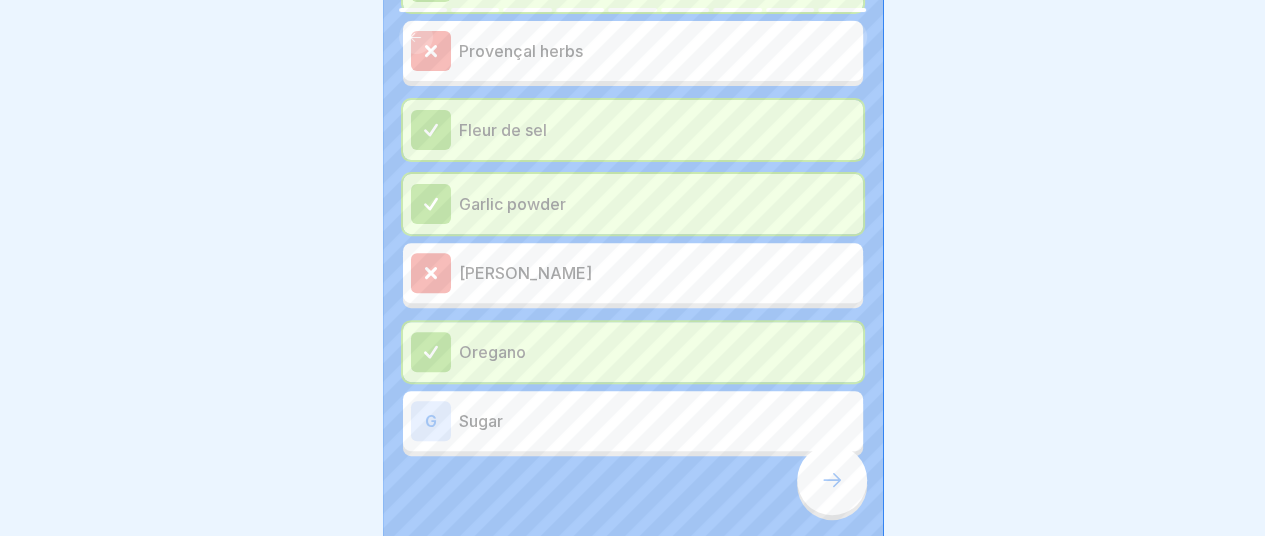 click on "G Sugar" at bounding box center [633, 421] 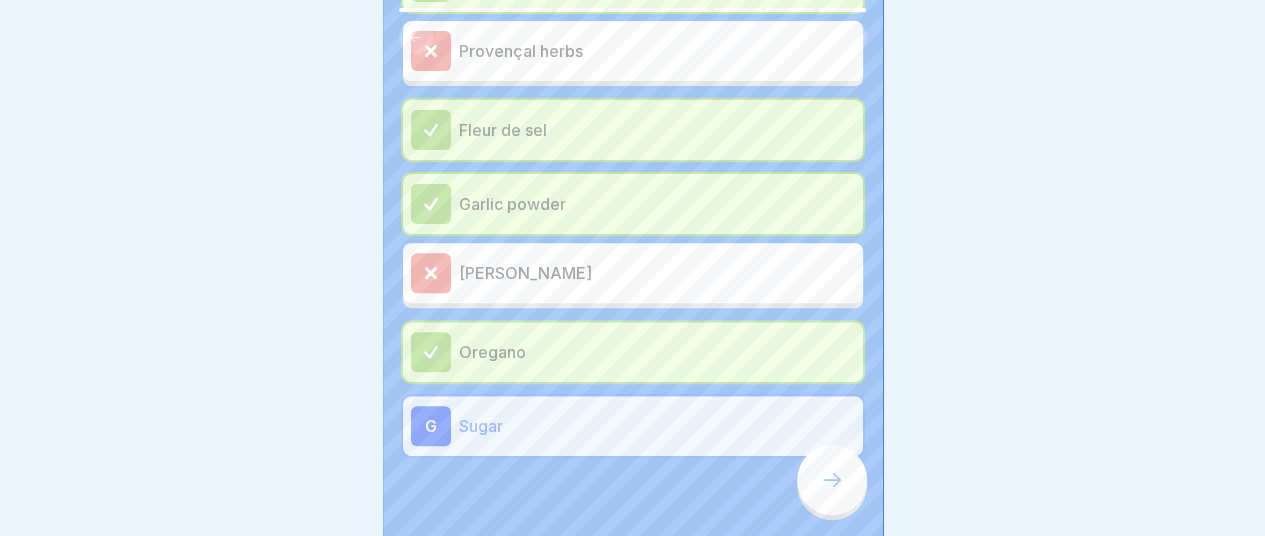 click at bounding box center [832, 480] 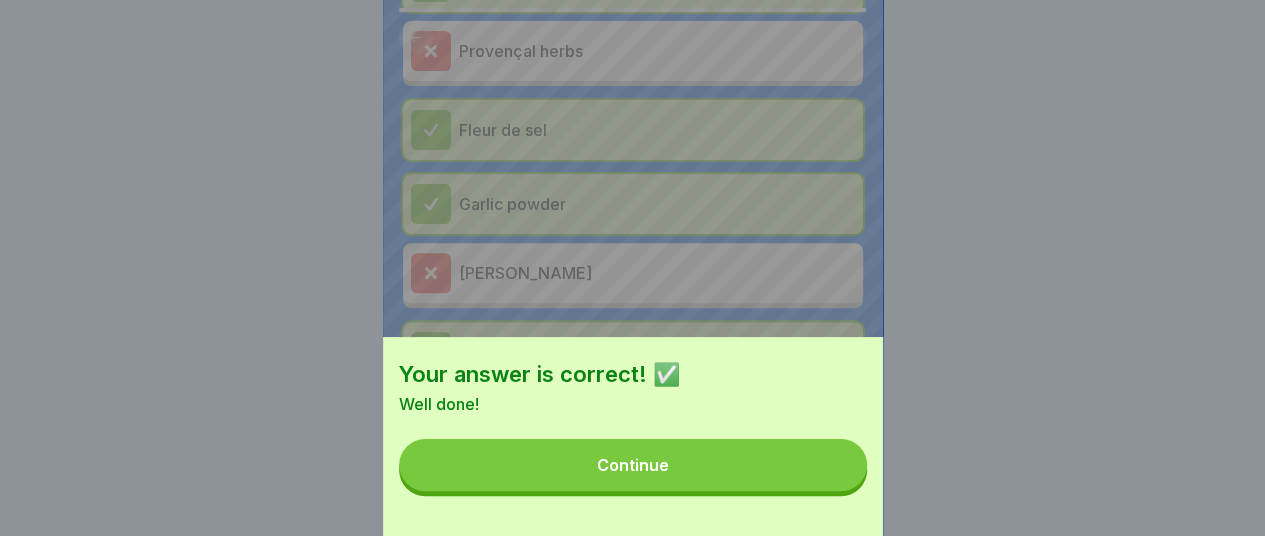 click on "Continue" at bounding box center (633, 465) 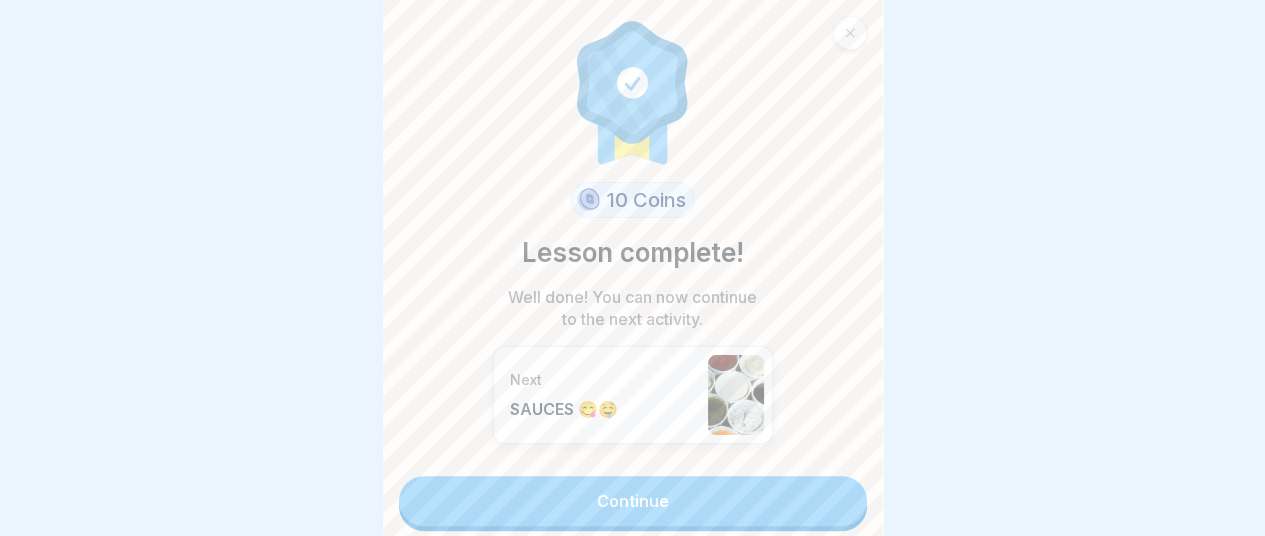 click on "Continue" at bounding box center [633, 501] 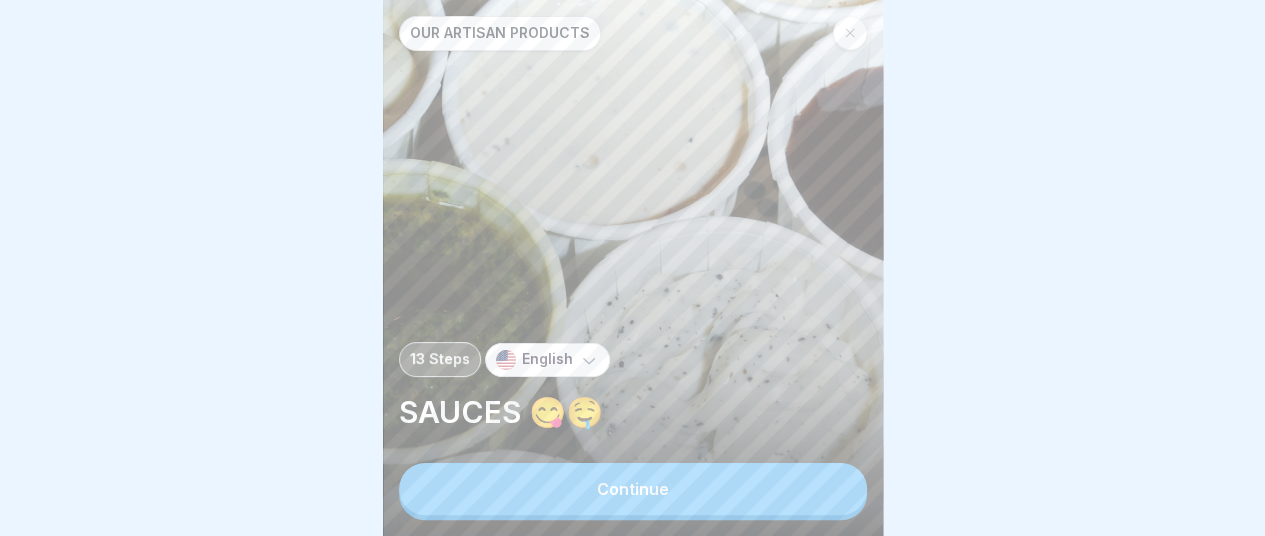 click on "Continue" at bounding box center [633, 489] 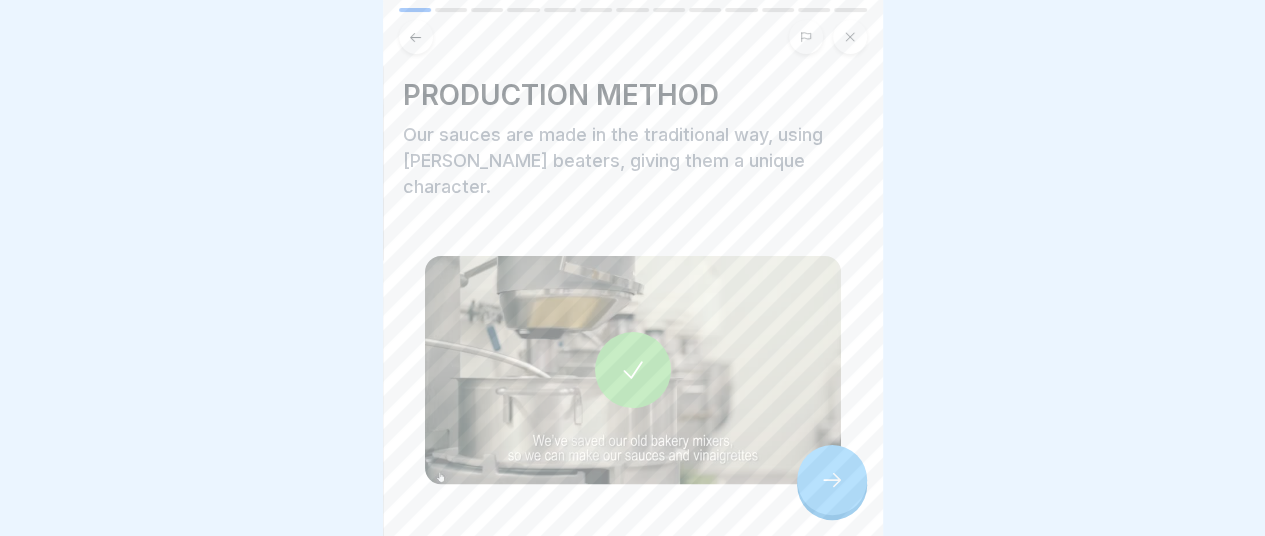 click at bounding box center [633, 370] 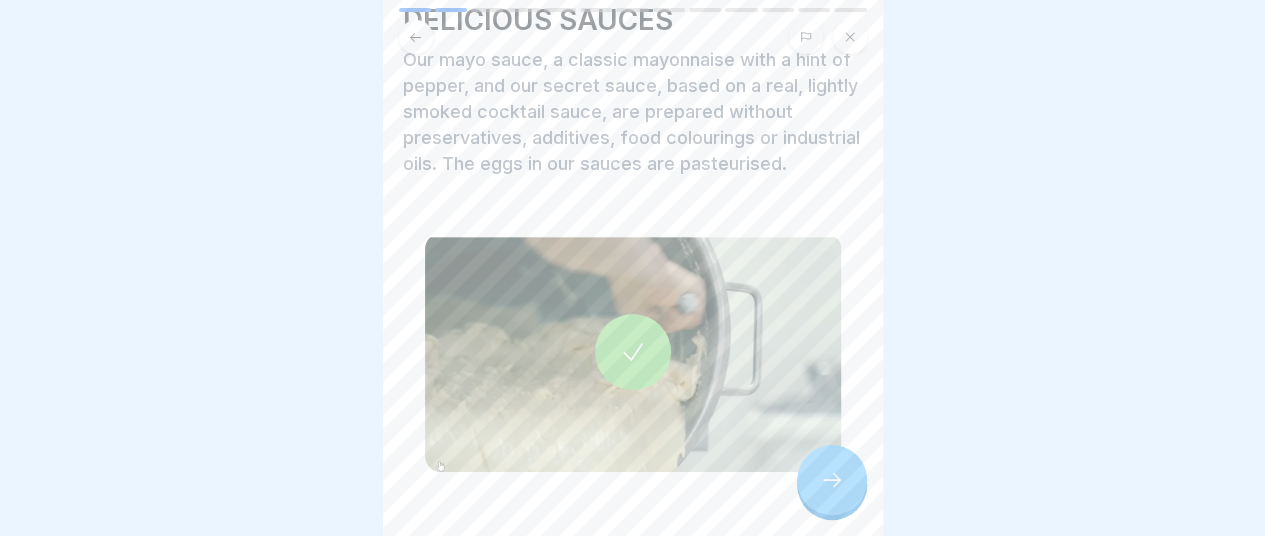 scroll, scrollTop: 134, scrollLeft: 0, axis: vertical 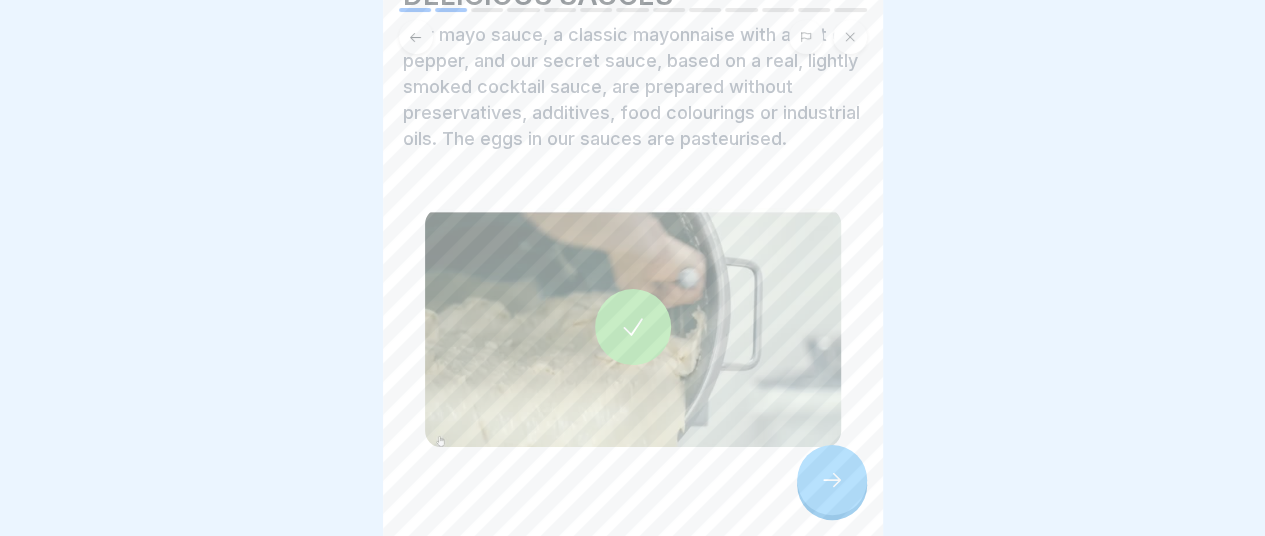 click at bounding box center [633, 327] 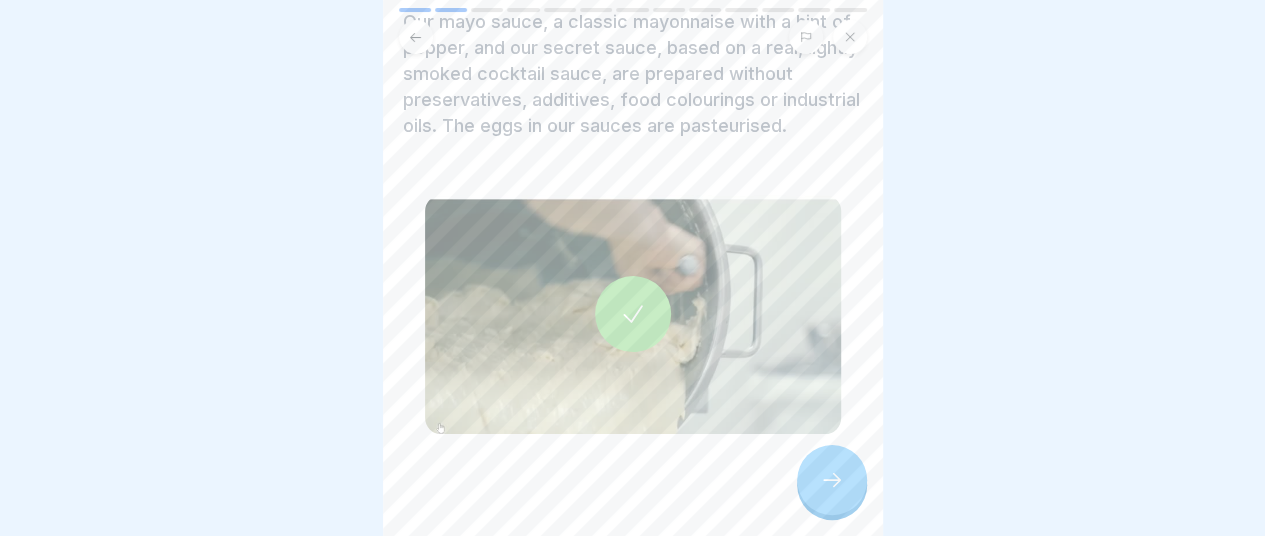 scroll, scrollTop: 171, scrollLeft: 0, axis: vertical 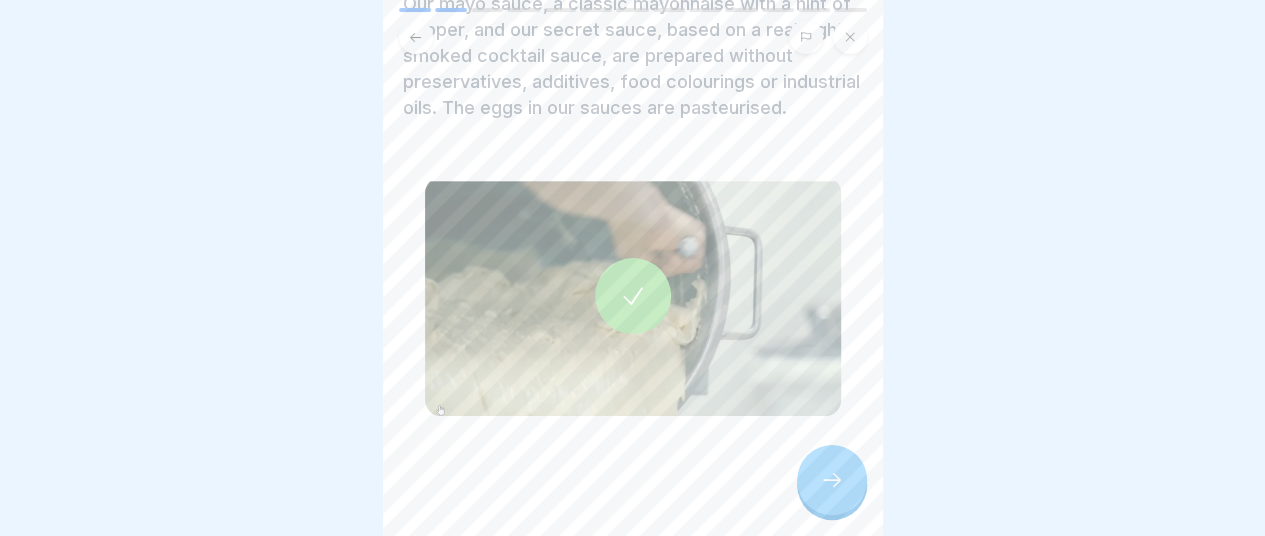 click at bounding box center (832, 480) 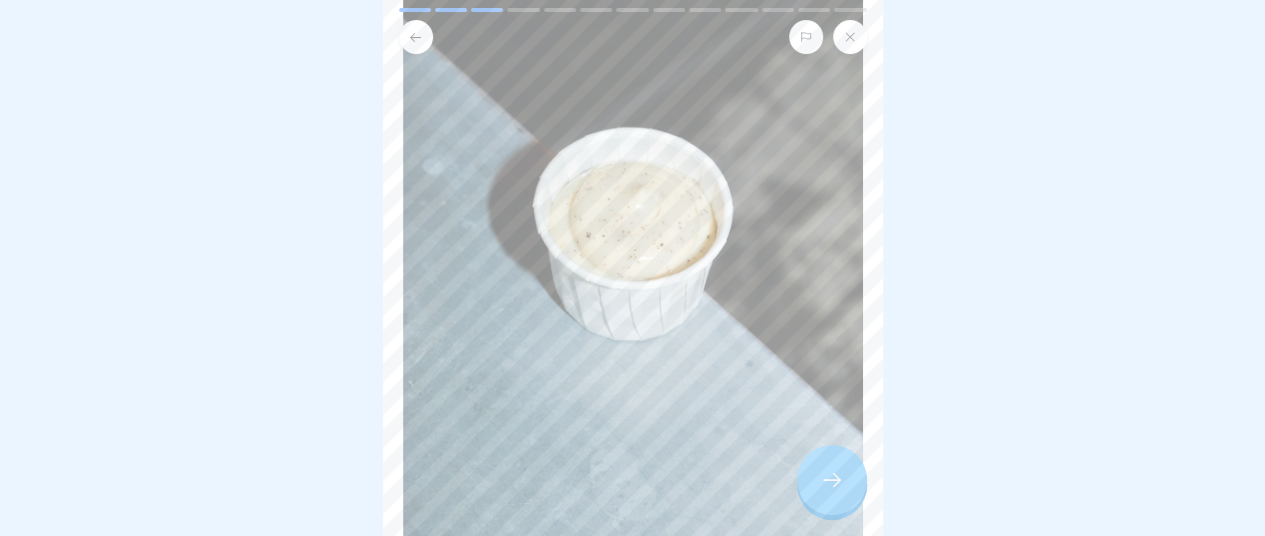 scroll, scrollTop: 276, scrollLeft: 0, axis: vertical 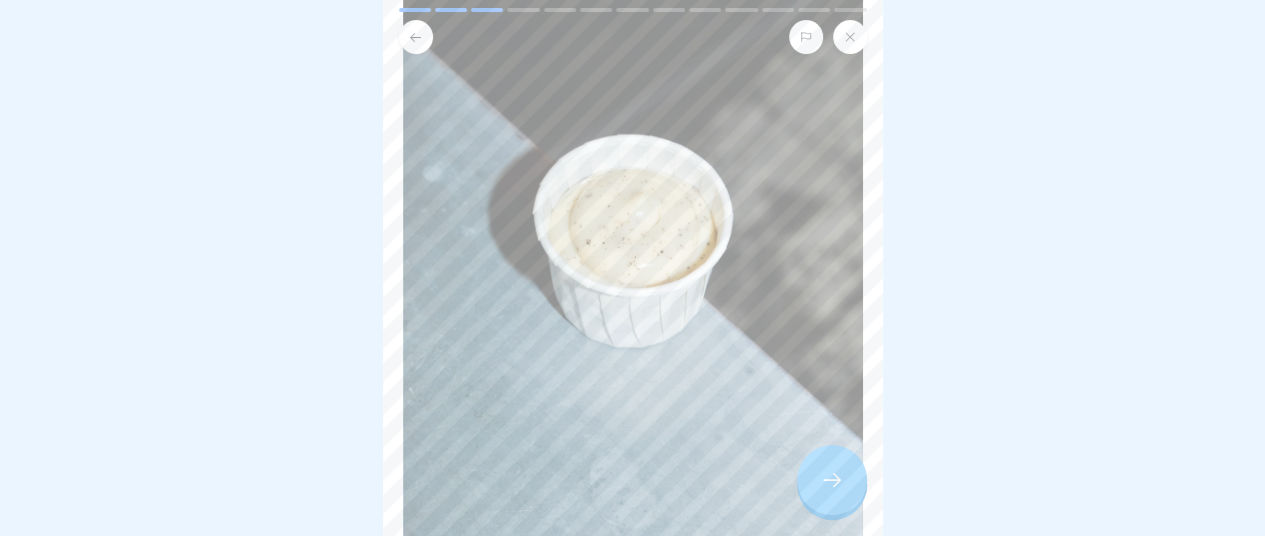 click 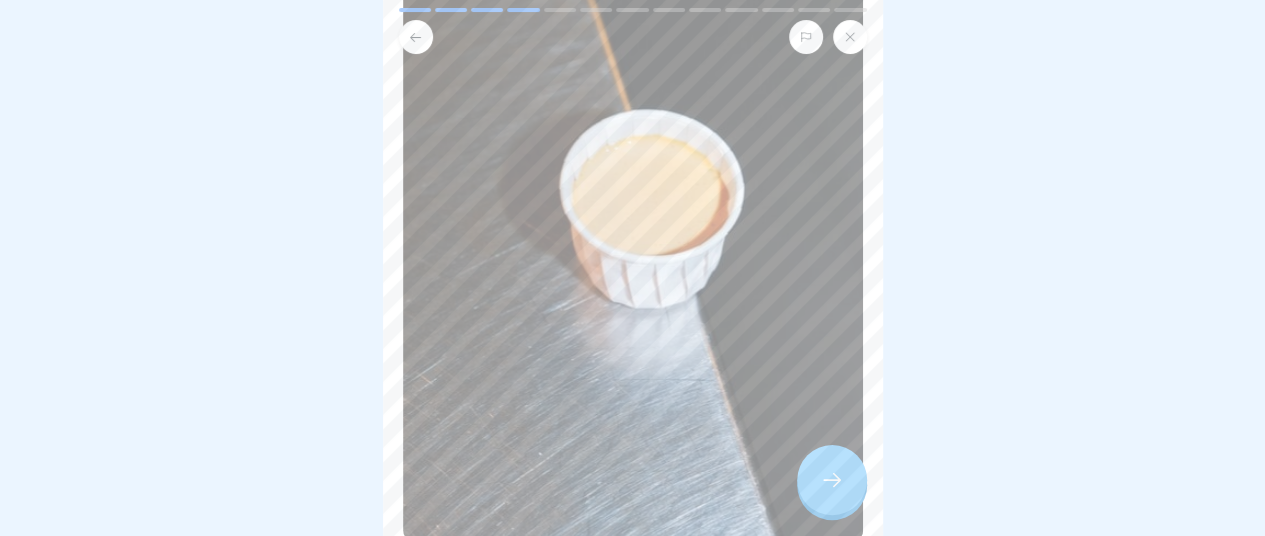 scroll, scrollTop: 312, scrollLeft: 0, axis: vertical 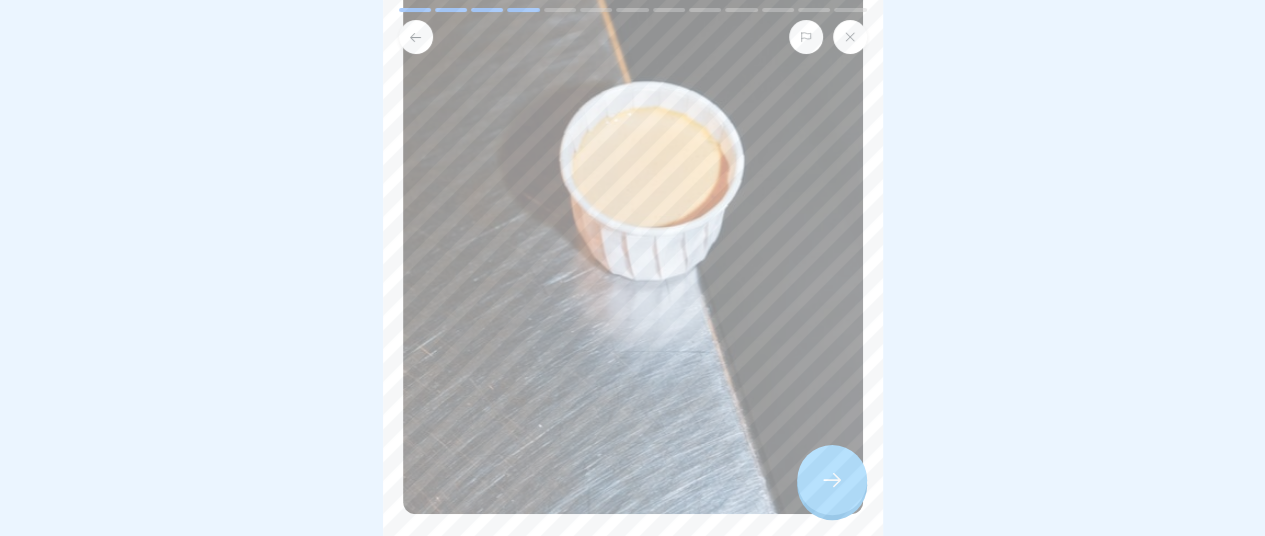 click 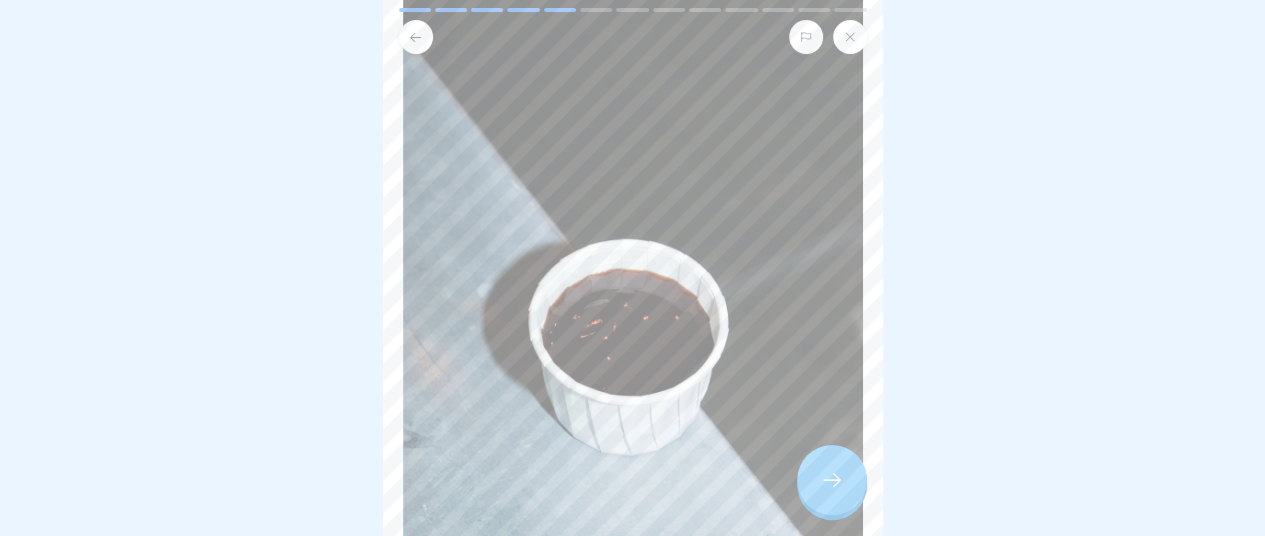 scroll, scrollTop: 293, scrollLeft: 0, axis: vertical 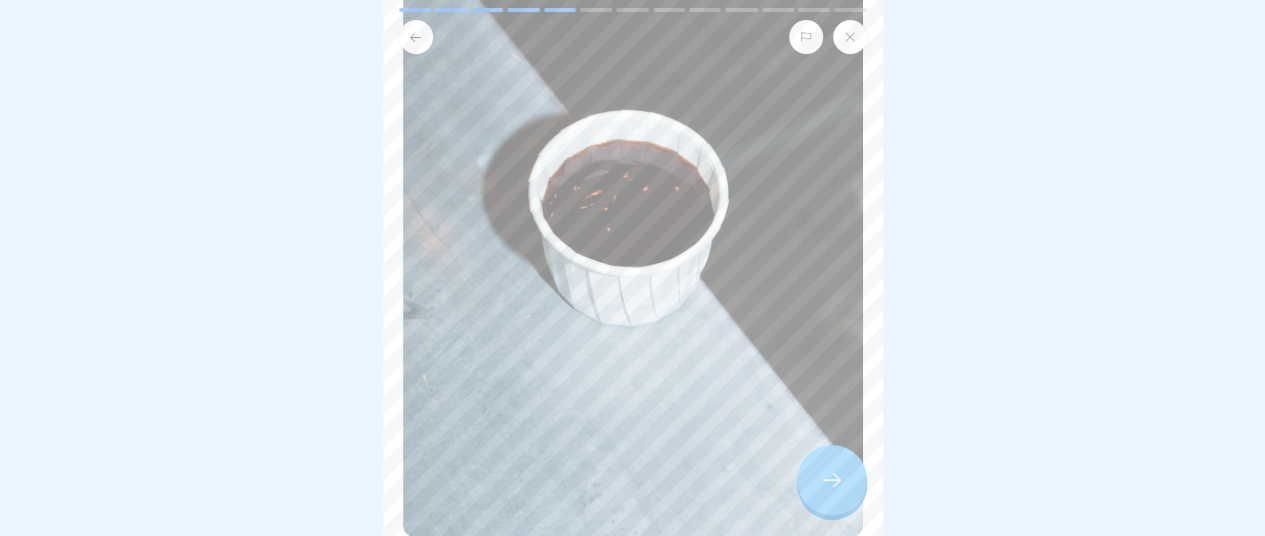 click at bounding box center [832, 480] 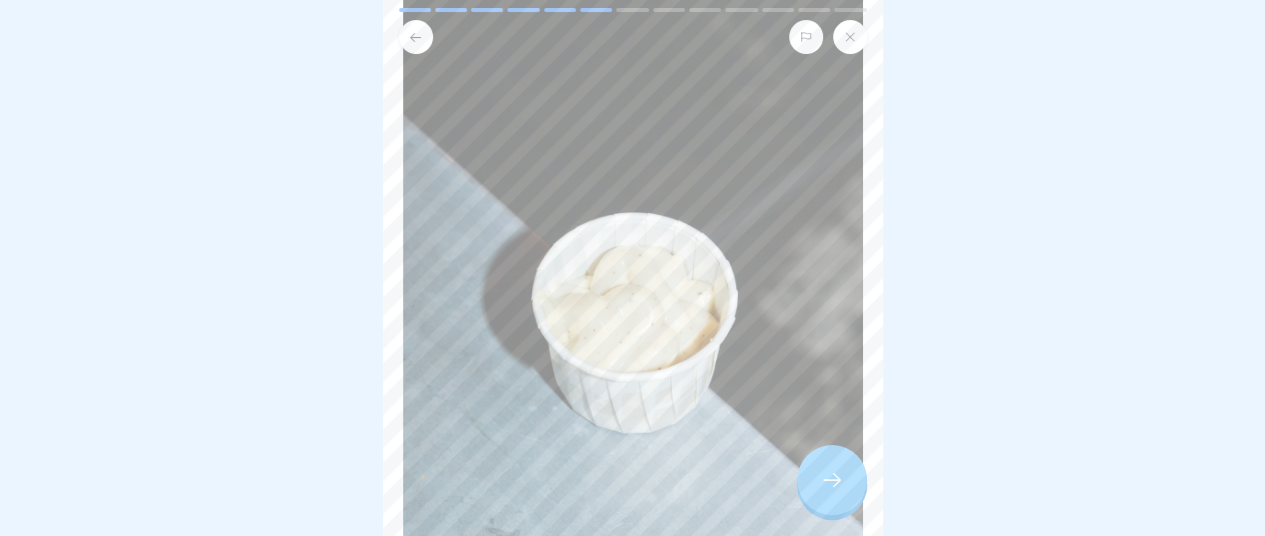 scroll, scrollTop: 217, scrollLeft: 0, axis: vertical 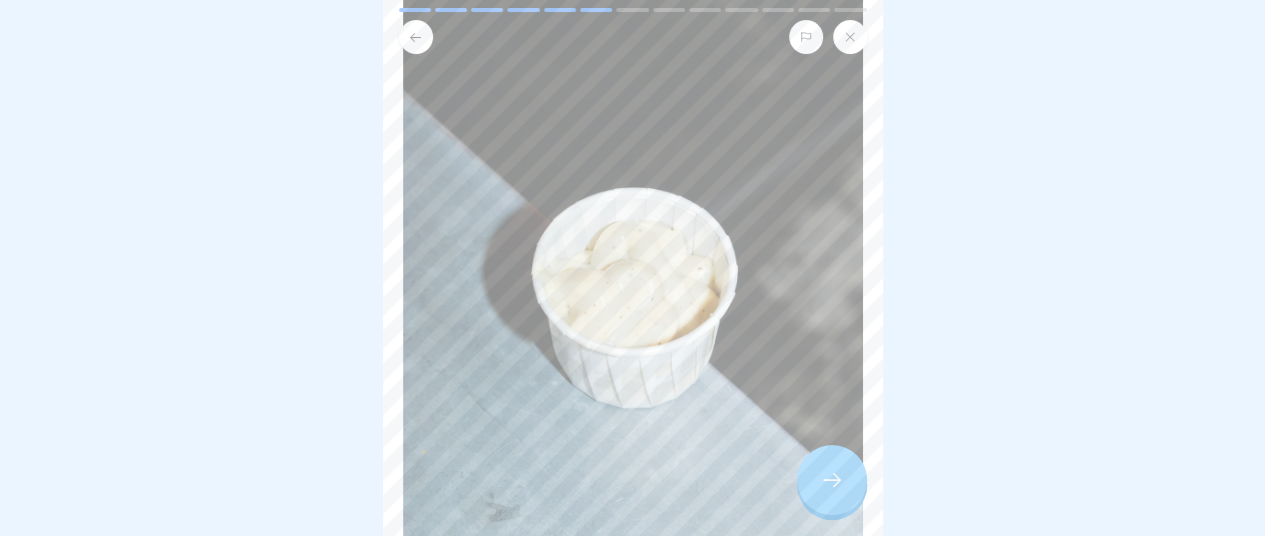 click at bounding box center [832, 480] 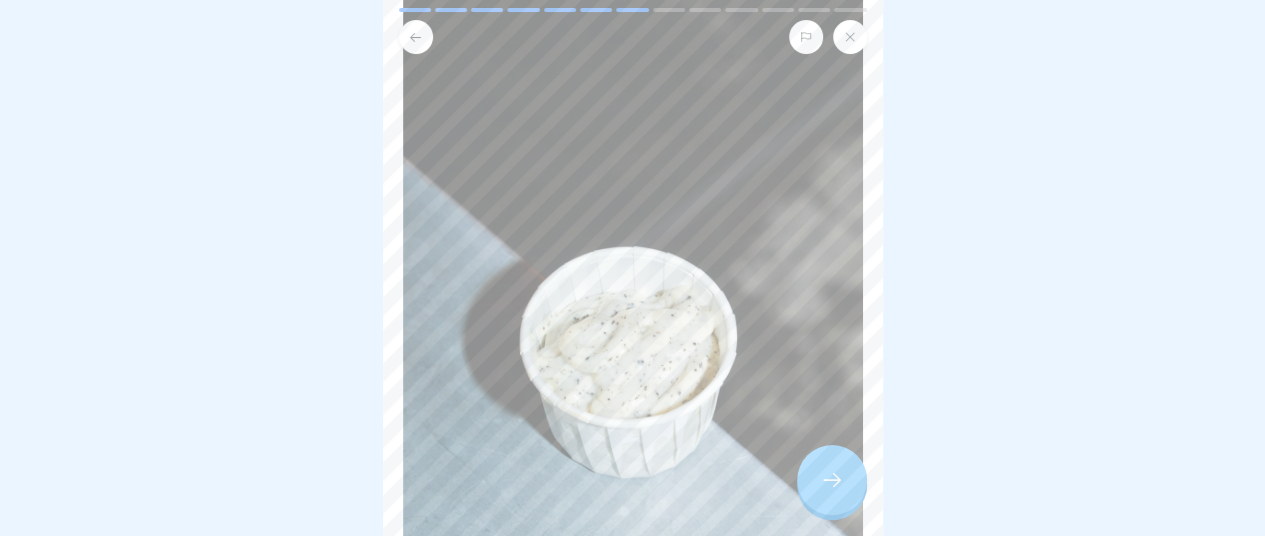 scroll, scrollTop: 182, scrollLeft: 0, axis: vertical 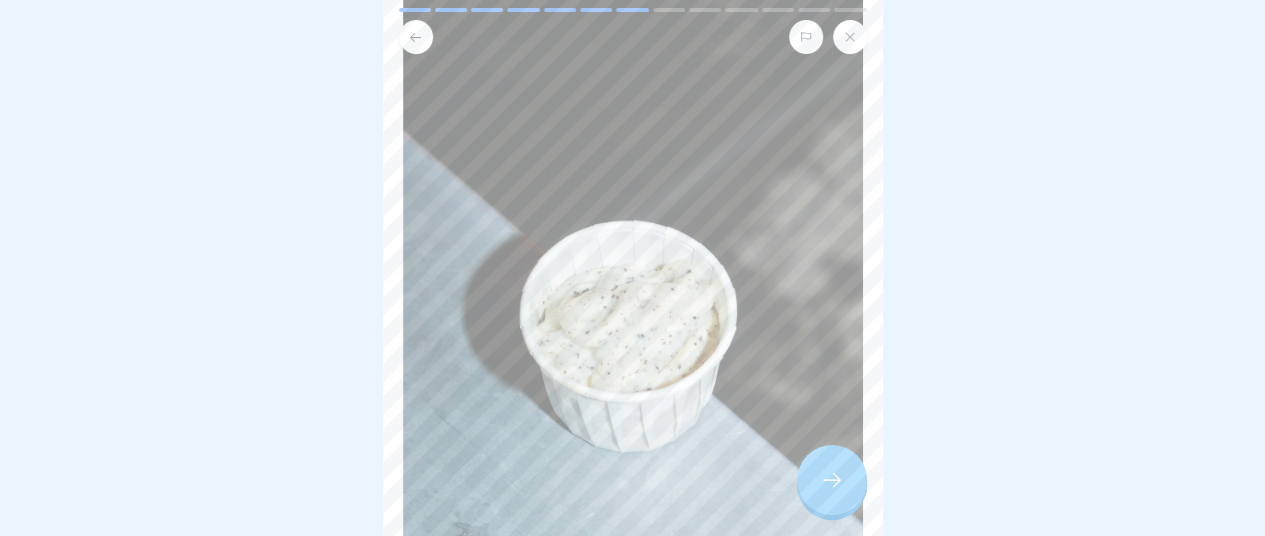 click at bounding box center [832, 480] 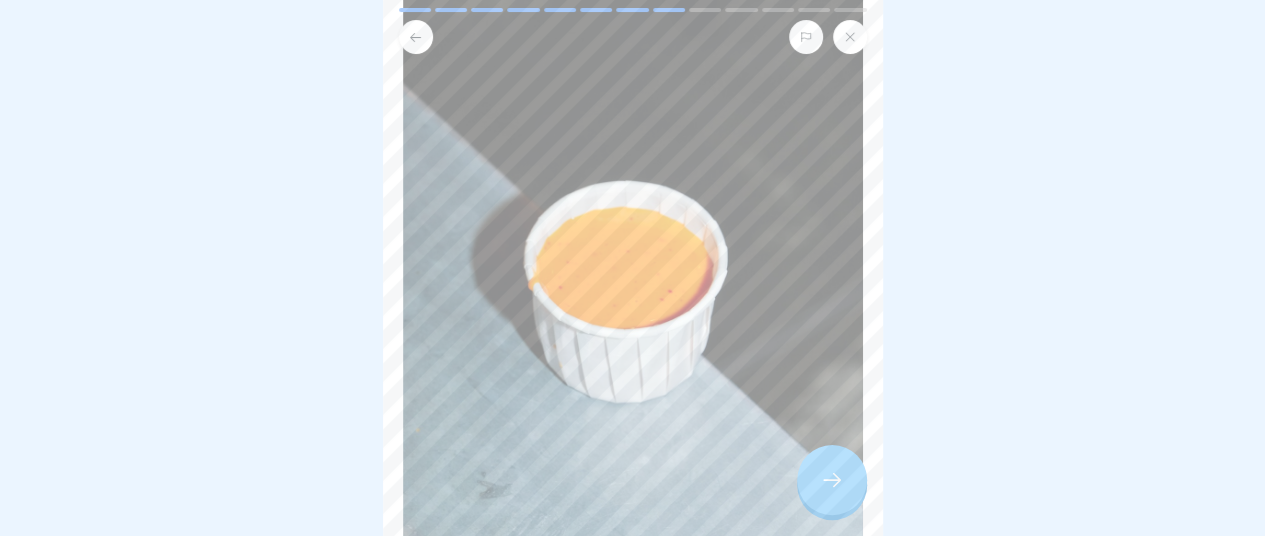 scroll, scrollTop: 251, scrollLeft: 0, axis: vertical 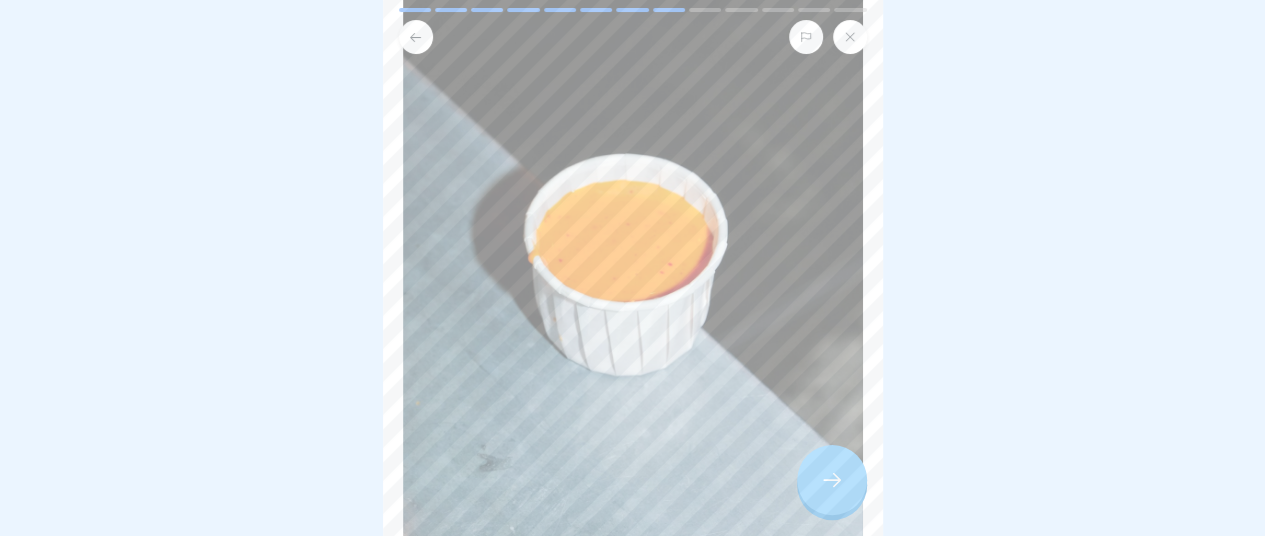click at bounding box center [832, 480] 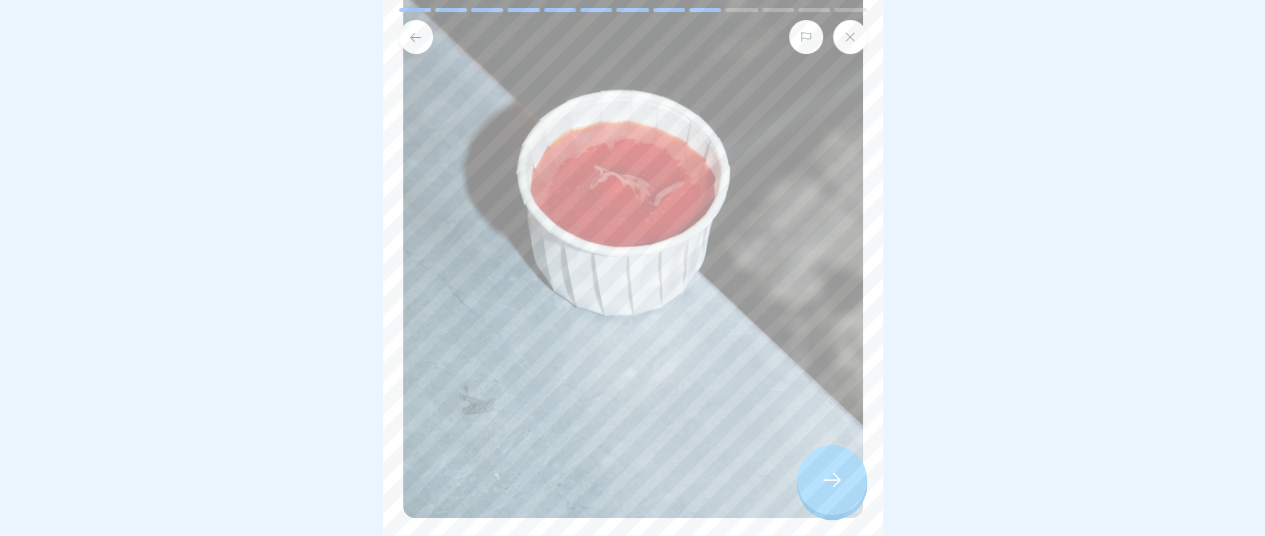 scroll, scrollTop: 318, scrollLeft: 0, axis: vertical 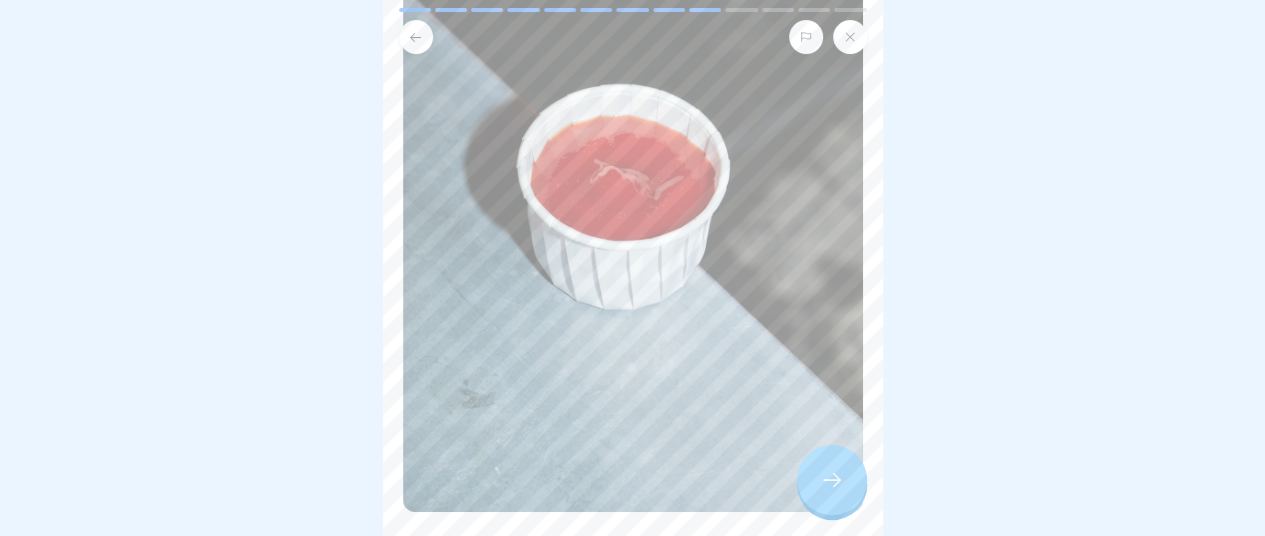 click at bounding box center [832, 480] 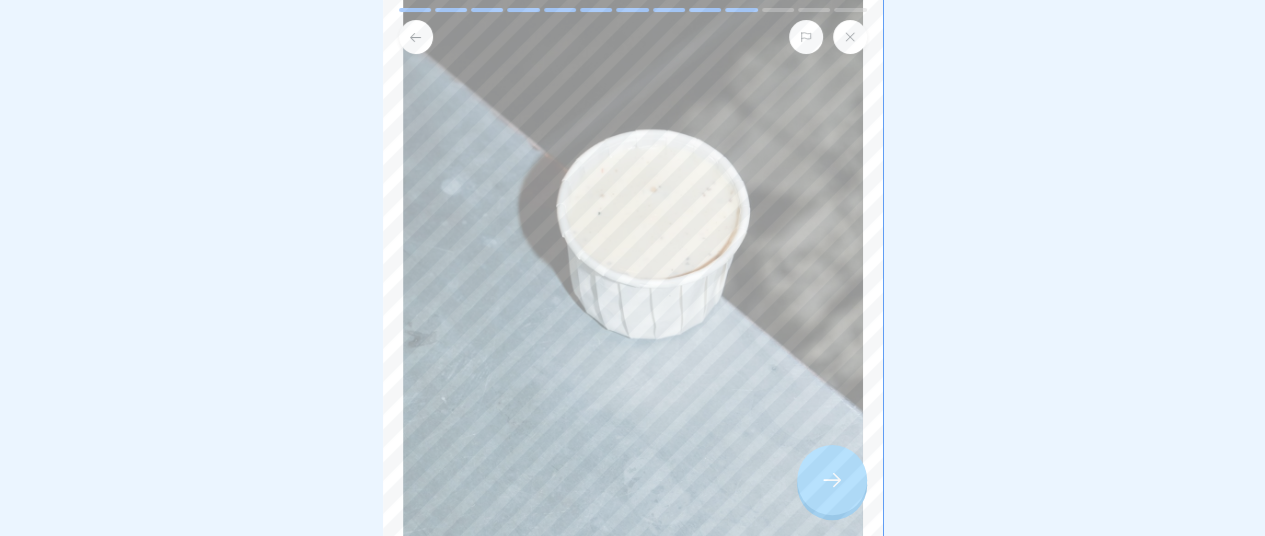scroll, scrollTop: 304, scrollLeft: 0, axis: vertical 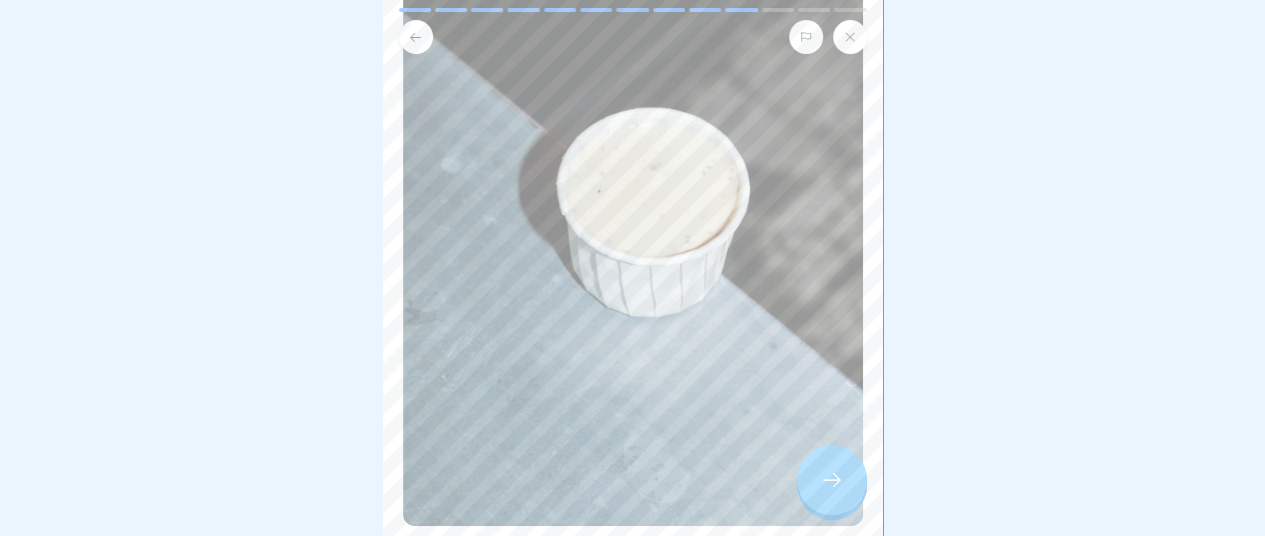 click at bounding box center (832, 480) 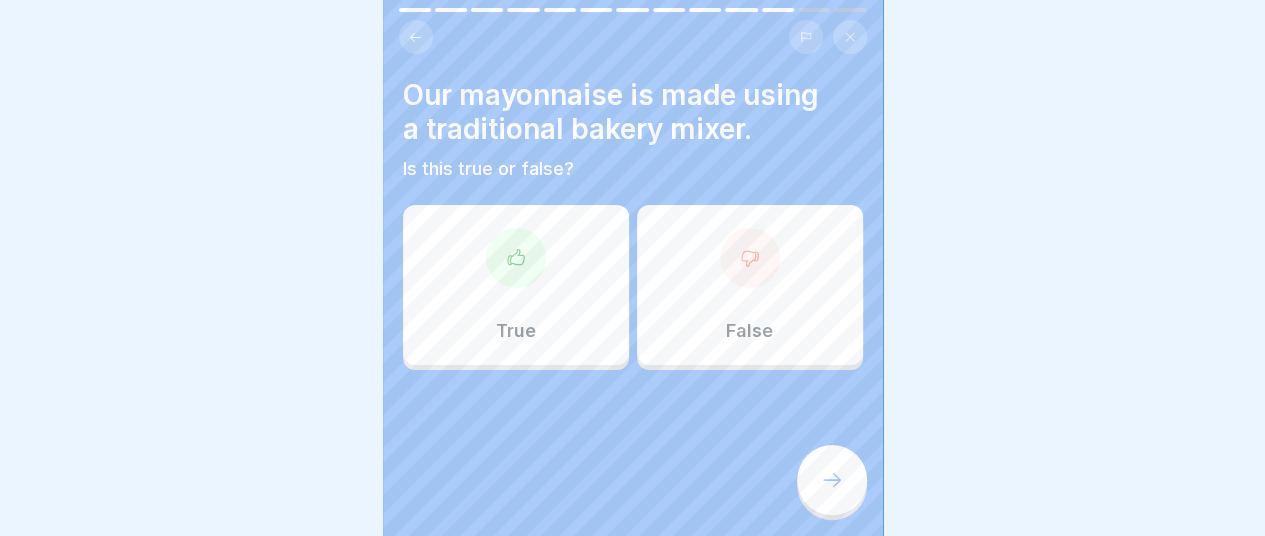 click at bounding box center (750, 258) 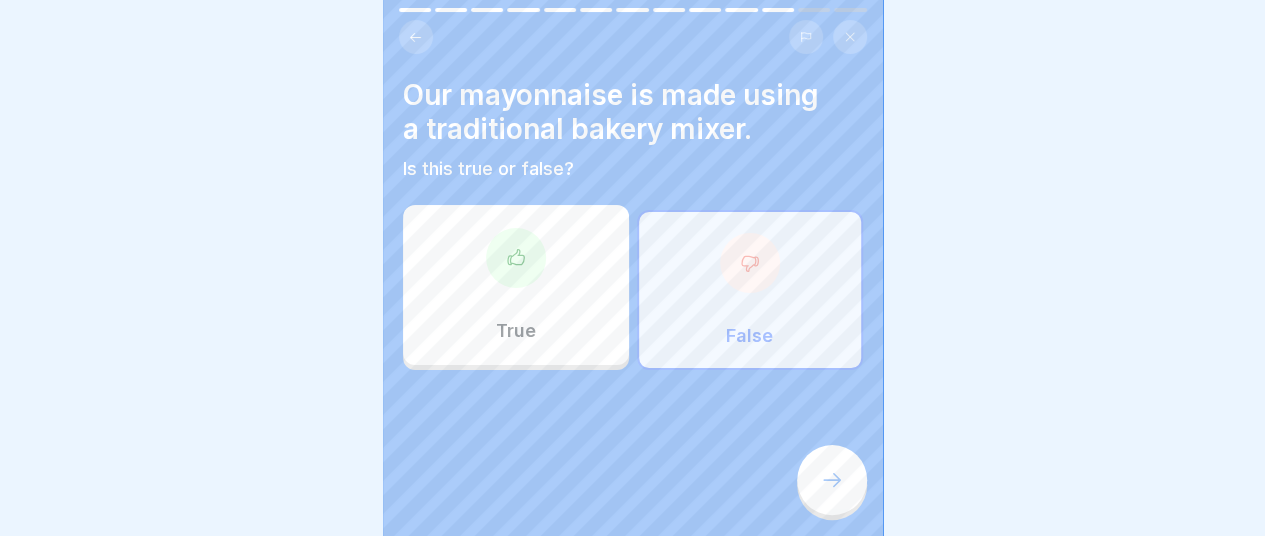 click on "OUR ARTISAN PRODUCTS 13 Steps English SAUCES 😋🤤 Continue PRODUCTION METHOD Our sauces are made in the traditional way, using [PERSON_NAME] beaters, giving them a unique character. THE SECRET OF OUR DELICIOUS SAUCES Our mayo sauce, a classic mayonnaise with a hint of pepper, and our secret sauce, based on a real, lightly smoked cocktail sauce, are prepared without preservatives, additives, food colourings or industrial oils. The eggs in our sauces are pasteurised. MAYONNAISE SECRET SAUCE Our secret sauce is made with our signature mayonnaise, ketchup, American yellow mustard, smoked paprika, chipotle tabasco, garlic, Worcestershire sauce and gherkins. SMOKEY BBQ SAUCE PEPPER SAUCE TRUFFLE MAYO  SRIRACHA MAYO KETCHUP CAESAR DRESSING Our mayonnaise is made using a traditional bakery mixer. Is this true or false? True False The mayonnaise sauce is slightly smoky and the secret sauce slightly peppery. Is this true or false? True False What's in our Secret sauce? Multiple answers  can be correct A B Cocktail sauce" at bounding box center [633, 268] 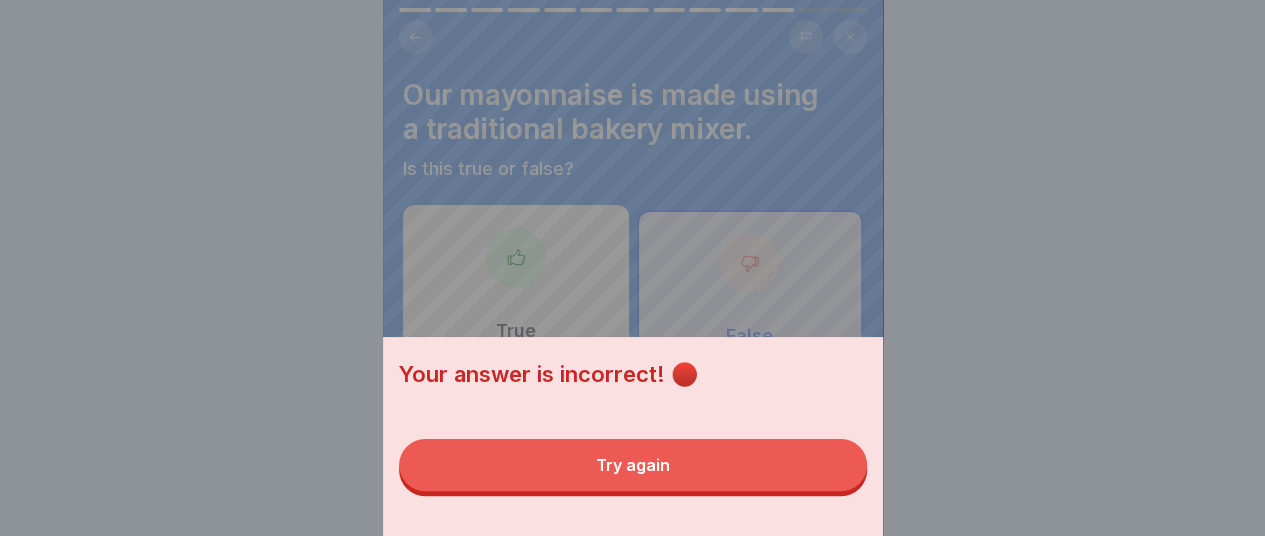 click on "Try again" at bounding box center [633, 465] 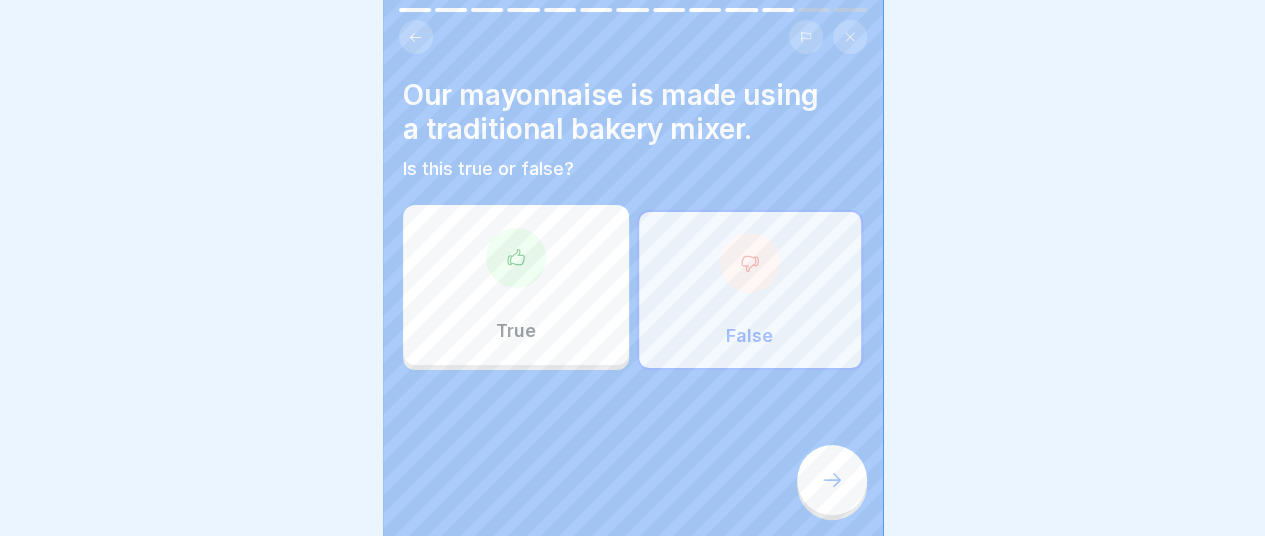 click on "True" at bounding box center [516, 285] 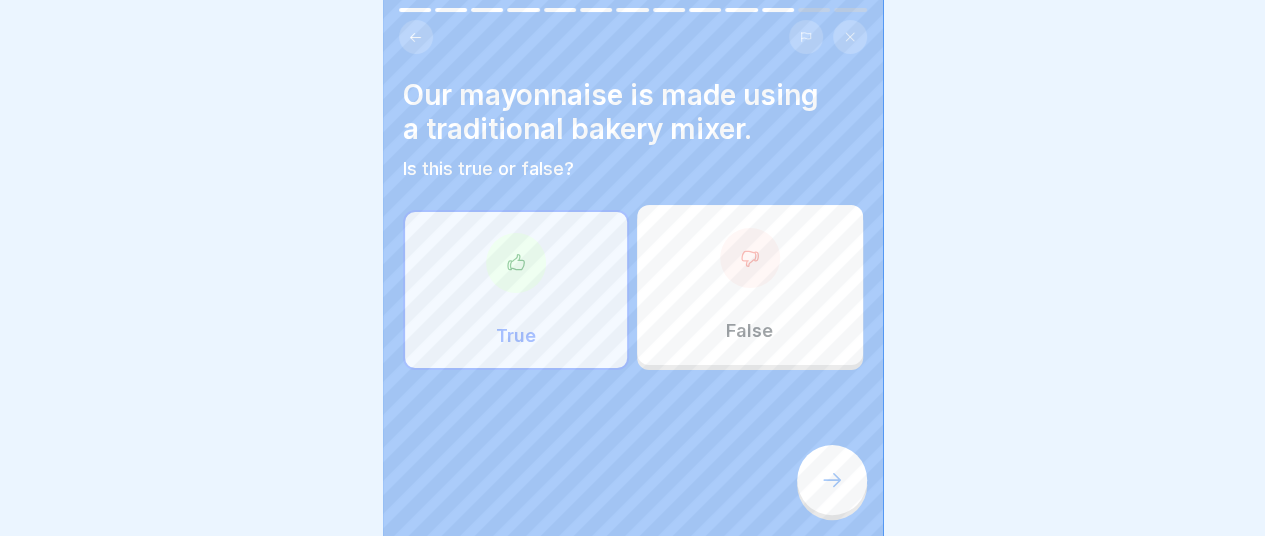 click 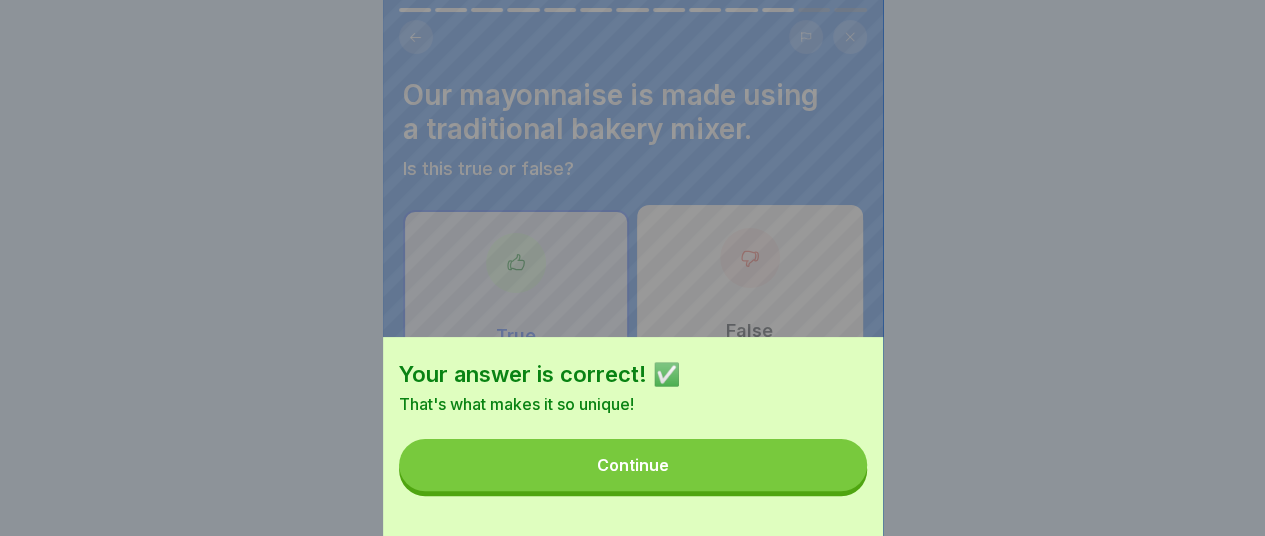 click on "Continue" at bounding box center (633, 465) 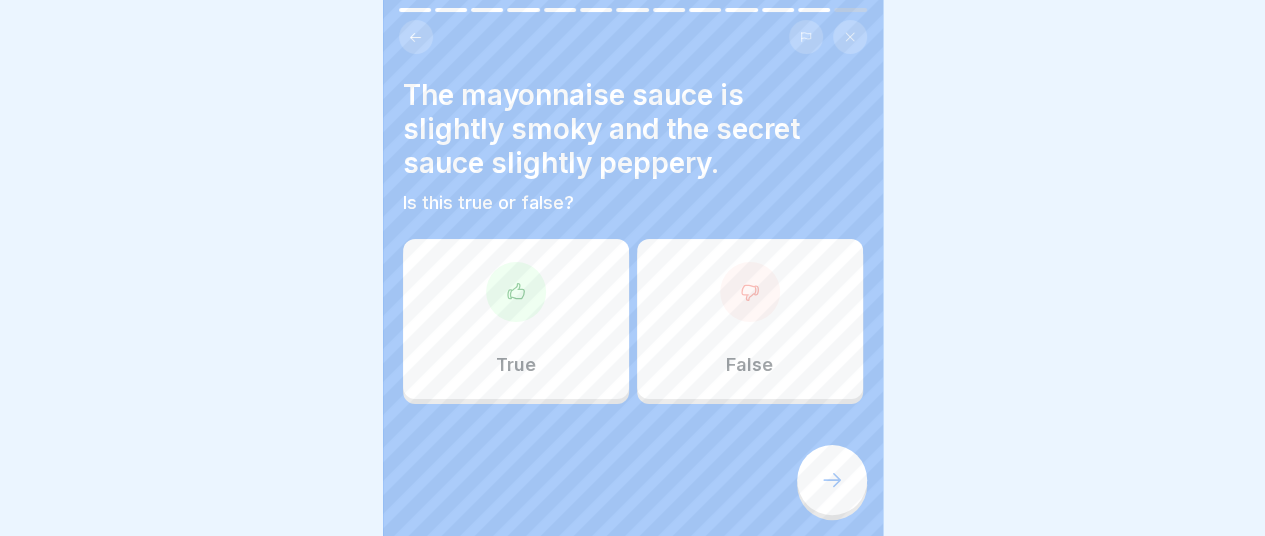 click on "True" at bounding box center (516, 319) 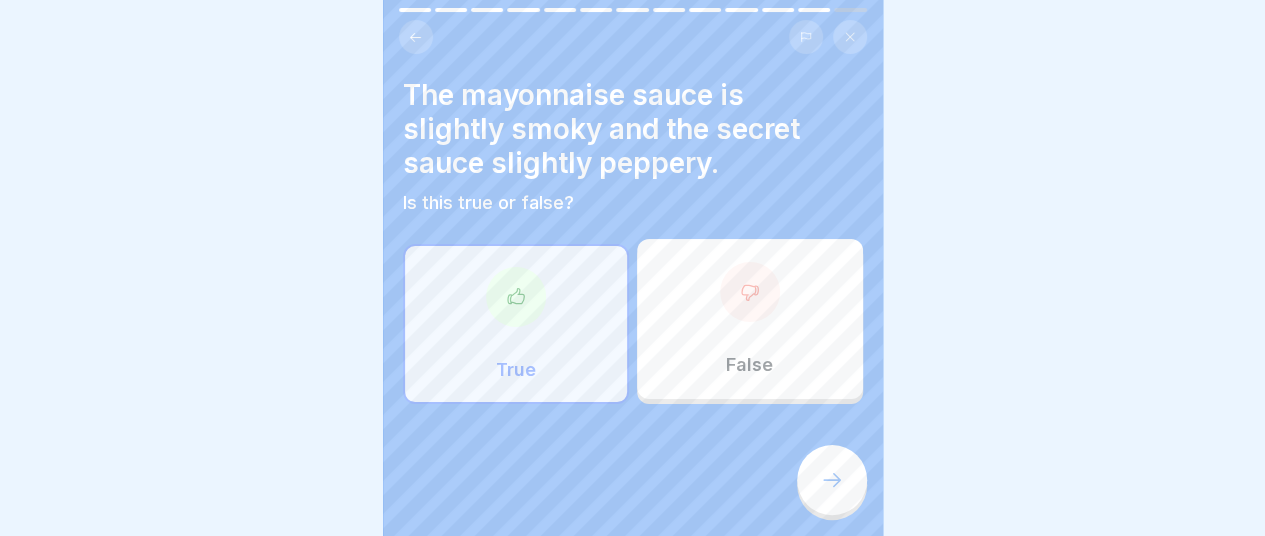 click on "False" at bounding box center [749, 365] 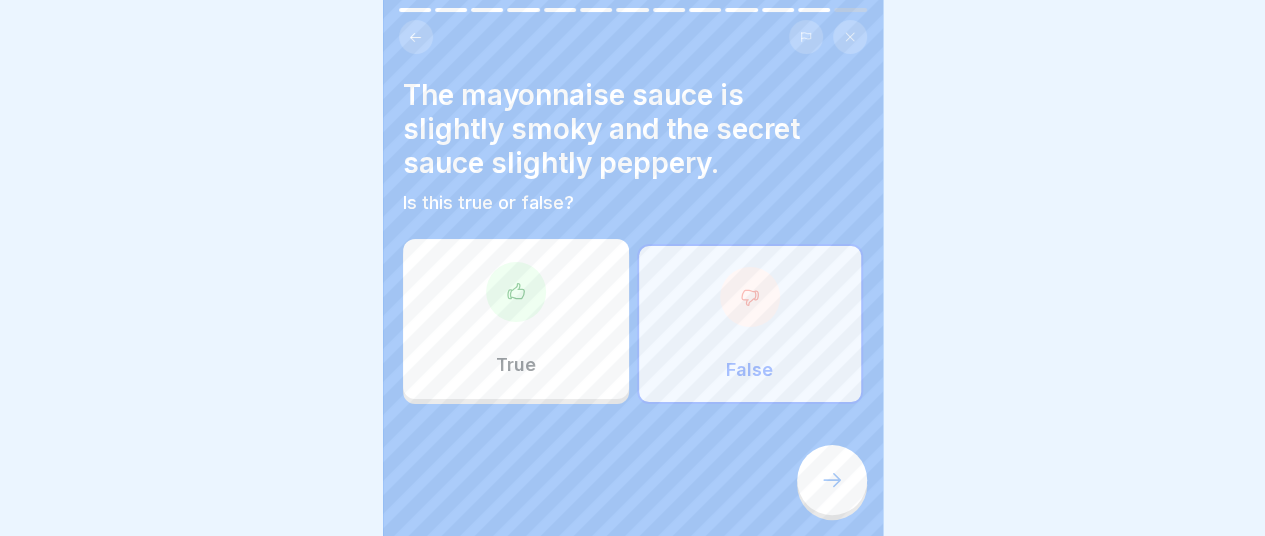 click 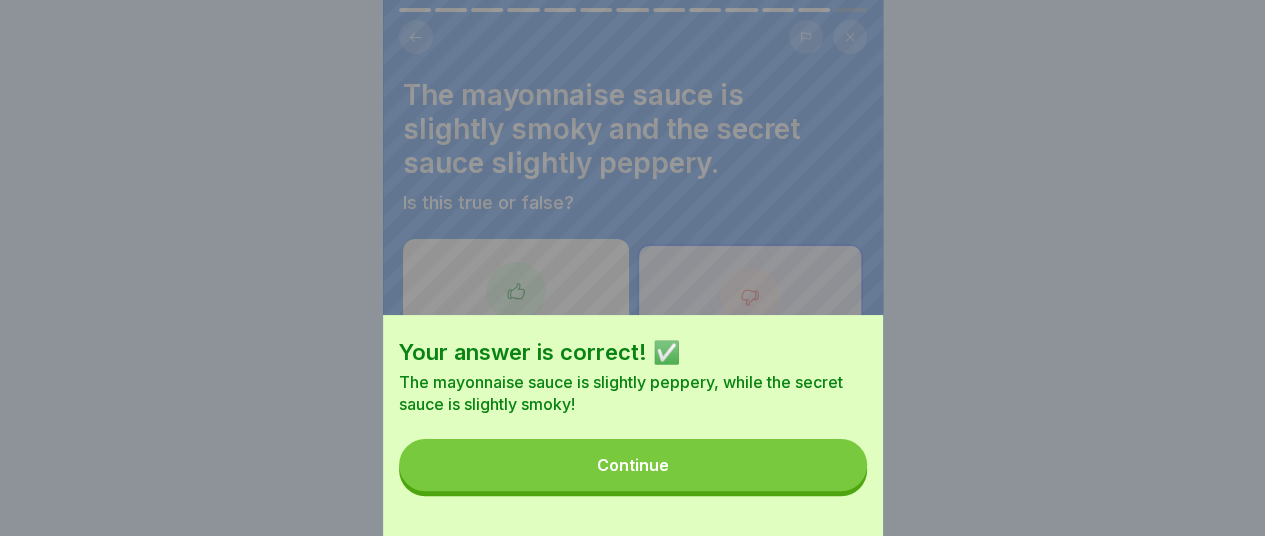 click on "Continue" at bounding box center [633, 465] 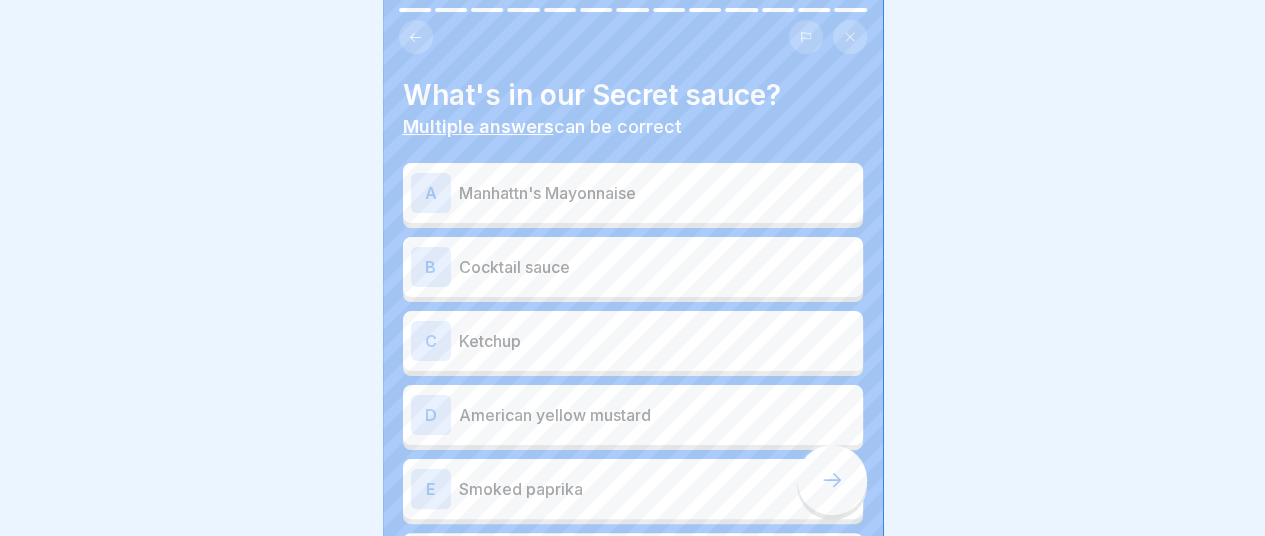 click on "A Manhattn's Mayonnaise" at bounding box center (633, 193) 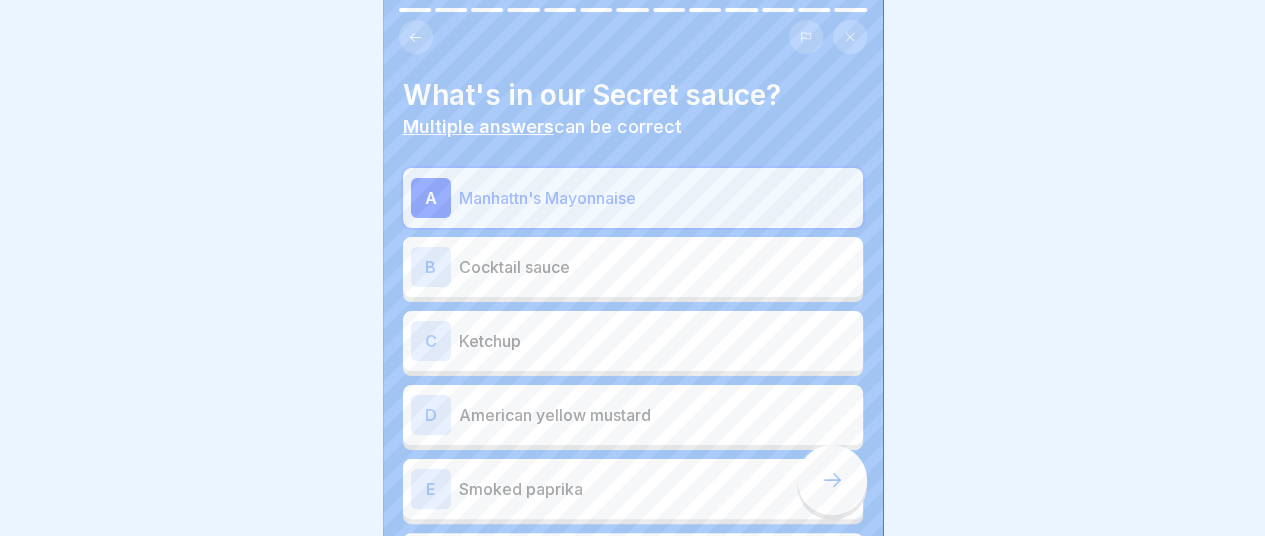 click on "Cocktail sauce" at bounding box center [657, 267] 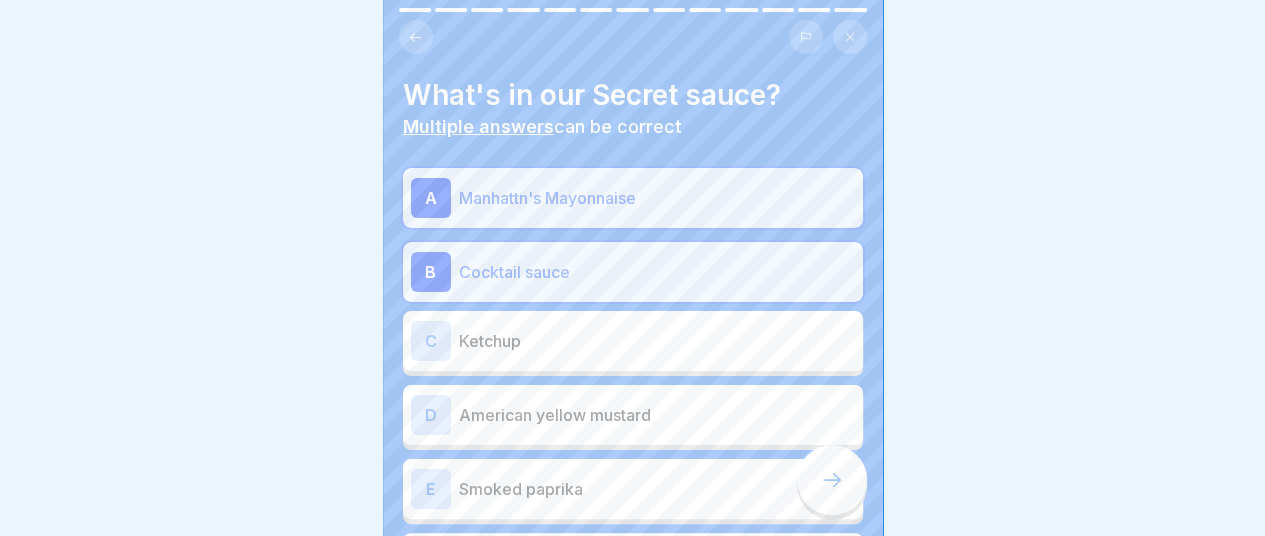 click on "C Ketchup" at bounding box center (633, 341) 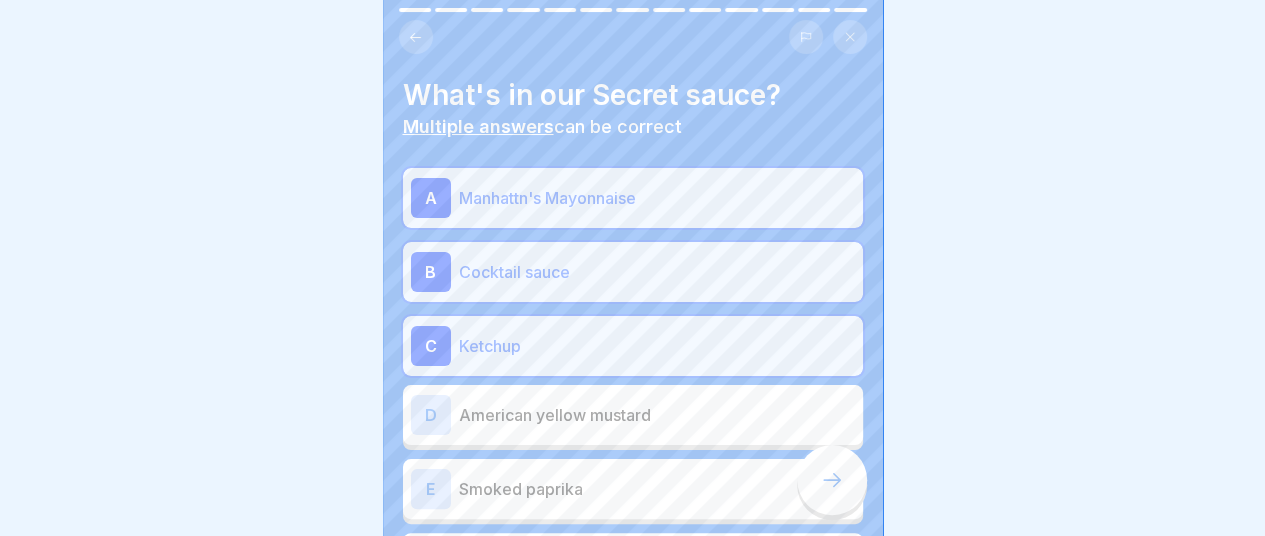 click on "Smoked paprika" at bounding box center [657, 489] 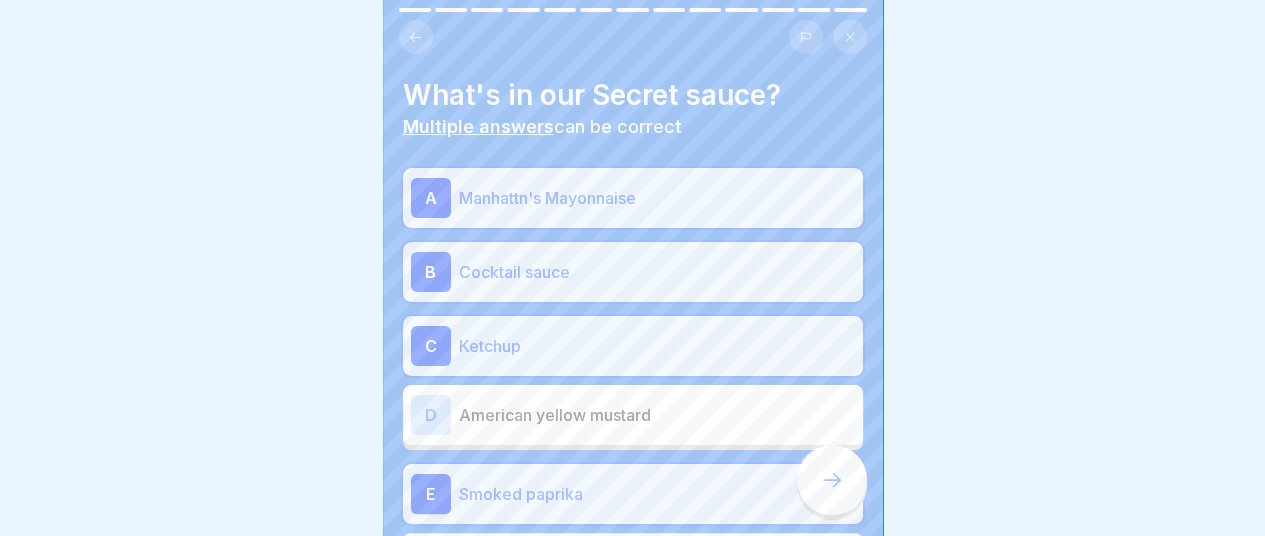 click 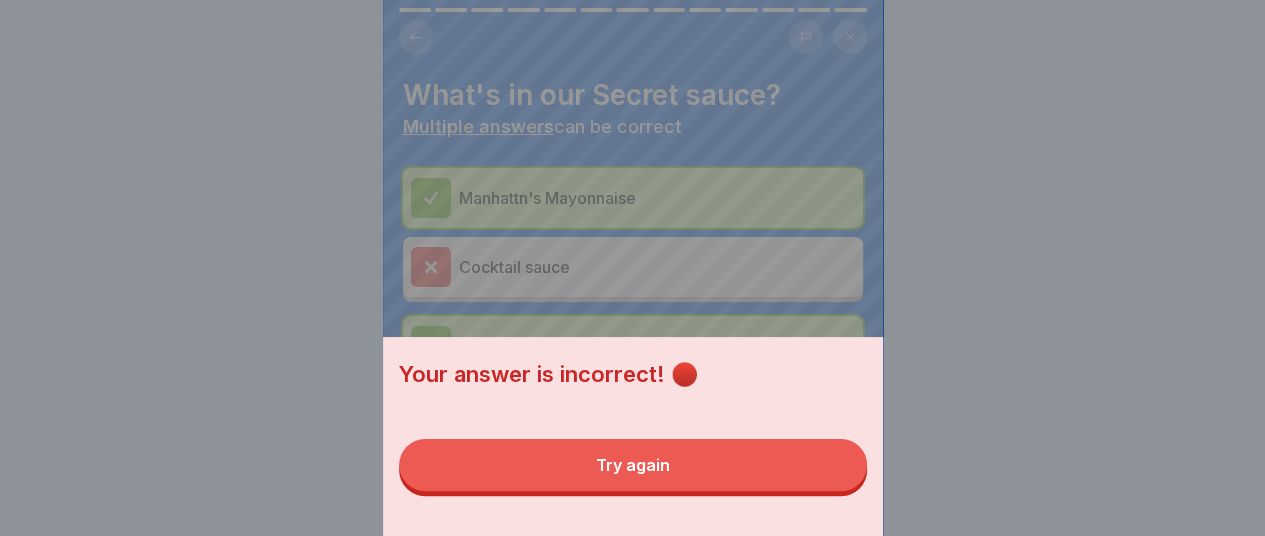 click on "Try again" at bounding box center [633, 465] 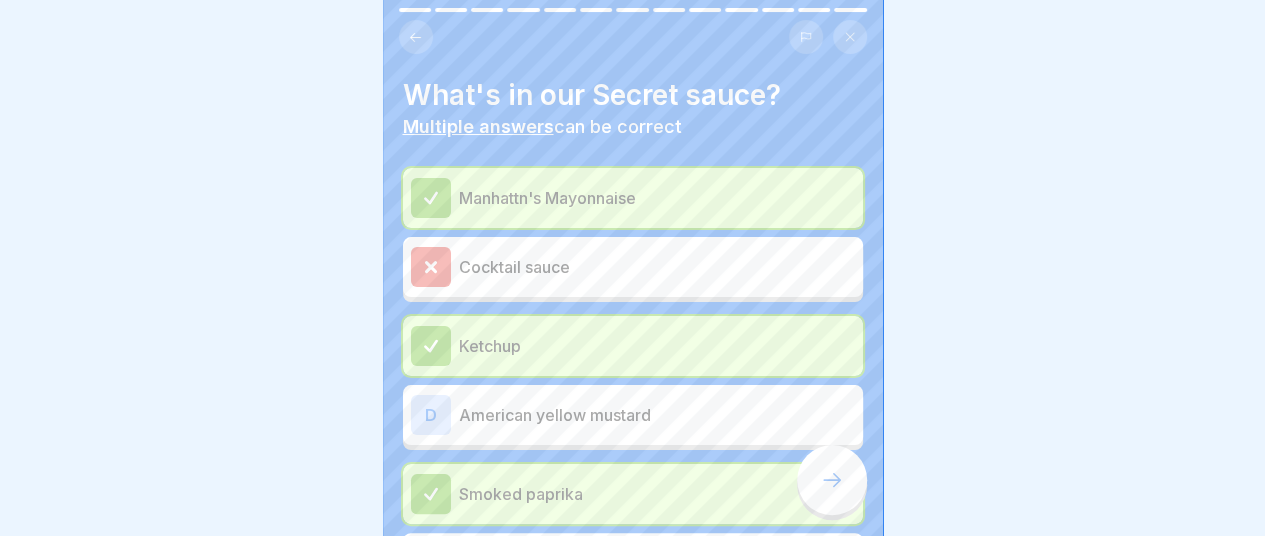 click on "Cocktail sauce" at bounding box center [657, 267] 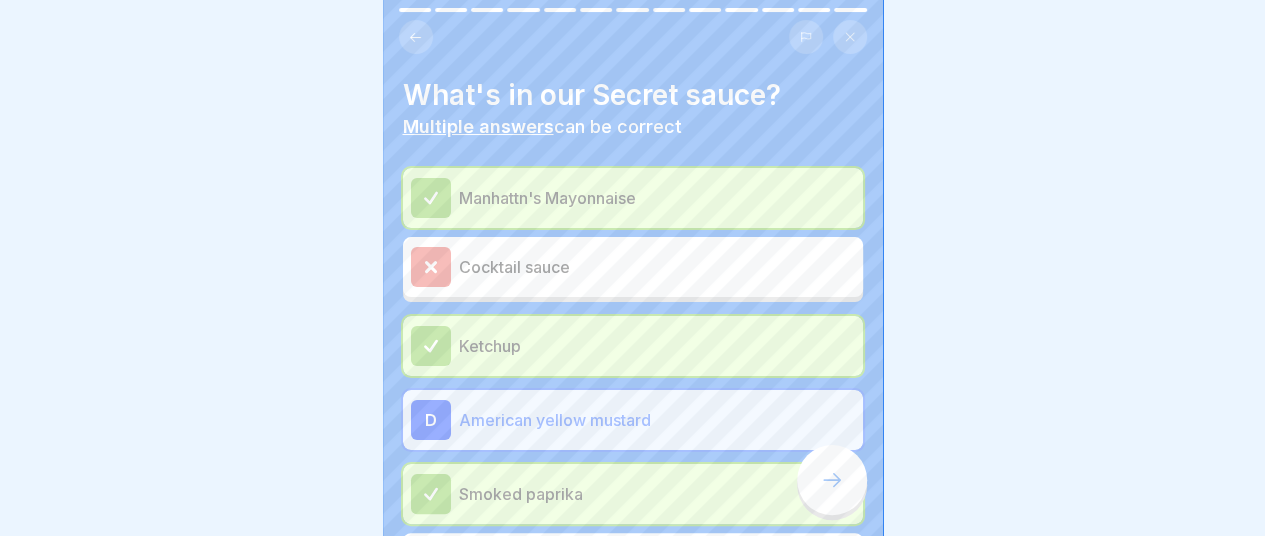 click at bounding box center (832, 480) 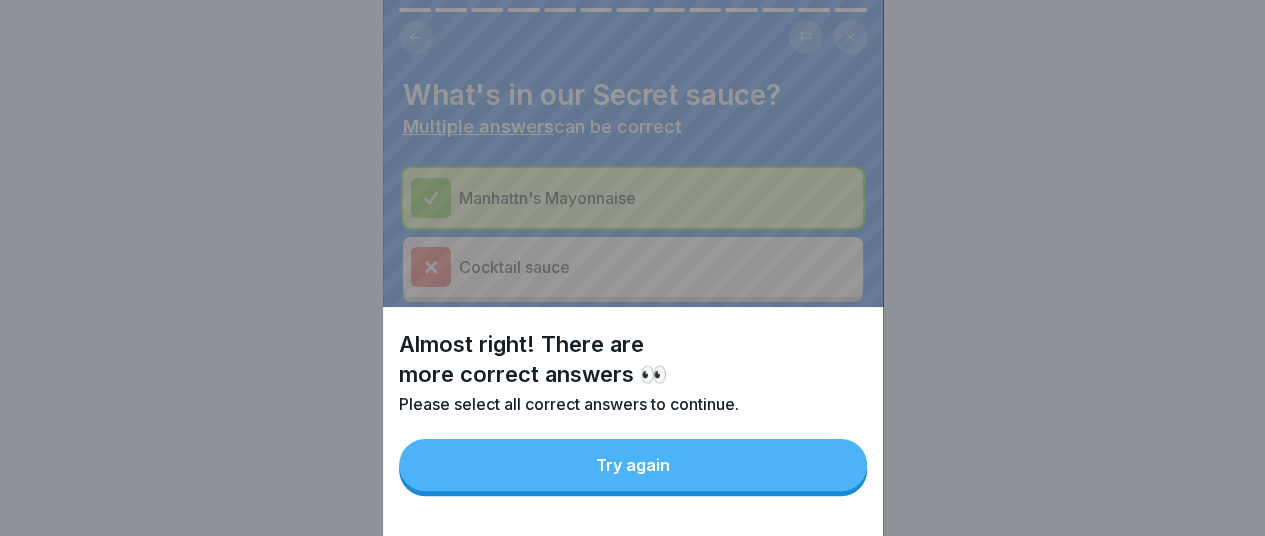 click on "Try again" at bounding box center [633, 465] 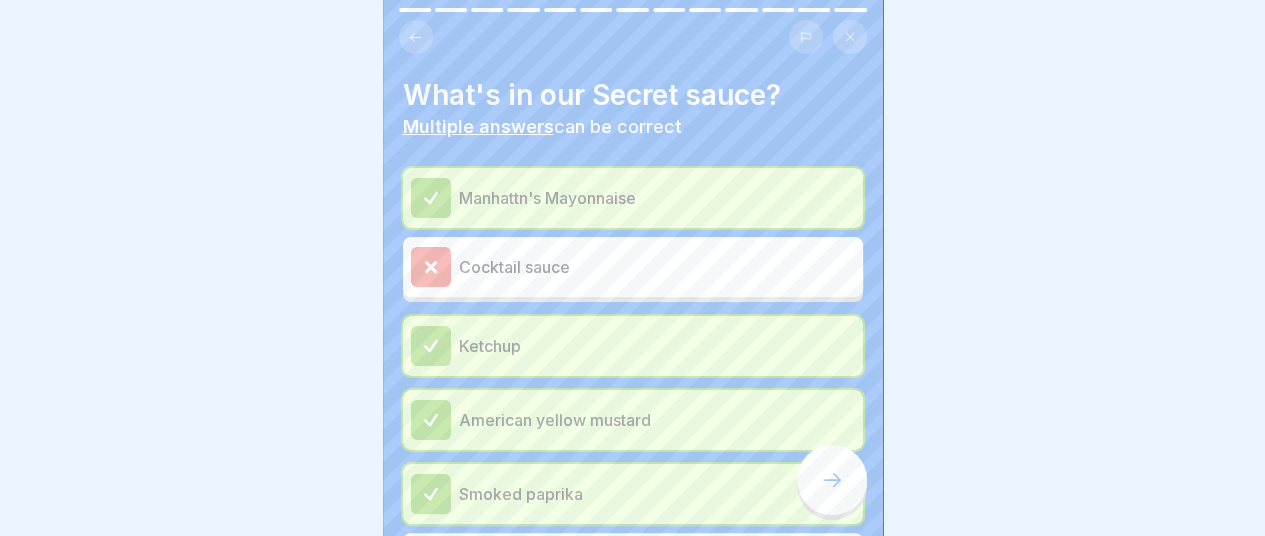 click on "Cocktail sauce" at bounding box center [633, 267] 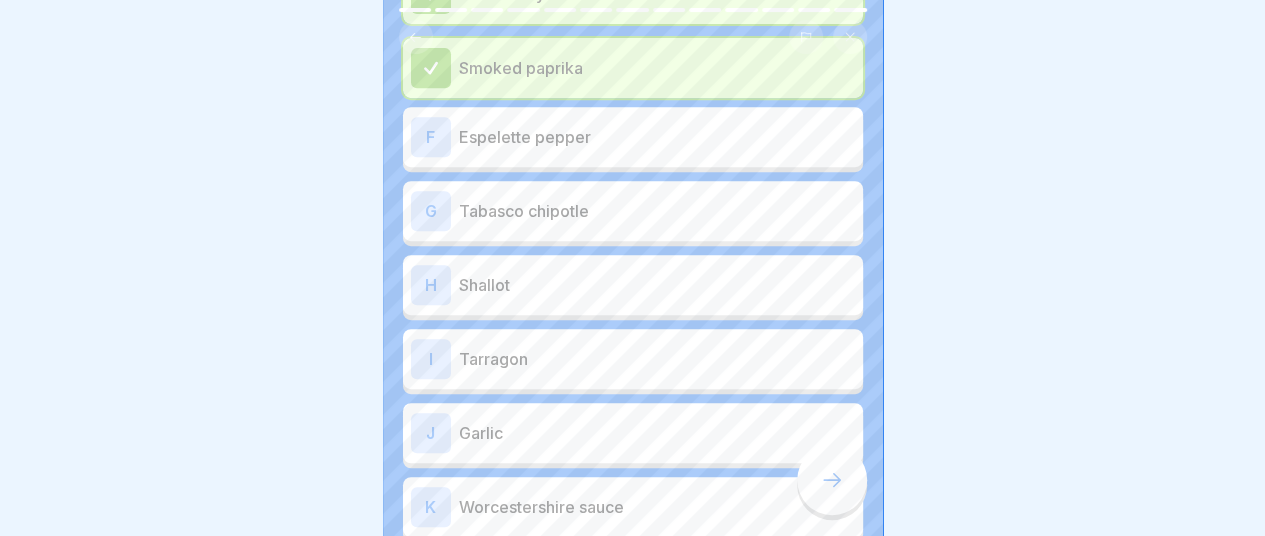 scroll, scrollTop: 418, scrollLeft: 0, axis: vertical 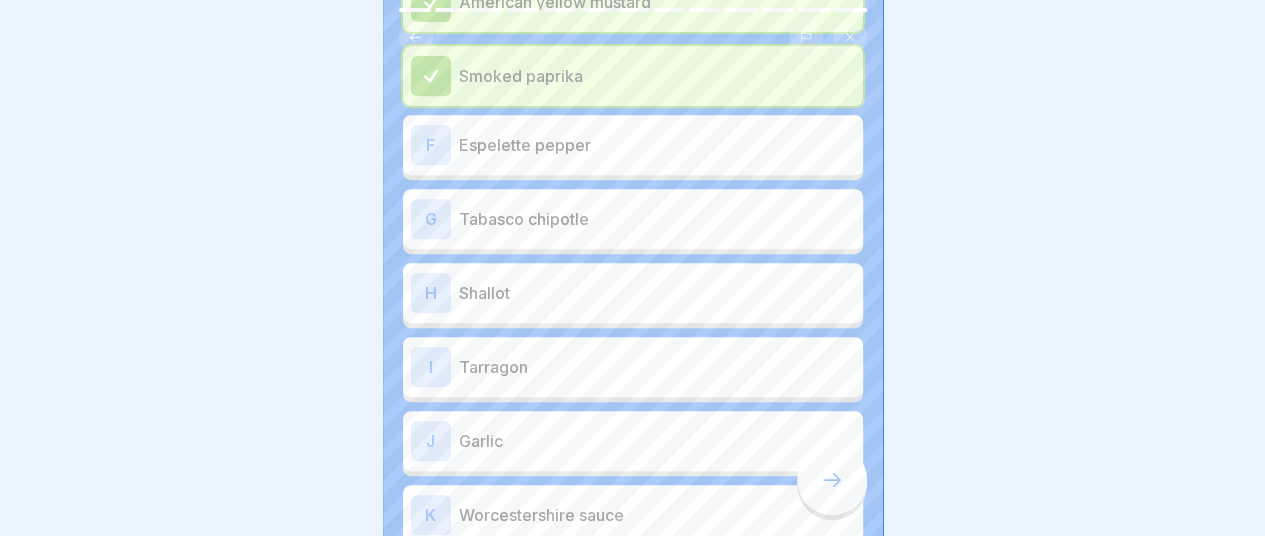 click on "Espelette pepper" at bounding box center (657, 145) 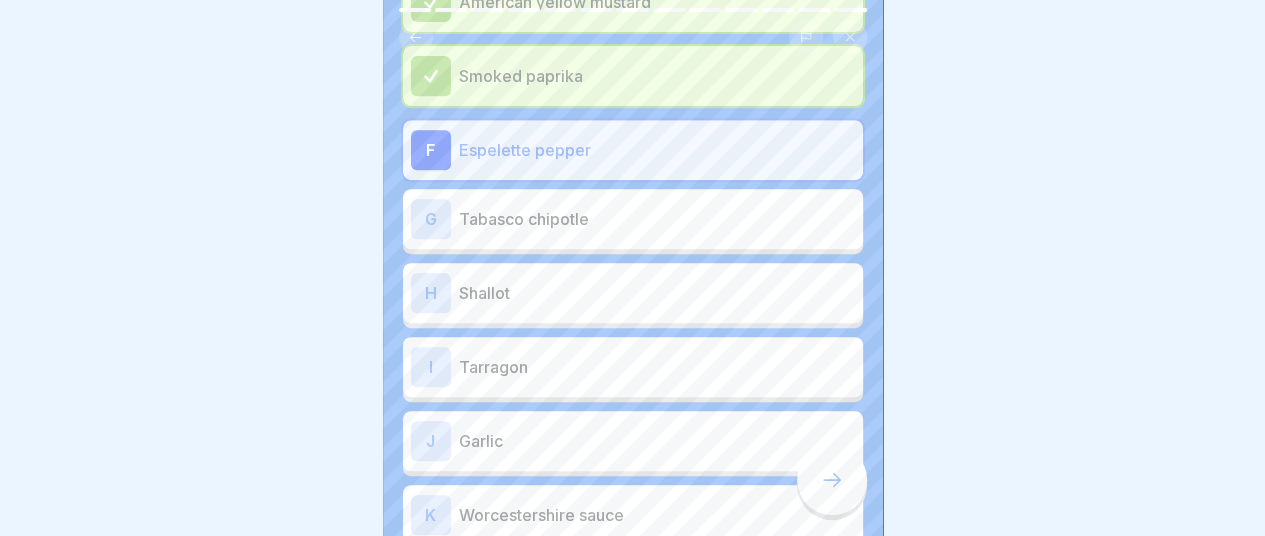 click on "What's in our Secret sauce? Multiple answers  can be correct Manhattn's Mayonnaise Cocktail sauce Ketchup American yellow mustard Smoked paprika F Espelette pepper G Tabasco chipotle H Shallot I Tarragon J Garlic K Worcestershire sauce L Gherkins M Lemon juice" at bounding box center (633, 268) 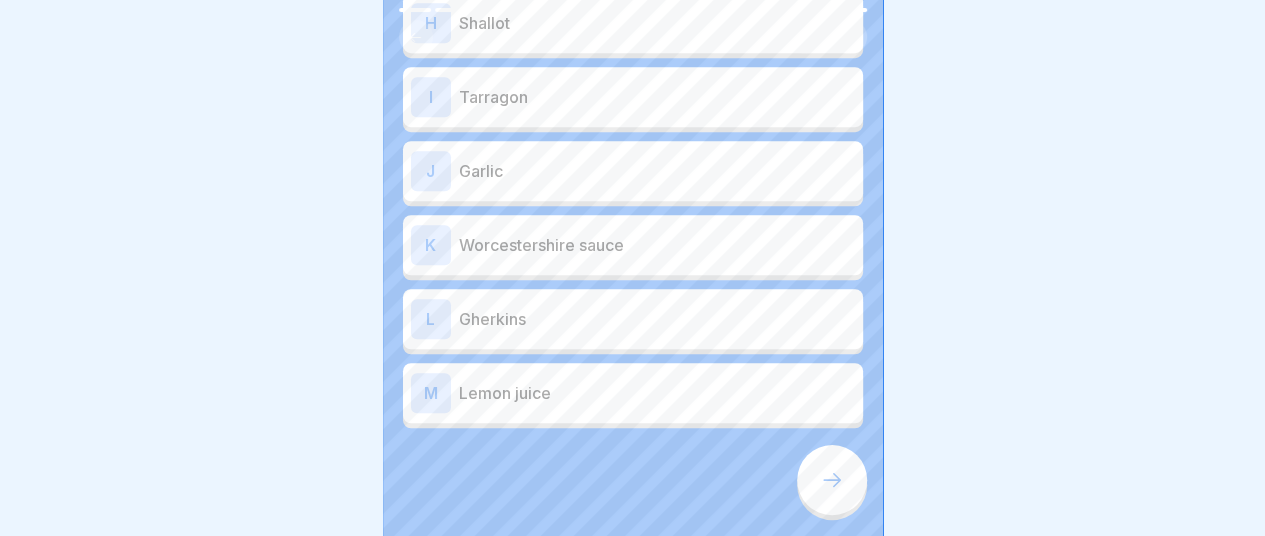 scroll, scrollTop: 699, scrollLeft: 0, axis: vertical 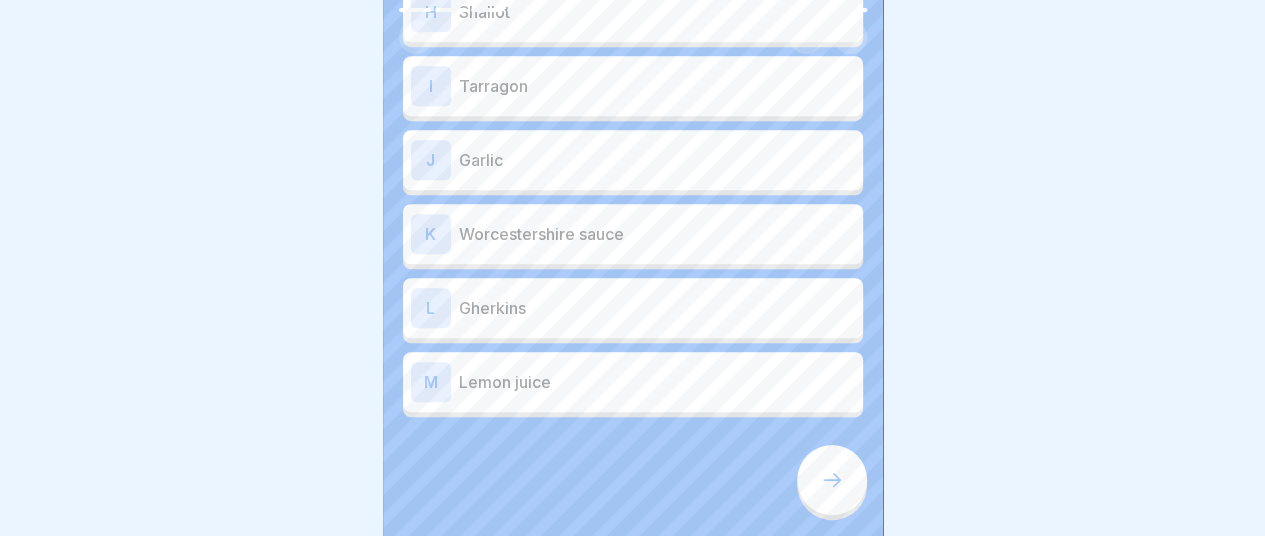 click on "Gherkins" at bounding box center (657, 308) 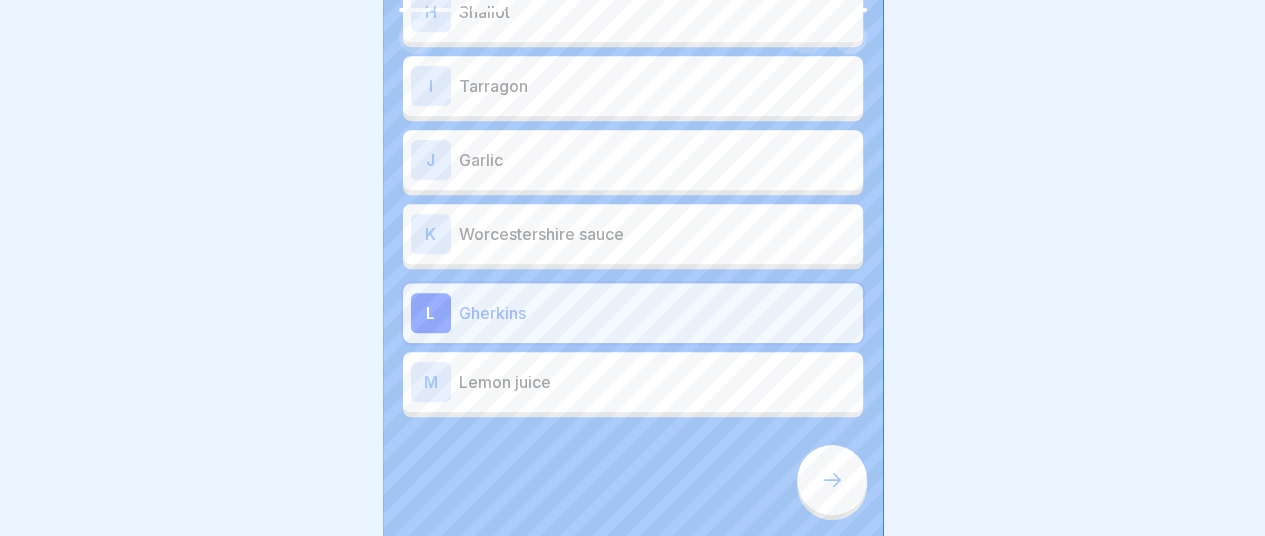 click 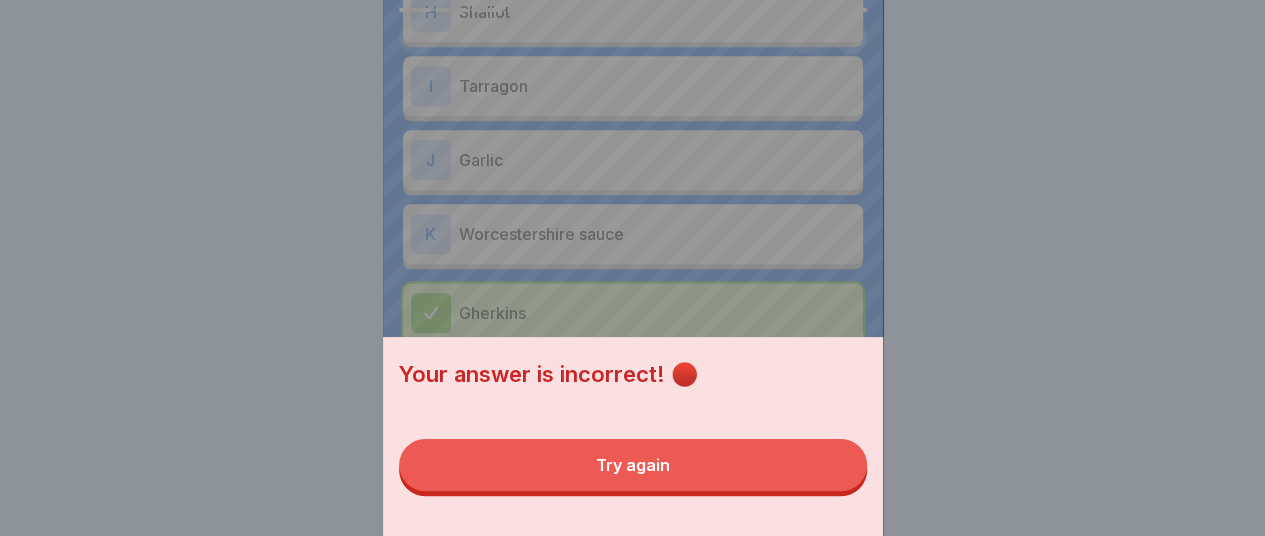 click on "Try again" at bounding box center (633, 465) 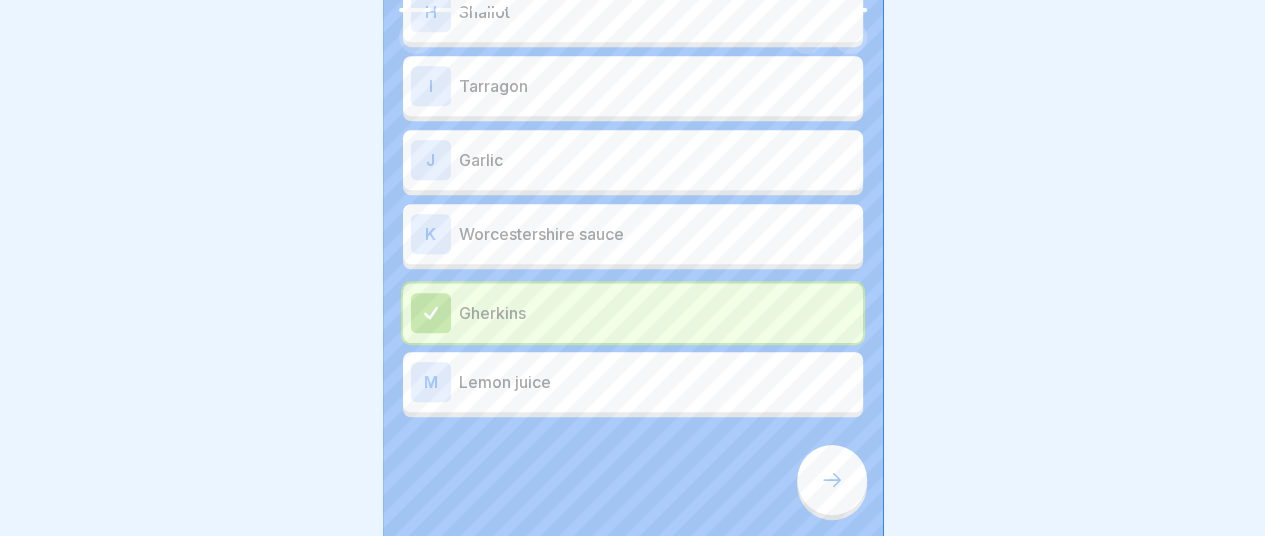 click on "Lemon juice" at bounding box center (657, 382) 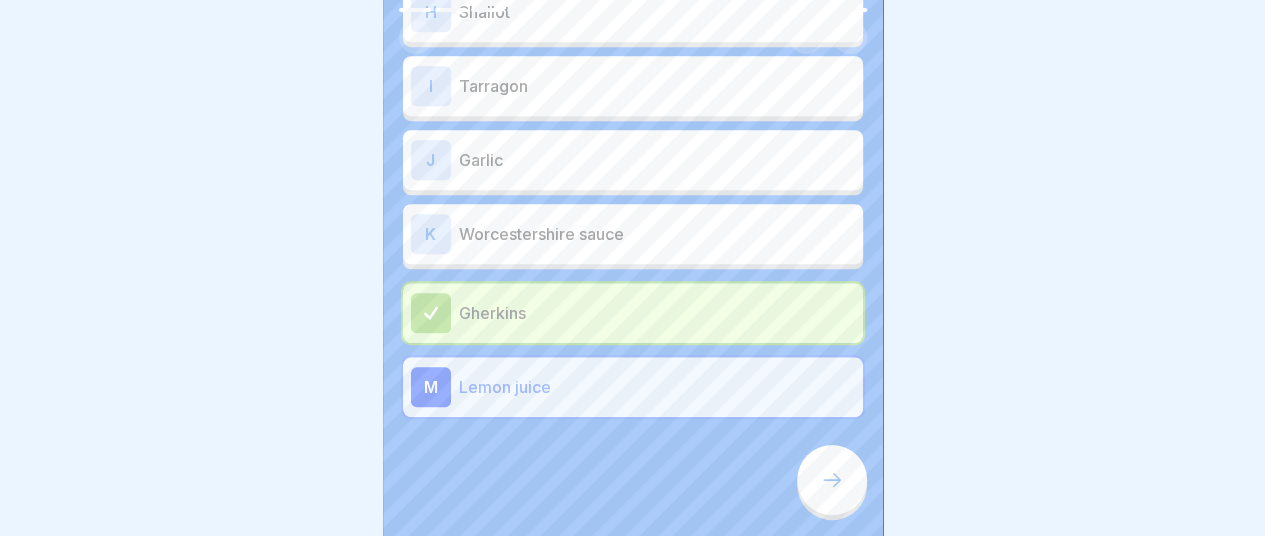 click at bounding box center (832, 480) 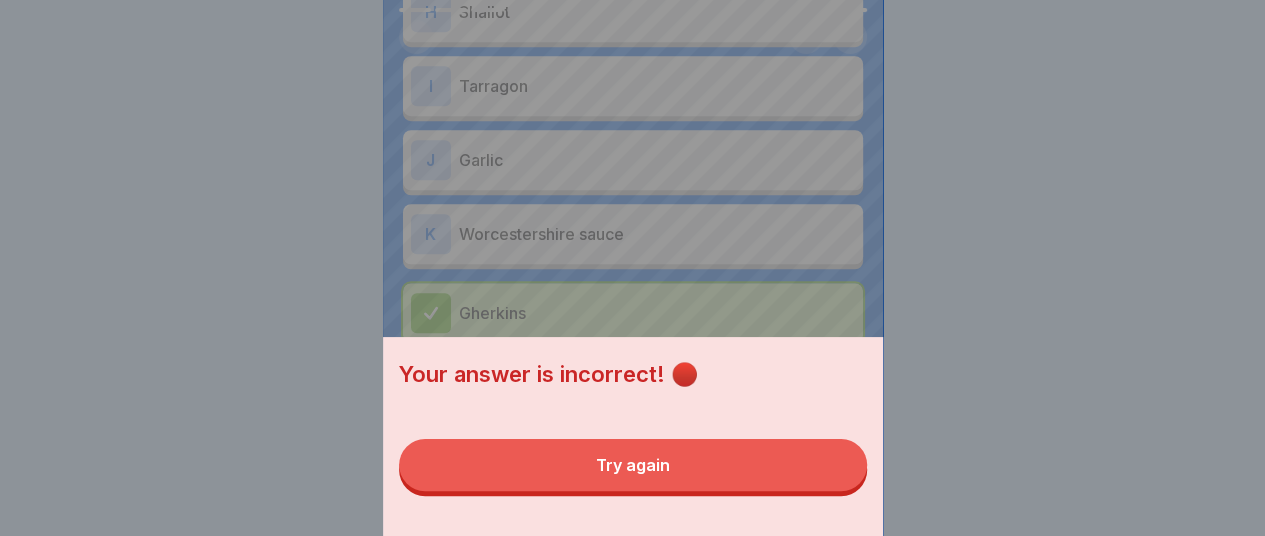 drag, startPoint x: 714, startPoint y: 475, endPoint x: 728, endPoint y: 430, distance: 47.127487 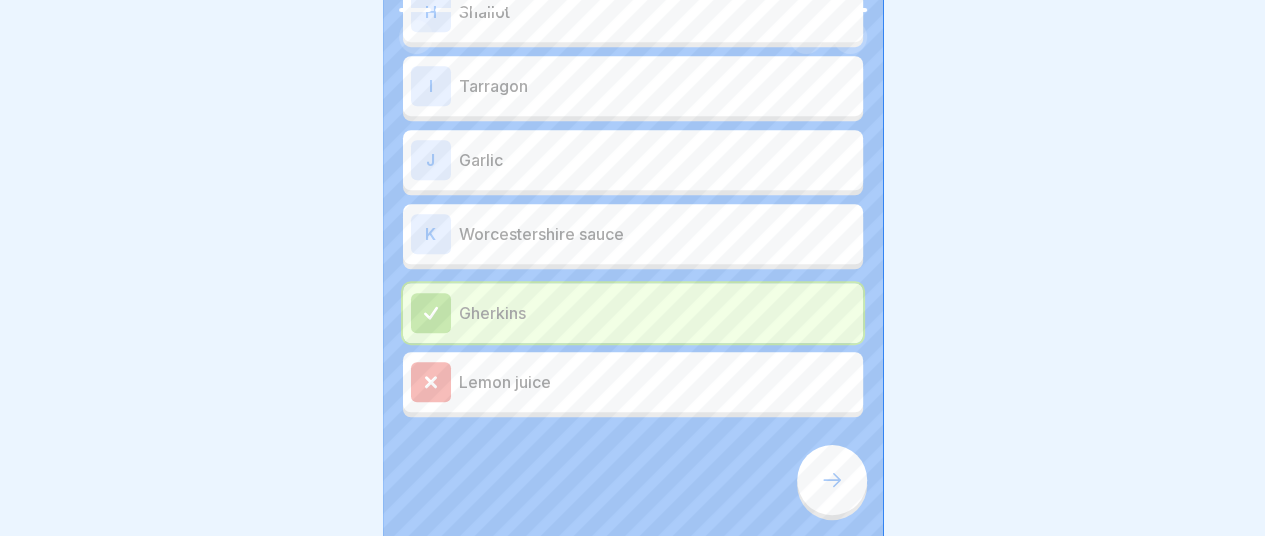 click on "What's in our Secret sauce? Multiple answers  can be correct Manhattn's Mayonnaise Cocktail sauce Ketchup American yellow mustard Smoked paprika Espelette pepper G Tabasco chipotle H Shallot I Tarragon J Garlic K Worcestershire sauce Gherkins Lemon juice" at bounding box center (633, 268) 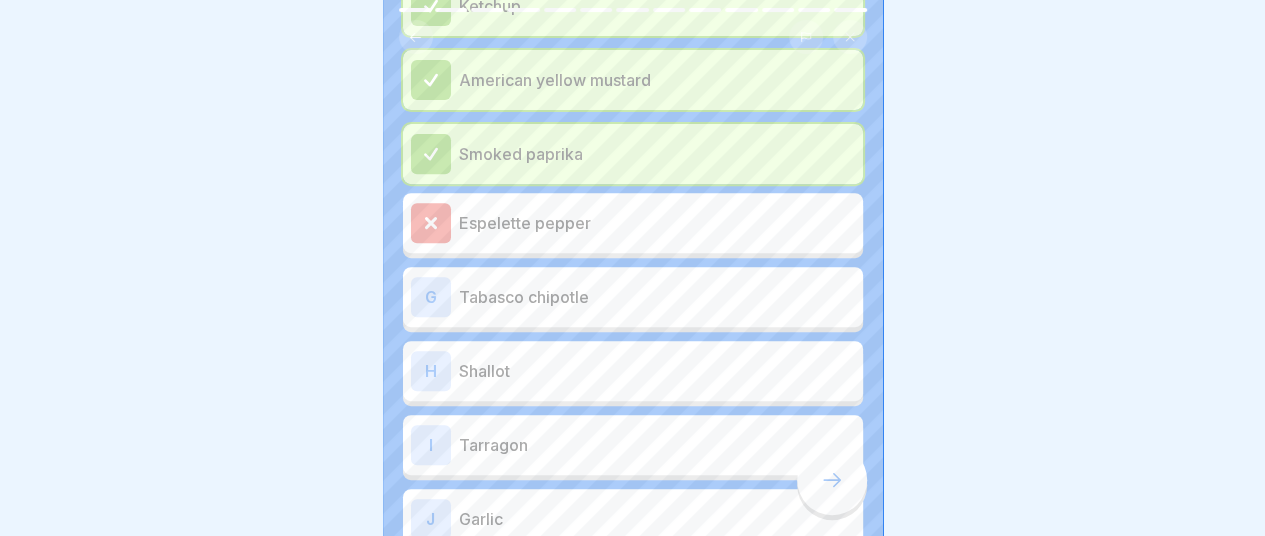 scroll, scrollTop: 338, scrollLeft: 0, axis: vertical 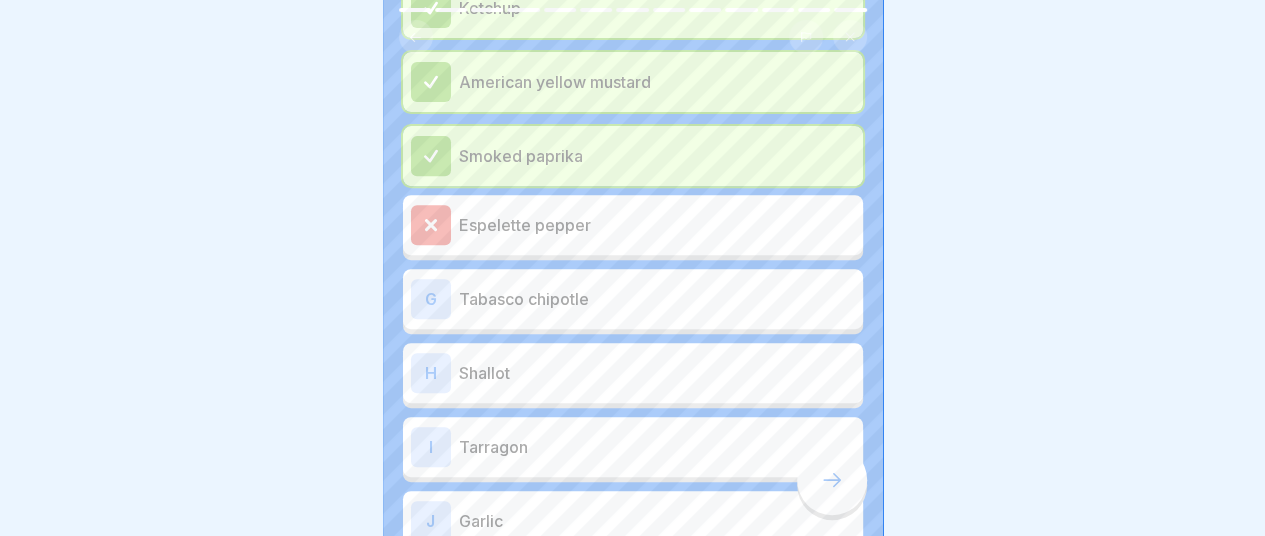 click on "Shallot" at bounding box center [657, 373] 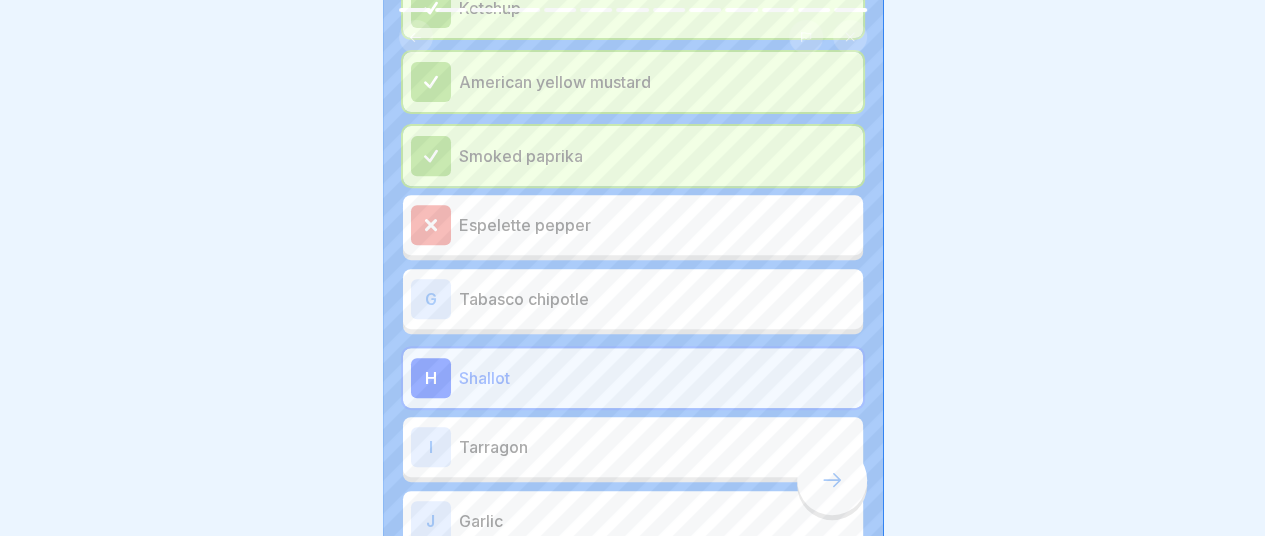 click on "I Tarragon" at bounding box center [633, 447] 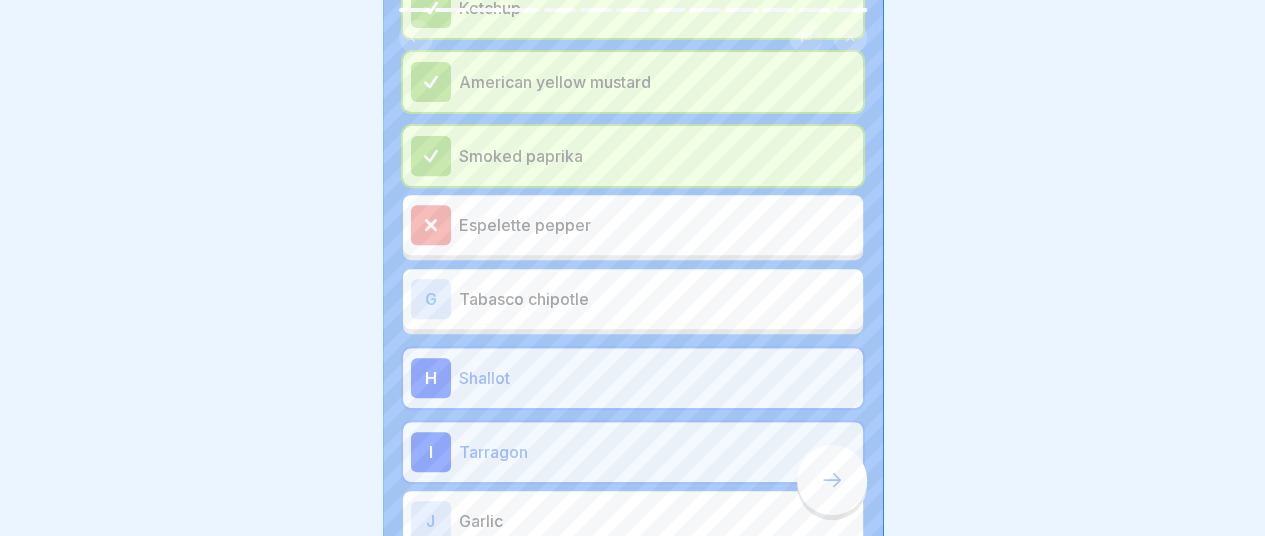 click 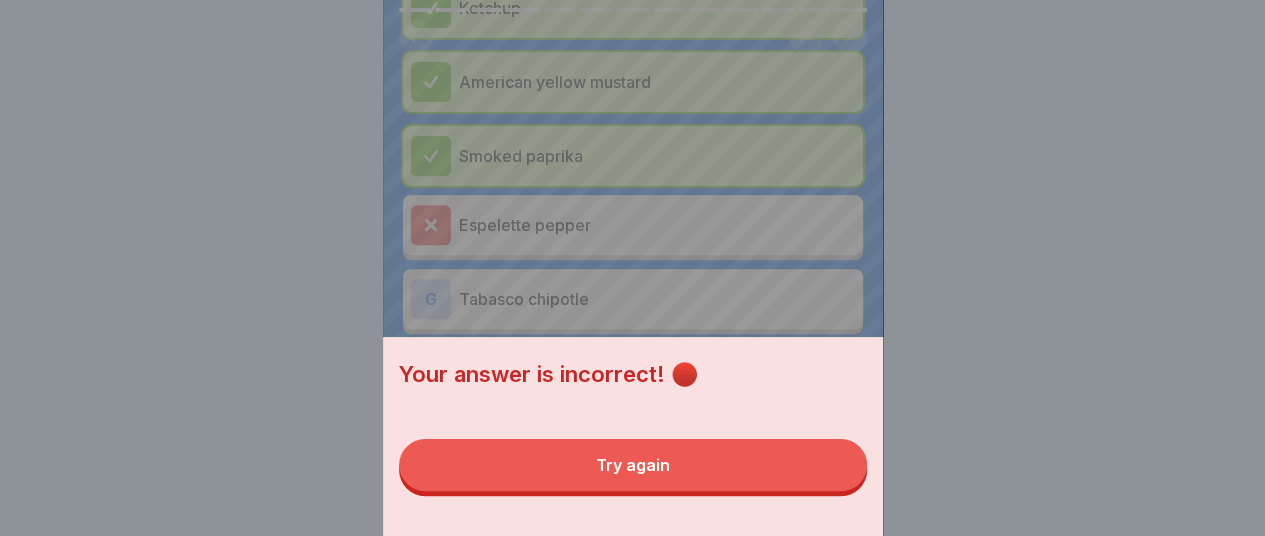 drag, startPoint x: 735, startPoint y: 478, endPoint x: 718, endPoint y: 469, distance: 19.235384 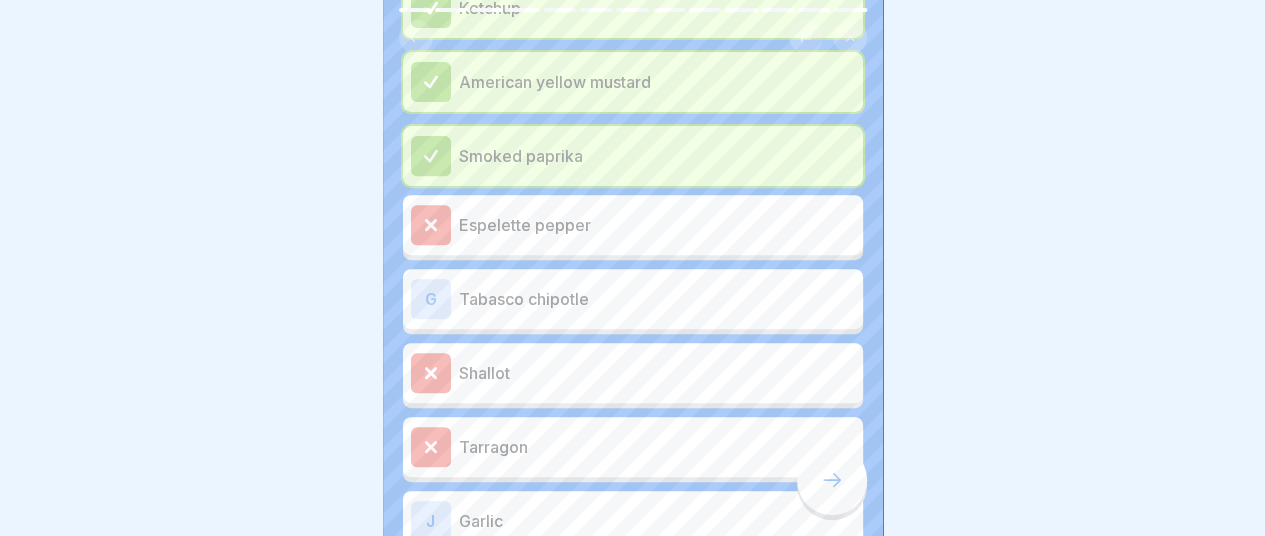 click on "Tabasco chipotle" at bounding box center (657, 299) 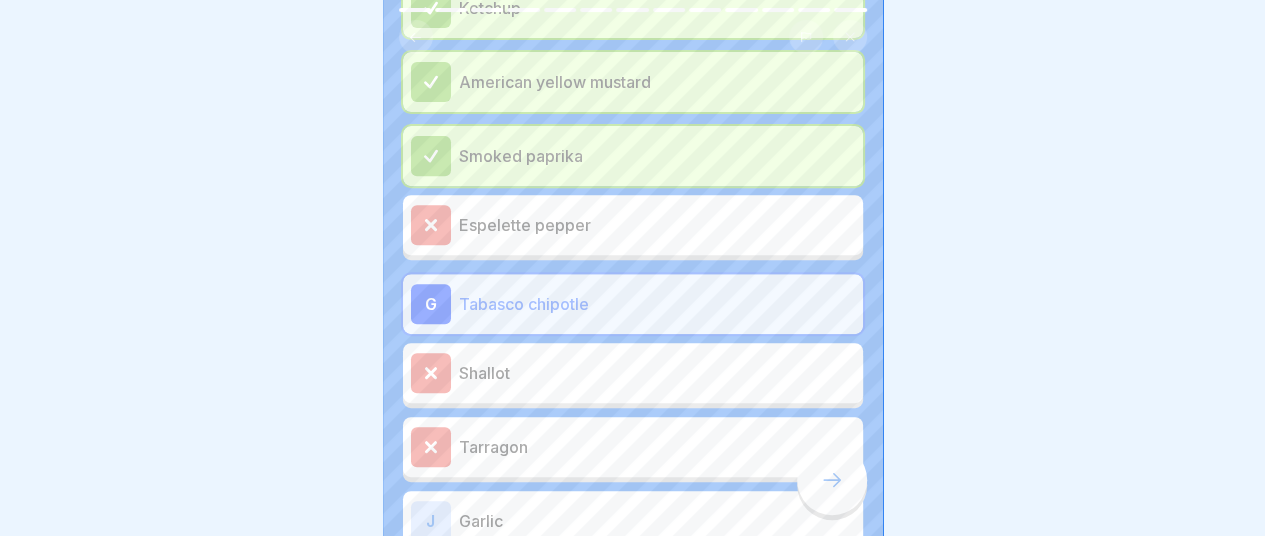 click 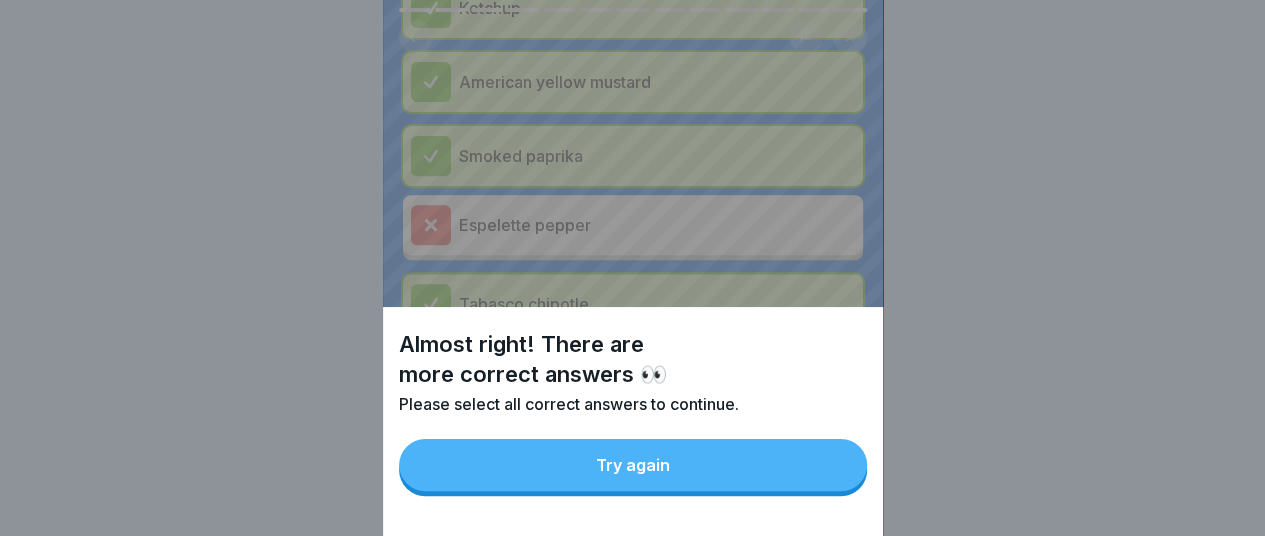 drag, startPoint x: 802, startPoint y: 471, endPoint x: 819, endPoint y: 417, distance: 56.61272 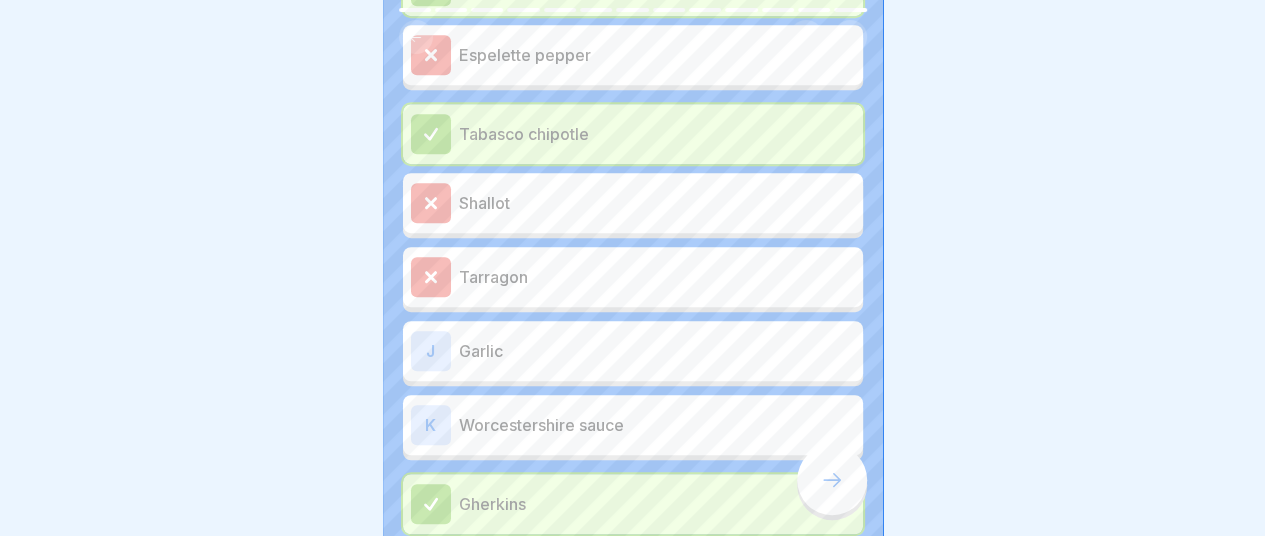 scroll, scrollTop: 523, scrollLeft: 0, axis: vertical 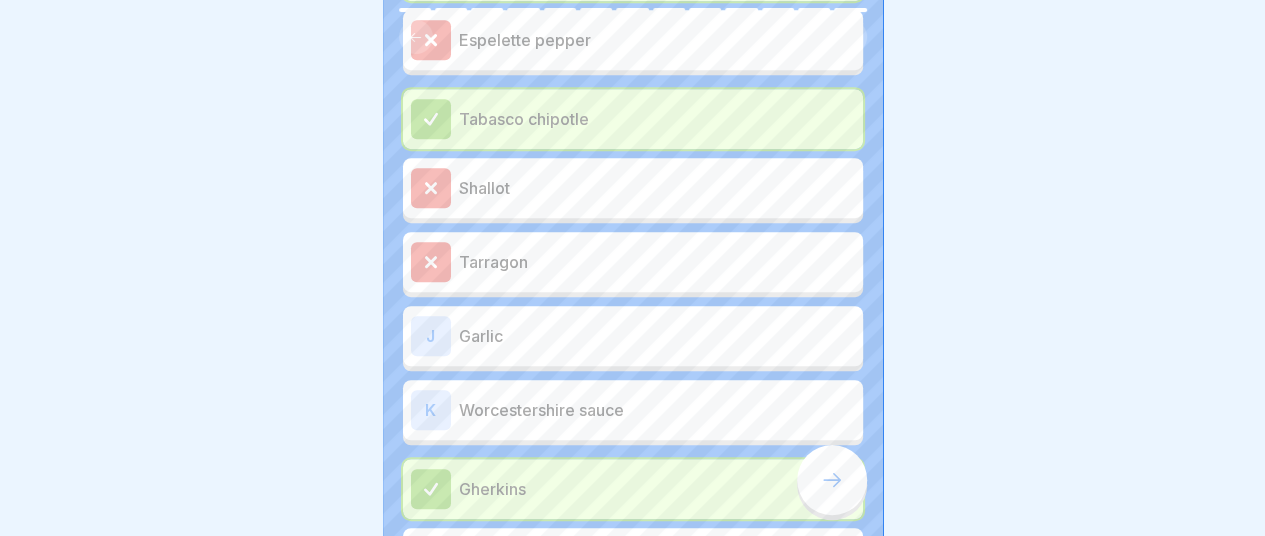 click on "Worcestershire sauce" at bounding box center (657, 410) 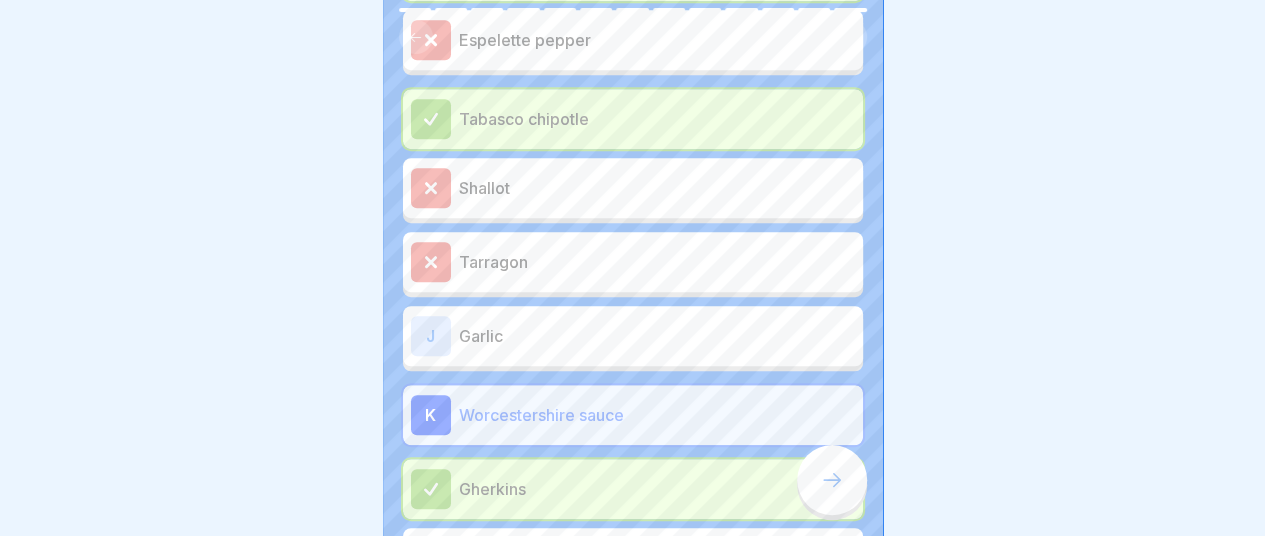 click on "[PERSON_NAME]" at bounding box center (633, 336) 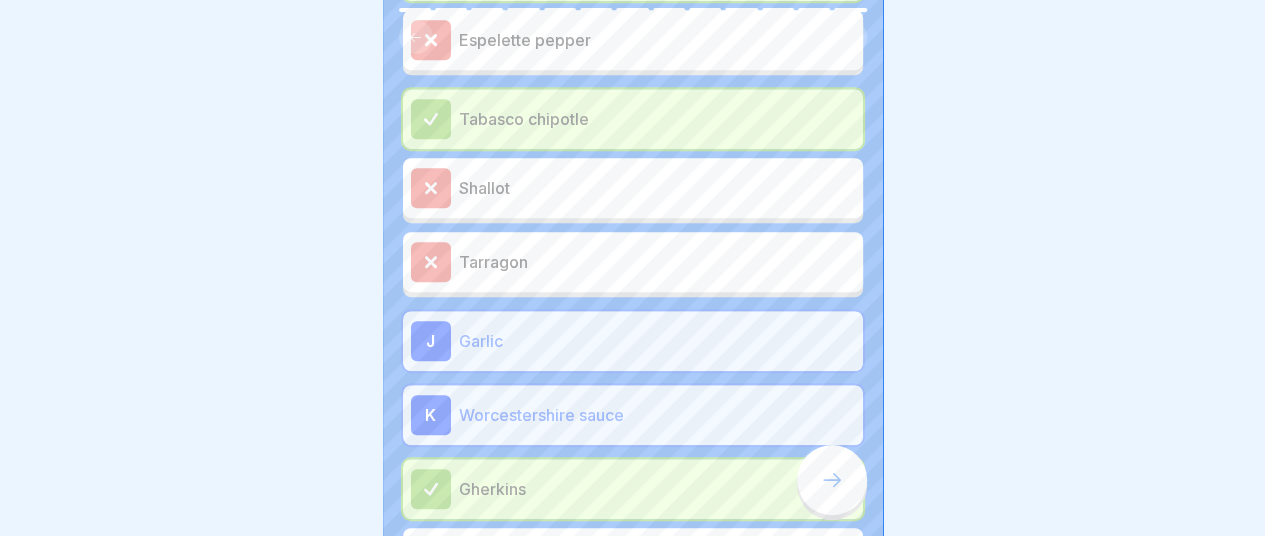 click 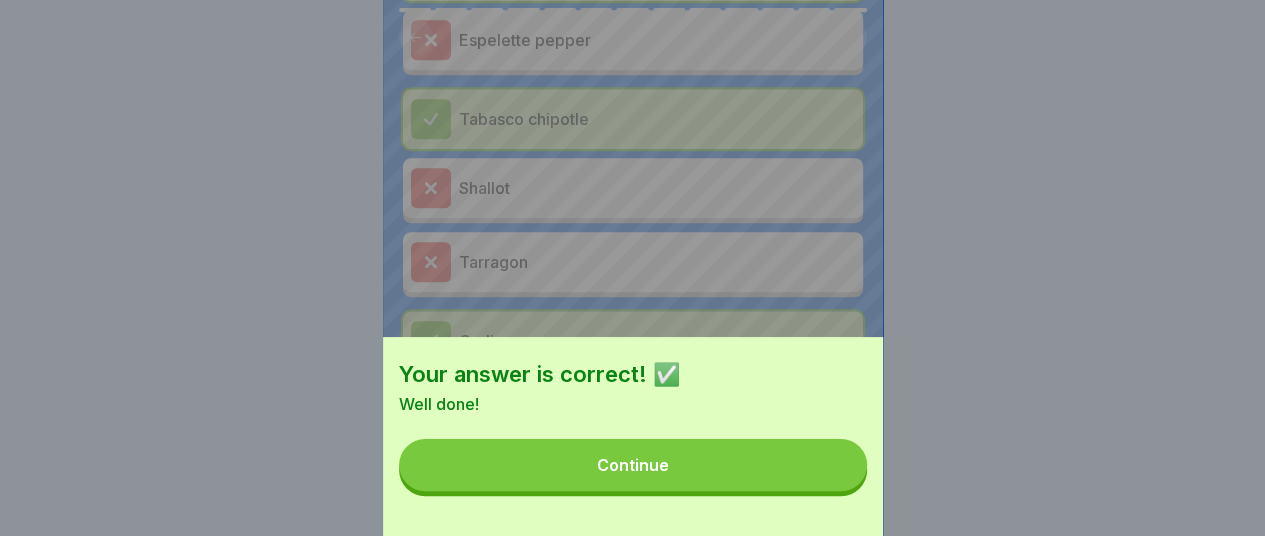 click on "Continue" at bounding box center (633, 465) 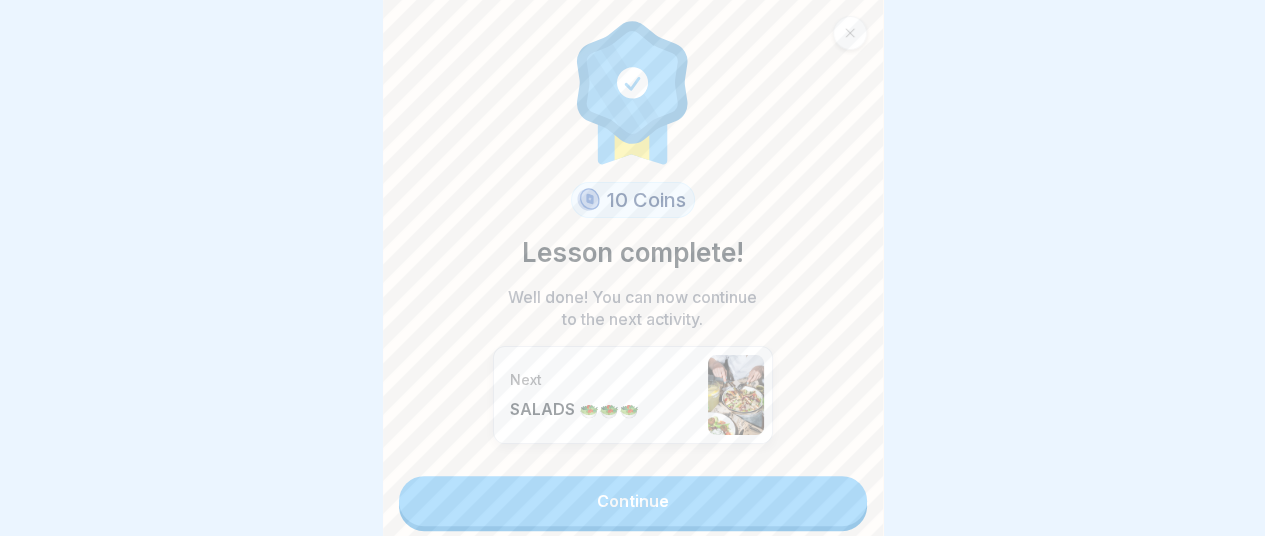 click on "Continue" at bounding box center (633, 501) 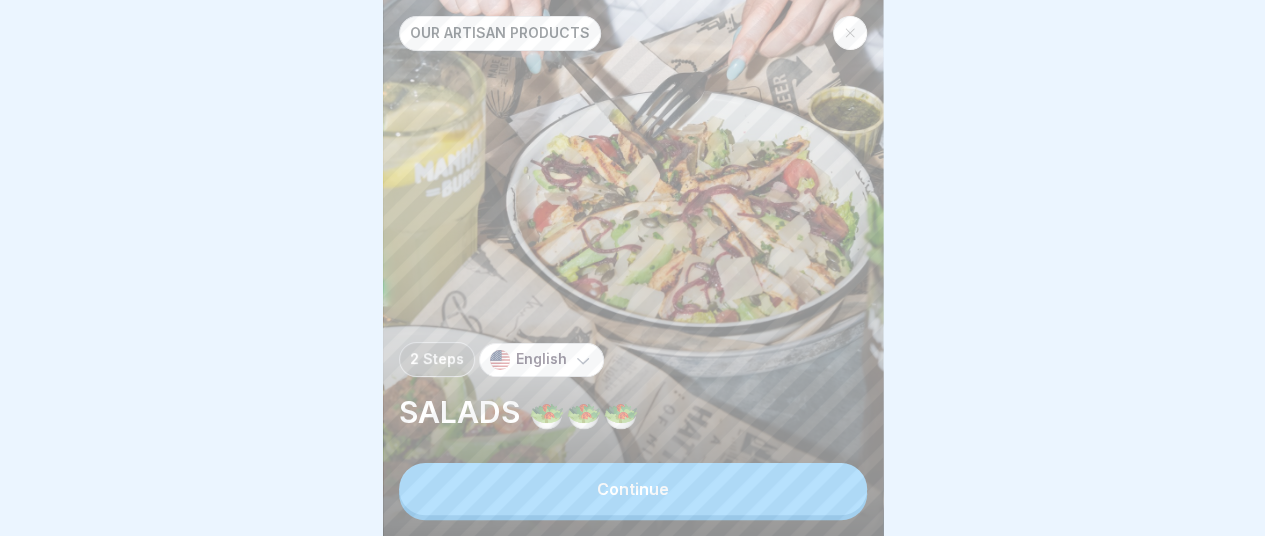 click at bounding box center (850, 33) 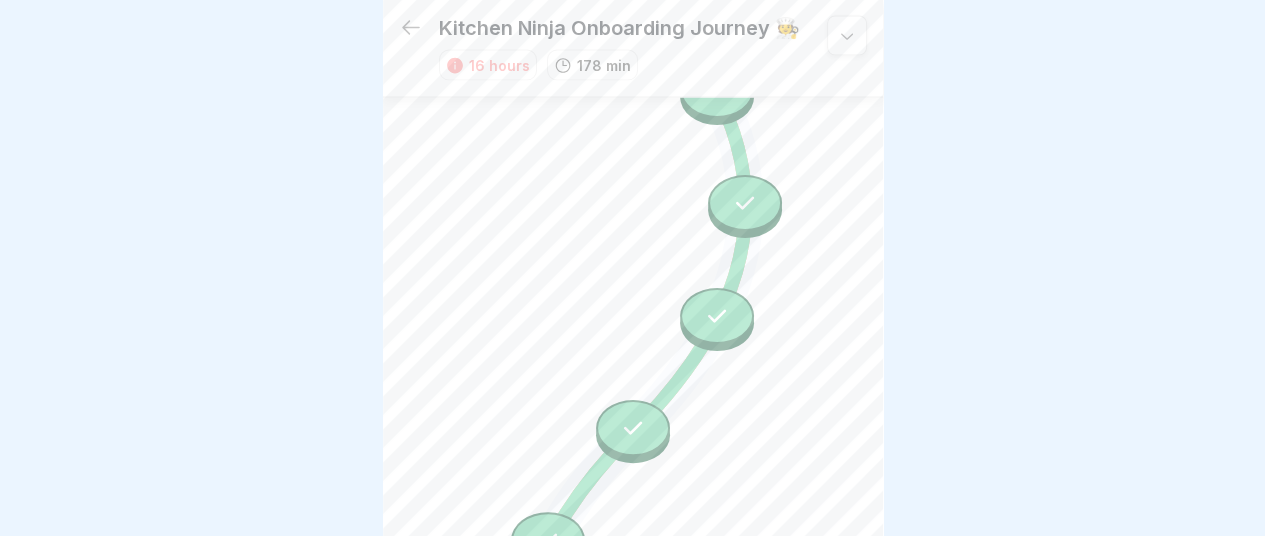 scroll, scrollTop: 2251, scrollLeft: 0, axis: vertical 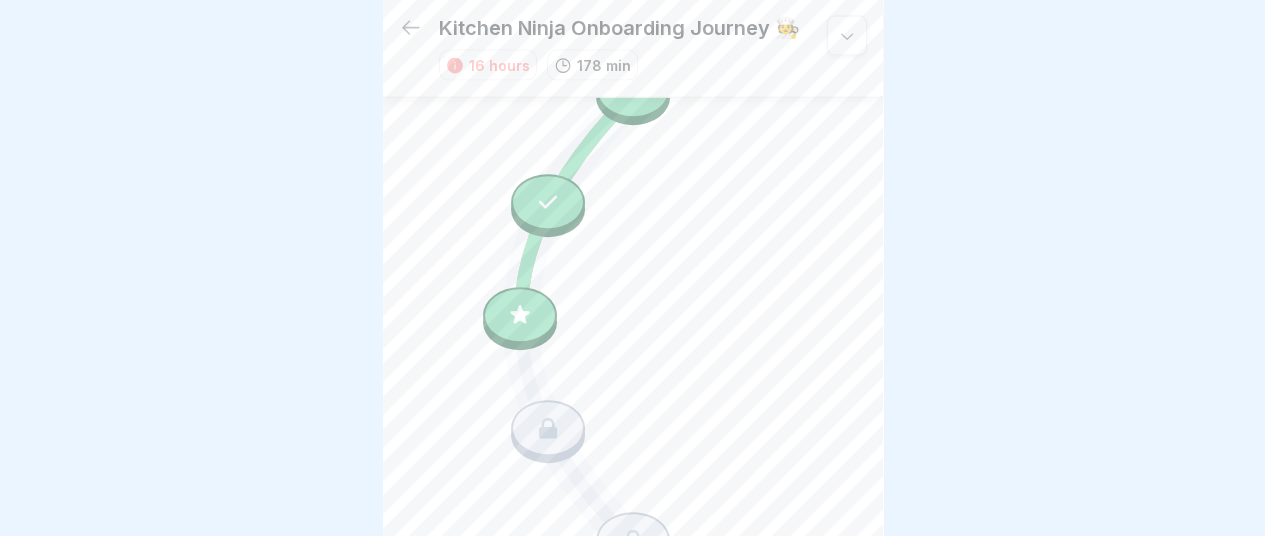 click 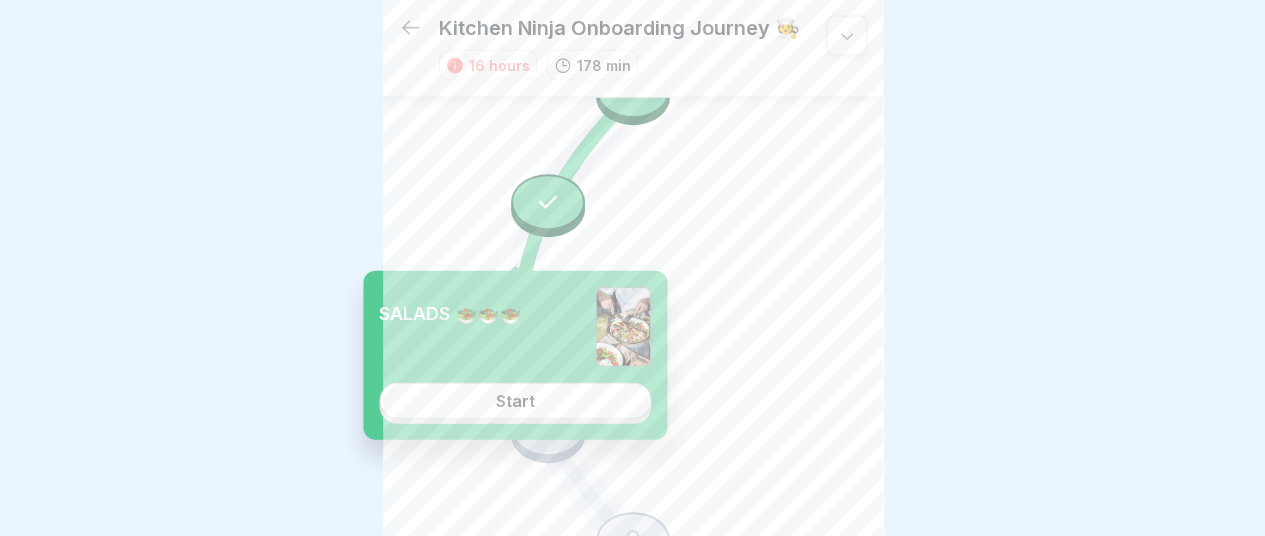 click on "SALADS 🥗🥗🥗   Start" at bounding box center [515, 355] 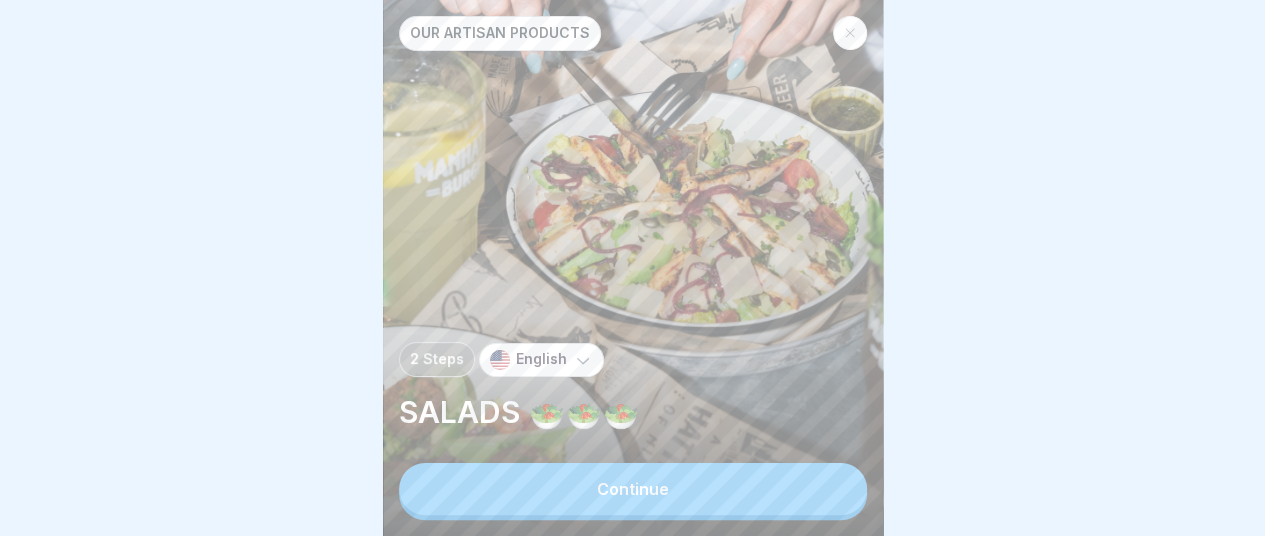 scroll, scrollTop: 0, scrollLeft: 0, axis: both 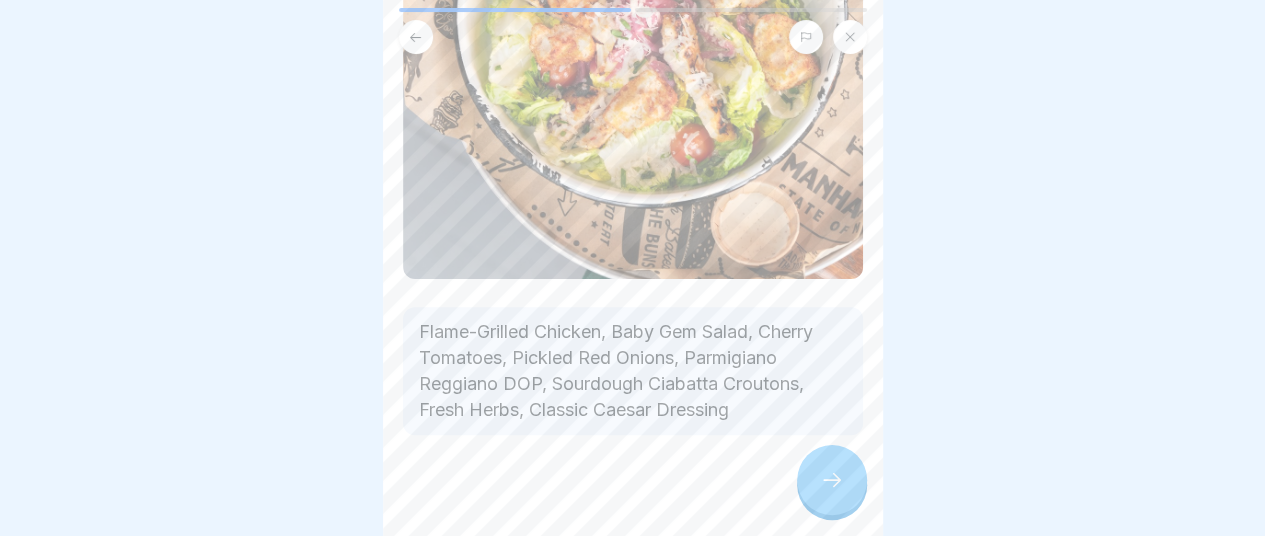 click at bounding box center [832, 480] 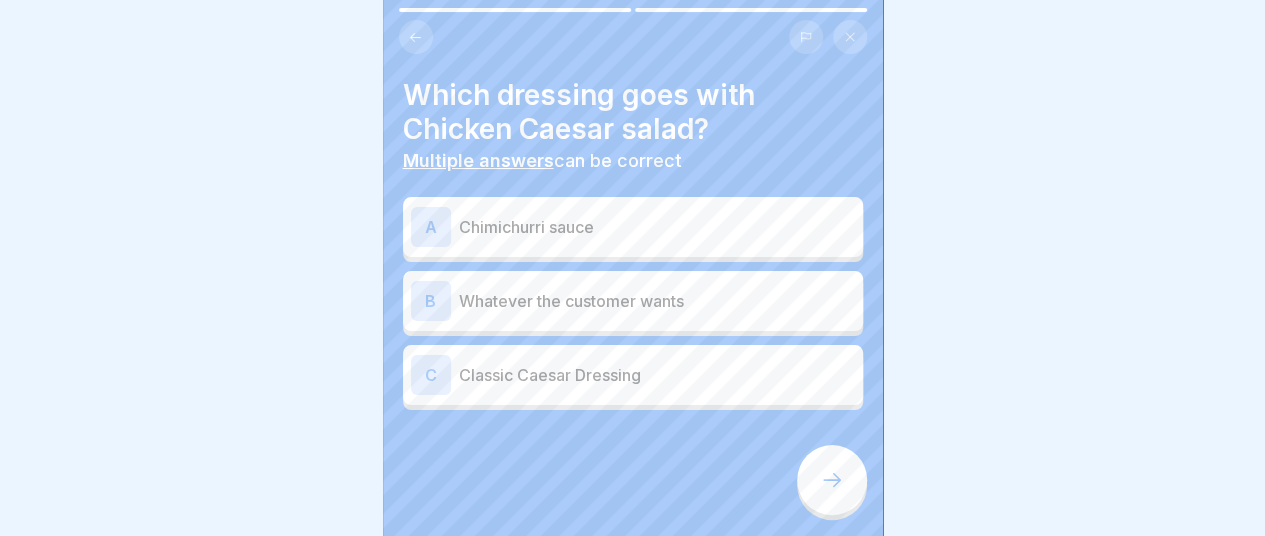 click on "Classic Caesar Dressing" at bounding box center (657, 375) 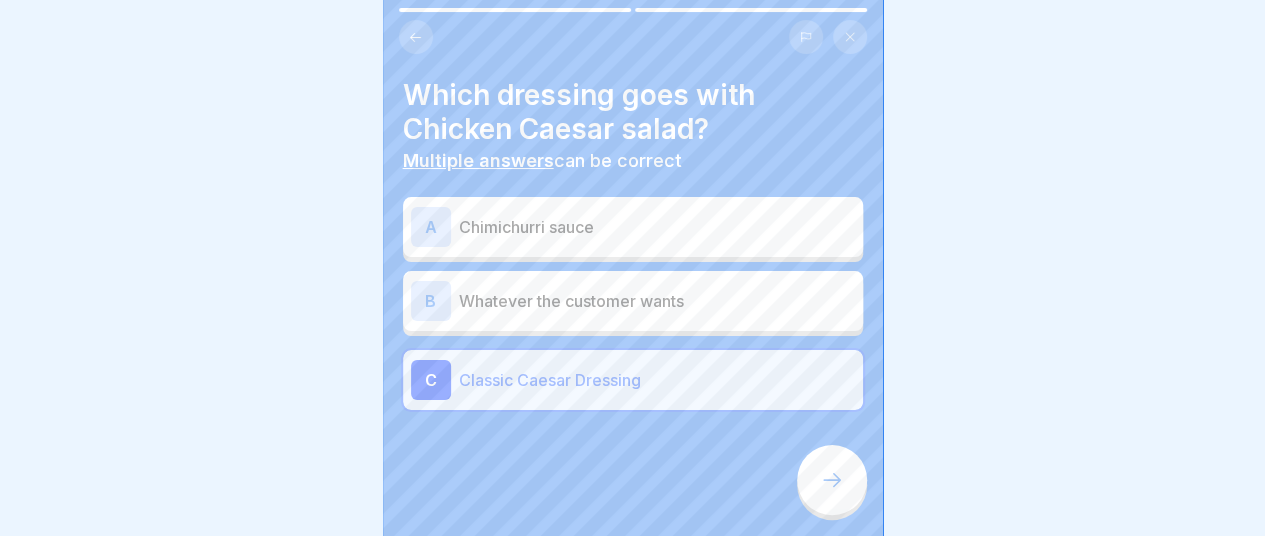 click at bounding box center [832, 480] 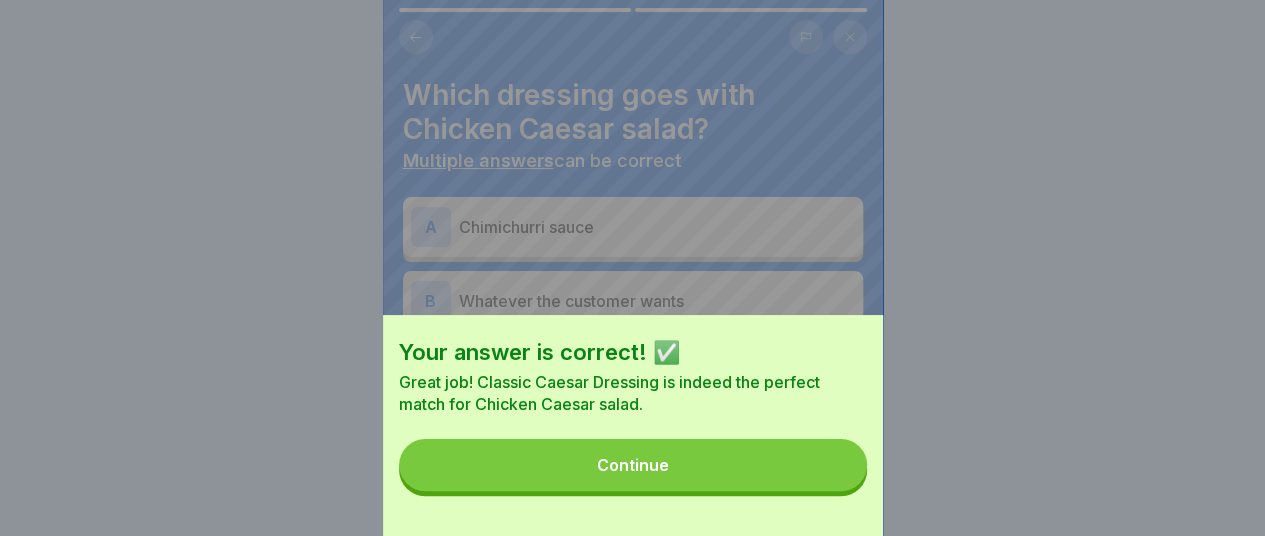 click on "Continue" at bounding box center [633, 465] 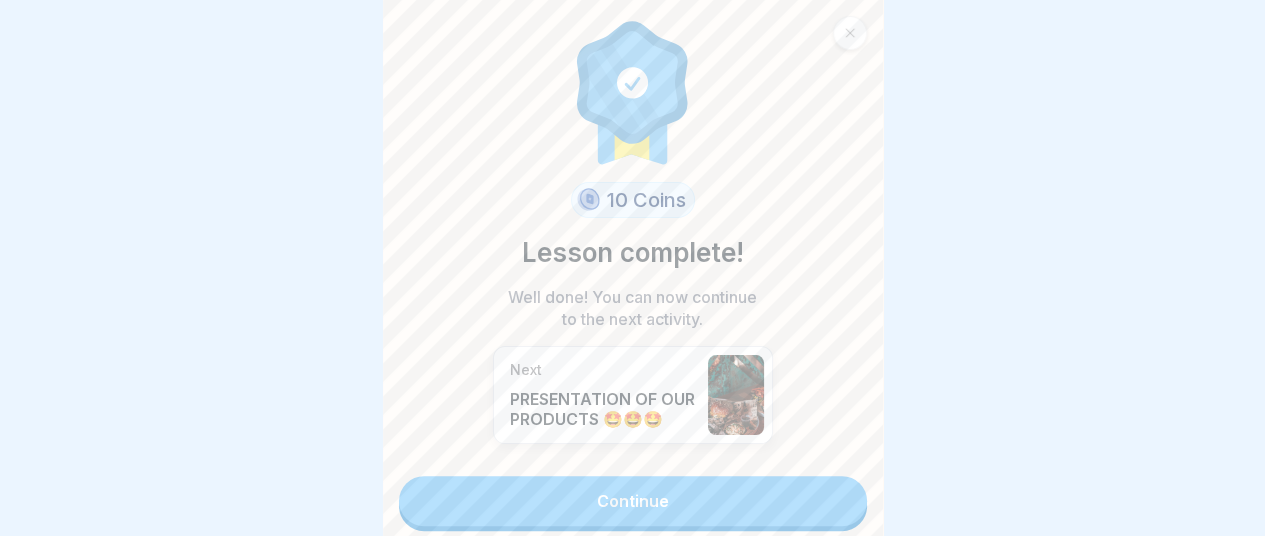 click on "Continue" at bounding box center (633, 501) 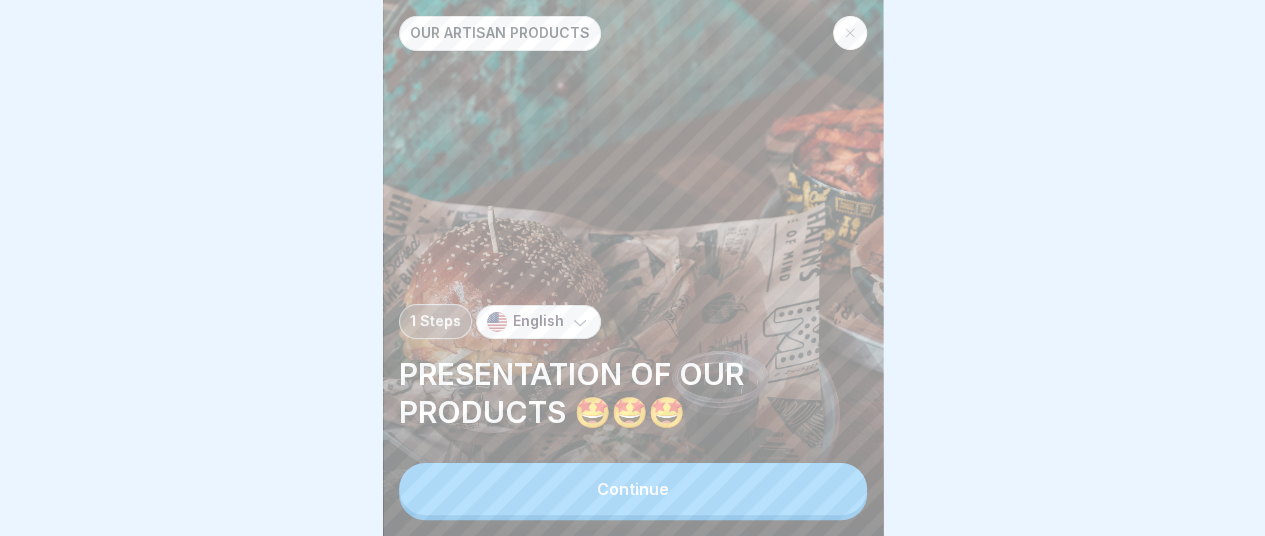 click on "Continue" at bounding box center (633, 489) 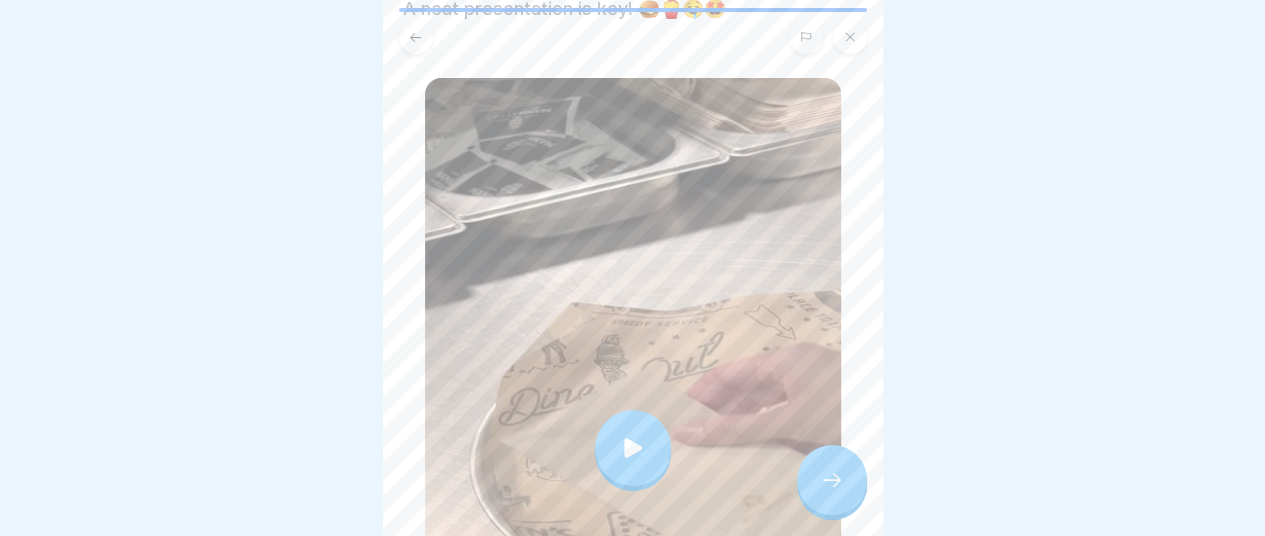 scroll, scrollTop: 145, scrollLeft: 0, axis: vertical 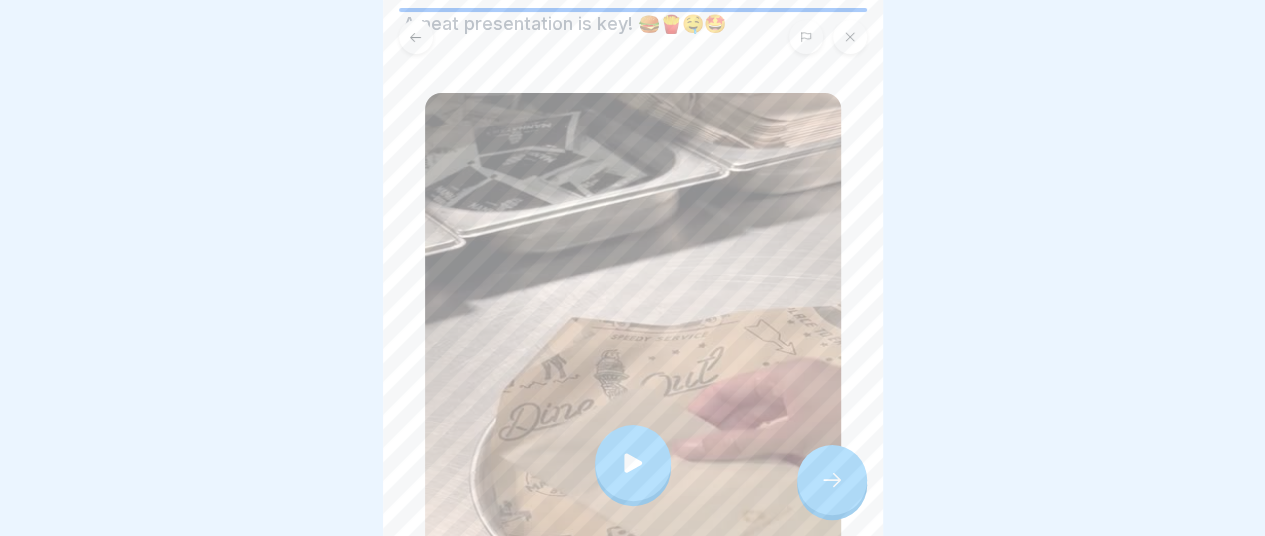 click 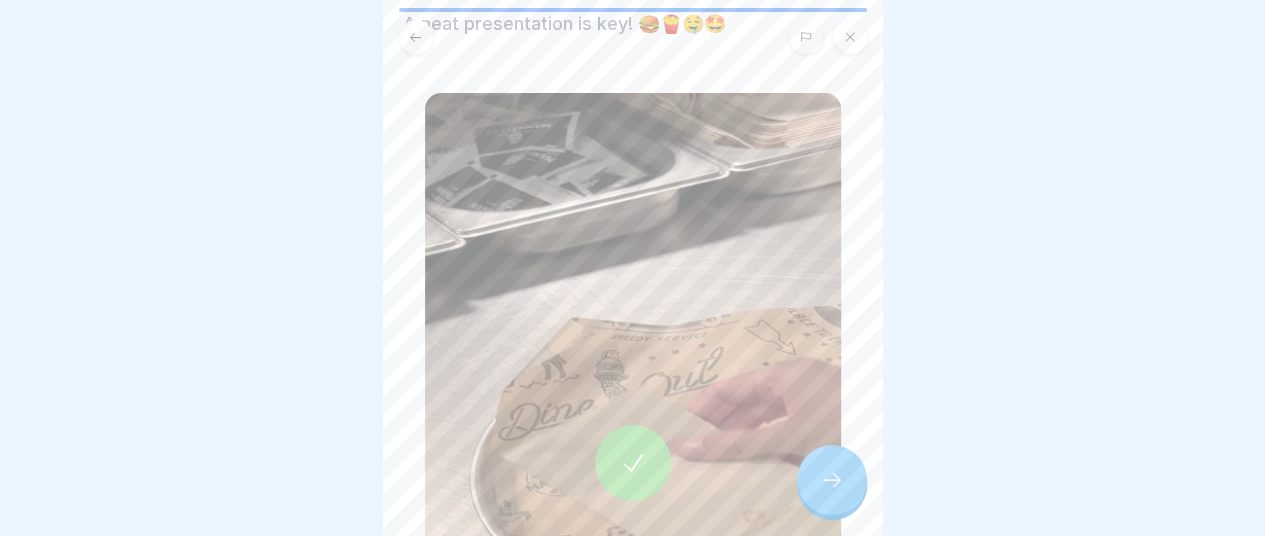click 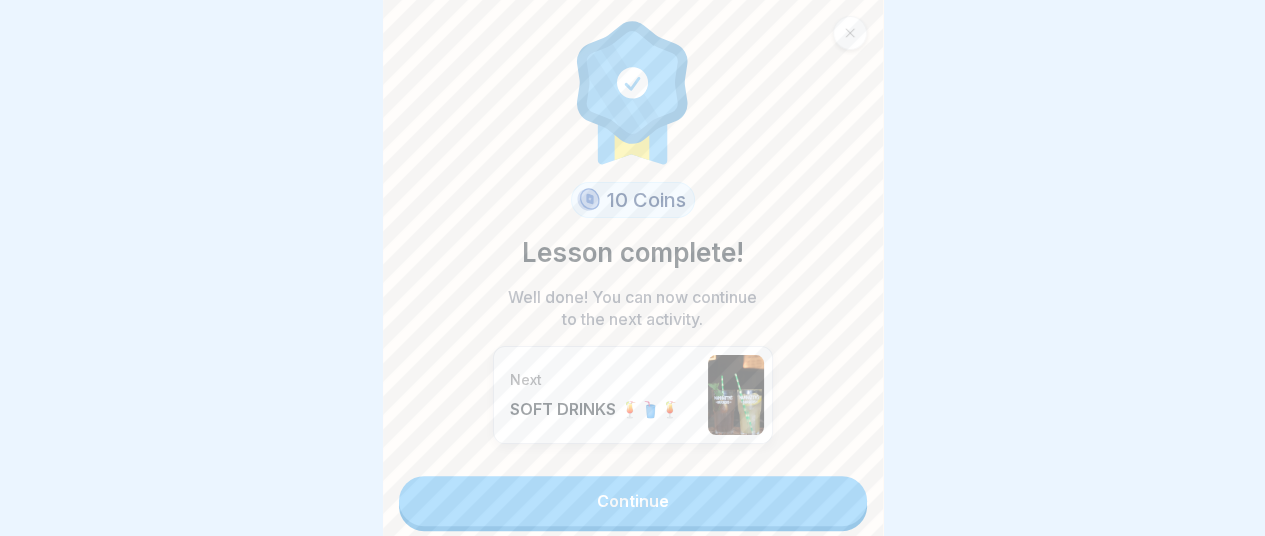 click on "Continue" at bounding box center (633, 501) 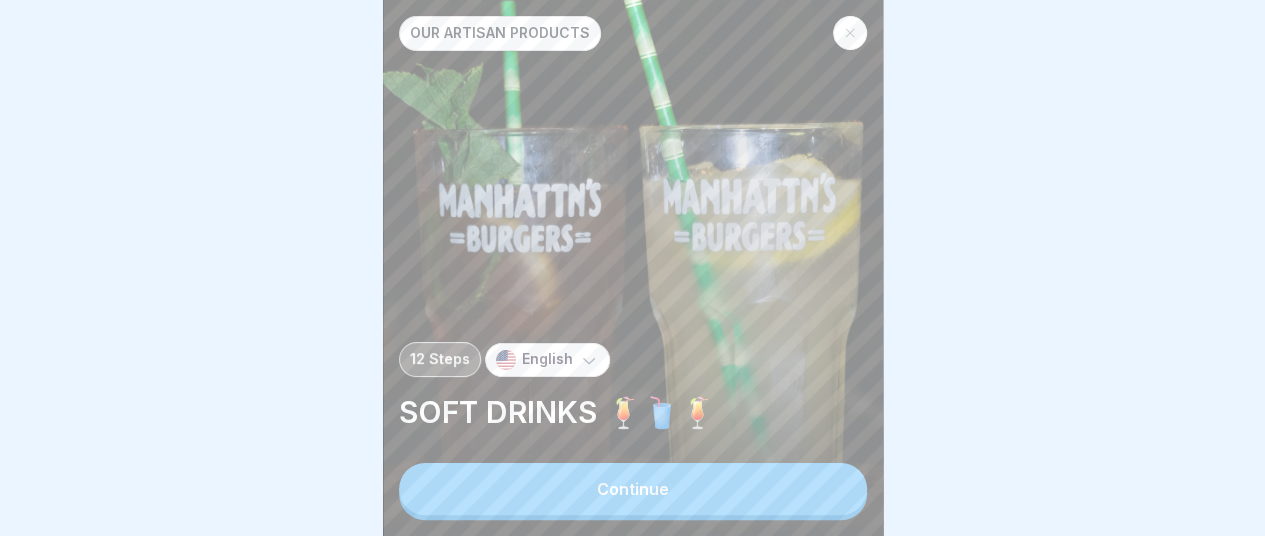 click on "Continue" at bounding box center [633, 489] 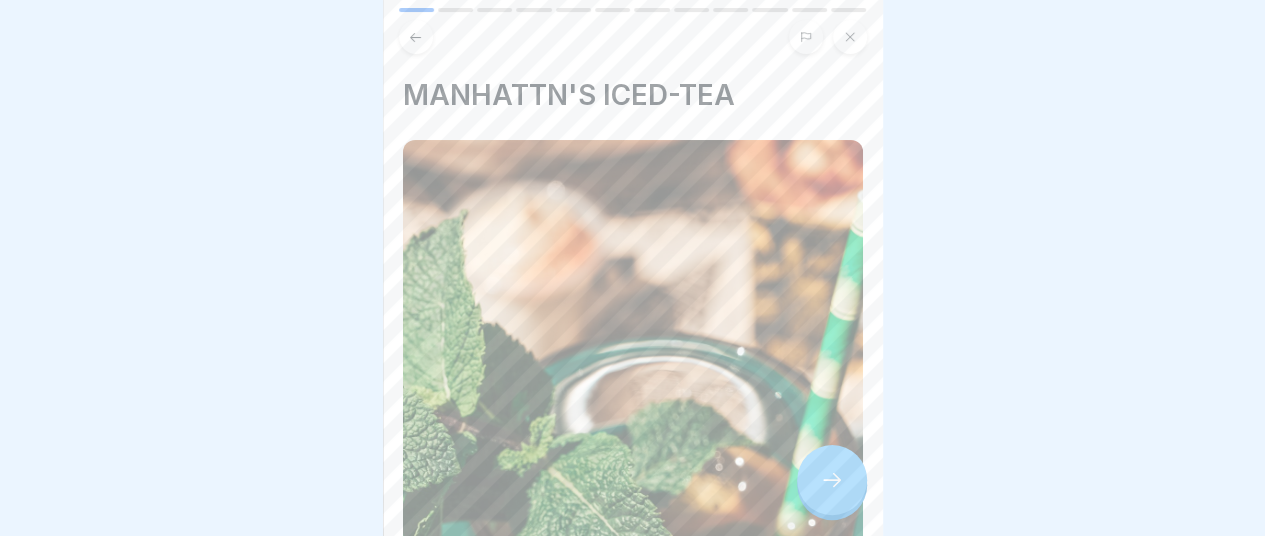 drag, startPoint x: 882, startPoint y: 185, endPoint x: 870, endPoint y: 222, distance: 38.8973 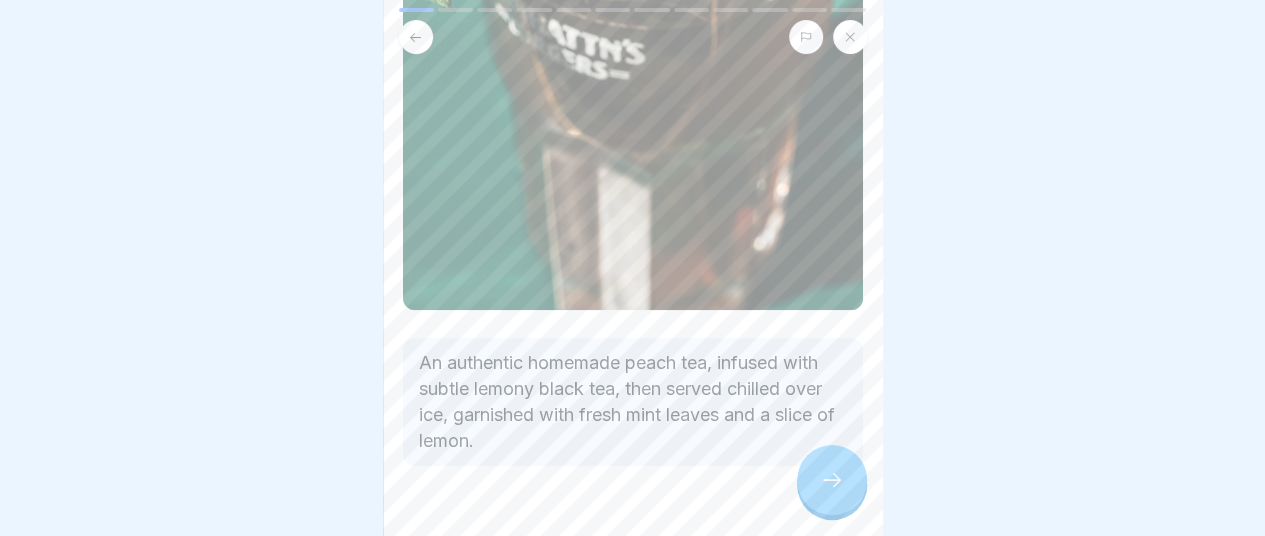 scroll, scrollTop: 670, scrollLeft: 0, axis: vertical 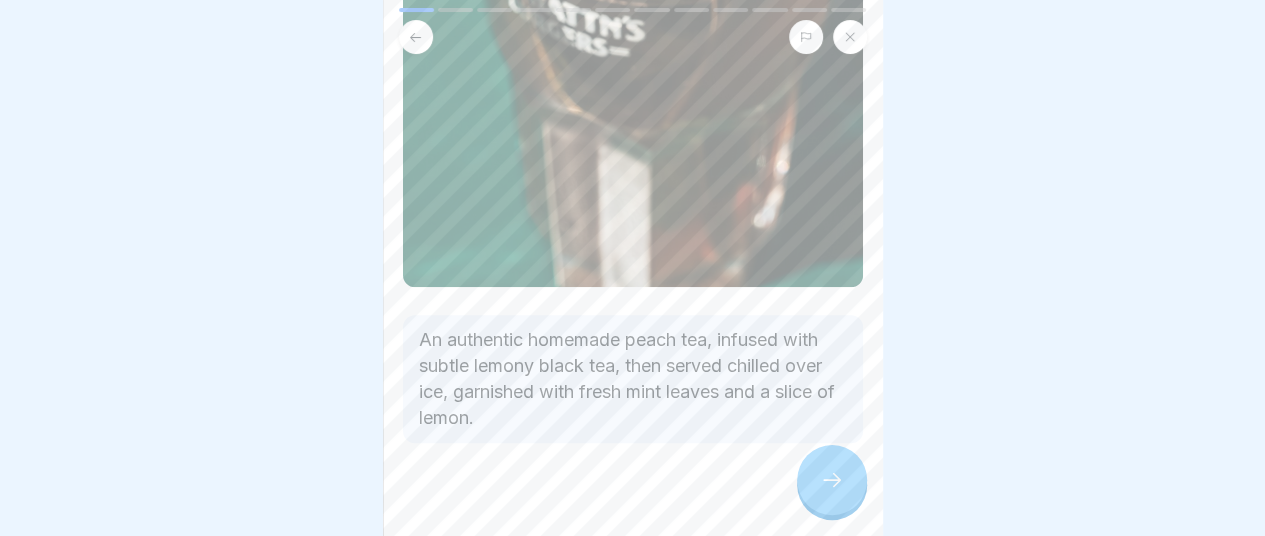 click at bounding box center (832, 480) 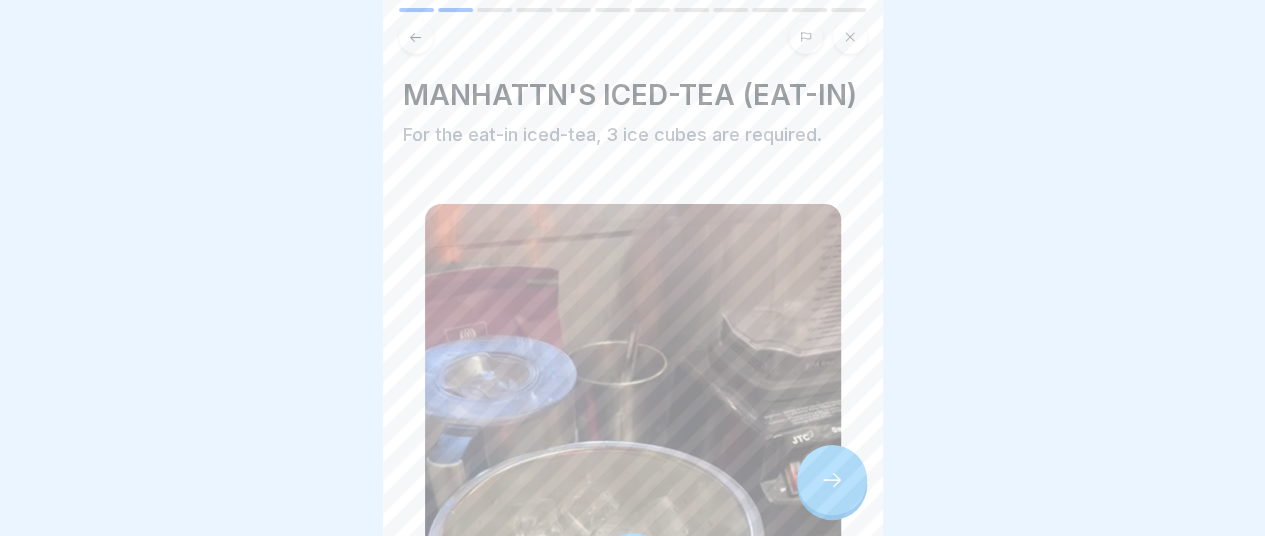 drag, startPoint x: 883, startPoint y: 223, endPoint x: 876, endPoint y: 256, distance: 33.734257 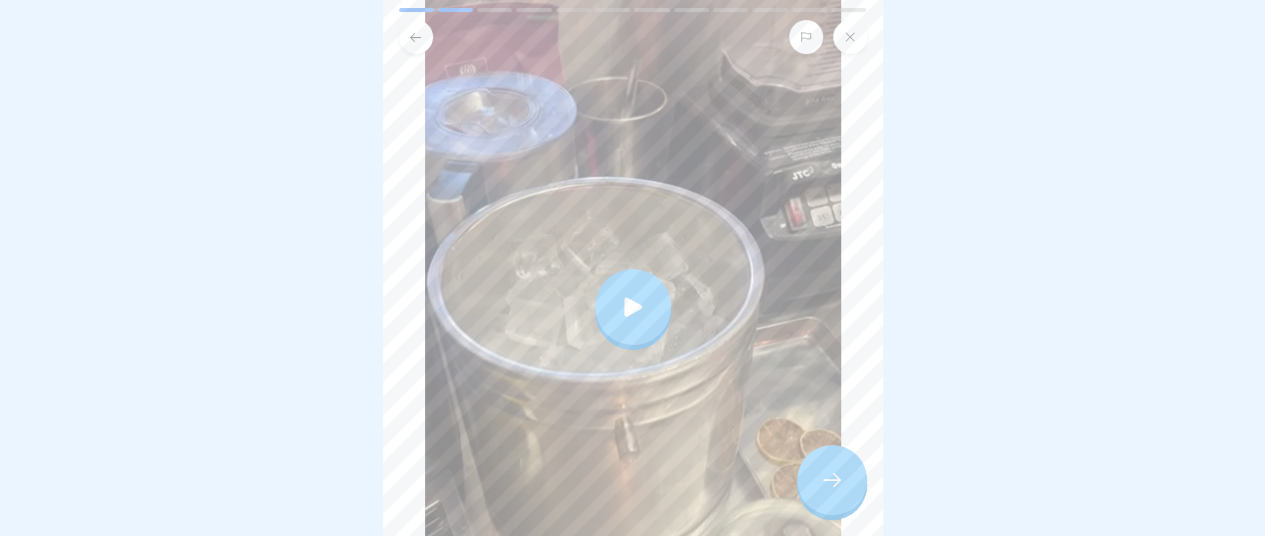 scroll, scrollTop: 298, scrollLeft: 0, axis: vertical 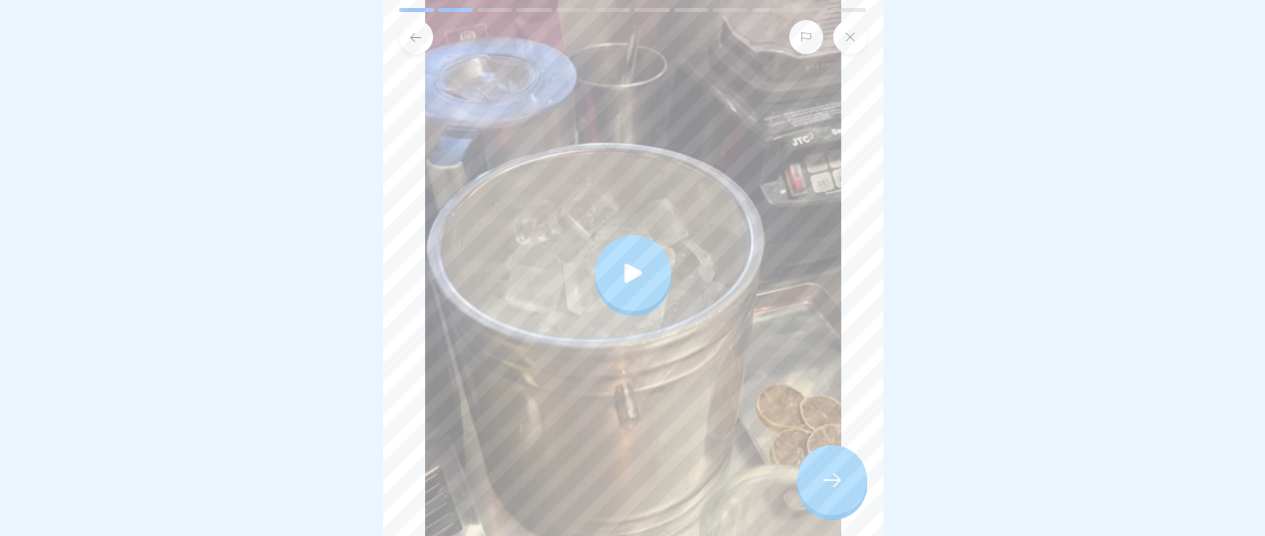 click 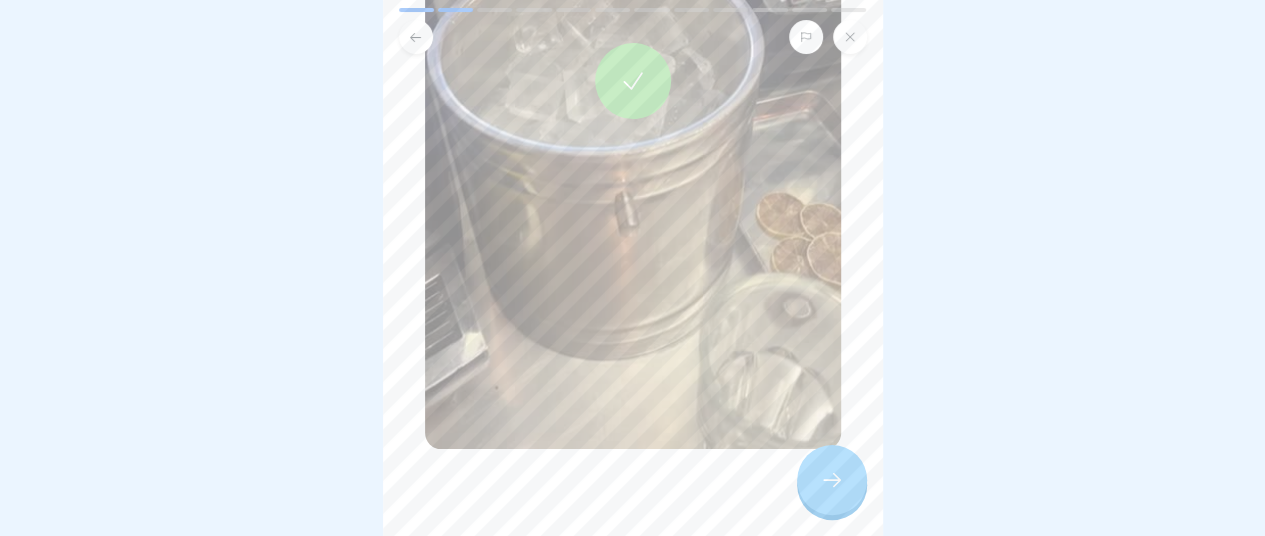 scroll, scrollTop: 530, scrollLeft: 0, axis: vertical 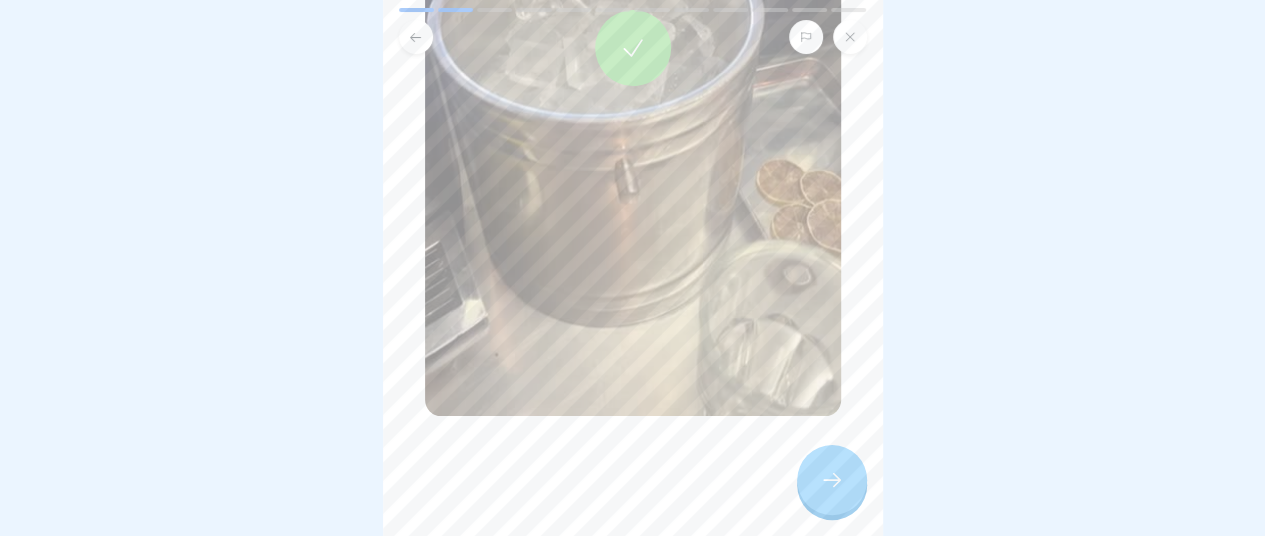 click at bounding box center (832, 480) 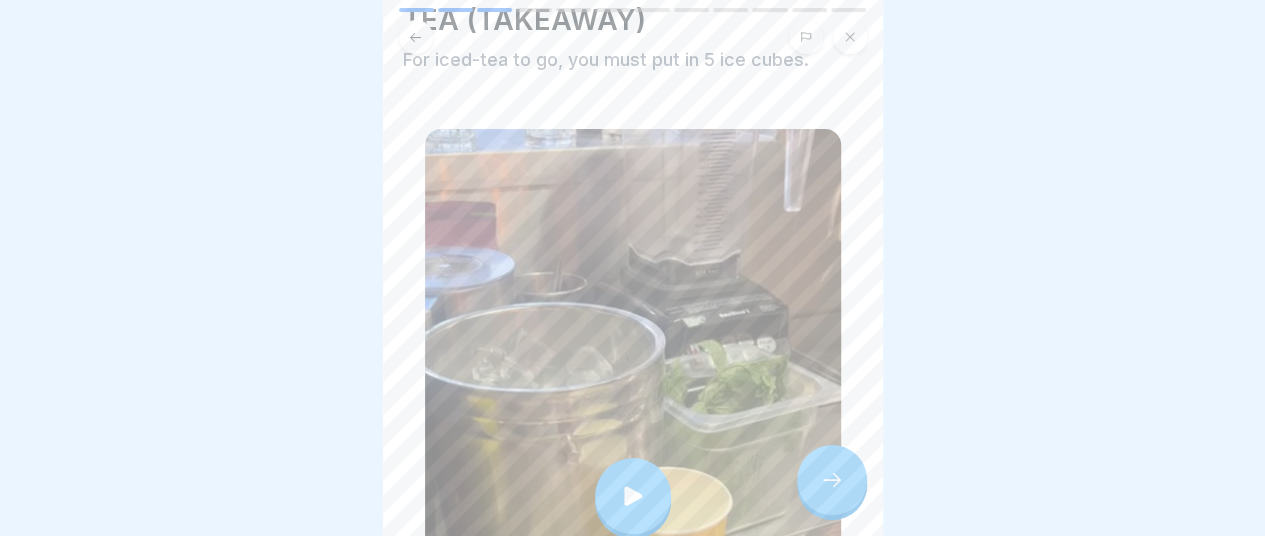 scroll, scrollTop: 106, scrollLeft: 0, axis: vertical 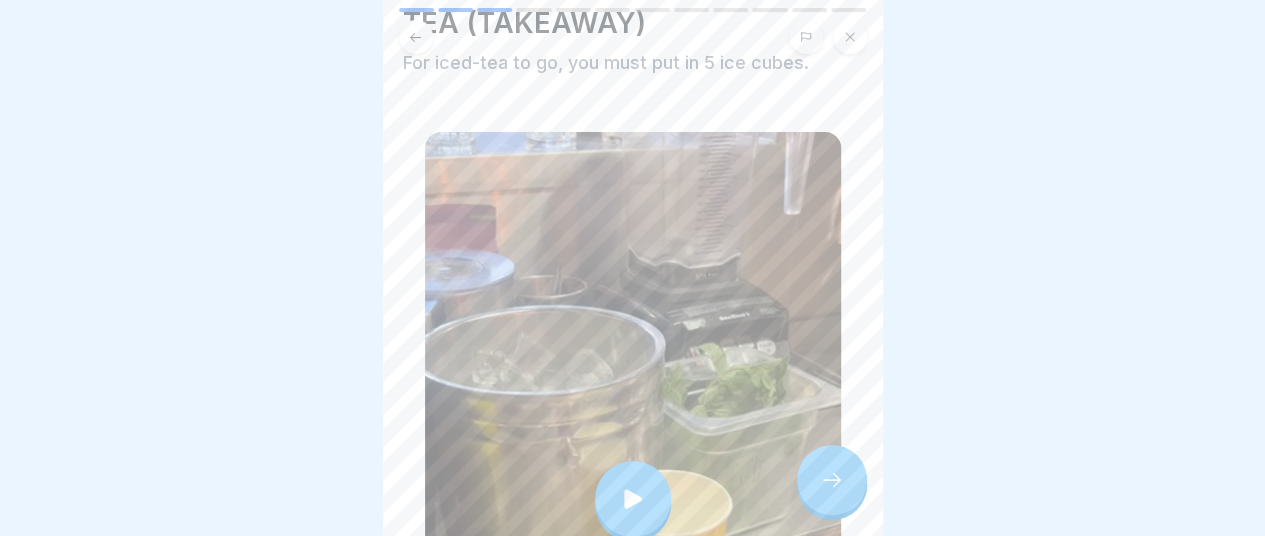 click on "MANHATTN'S ICED-TEA (TAKEAWAY) For iced-tea to go, you must put in 5 ice cubes." at bounding box center (633, 268) 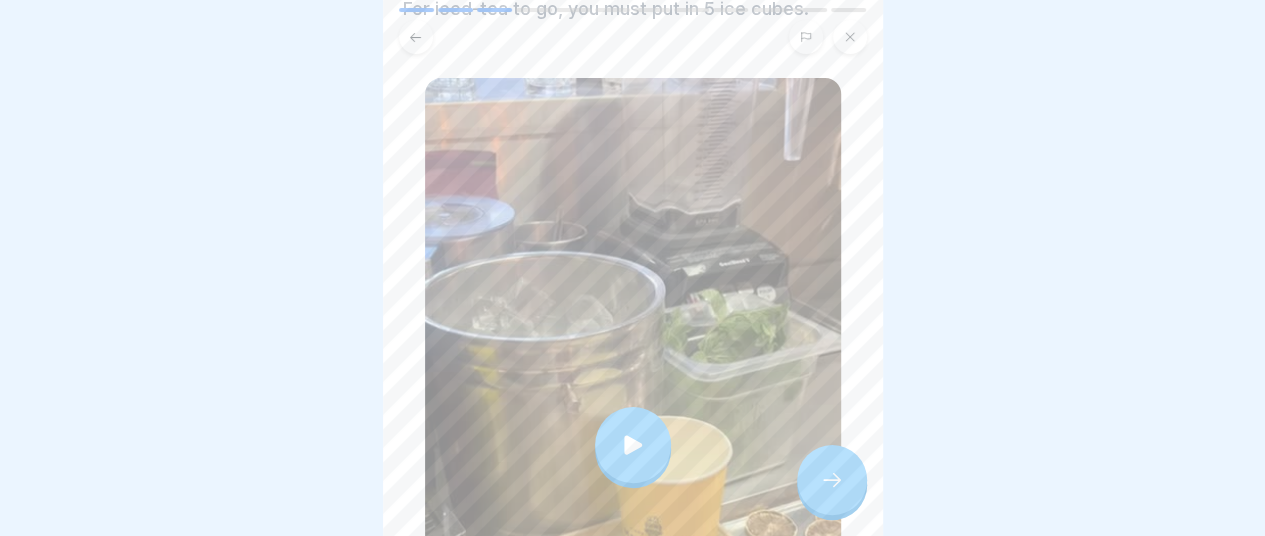 scroll, scrollTop: 193, scrollLeft: 0, axis: vertical 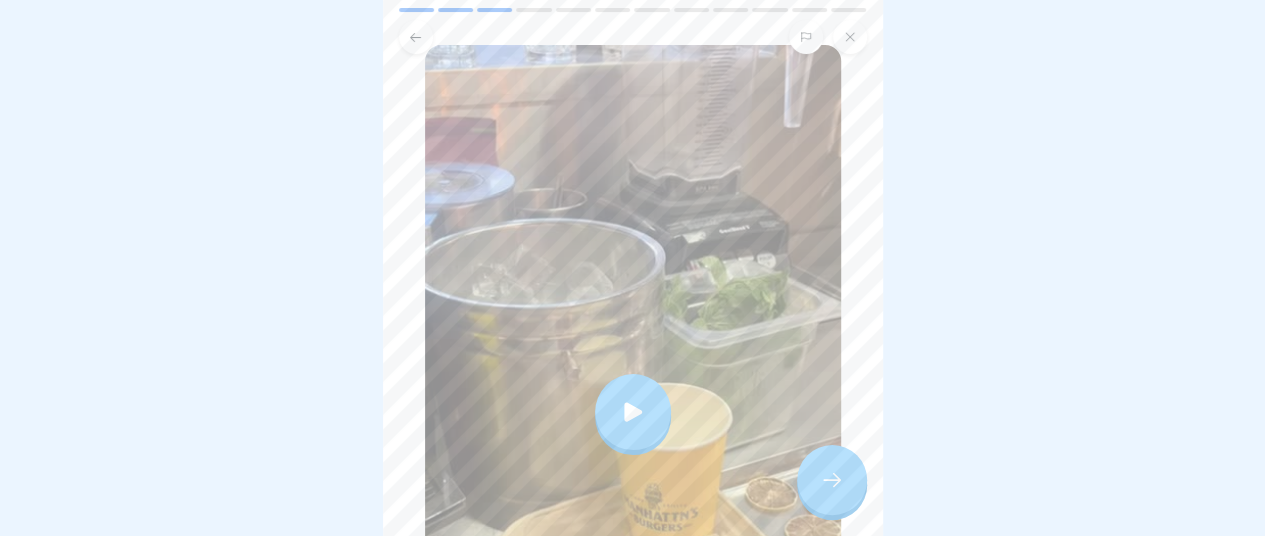 click 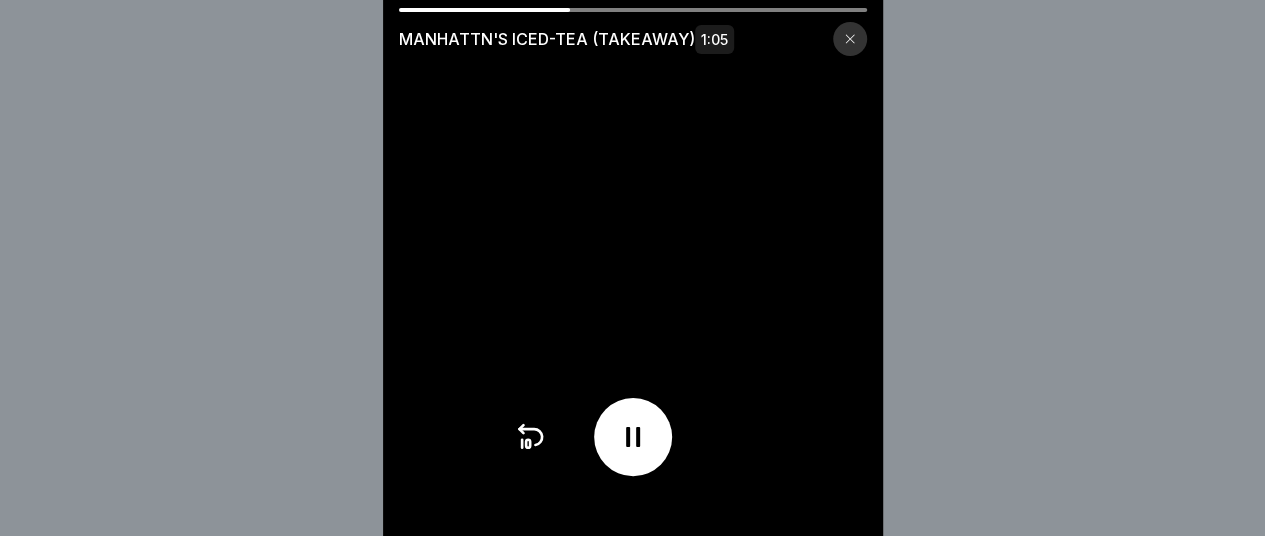 click on "MANHATTN'S ICED-TEA (TAKEAWAY) 1:05" at bounding box center [632, 268] 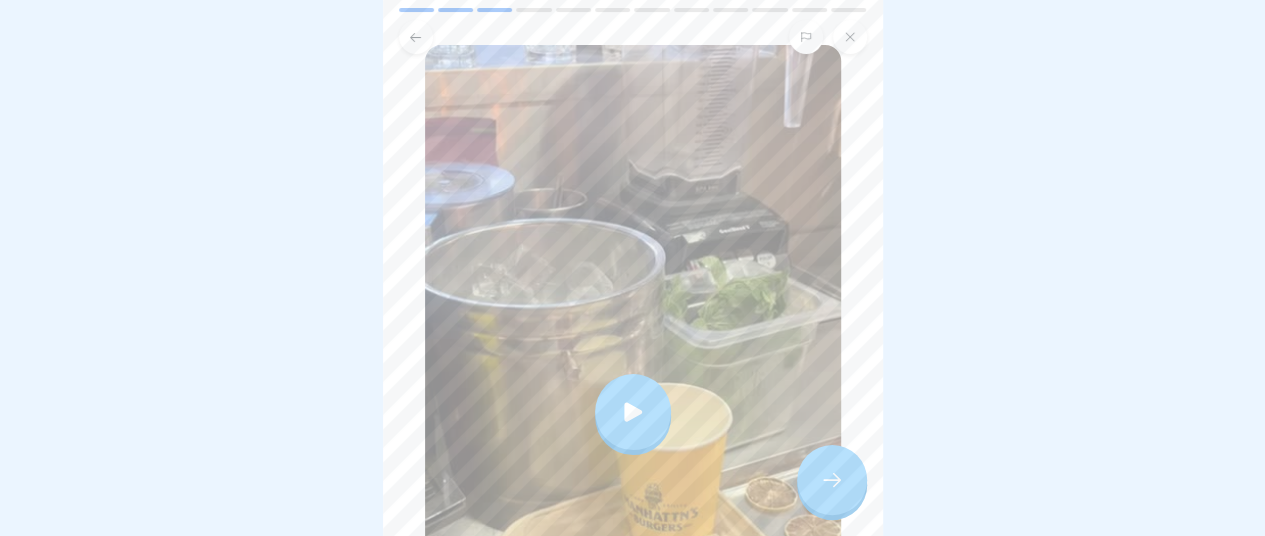 click 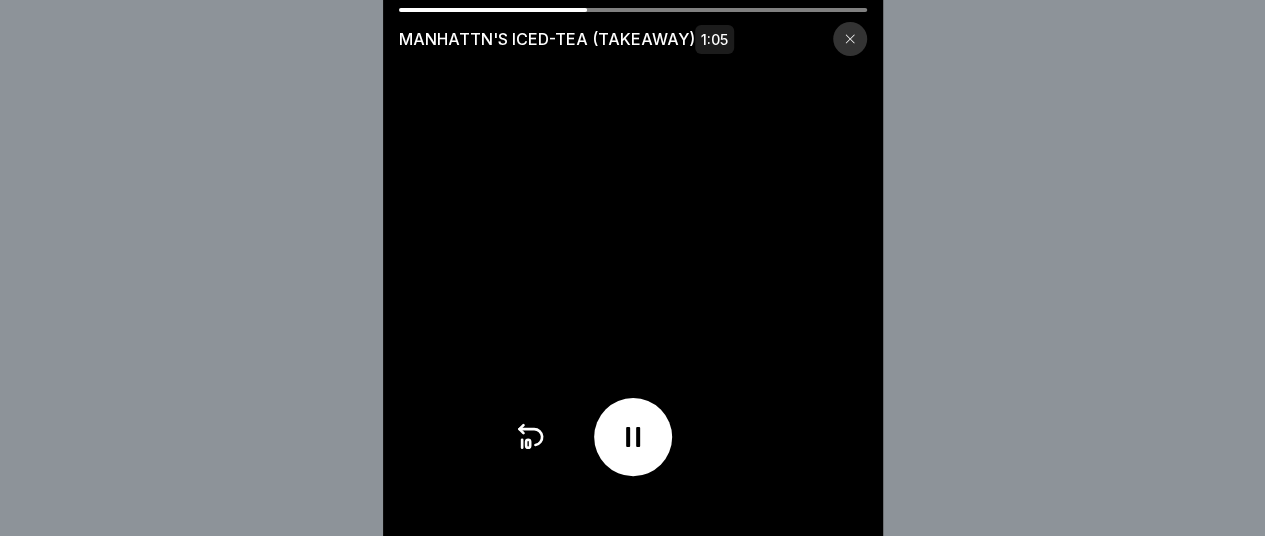 click at bounding box center (633, 268) 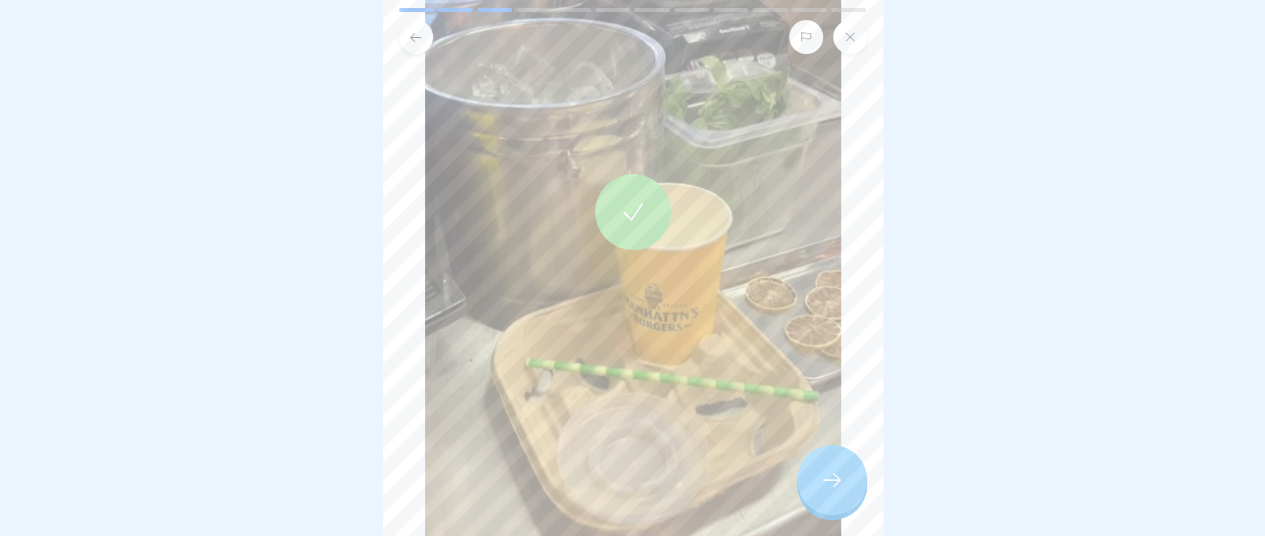 scroll, scrollTop: 424, scrollLeft: 0, axis: vertical 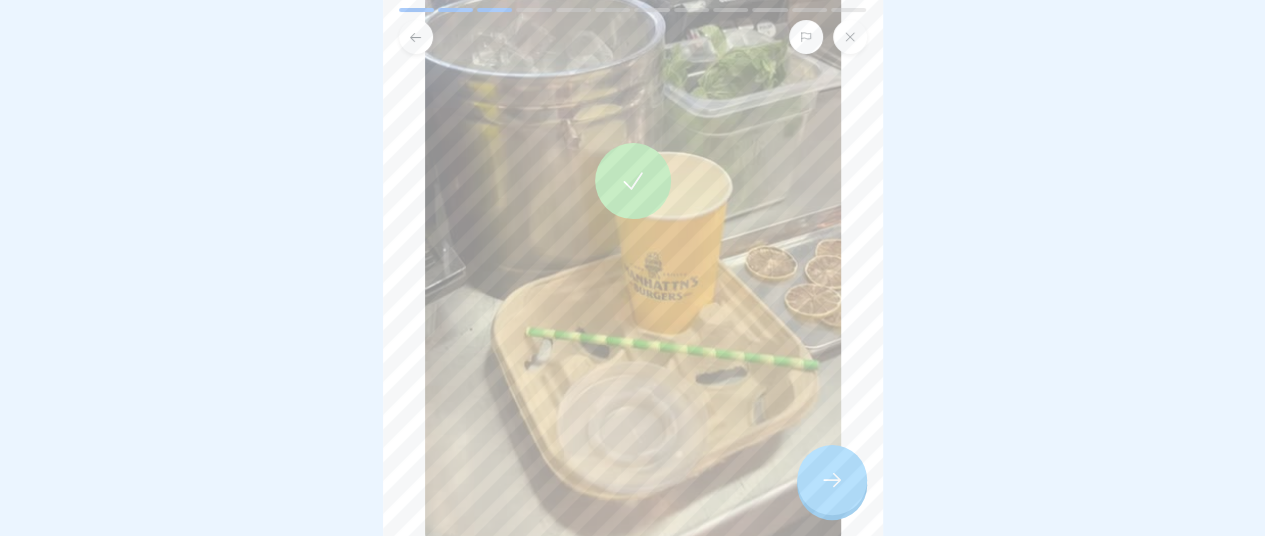 click 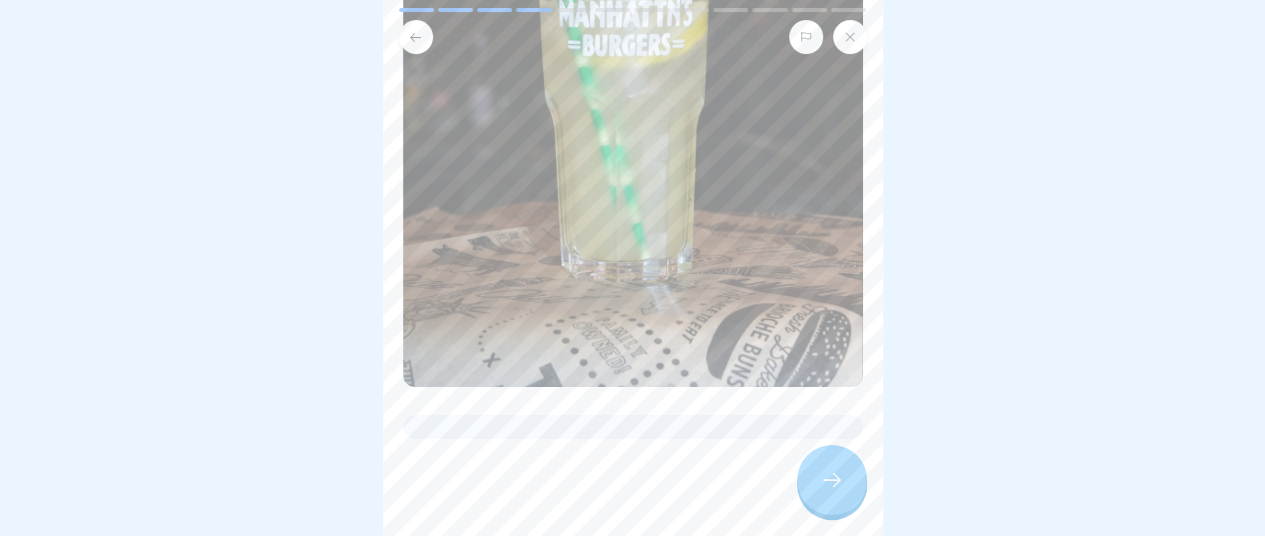 scroll, scrollTop: 408, scrollLeft: 0, axis: vertical 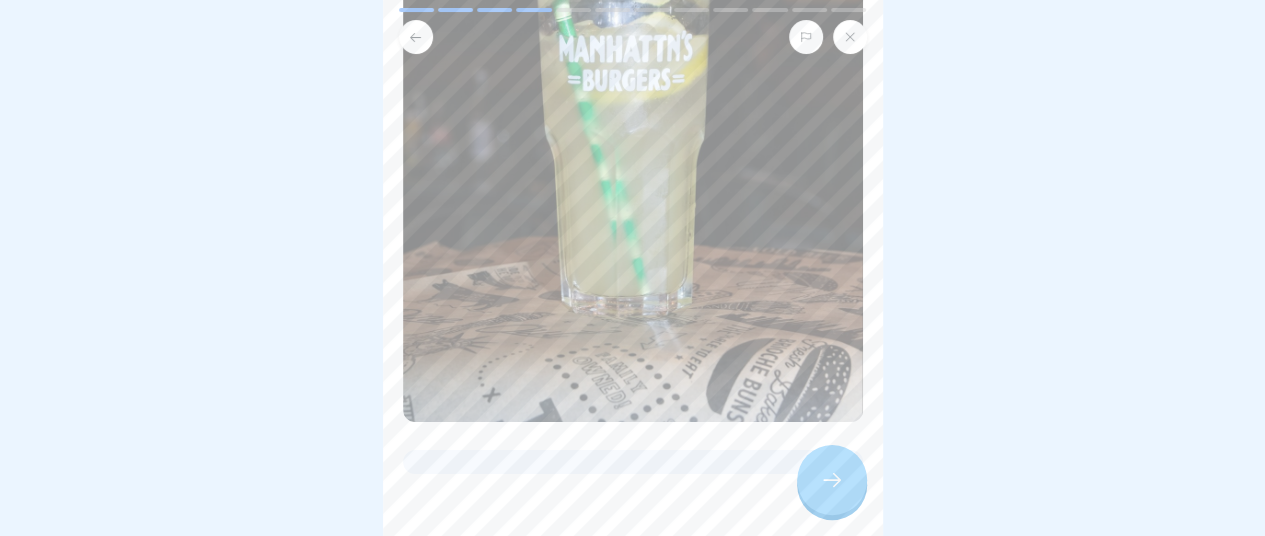 drag, startPoint x: 829, startPoint y: 500, endPoint x: 836, endPoint y: 479, distance: 22.135944 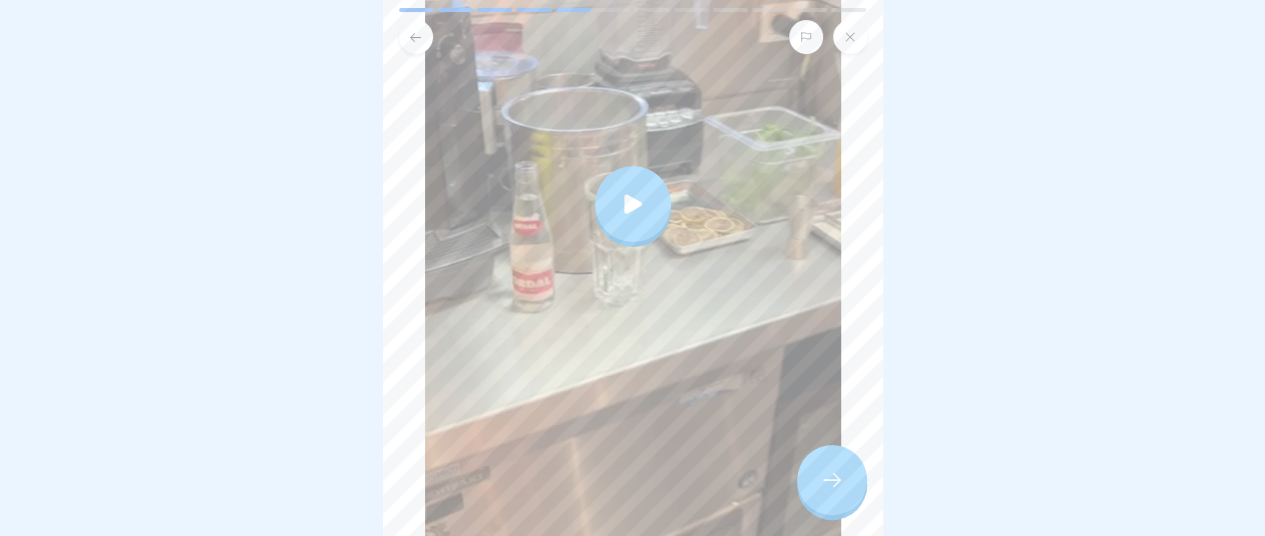 scroll, scrollTop: 403, scrollLeft: 0, axis: vertical 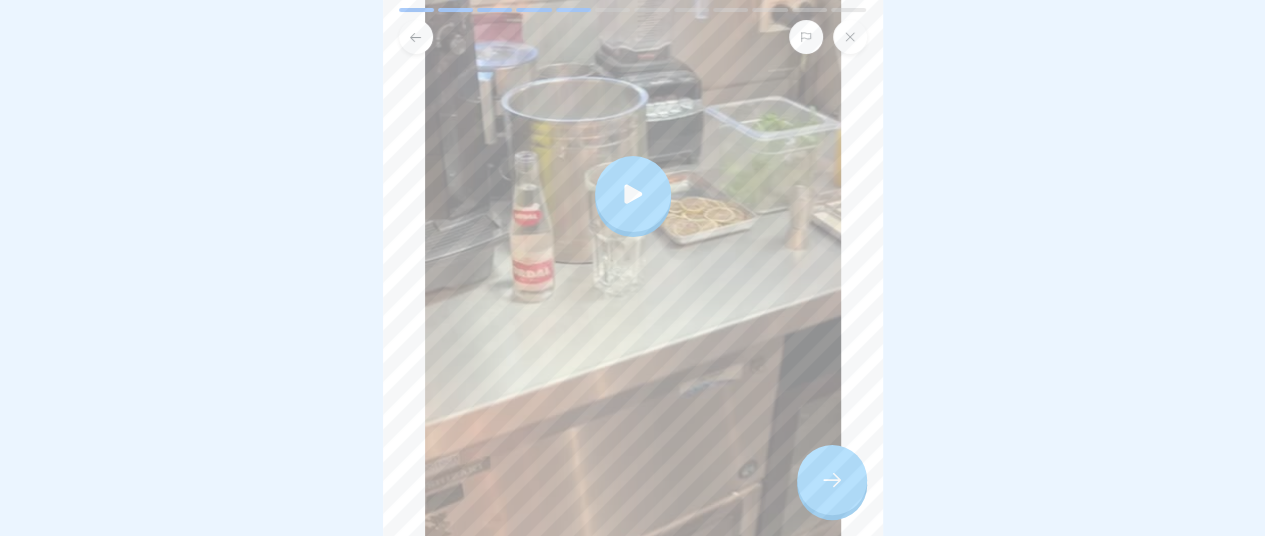 click at bounding box center (633, 194) 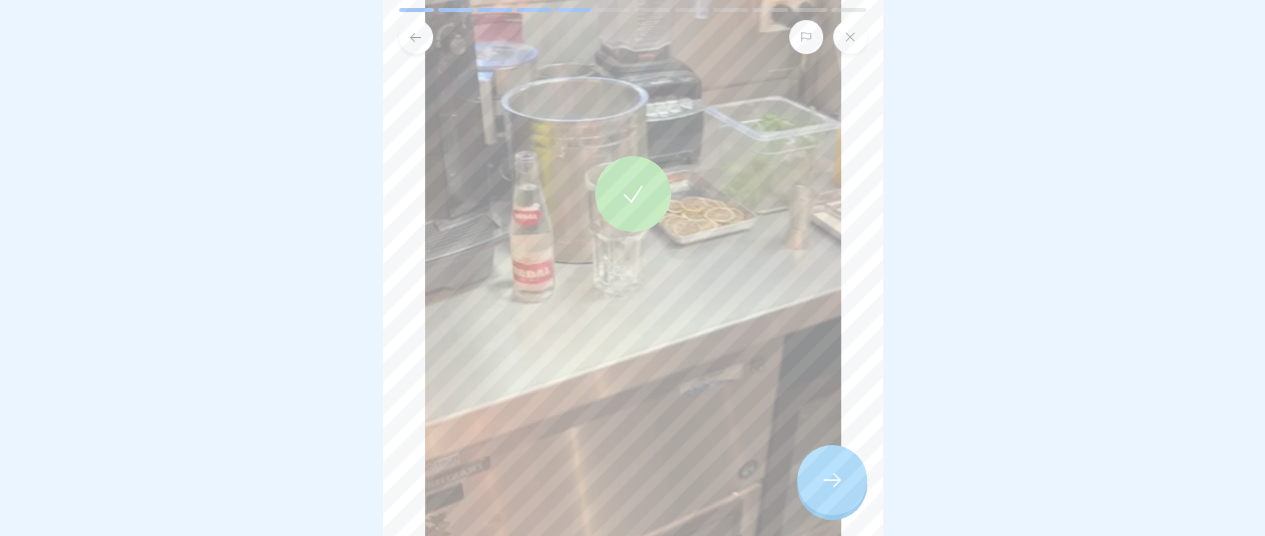 click at bounding box center (832, 480) 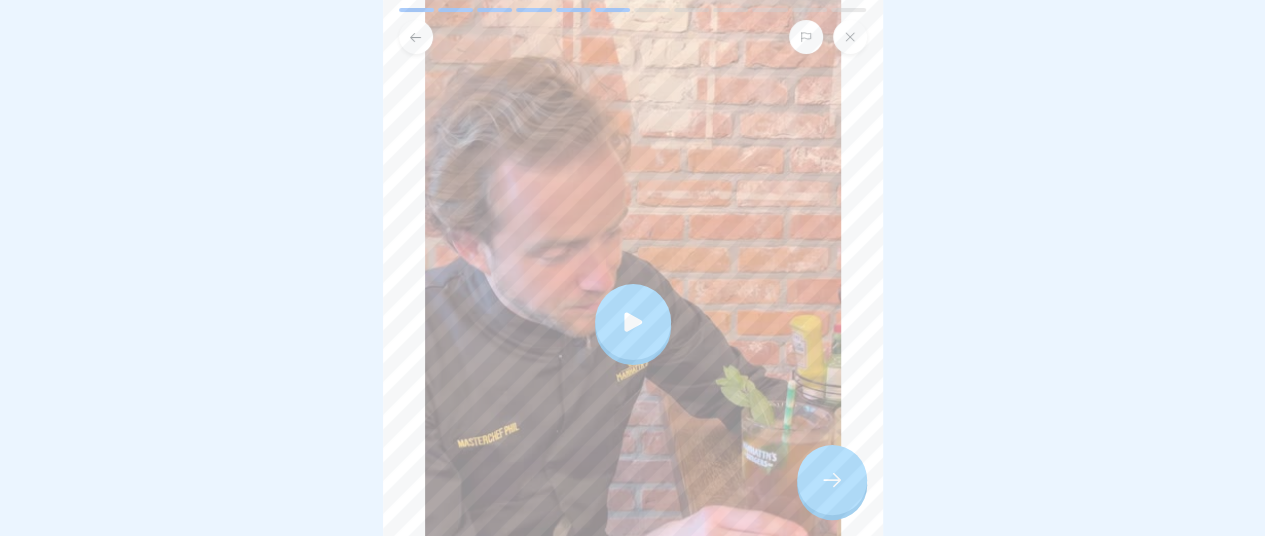 scroll, scrollTop: 259, scrollLeft: 0, axis: vertical 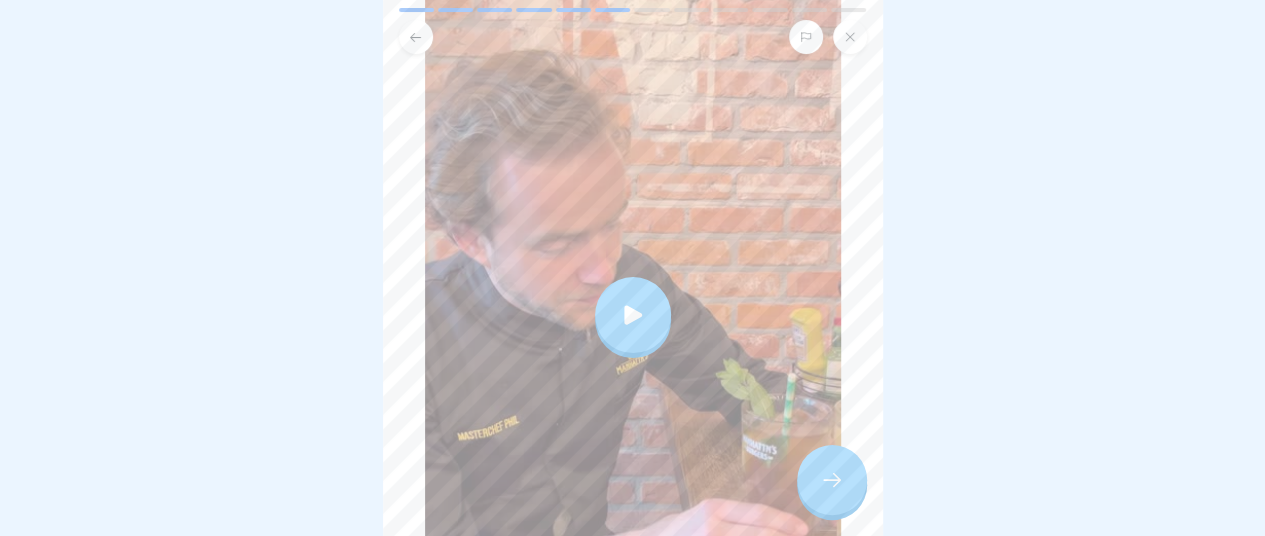 click at bounding box center (633, 315) 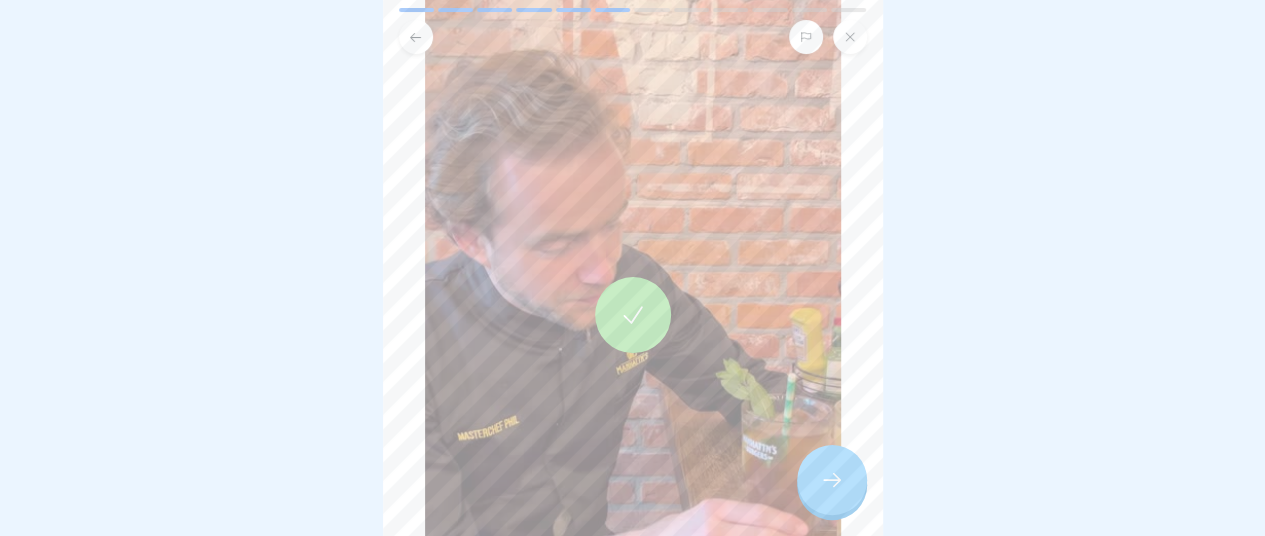 click at bounding box center [832, 480] 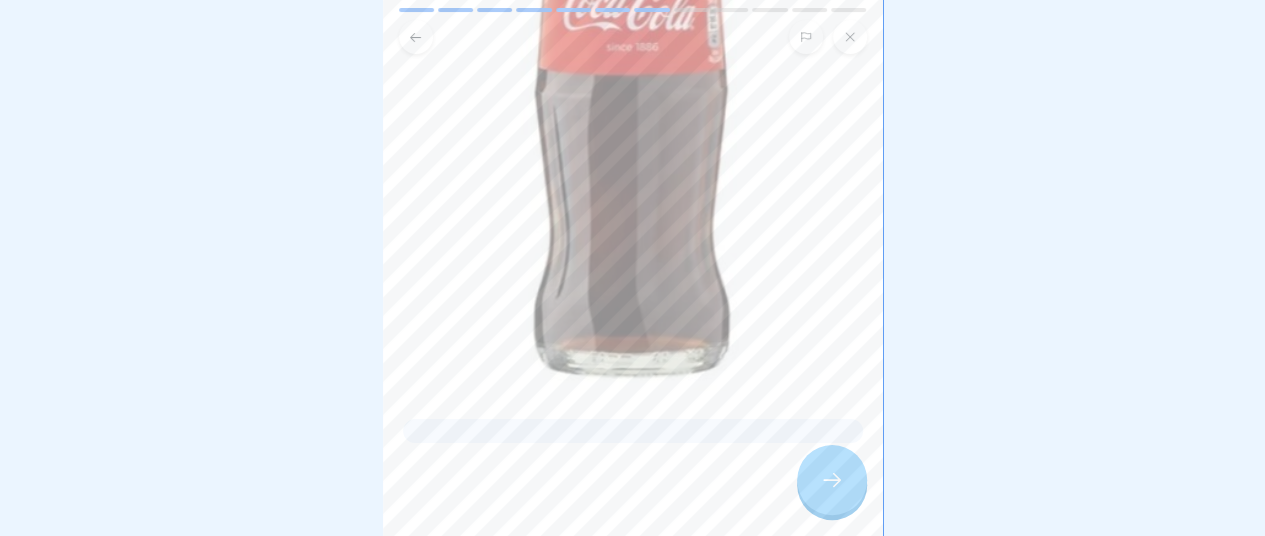 scroll, scrollTop: 479, scrollLeft: 0, axis: vertical 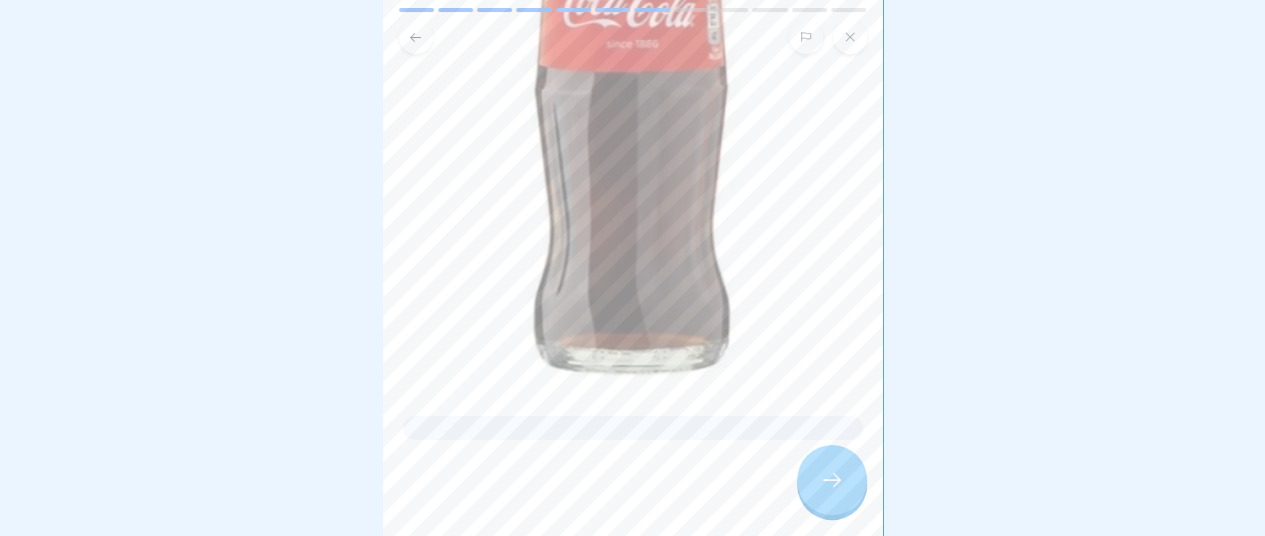 click at bounding box center (832, 480) 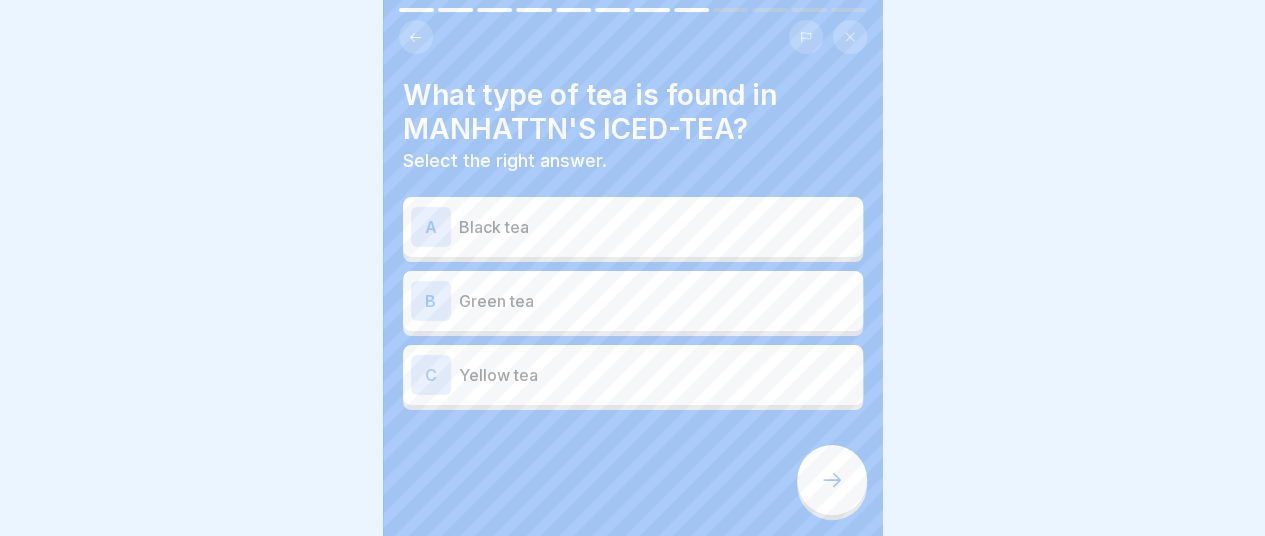 click on "Black tea" at bounding box center (657, 227) 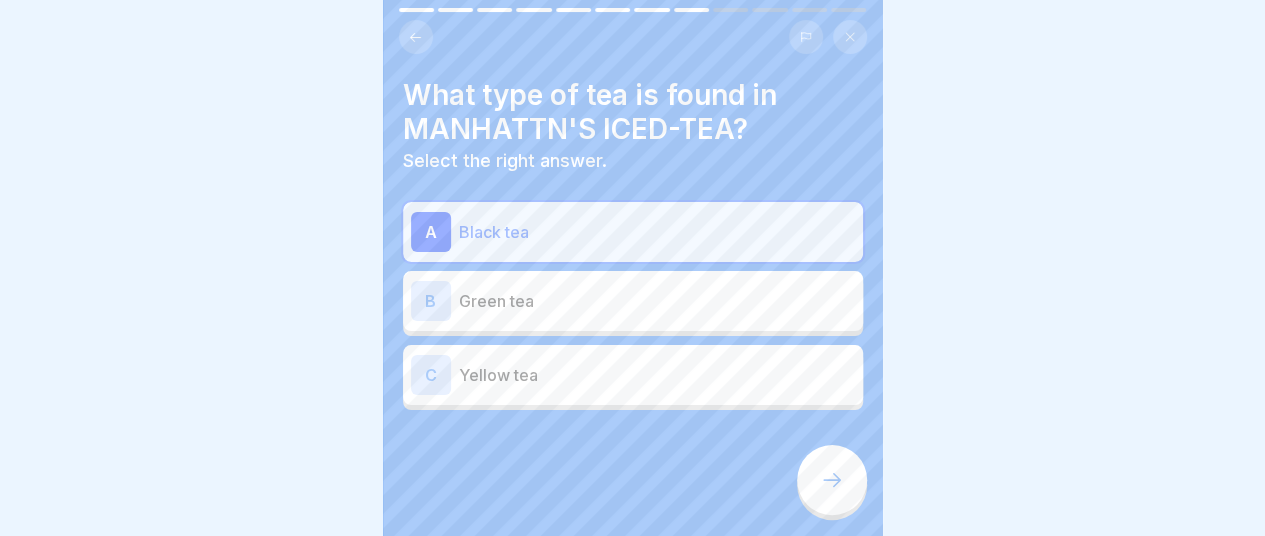 click at bounding box center (832, 480) 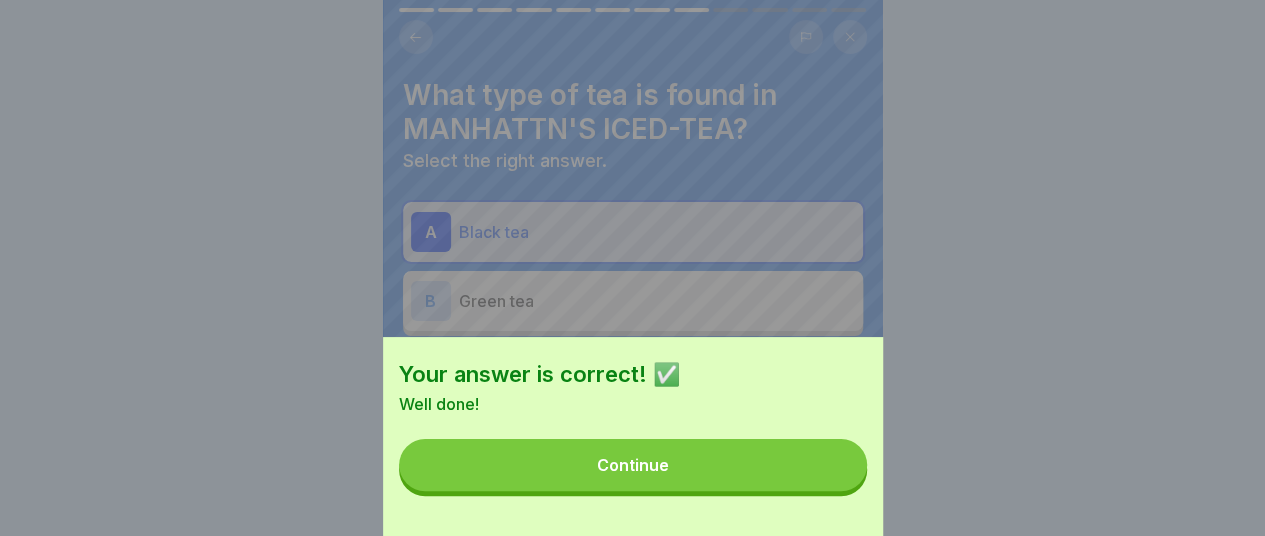 click on "Continue" at bounding box center (633, 465) 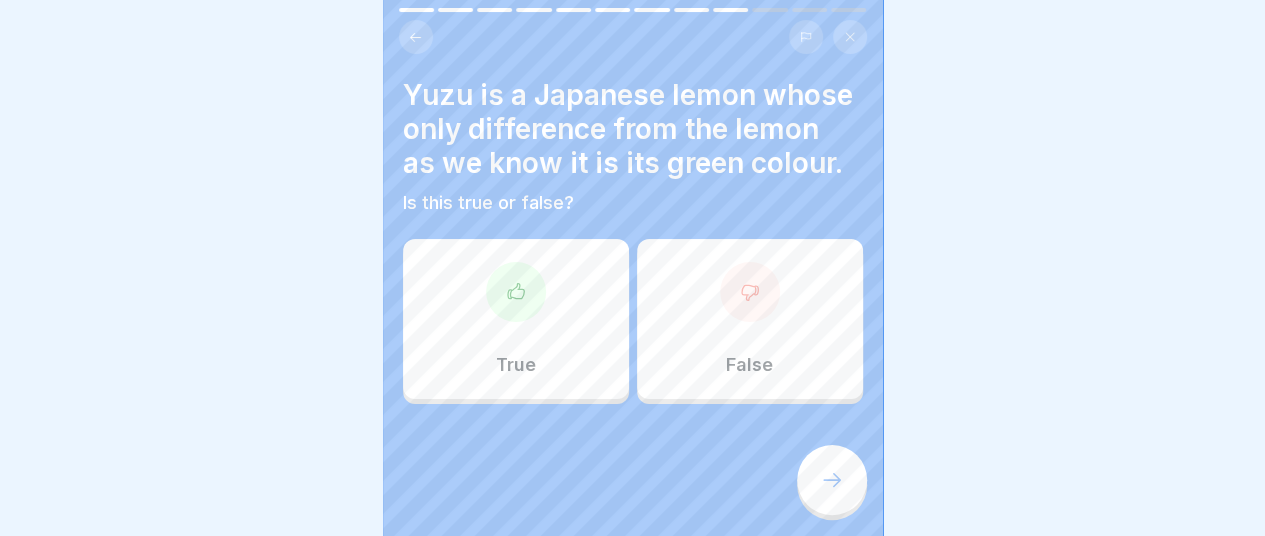click on "False" at bounding box center (749, 365) 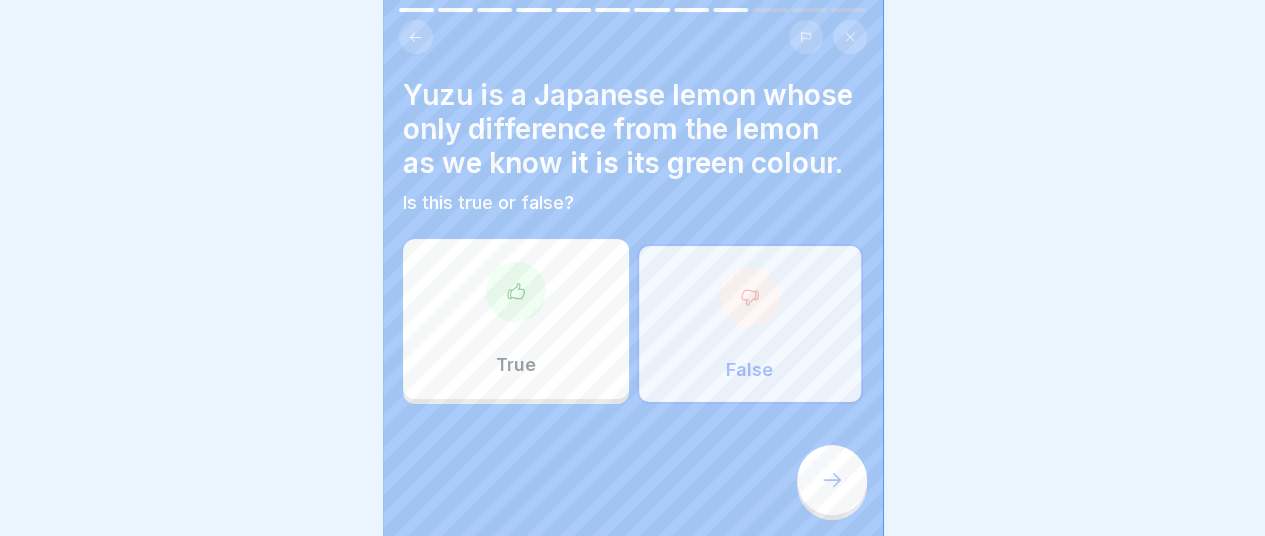click at bounding box center [832, 480] 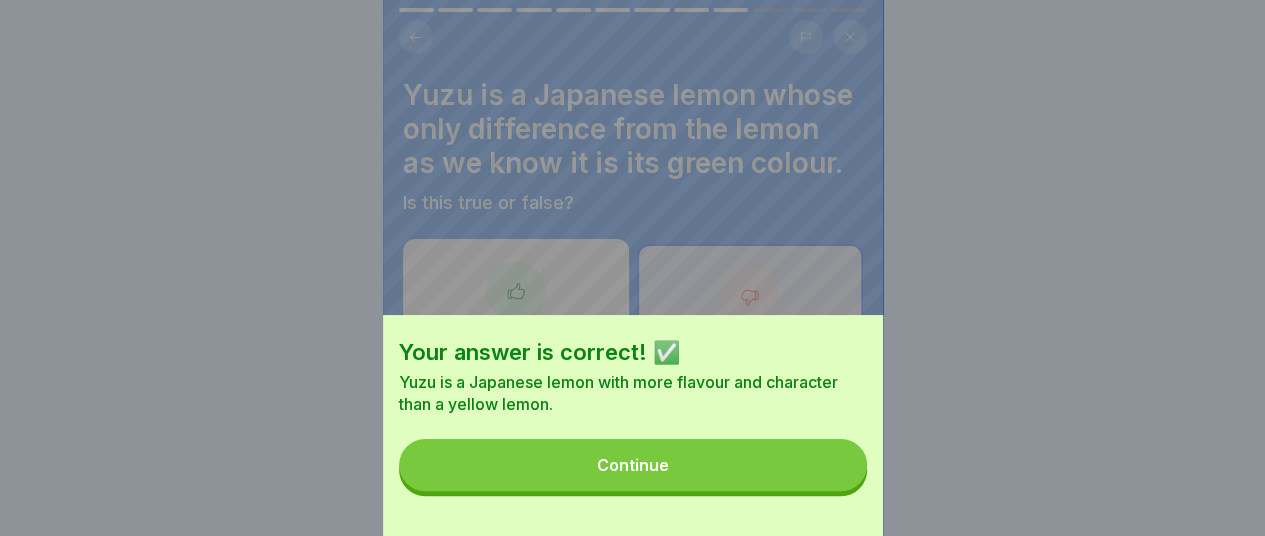 click on "Continue" at bounding box center (633, 465) 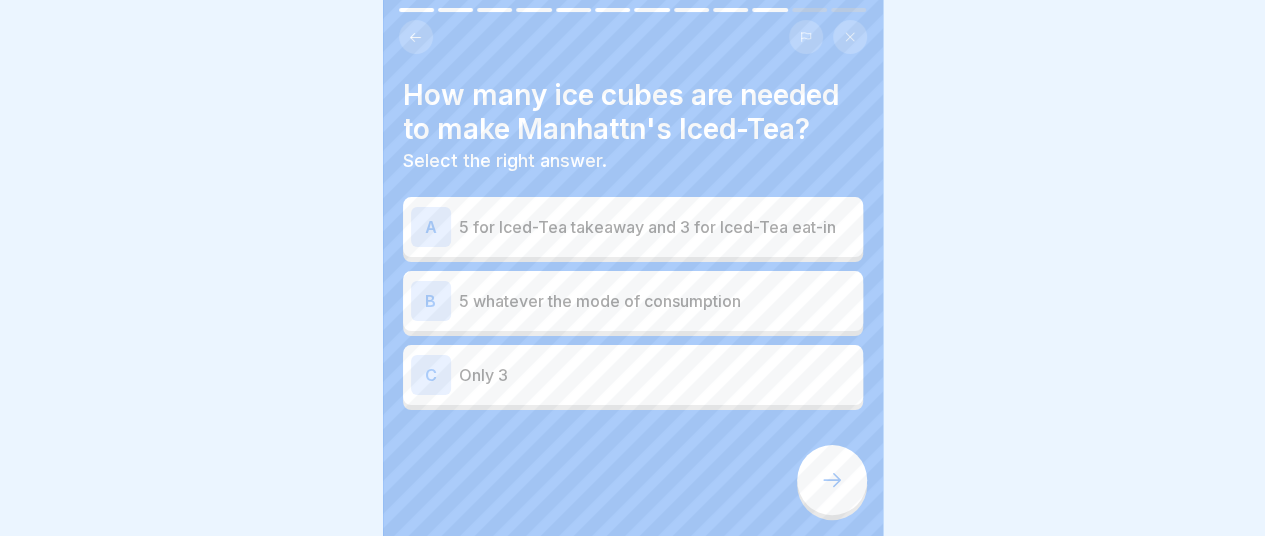 click on "5 whatever the mode of consumption" at bounding box center (657, 301) 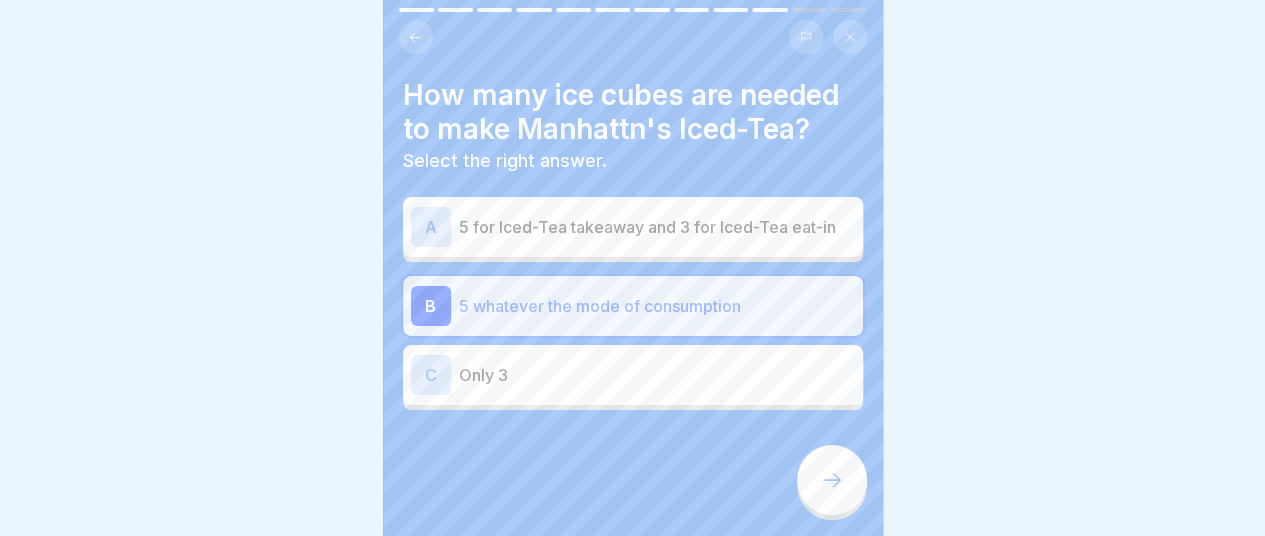 click at bounding box center (832, 480) 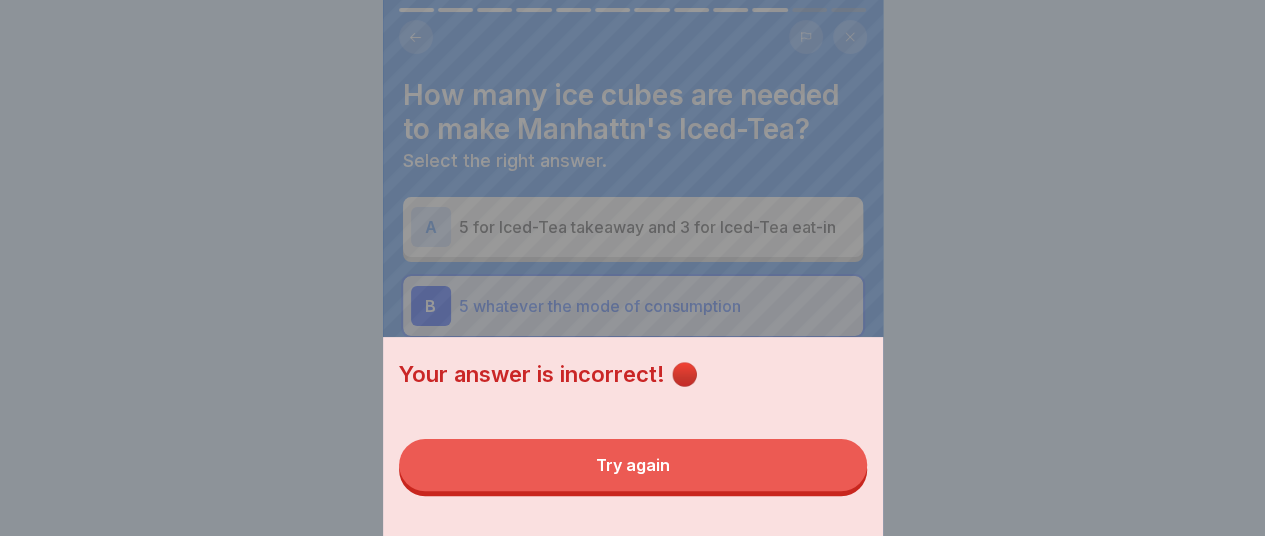 drag, startPoint x: 801, startPoint y: 503, endPoint x: 783, endPoint y: 482, distance: 27.658634 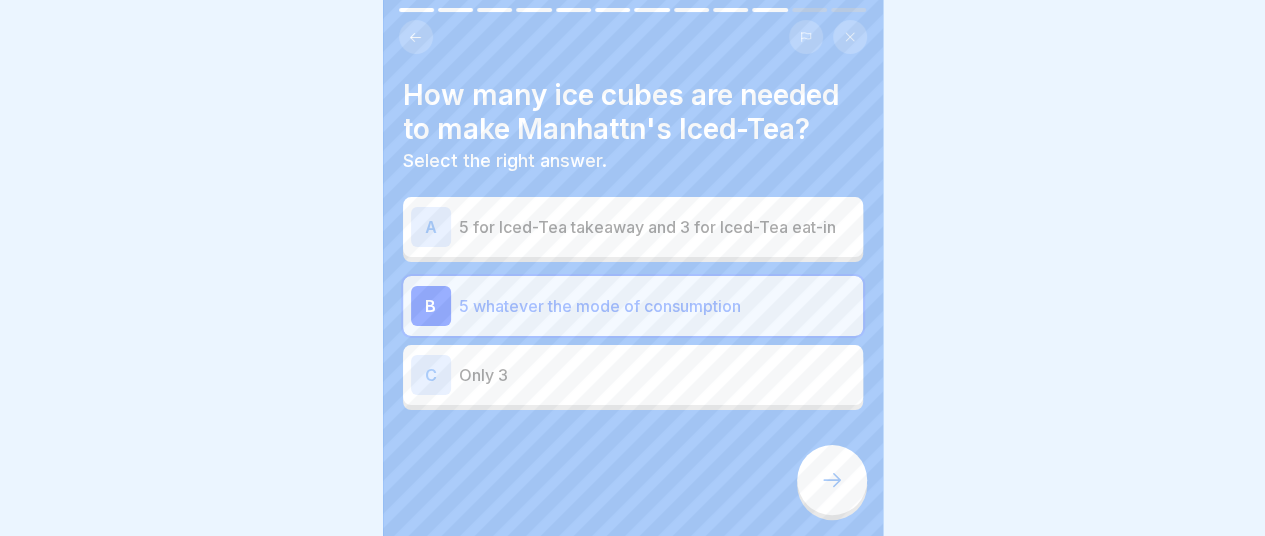 click on "5 for Iced-Tea takeaway and 3 for Iced-Tea eat-in" at bounding box center (657, 227) 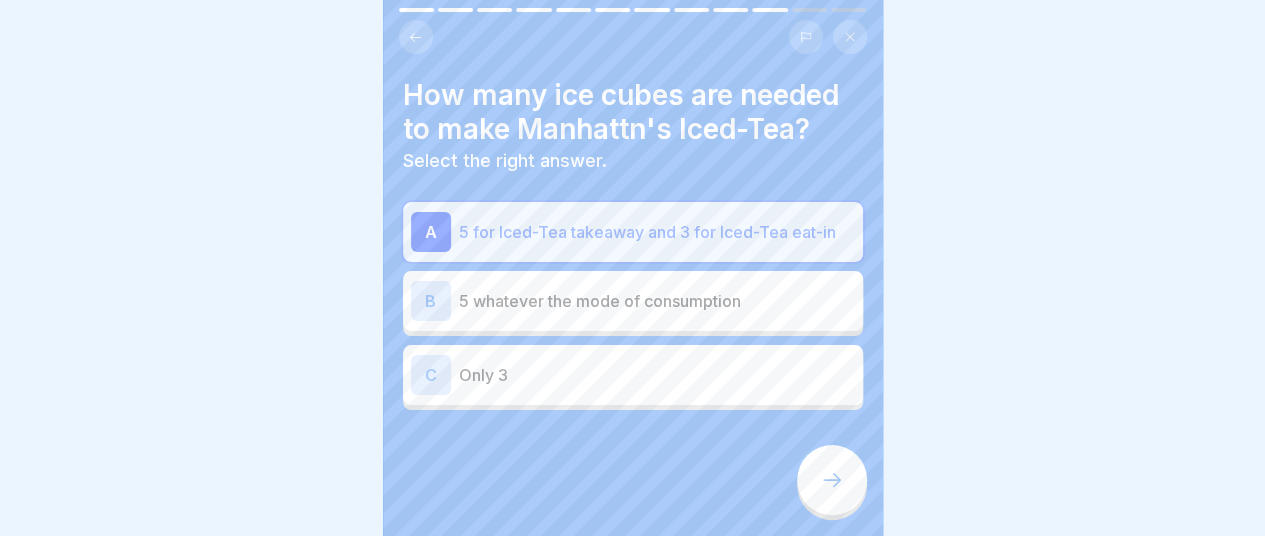 click 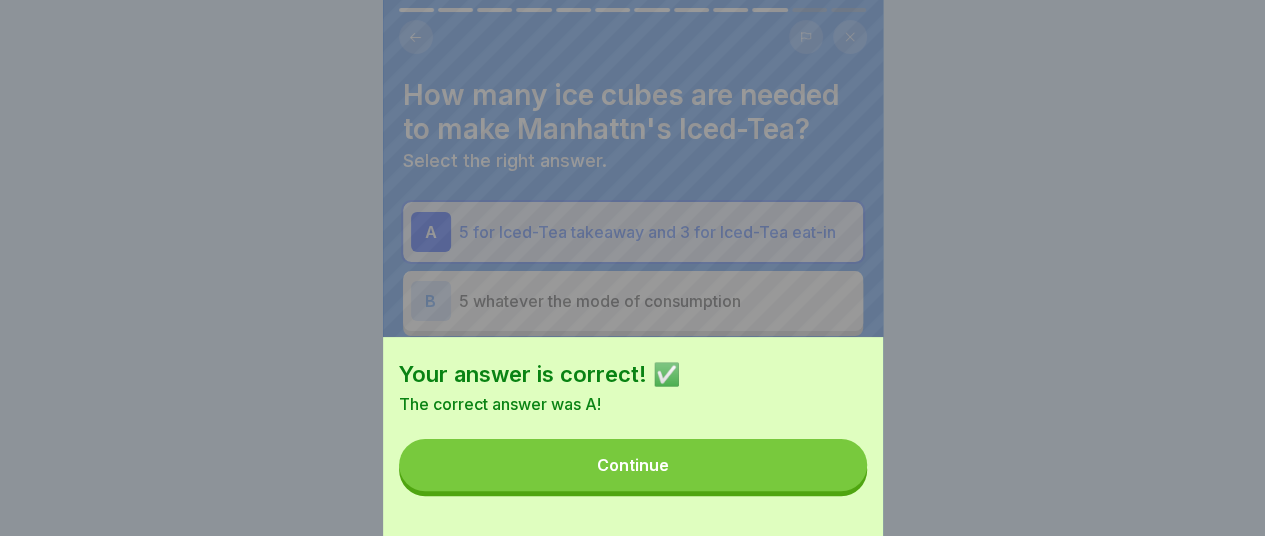 click on "Continue" at bounding box center [633, 465] 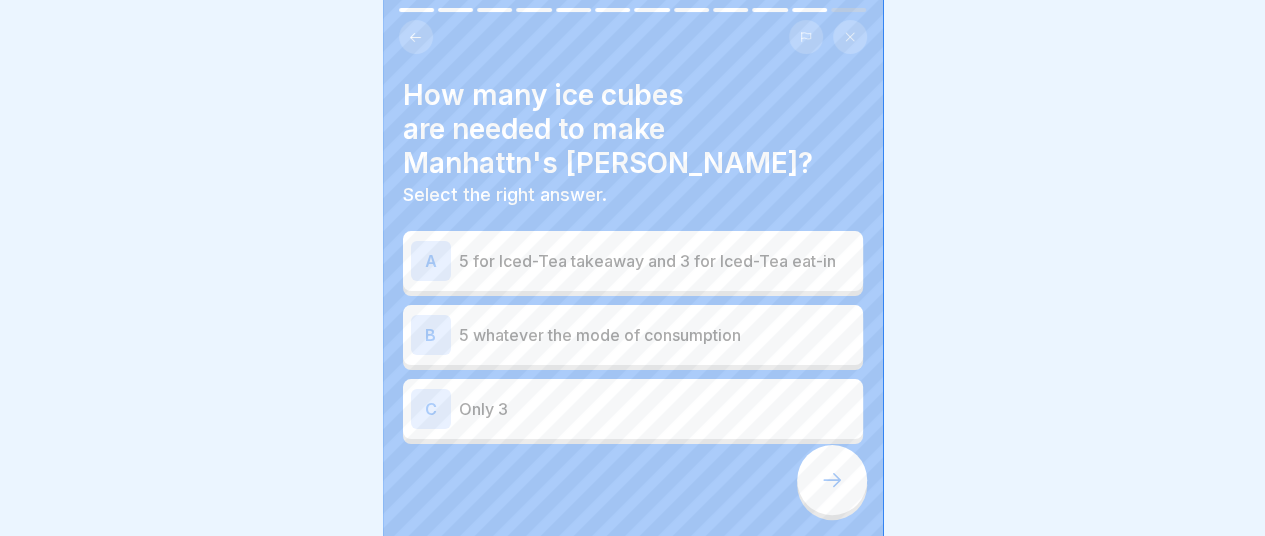click on "5 whatever the mode of consumption" at bounding box center [657, 335] 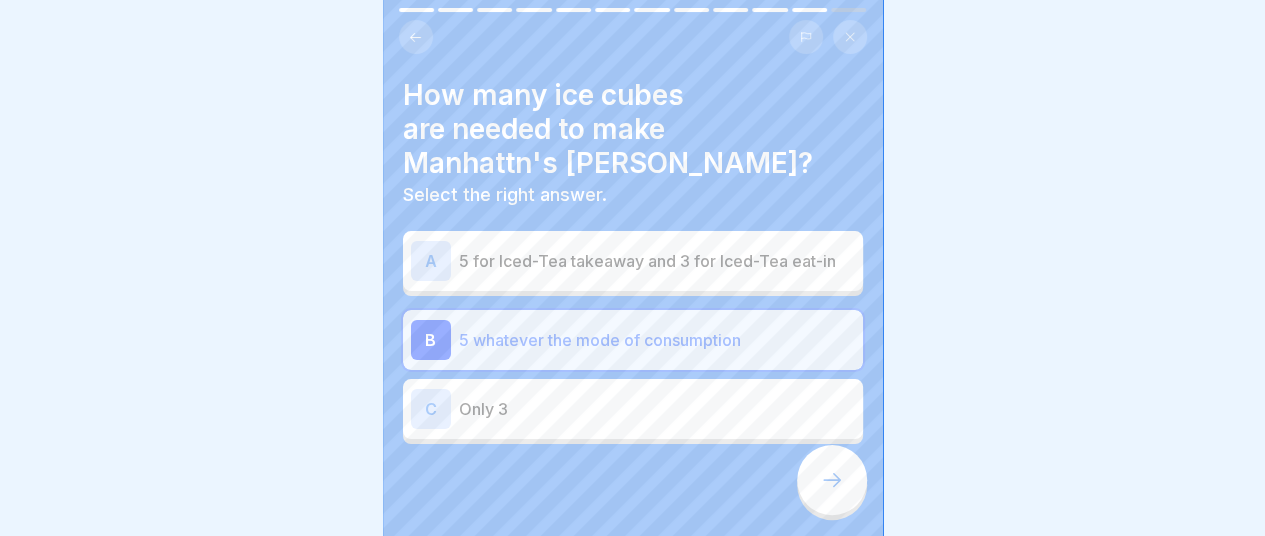 click 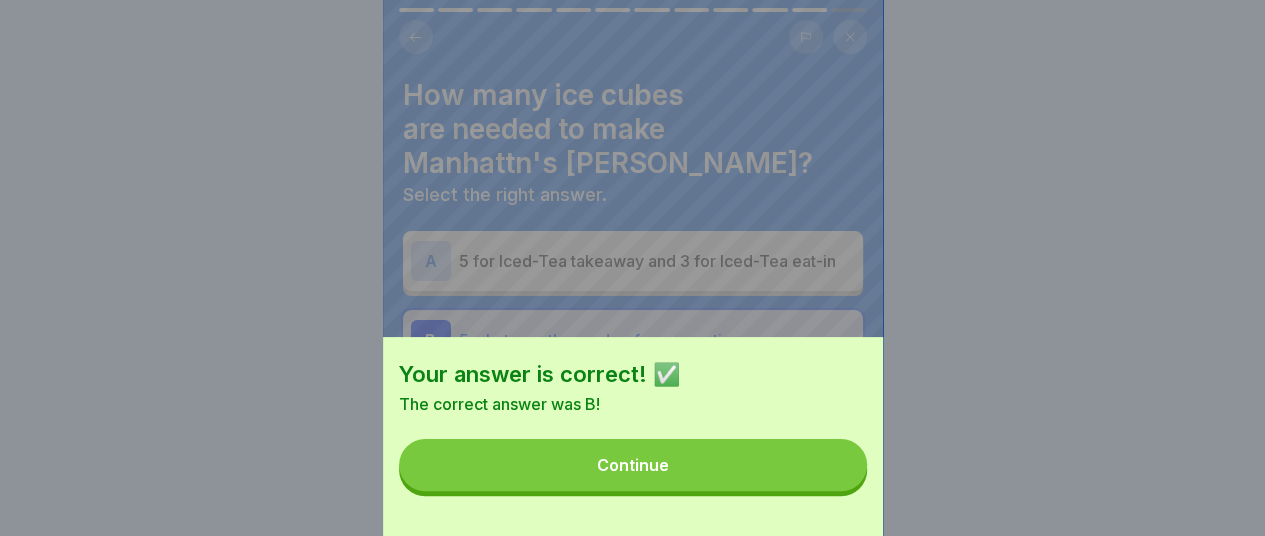 click on "Continue" at bounding box center (633, 465) 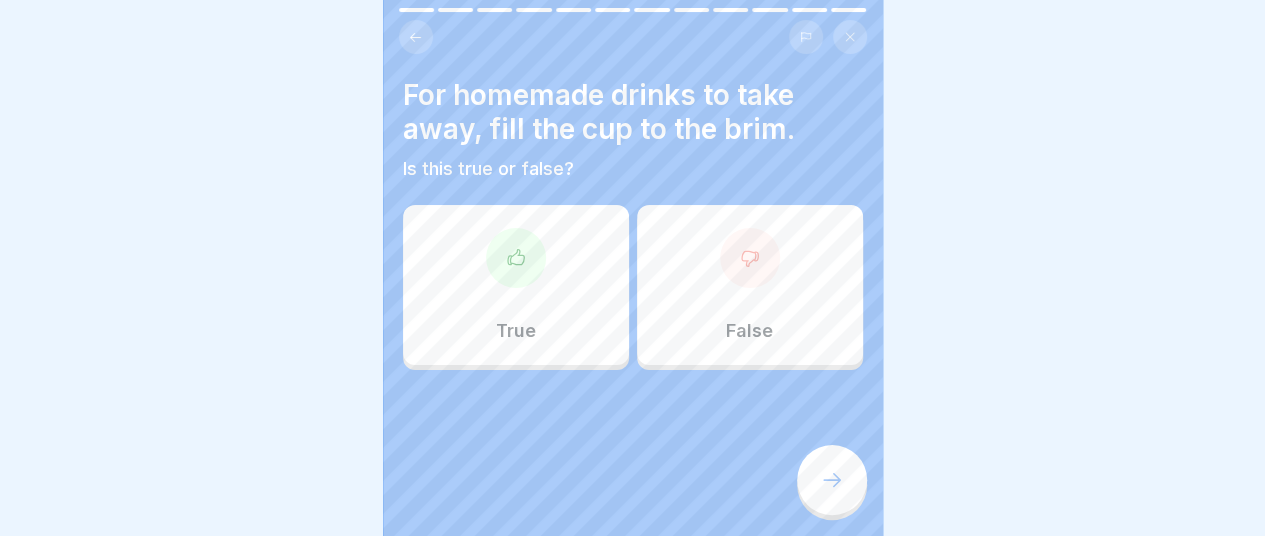click on "False" at bounding box center (750, 285) 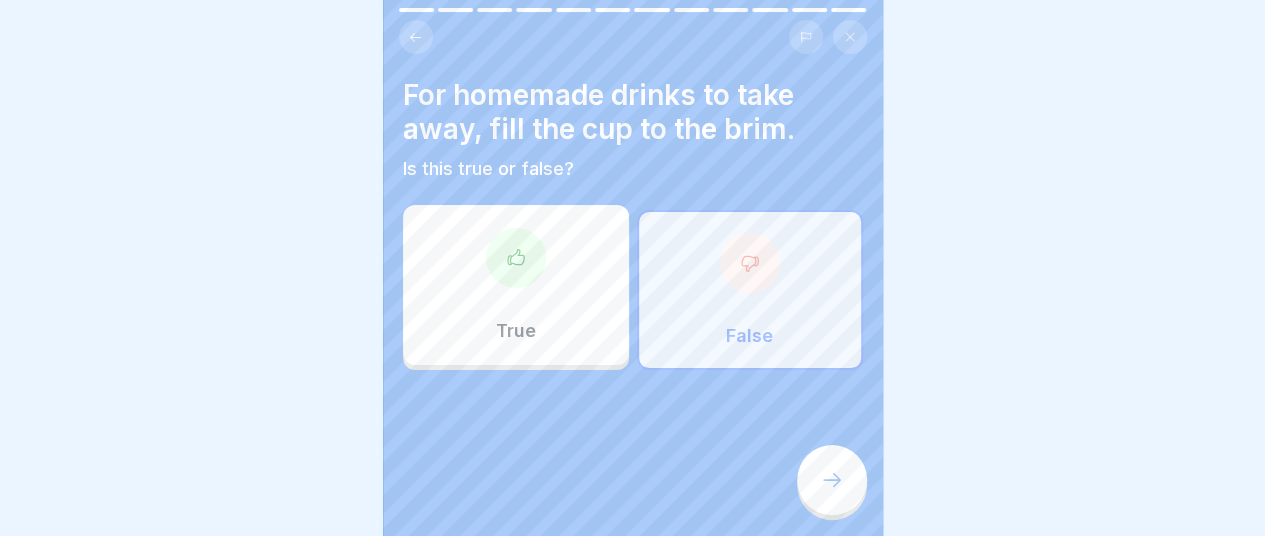 click at bounding box center (832, 480) 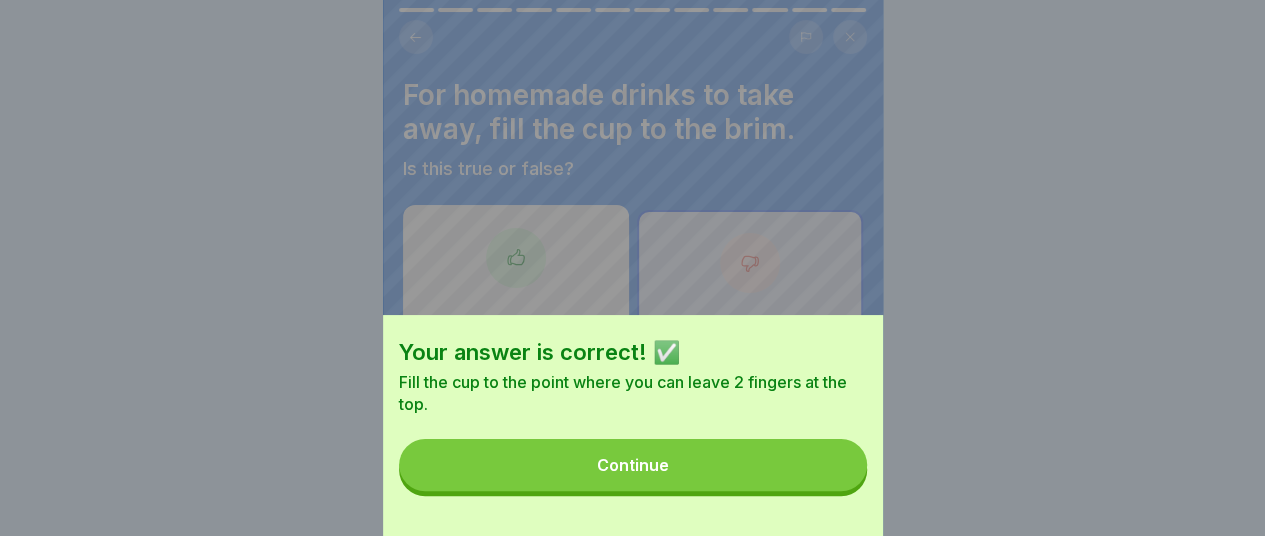 click on "Continue" at bounding box center (633, 465) 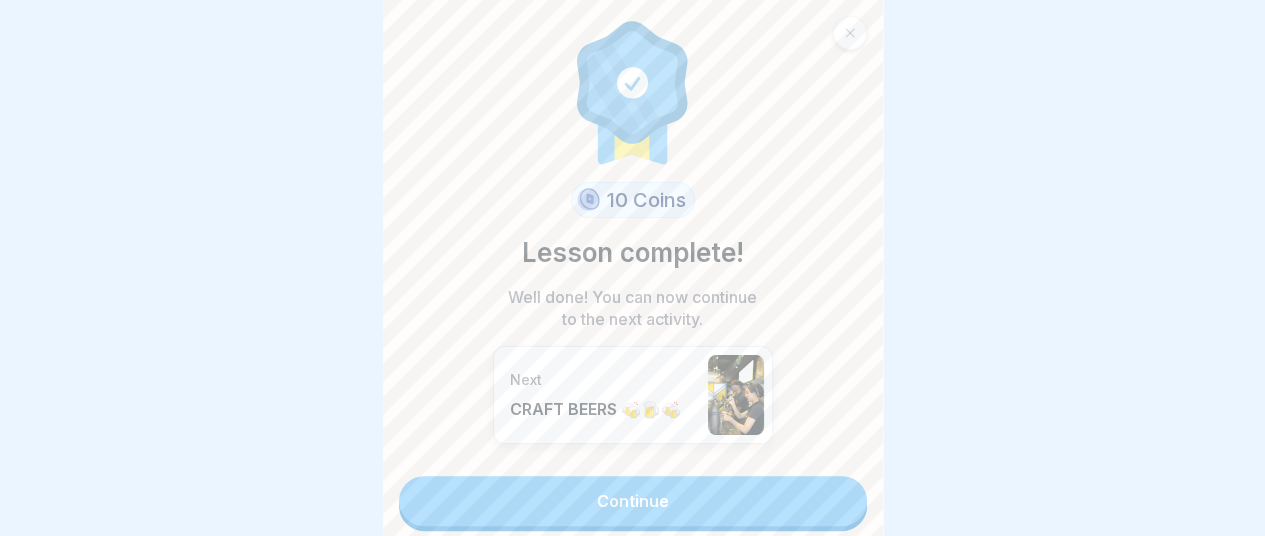 click on "Continue" at bounding box center (633, 501) 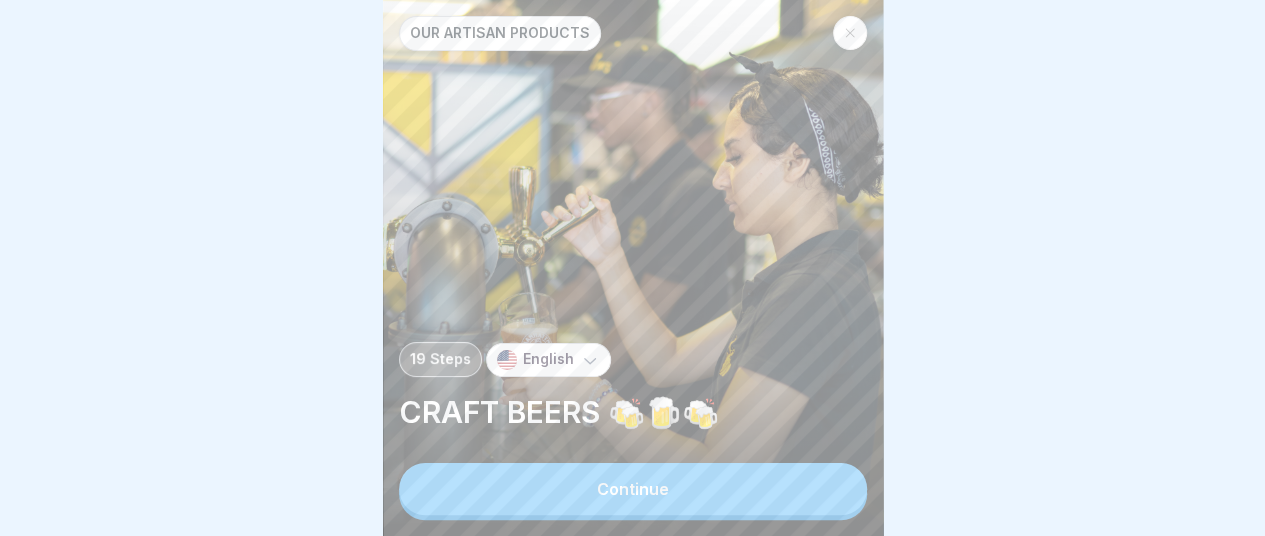 click 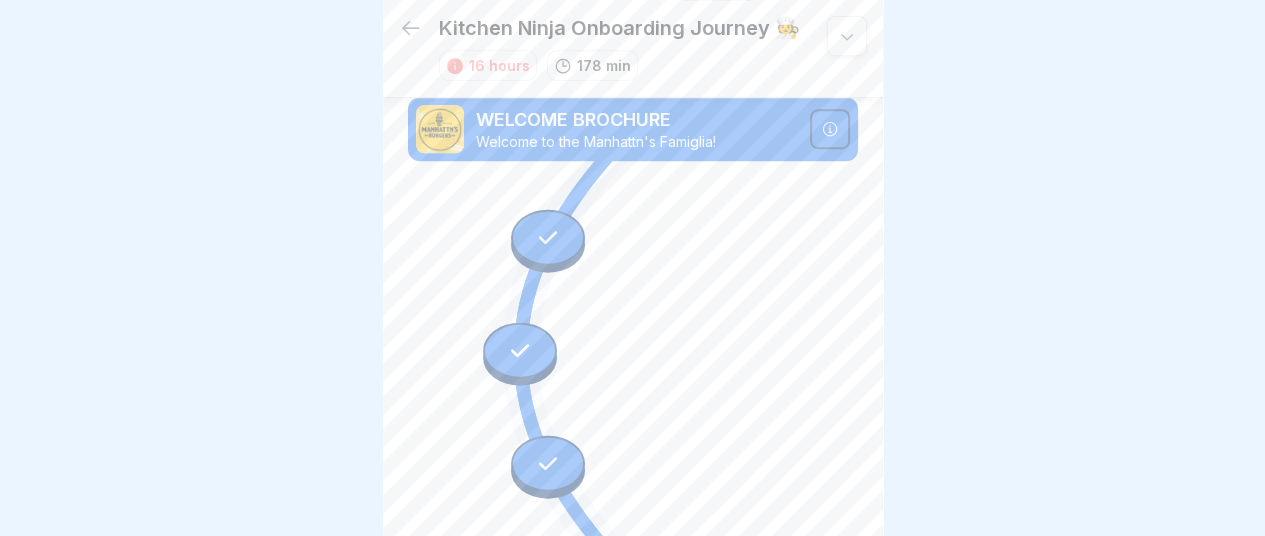 scroll, scrollTop: 605, scrollLeft: 0, axis: vertical 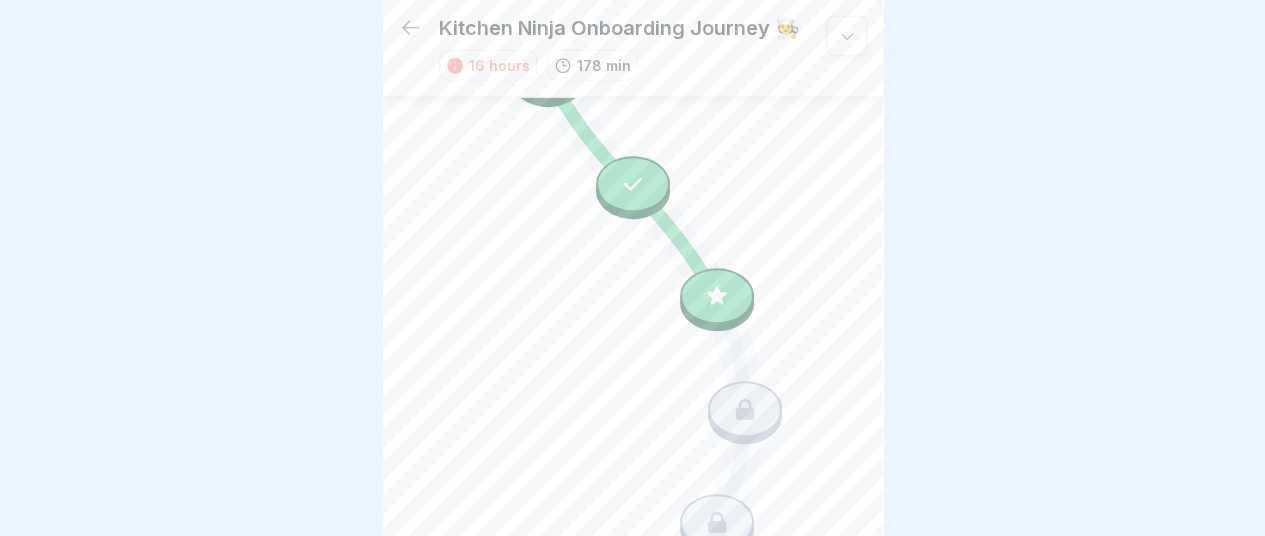 click at bounding box center [717, 297] 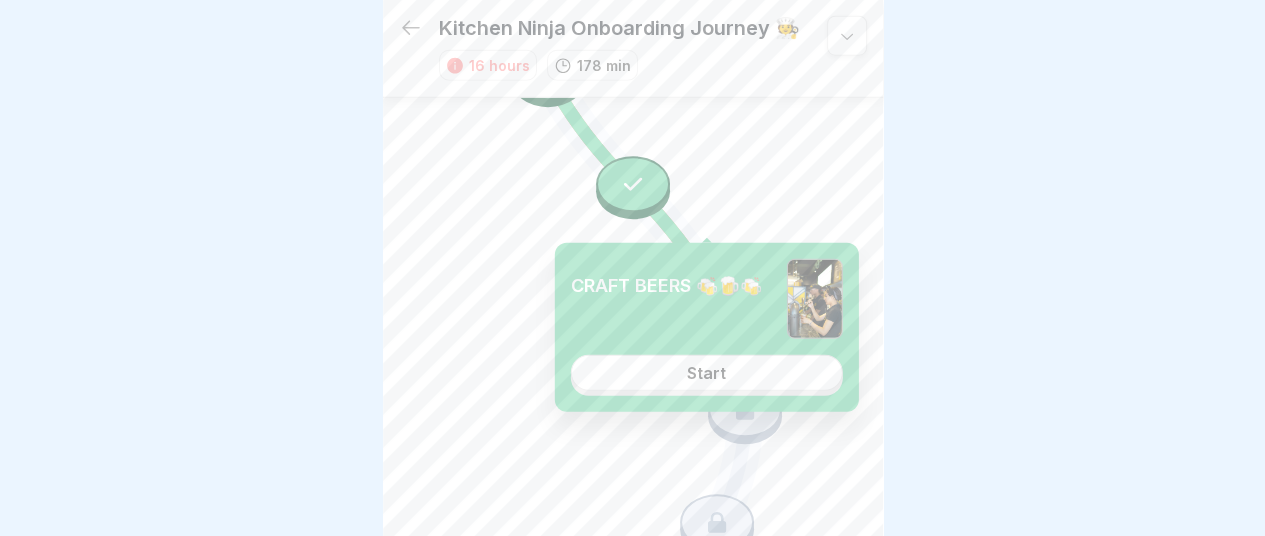 click on "Start" at bounding box center [707, 373] 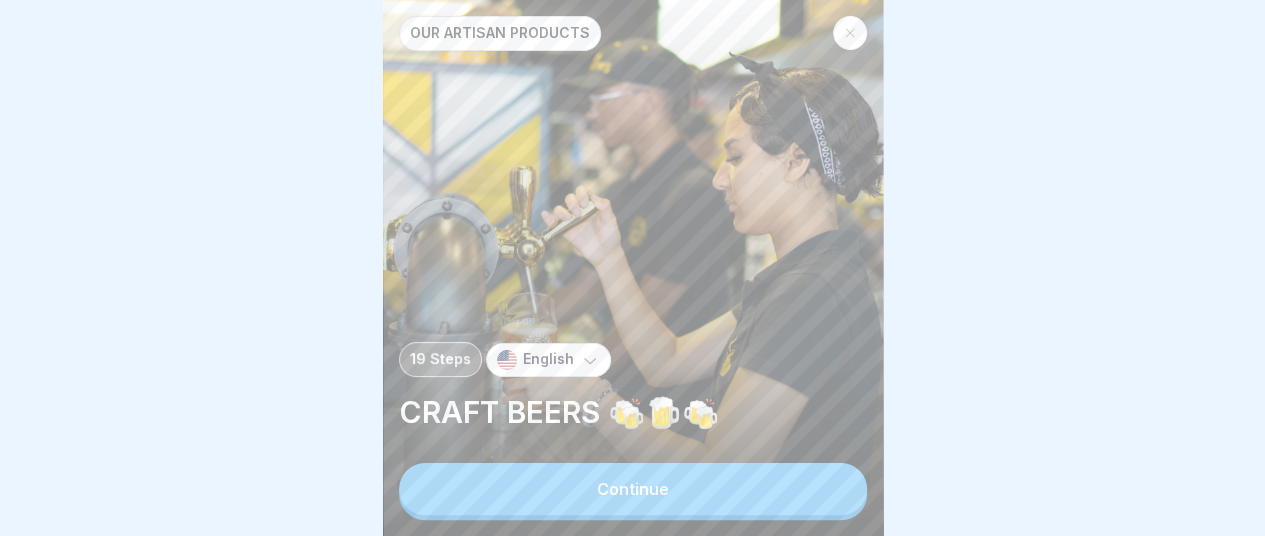 click on "Continue" at bounding box center [633, 489] 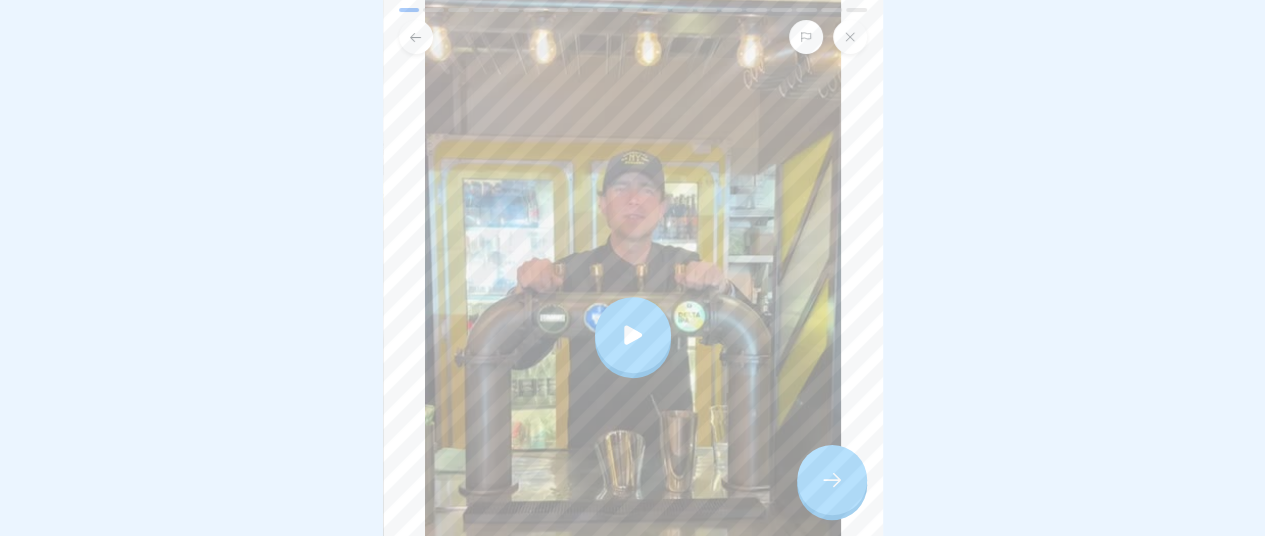 scroll, scrollTop: 248, scrollLeft: 0, axis: vertical 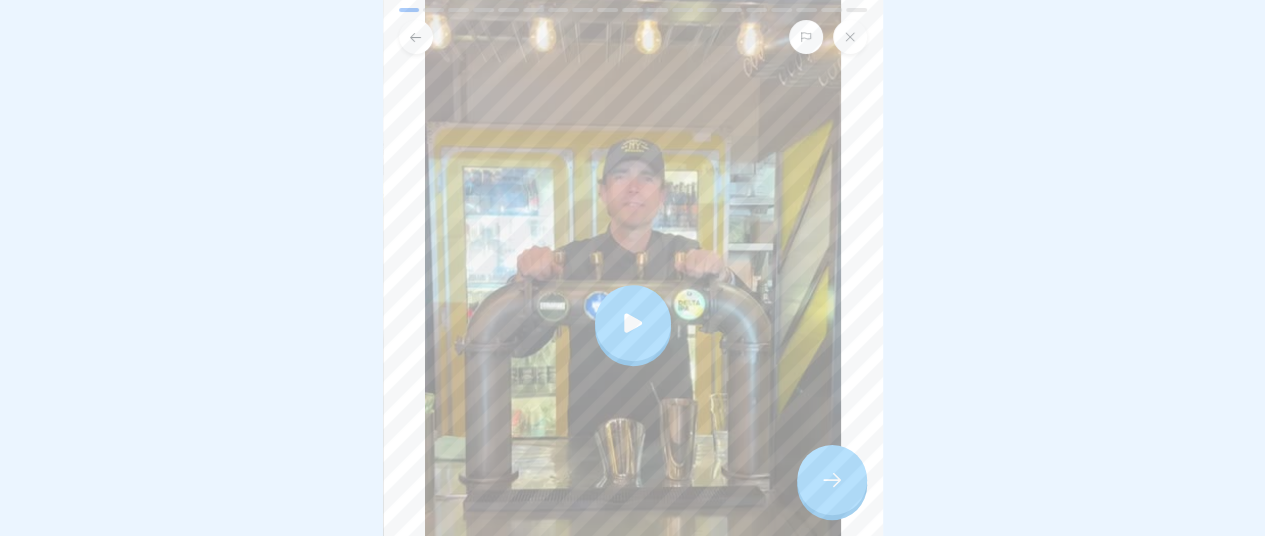 click at bounding box center [633, 323] 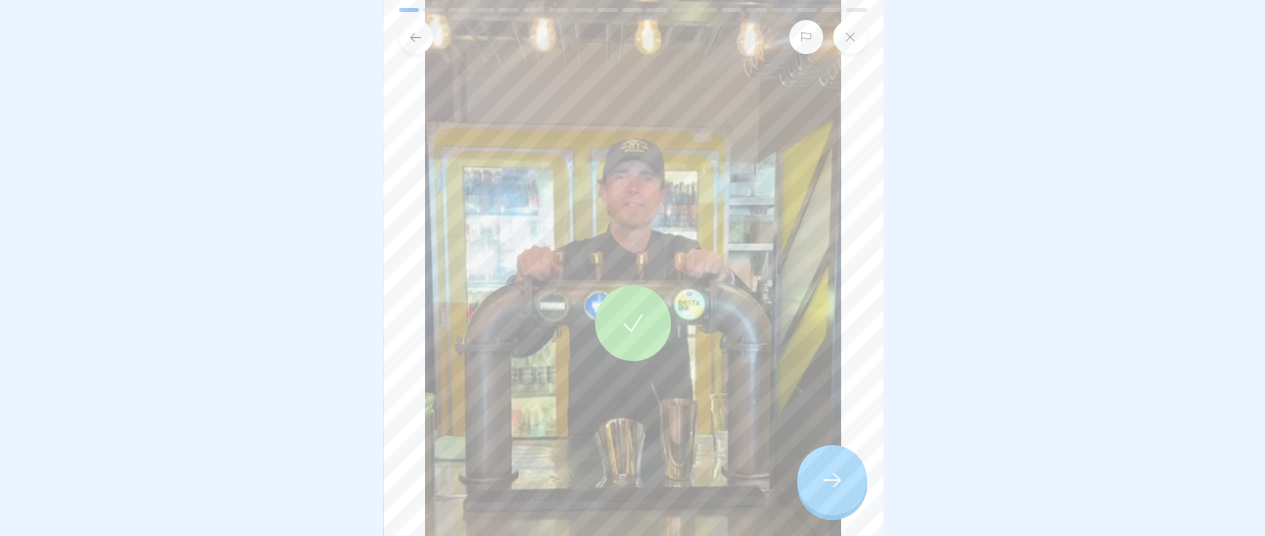 click at bounding box center [832, 480] 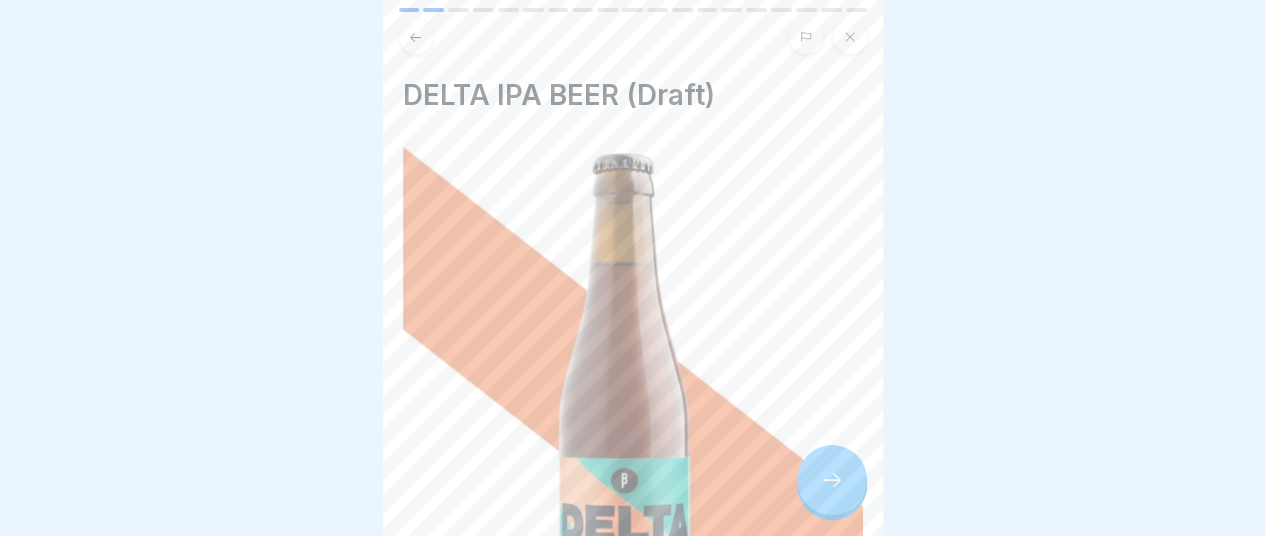 click on "DELTA IPA BEER (Draft) 🟡 Alcohol content: 6,5°
🟡 Colour: Fruity Blond
🟡 Origin: [GEOGRAPHIC_DATA]
🟡 Type: [GEOGRAPHIC_DATA] Pale Ale
🟡 Characteristics: Tropical Fruit & sweet bitterness" at bounding box center (633, 268) 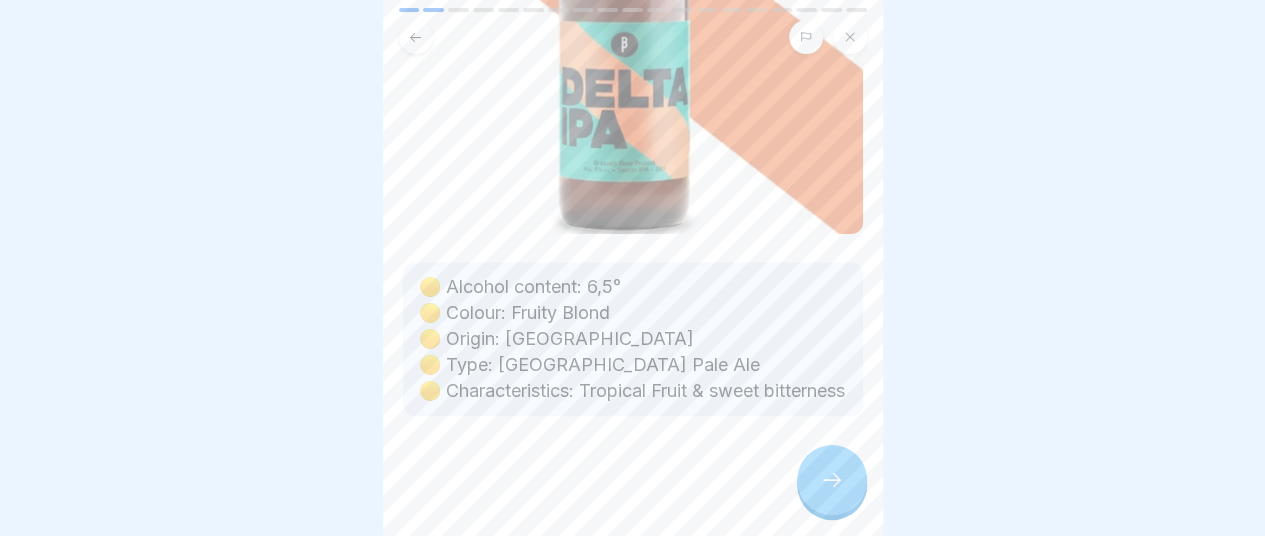 scroll, scrollTop: 444, scrollLeft: 0, axis: vertical 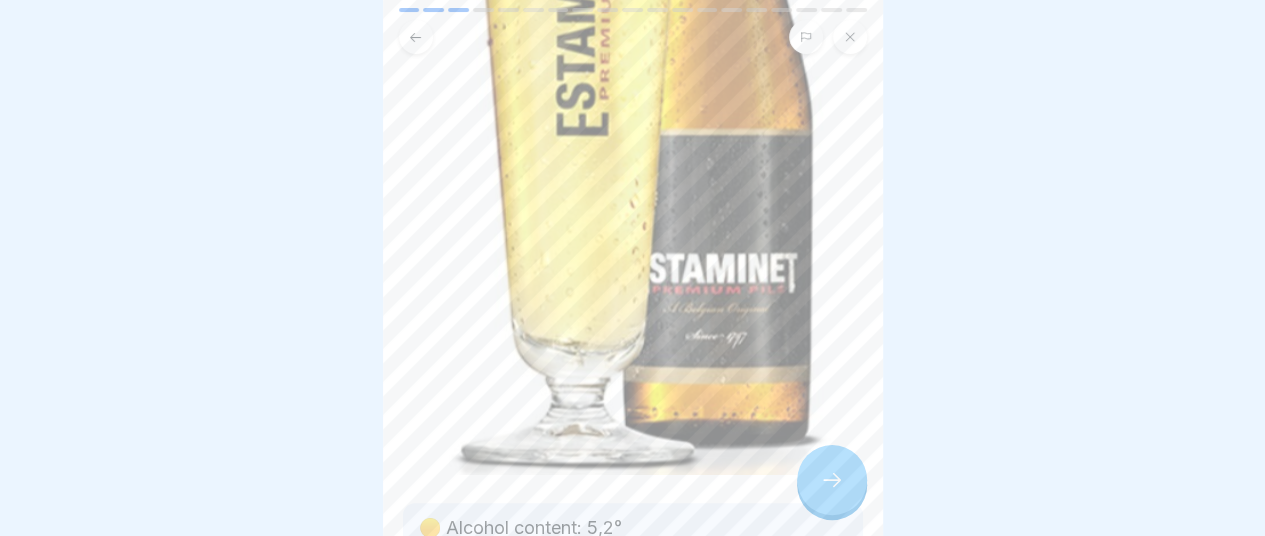 click at bounding box center [832, 480] 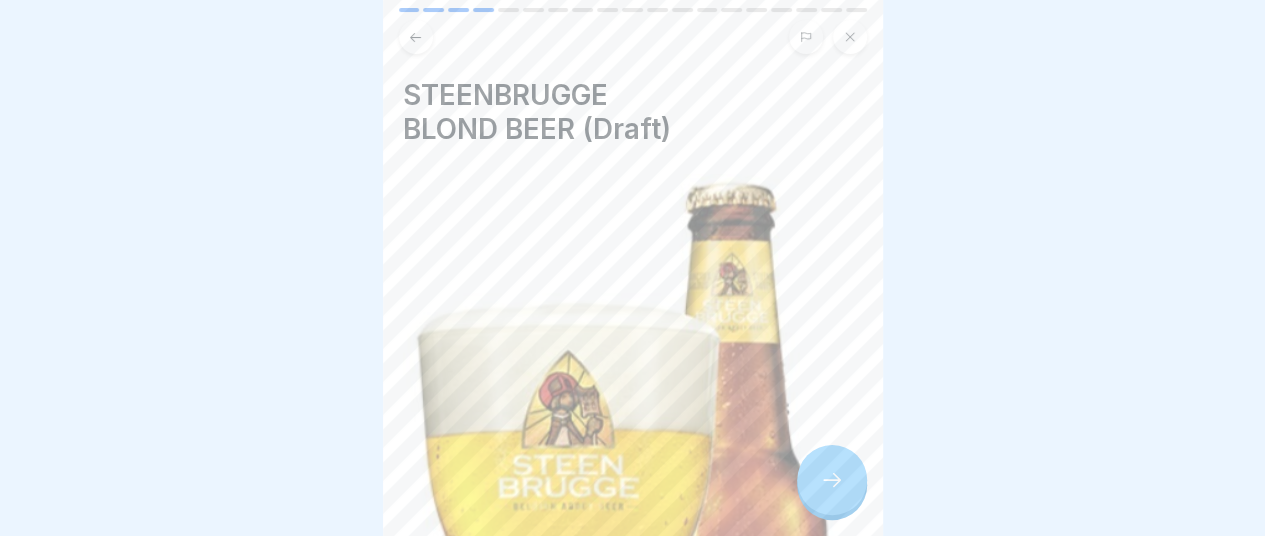 click at bounding box center [832, 480] 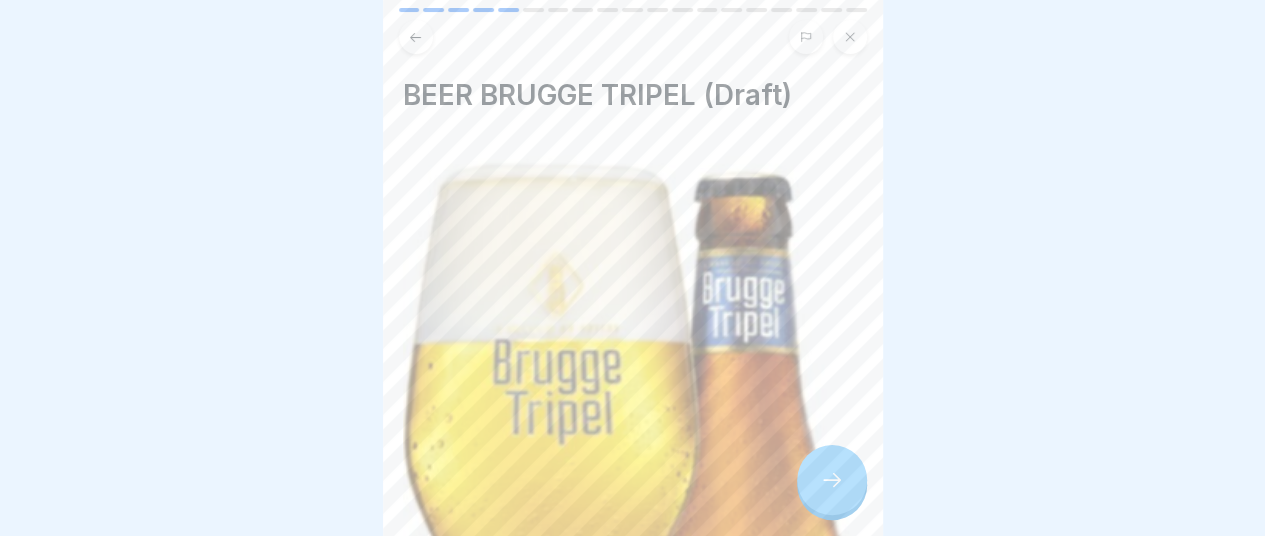 click at bounding box center [832, 480] 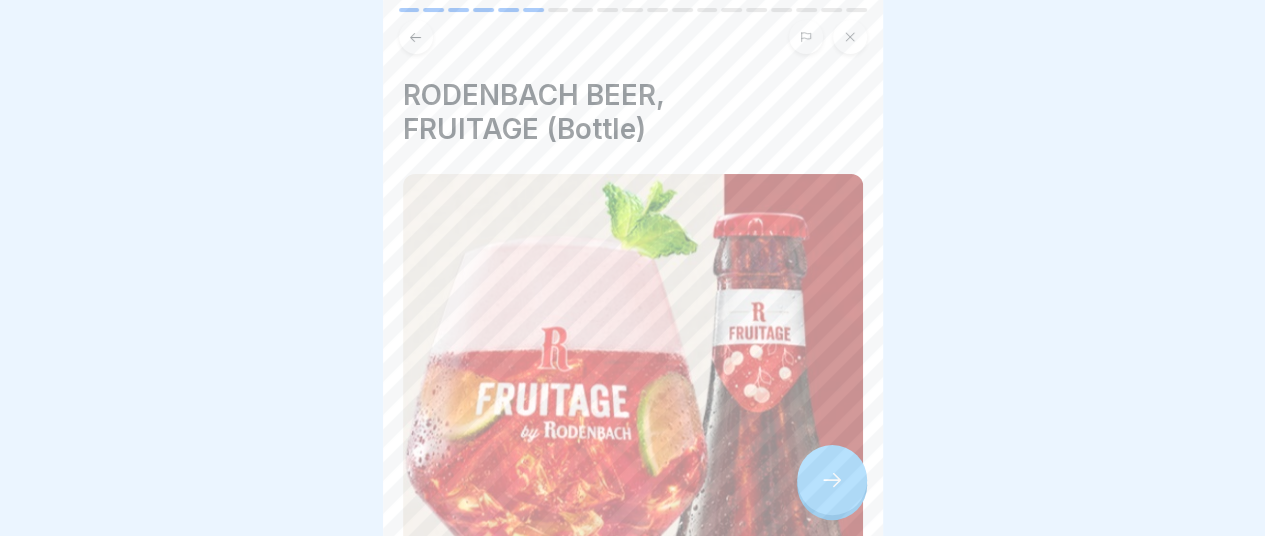 click at bounding box center [832, 480] 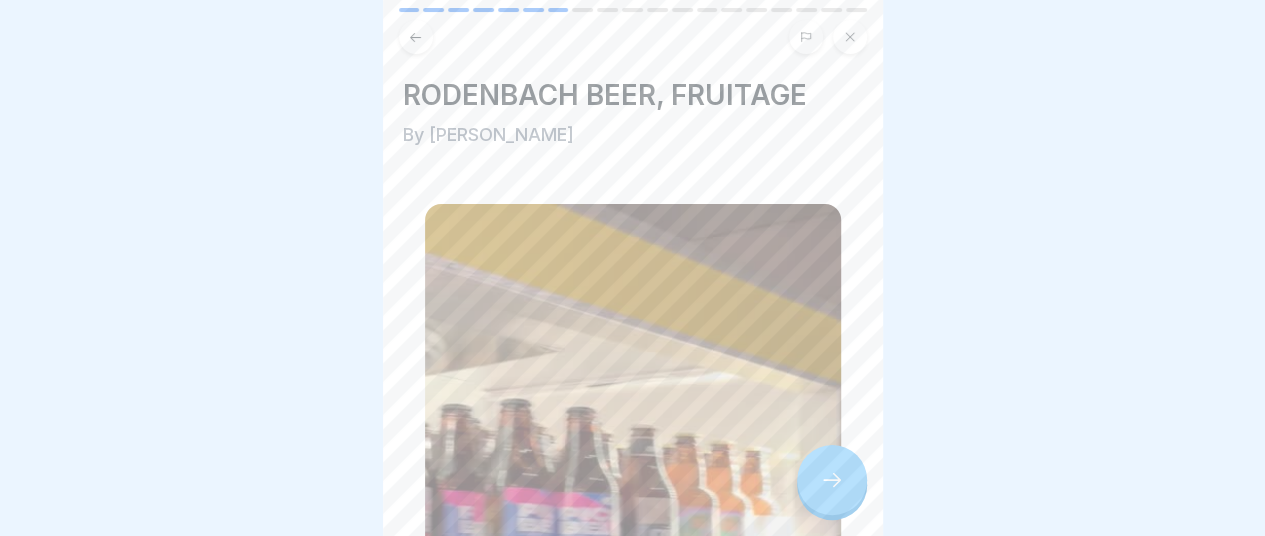 click at bounding box center (832, 480) 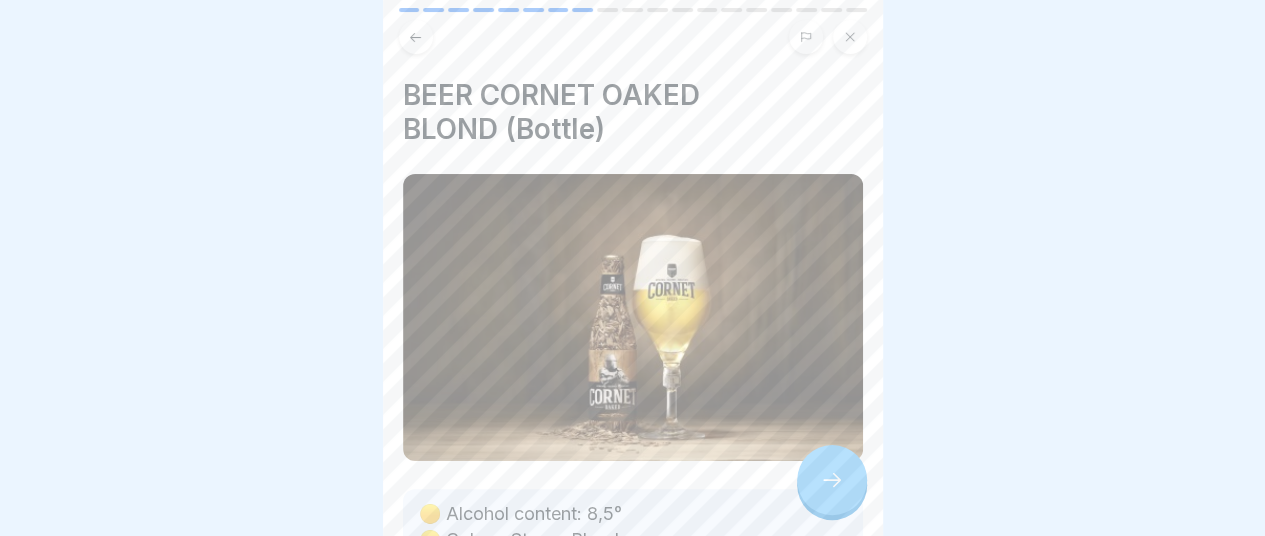 click 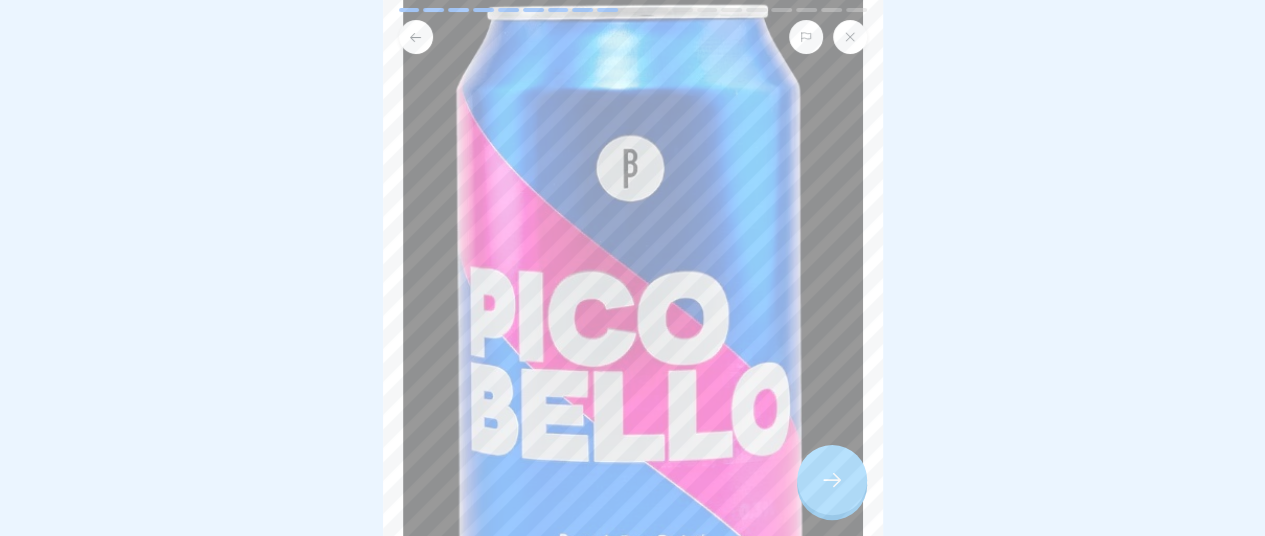 scroll, scrollTop: 141, scrollLeft: 0, axis: vertical 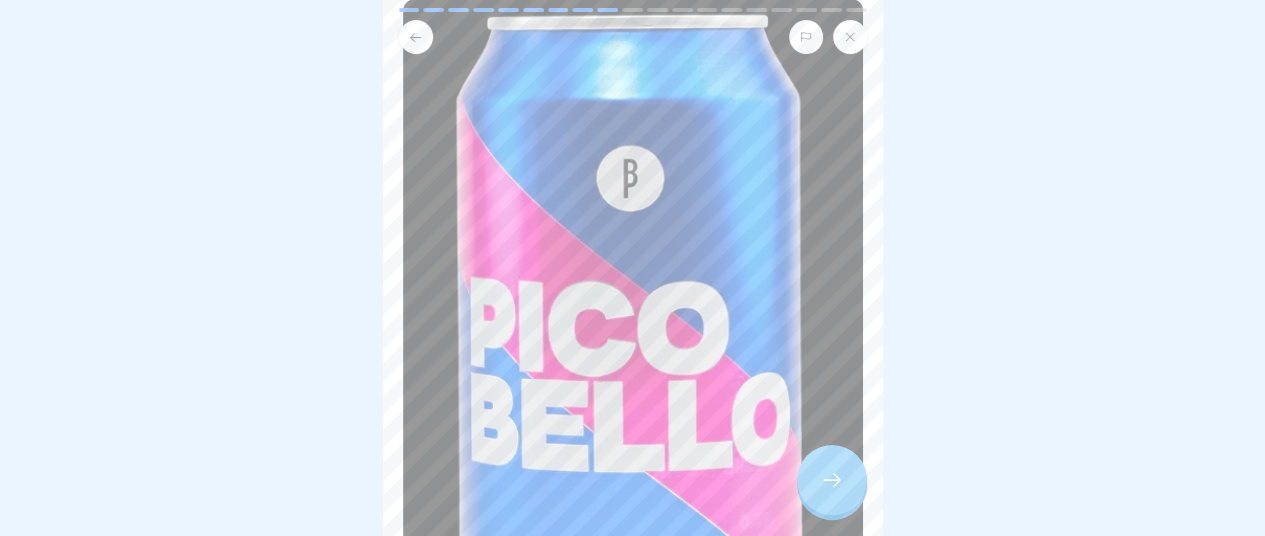click at bounding box center [416, 37] 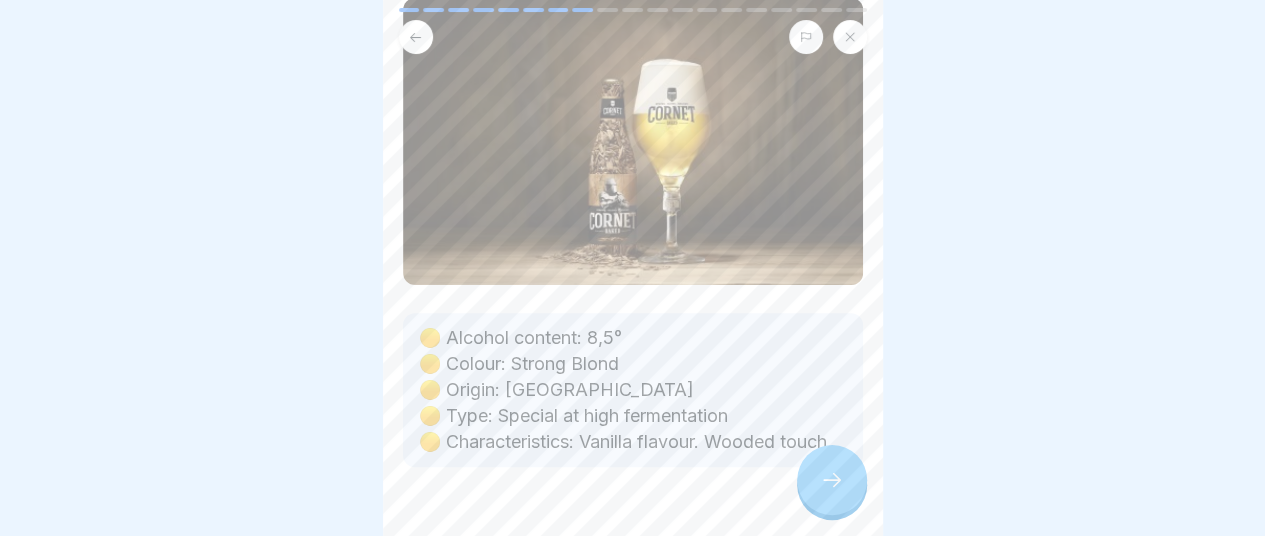 scroll, scrollTop: 185, scrollLeft: 0, axis: vertical 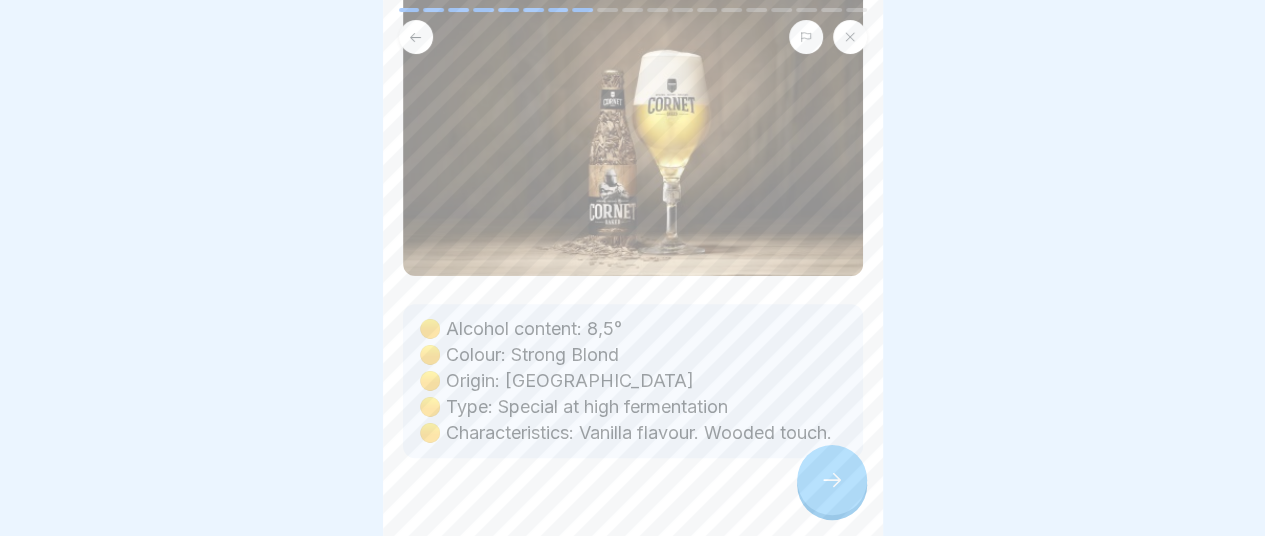 click 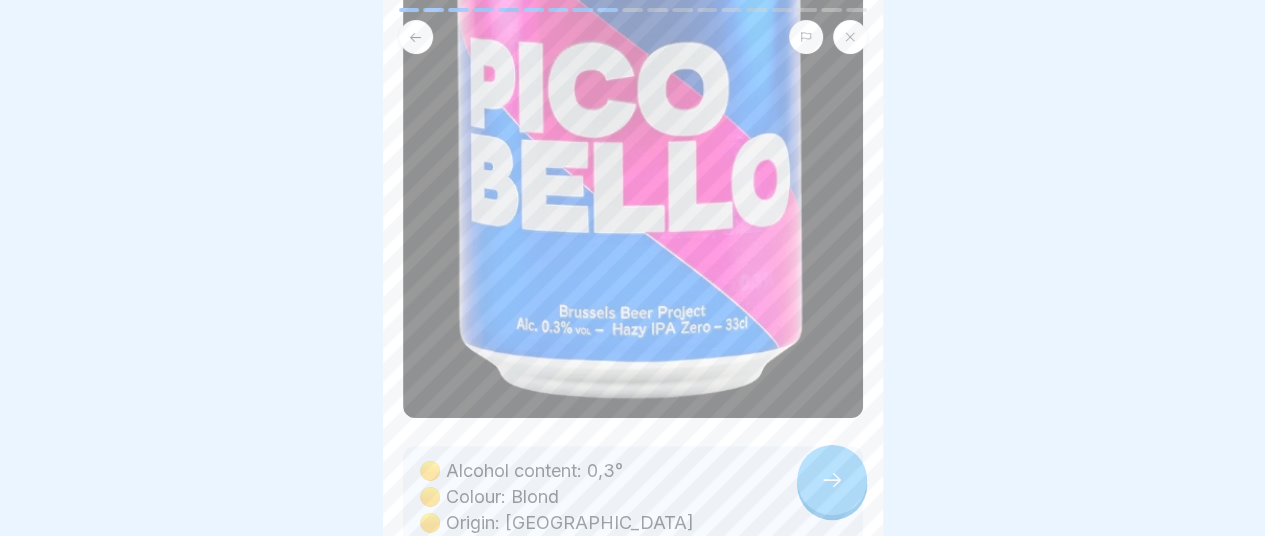 scroll, scrollTop: 492, scrollLeft: 0, axis: vertical 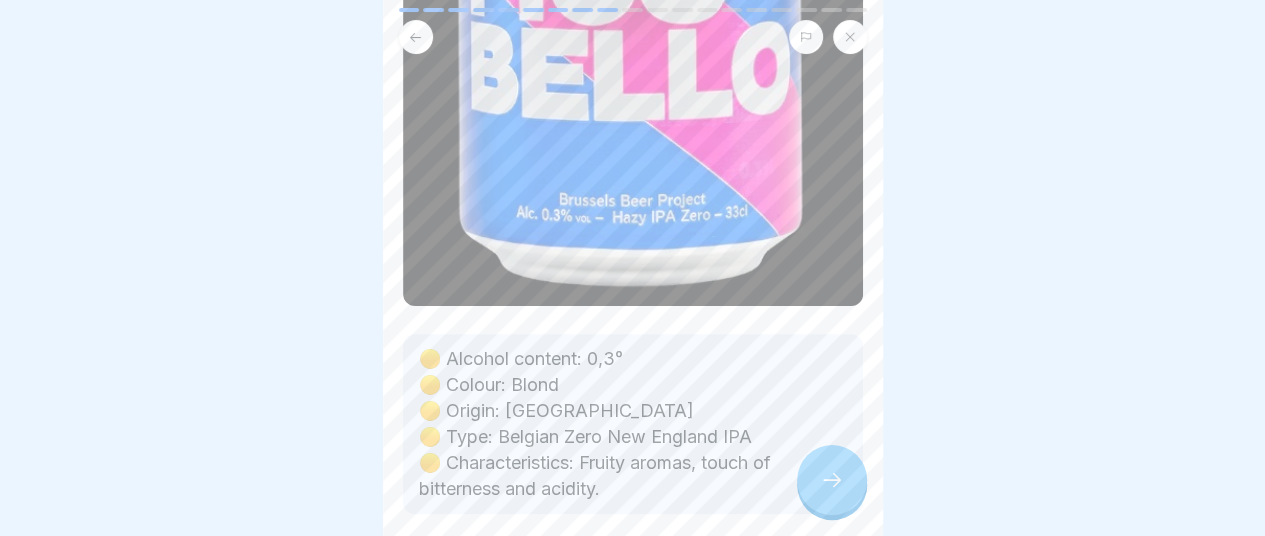 click on "OUR ARTISAN PRODUCTS 19 Steps English CRAFT BEERS 🍻🍺🍻 Continue BEER TRAINING By [PERSON_NAME] DELTA IPA BEER (Draft) 🟡 Alcohol content: 6,5°
🟡 Colour: Fruity Blond
🟡 Origin: [GEOGRAPHIC_DATA]
🟡 Type: [GEOGRAPHIC_DATA] Pale Ale
🟡 Characteristics: Tropical Fruit & sweet bitterness L'ESTAMINET BEER (Draft) 🟡 Alcohol content: 5,2°
🟡 Colour: Blond
🟡 Origin: [GEOGRAPHIC_DATA]
🟡 Type: Craft Lager = Pils
🟡 Characteristics: Floral Notes. Refined bitterness & herbal STEENBRUGGE BLOND BEER (Draft) 🟡 Alcohol content: 6,3°
🟡 Colour: Blond Abbey Beer
🟡 Origin: [GEOGRAPHIC_DATA]
🟡 Type: Belgian Pale Ale
🟡 Characteristics: Fruity, spiced and smoky. BEER BRUGGE TRIPEL (Draft) 🟡 Alcohol content: 8,5°
🟡 Colour: Strong Blond
🟡 Origin: [GEOGRAPHIC_DATA]
🟡 Type: Special at high fermentation
🟡 Characteristics: Punchy & bittersweet. Spiced & Smoky. RODENBACH BEER, FRUITAGE (Bottle) RODENBACH BEER, FRUITAGE By [PERSON_NAME] BEER CORNET OAKED BLOND (Bottle) BBP PICO BELLO 0.3% (Bottle) A Delta IPA" at bounding box center (633, 268) 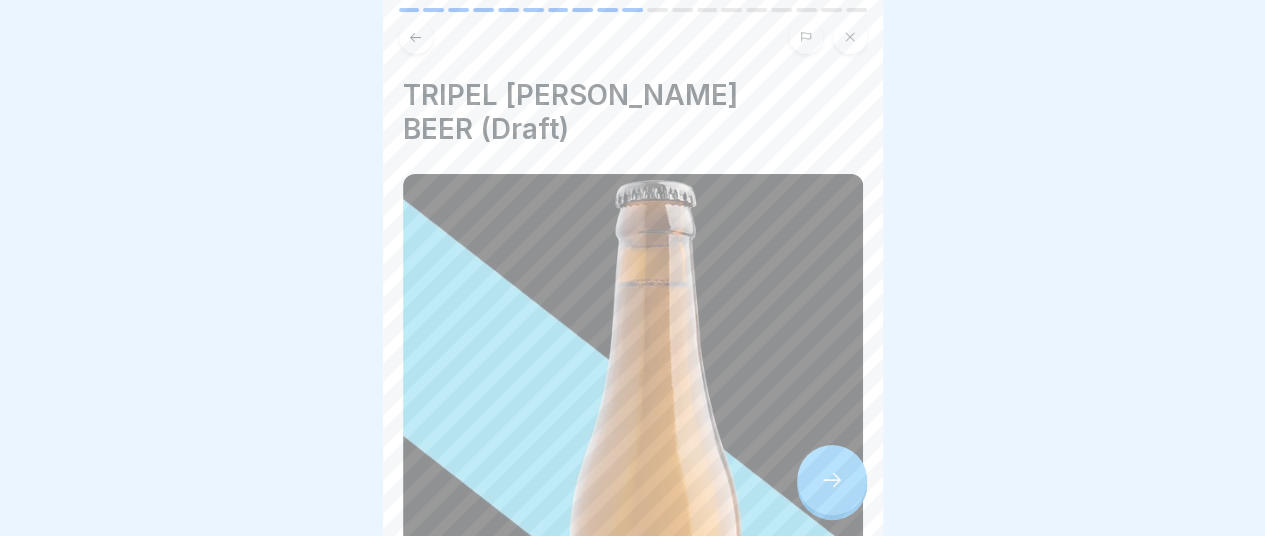 click at bounding box center (832, 480) 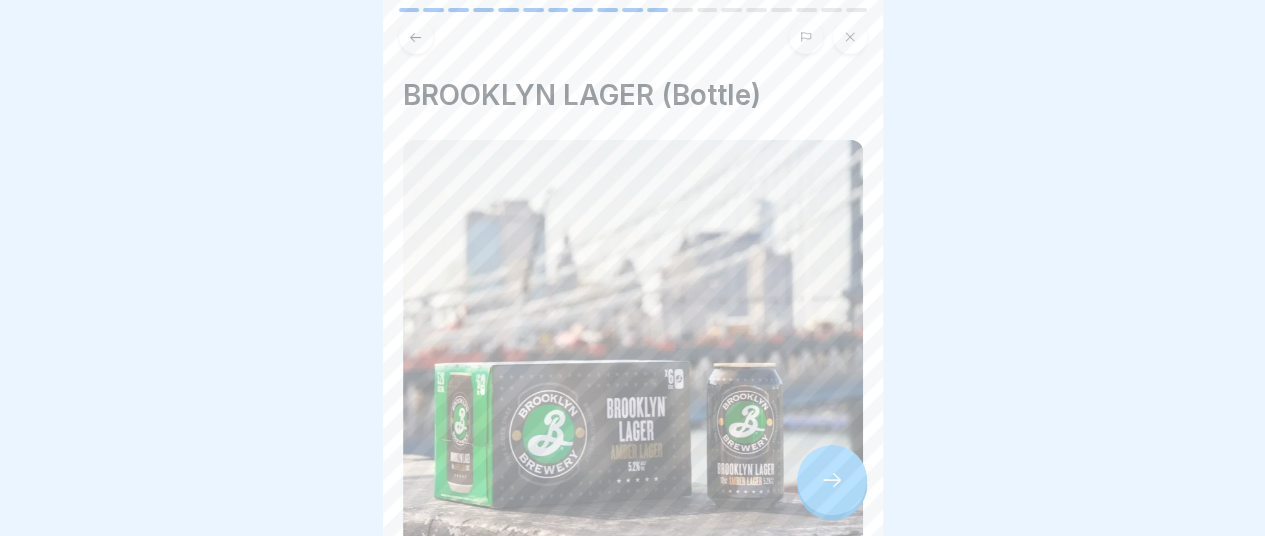 click at bounding box center (832, 480) 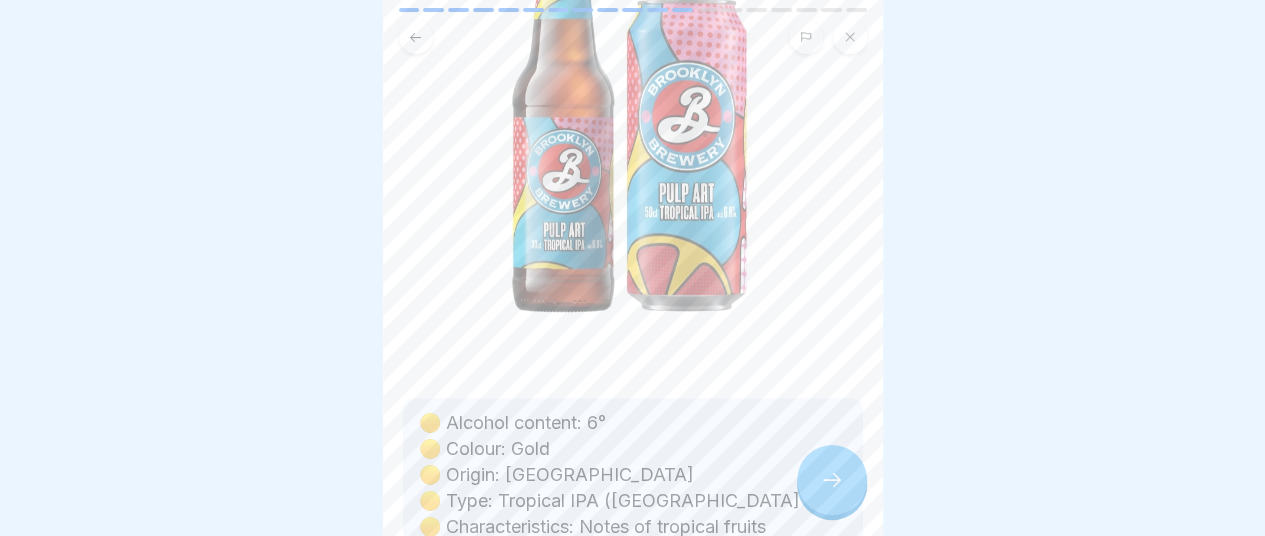 scroll, scrollTop: 341, scrollLeft: 0, axis: vertical 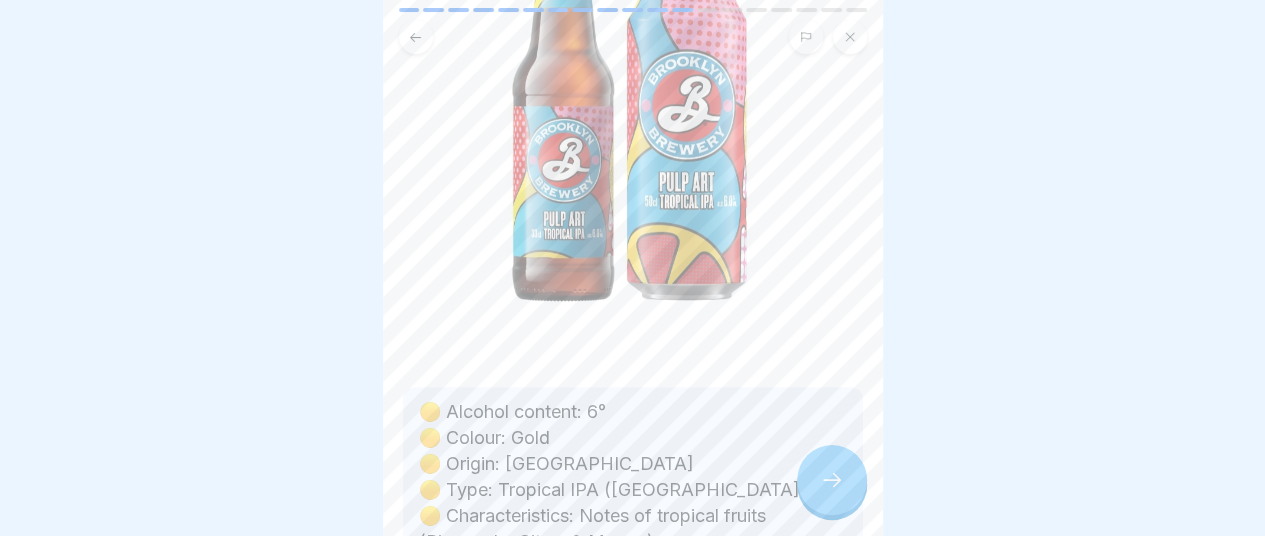 click at bounding box center [832, 480] 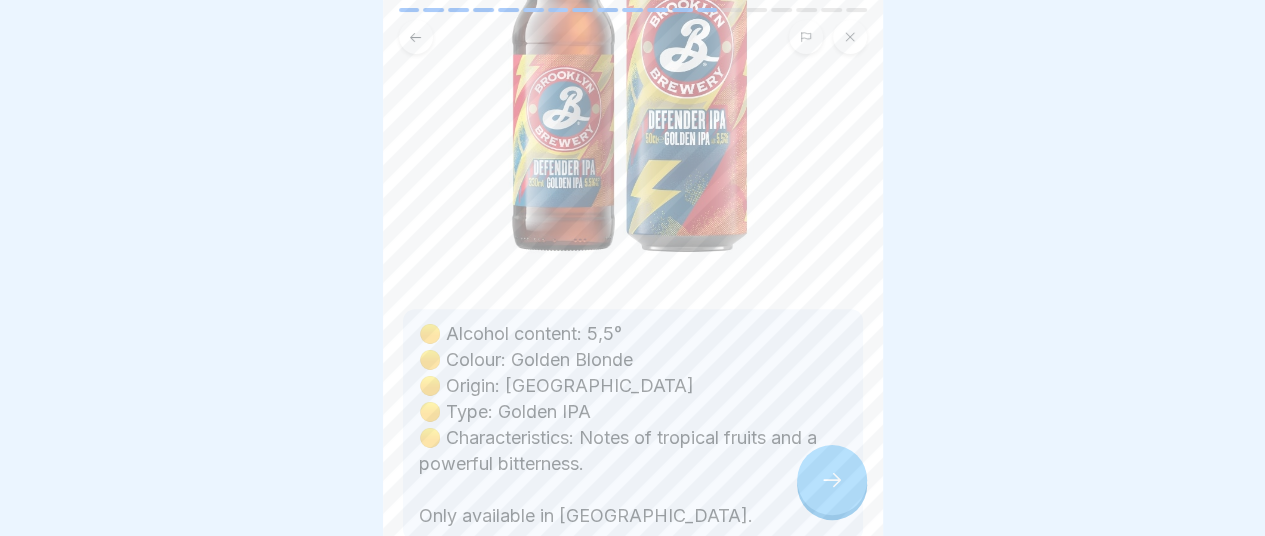 scroll, scrollTop: 409, scrollLeft: 0, axis: vertical 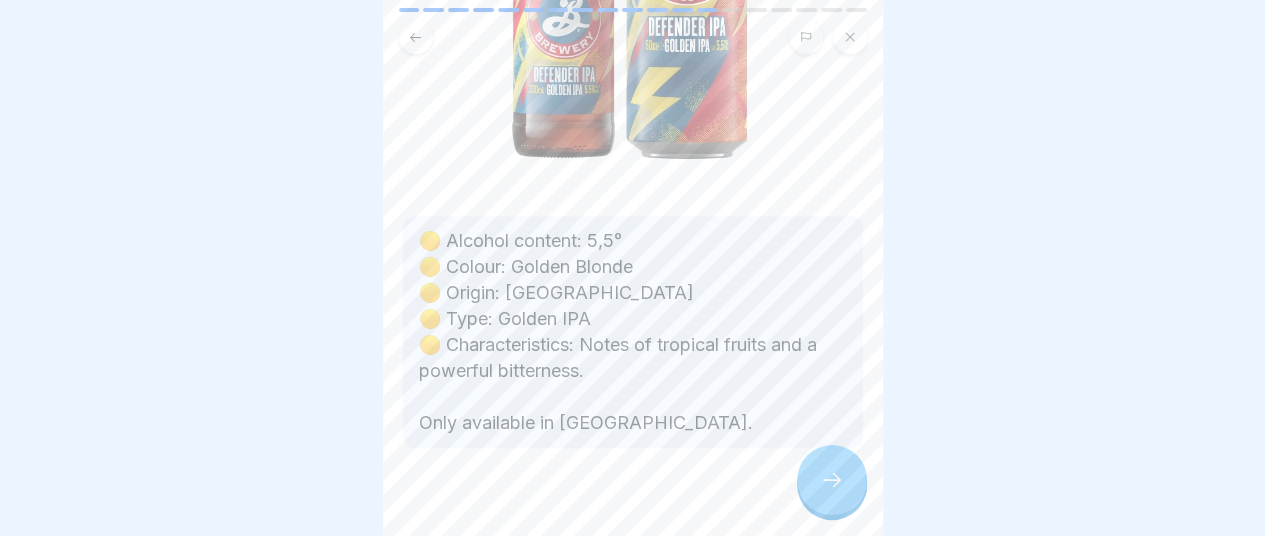 click at bounding box center (832, 480) 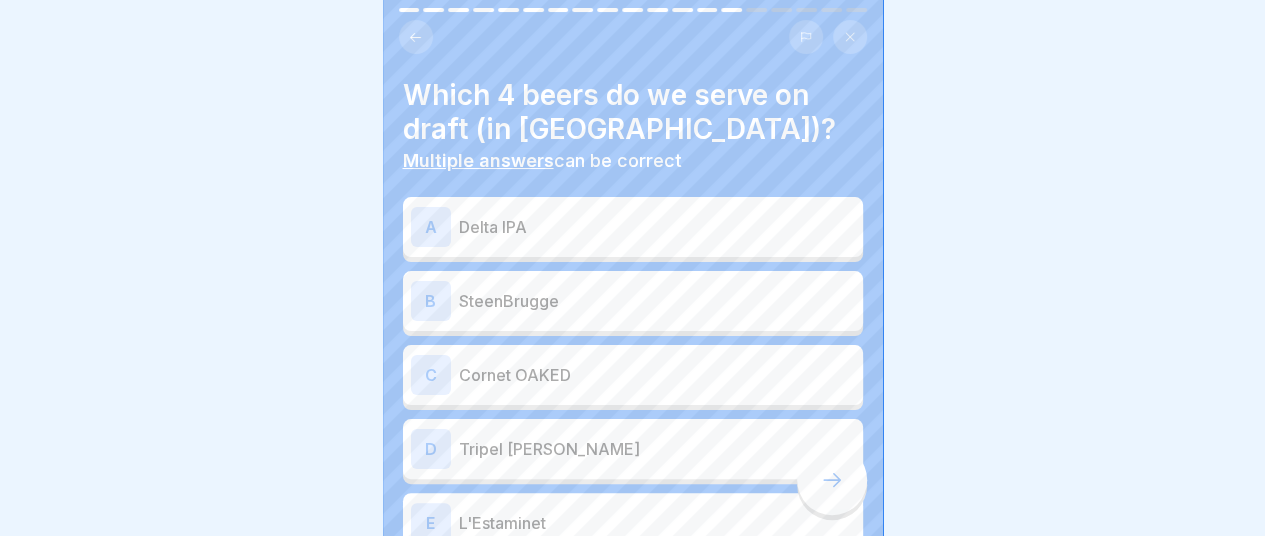 click on "A Delta IPA" at bounding box center [633, 227] 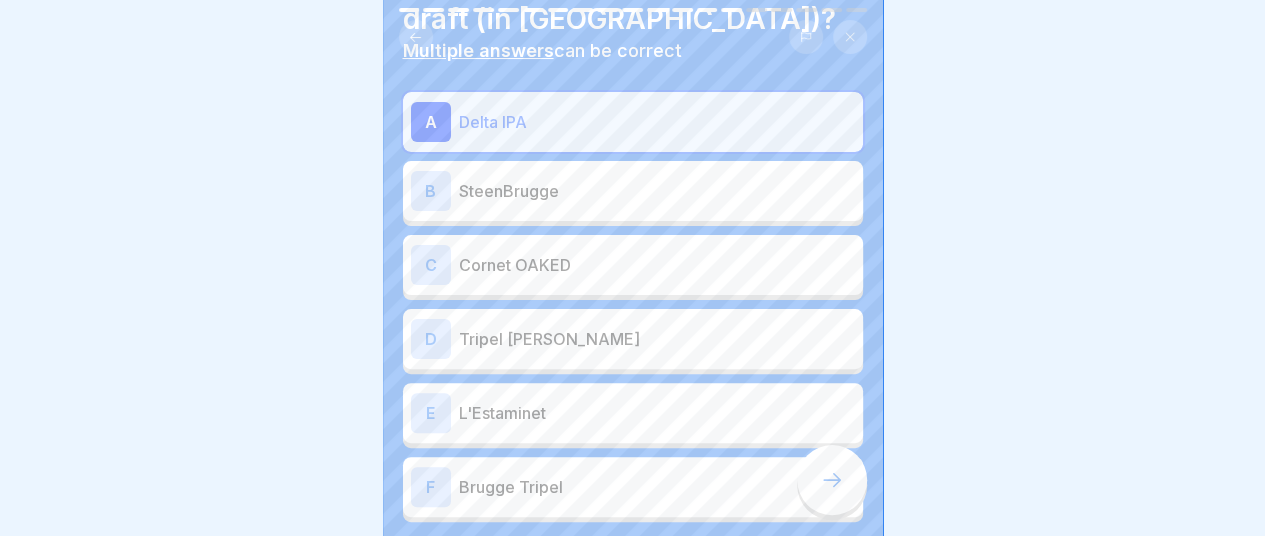 scroll, scrollTop: 108, scrollLeft: 0, axis: vertical 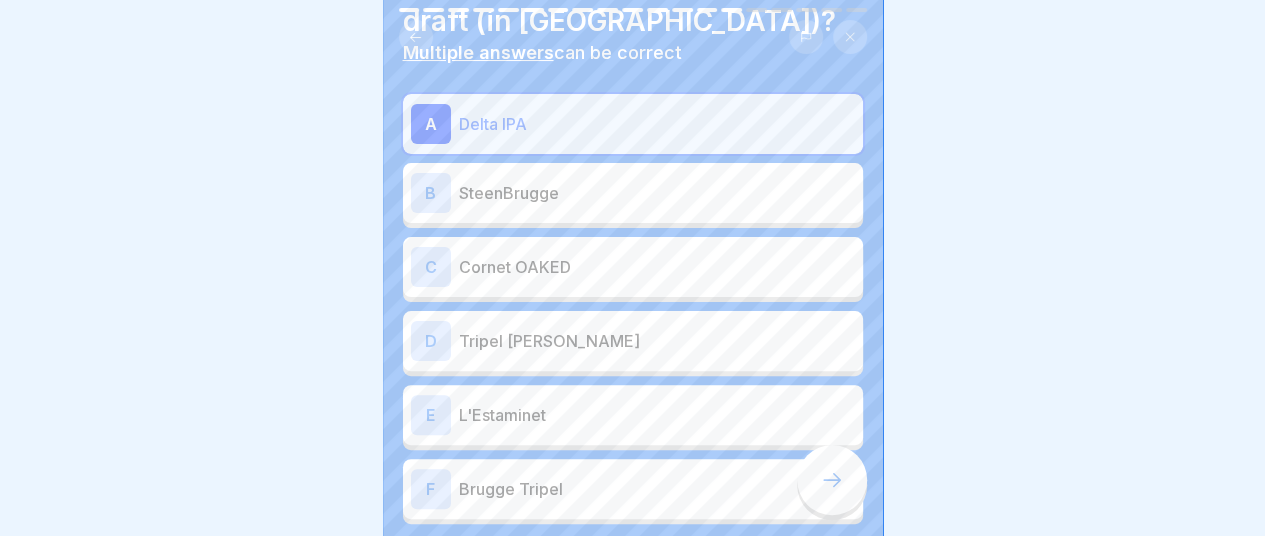click on "SteenBrugge" at bounding box center (657, 193) 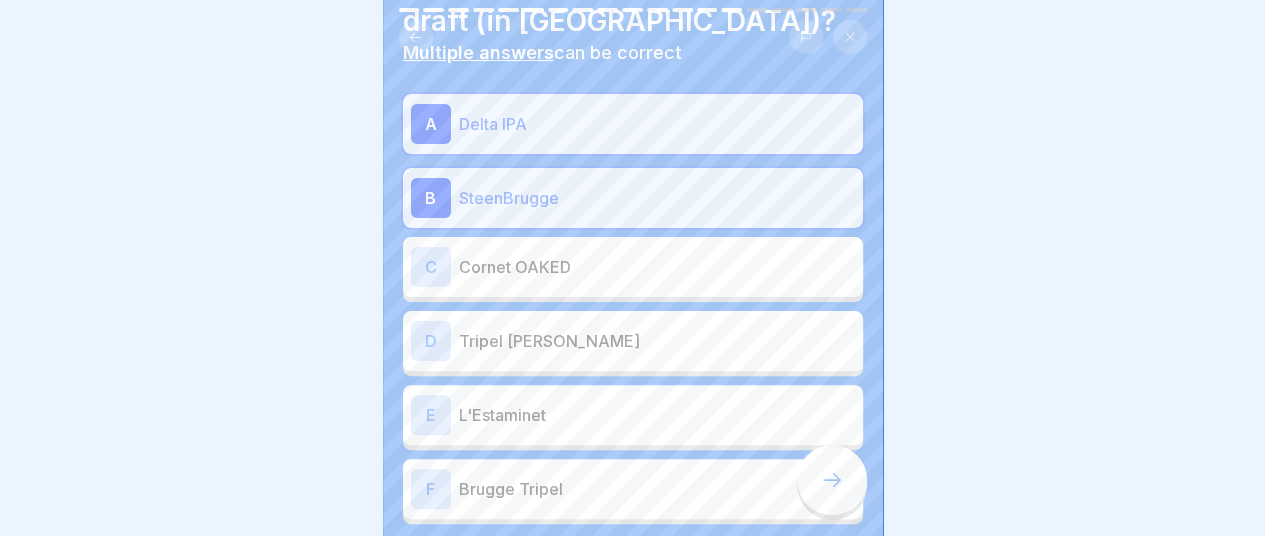 click on "D Tripel [PERSON_NAME]" at bounding box center [633, 341] 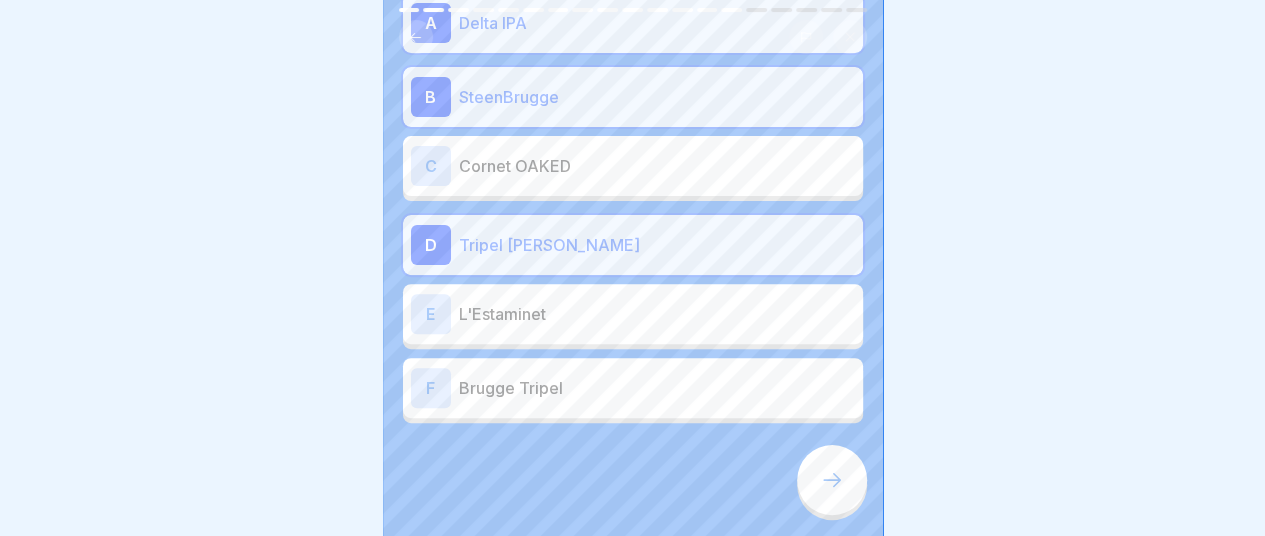 scroll, scrollTop: 215, scrollLeft: 0, axis: vertical 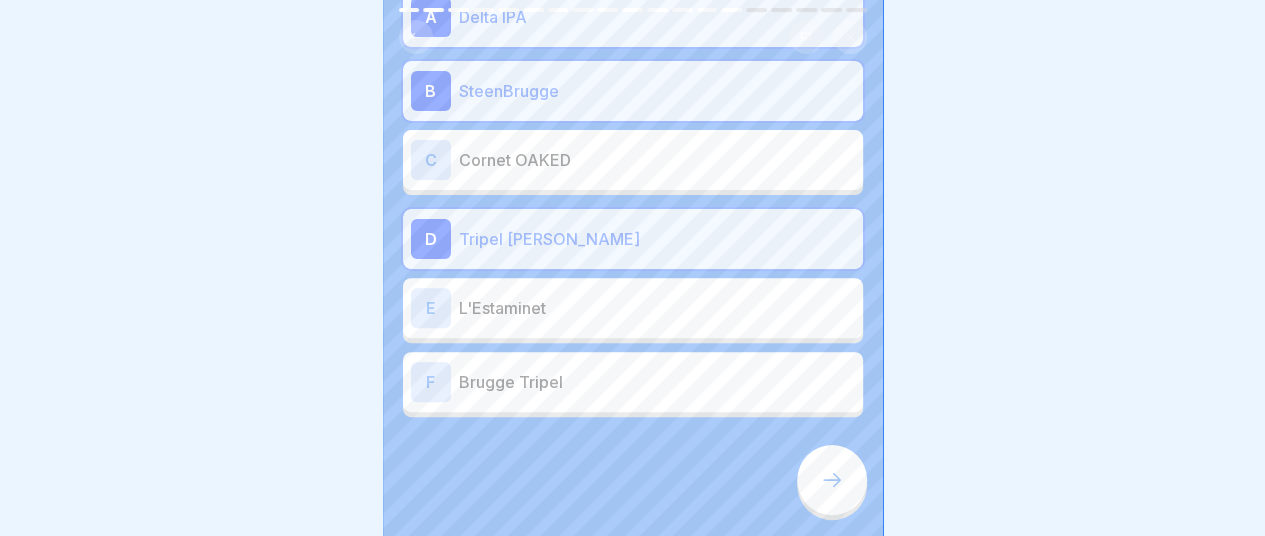 click on "F Brugge Tripel" at bounding box center [633, 382] 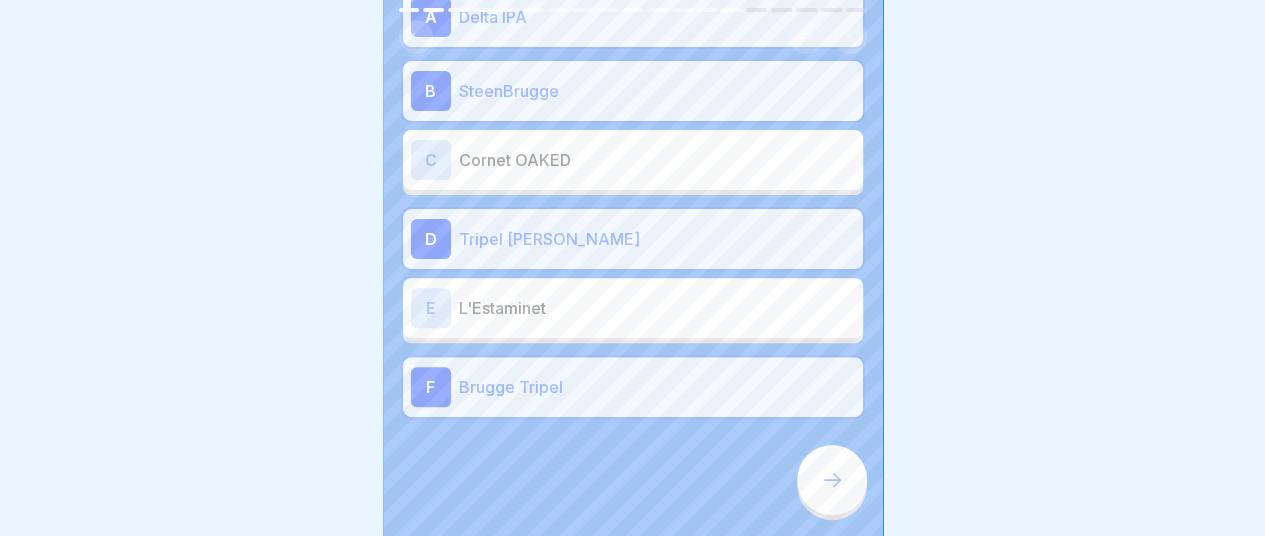 click at bounding box center (832, 480) 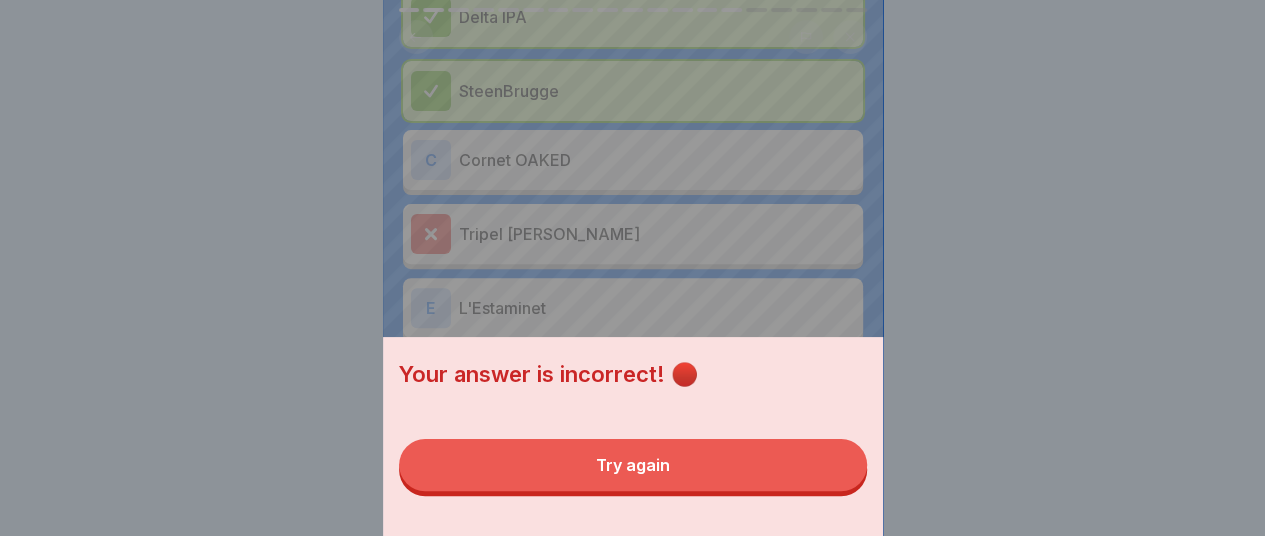 drag, startPoint x: 771, startPoint y: 490, endPoint x: 721, endPoint y: 451, distance: 63.411354 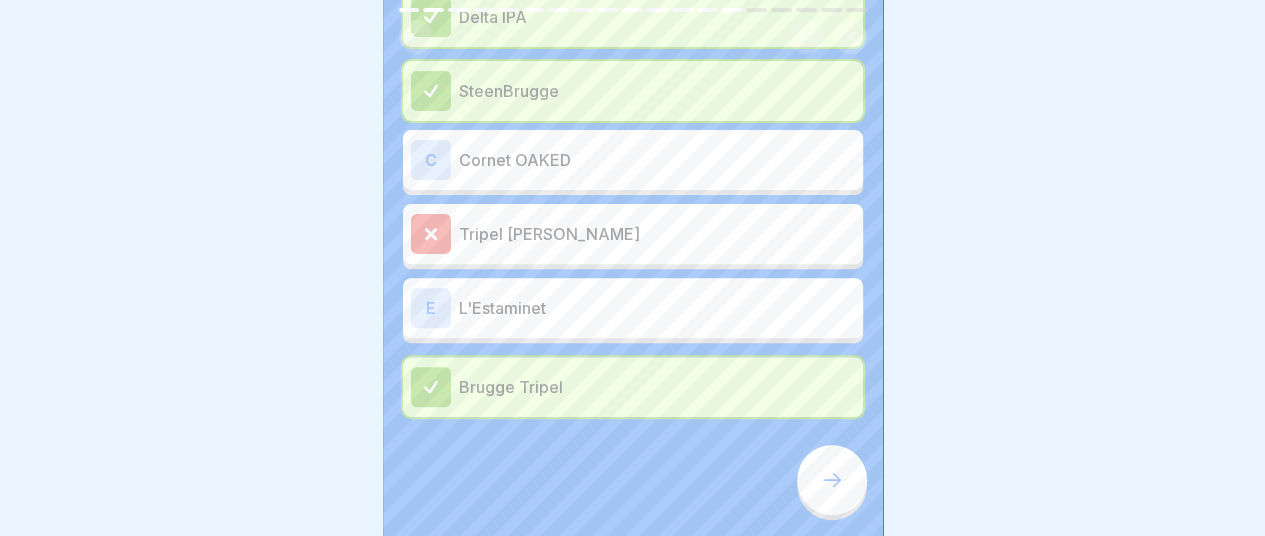 click on "L'Estaminet" at bounding box center (657, 308) 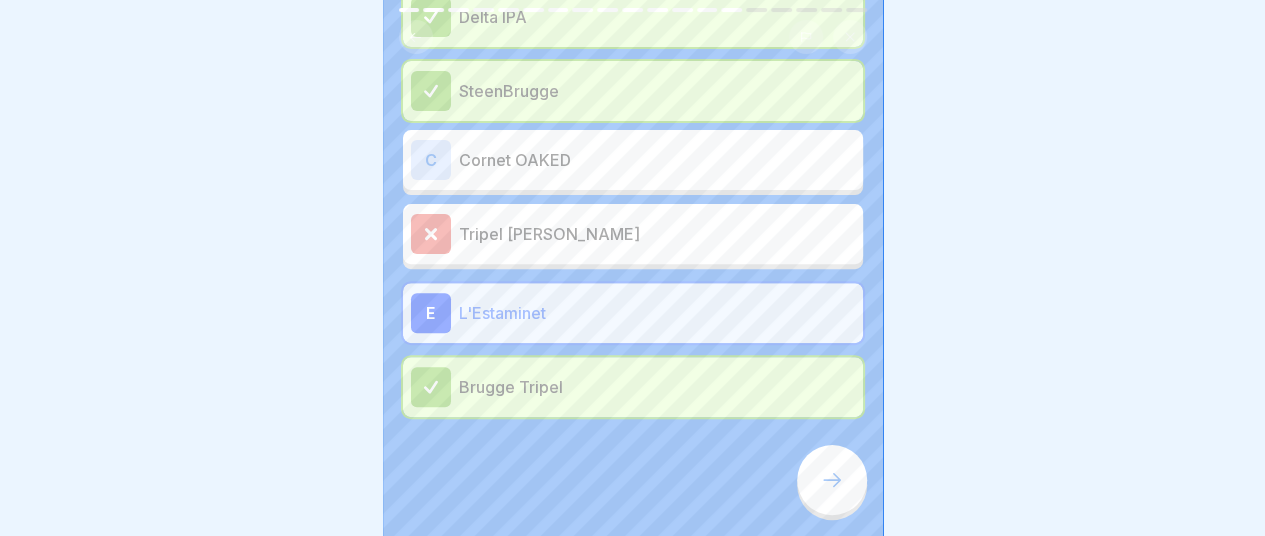 click at bounding box center [832, 480] 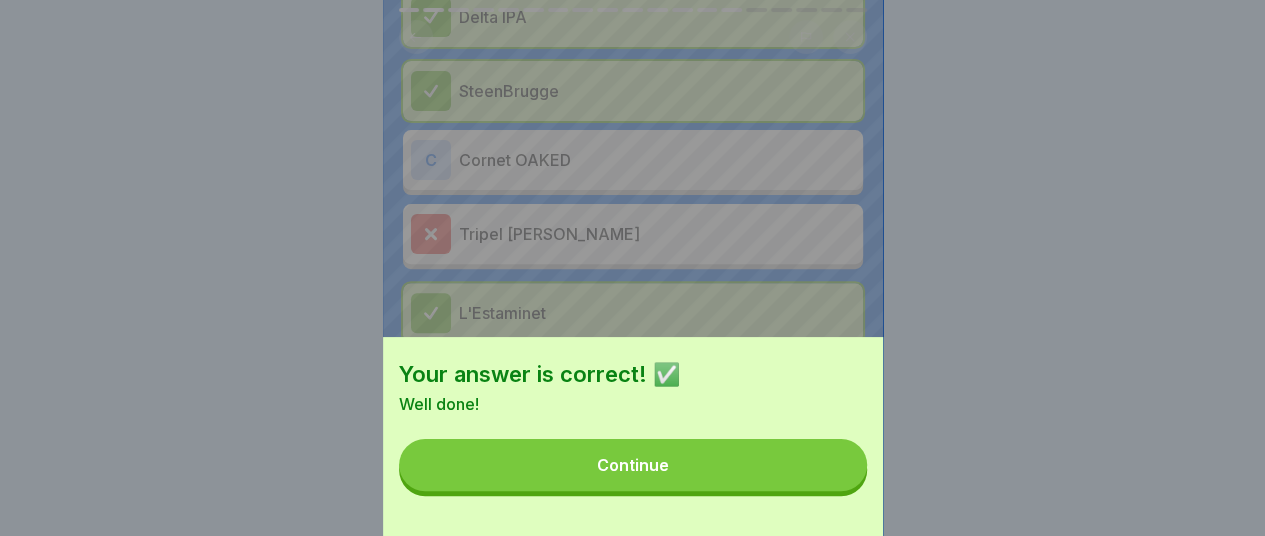 click on "Continue" at bounding box center [633, 465] 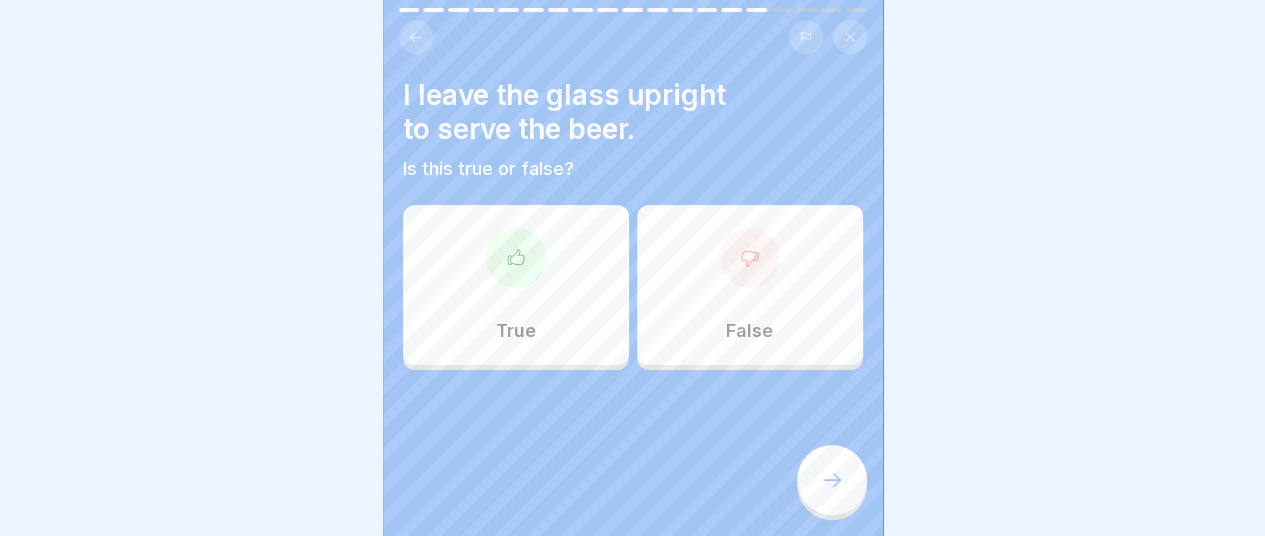 click on "False" at bounding box center (750, 285) 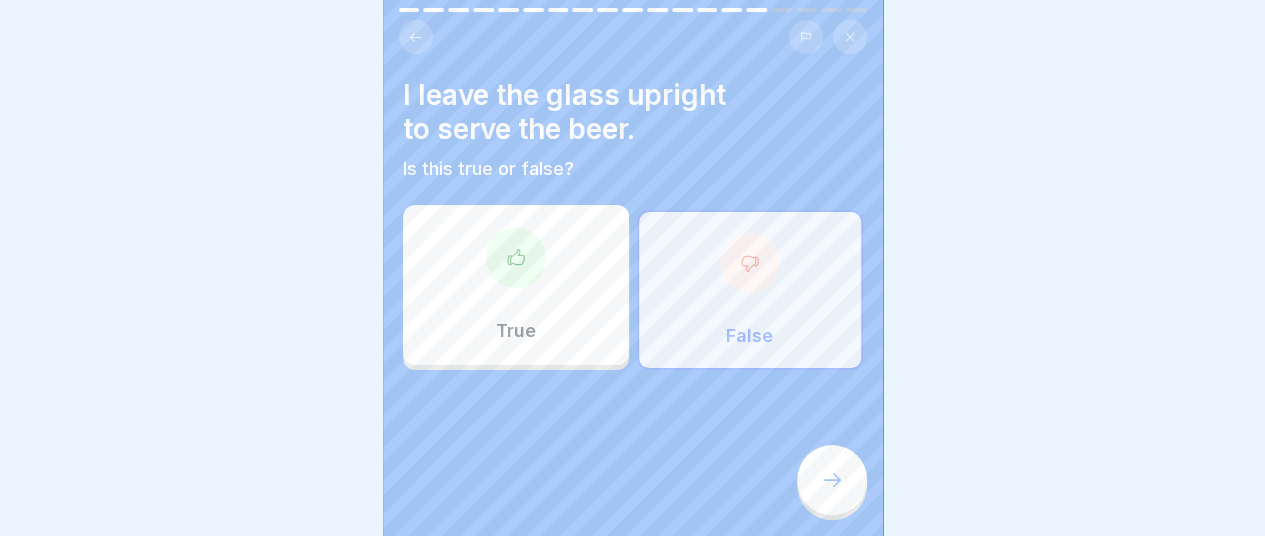 click 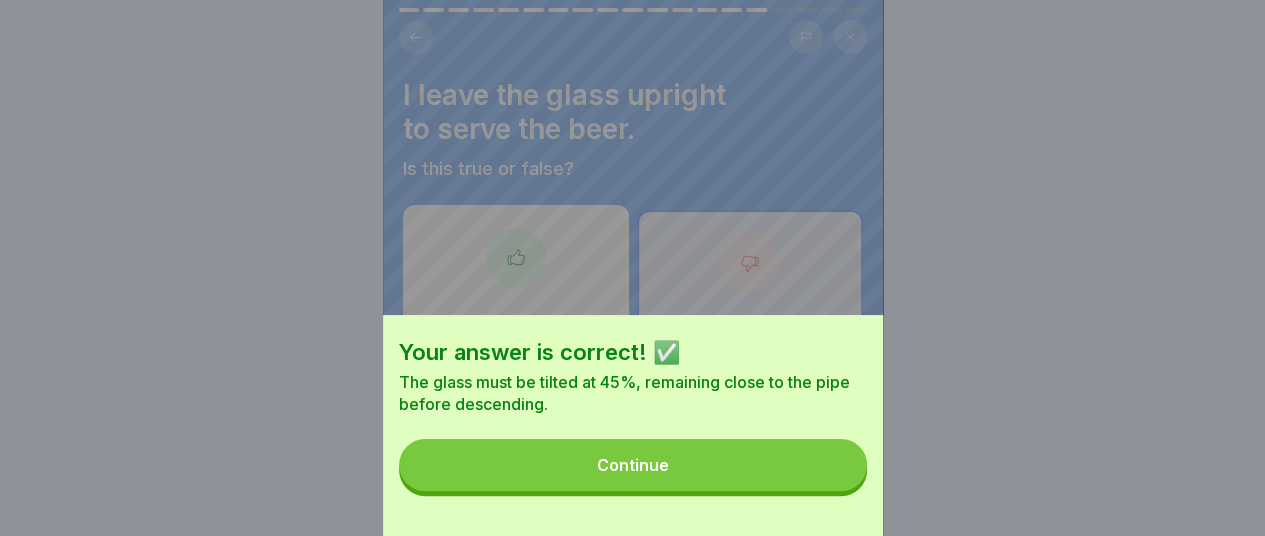click on "Continue" at bounding box center (633, 465) 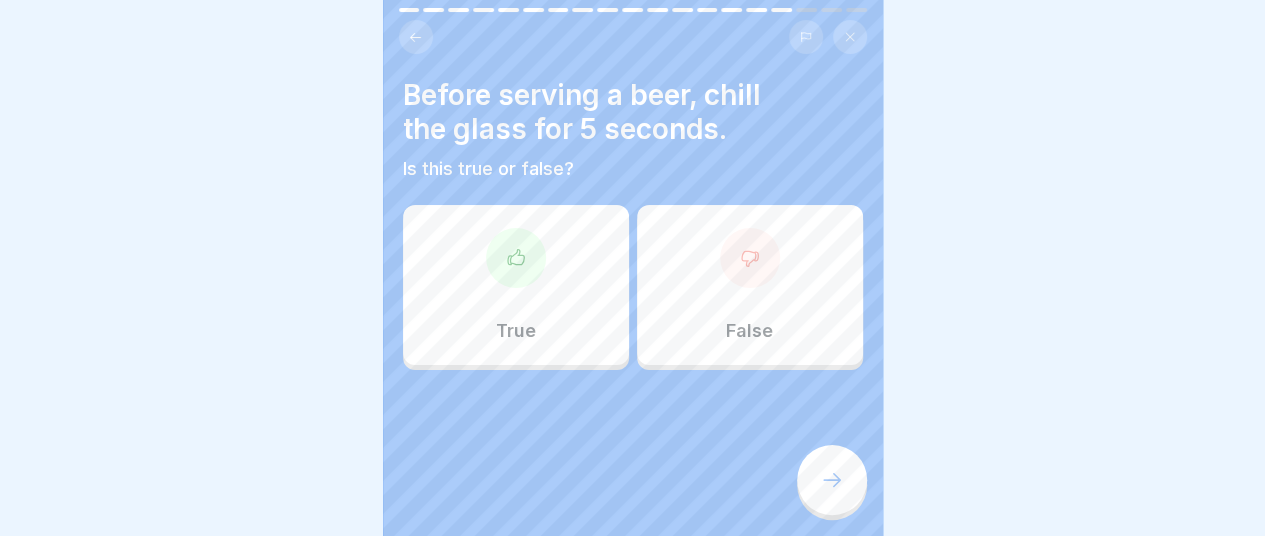 click on "True" at bounding box center (516, 285) 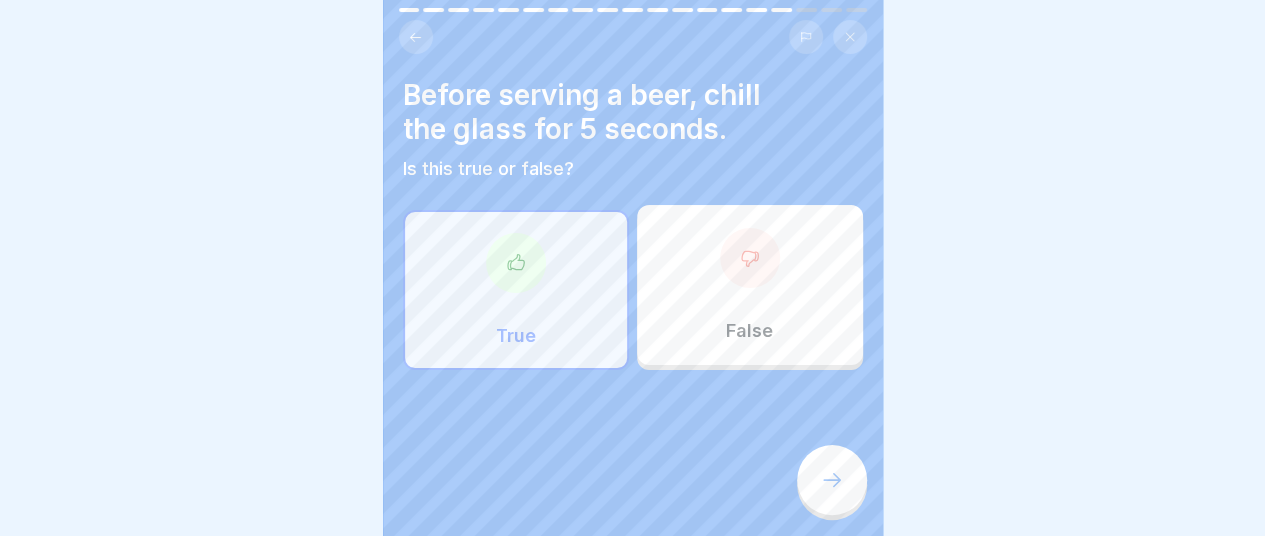 click at bounding box center [832, 480] 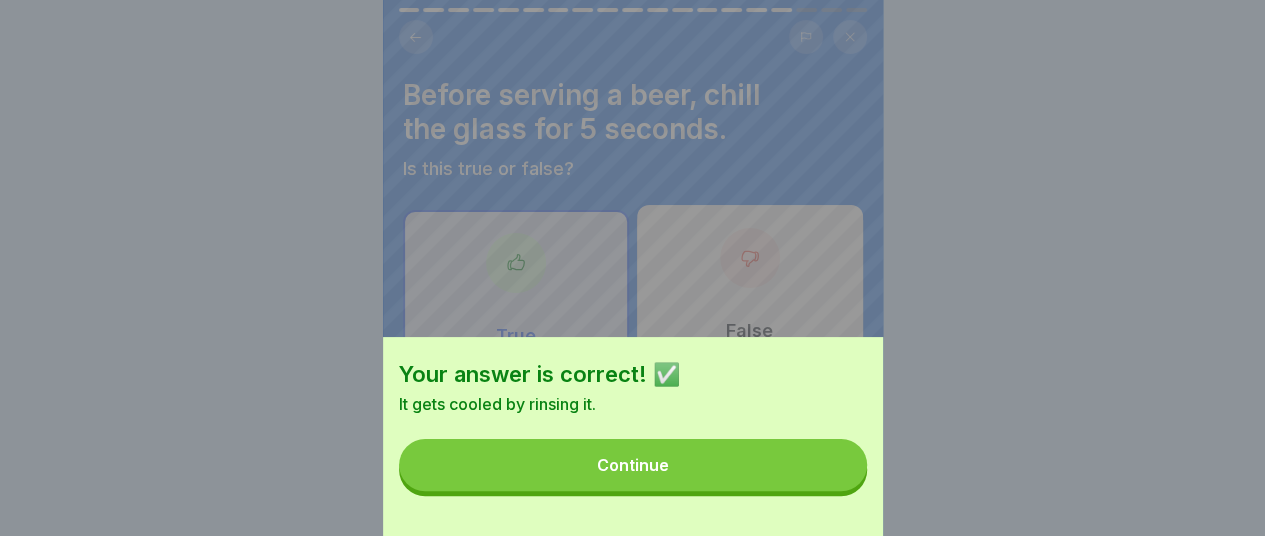 click on "Continue" at bounding box center [633, 465] 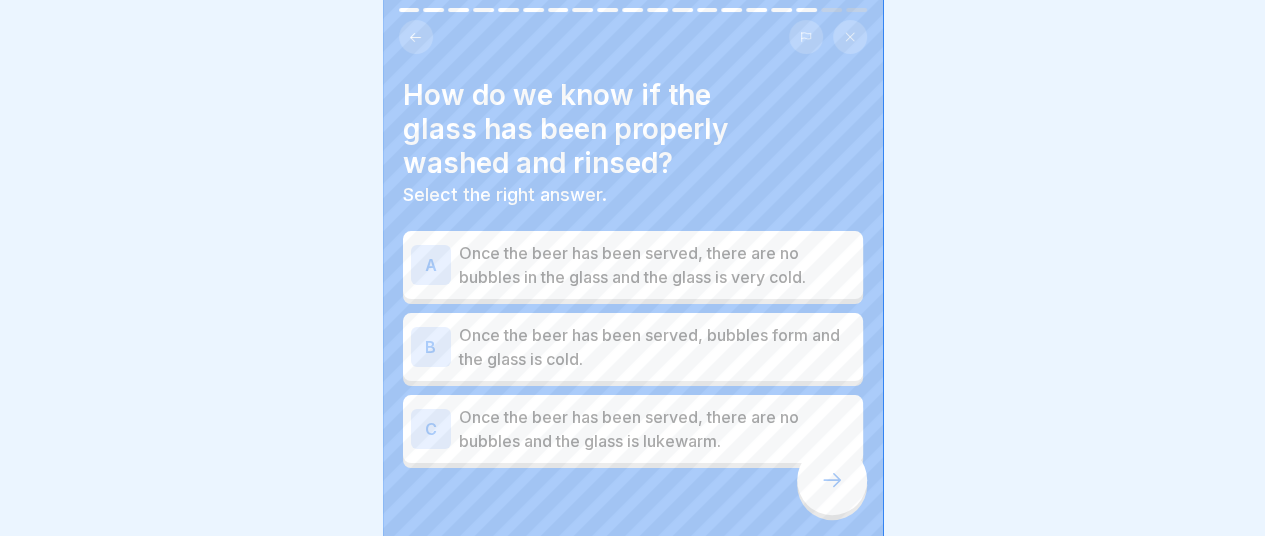 click on "A Once the beer has been served, there are no bubbles in the glass and the glass is very cold." at bounding box center (633, 265) 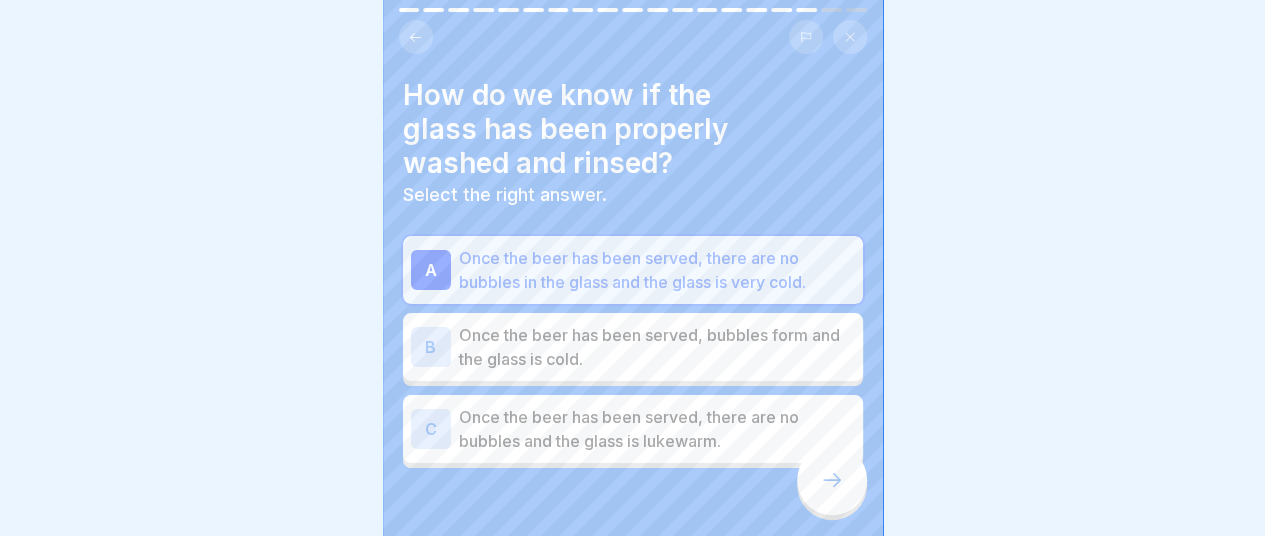 click 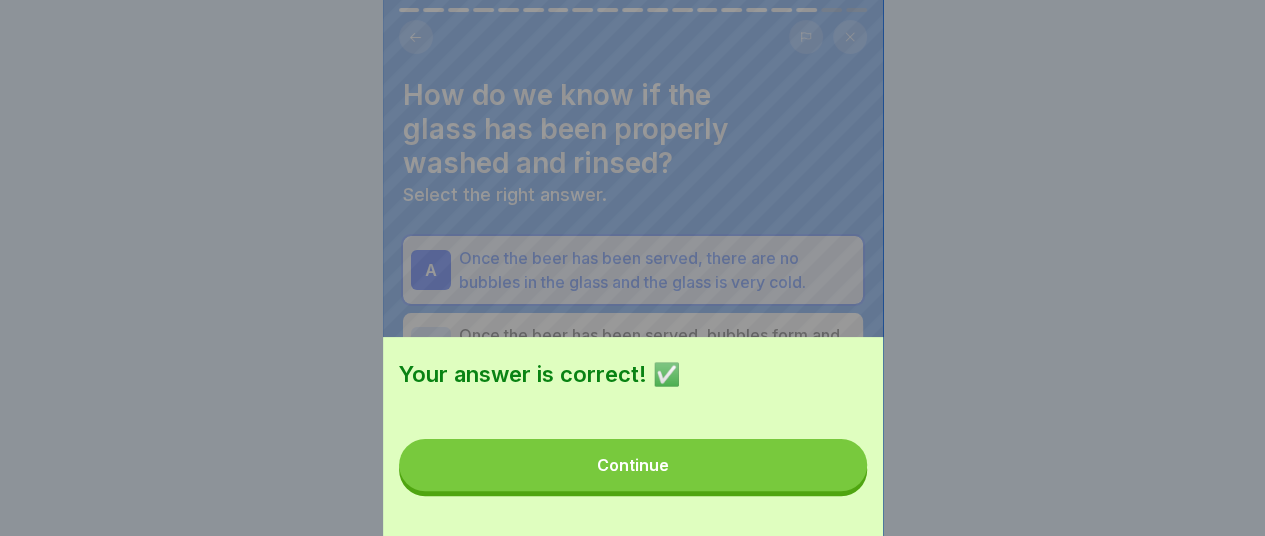 click on "Continue" at bounding box center (633, 465) 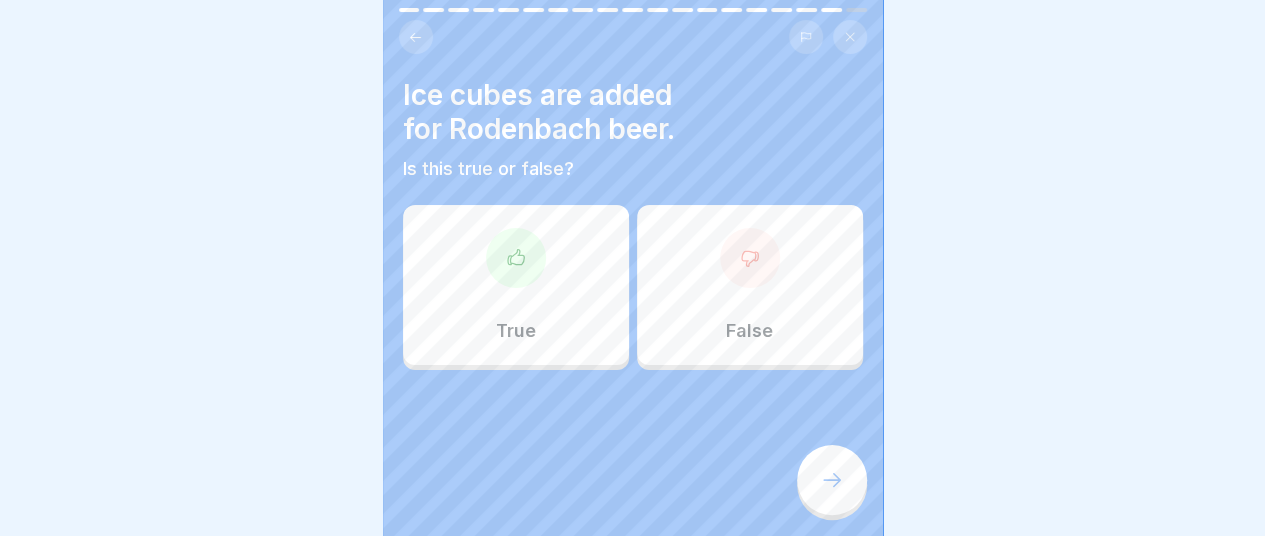 click on "True" at bounding box center [516, 285] 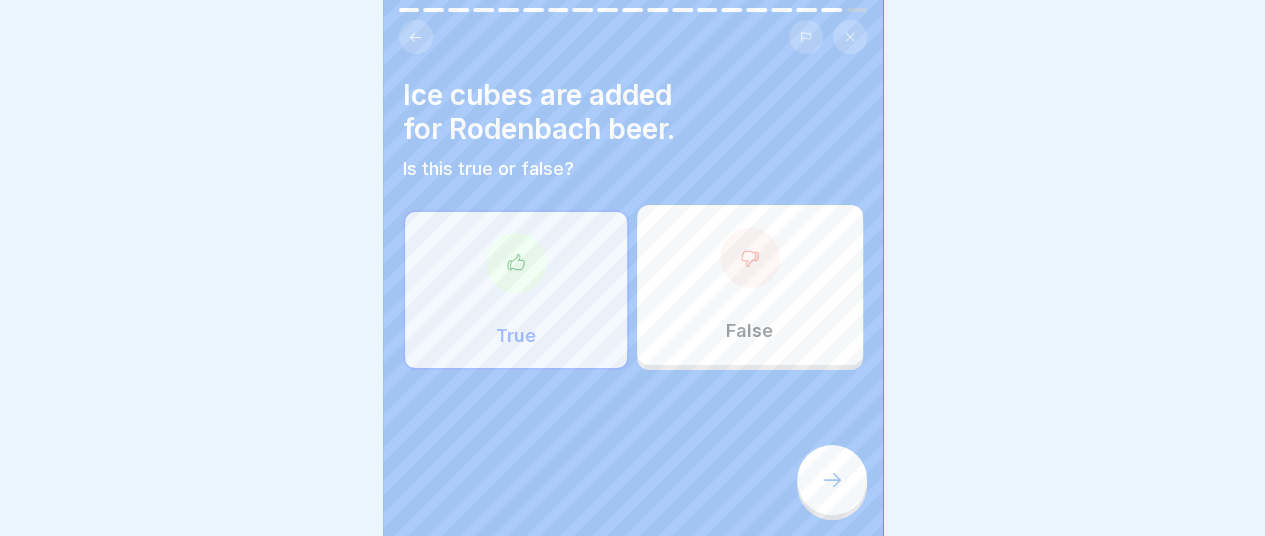 click at bounding box center (832, 480) 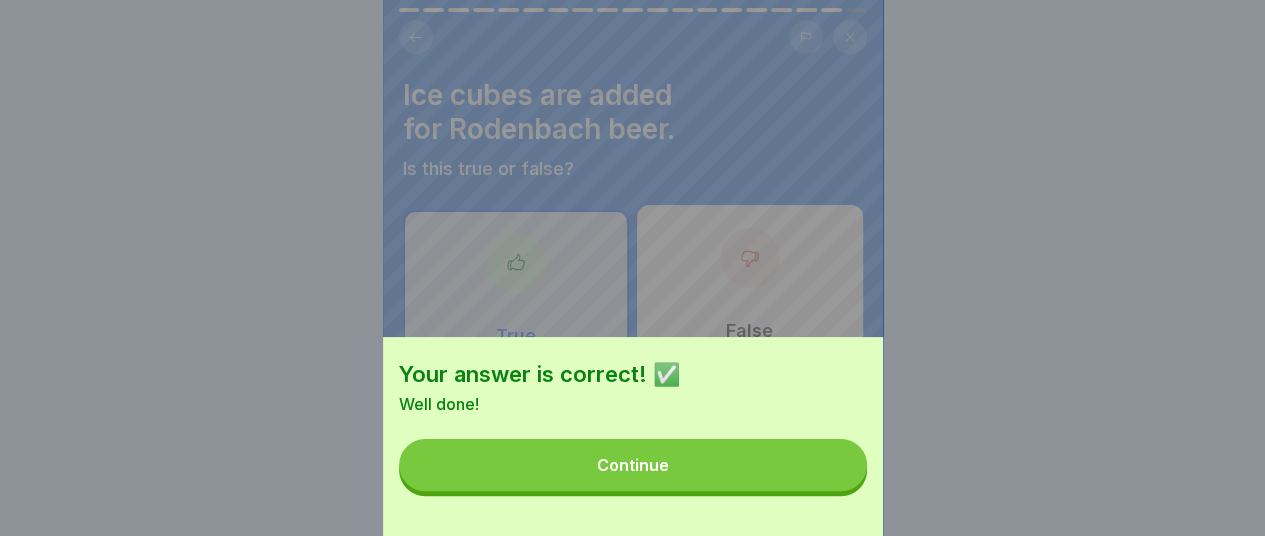 click on "Continue" at bounding box center (633, 465) 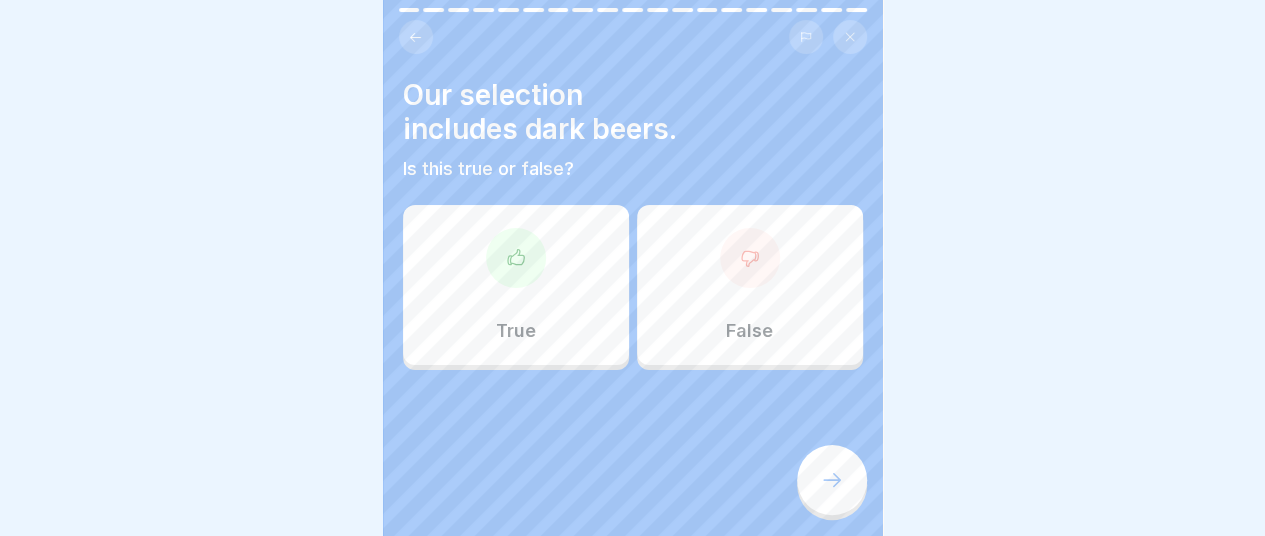 click on "True" at bounding box center (516, 285) 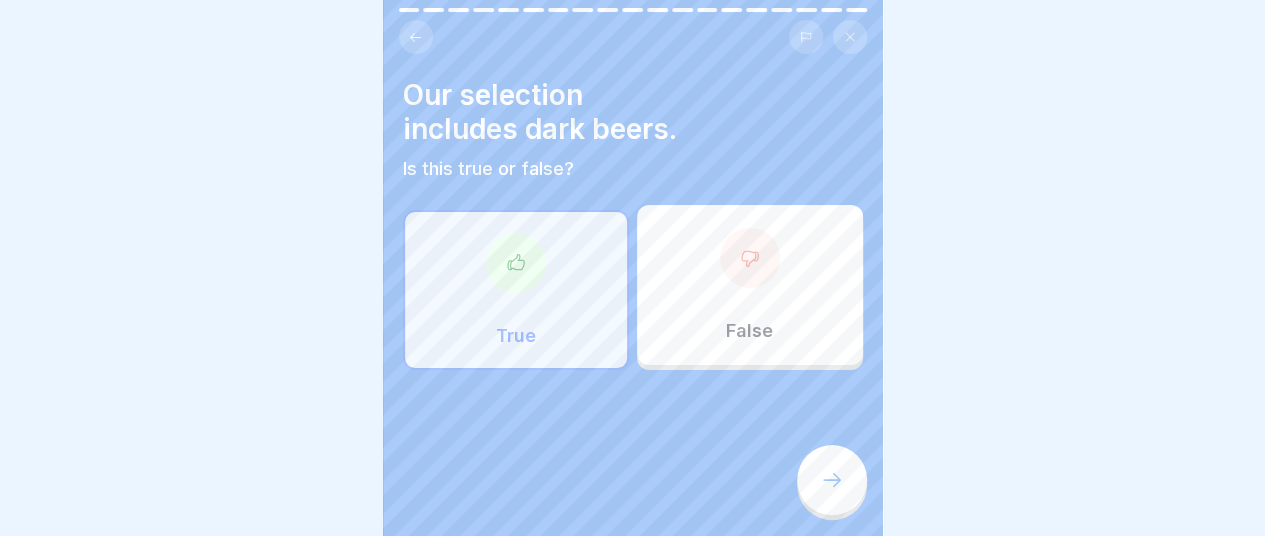 click 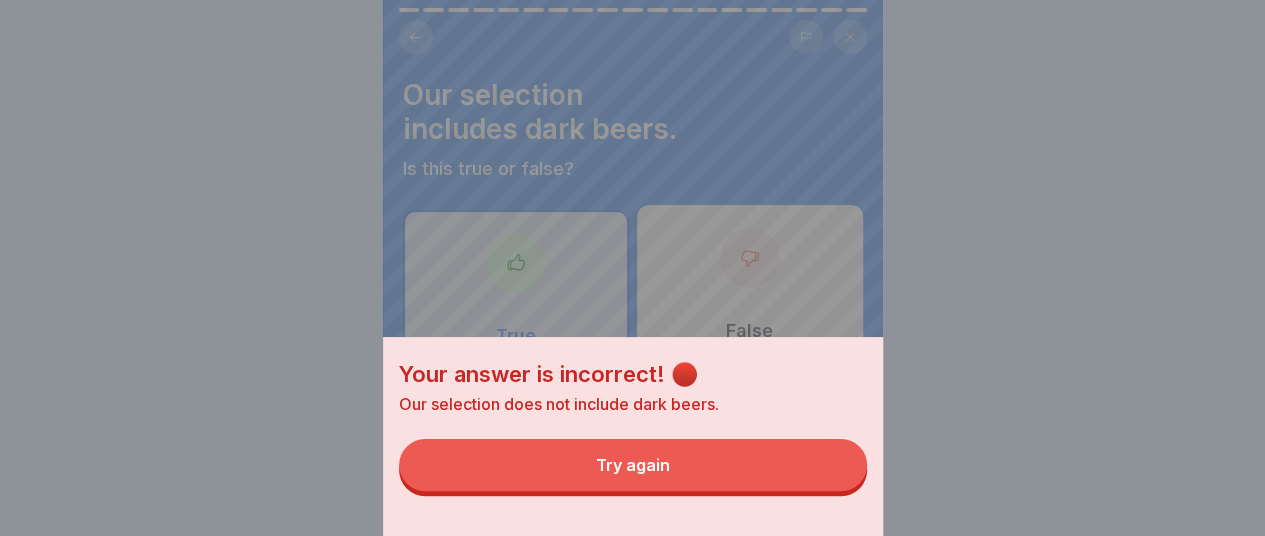 drag, startPoint x: 822, startPoint y: 483, endPoint x: 775, endPoint y: 394, distance: 100.6479 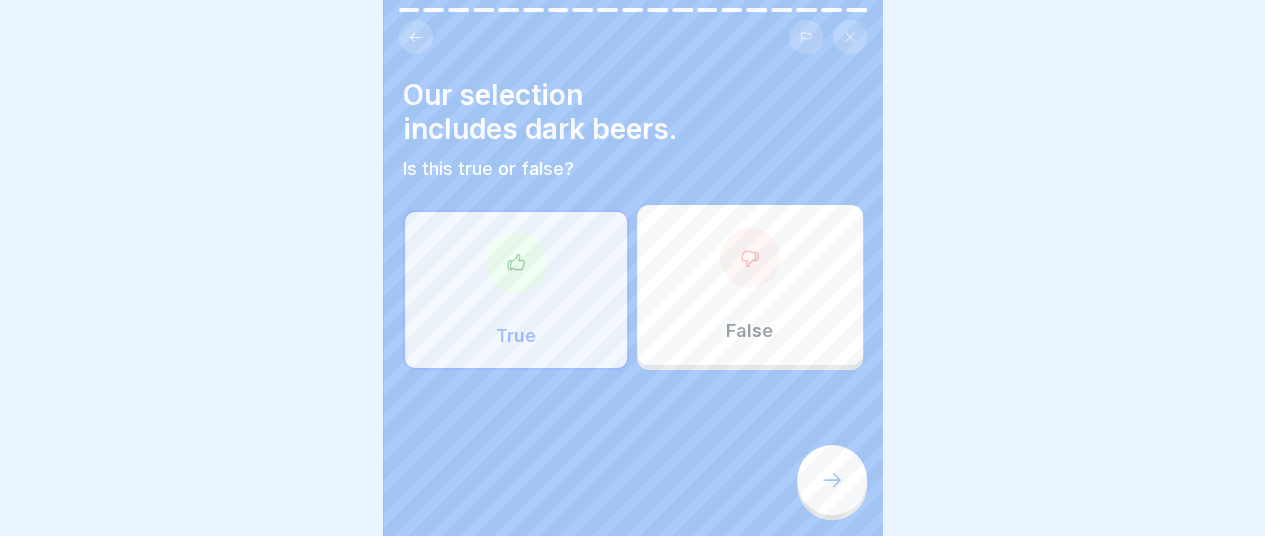 click on "False" at bounding box center [750, 285] 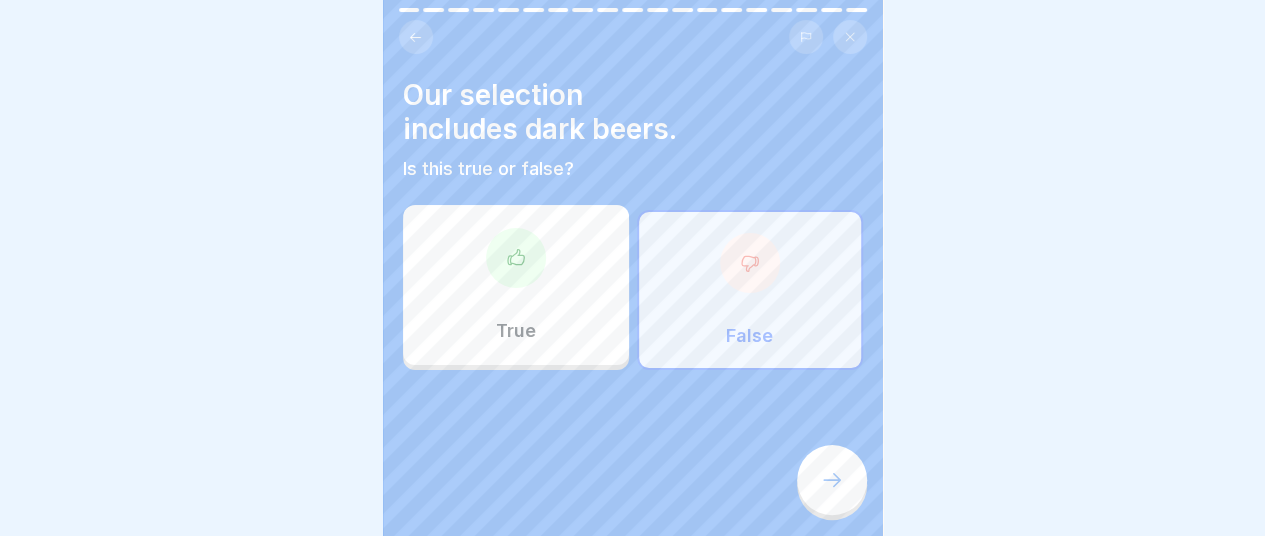 click at bounding box center [832, 480] 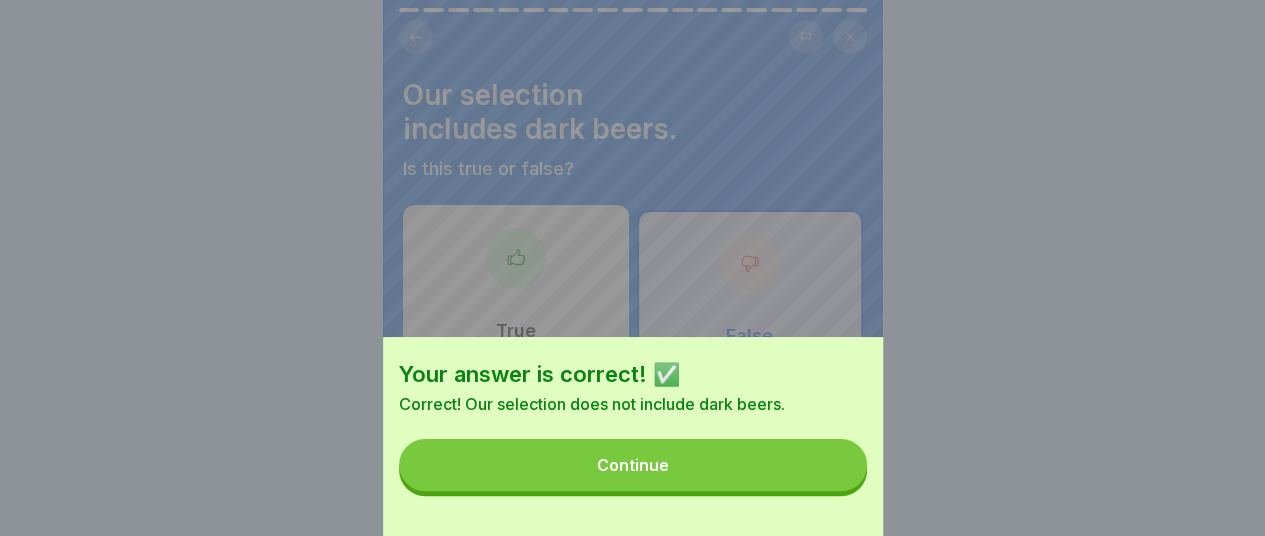 click on "Continue" at bounding box center (633, 465) 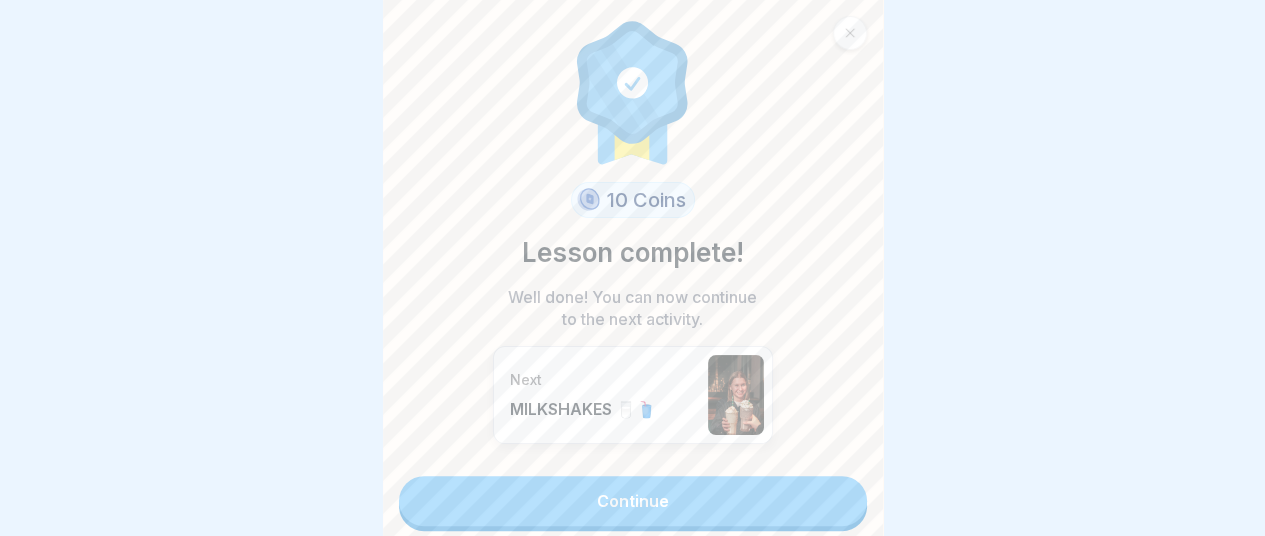 click on "Continue" at bounding box center [633, 501] 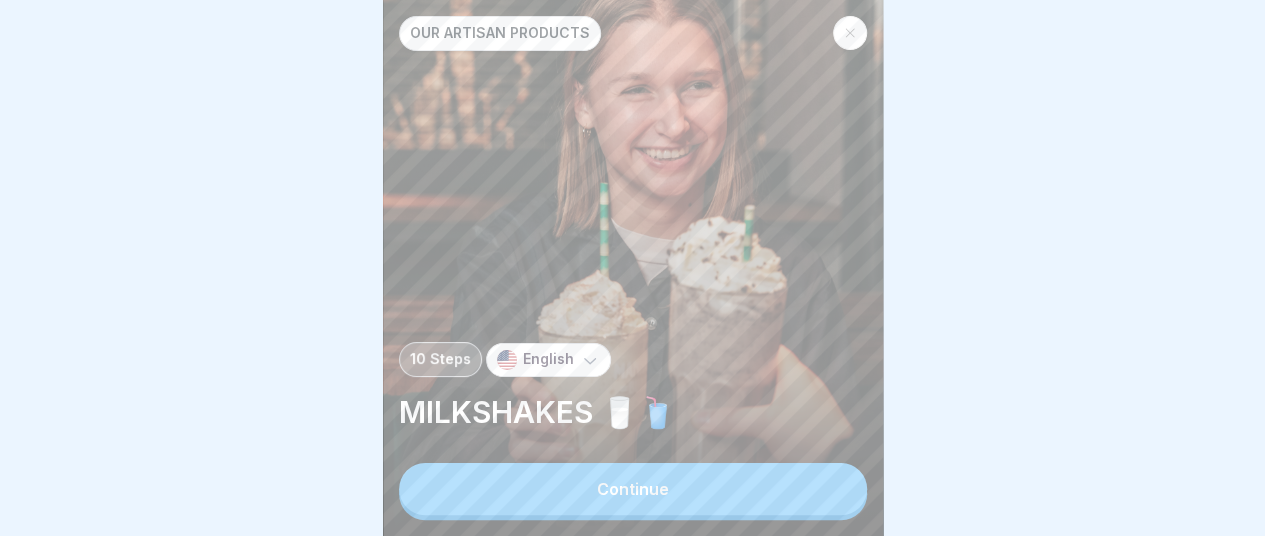click on "Continue" at bounding box center (633, 489) 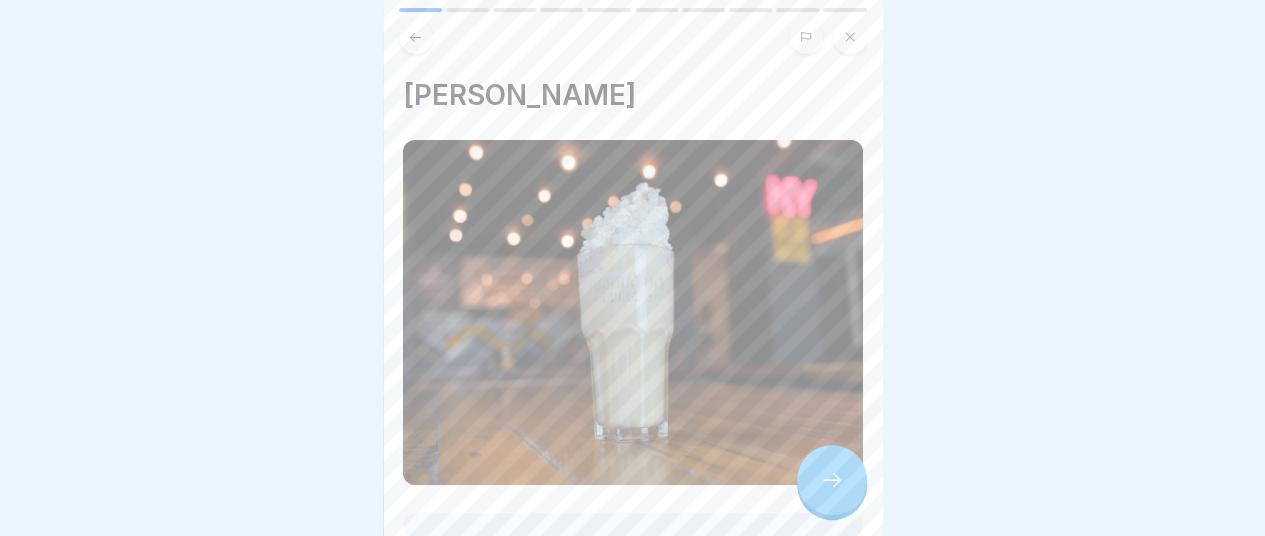 click 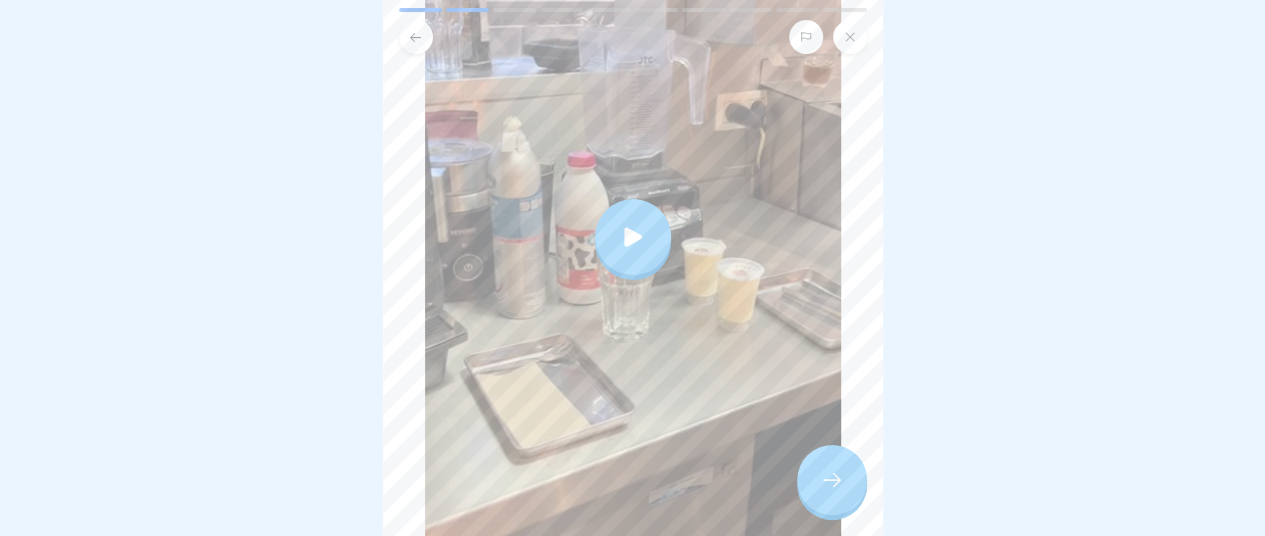 scroll, scrollTop: 334, scrollLeft: 0, axis: vertical 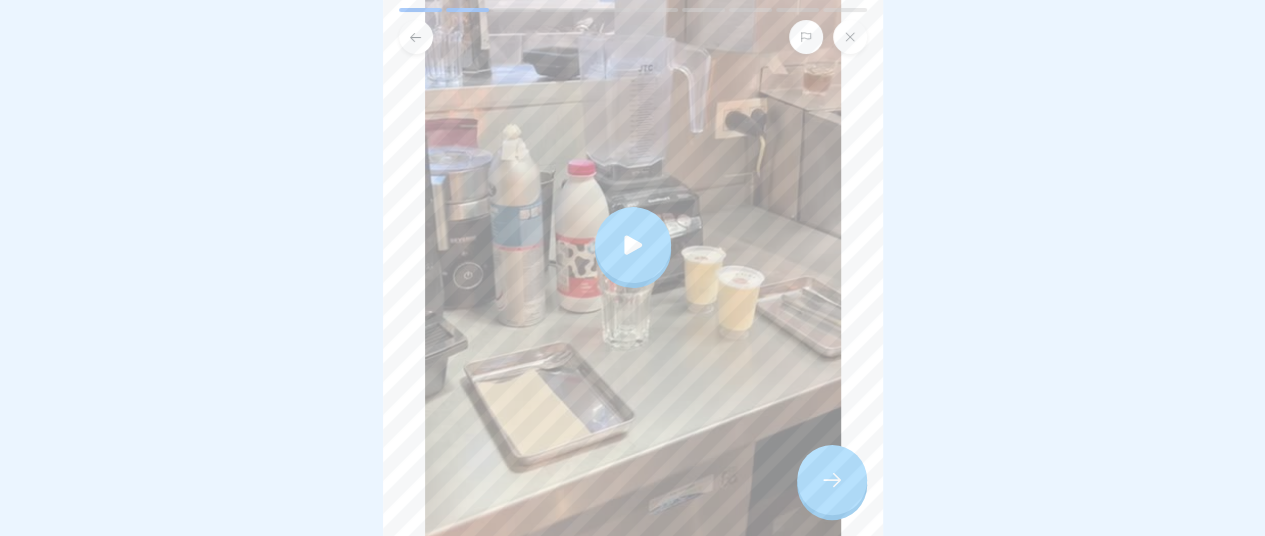 click at bounding box center (633, 245) 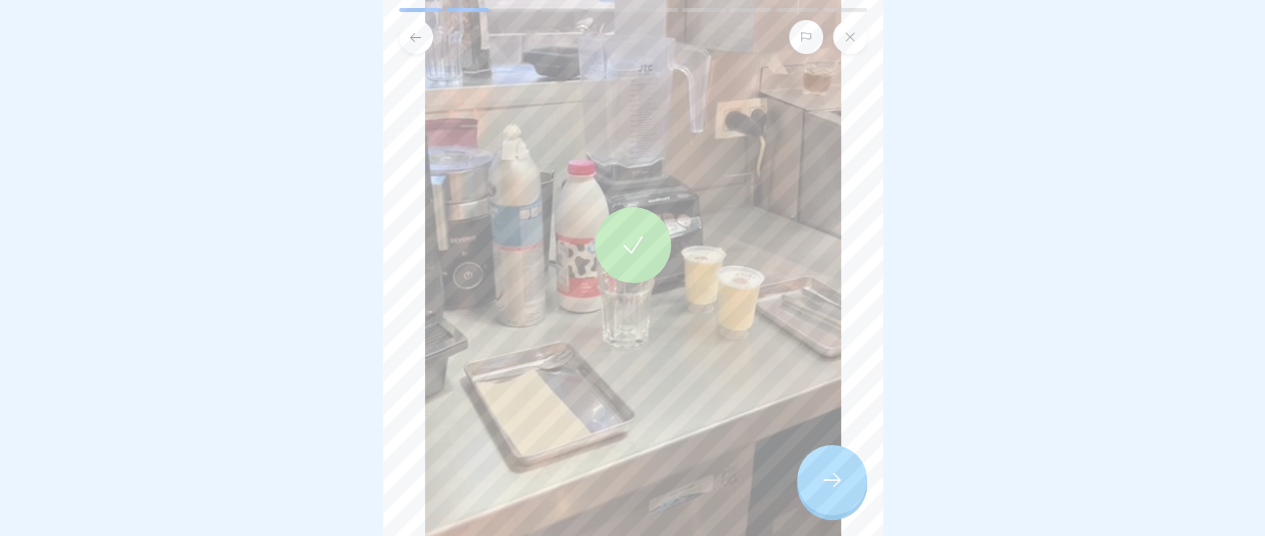 click at bounding box center [832, 480] 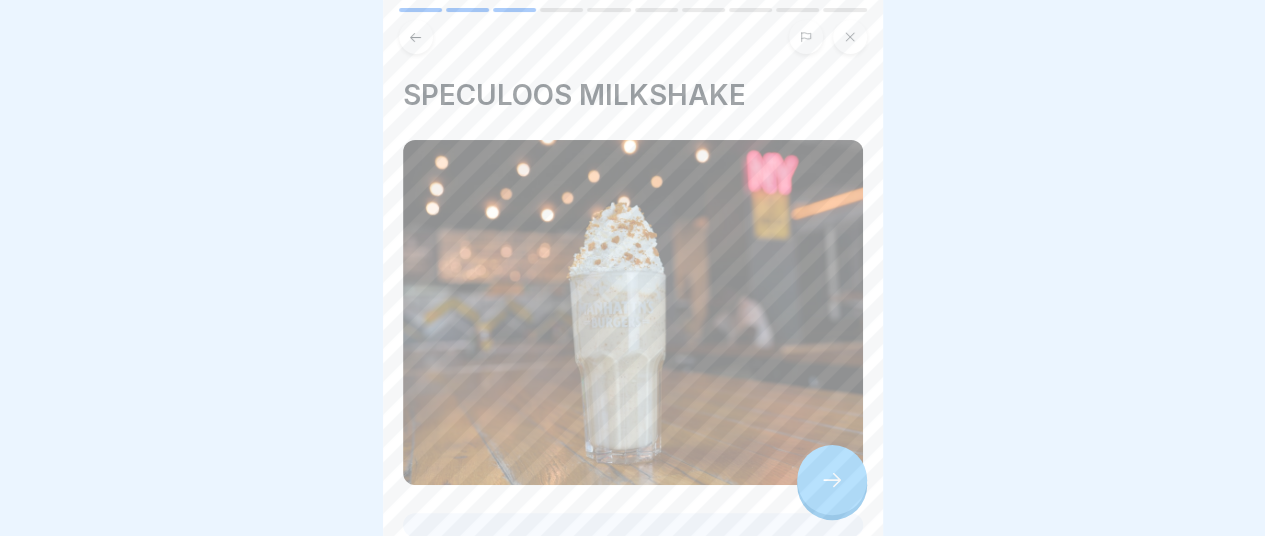 click at bounding box center [832, 480] 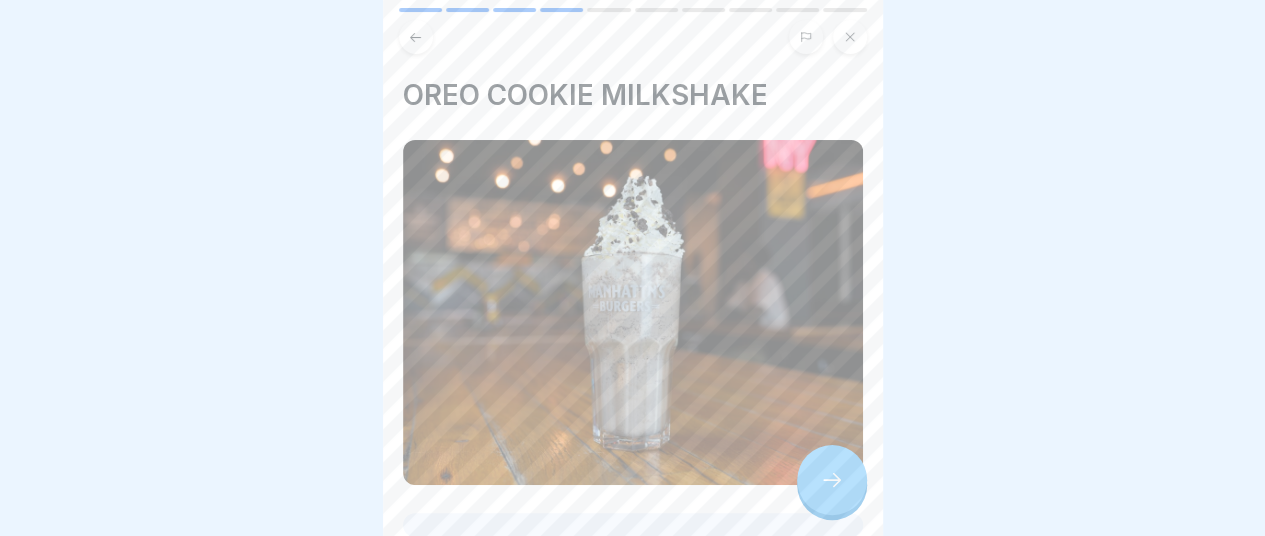 click at bounding box center [832, 480] 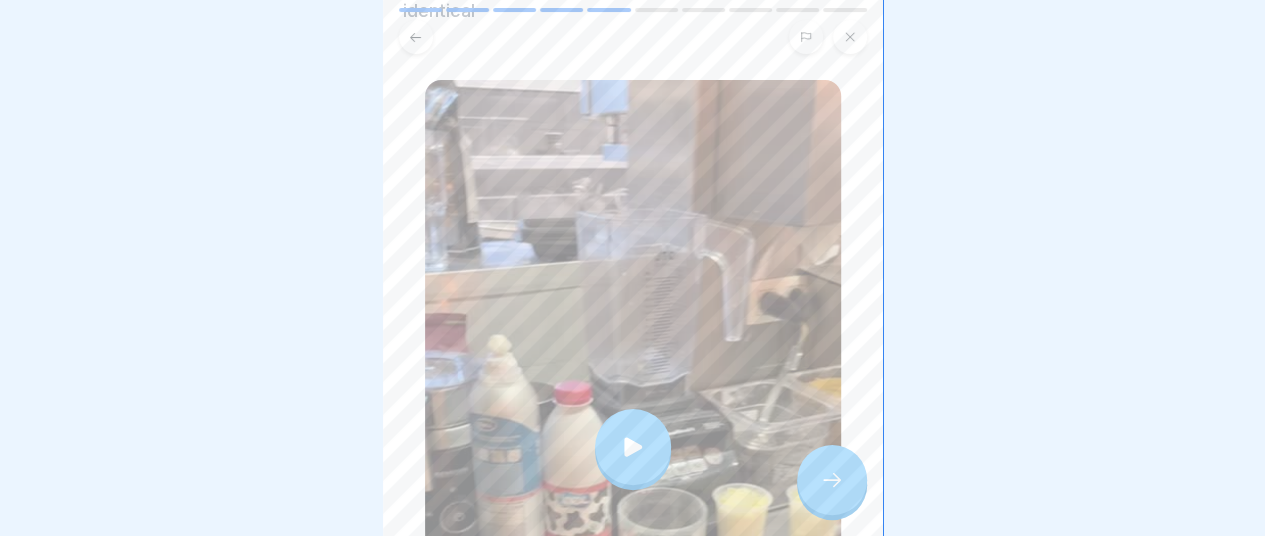 scroll, scrollTop: 194, scrollLeft: 0, axis: vertical 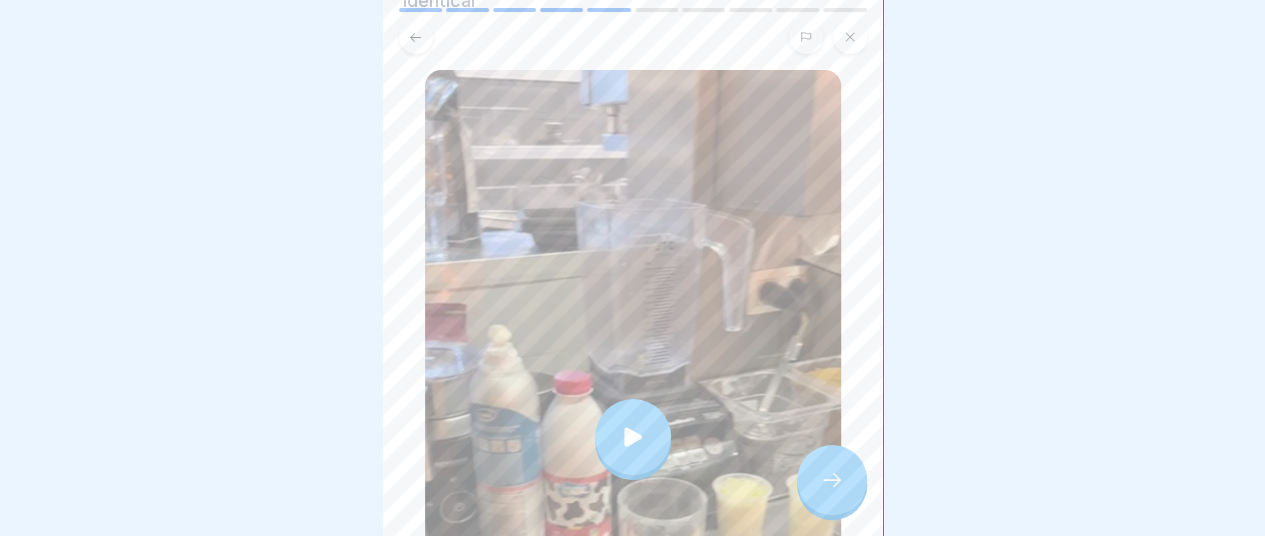 click at bounding box center (633, 437) 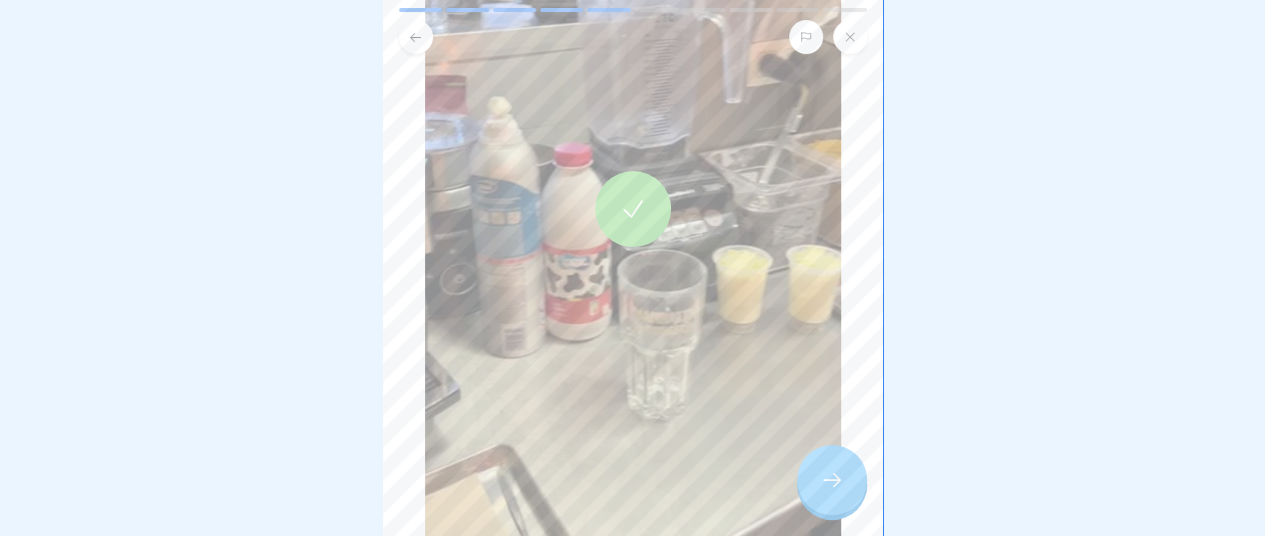 scroll, scrollTop: 446, scrollLeft: 0, axis: vertical 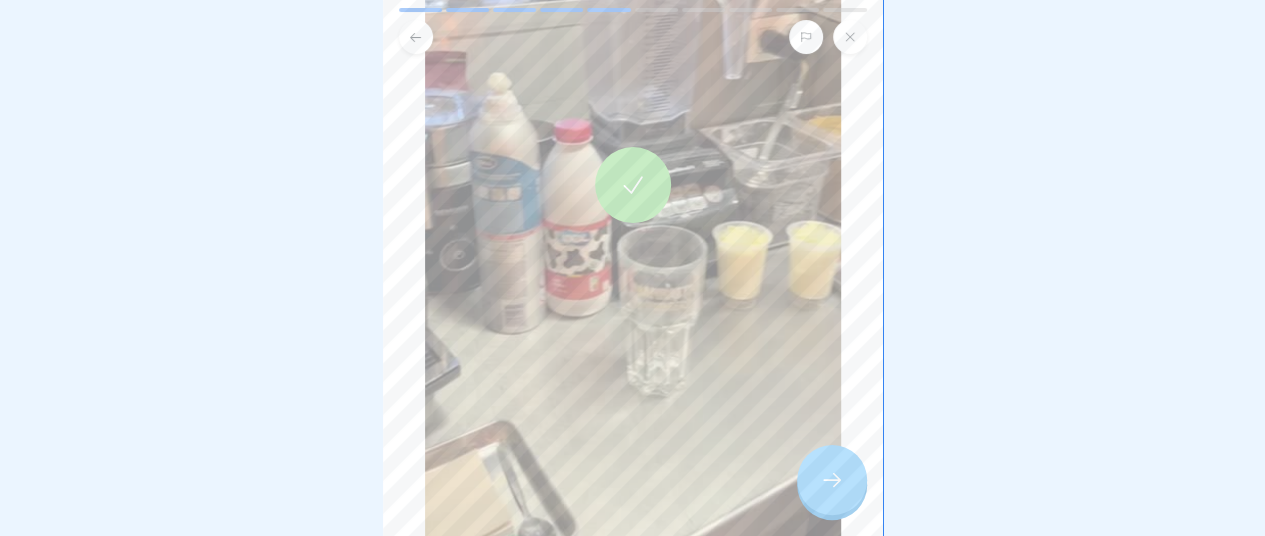 click at bounding box center [832, 480] 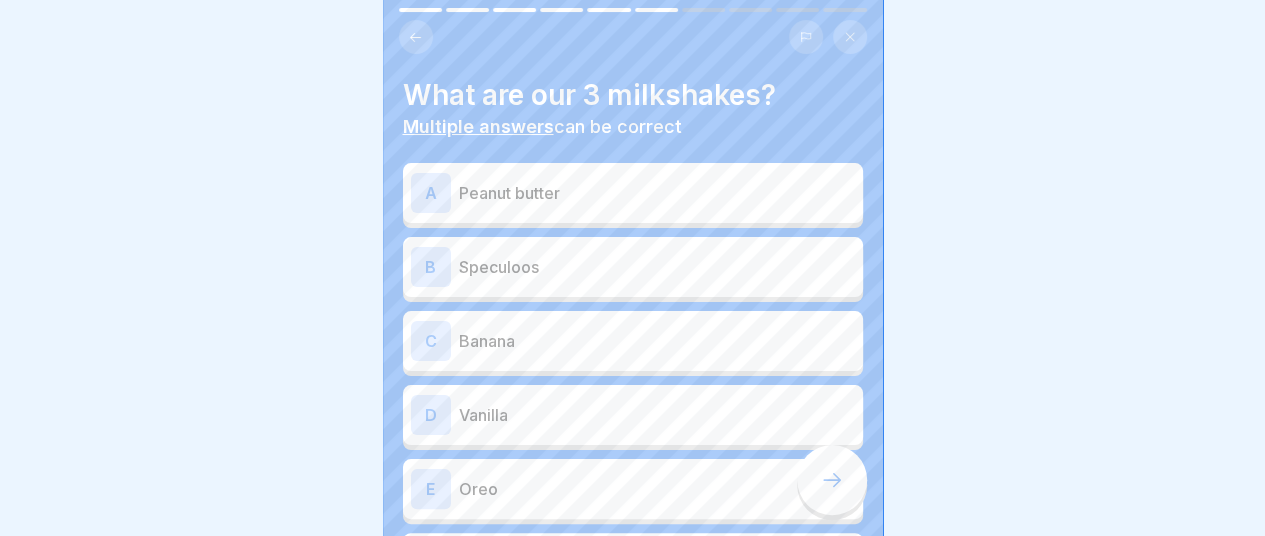 click on "B Speculoos" at bounding box center [633, 267] 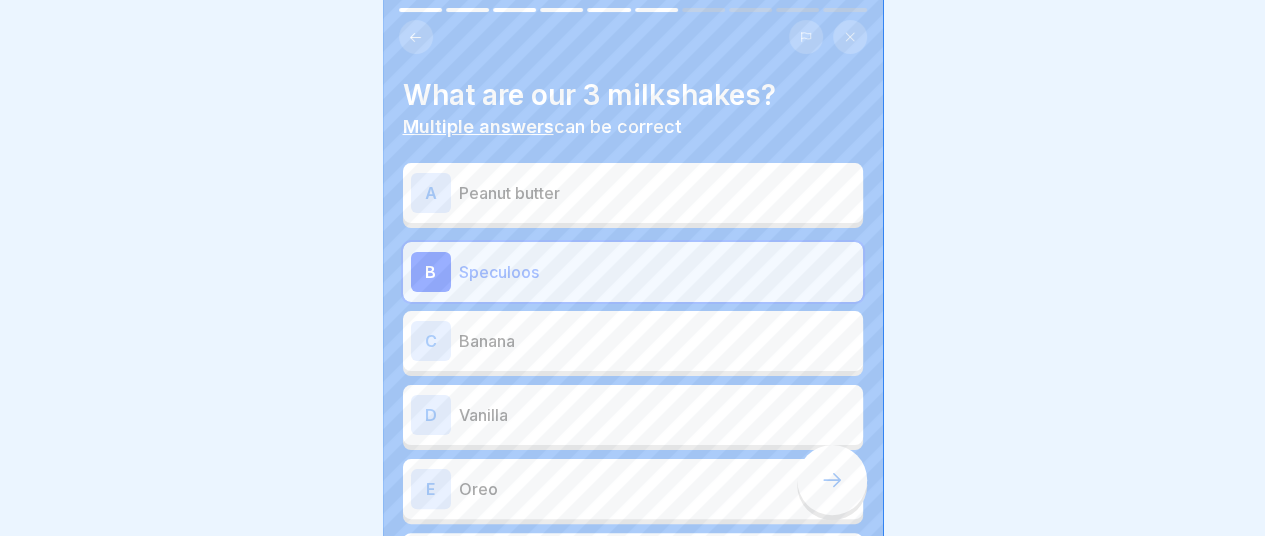 click on "Vanilla" at bounding box center (657, 415) 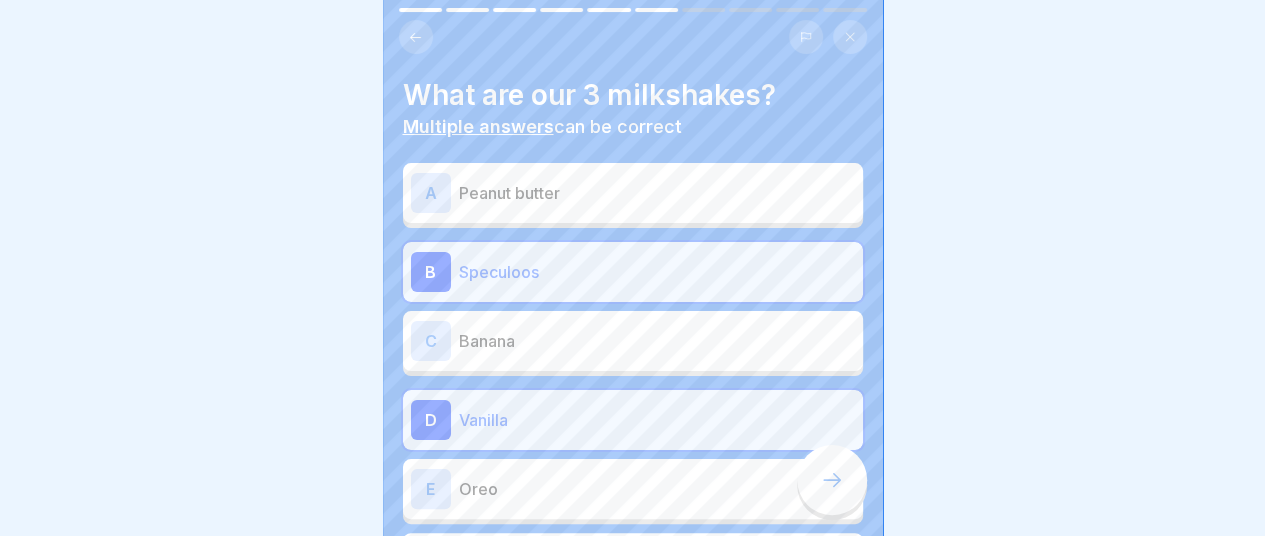 click on "Oreo" at bounding box center [657, 489] 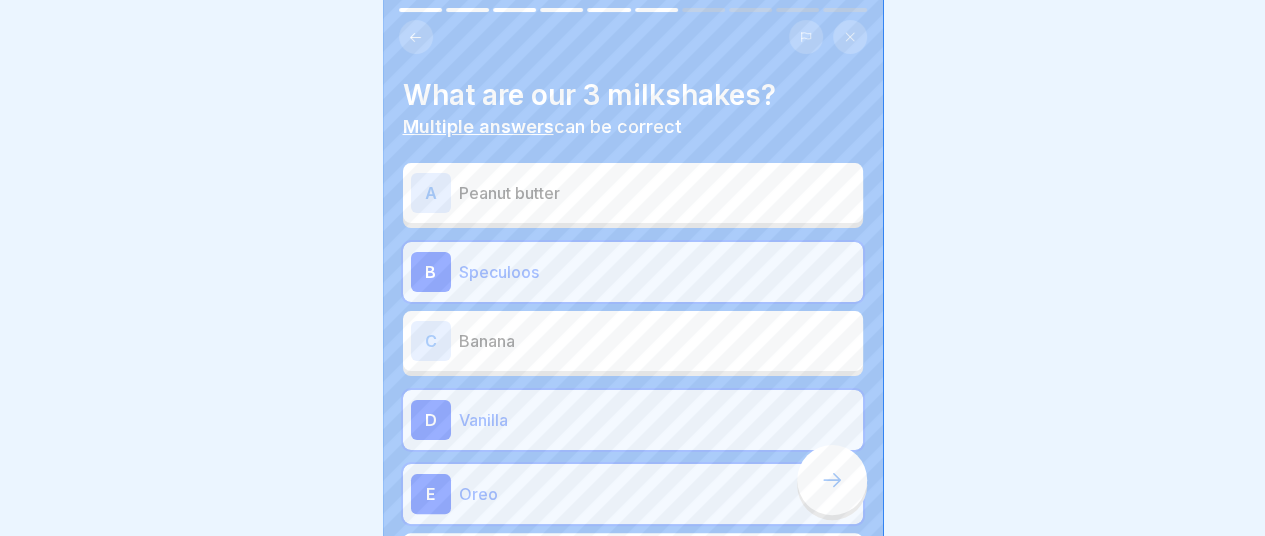 click at bounding box center [832, 480] 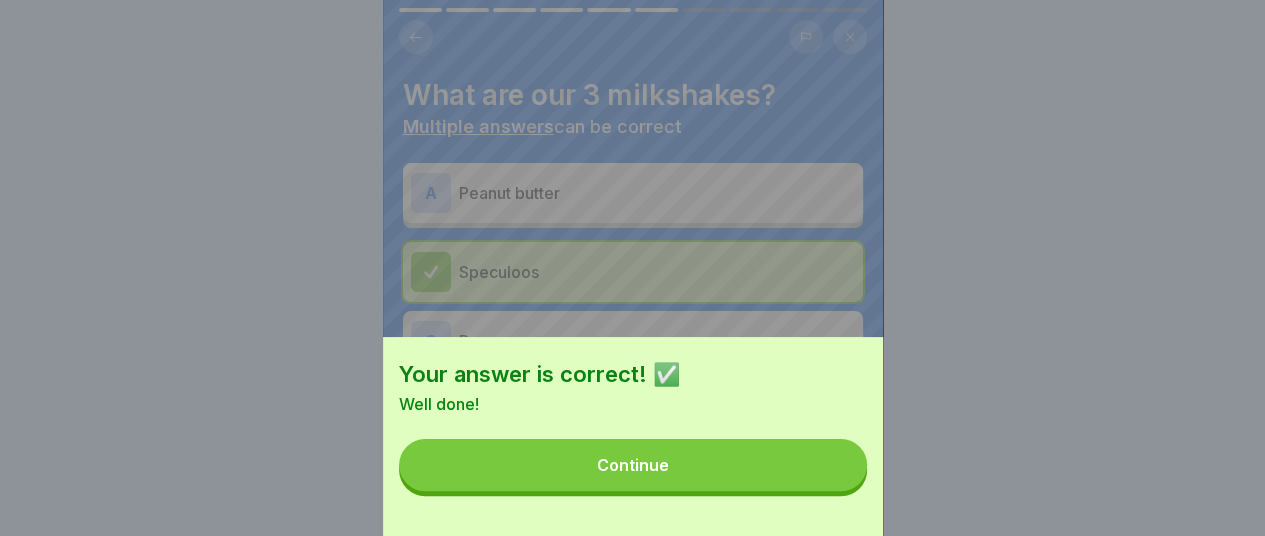 click on "Continue" at bounding box center [633, 465] 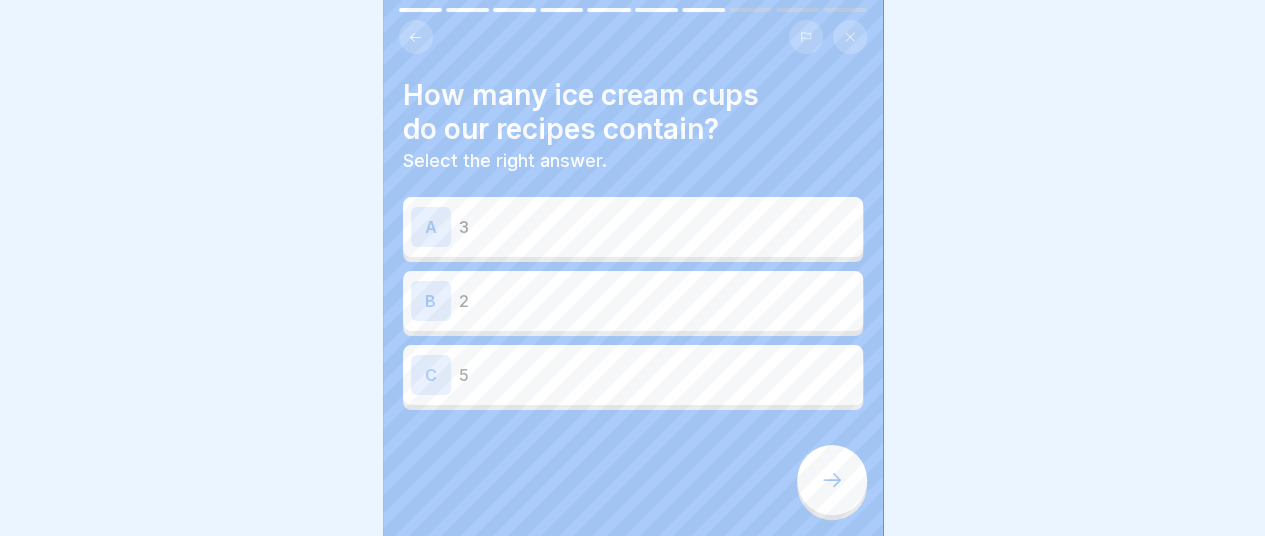 click on "2" at bounding box center [657, 301] 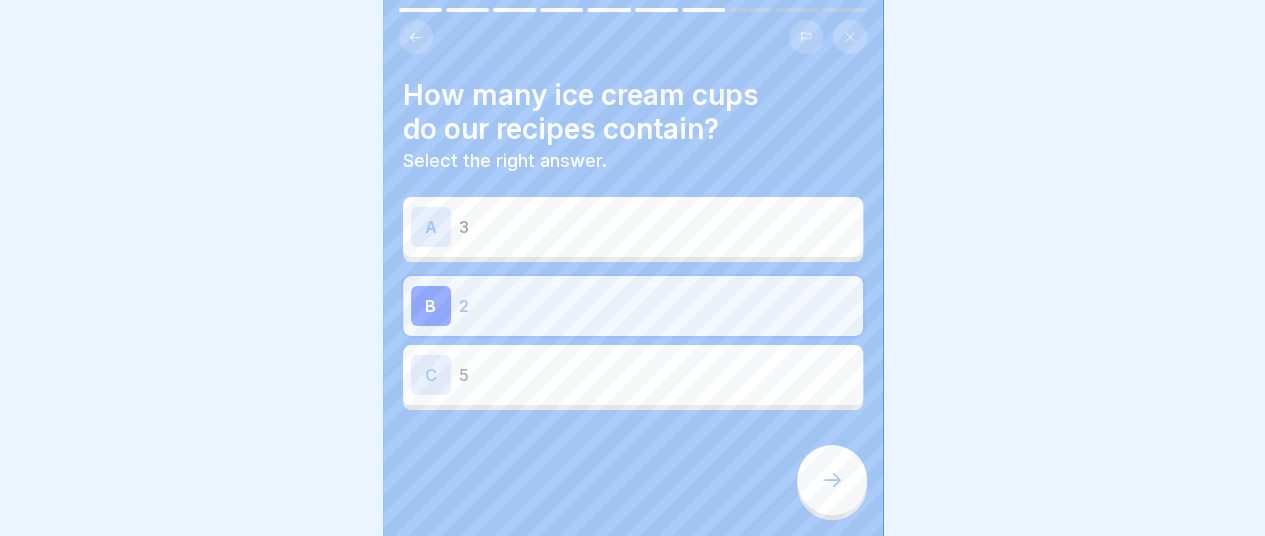 click 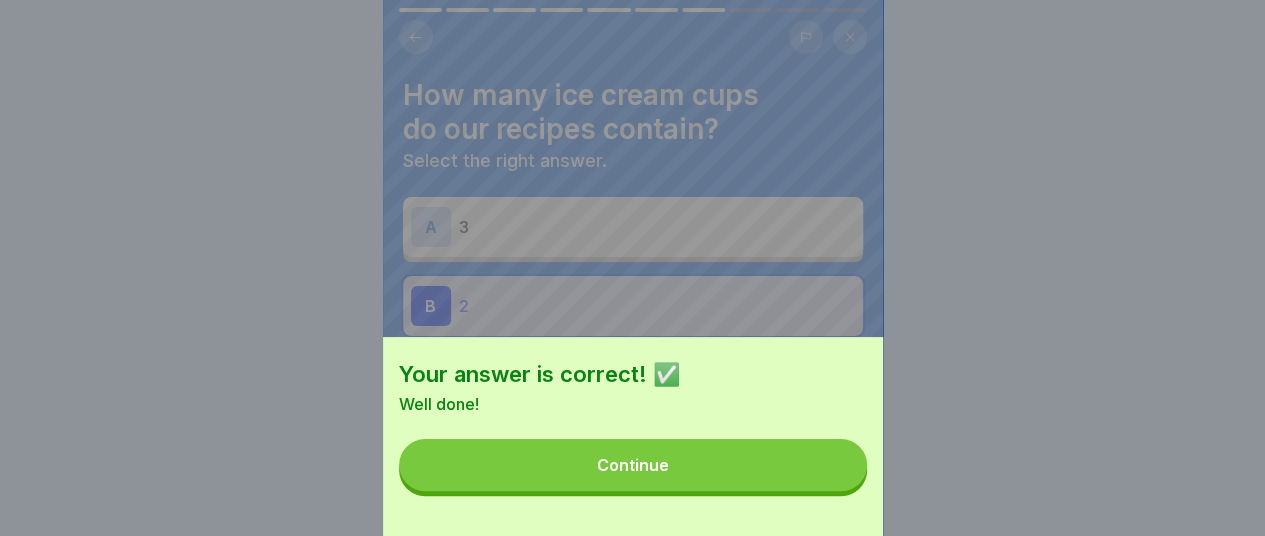 click on "Continue" at bounding box center (633, 465) 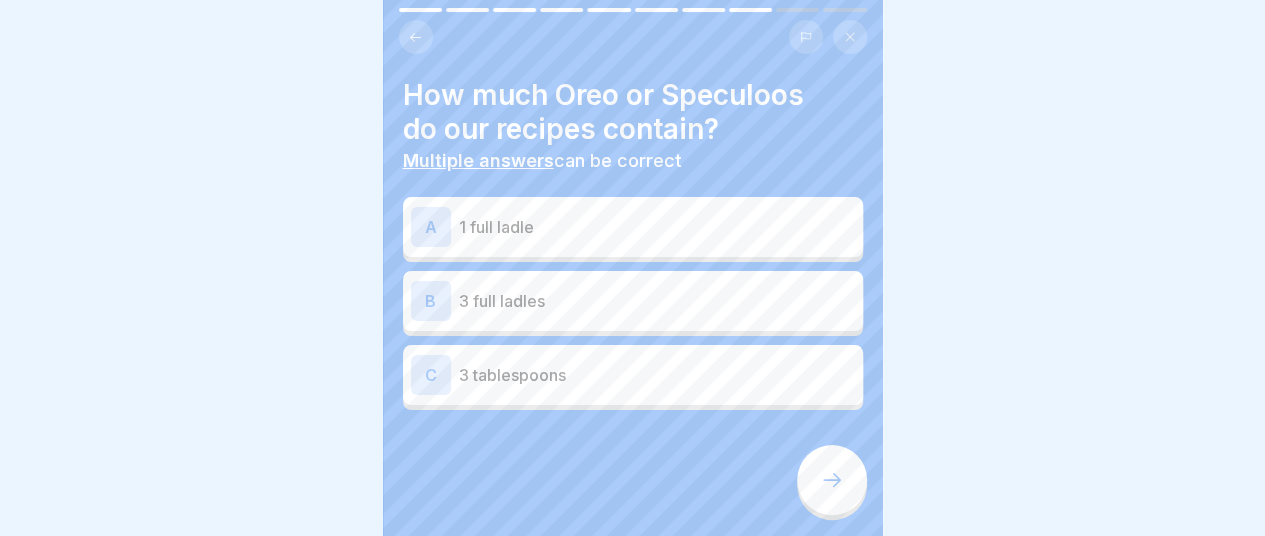 click on "3 full ladles" at bounding box center (657, 301) 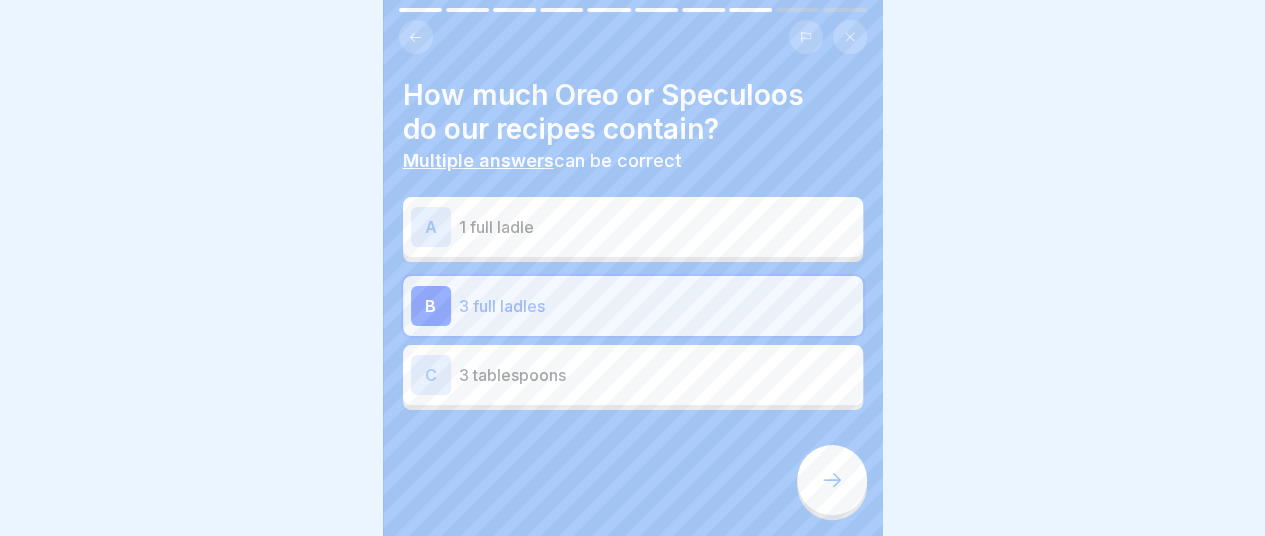 click 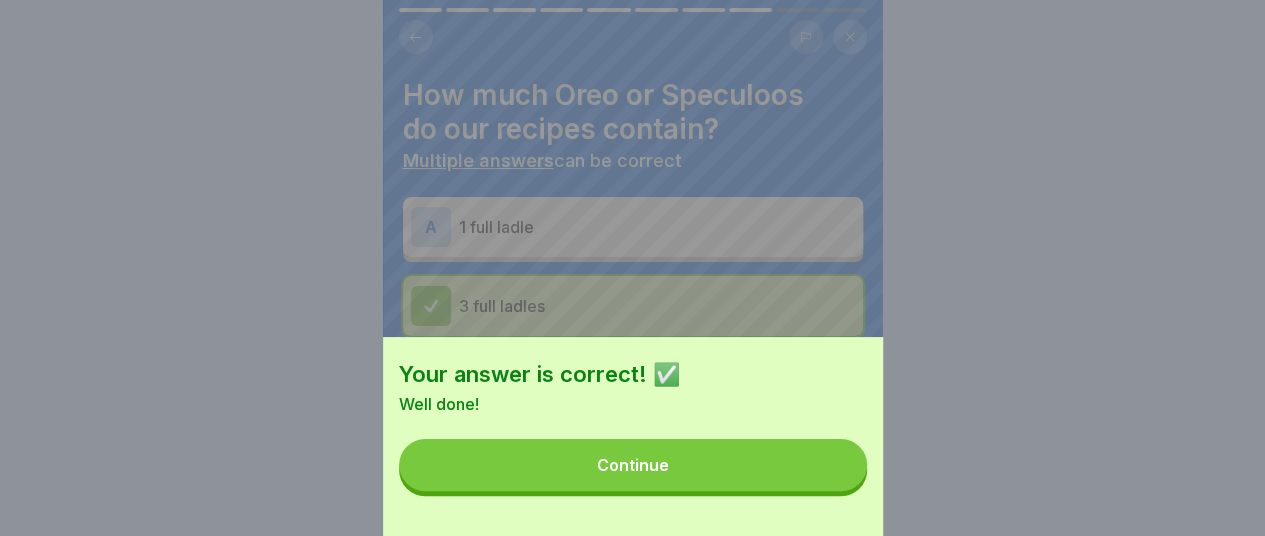 click on "Continue" at bounding box center (633, 465) 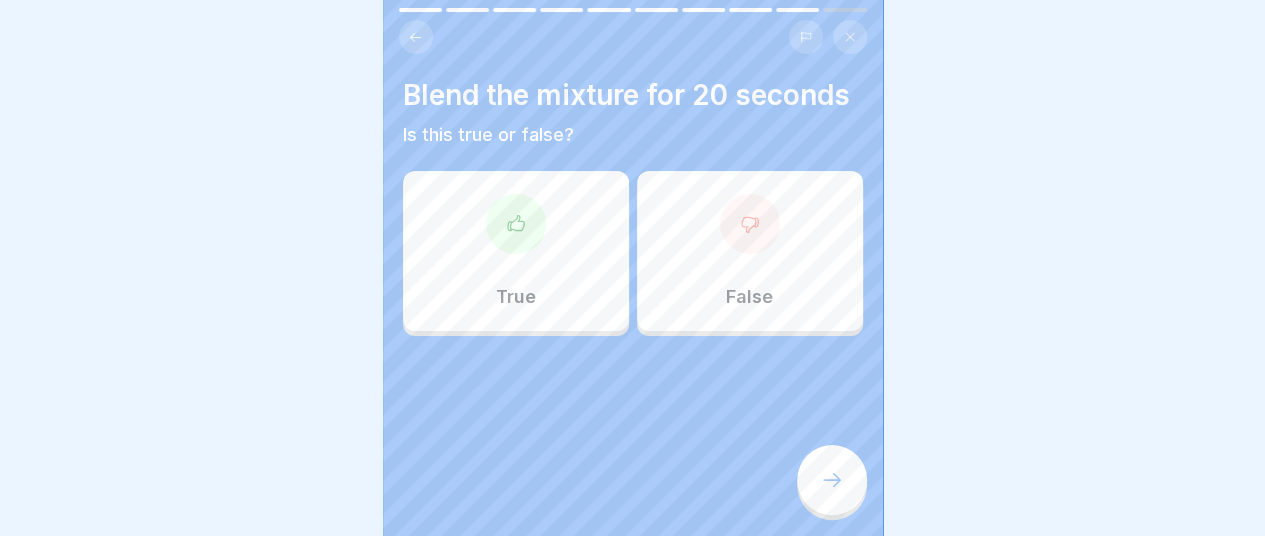 click on "True" at bounding box center [516, 251] 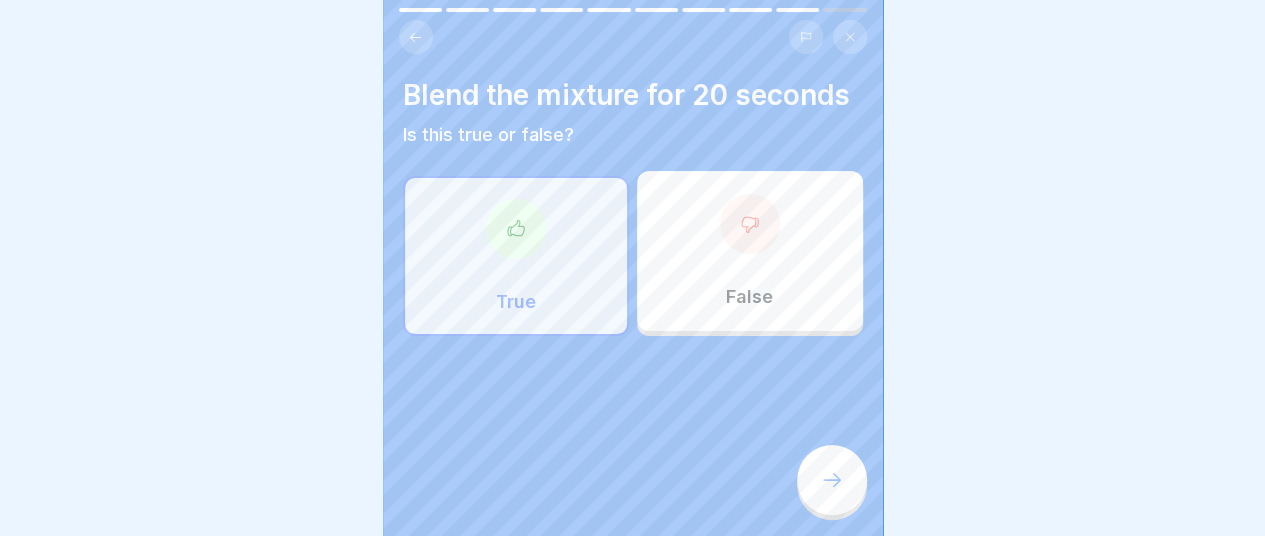 click at bounding box center [832, 480] 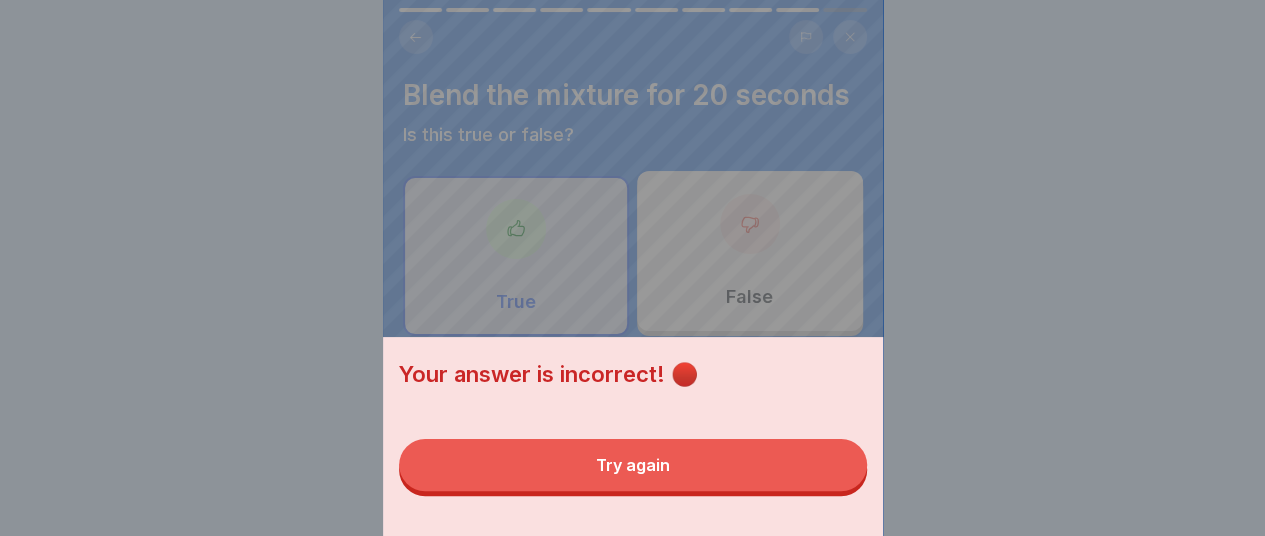 drag, startPoint x: 804, startPoint y: 487, endPoint x: 757, endPoint y: 413, distance: 87.66413 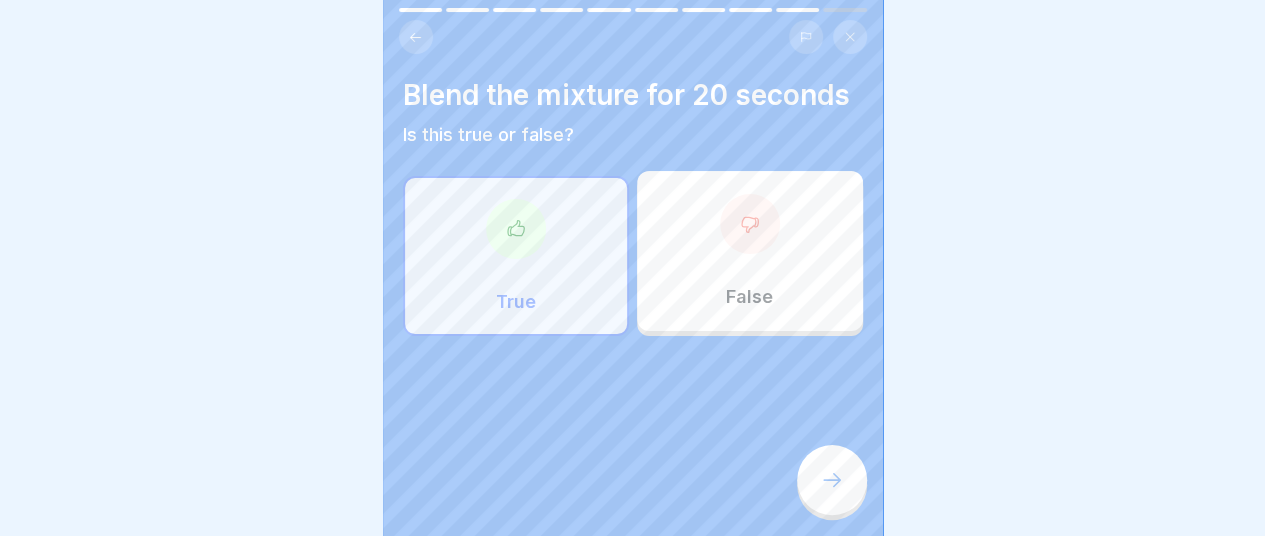 click at bounding box center (832, 480) 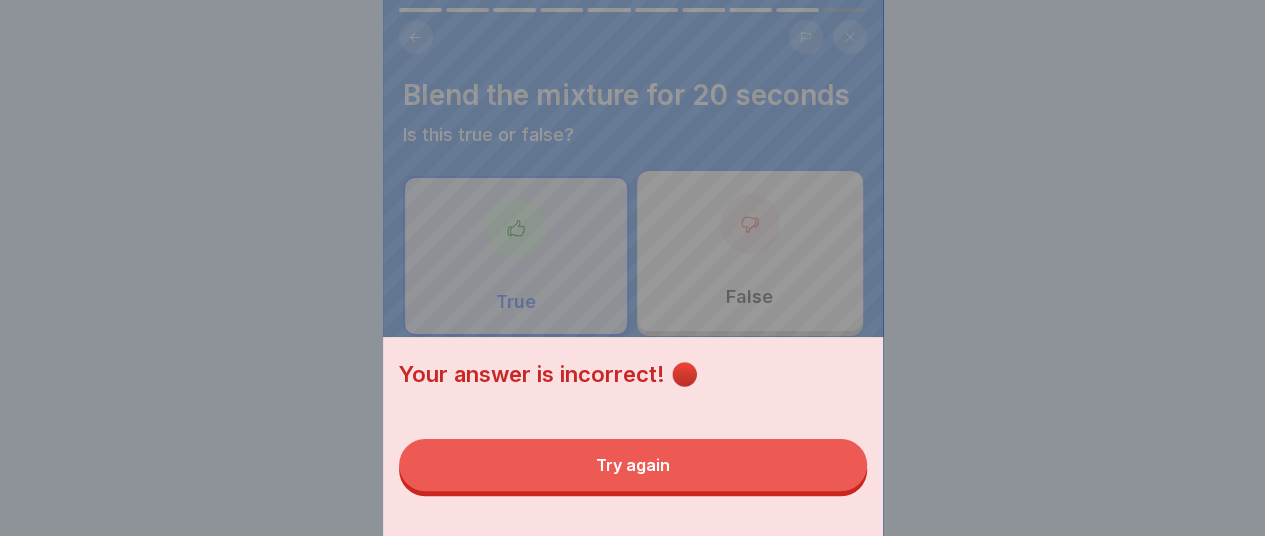 drag, startPoint x: 817, startPoint y: 491, endPoint x: 743, endPoint y: 431, distance: 95.26804 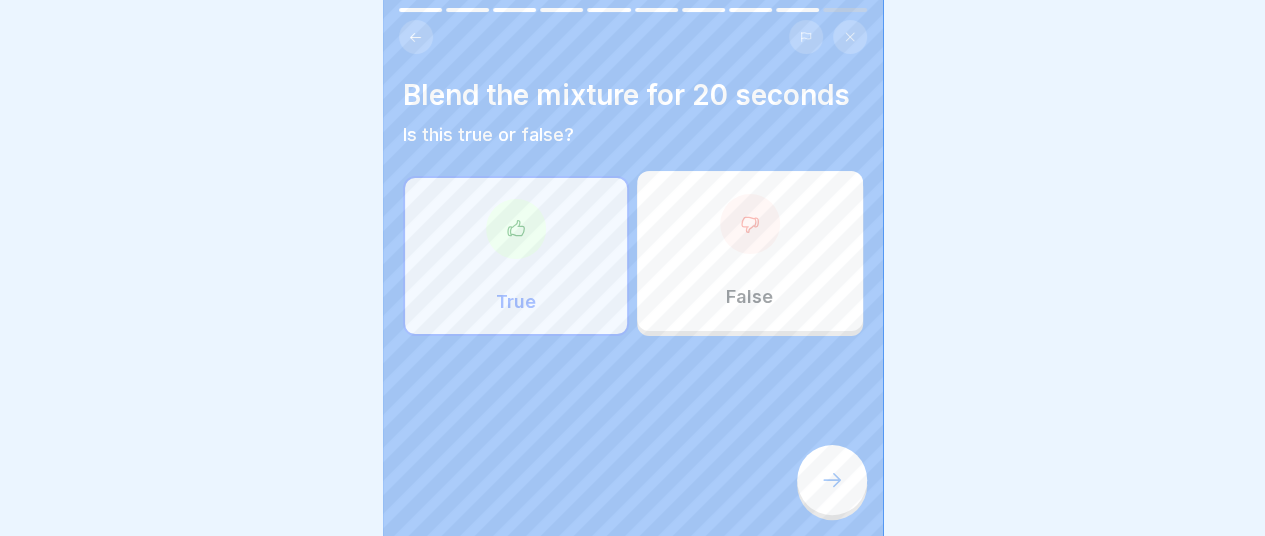 click on "False" at bounding box center [750, 251] 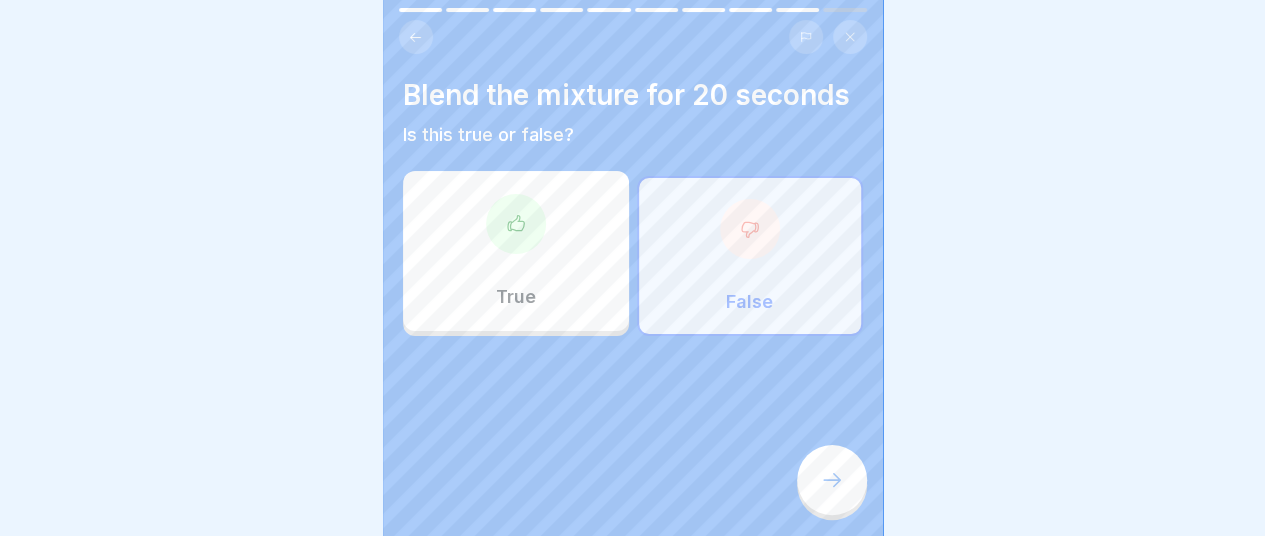 click at bounding box center (832, 480) 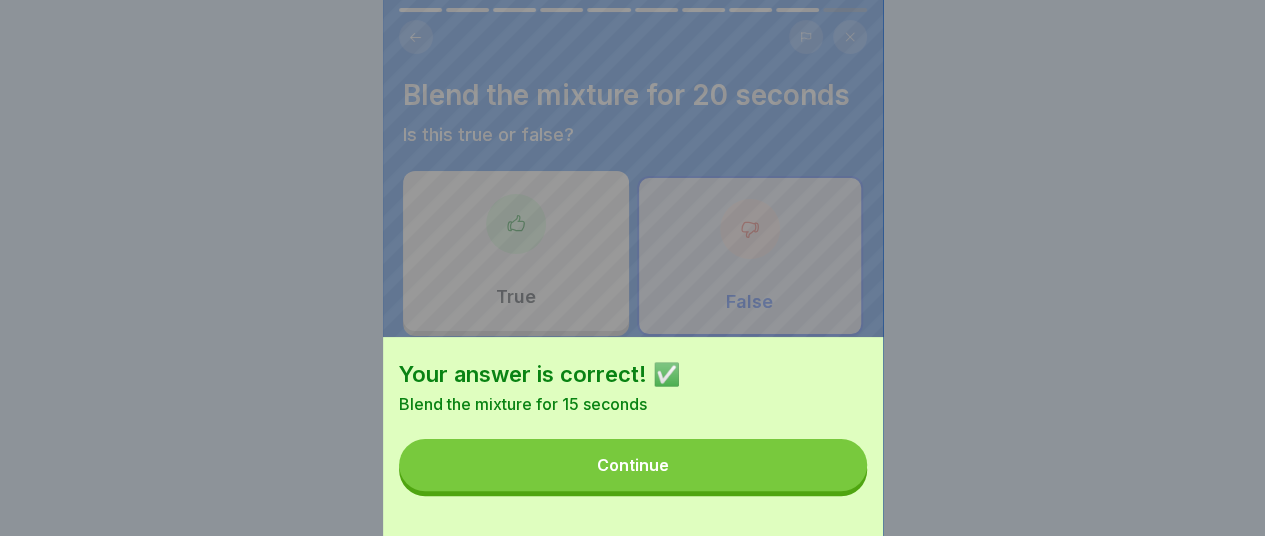 click on "Continue" at bounding box center [633, 465] 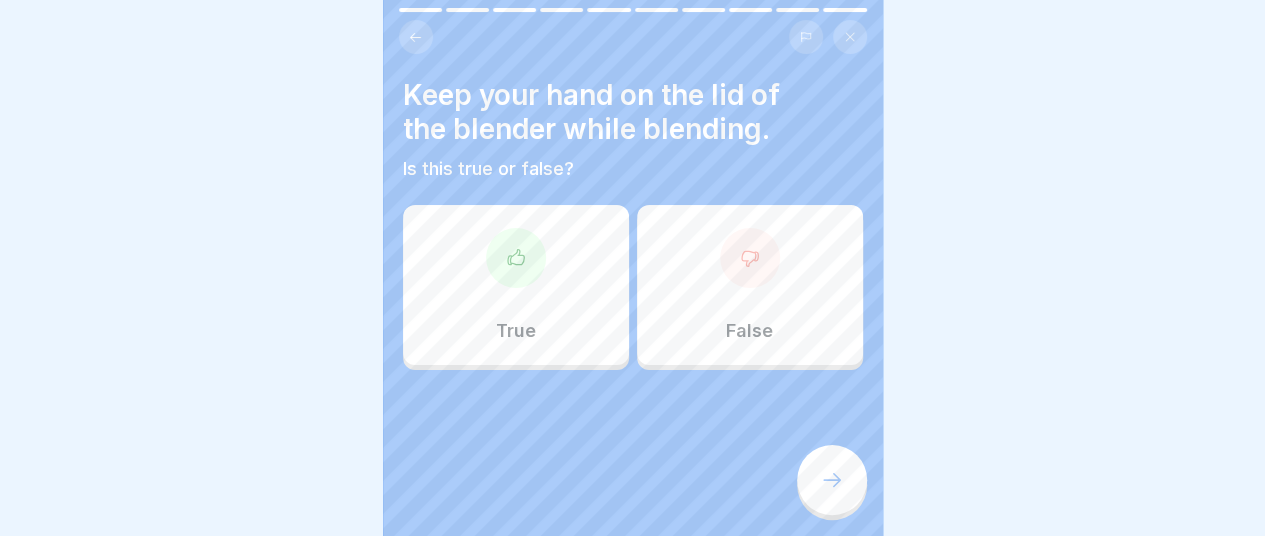 click on "True" at bounding box center (516, 285) 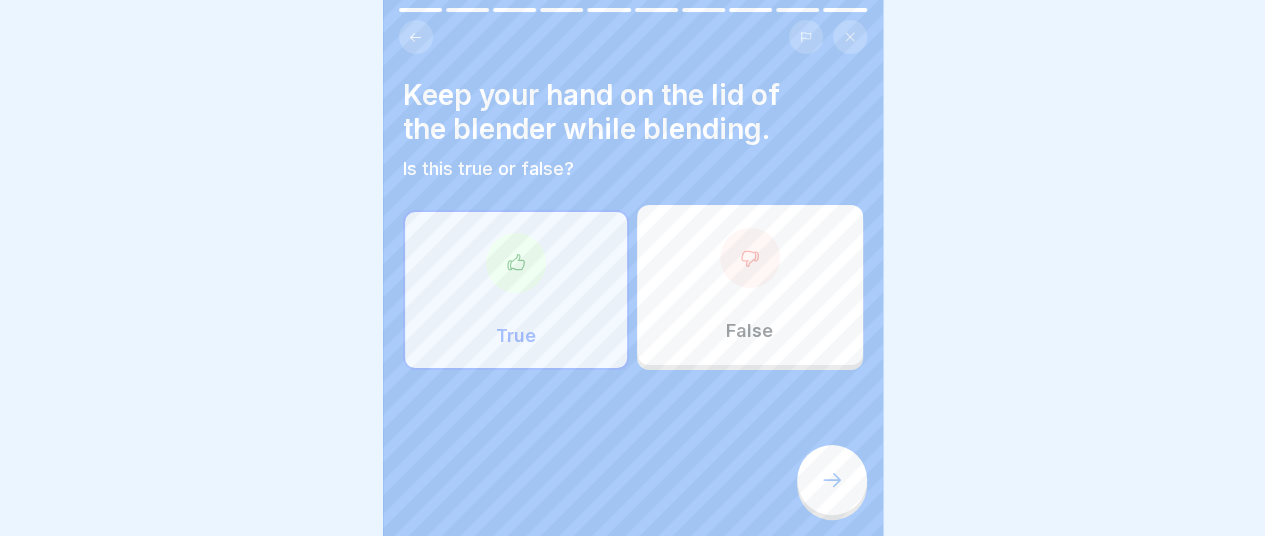 click at bounding box center [832, 480] 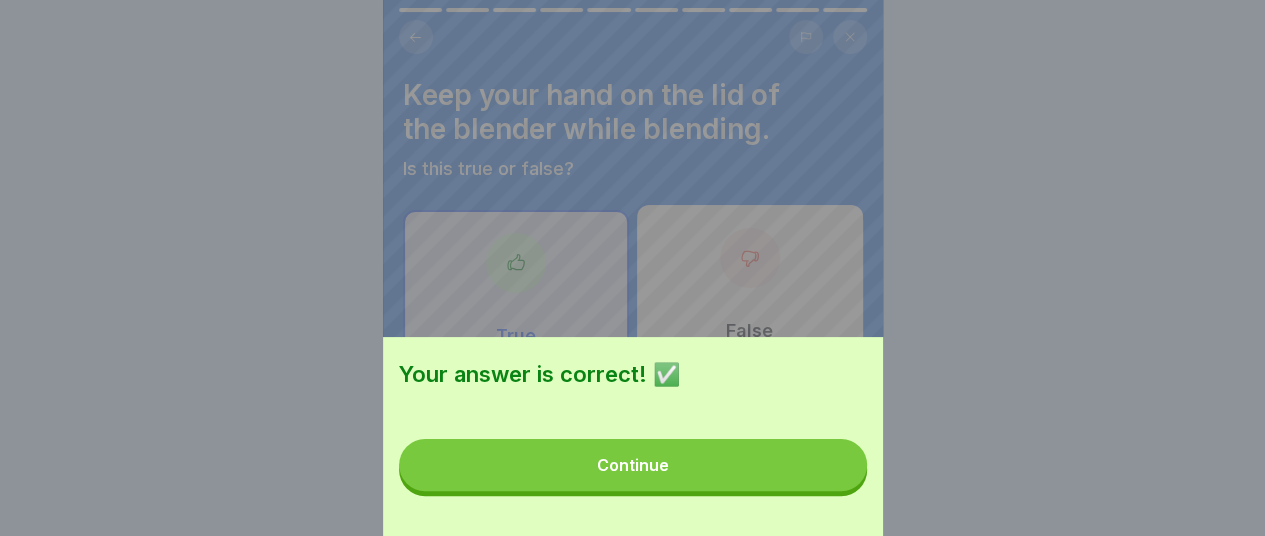 click on "Continue" at bounding box center (633, 465) 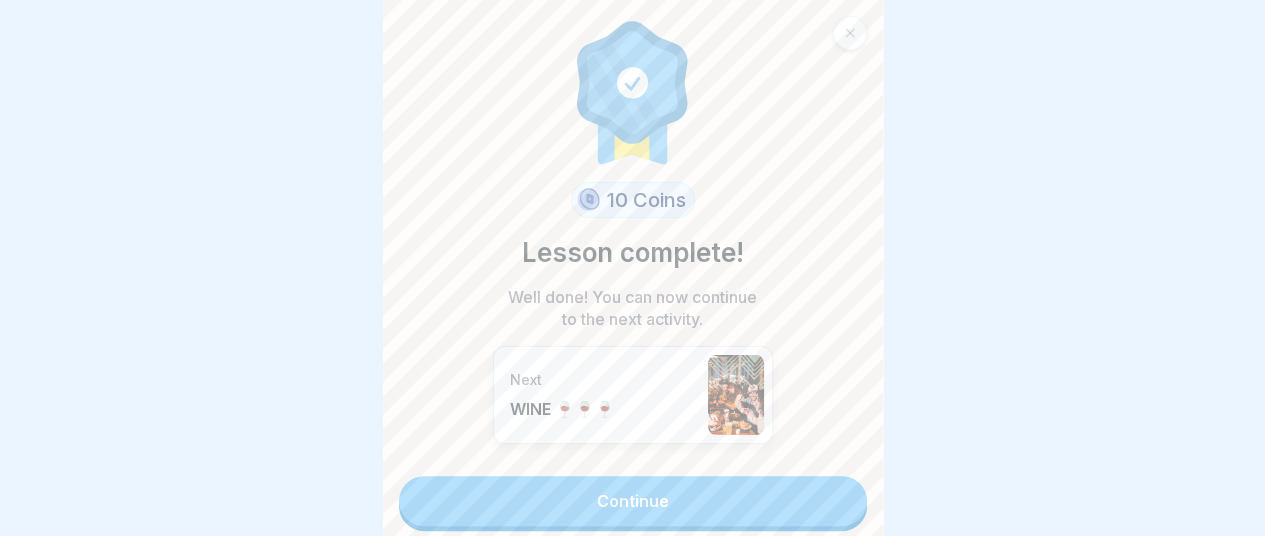 click on "Continue" at bounding box center [633, 501] 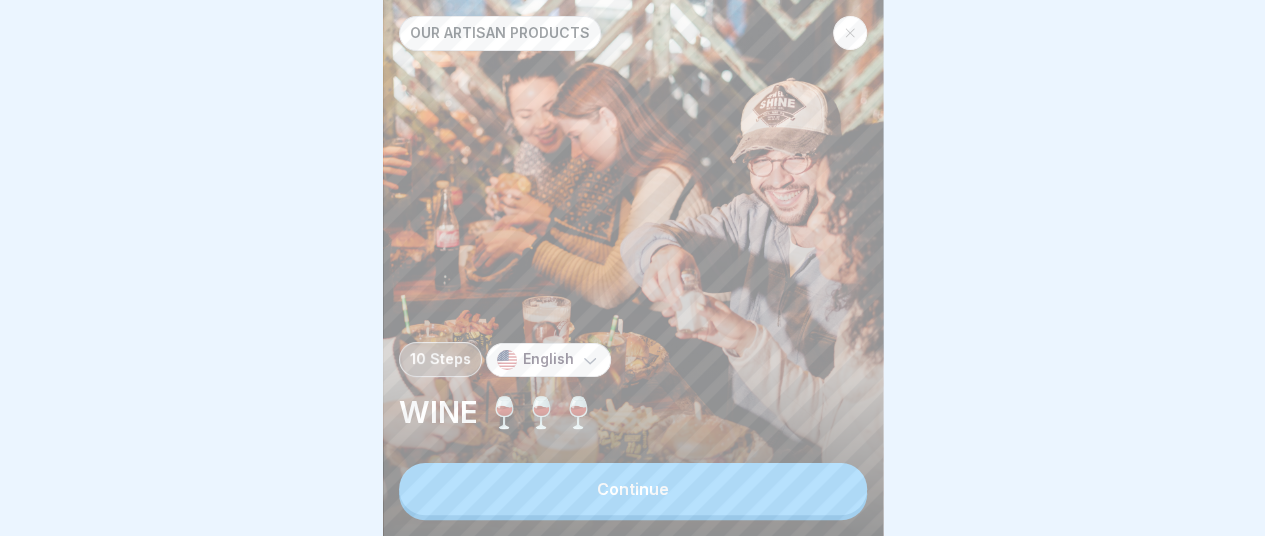 click on "Continue" at bounding box center [633, 489] 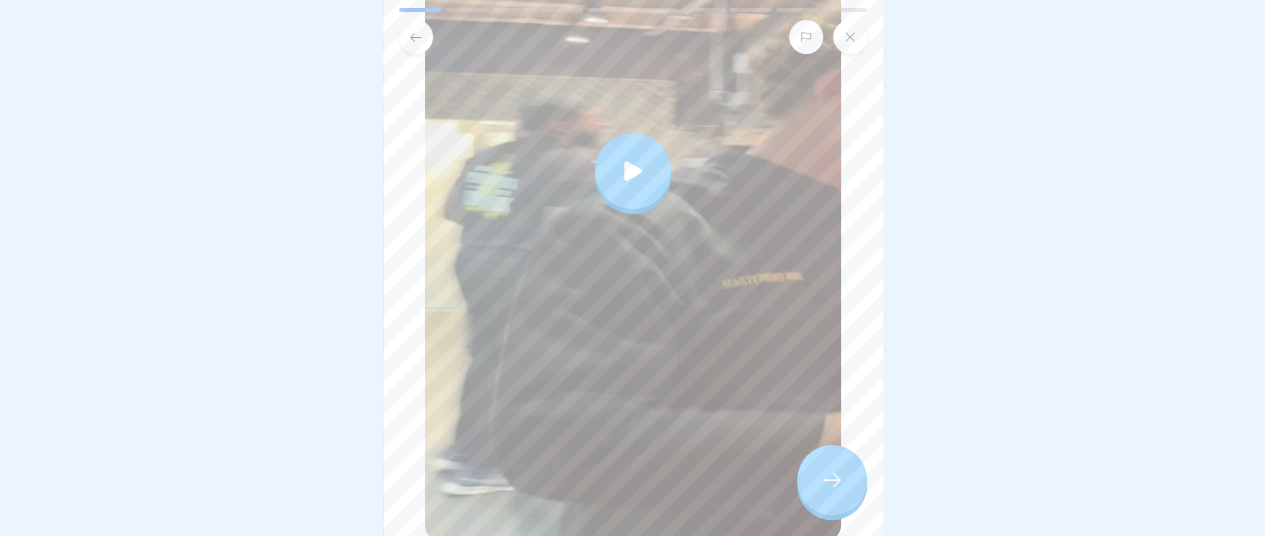 scroll, scrollTop: 500, scrollLeft: 0, axis: vertical 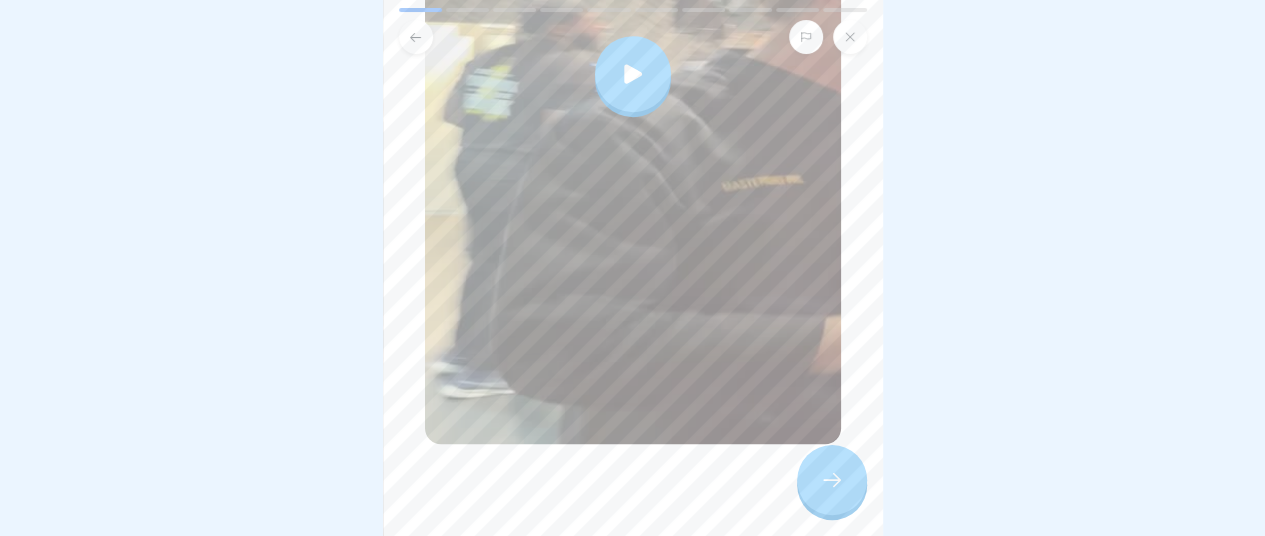click 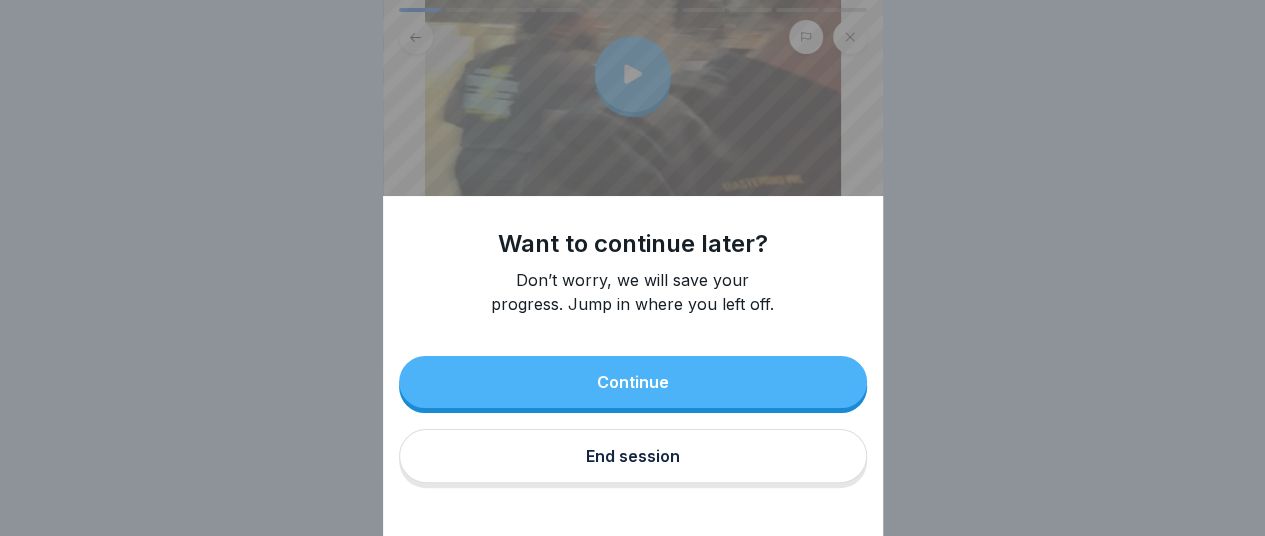 click on "End session" at bounding box center [633, 456] 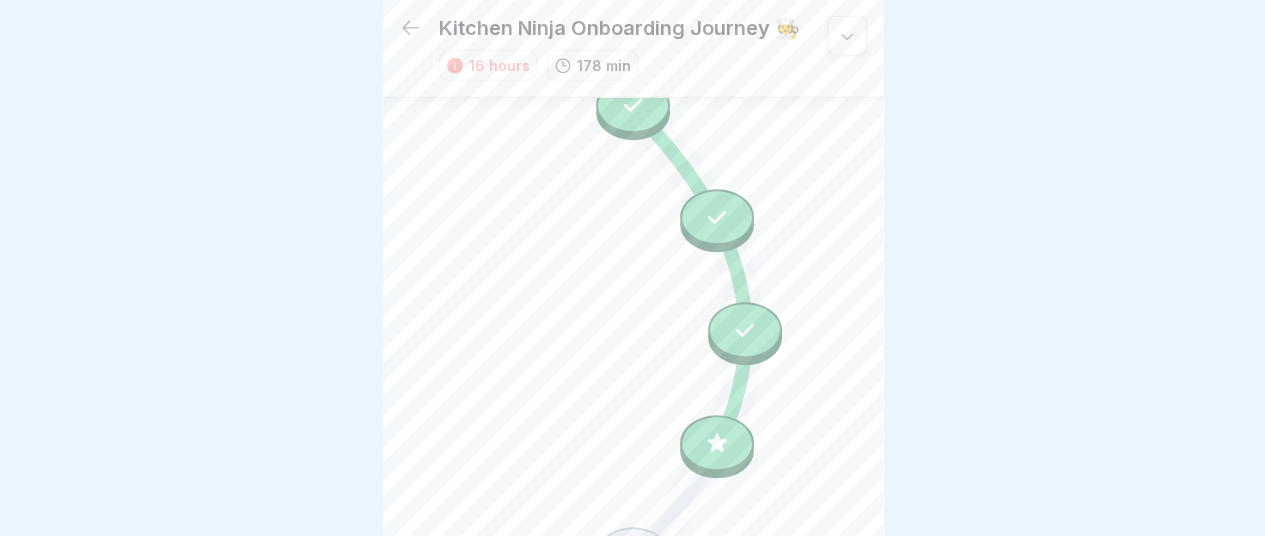 scroll, scrollTop: 2725, scrollLeft: 0, axis: vertical 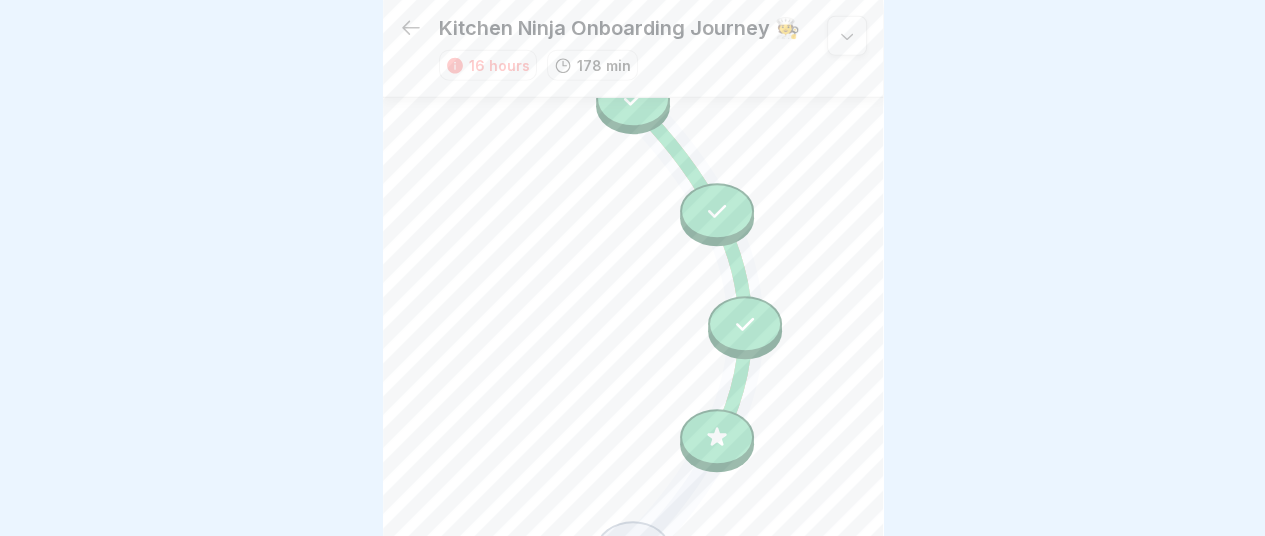 click 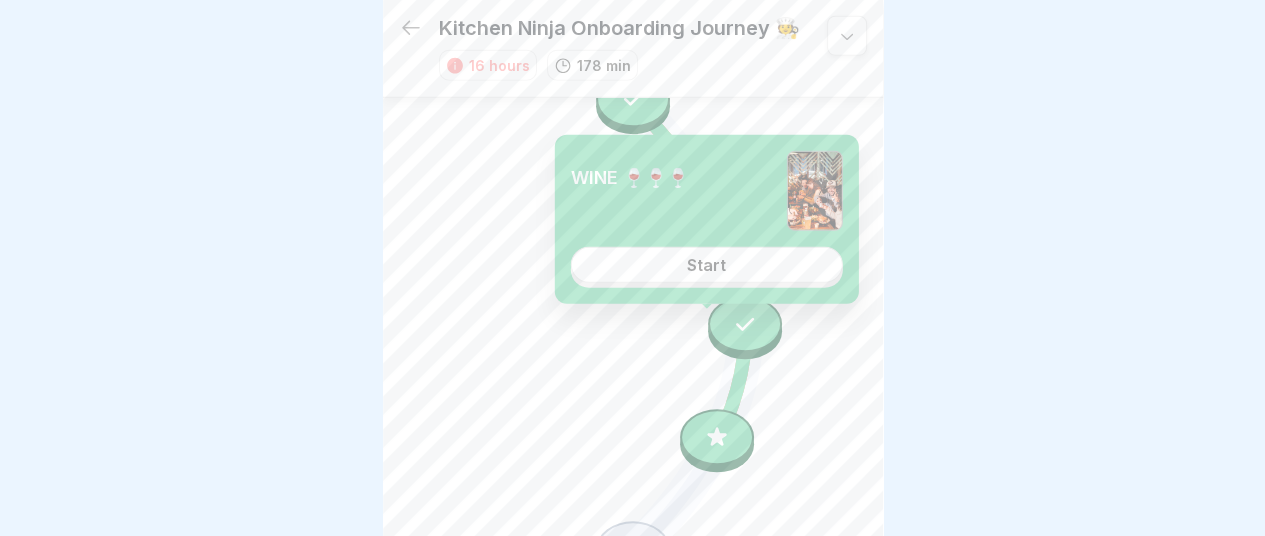 click on "Start" at bounding box center [707, 265] 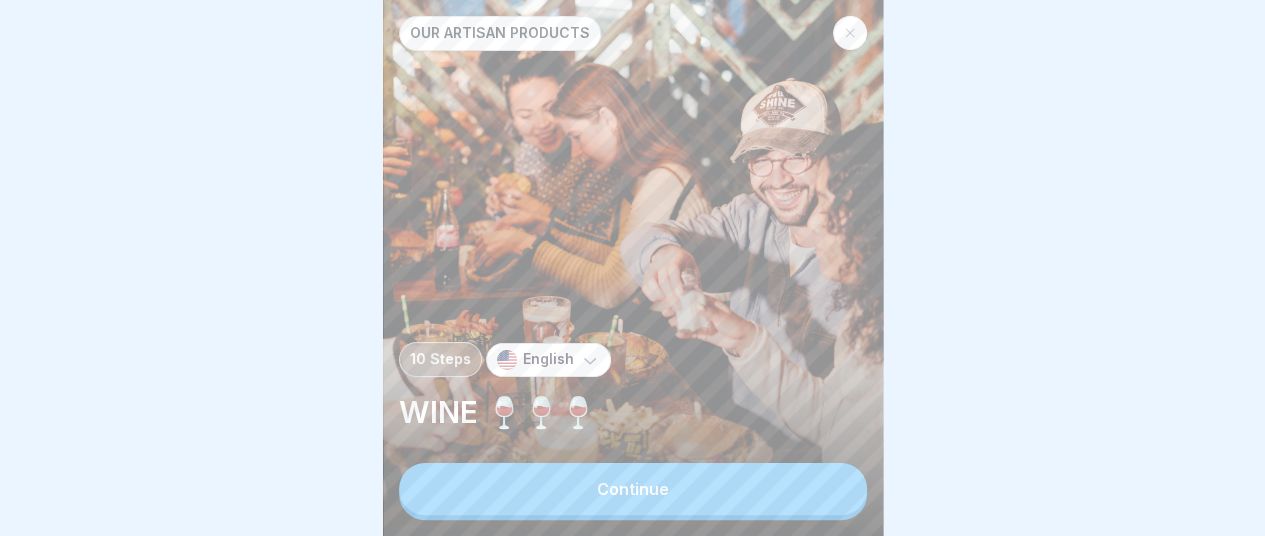 click on "Continue" at bounding box center [633, 489] 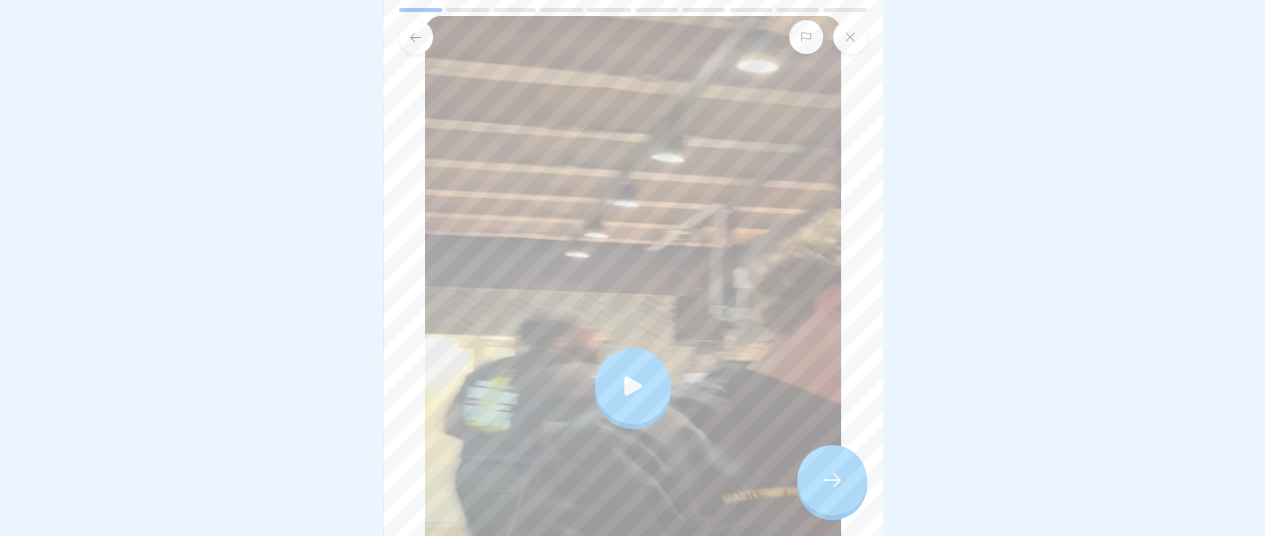 scroll, scrollTop: 200, scrollLeft: 0, axis: vertical 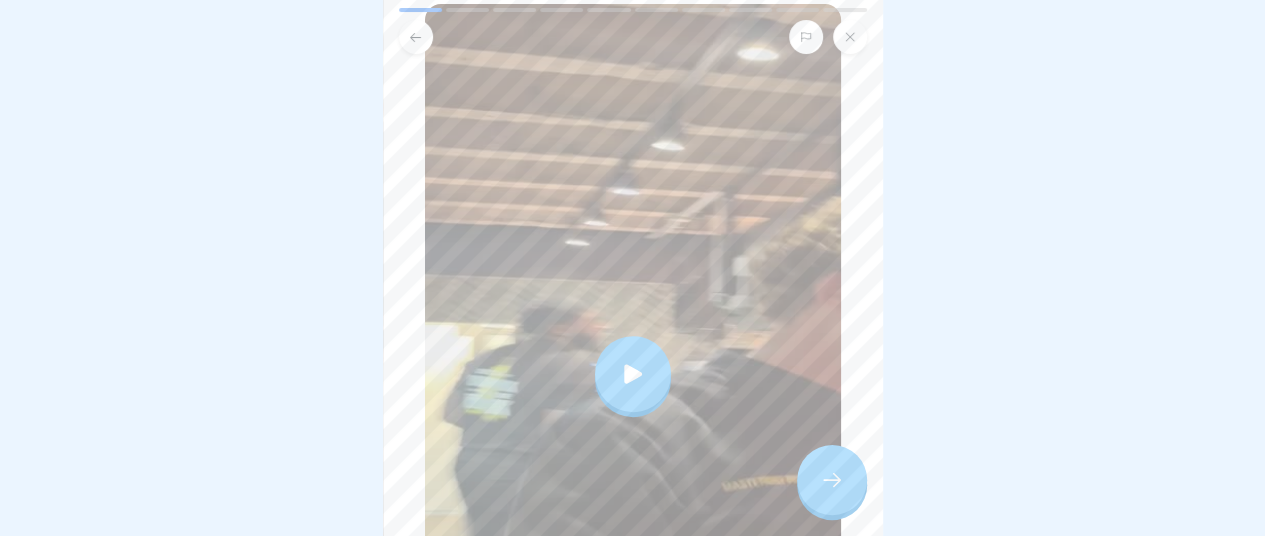 click at bounding box center (633, 374) 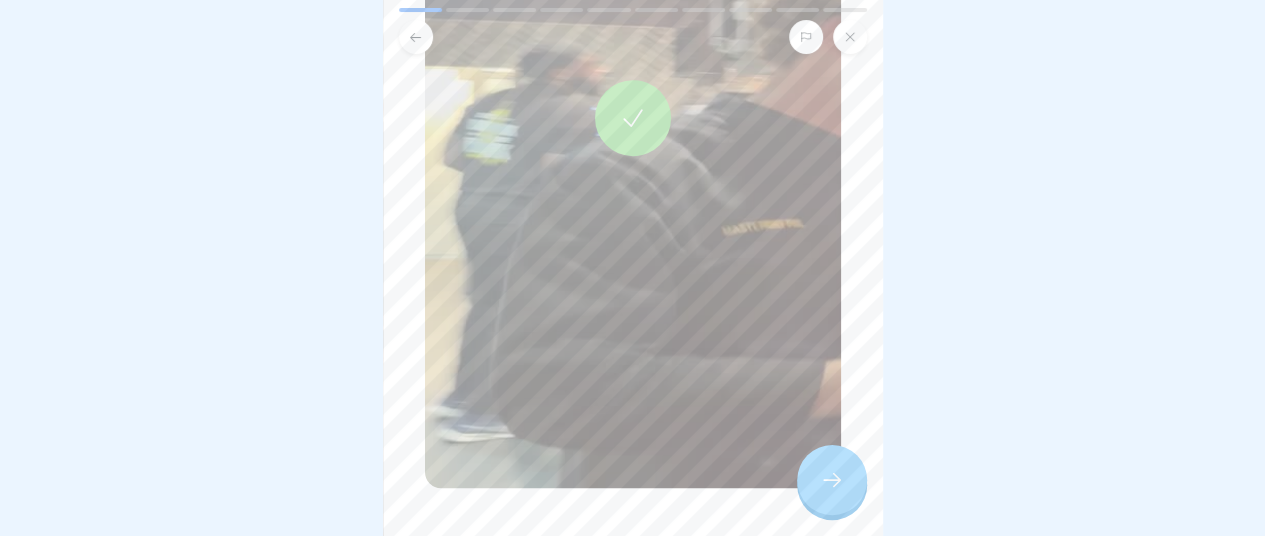 scroll, scrollTop: 485, scrollLeft: 0, axis: vertical 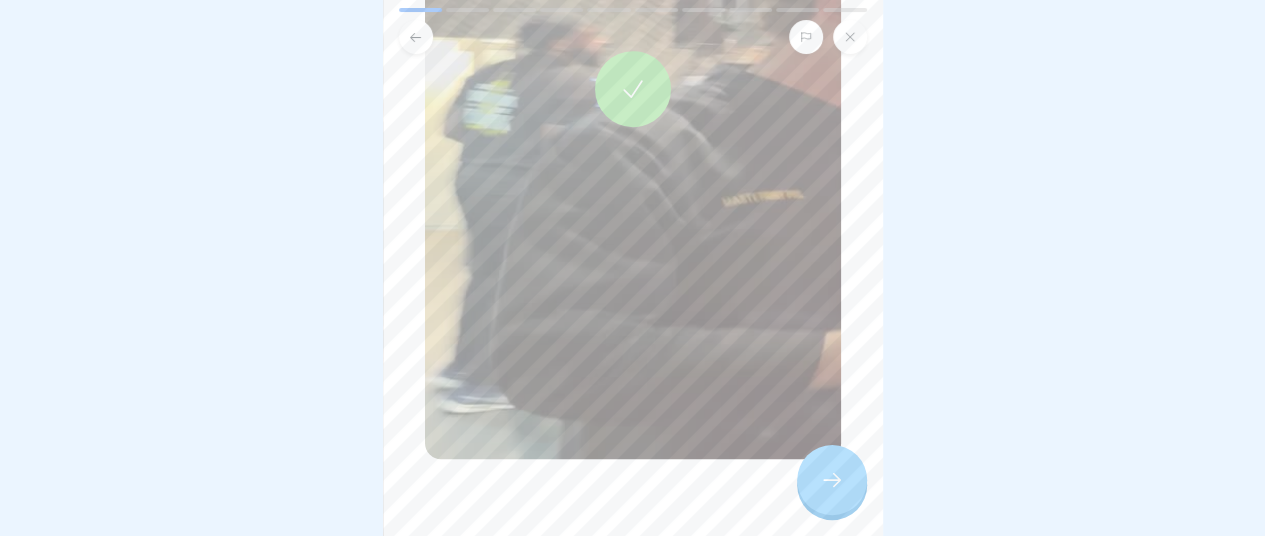 click 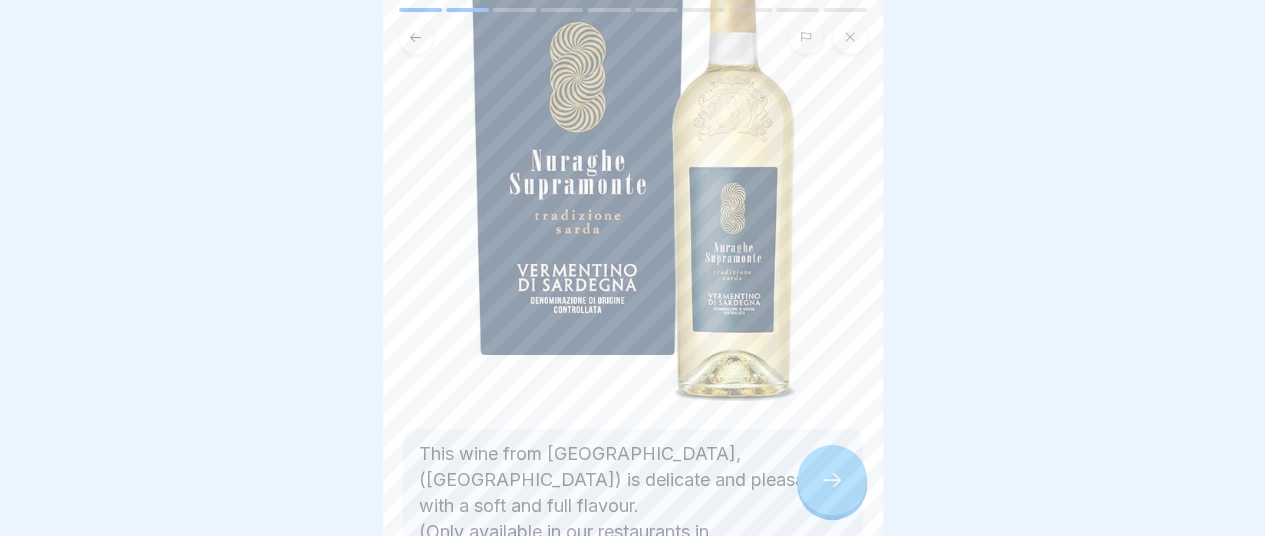 scroll, scrollTop: 235, scrollLeft: 0, axis: vertical 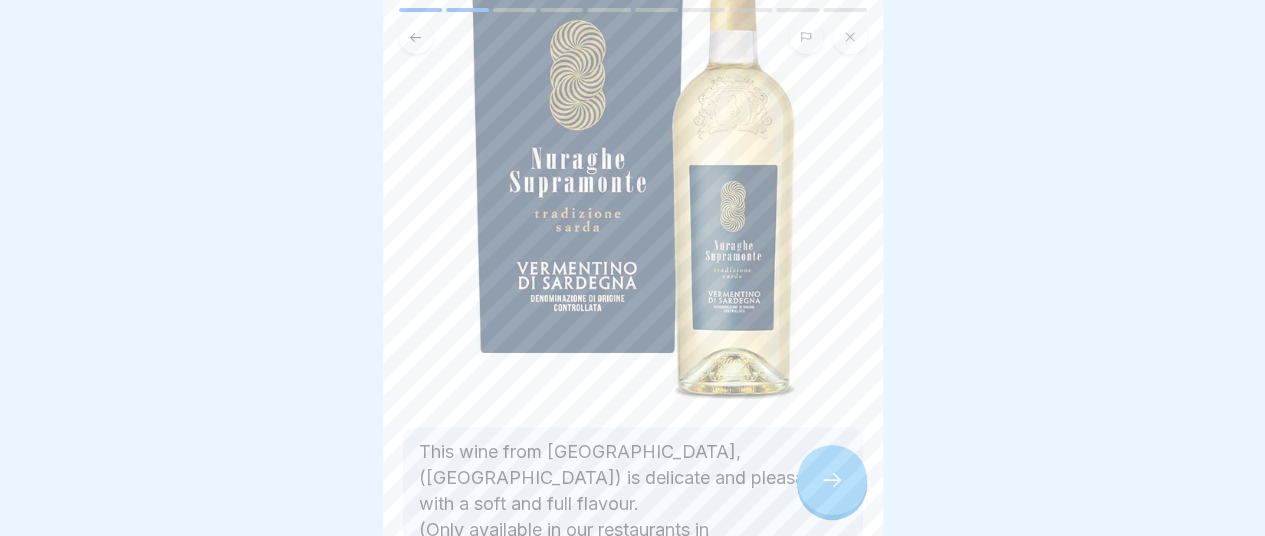 click at bounding box center [832, 480] 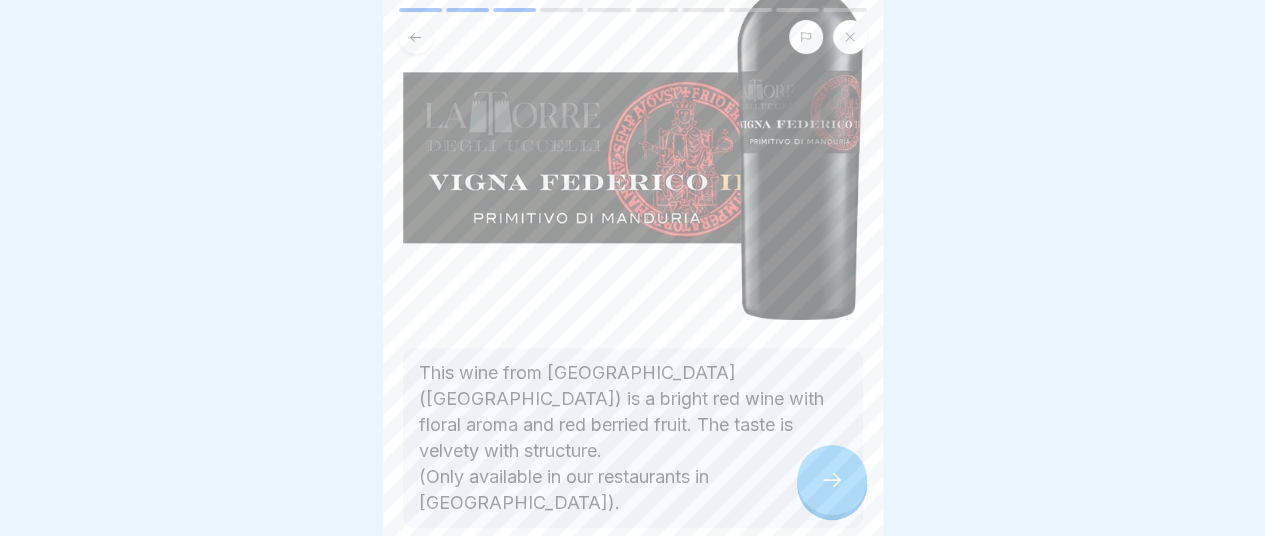 scroll, scrollTop: 318, scrollLeft: 0, axis: vertical 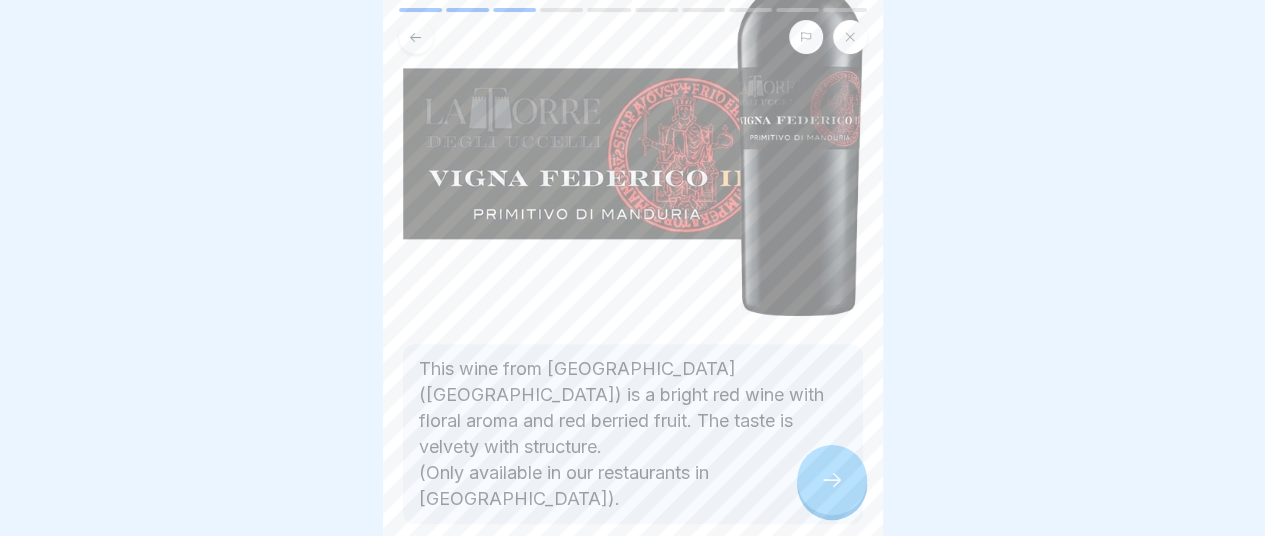 click 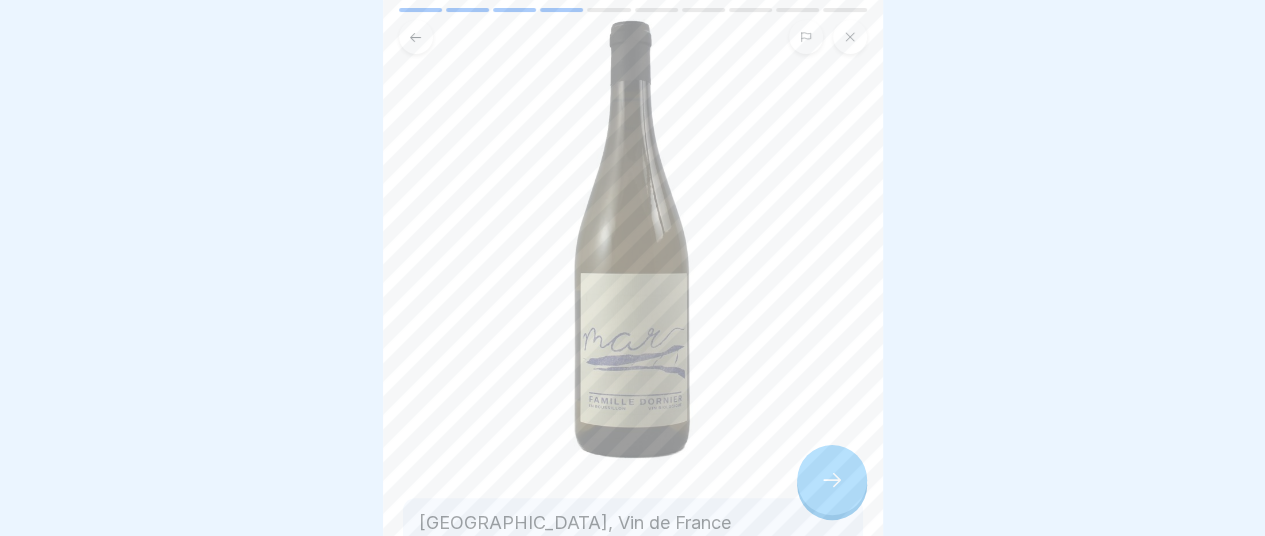 scroll, scrollTop: 358, scrollLeft: 0, axis: vertical 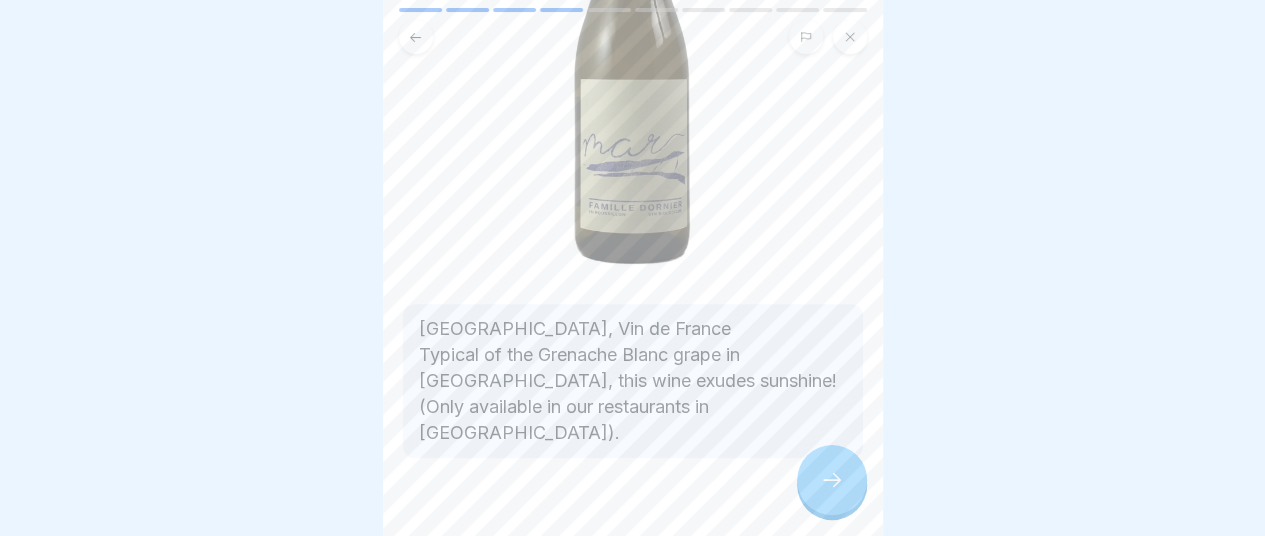 click 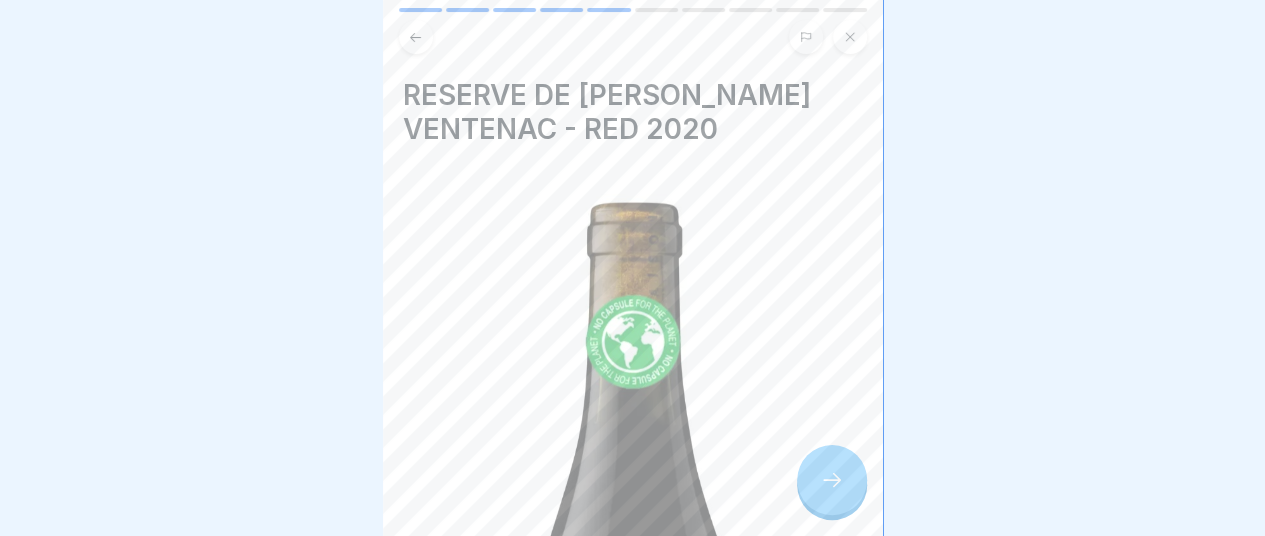 click 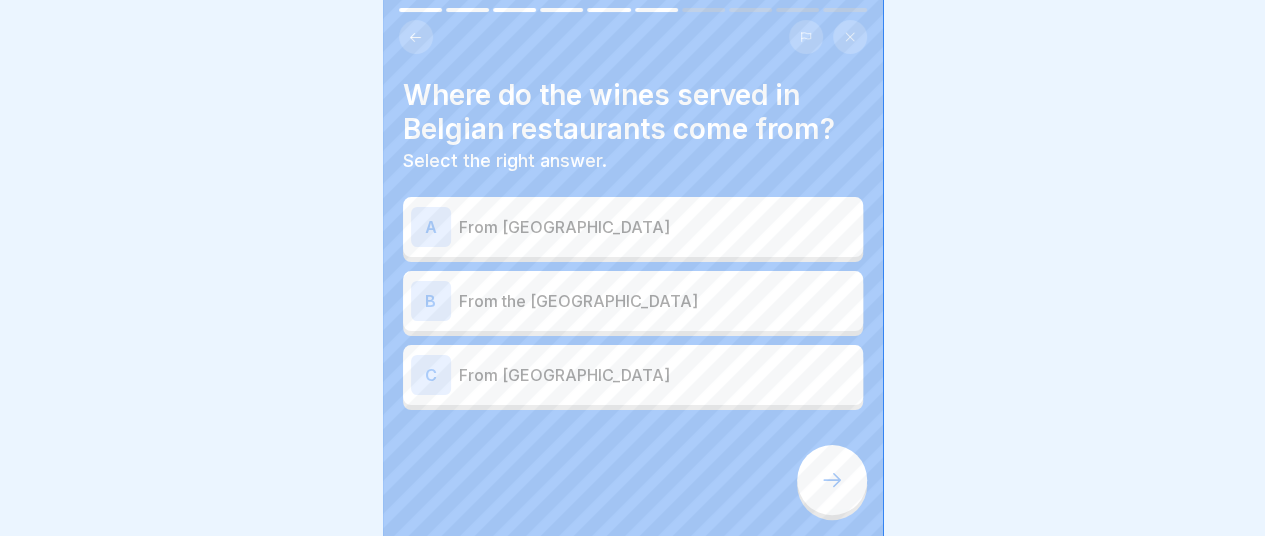 click on "From [GEOGRAPHIC_DATA]" at bounding box center [657, 375] 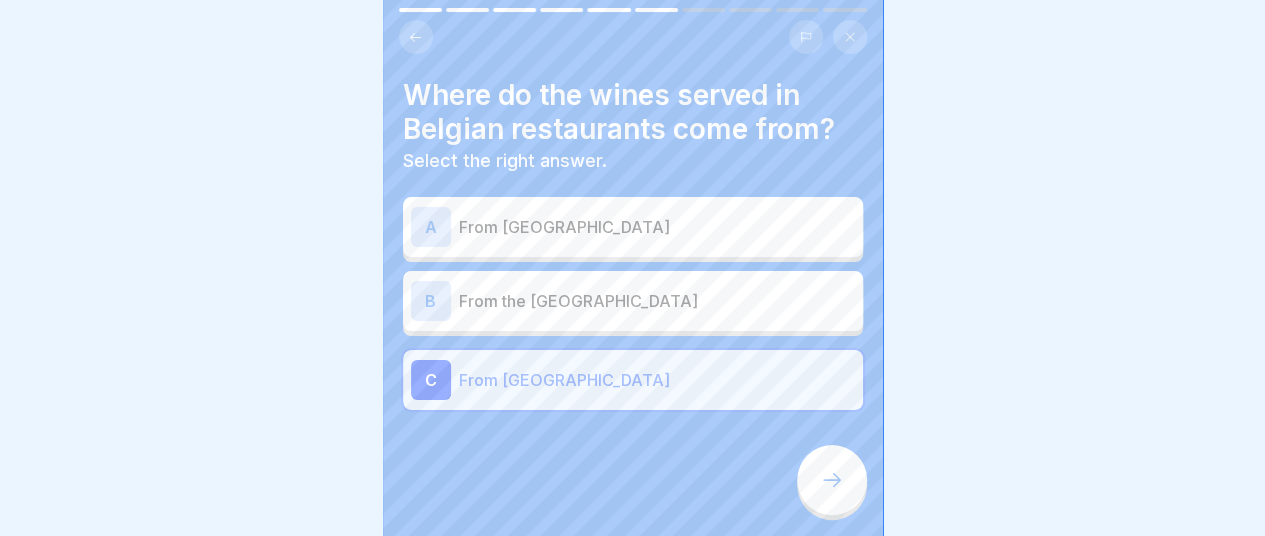 click 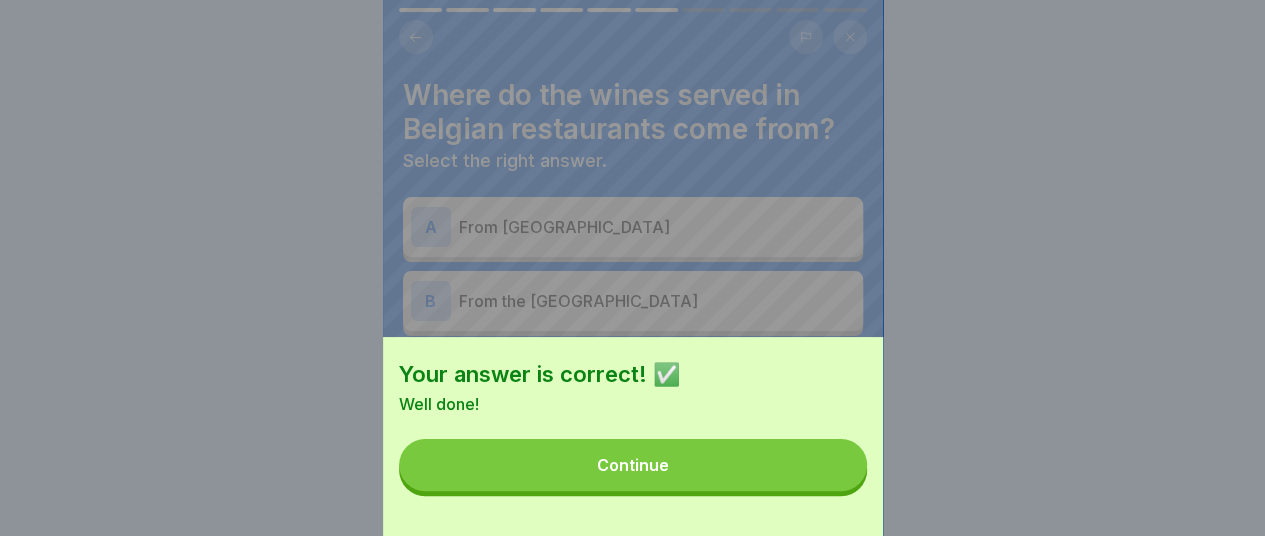 click on "Continue" at bounding box center [633, 465] 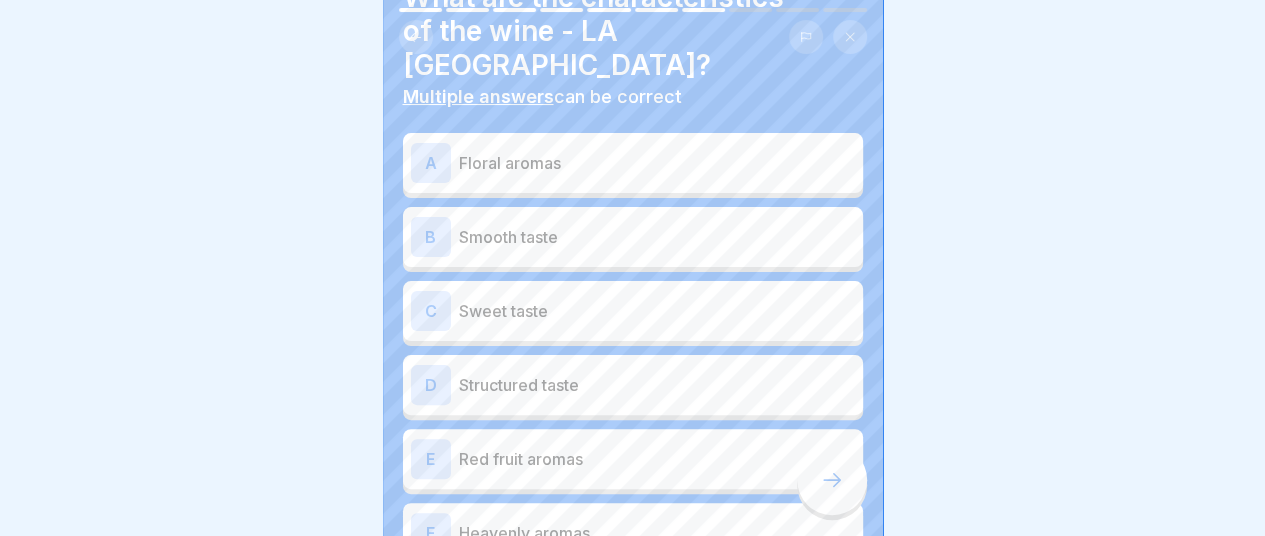 scroll, scrollTop: 134, scrollLeft: 0, axis: vertical 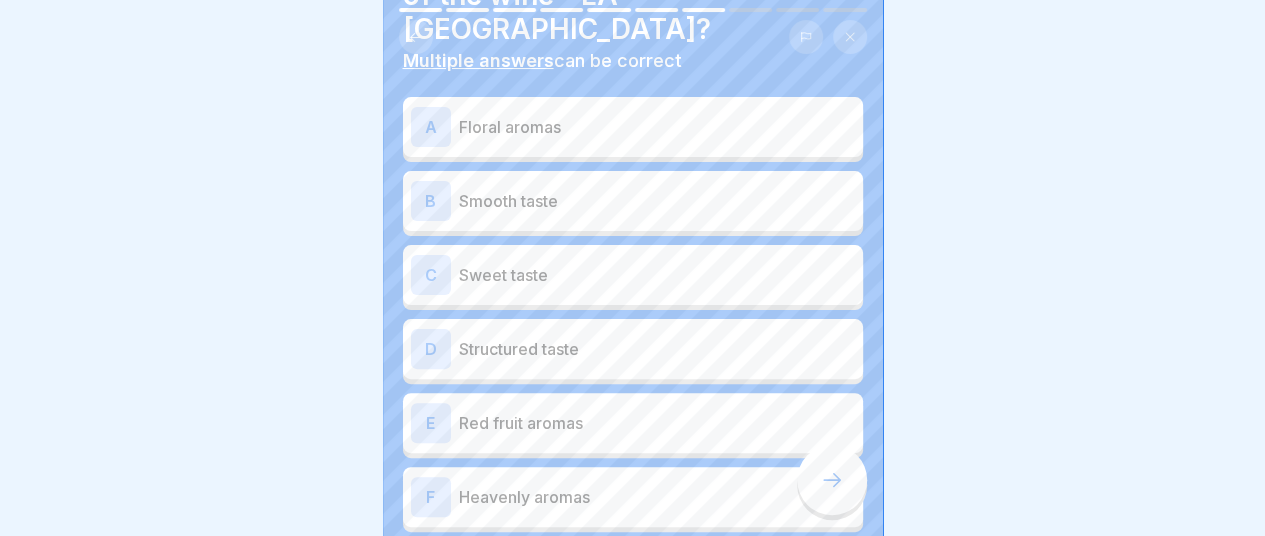 click on "Structured taste" at bounding box center [657, 349] 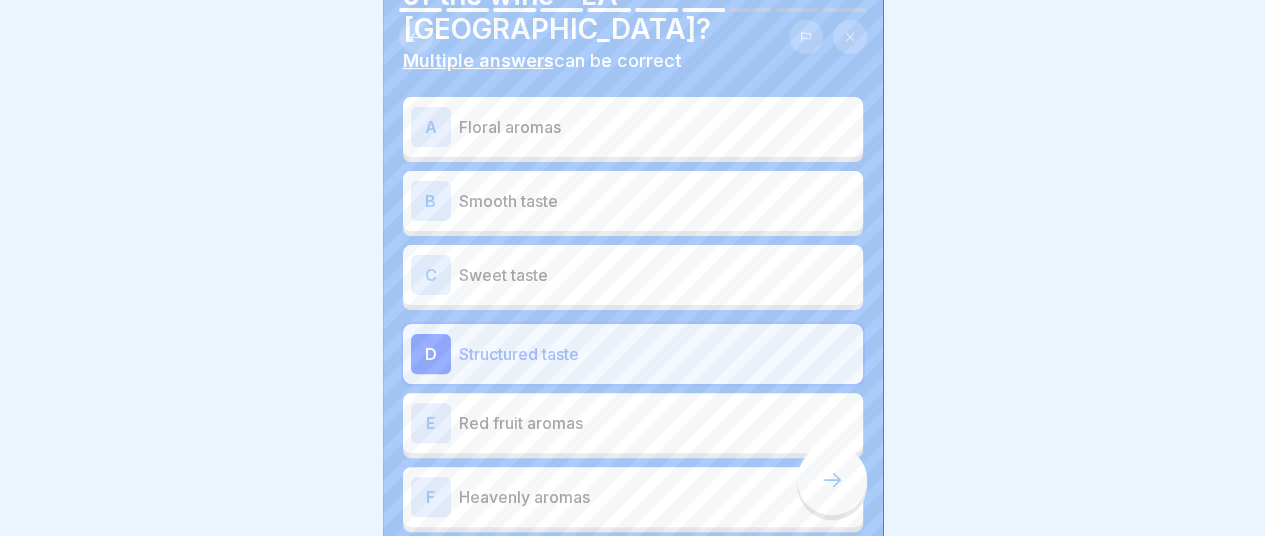 click 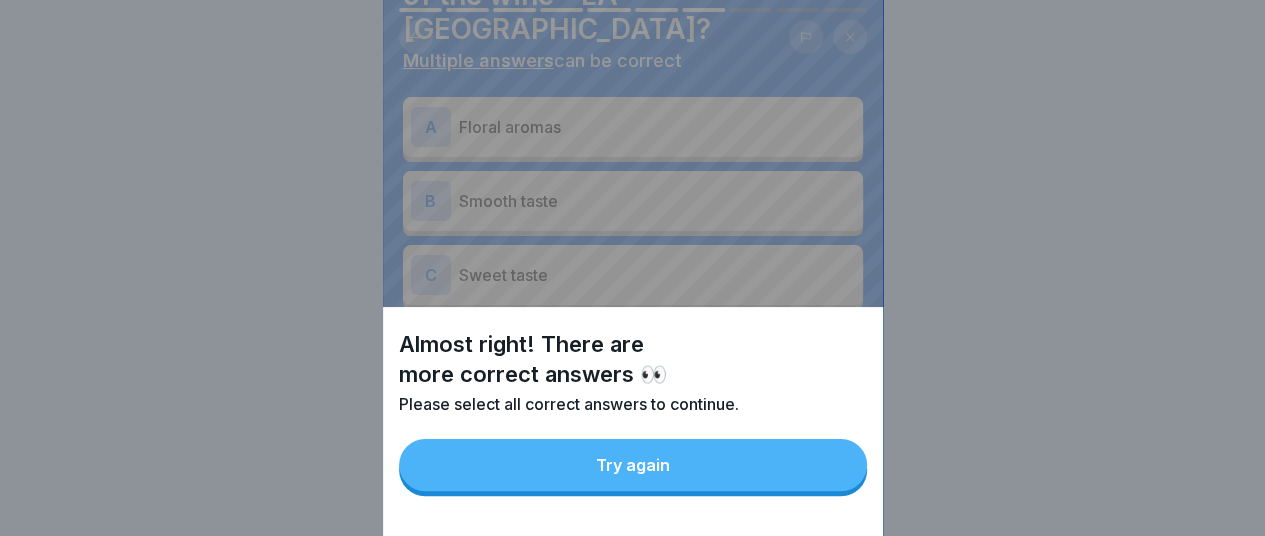 click on "Try again" at bounding box center (633, 465) 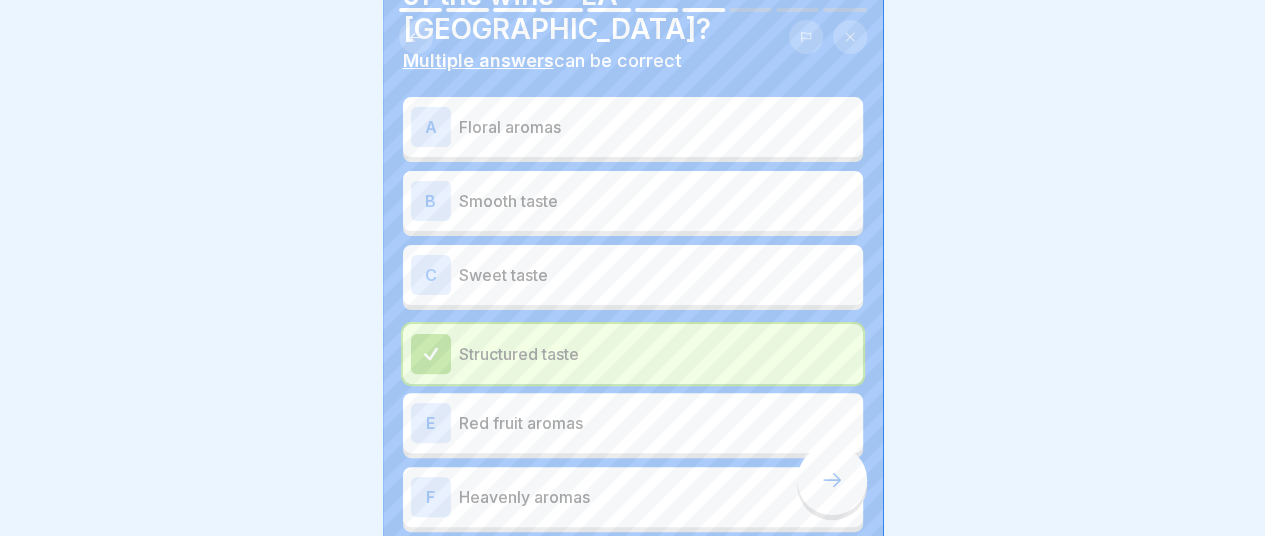 click on "Floral aromas" at bounding box center (657, 127) 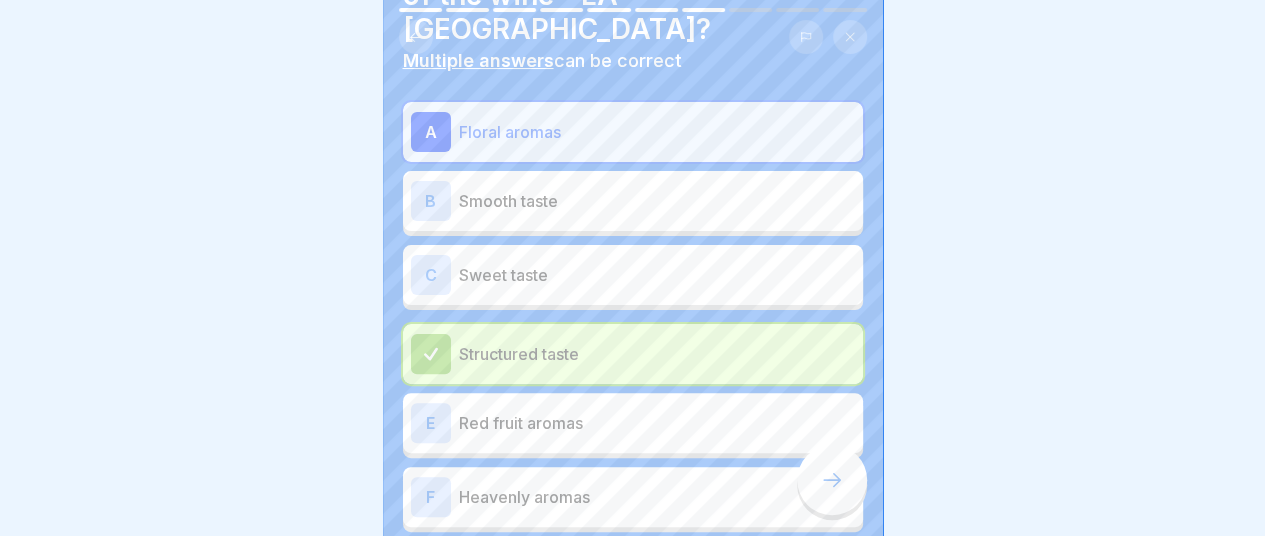 click on "Floral aromas" at bounding box center [657, 132] 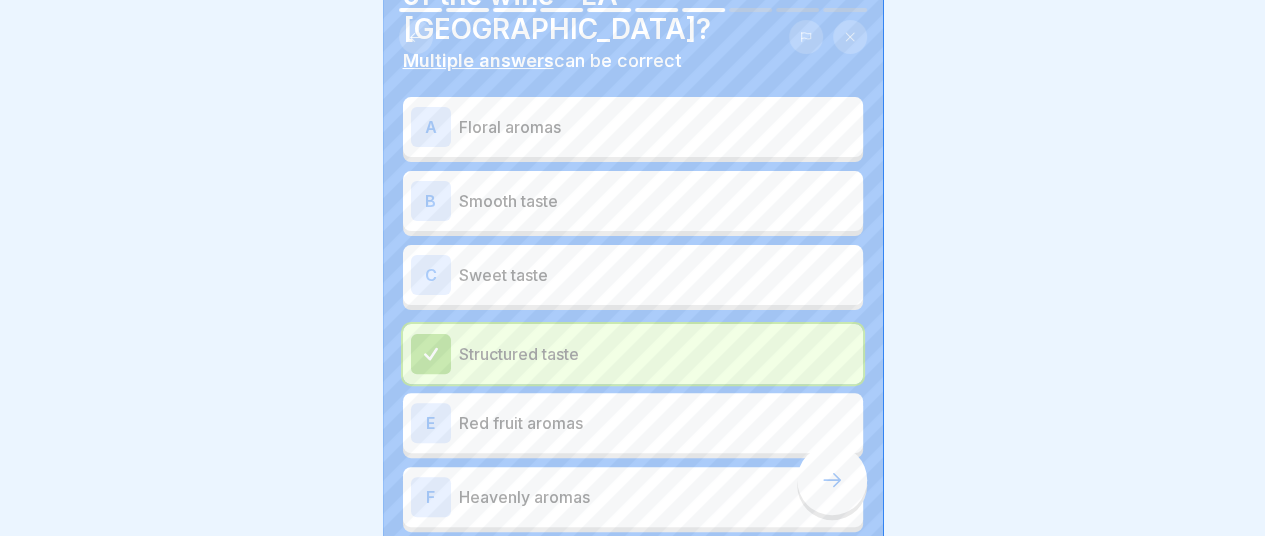 click on "Smooth taste" at bounding box center (657, 201) 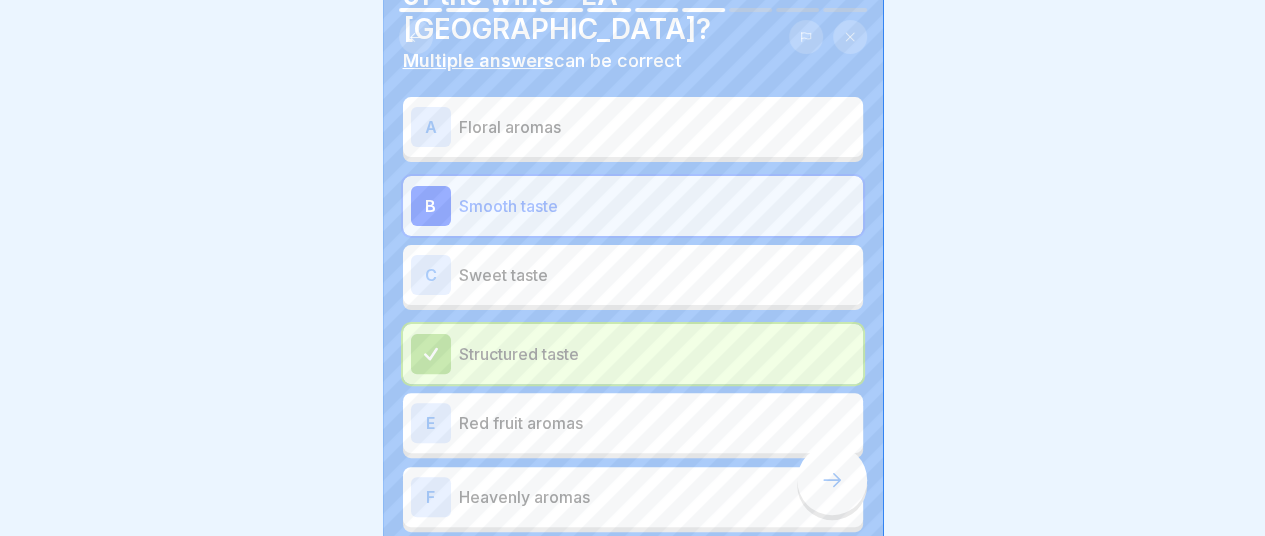 click on "B Smooth taste" at bounding box center (633, 206) 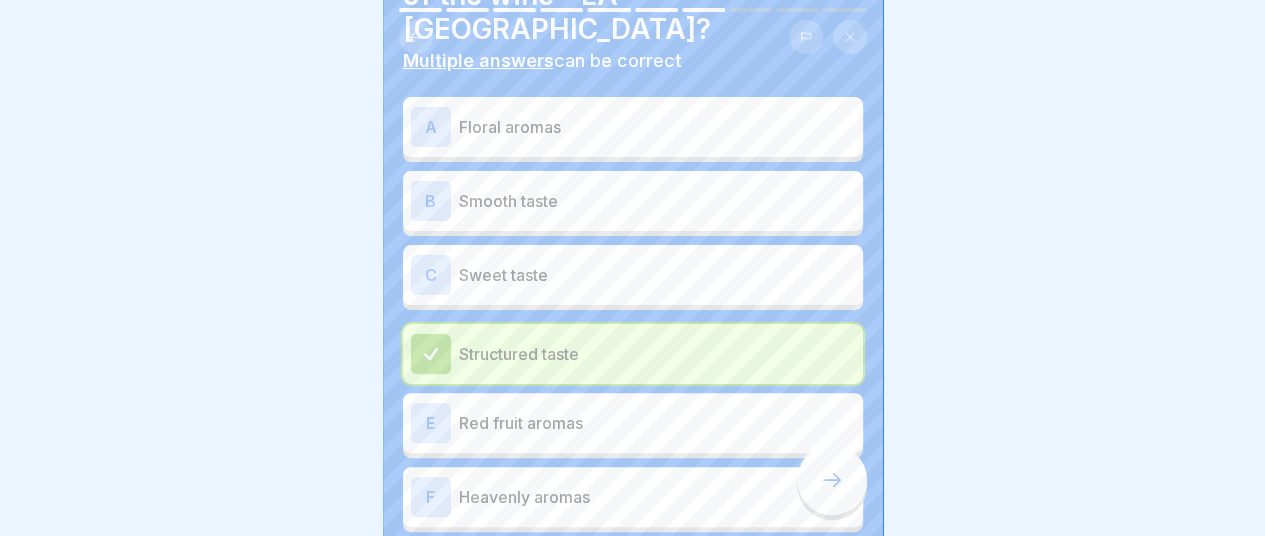 click on "A Floral aromas" at bounding box center [633, 127] 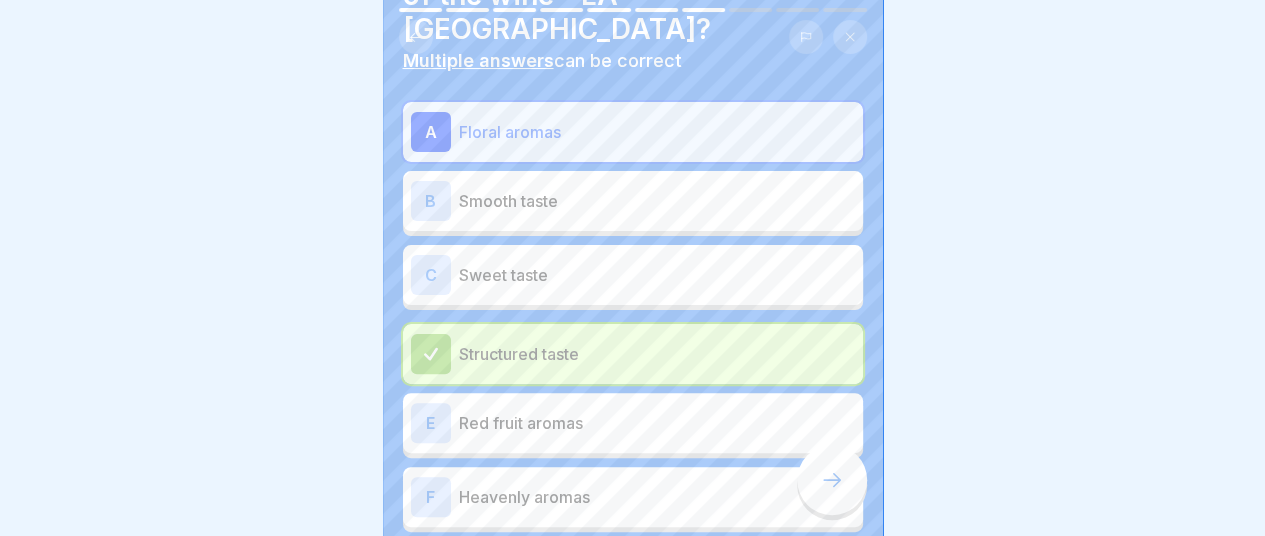 click on "Floral aromas" at bounding box center [657, 132] 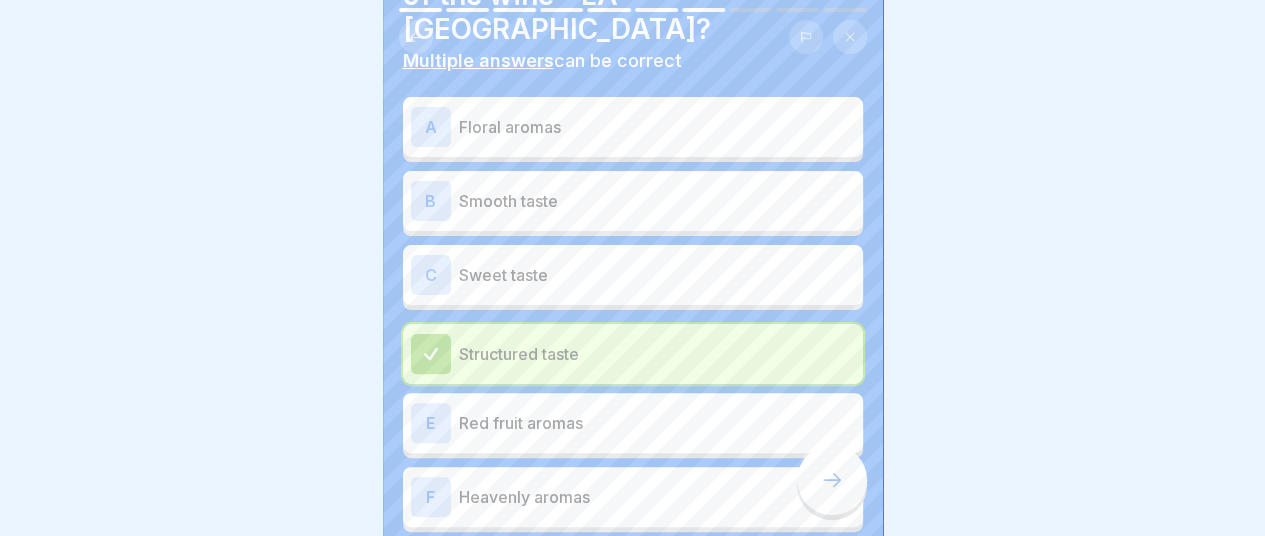 click on "Red fruit aromas" at bounding box center [657, 423] 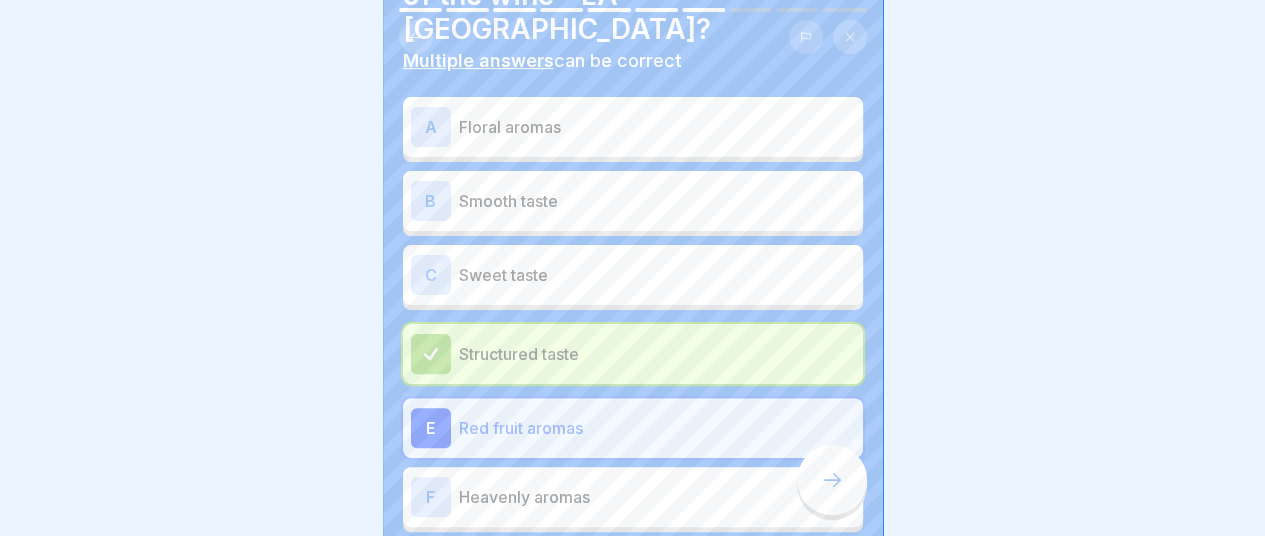 click 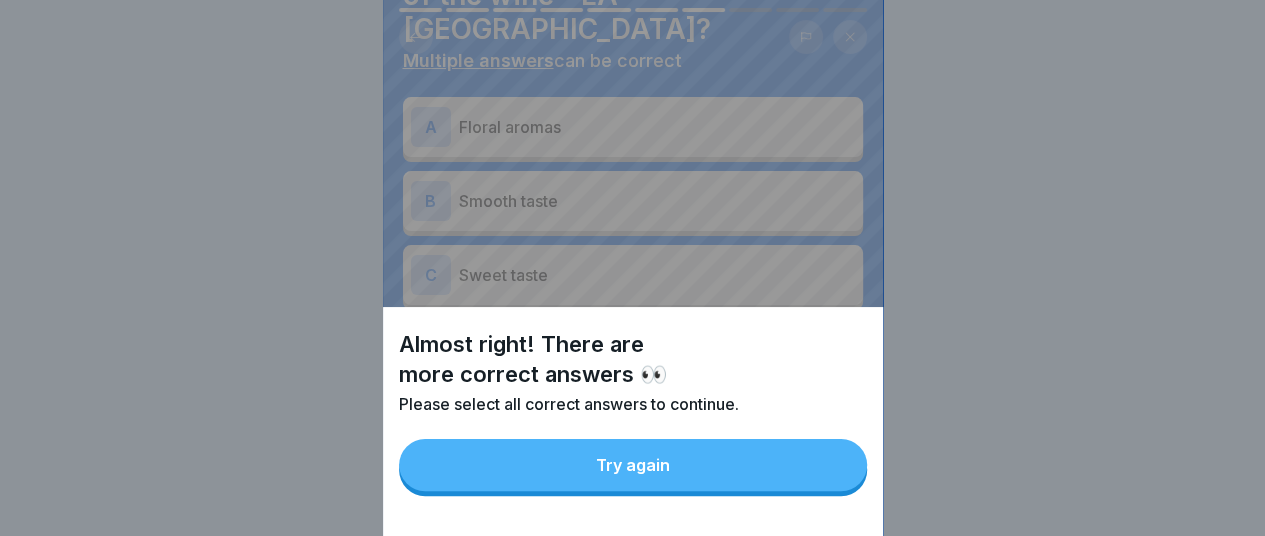 drag, startPoint x: 815, startPoint y: 492, endPoint x: 796, endPoint y: 481, distance: 21.954498 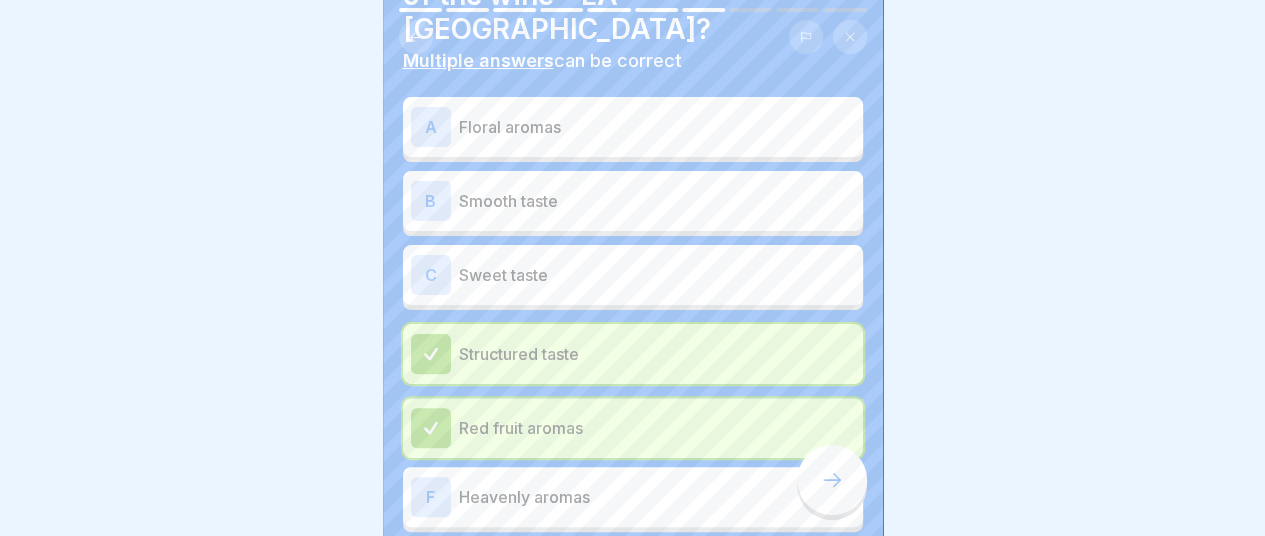 click on "What are the characteristics of the wine - LA [GEOGRAPHIC_DATA]? Multiple answers  can be correct A Floral aromas B Smooth taste C Sweet taste Structured taste Red fruit aromas F Heavenly aromas" at bounding box center [633, 268] 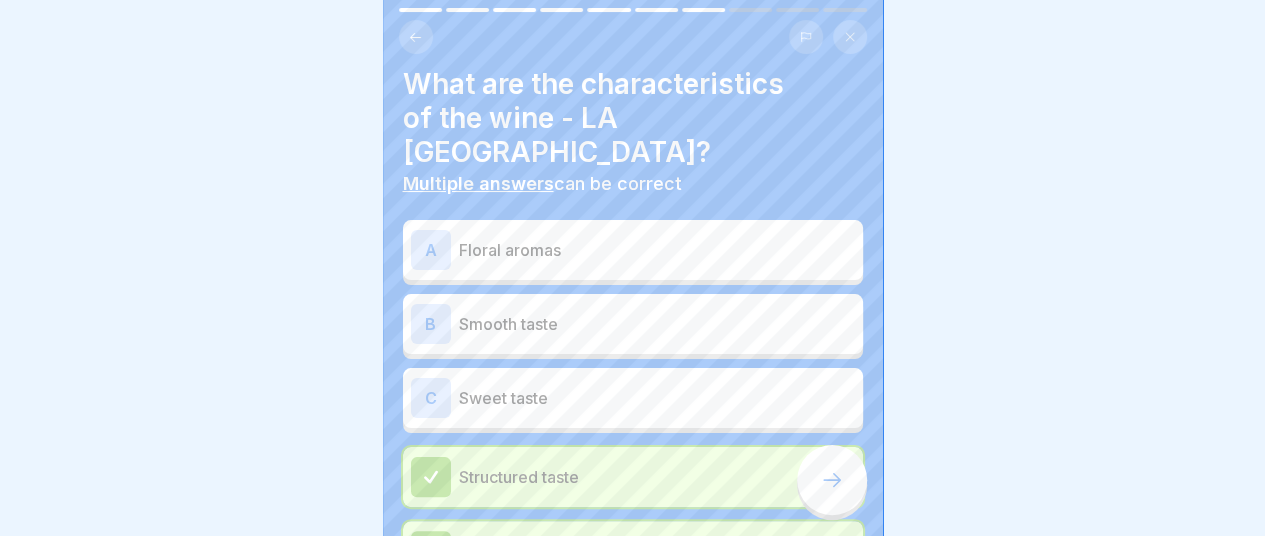 scroll, scrollTop: 0, scrollLeft: 0, axis: both 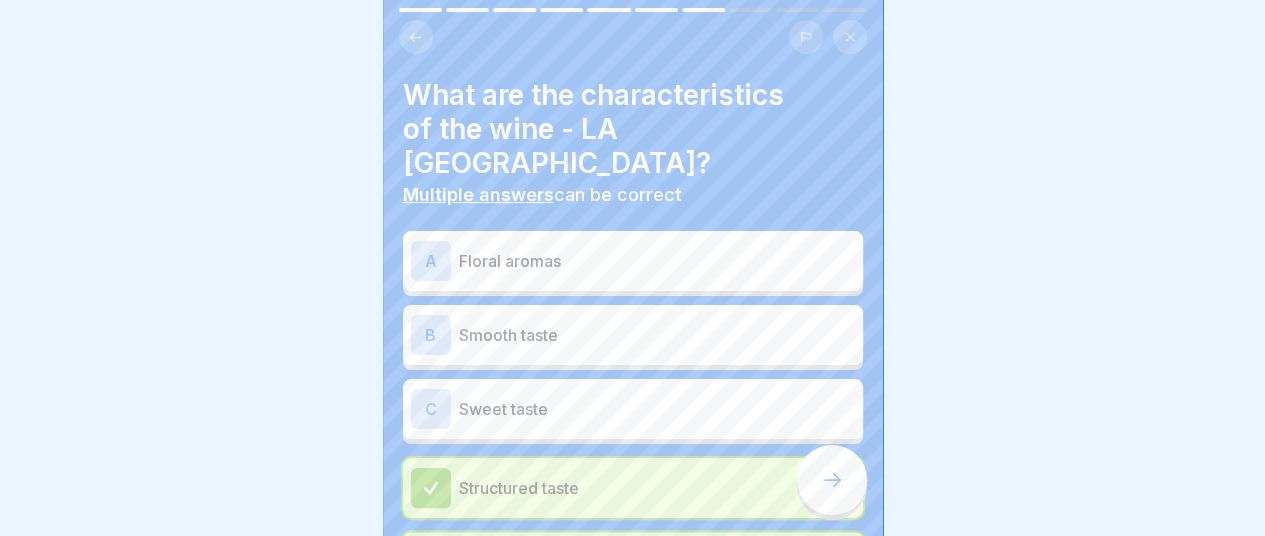 click on "Floral aromas" at bounding box center [657, 261] 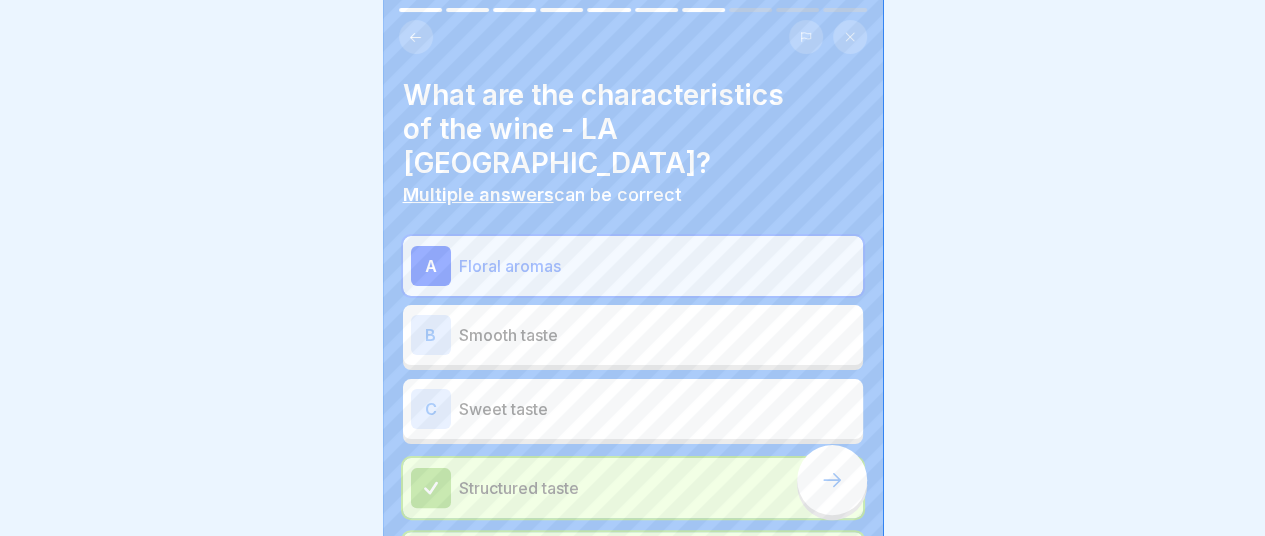 click at bounding box center (832, 480) 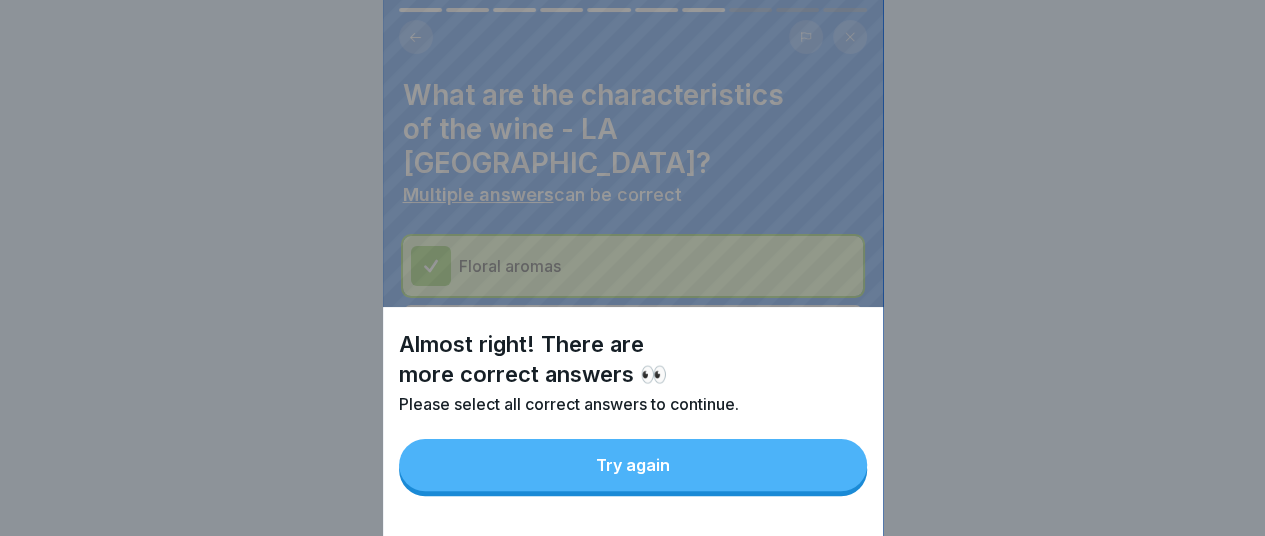 click on "Try again" at bounding box center [633, 465] 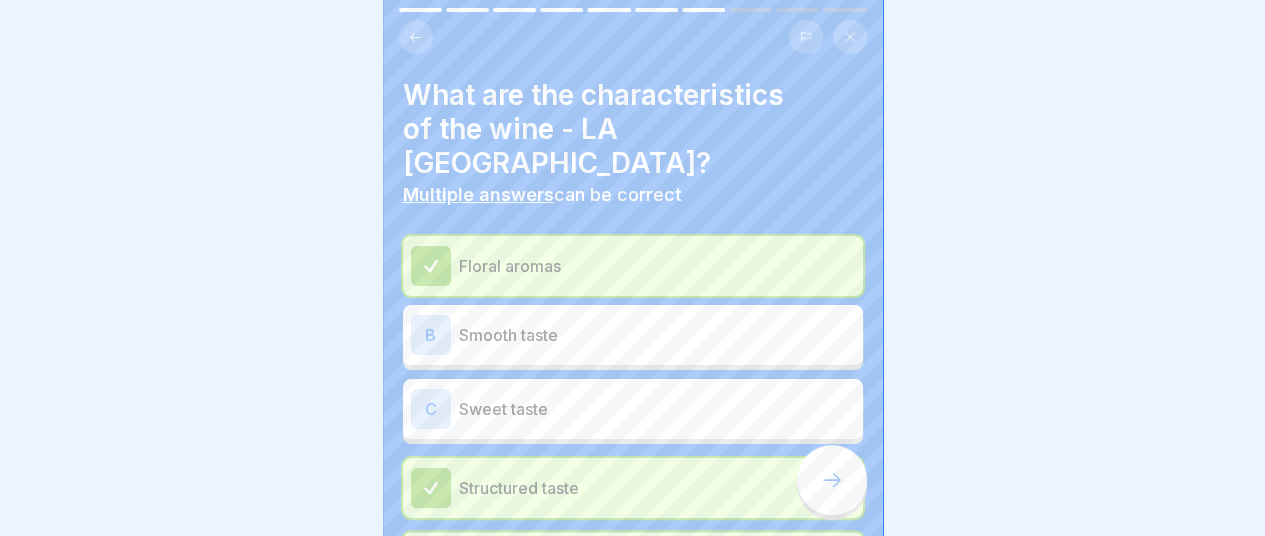 click on "B Smooth taste" at bounding box center [633, 335] 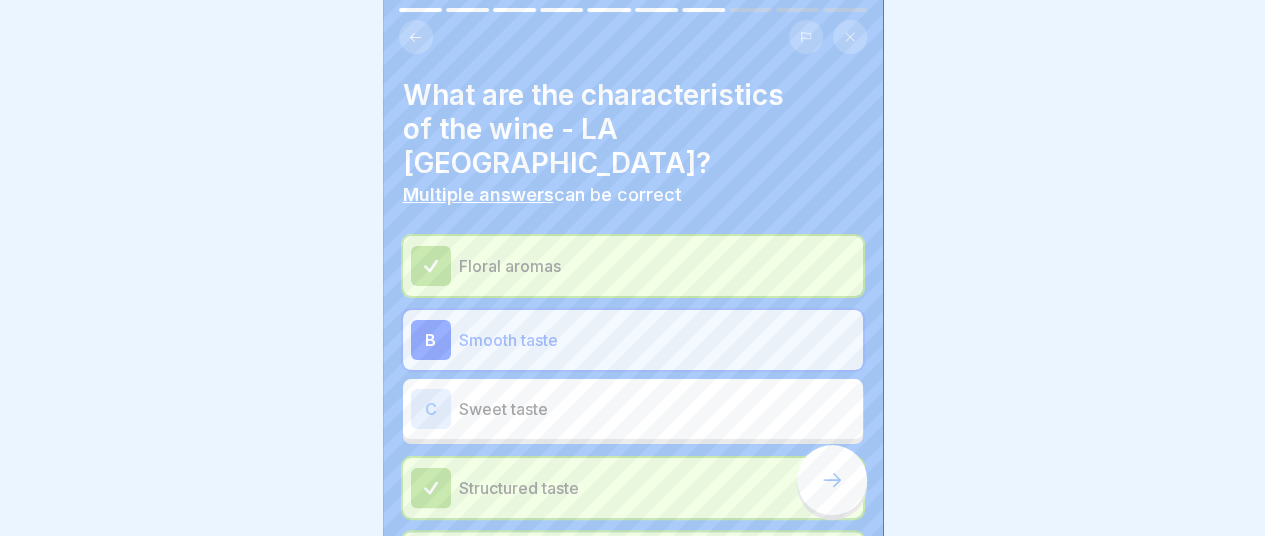 click 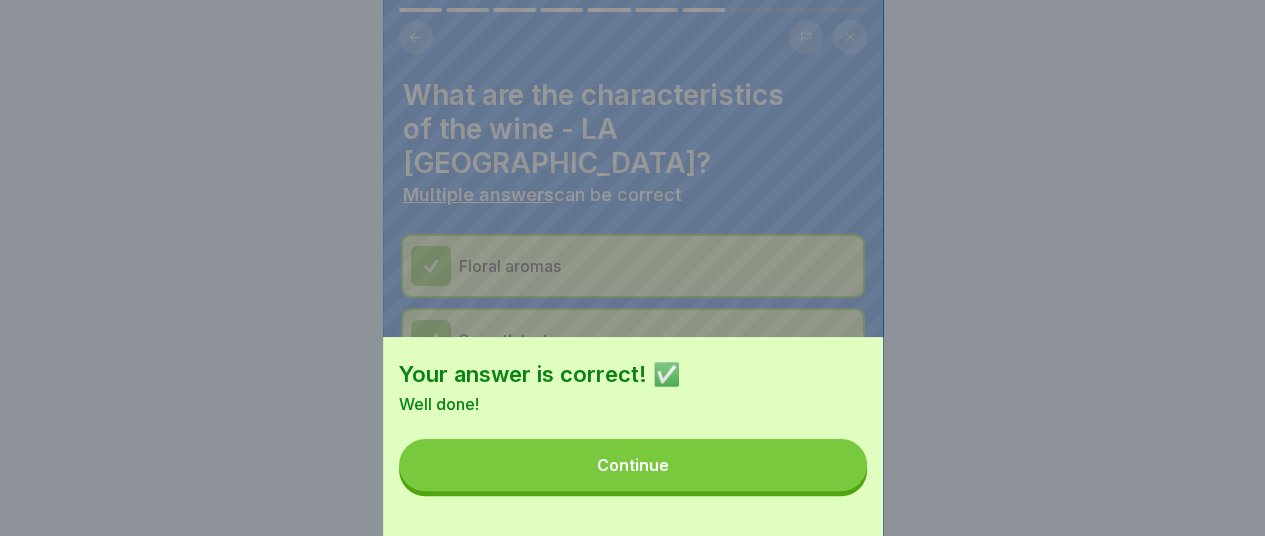 click on "Continue" at bounding box center [633, 465] 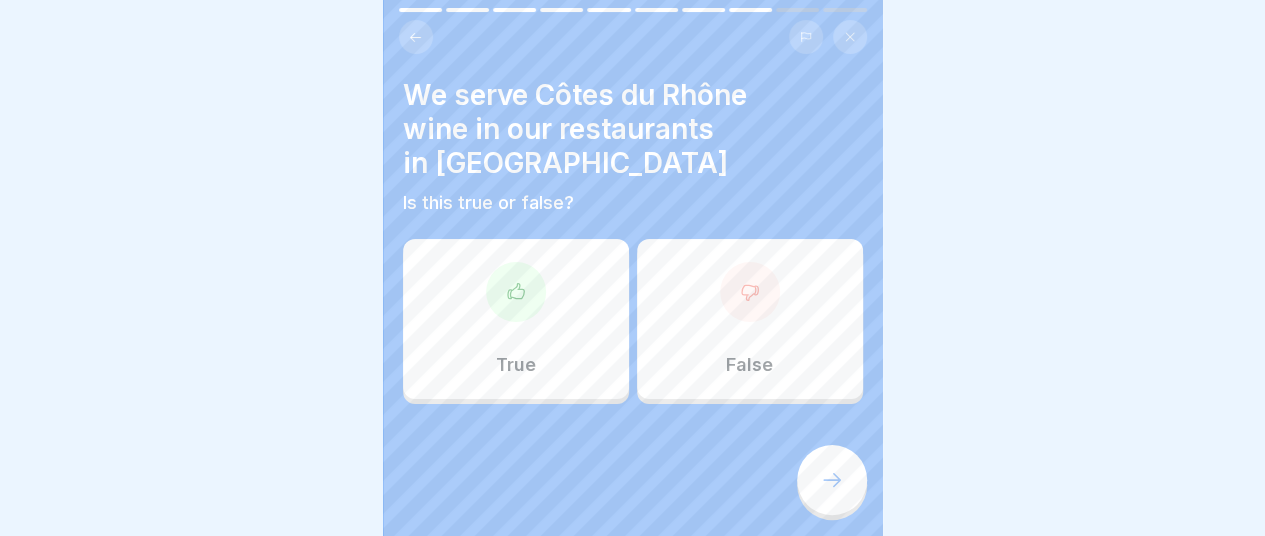 click on "True" at bounding box center (516, 319) 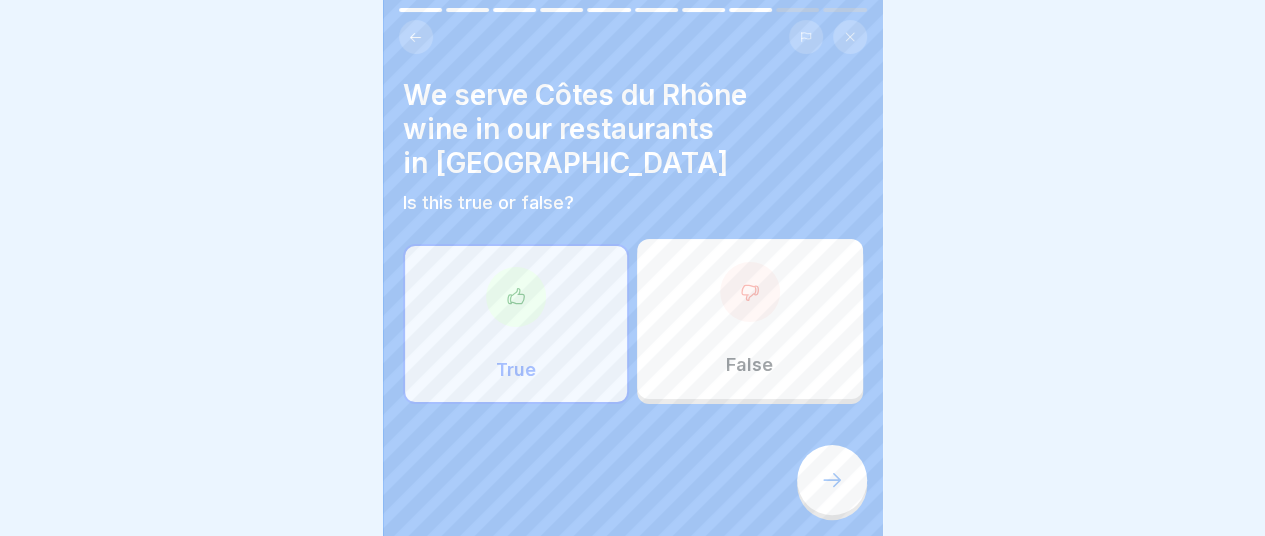 click at bounding box center (832, 480) 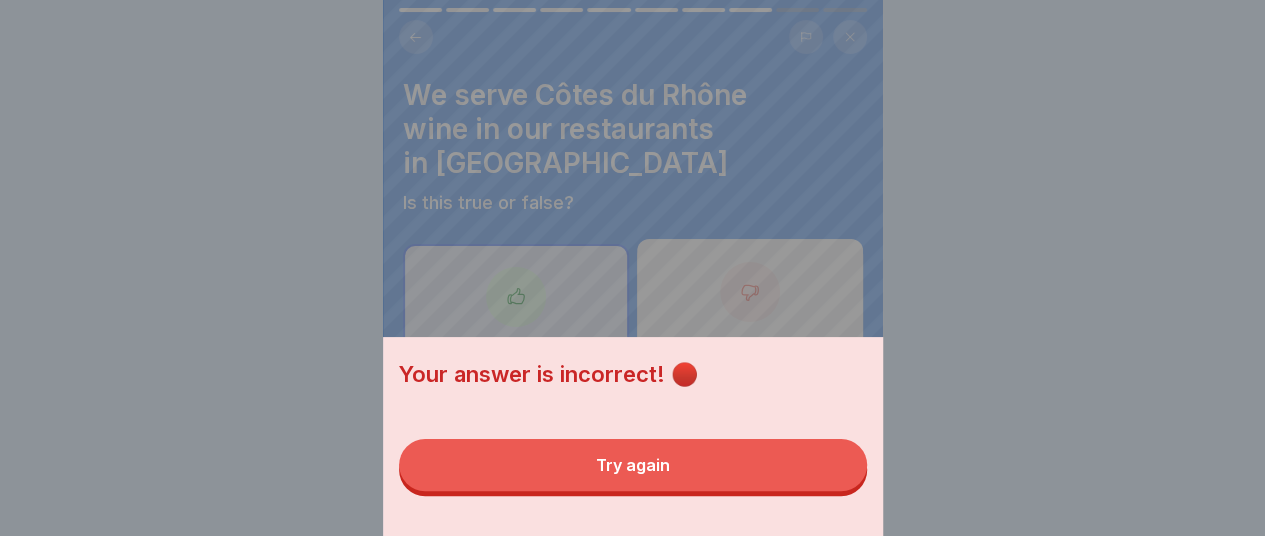 click on "Try again" at bounding box center [633, 465] 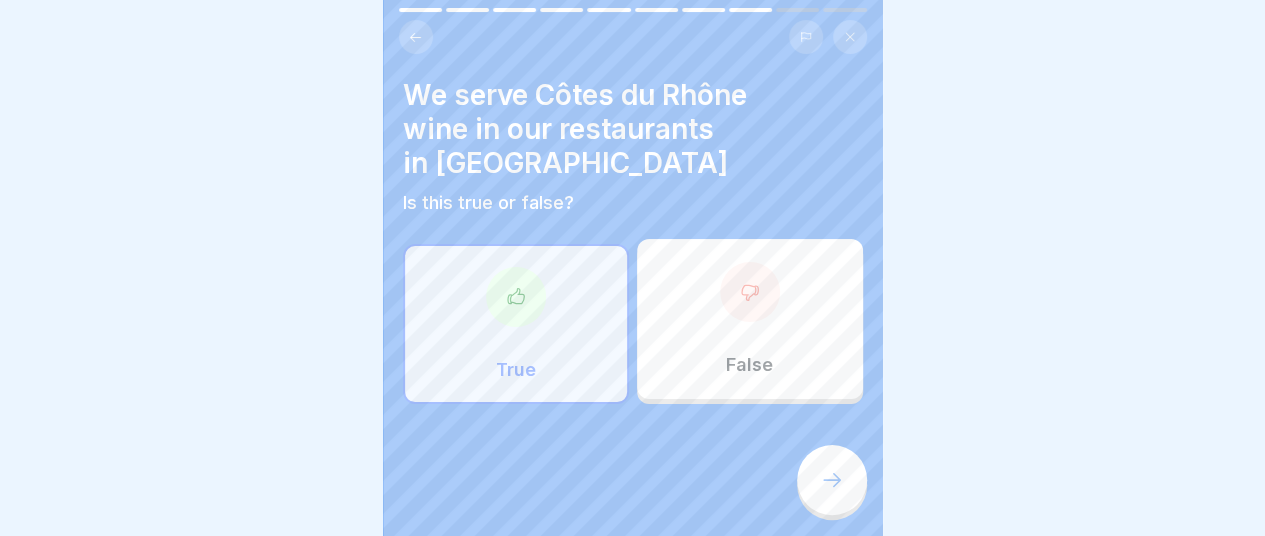 click at bounding box center [832, 480] 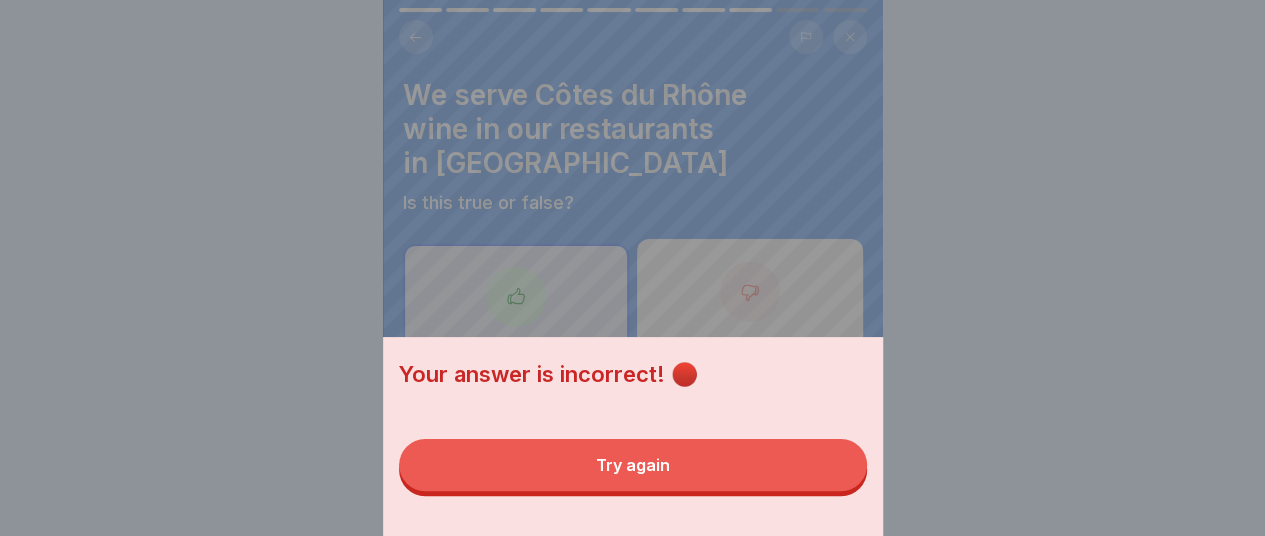 drag, startPoint x: 802, startPoint y: 474, endPoint x: 754, endPoint y: 349, distance: 133.89922 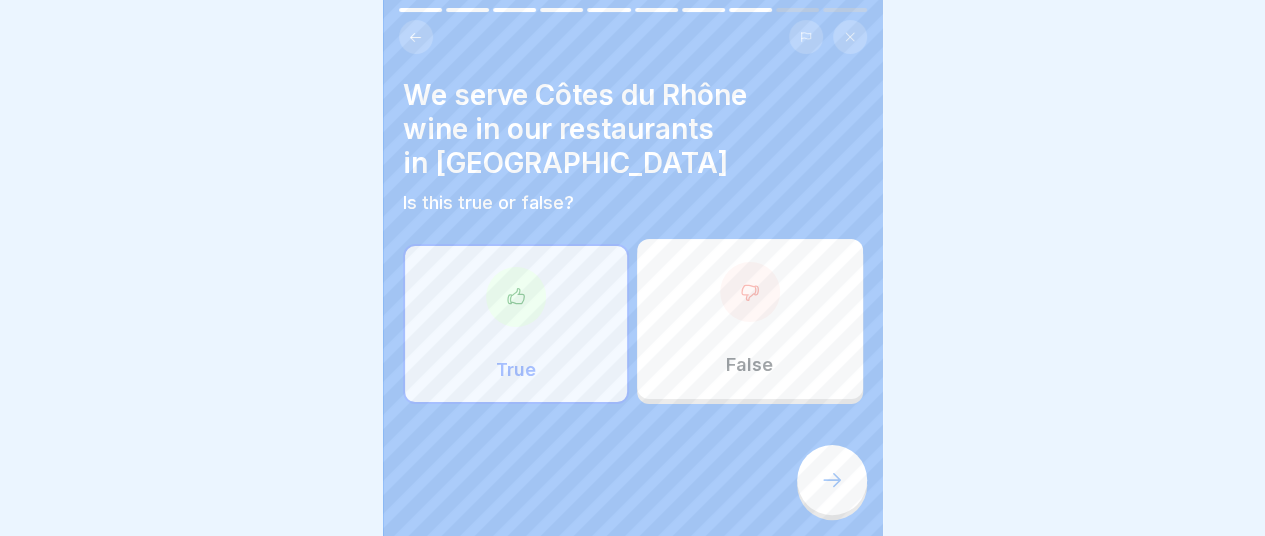 click at bounding box center [750, 292] 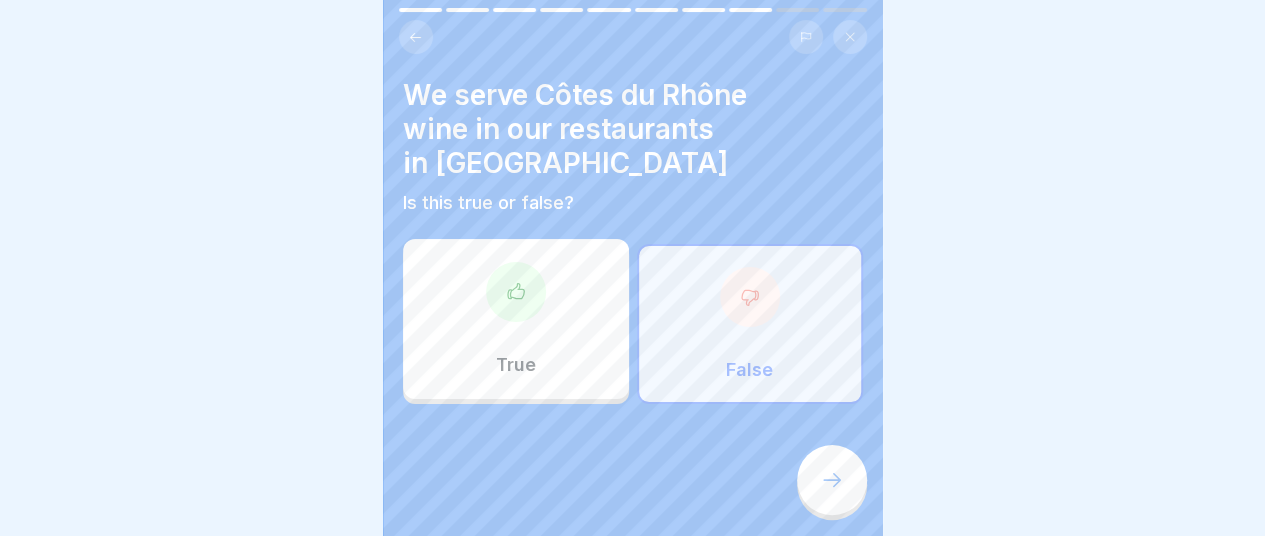 click at bounding box center (832, 480) 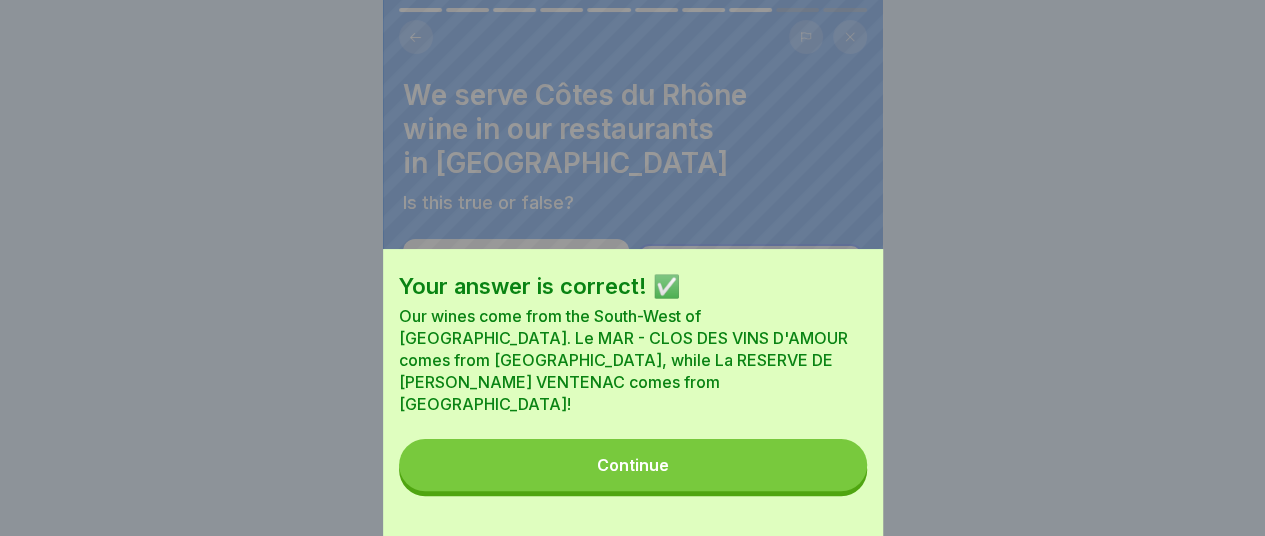 click on "Continue" at bounding box center [633, 465] 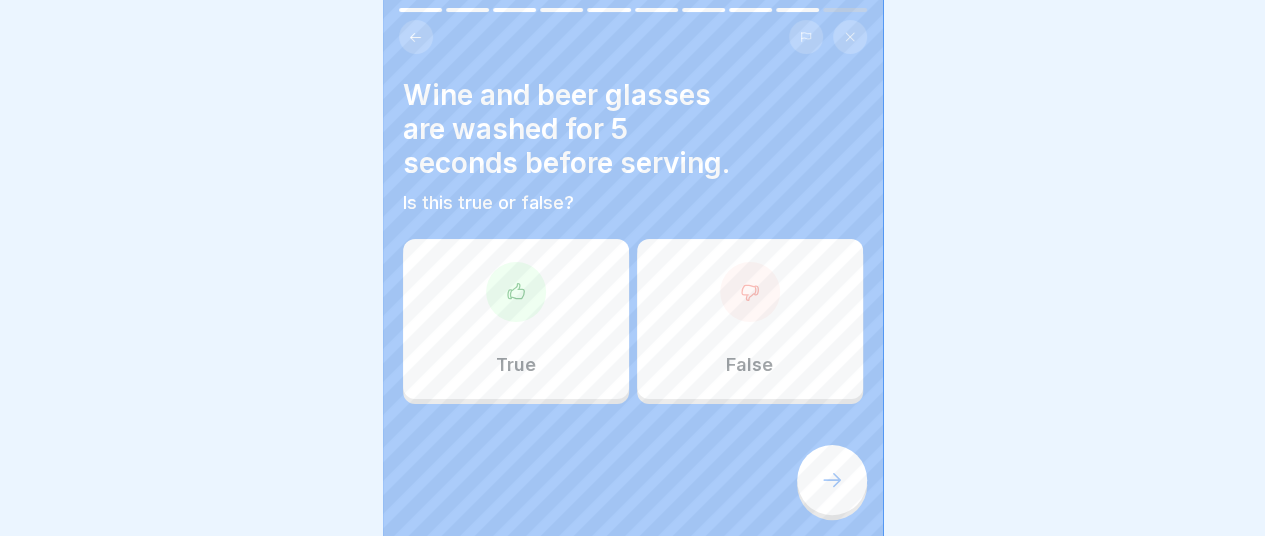 click on "False" at bounding box center [750, 319] 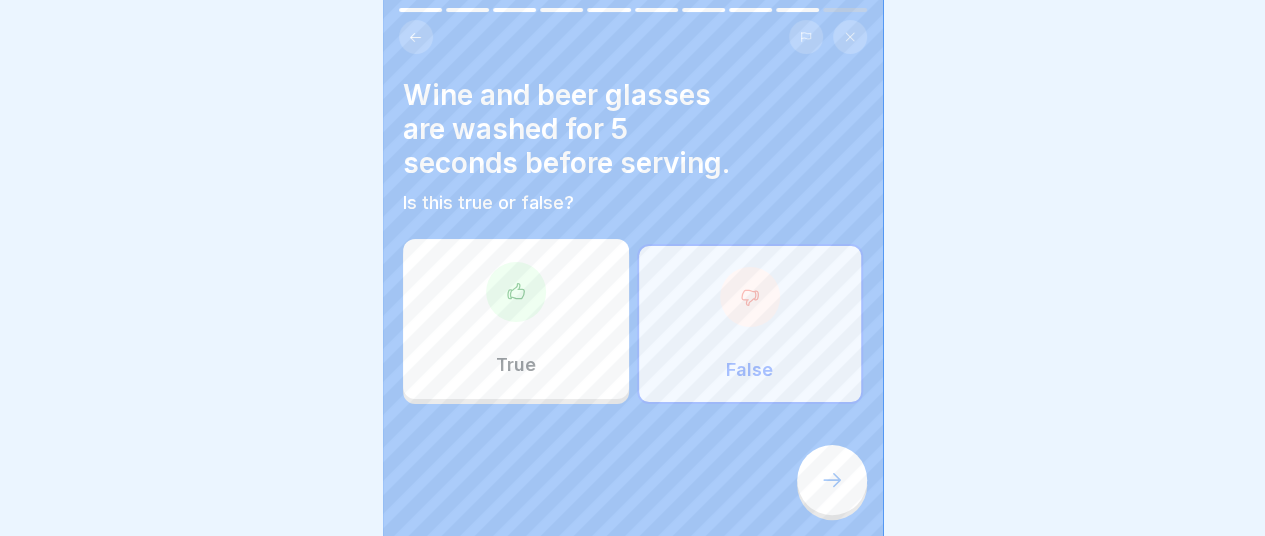 click 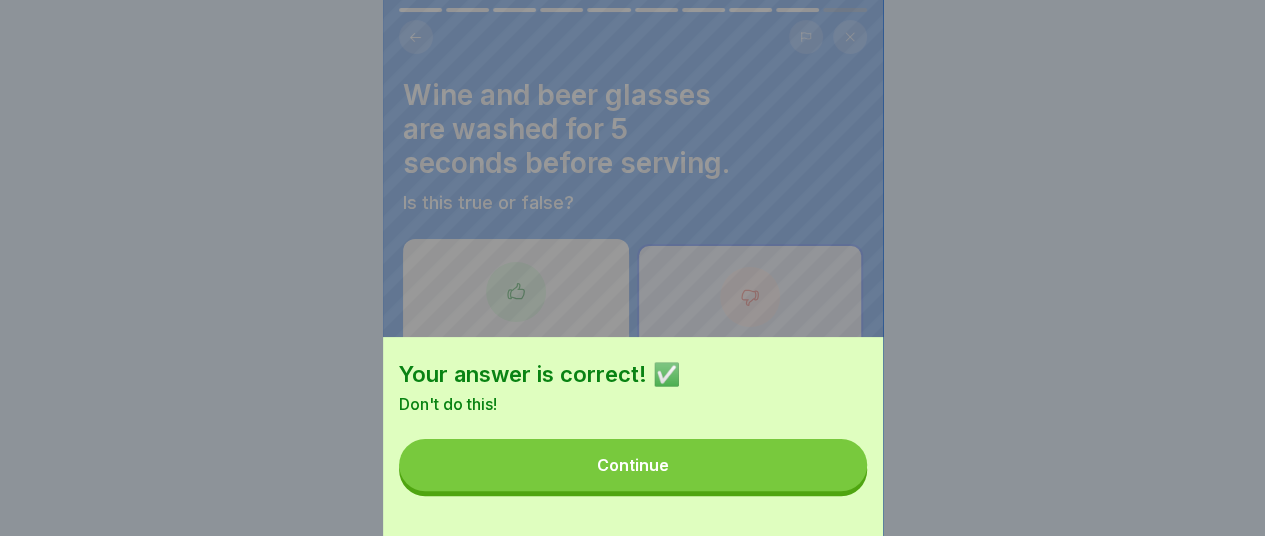 click on "Continue" at bounding box center (633, 465) 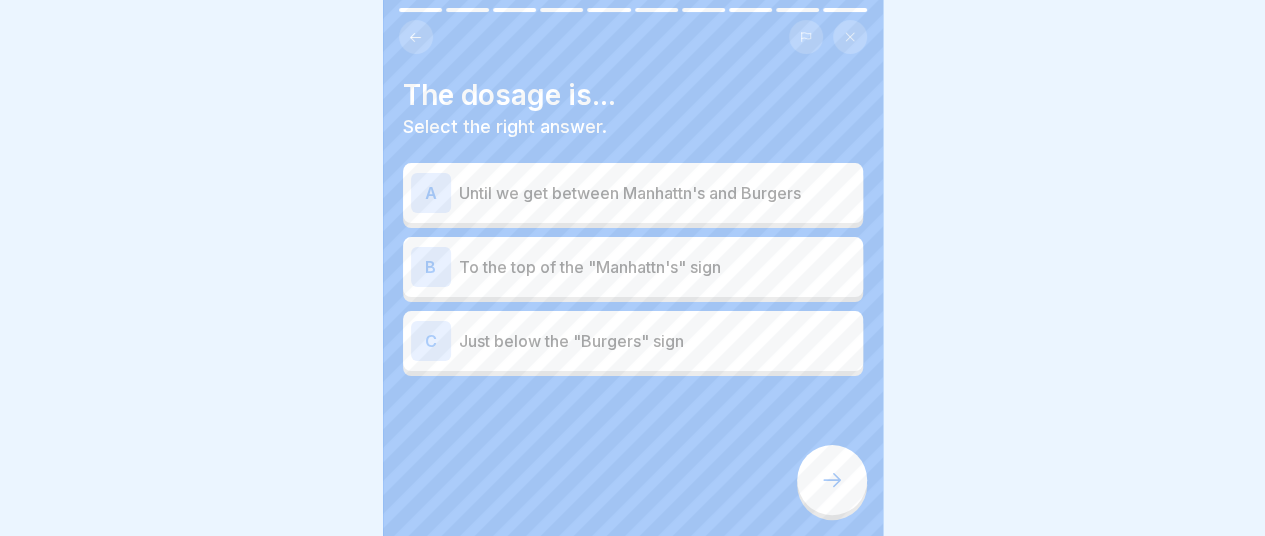 click on "To the top of the "Manhattn's" sign" at bounding box center (657, 267) 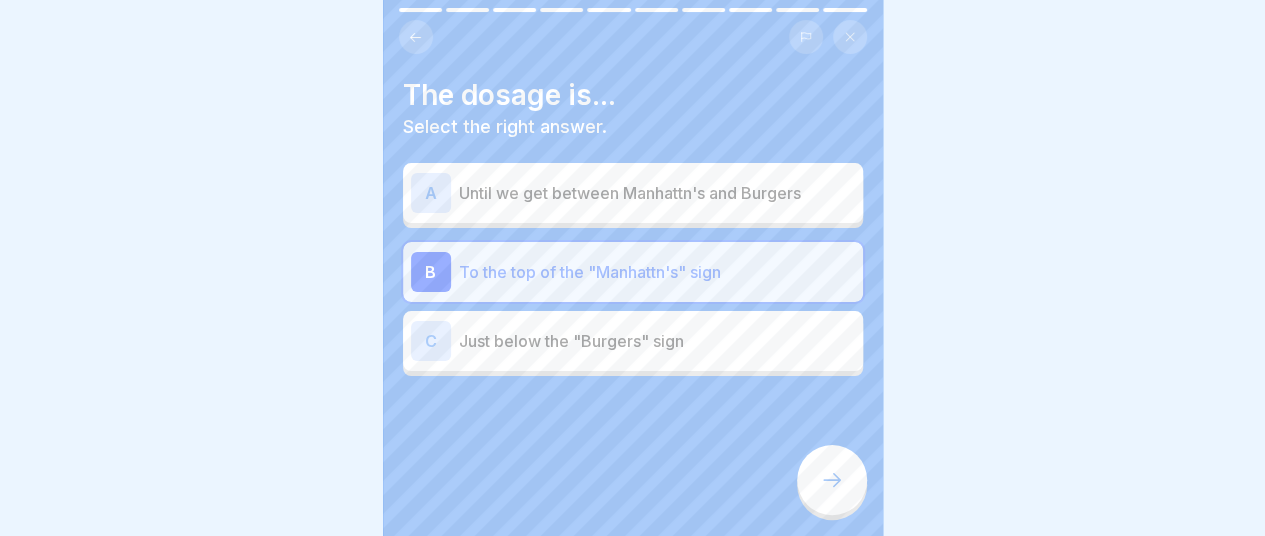 click at bounding box center [832, 480] 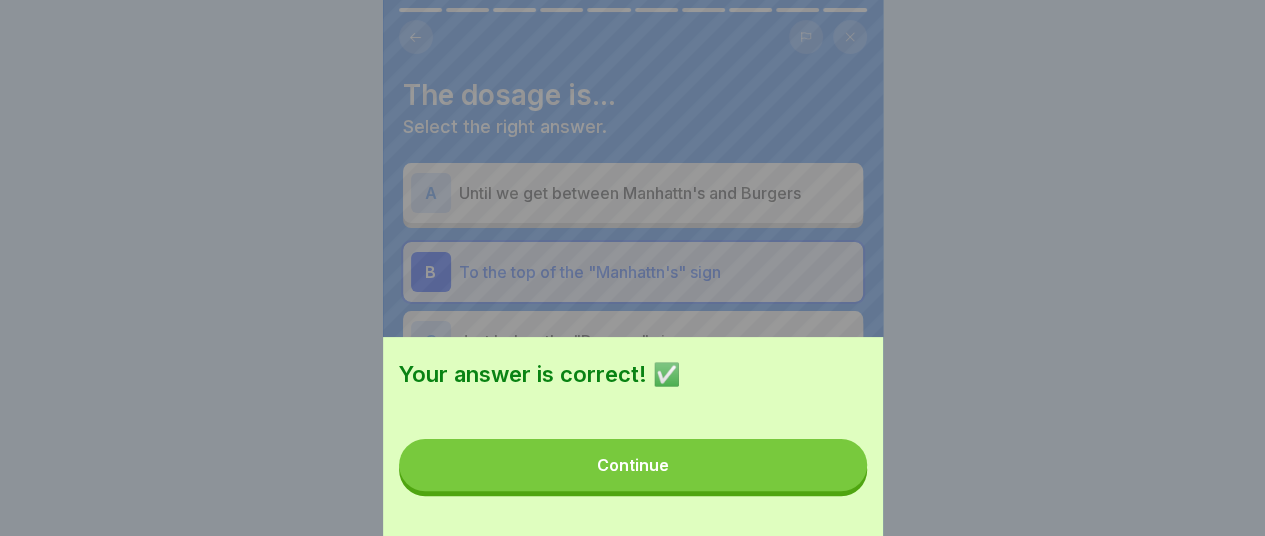 click on "Continue" at bounding box center (633, 465) 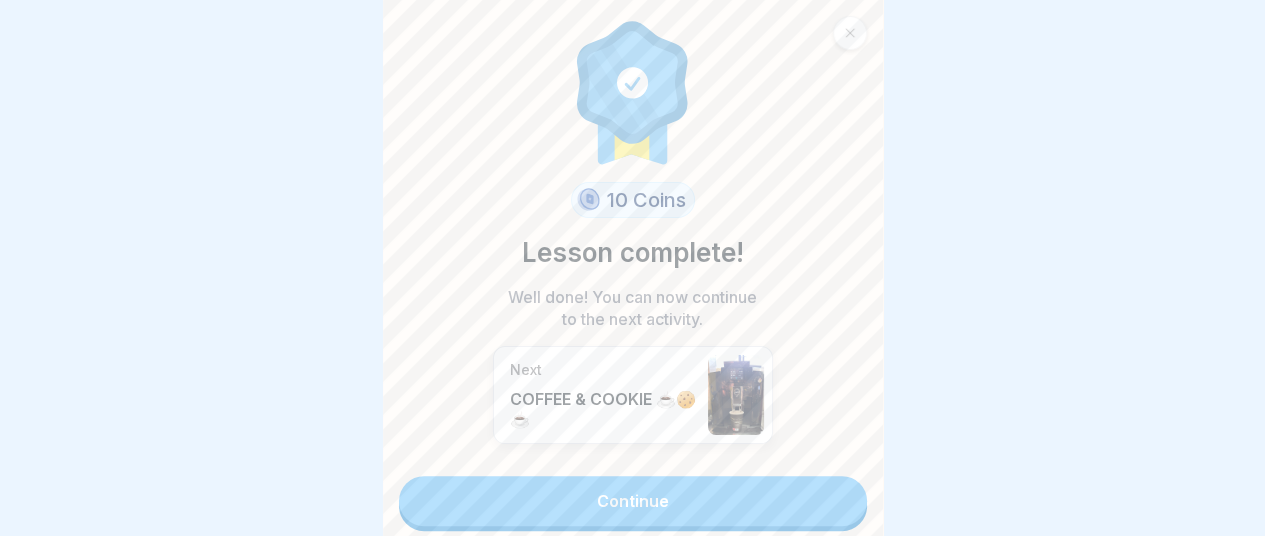 click on "Continue" at bounding box center (633, 501) 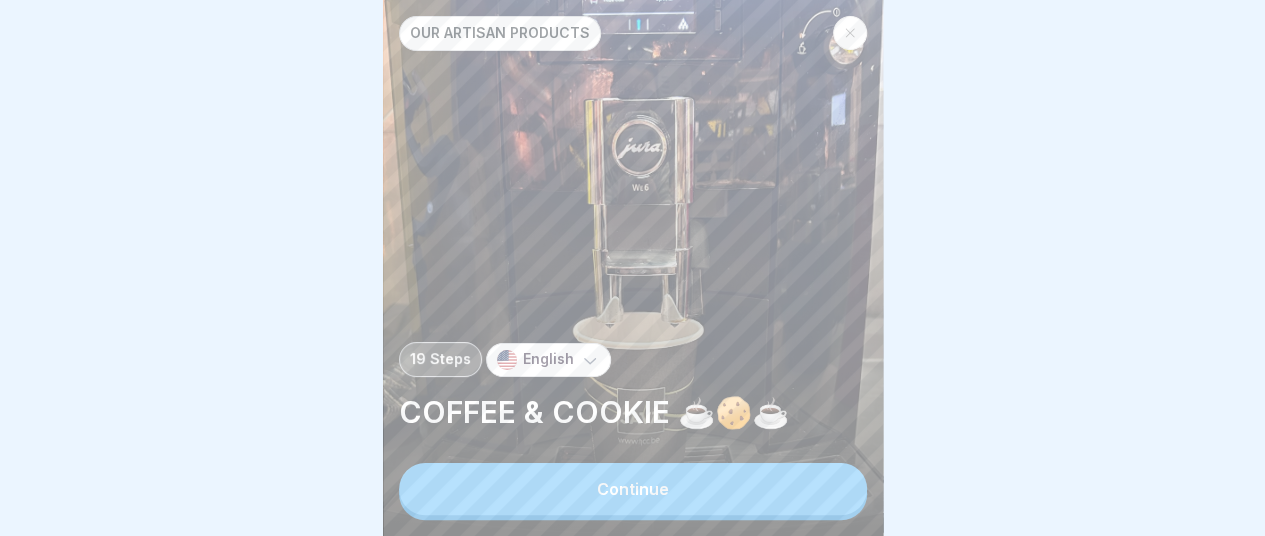 click on "Continue" at bounding box center [633, 489] 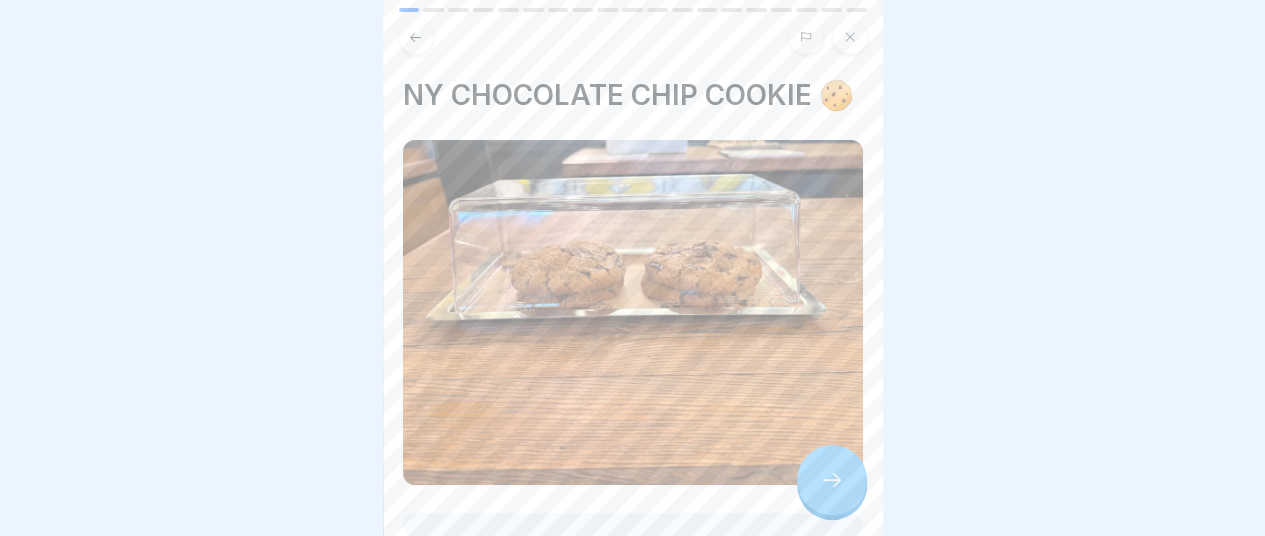 click 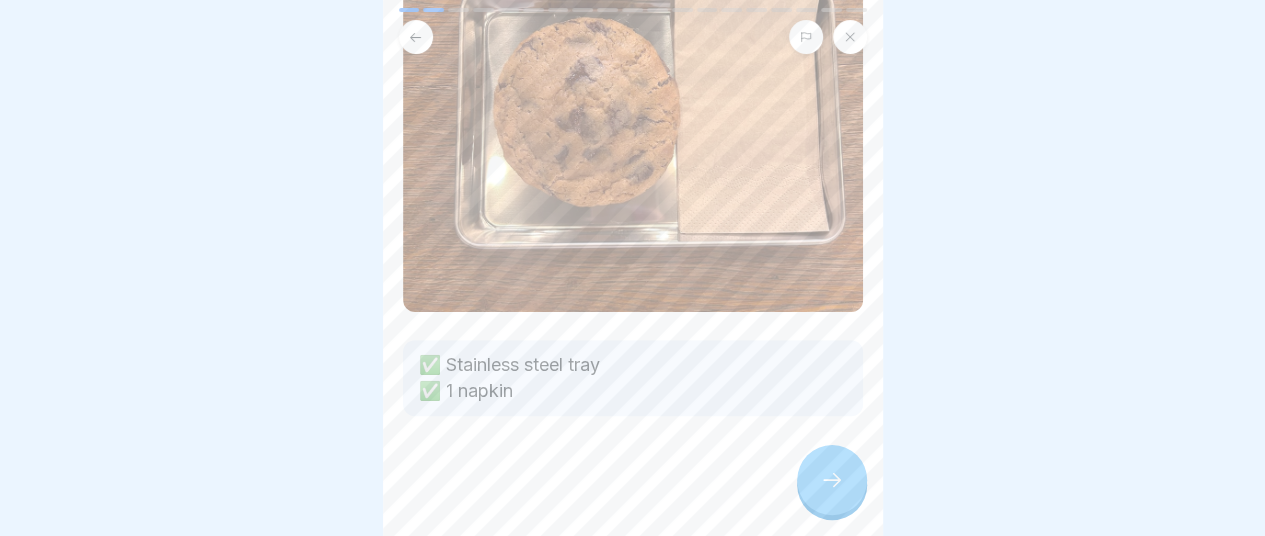 scroll, scrollTop: 251, scrollLeft: 0, axis: vertical 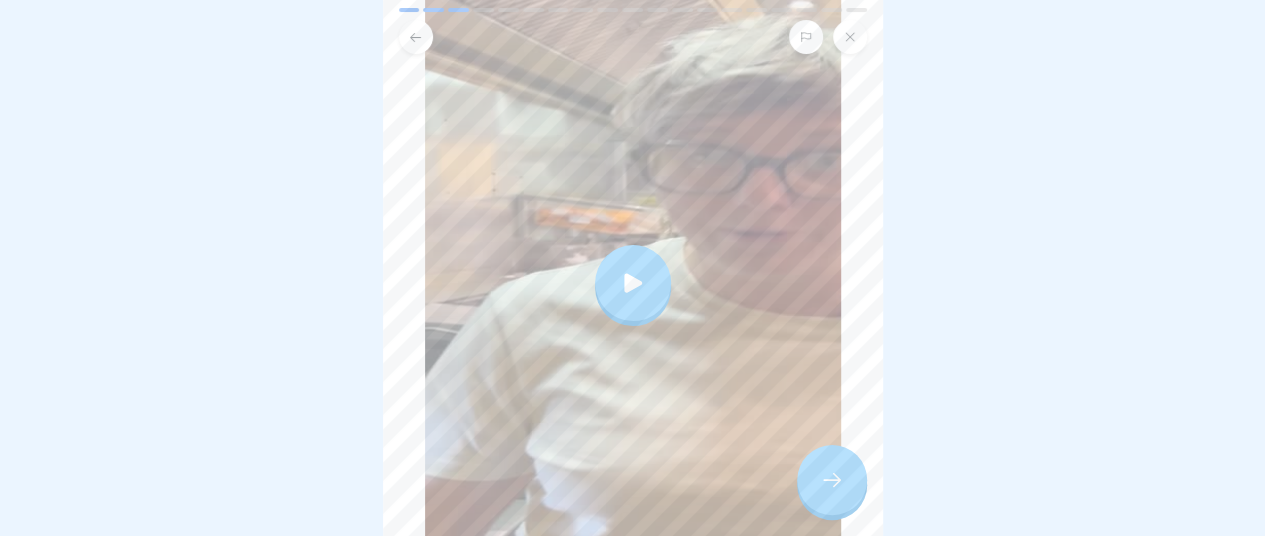 click at bounding box center [633, 283] 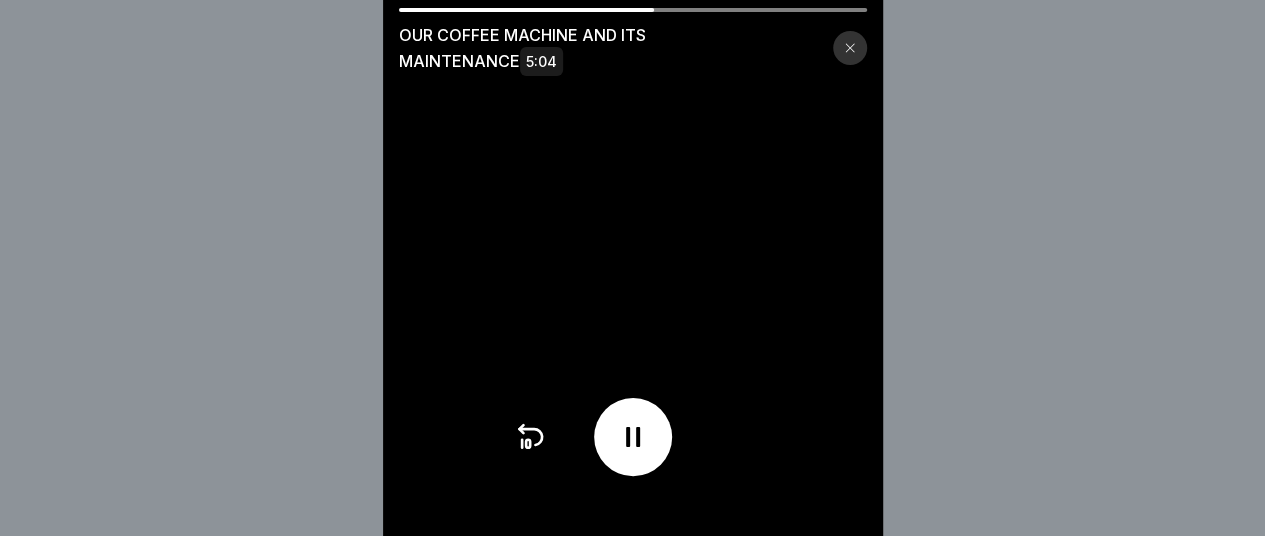 click on "OUR COFFEE MACHINE AND ITS MAINTENANCE 5:04" at bounding box center (632, 268) 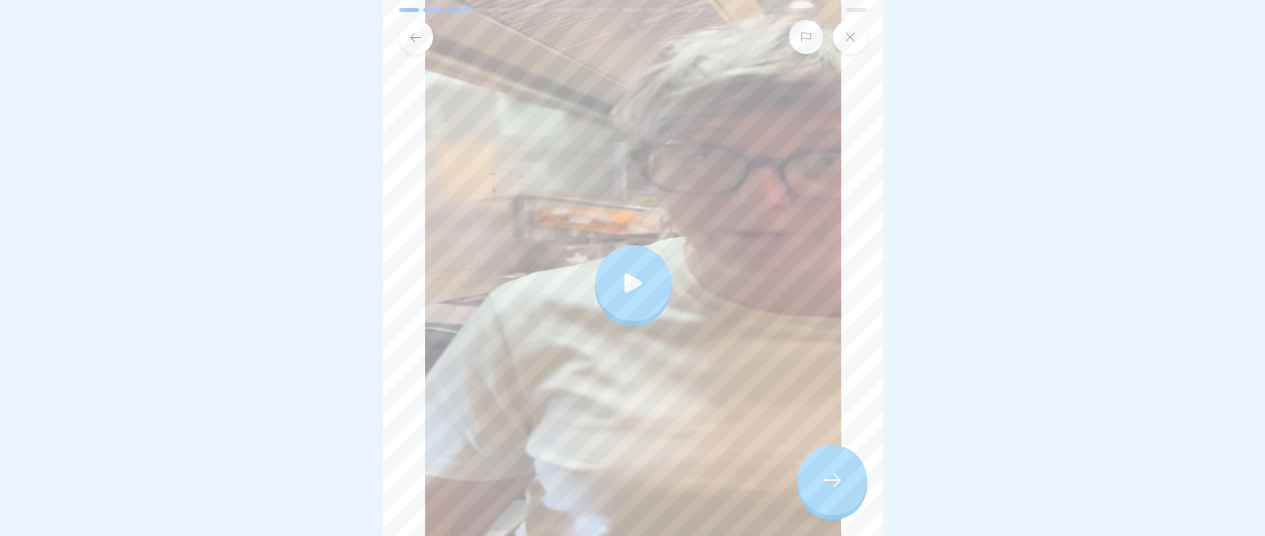 click at bounding box center (633, 283) 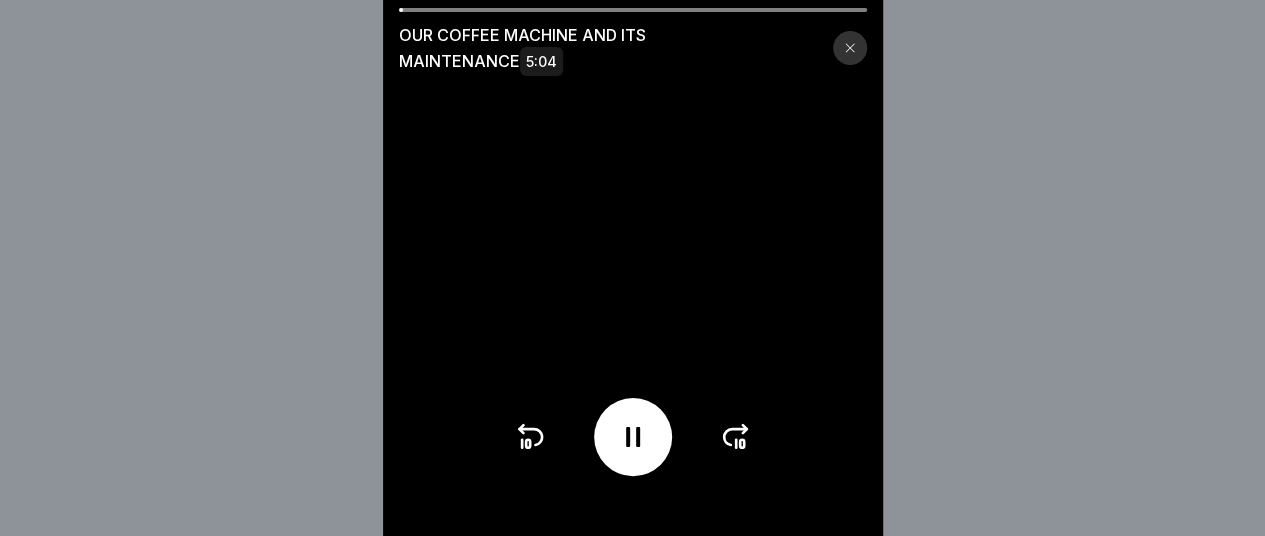 click 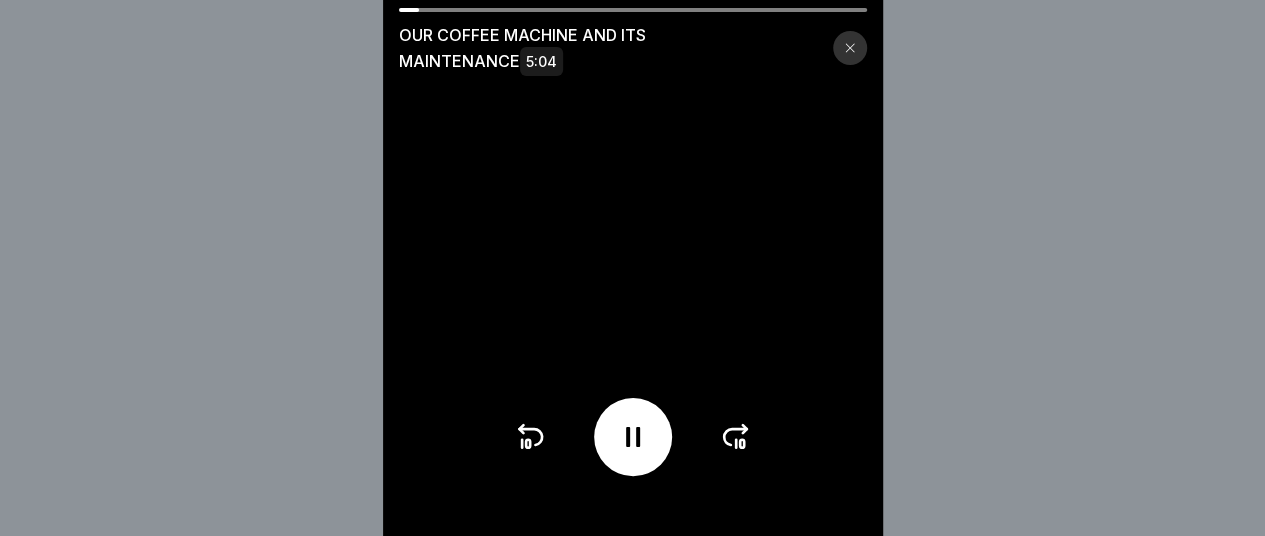 click 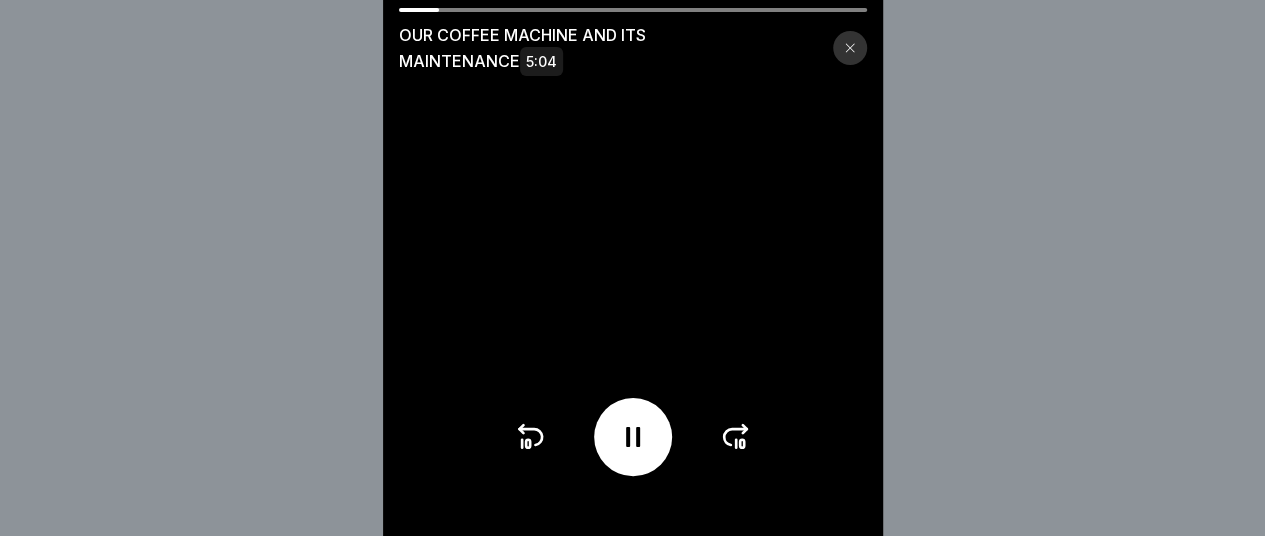 click 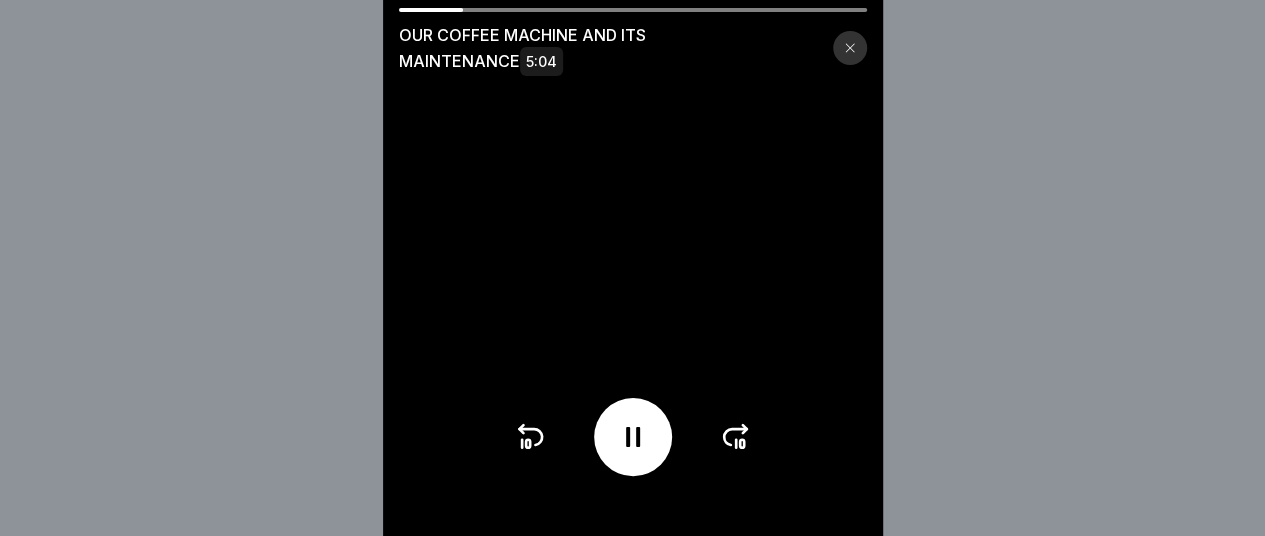 click 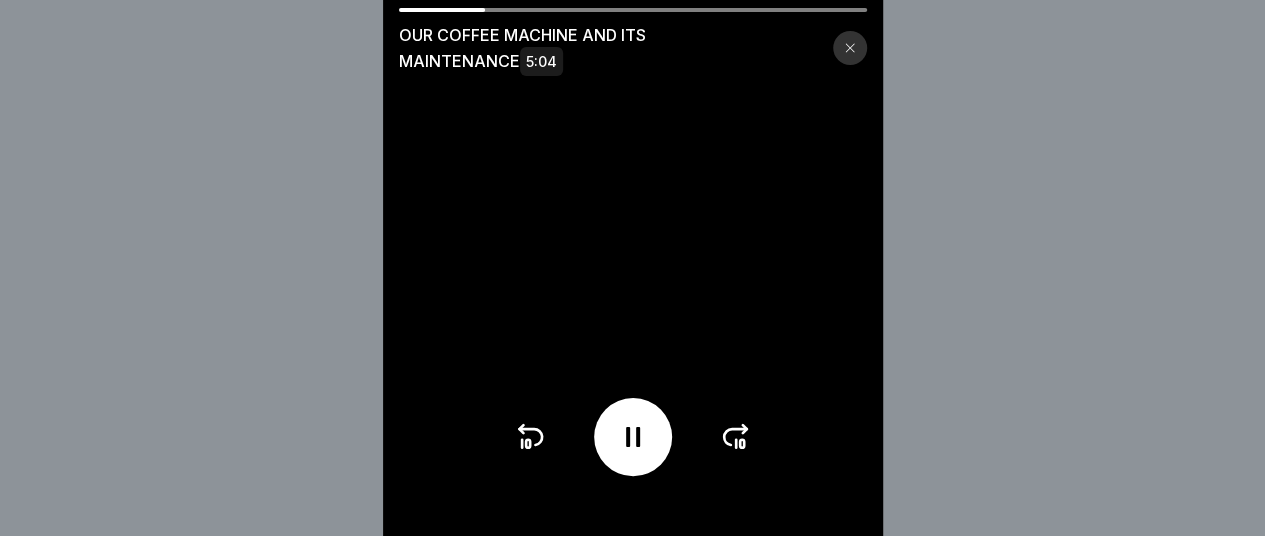 click 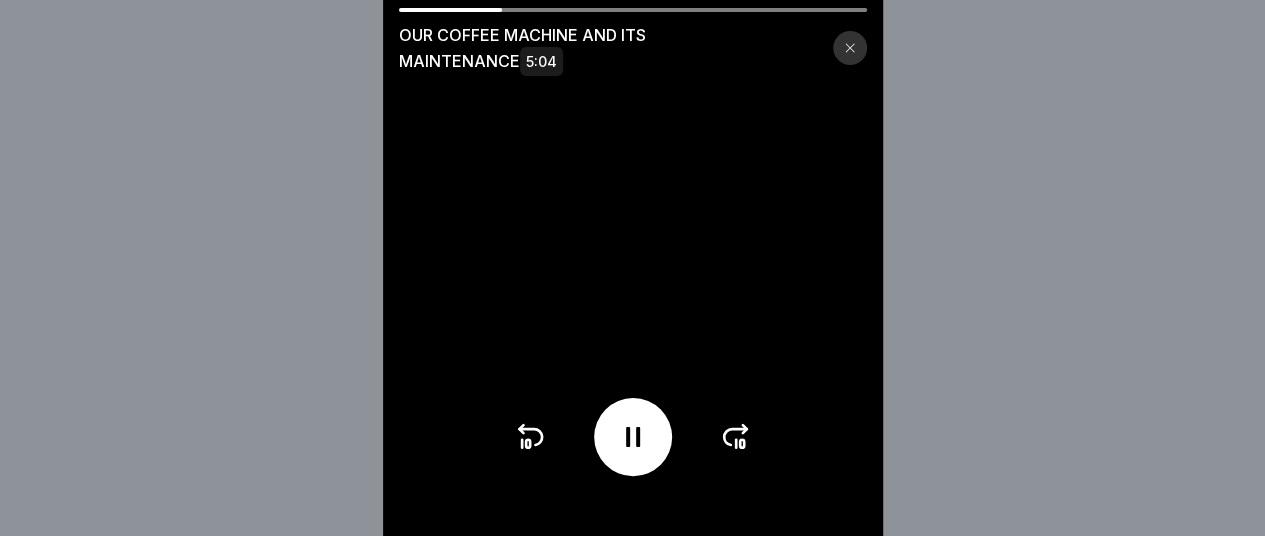 click 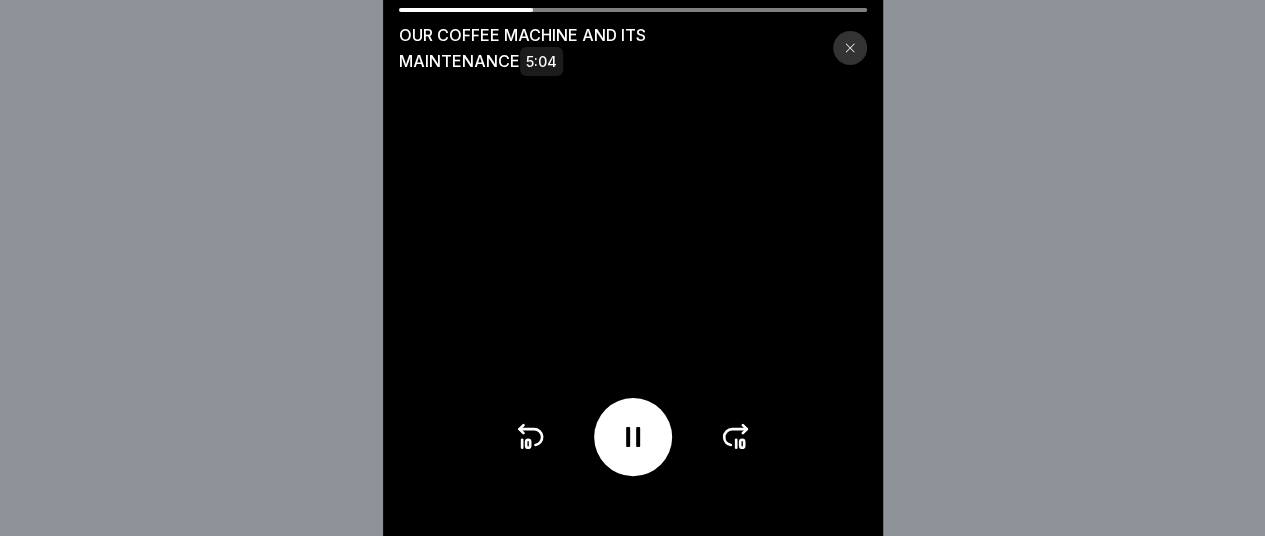 click 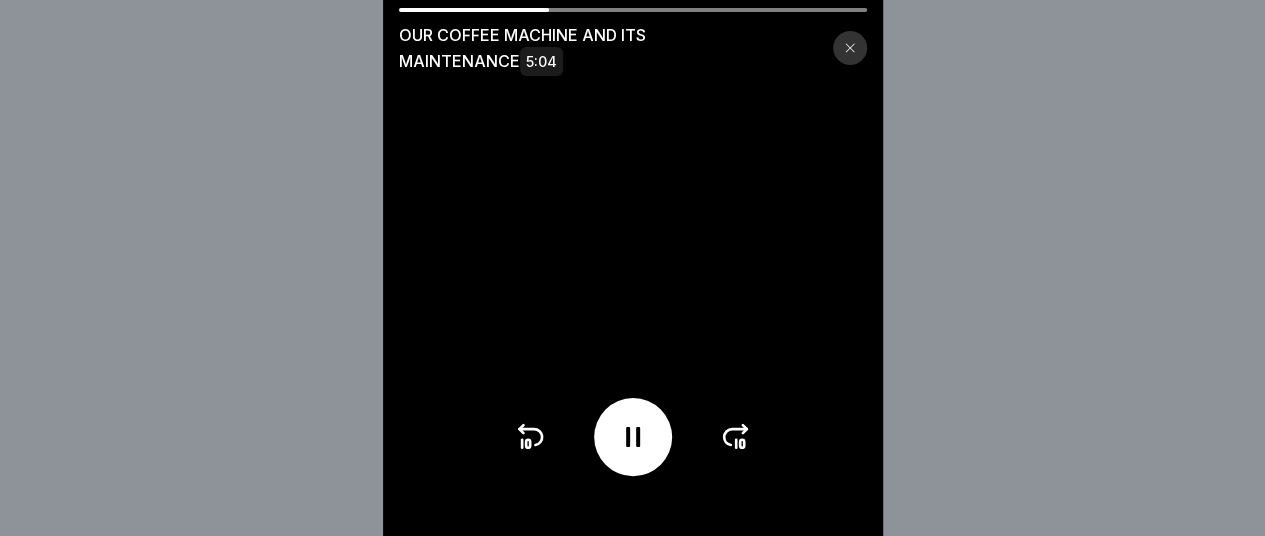 click 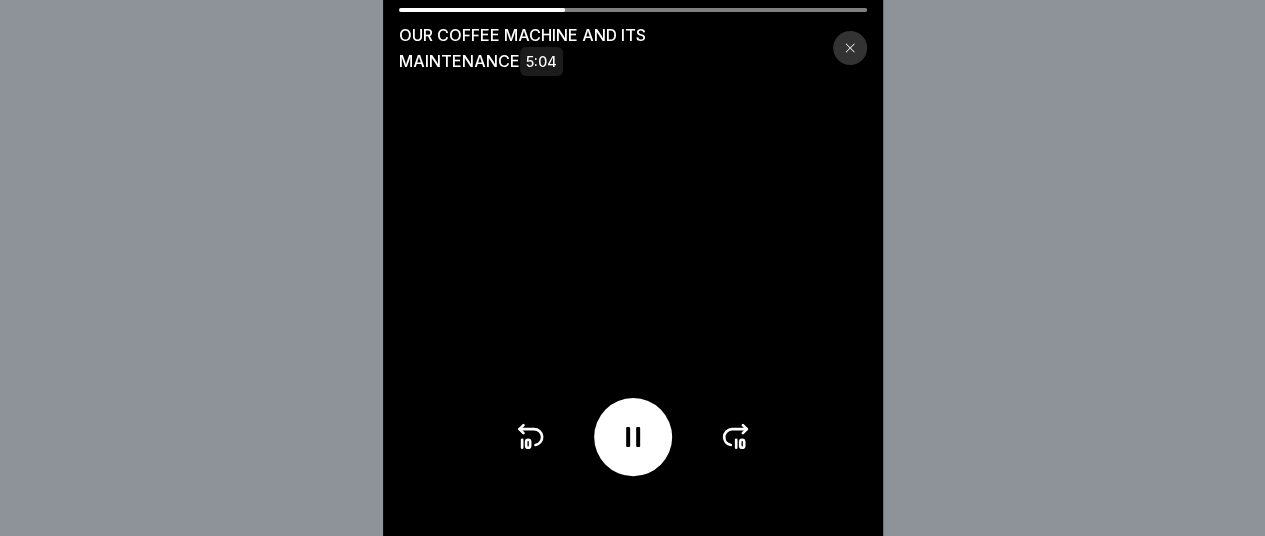 click 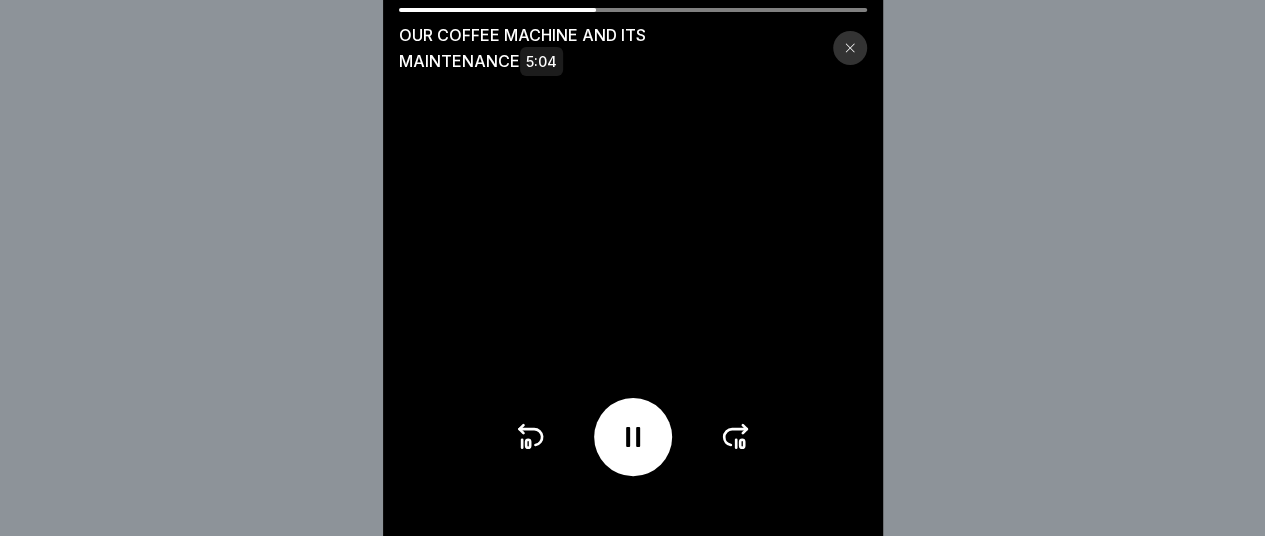 click 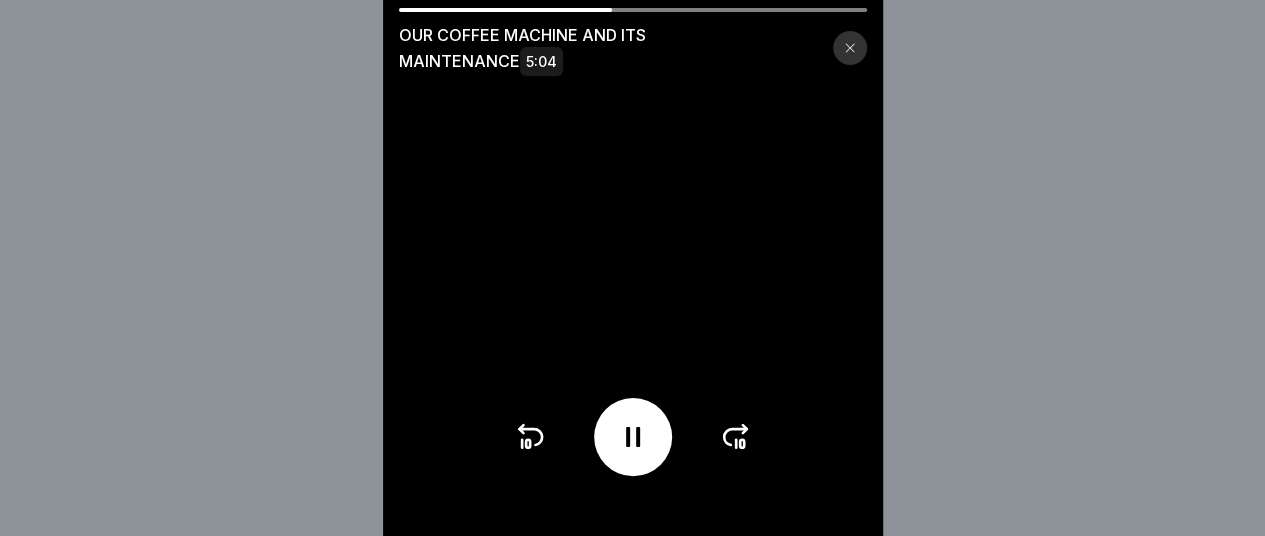 click 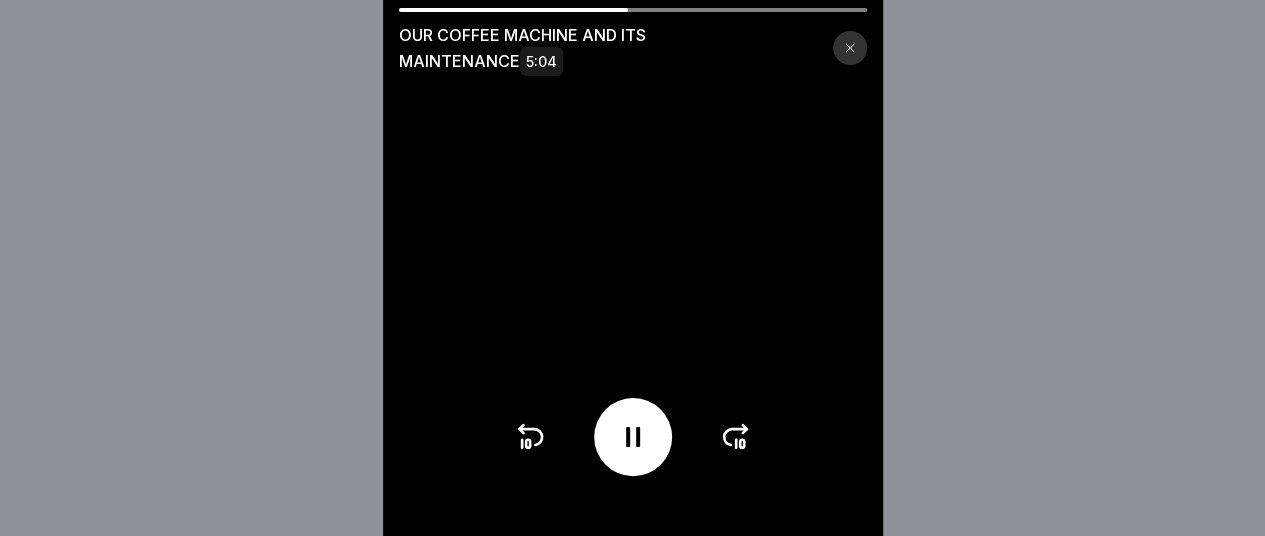 click 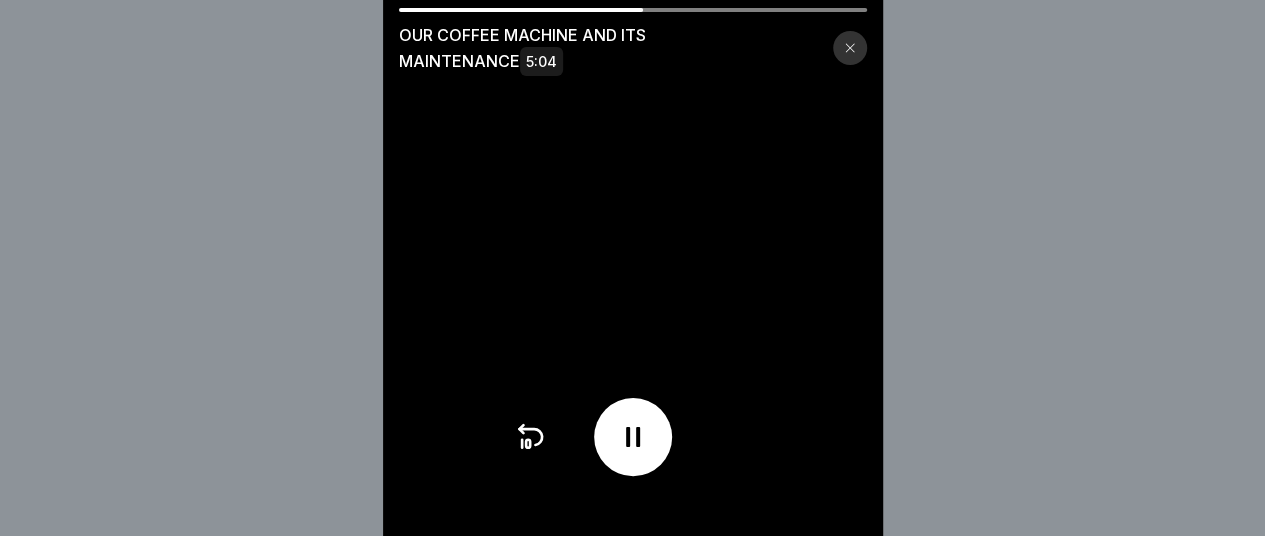 click at bounding box center [633, 437] 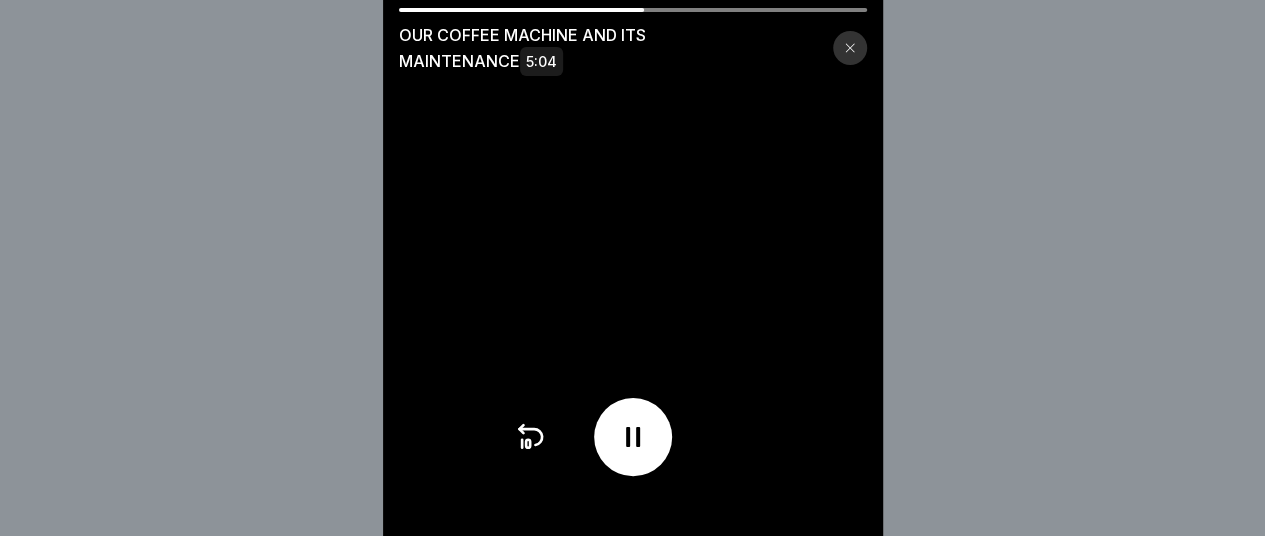 click at bounding box center (633, 437) 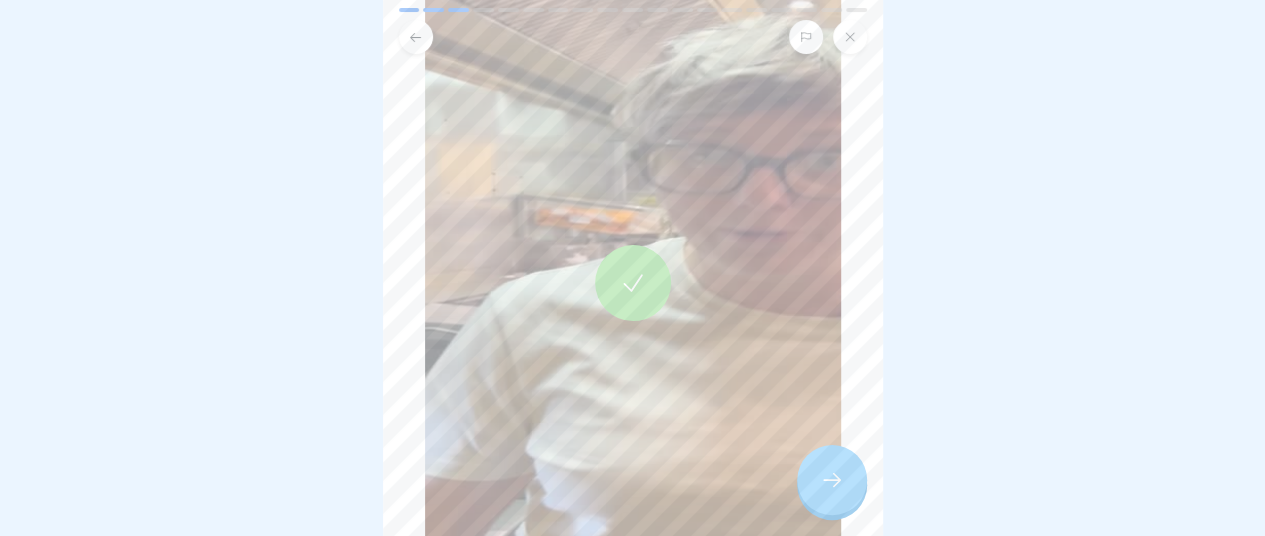 click at bounding box center [832, 480] 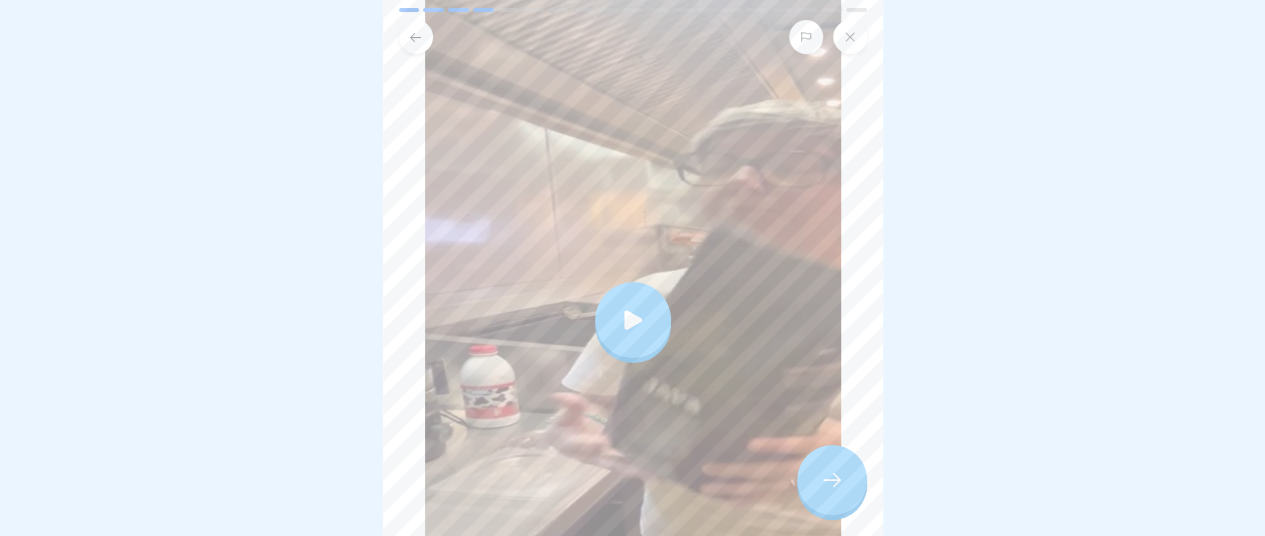 scroll, scrollTop: 172, scrollLeft: 0, axis: vertical 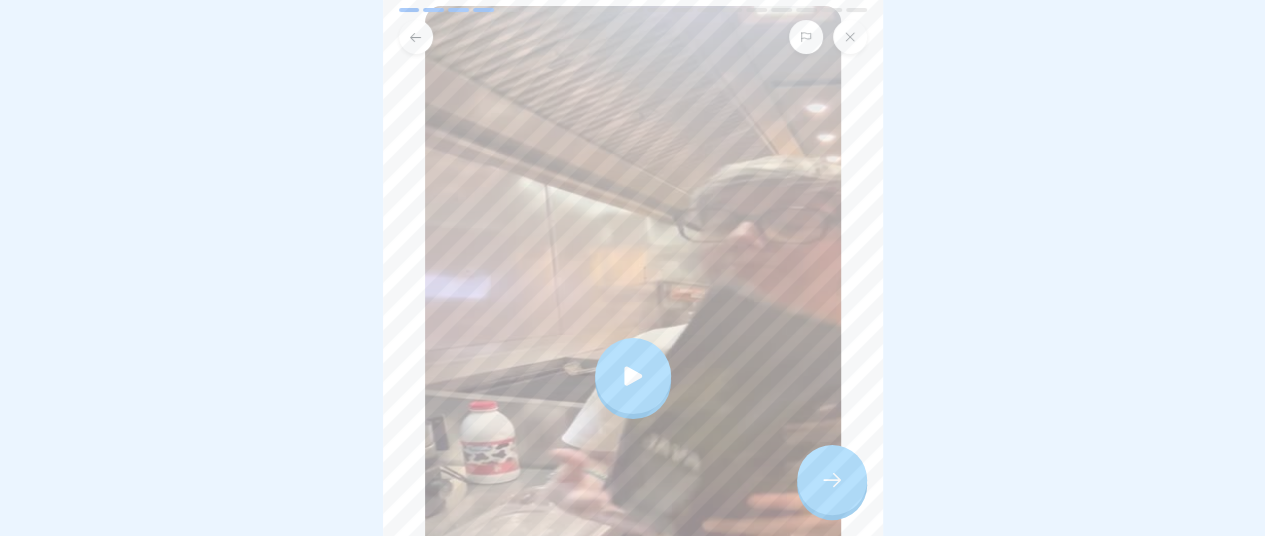 click 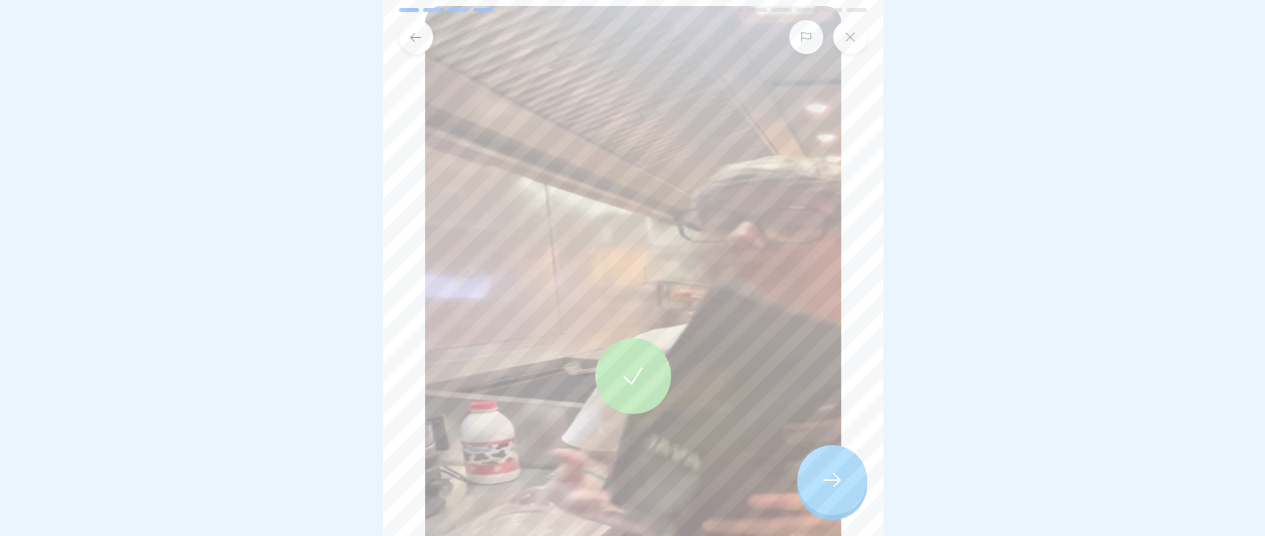 click at bounding box center [832, 480] 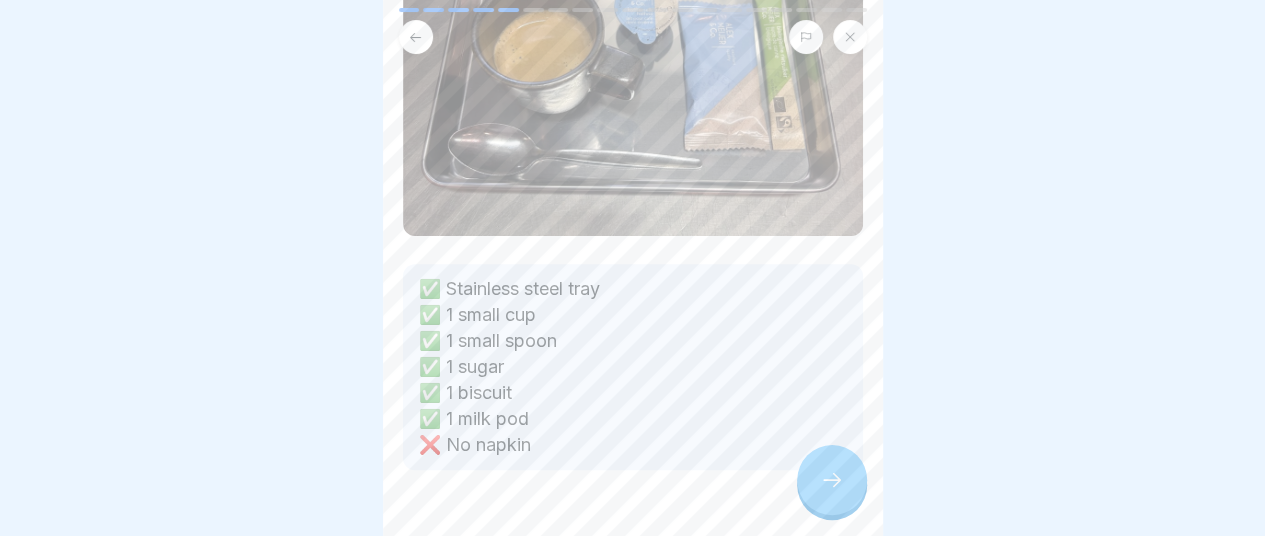 scroll, scrollTop: 228, scrollLeft: 0, axis: vertical 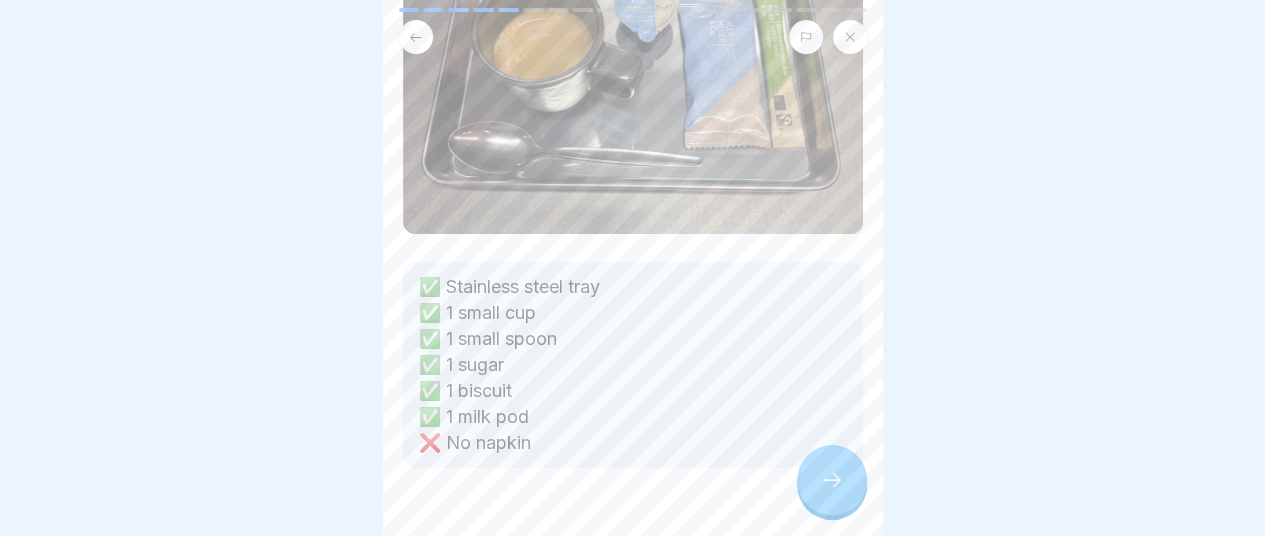 click at bounding box center [832, 480] 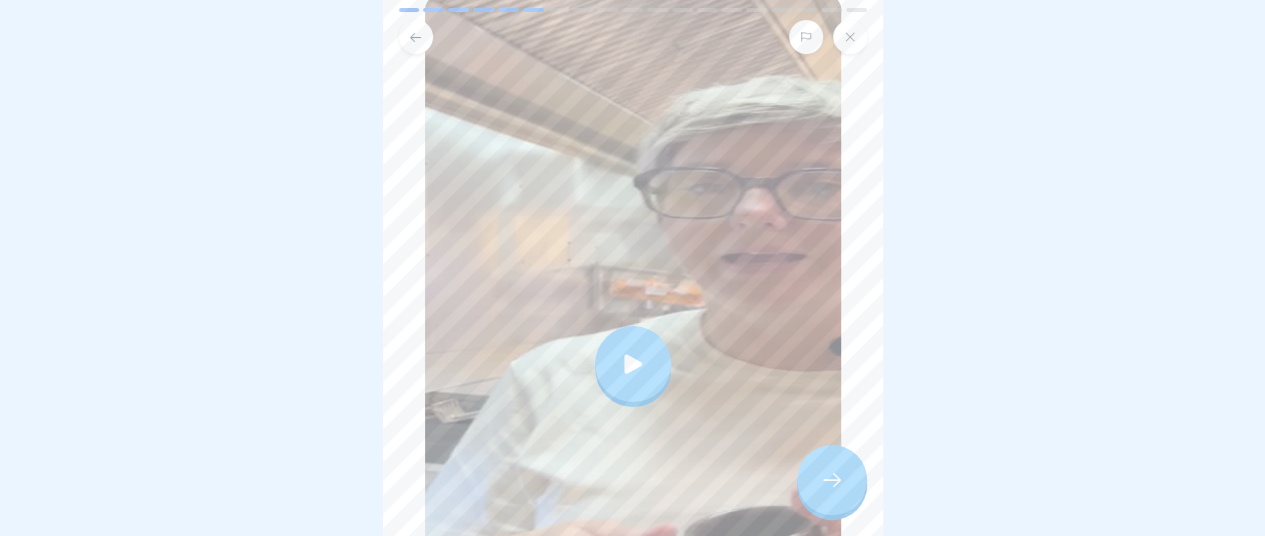 scroll, scrollTop: 232, scrollLeft: 0, axis: vertical 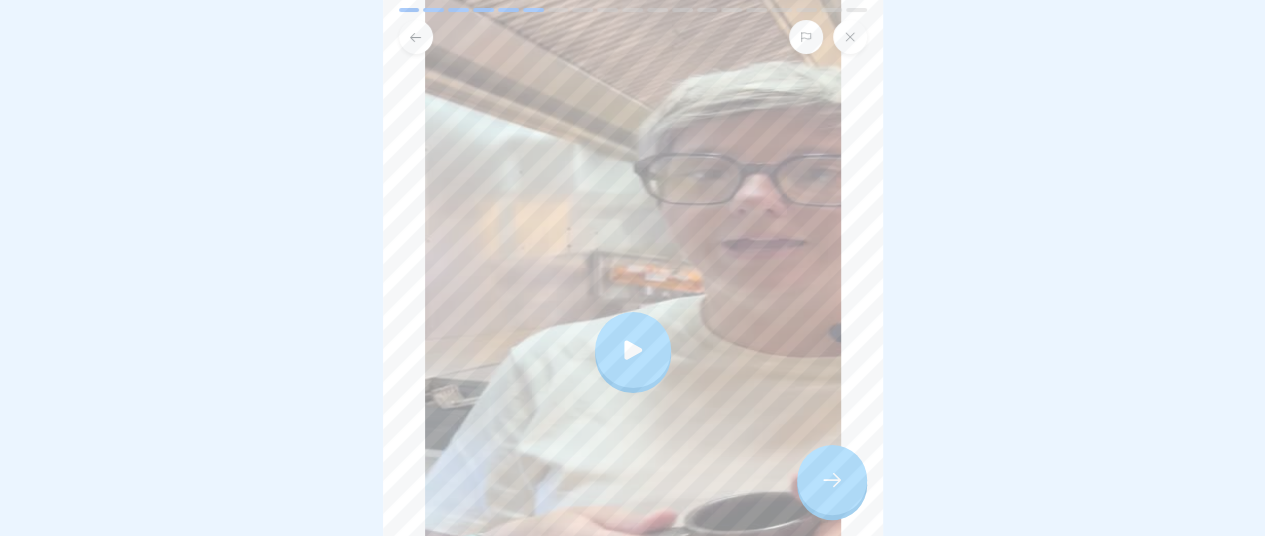 click 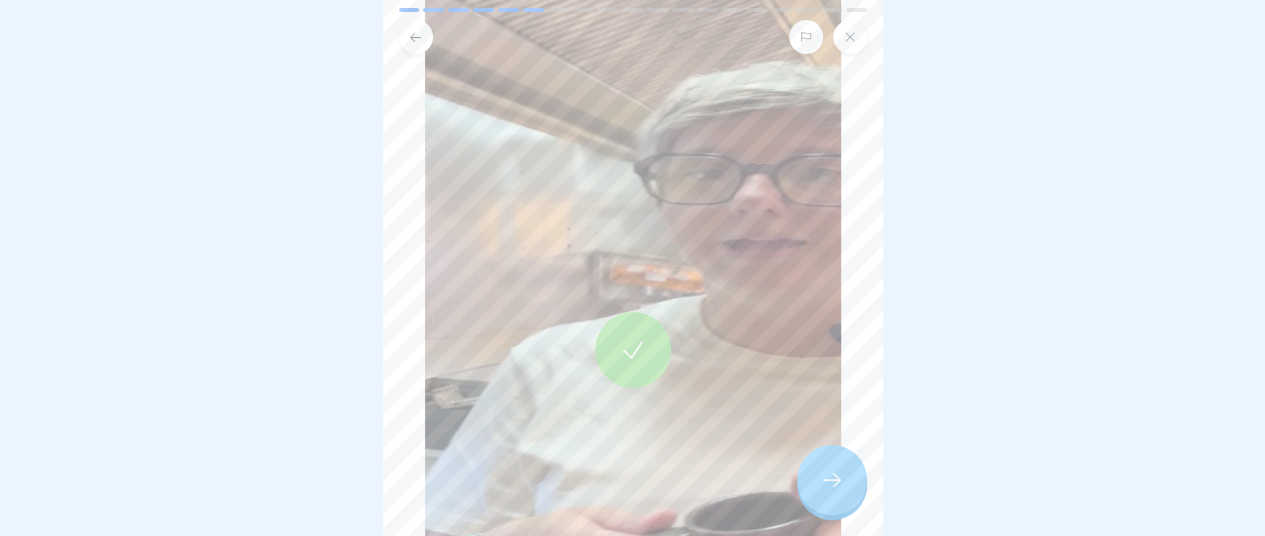 click at bounding box center [832, 480] 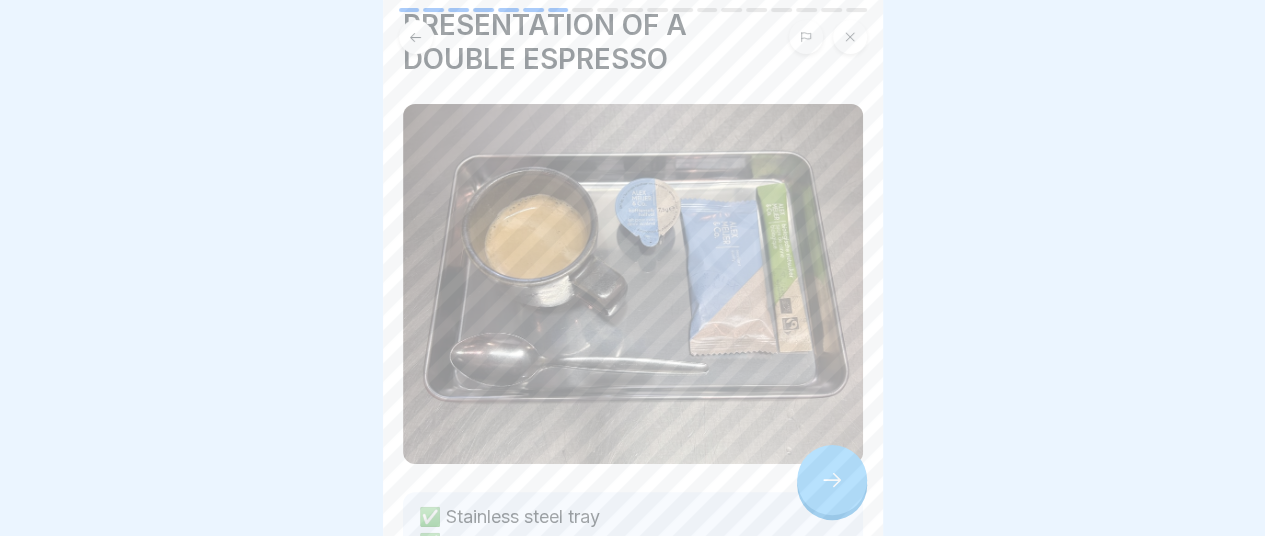 scroll, scrollTop: 340, scrollLeft: 0, axis: vertical 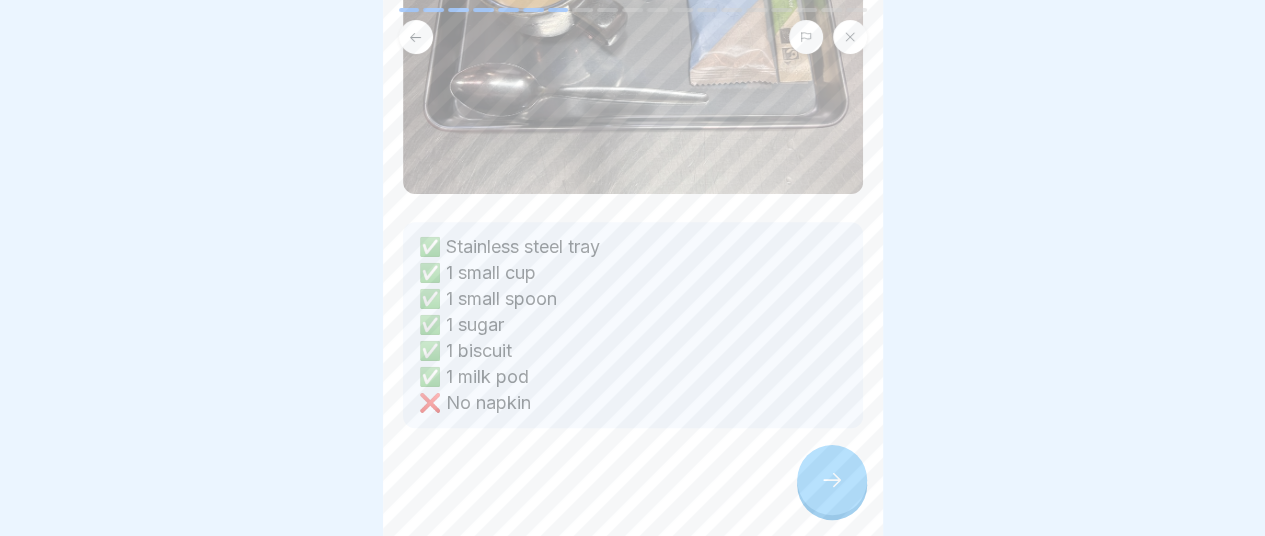 click 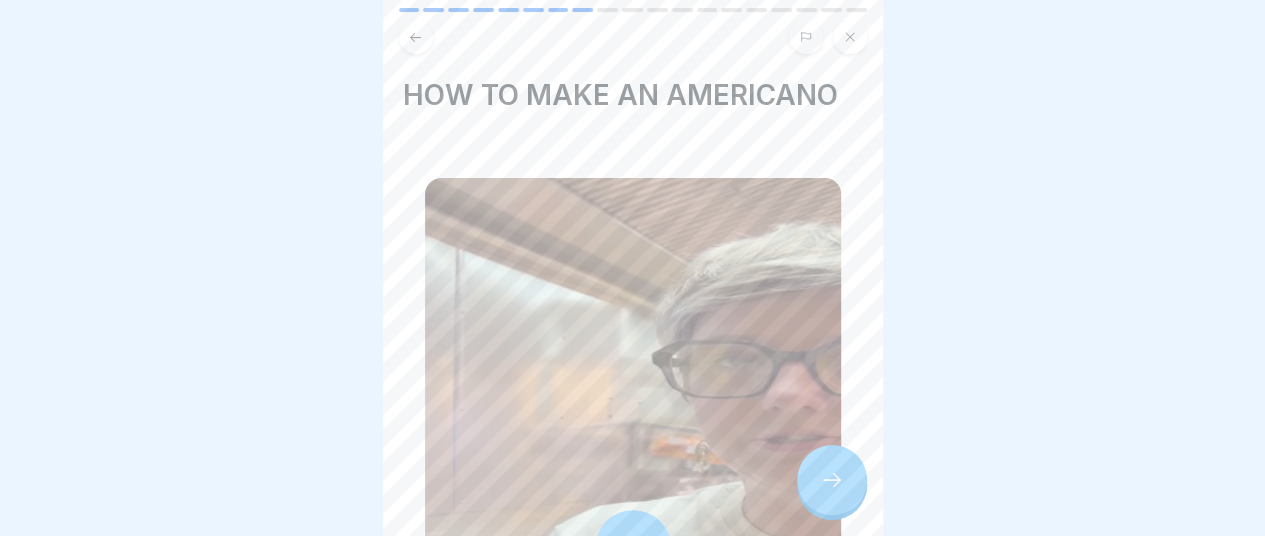 click on "HOW TO MAKE AN AMERICANO" at bounding box center (633, 268) 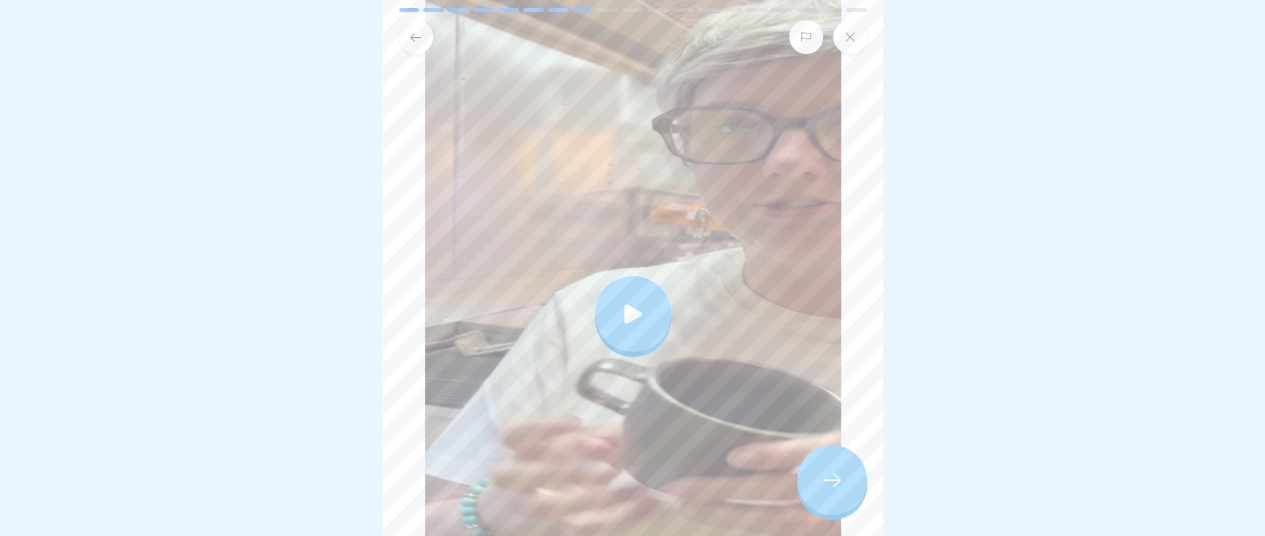scroll, scrollTop: 238, scrollLeft: 0, axis: vertical 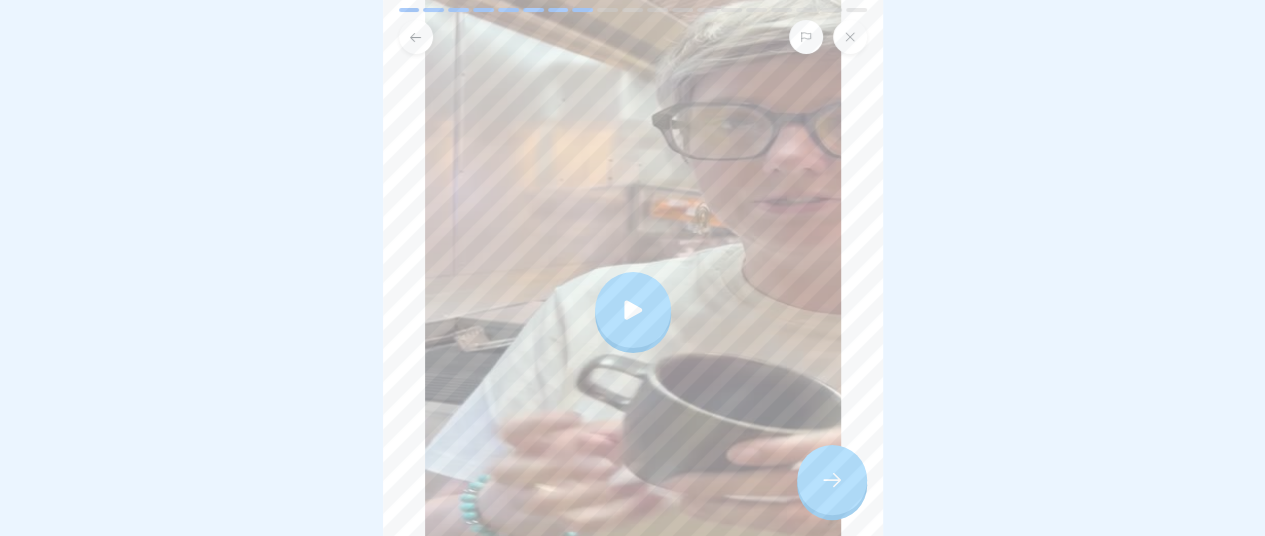 click at bounding box center [633, 310] 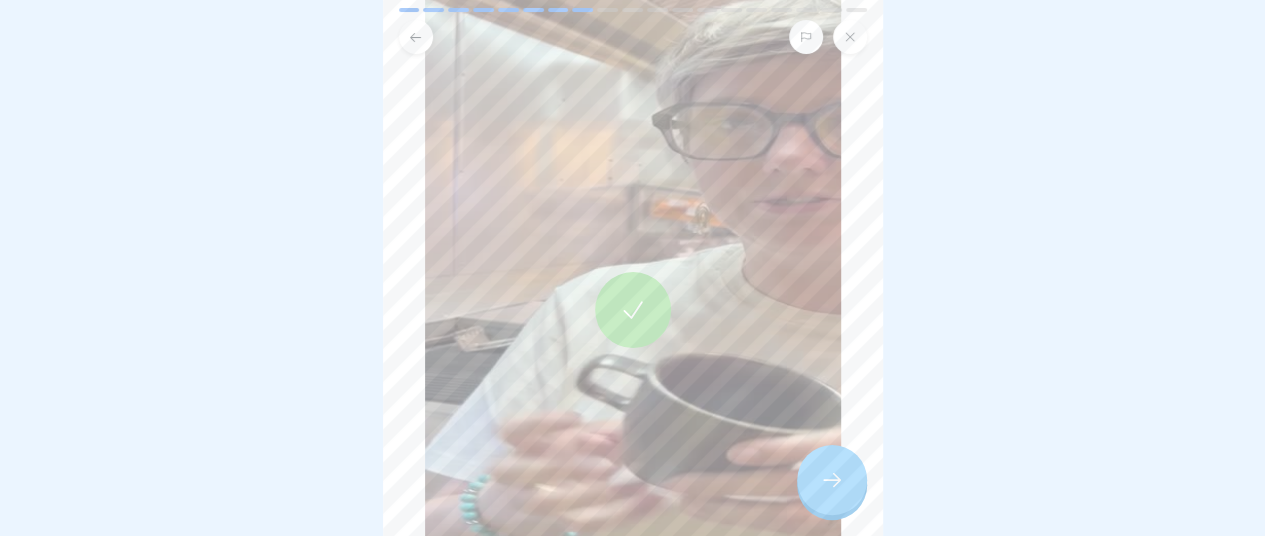 click at bounding box center (832, 480) 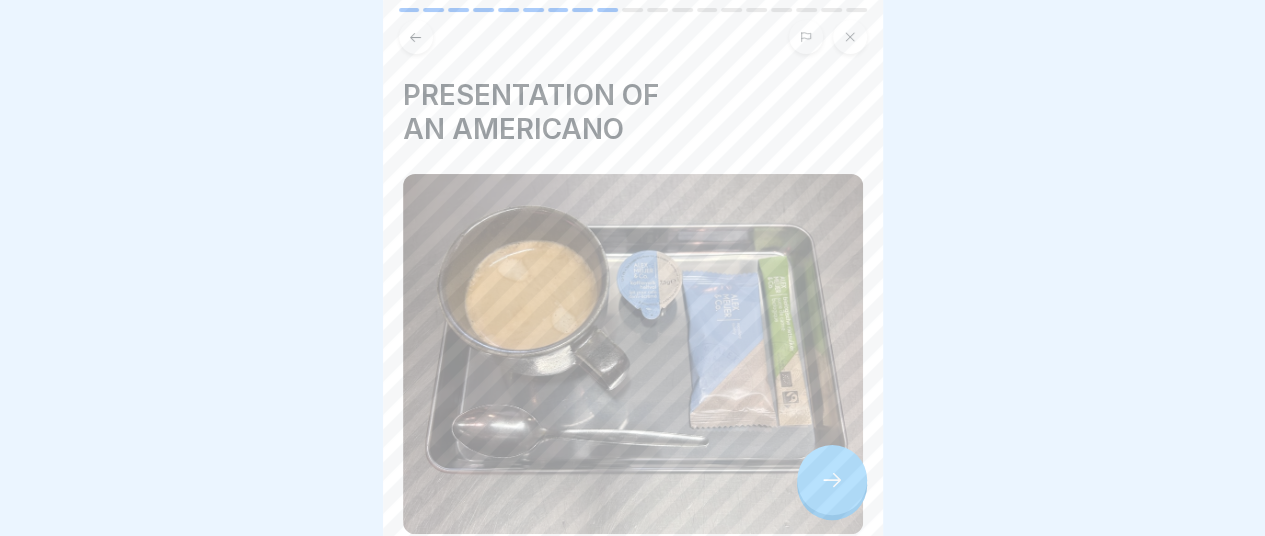 click 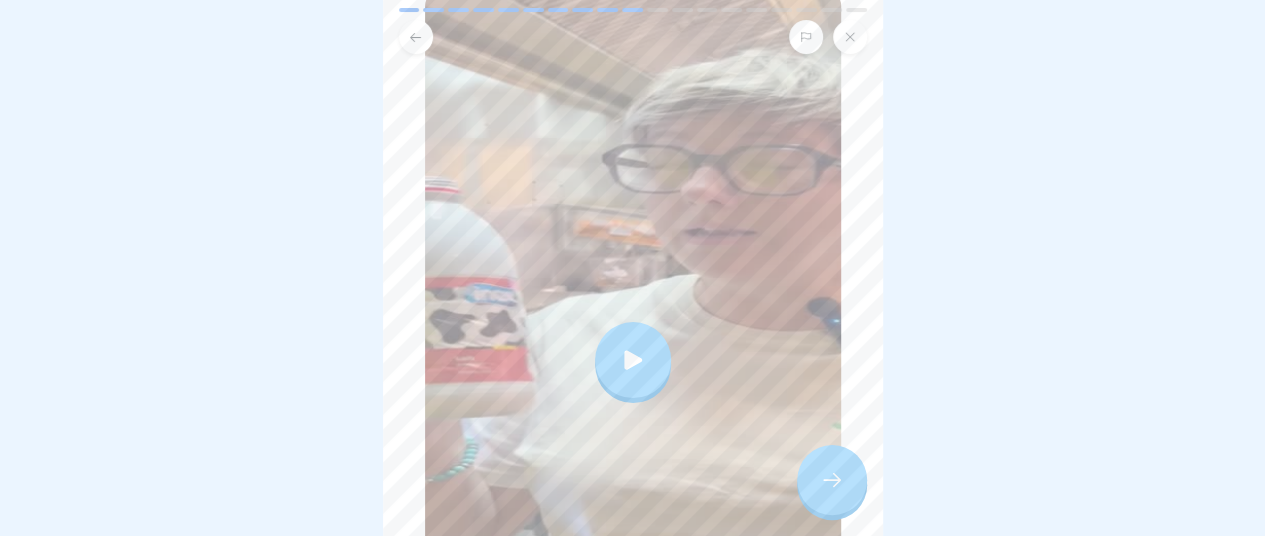 scroll, scrollTop: 196, scrollLeft: 0, axis: vertical 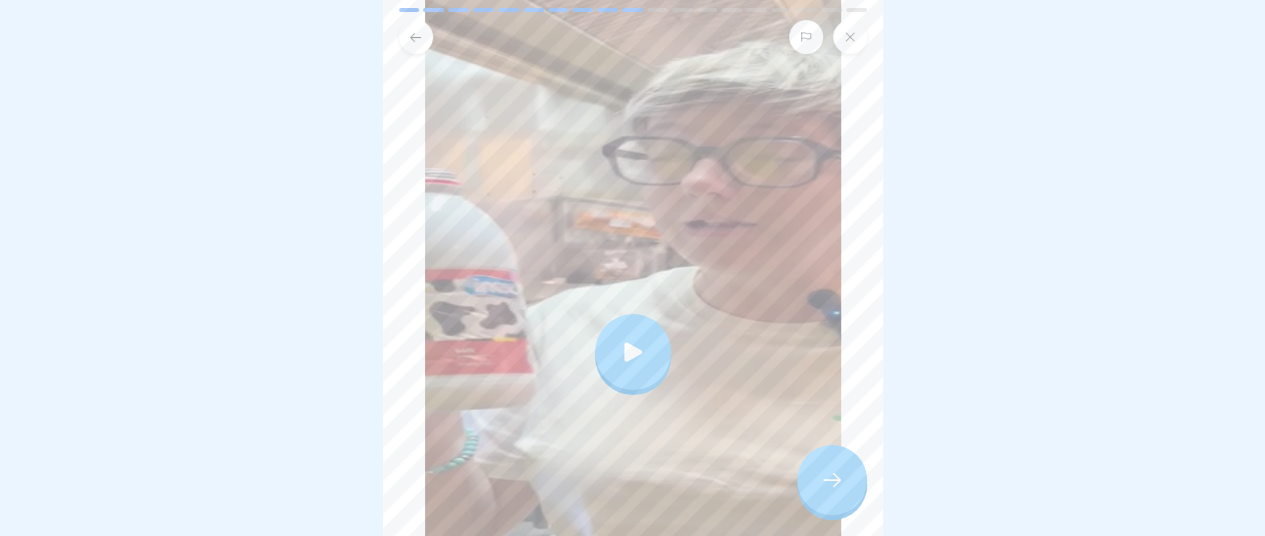 click at bounding box center (633, 352) 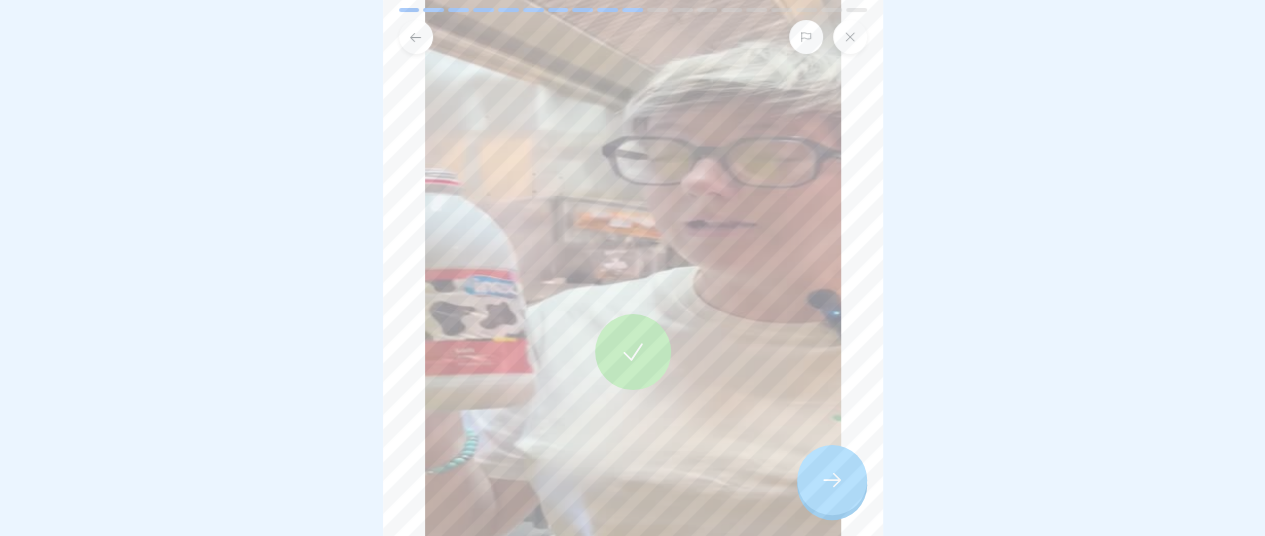 click at bounding box center [832, 480] 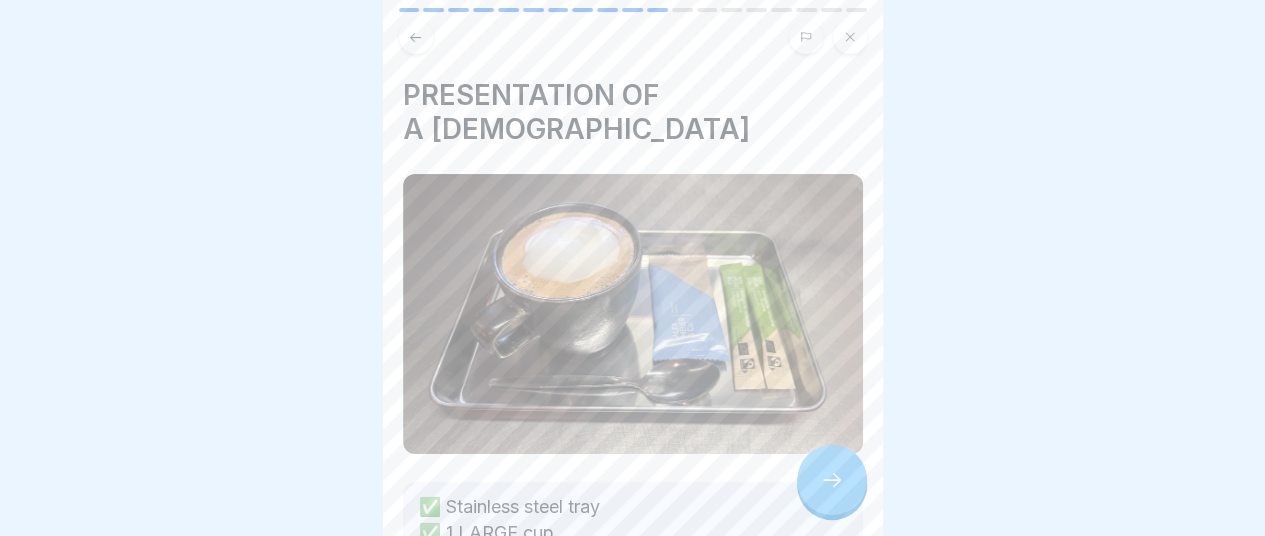 click at bounding box center [832, 480] 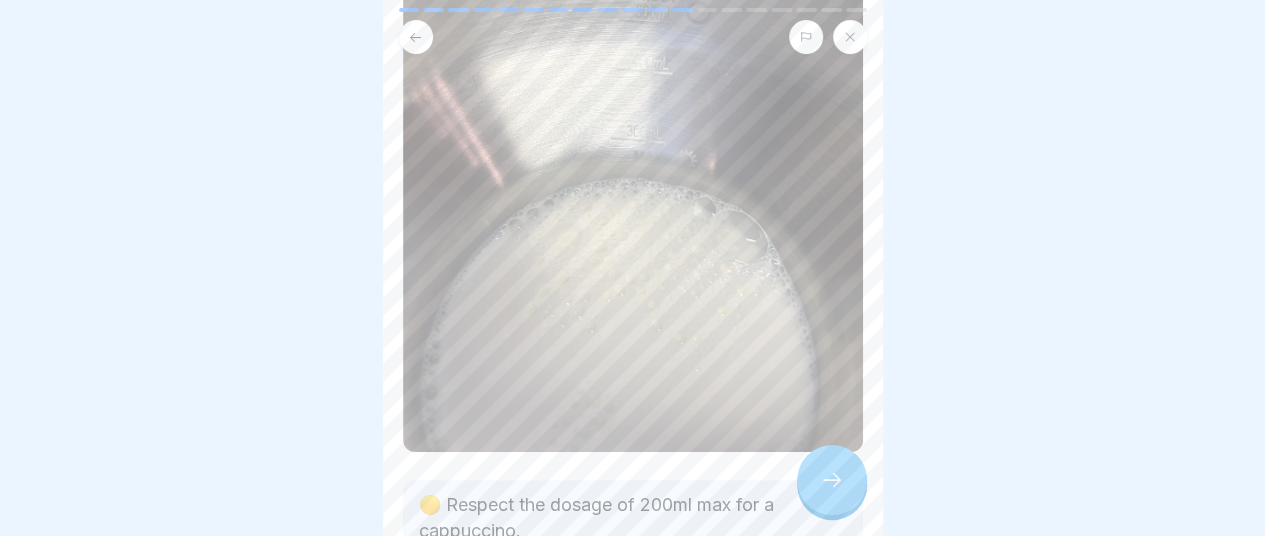 scroll, scrollTop: 329, scrollLeft: 0, axis: vertical 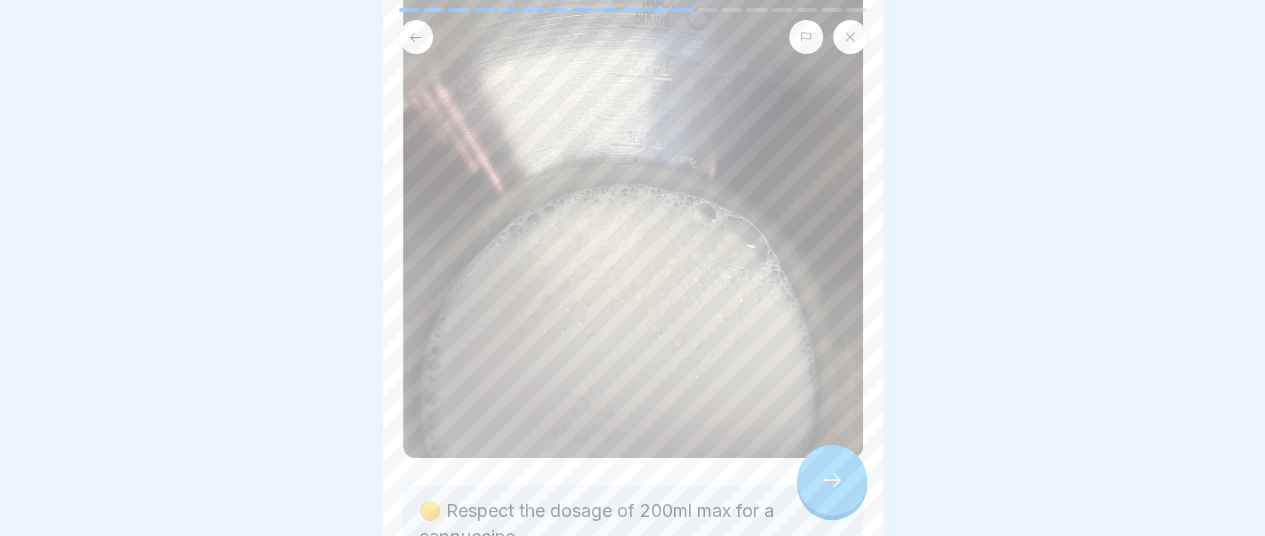 click 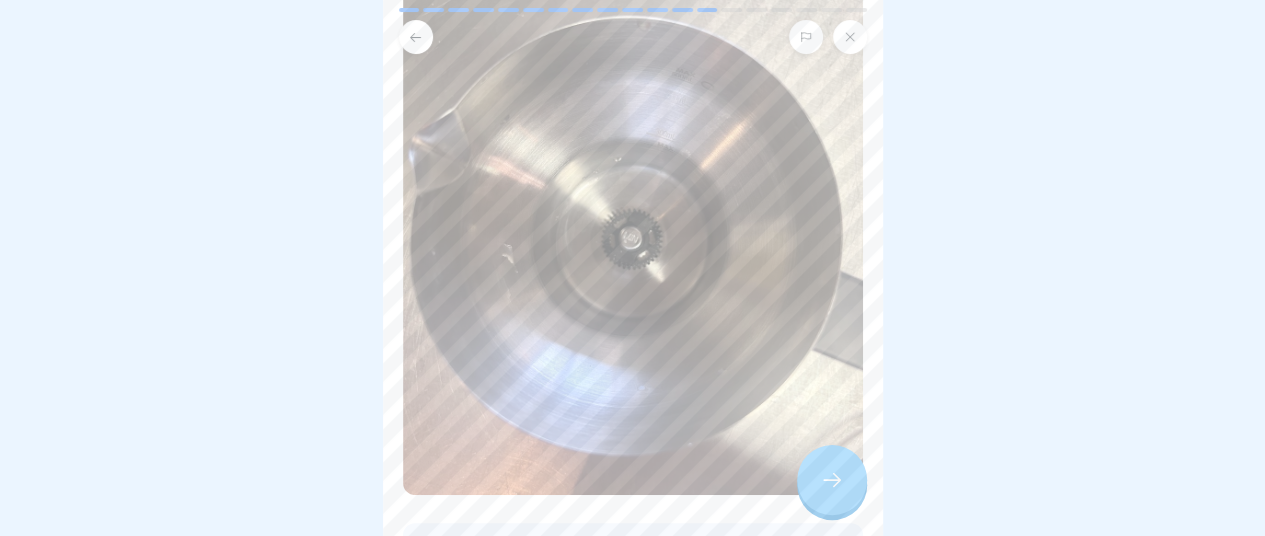 scroll, scrollTop: 207, scrollLeft: 0, axis: vertical 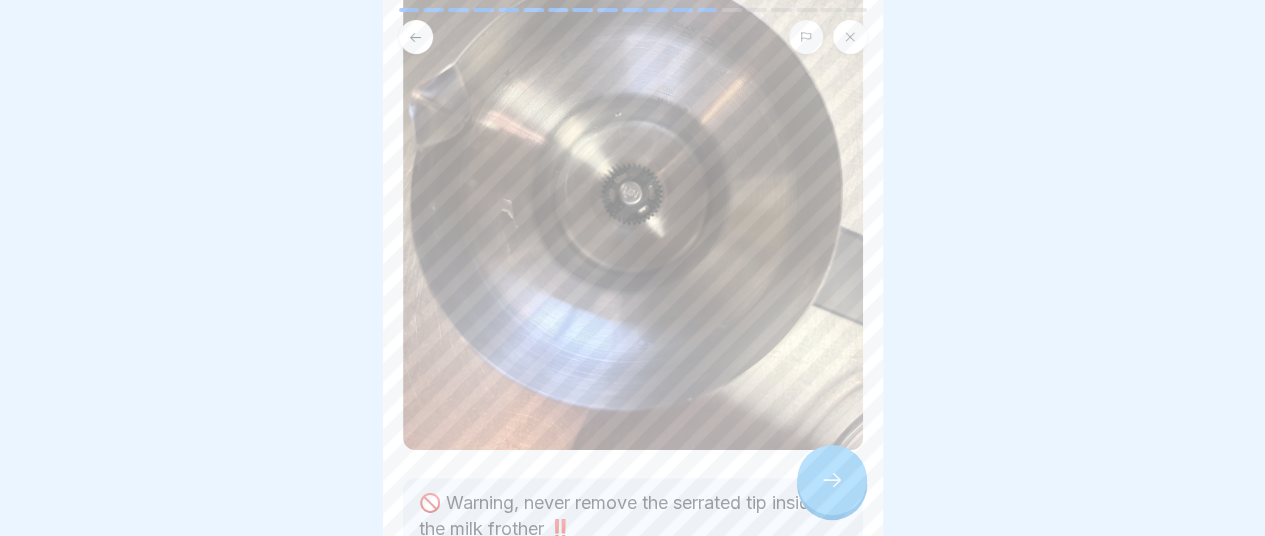 click 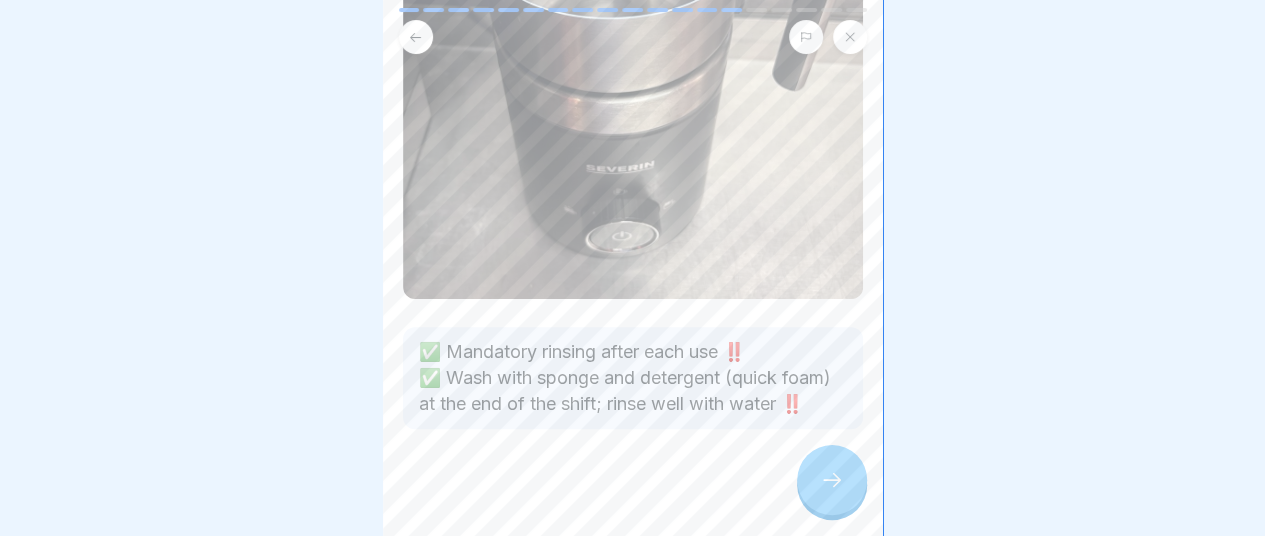 scroll, scrollTop: 358, scrollLeft: 0, axis: vertical 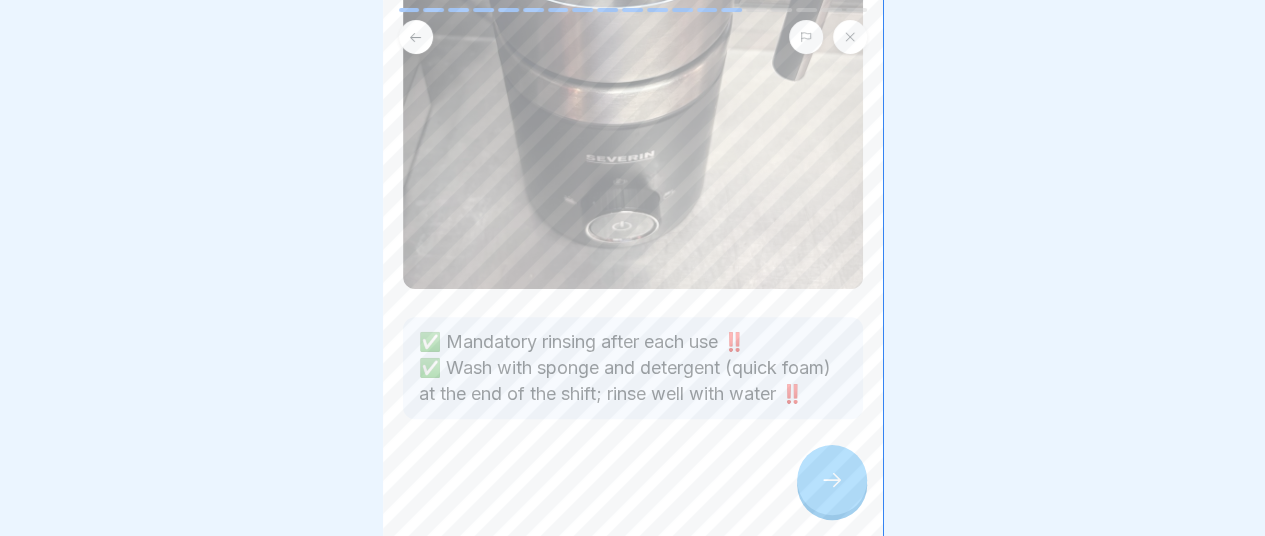 click 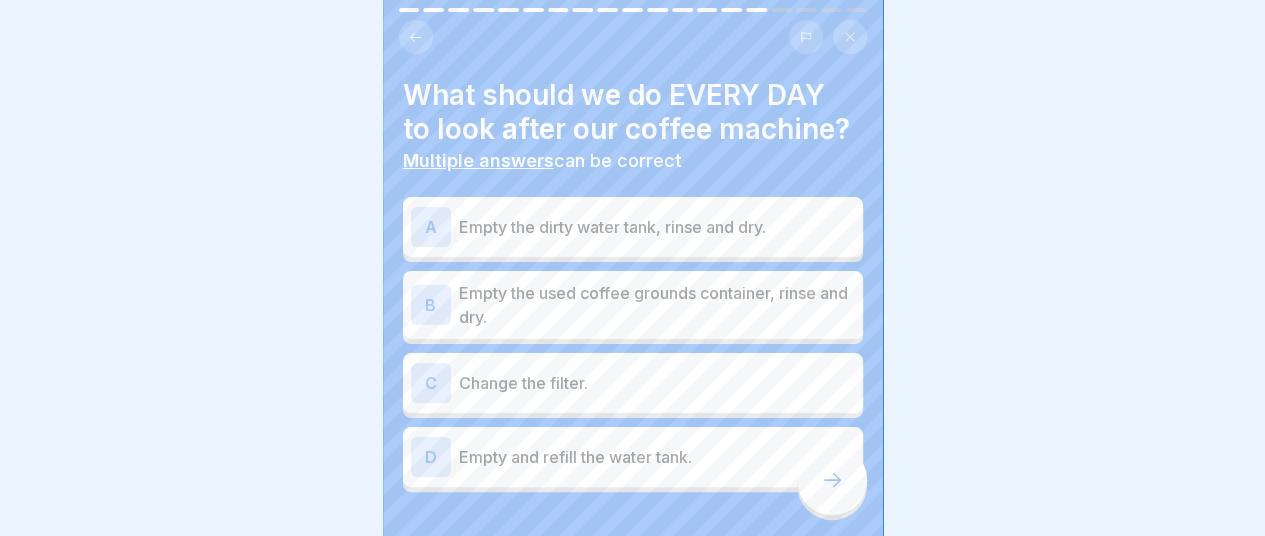 click on "A Empty the dirty water tank, rinse and dry." at bounding box center (633, 227) 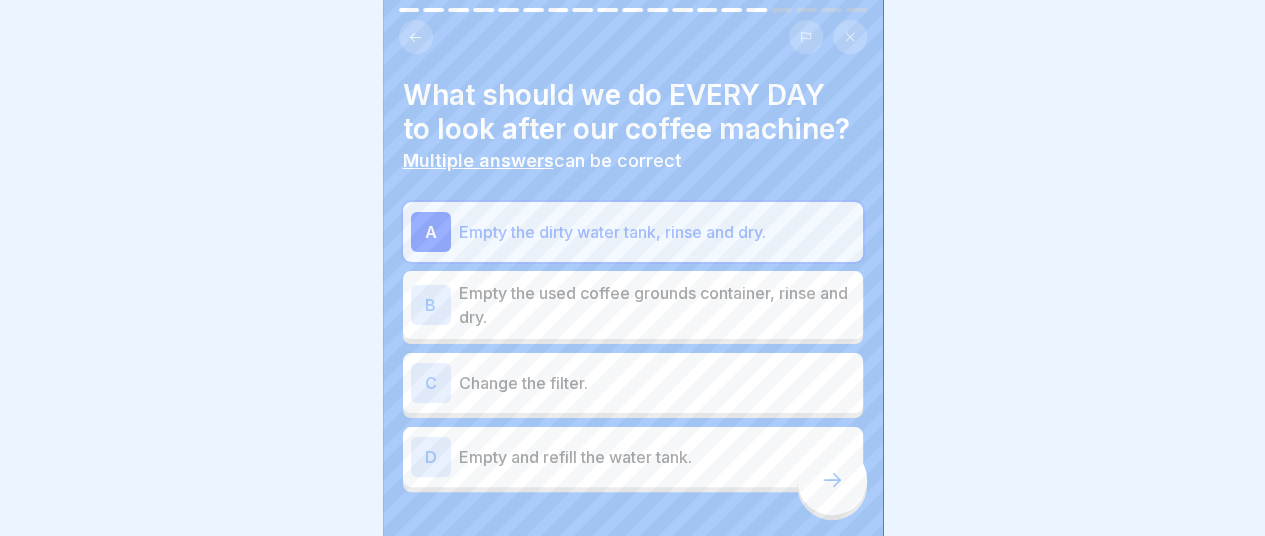 click at bounding box center (832, 480) 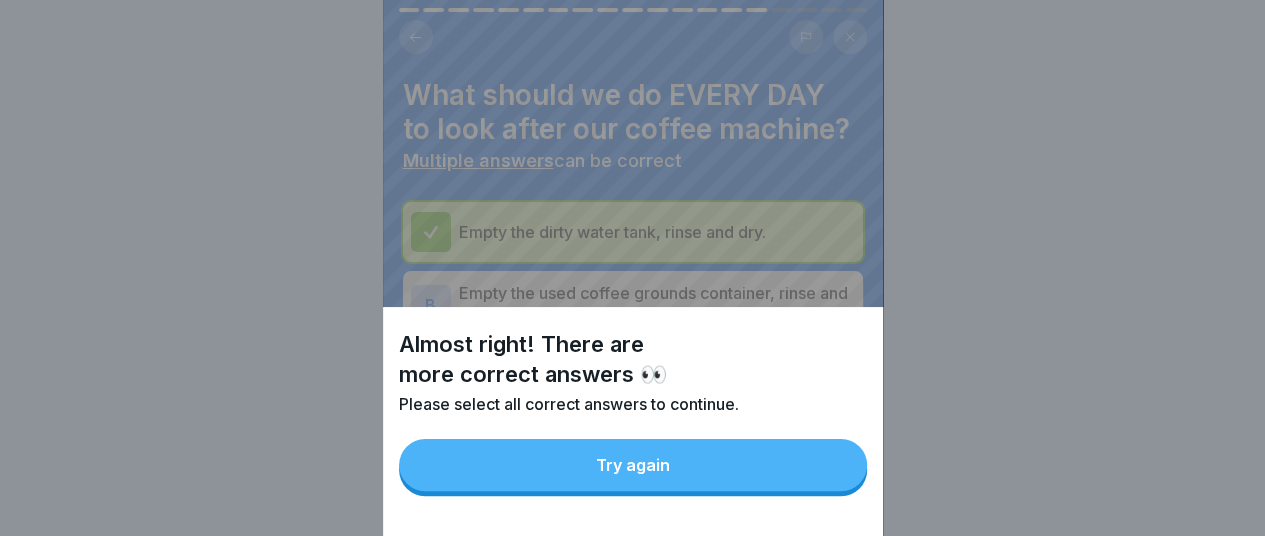 click on "Try again" at bounding box center (633, 465) 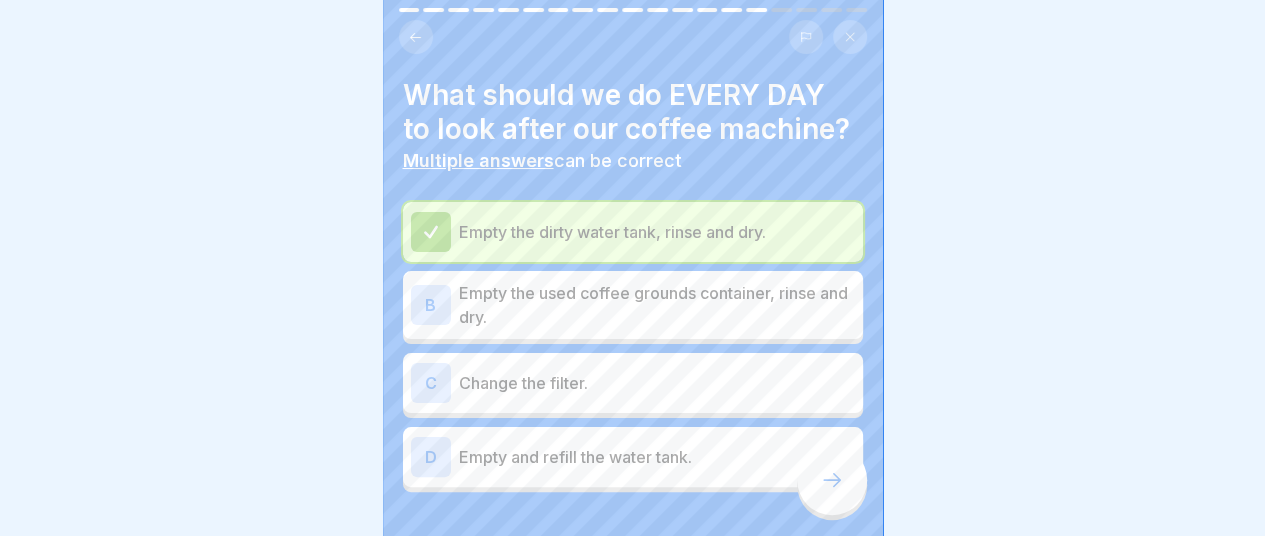 click on "Empty the used coffee grounds container, rinse and dry." at bounding box center (657, 305) 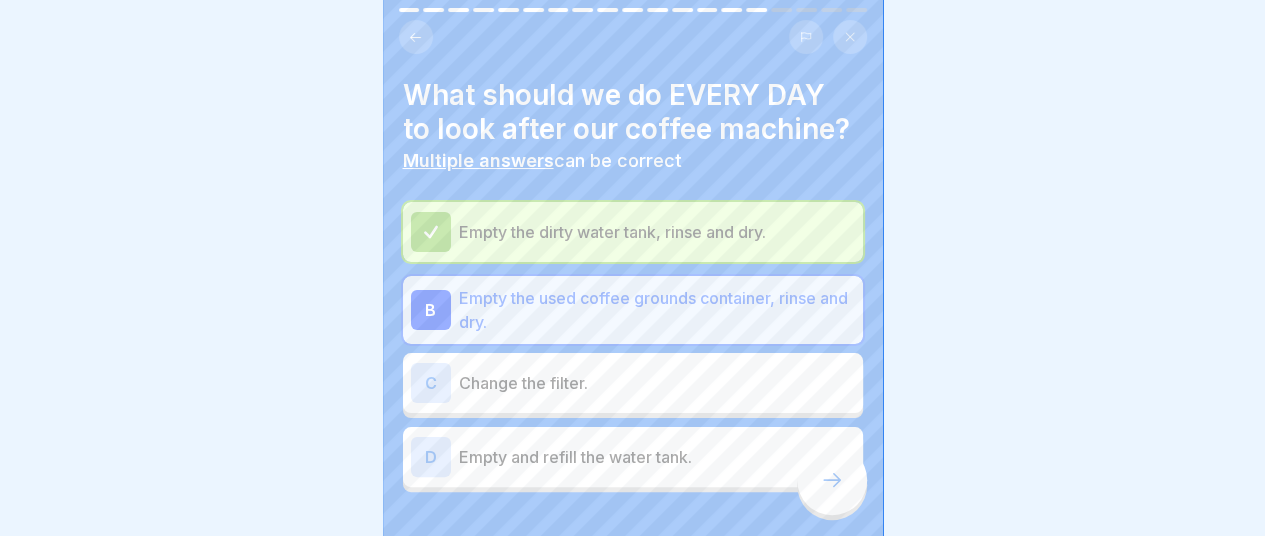 click on "What should we do EVERY DAY to look after our coffee machine? Multiple answers  can be correct Empty the dirty water tank, rinse and dry. B Empty the used coffee grounds container, rinse and dry. C Change the filter. D Empty and refill the water tank." at bounding box center [633, 268] 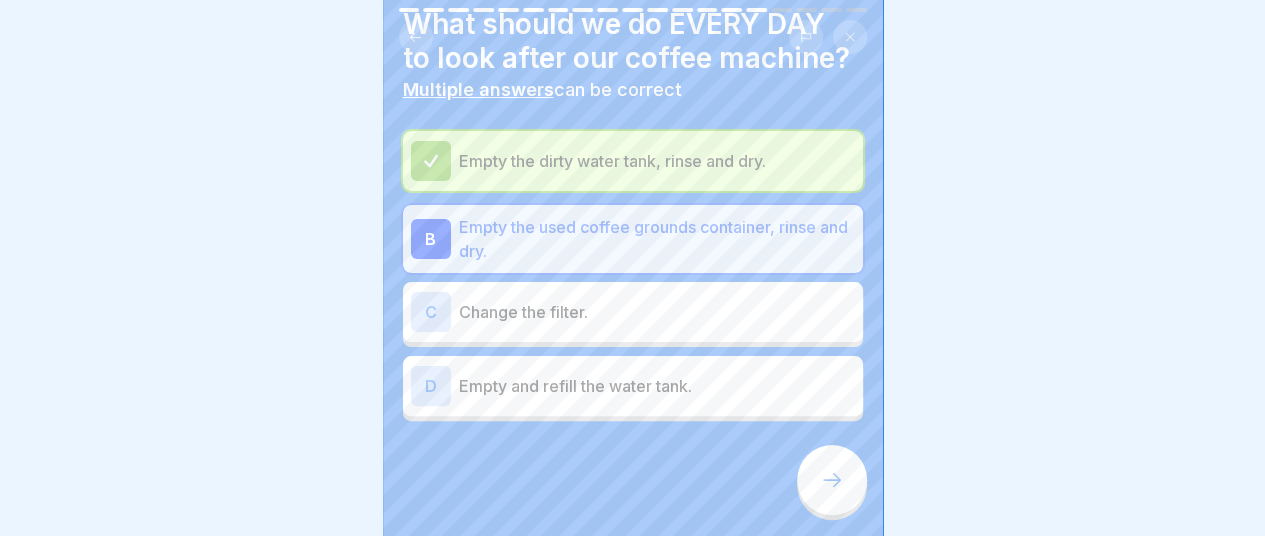 scroll, scrollTop: 72, scrollLeft: 0, axis: vertical 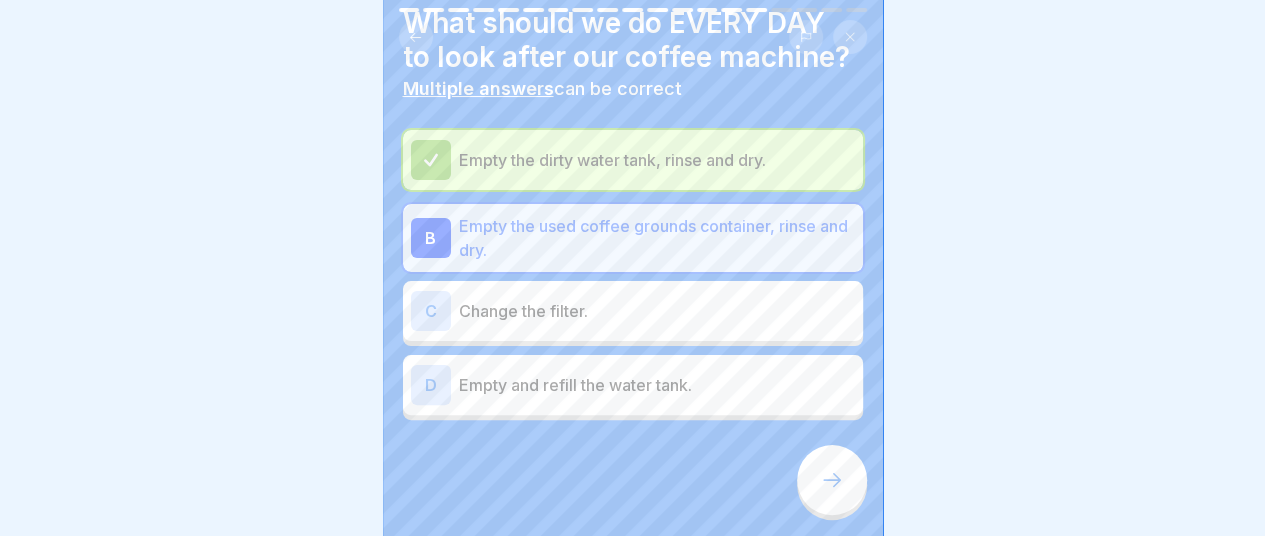 click at bounding box center (832, 480) 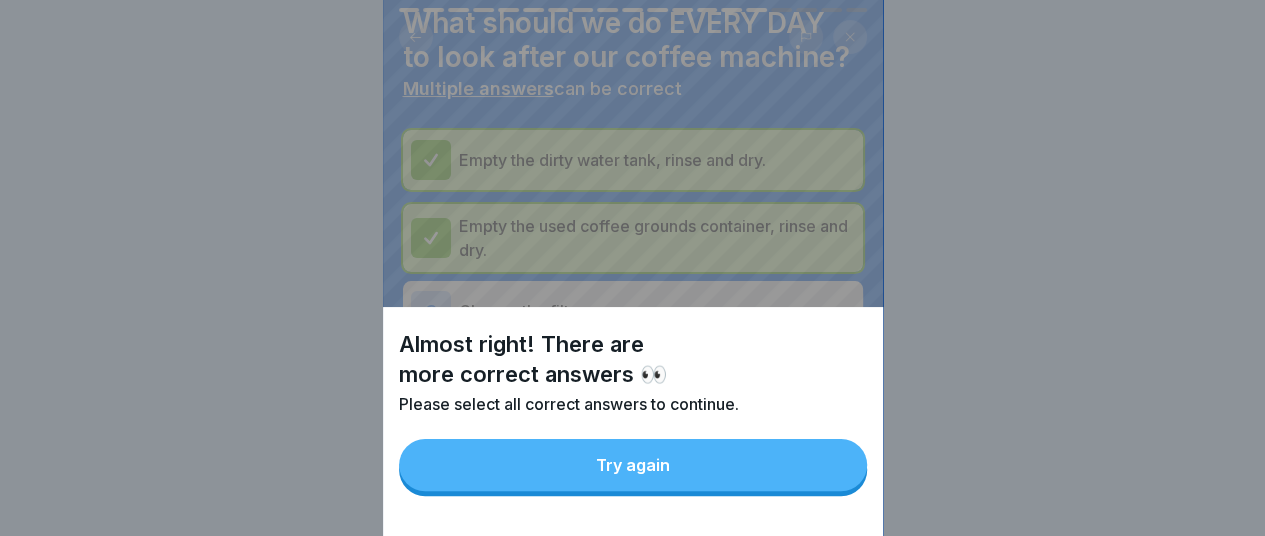 click on "Try again" at bounding box center [633, 465] 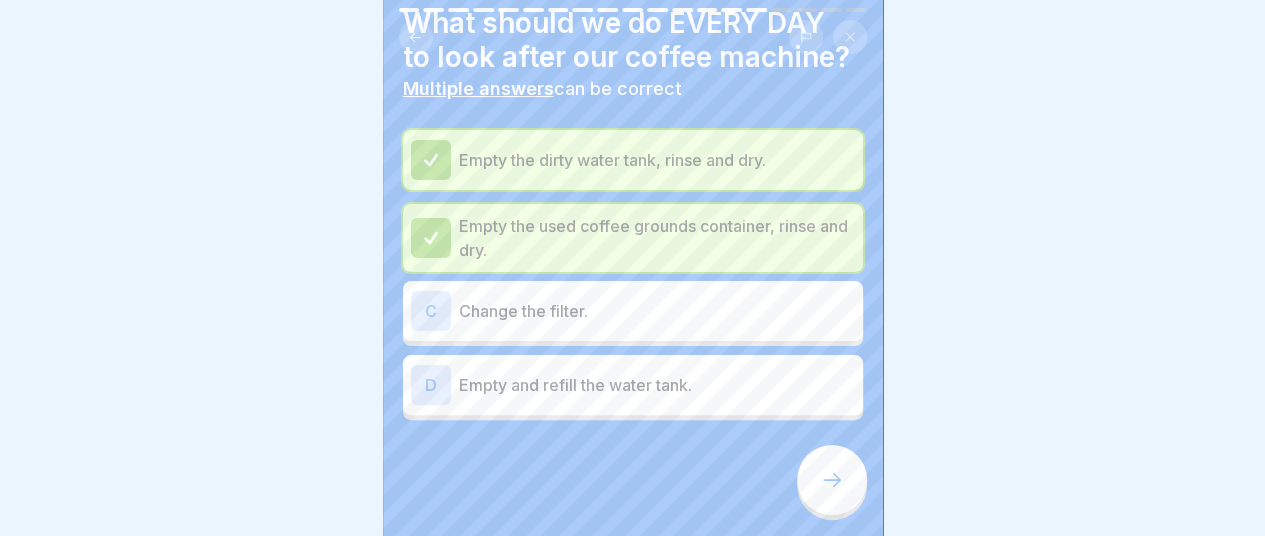 click on "Empty and refill the water tank." at bounding box center [657, 385] 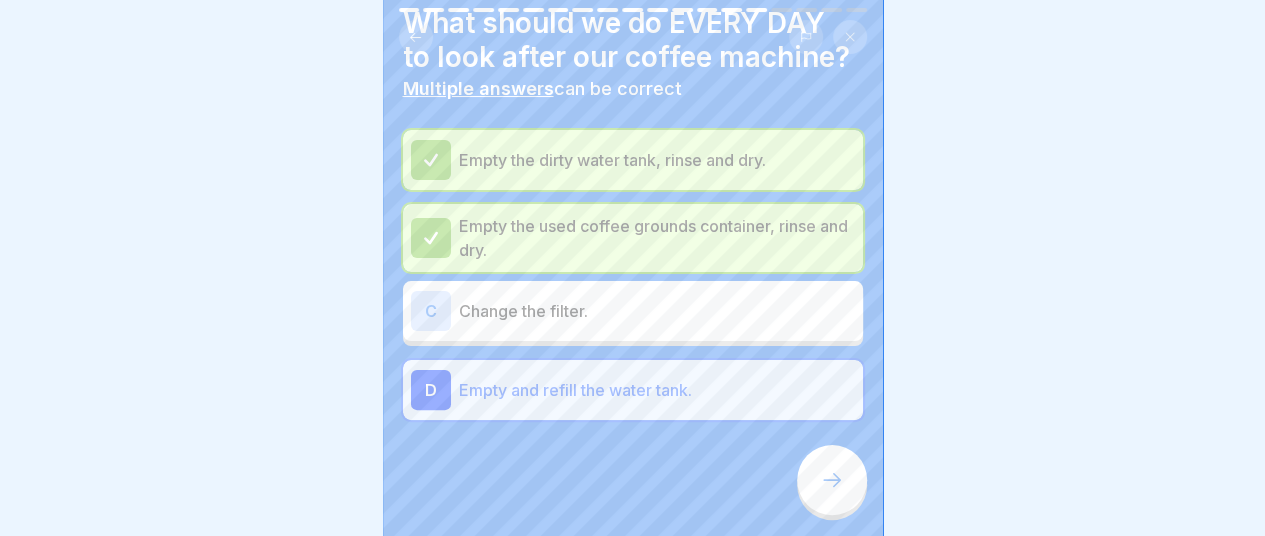 click at bounding box center (832, 480) 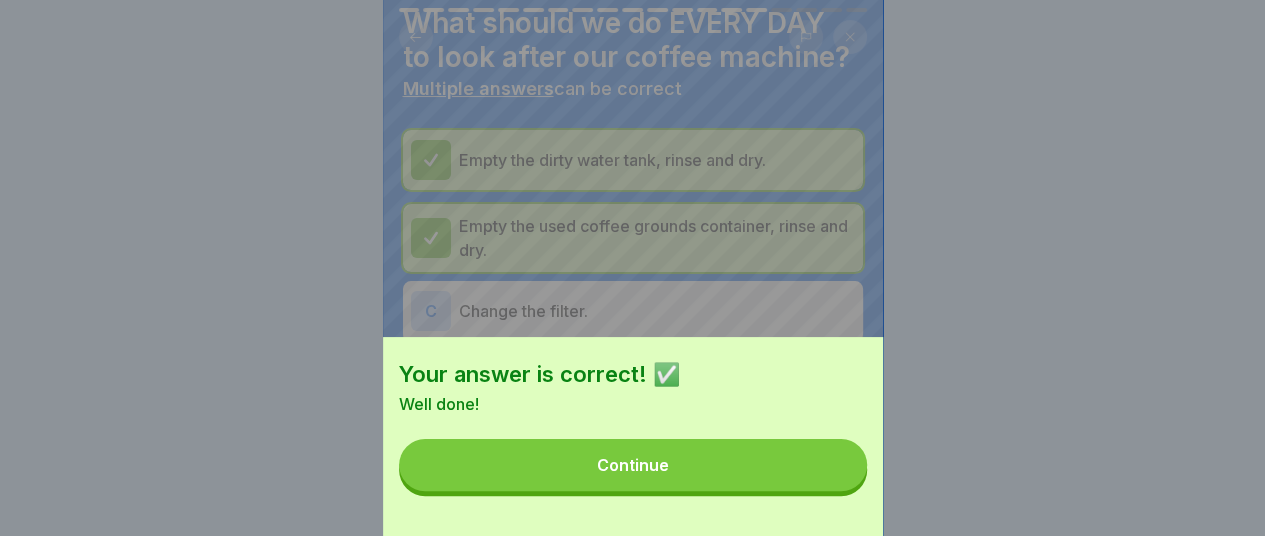 click on "Continue" at bounding box center [633, 465] 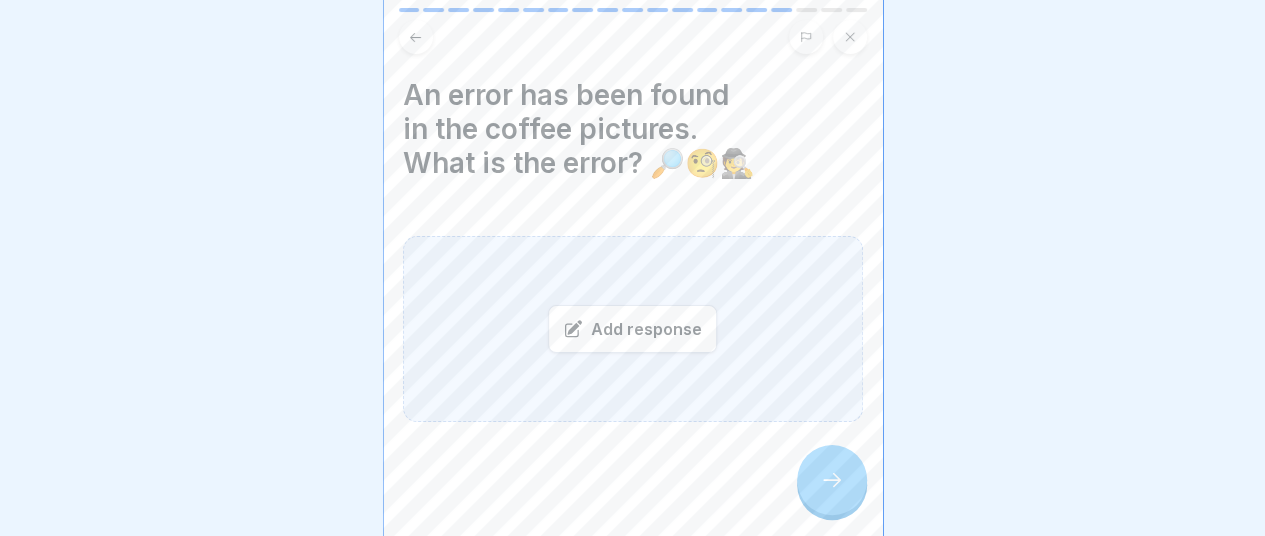 click on "Add response" at bounding box center (632, 329) 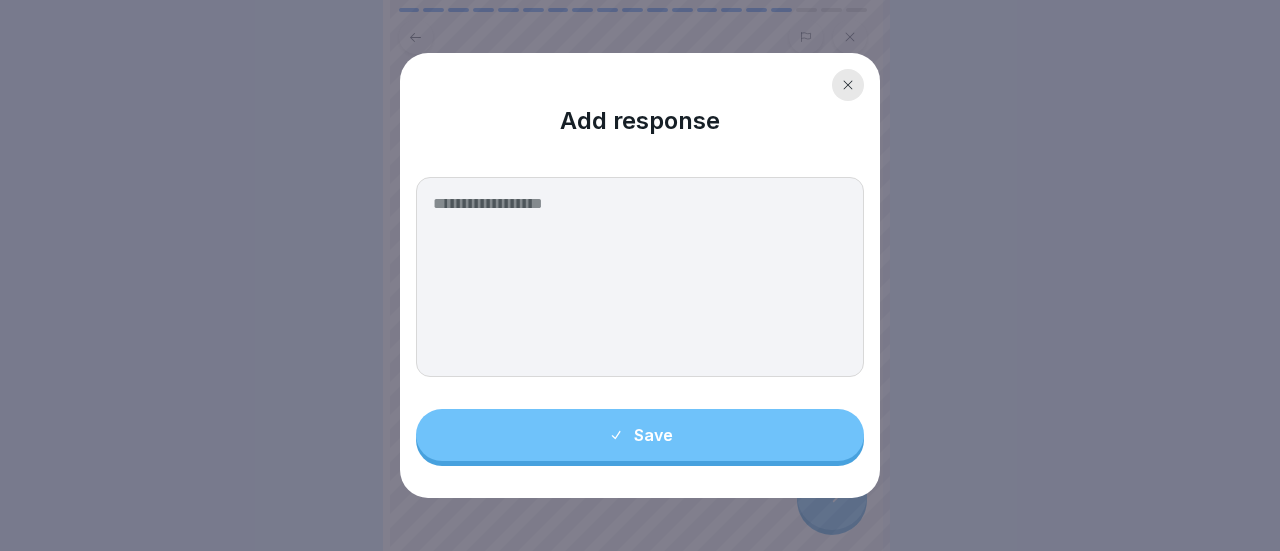 click on "Add response" at bounding box center [640, 107] 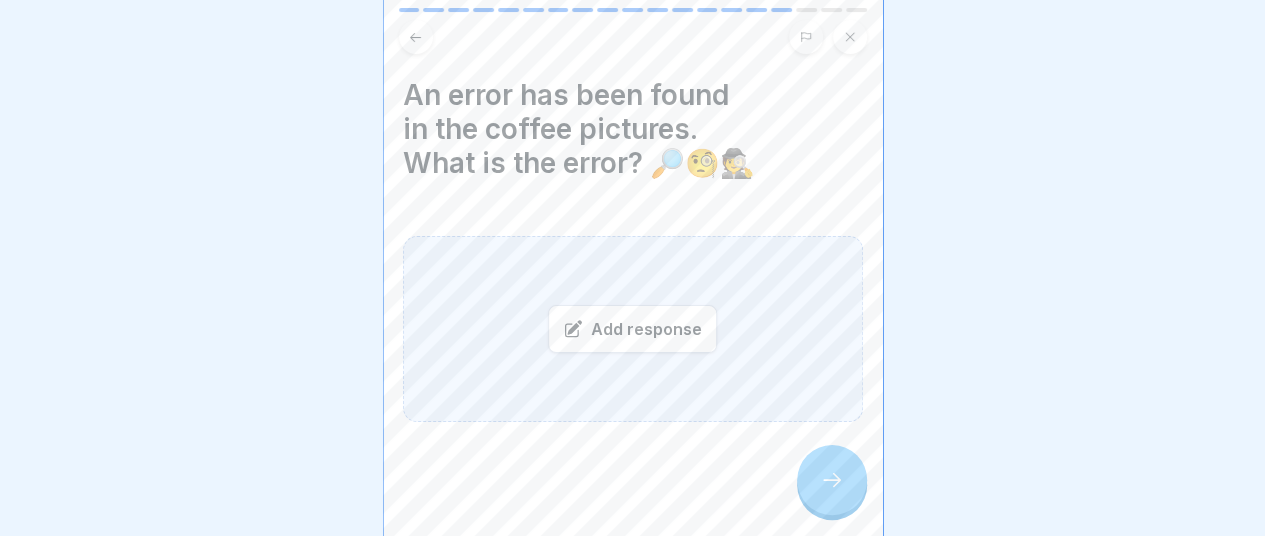 scroll, scrollTop: 6, scrollLeft: 0, axis: vertical 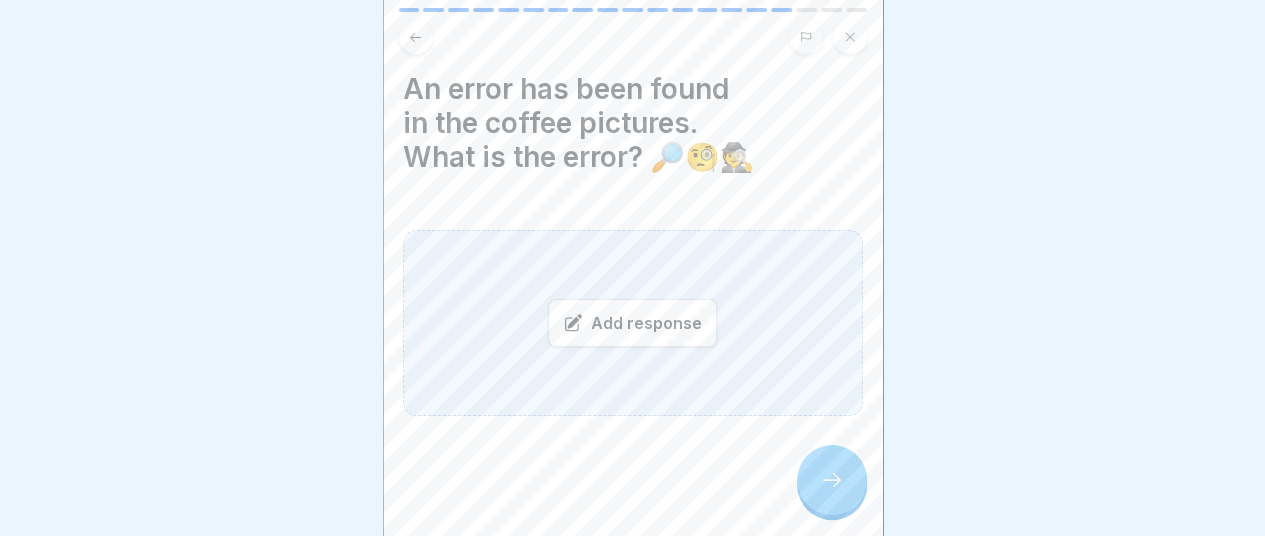 click on "An error has been found in the coffee pictures. What is the error?  🔎🧐🕵️" at bounding box center [633, 123] 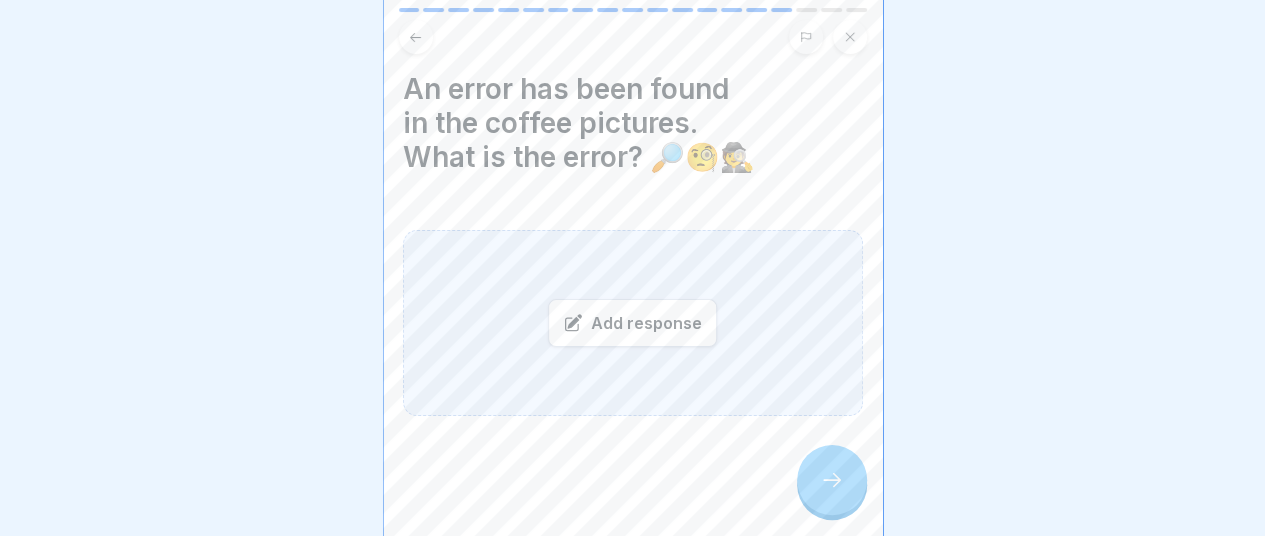 click on "Add response" at bounding box center (632, 323) 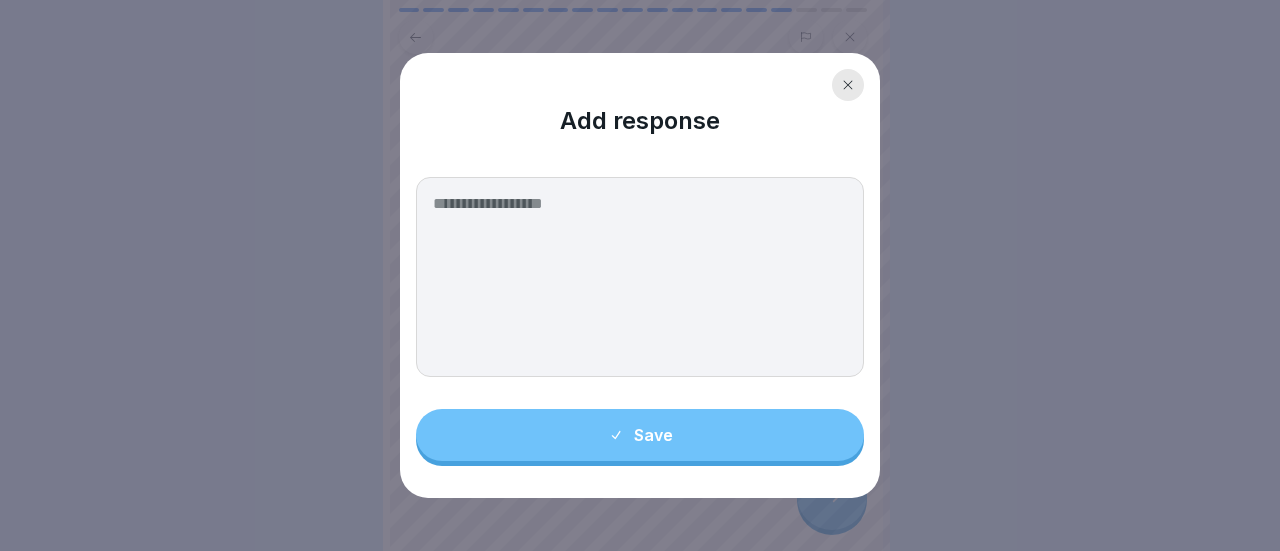click at bounding box center (848, 85) 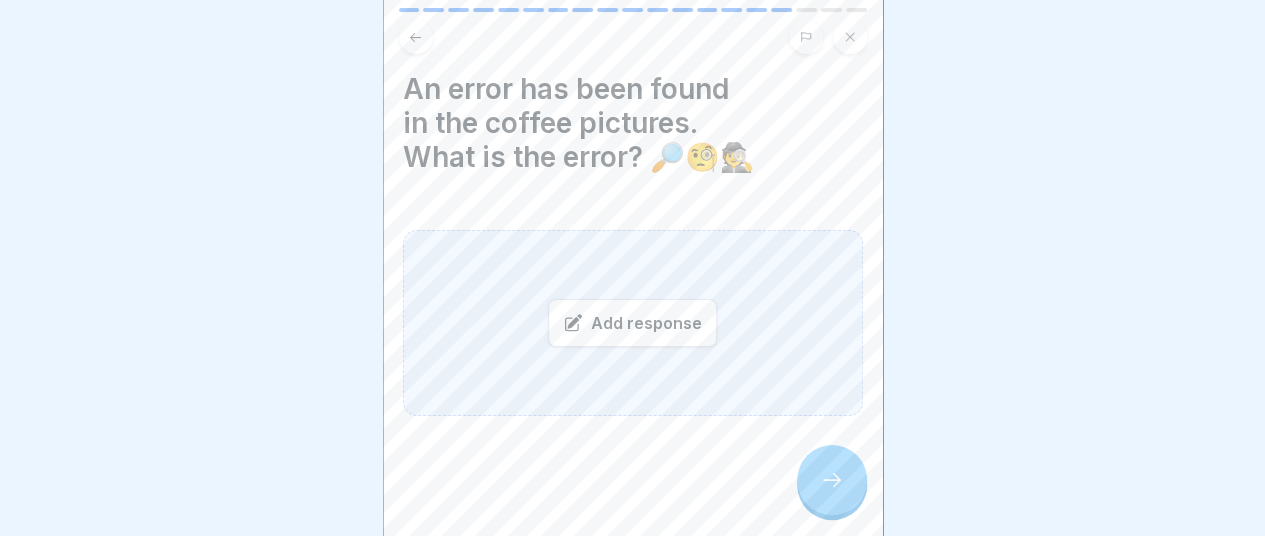 drag, startPoint x: 884, startPoint y: 86, endPoint x: 874, endPoint y: 101, distance: 18.027756 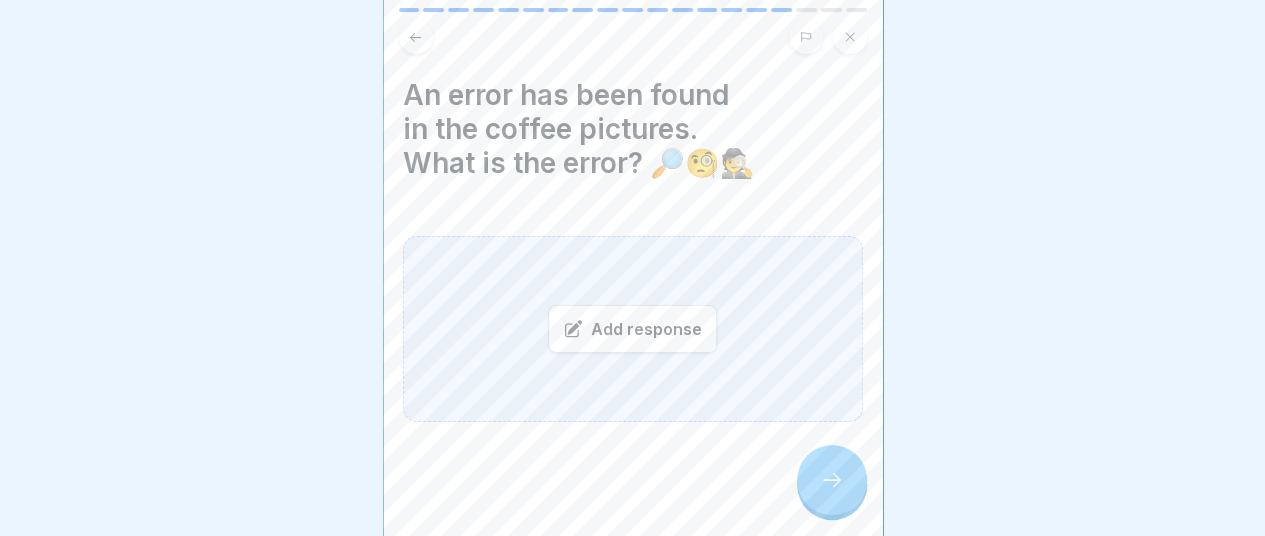 scroll, scrollTop: 6, scrollLeft: 0, axis: vertical 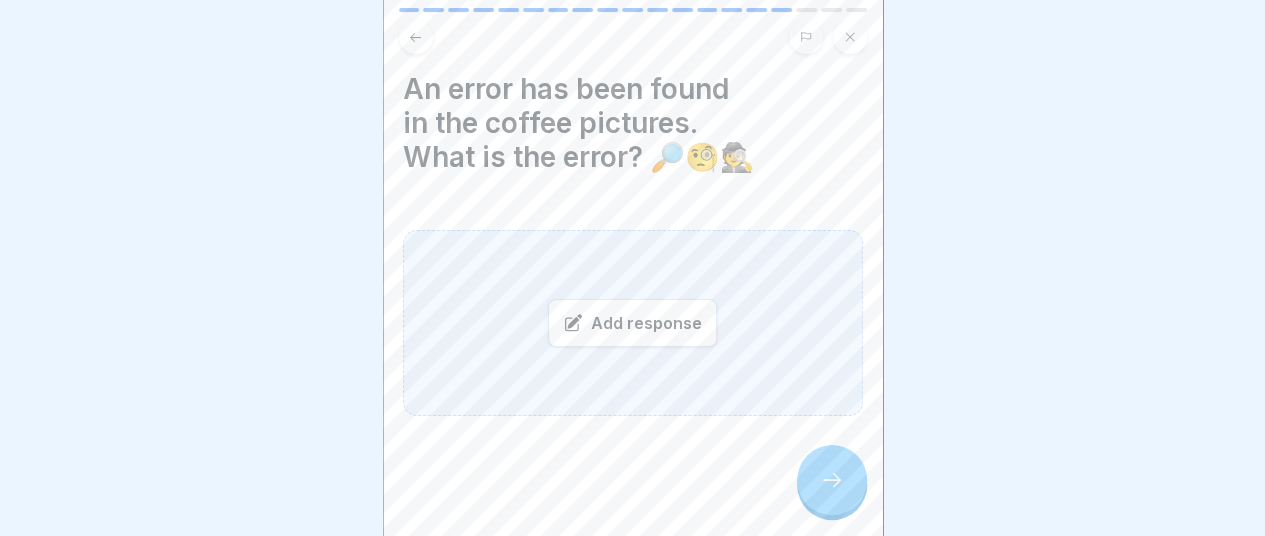 click on "Add response" at bounding box center (632, 323) 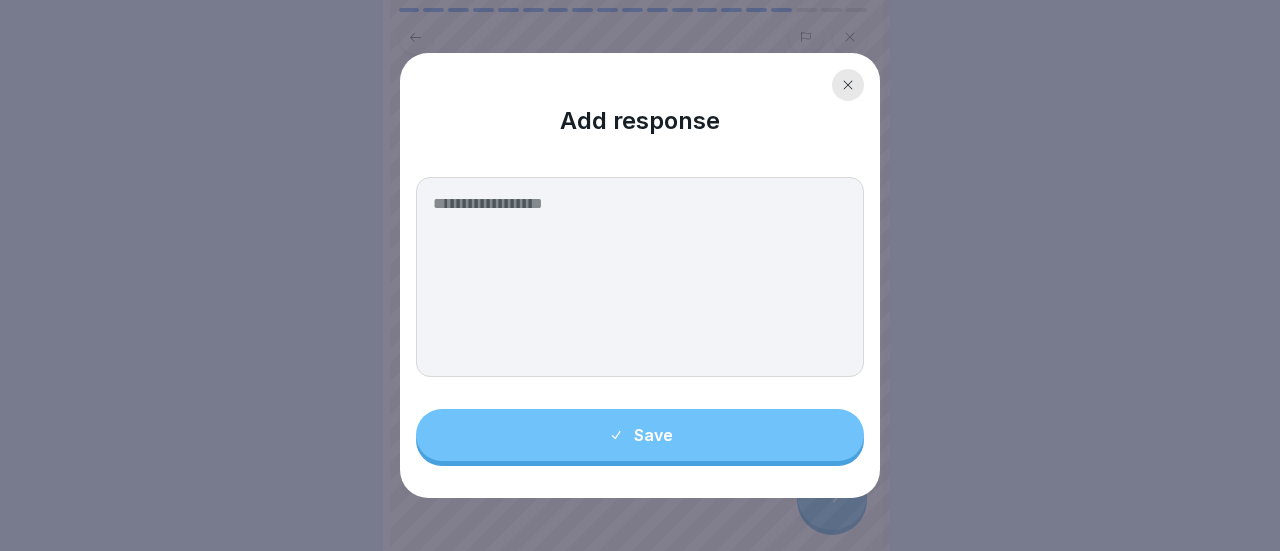 click at bounding box center (640, 277) 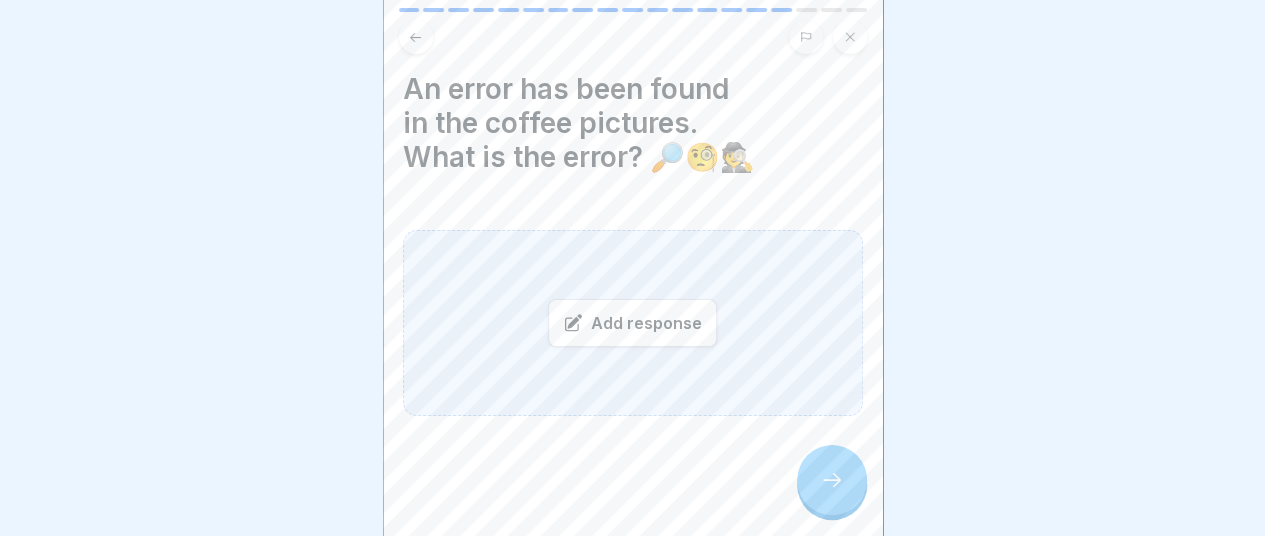 click on "An error has been found in the coffee pictures. What is the error?  🔎🧐🕵️" at bounding box center (633, 123) 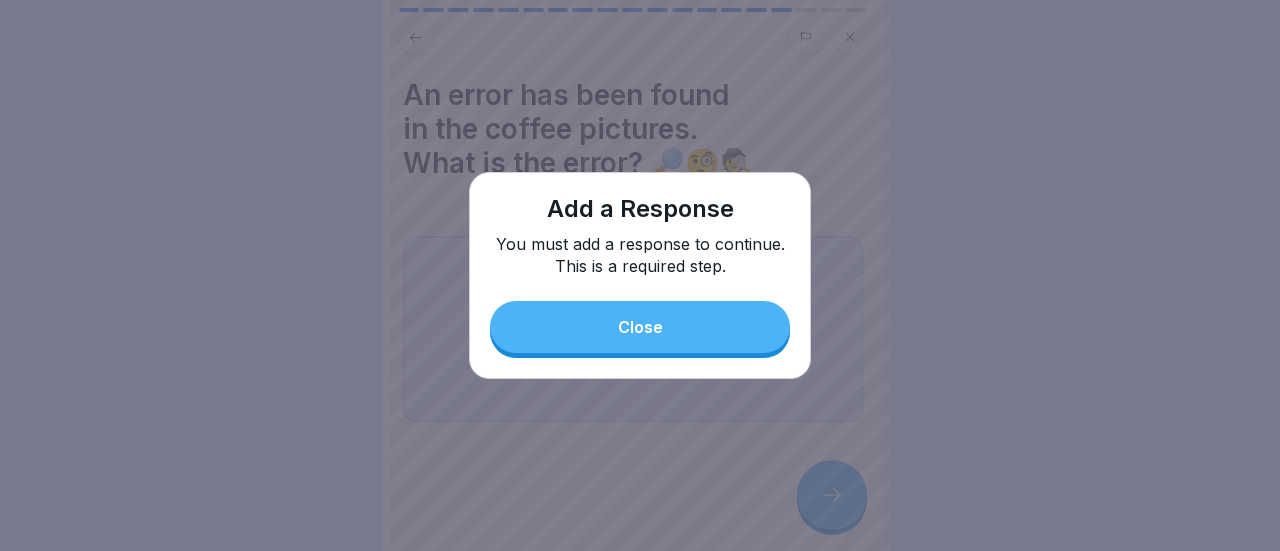 click on "Close" at bounding box center [640, 327] 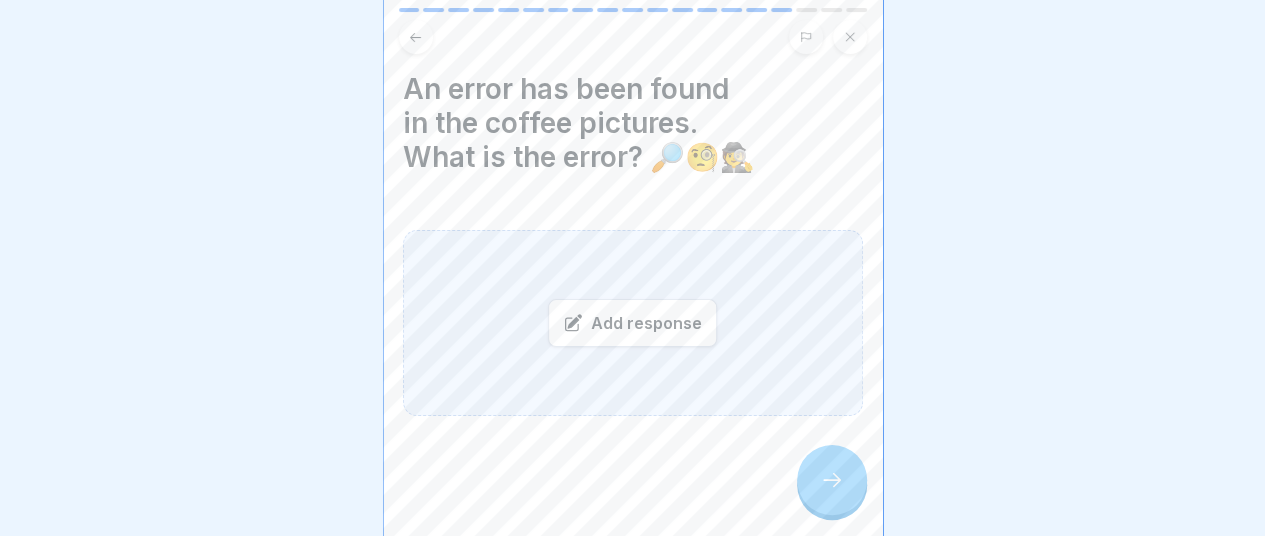 click on "Add response" at bounding box center [632, 323] 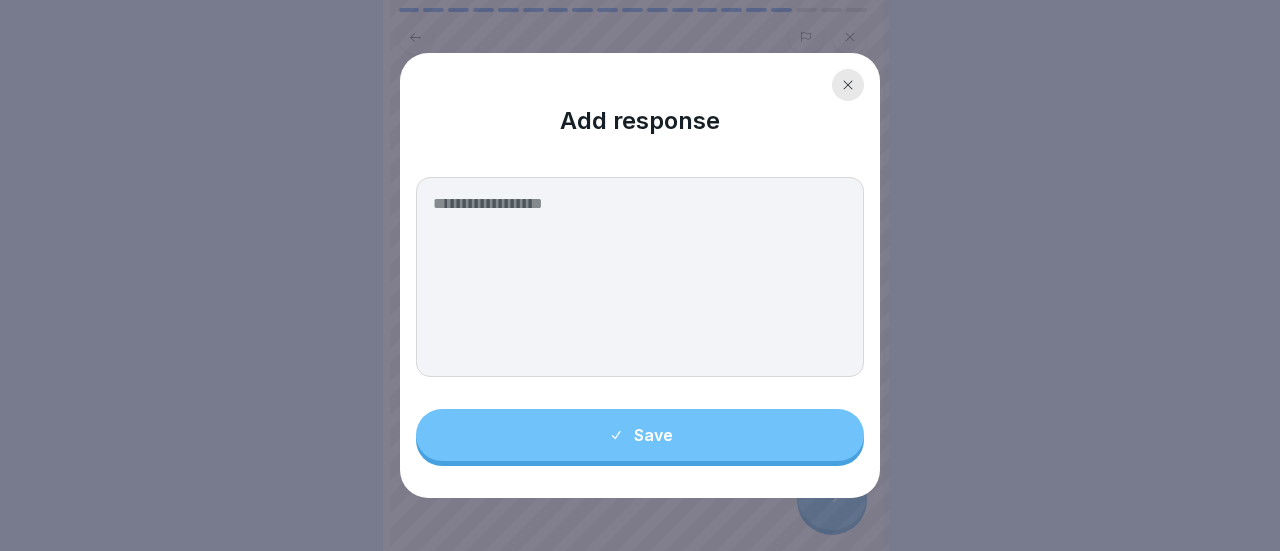 click at bounding box center [848, 85] 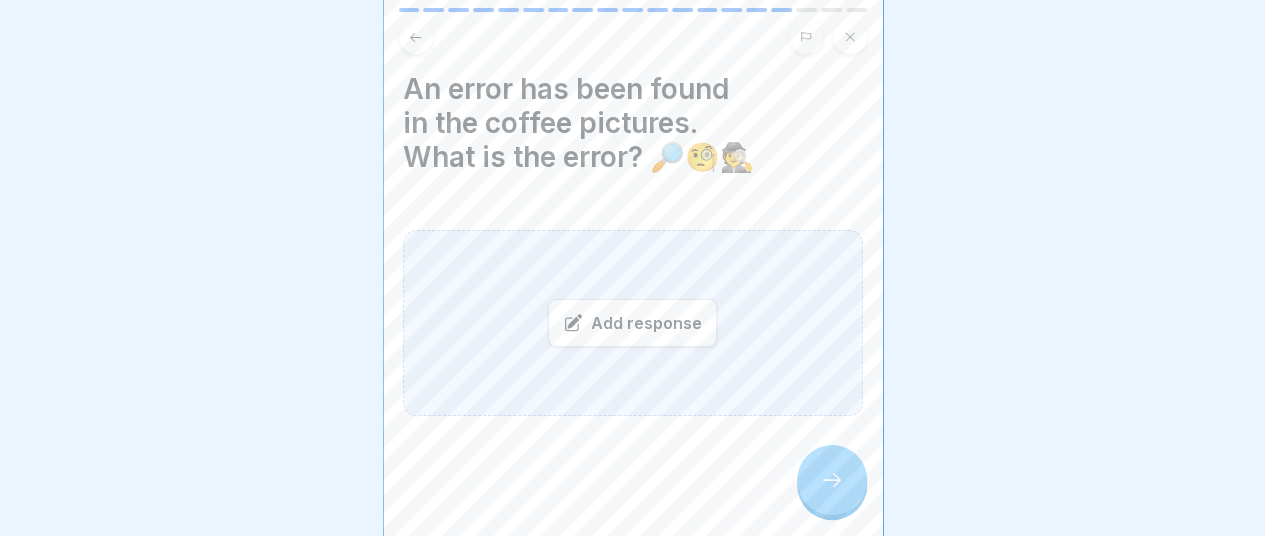 click 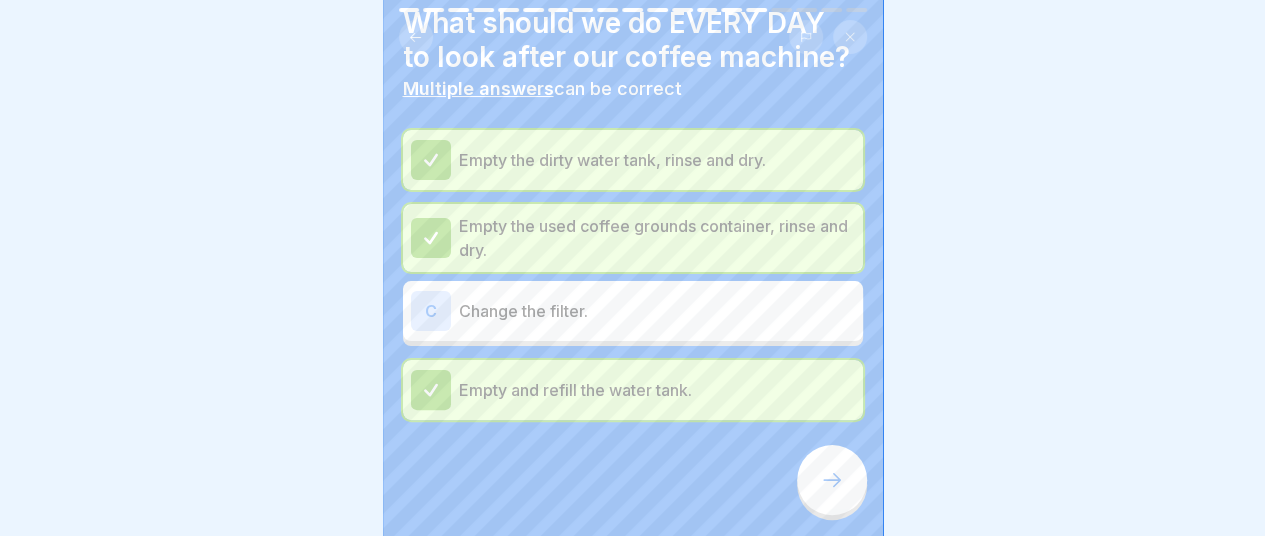click 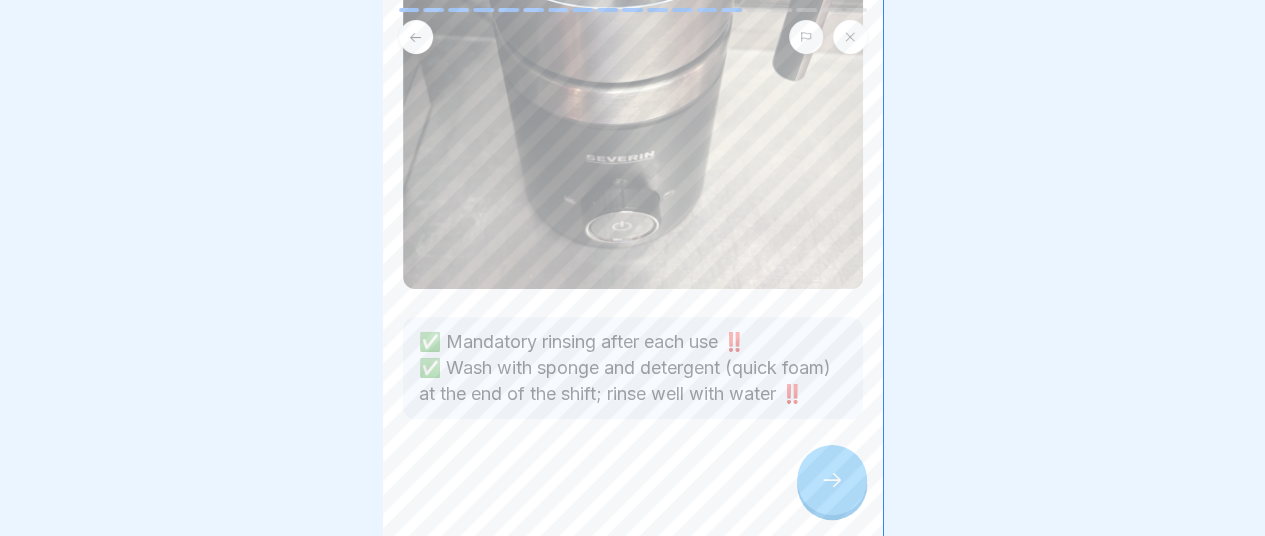 click 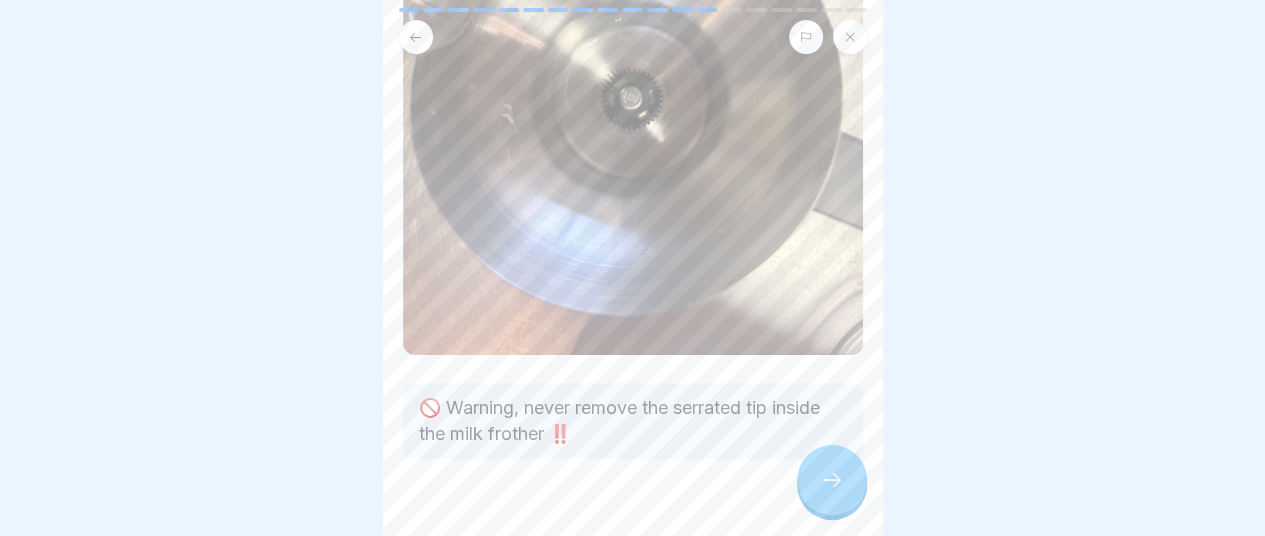 scroll, scrollTop: 361, scrollLeft: 0, axis: vertical 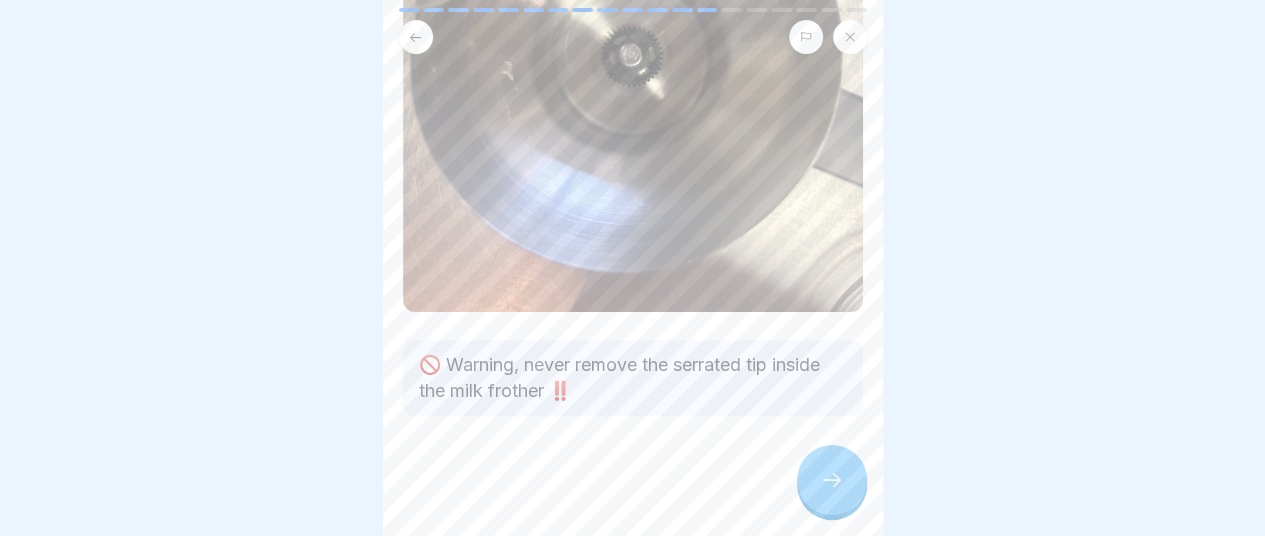 click at bounding box center [416, 37] 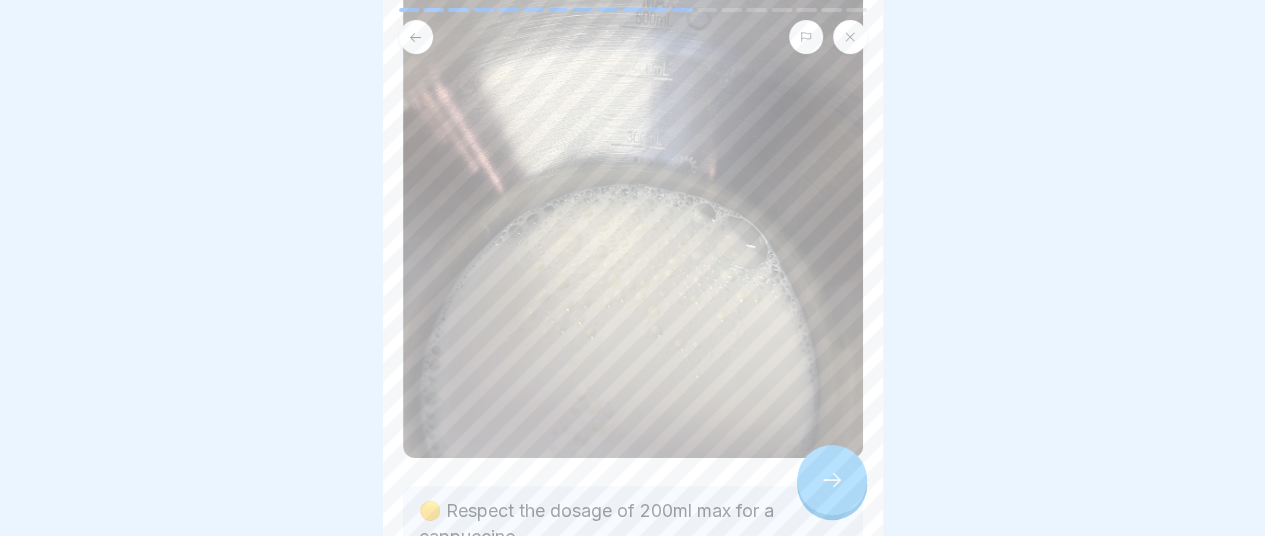 scroll, scrollTop: 480, scrollLeft: 0, axis: vertical 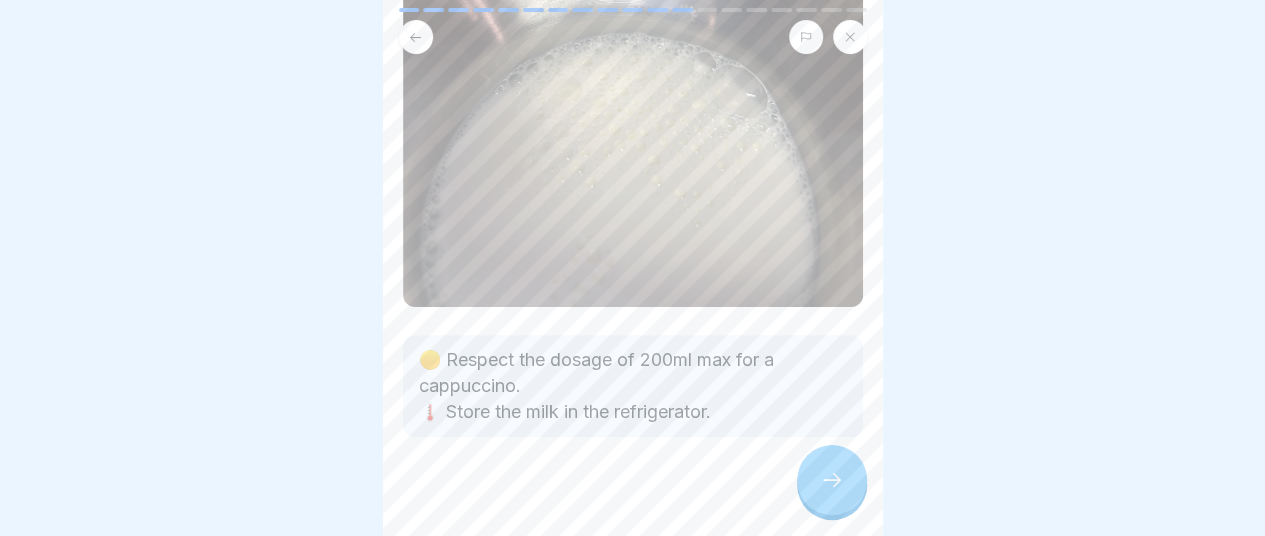 click 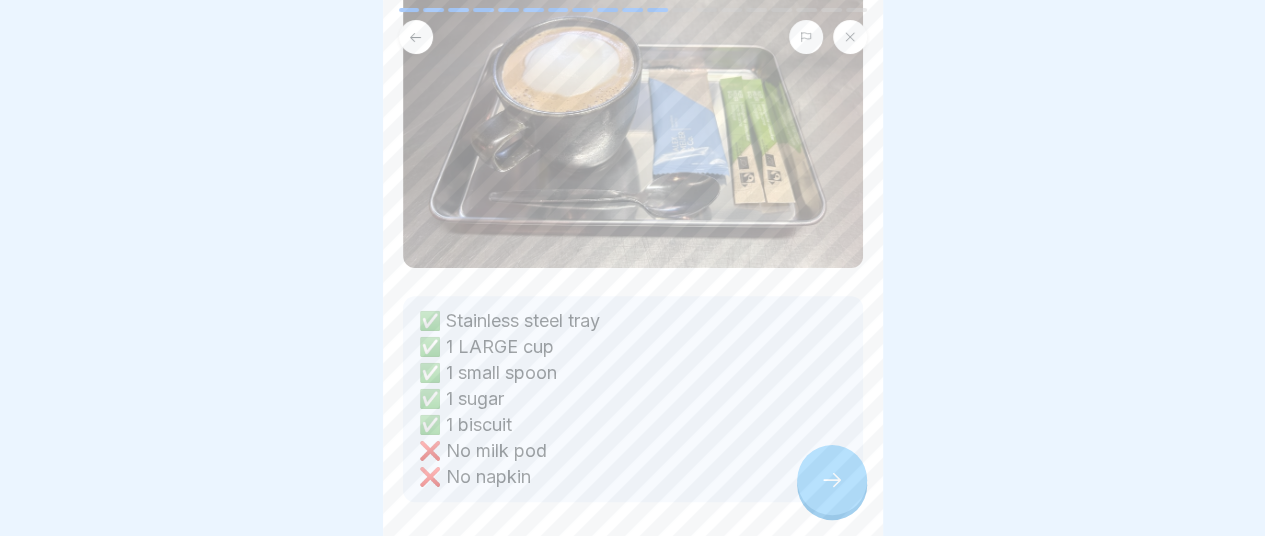scroll, scrollTop: 162, scrollLeft: 0, axis: vertical 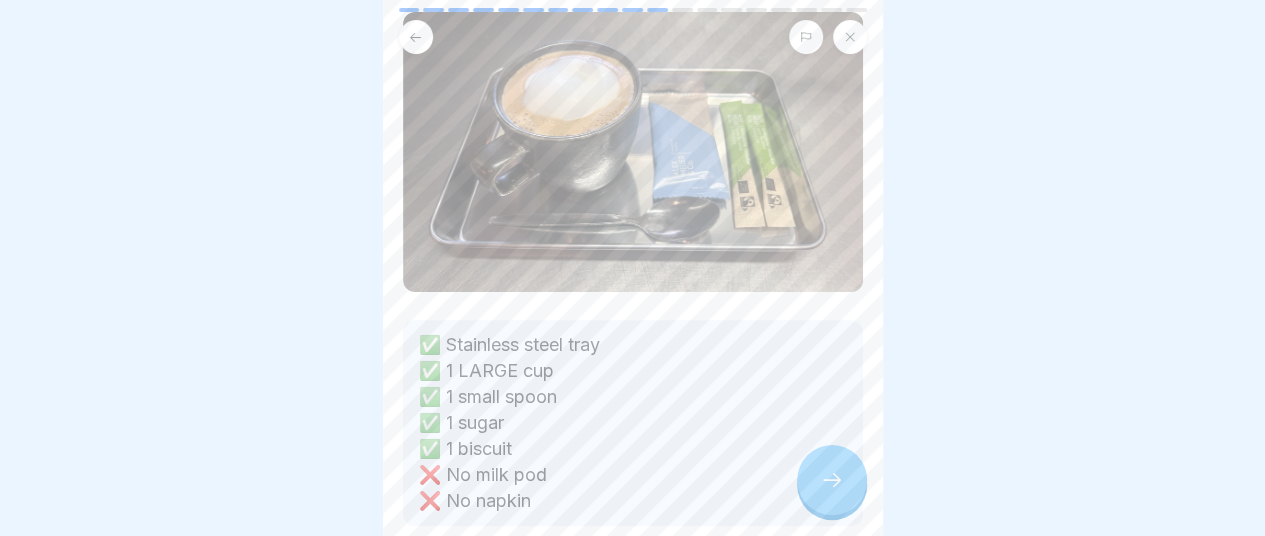 click 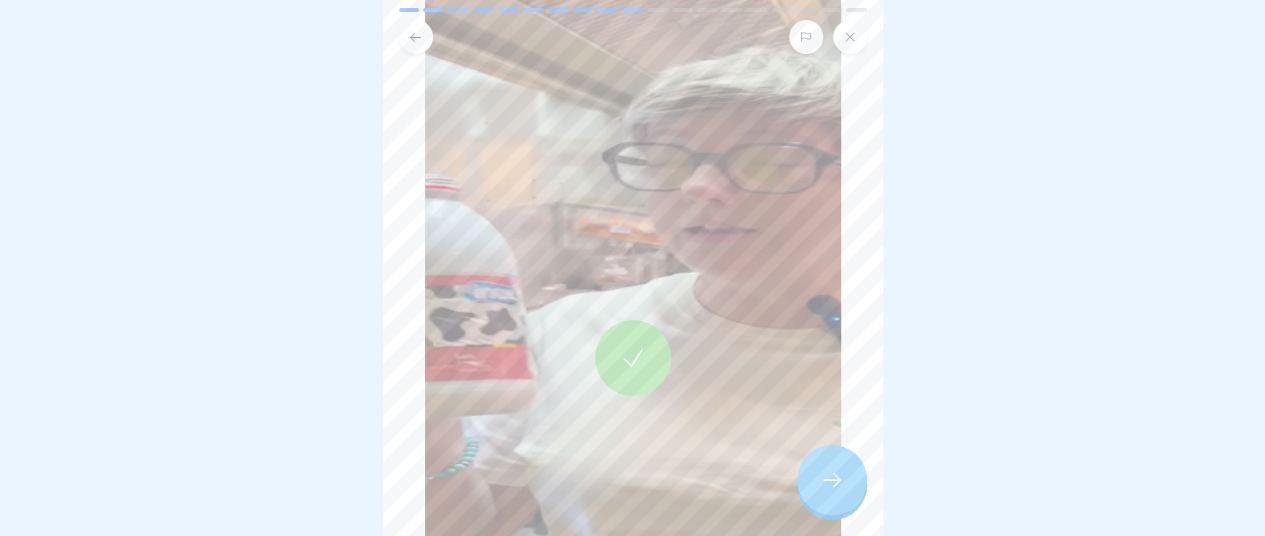 scroll, scrollTop: 120, scrollLeft: 0, axis: vertical 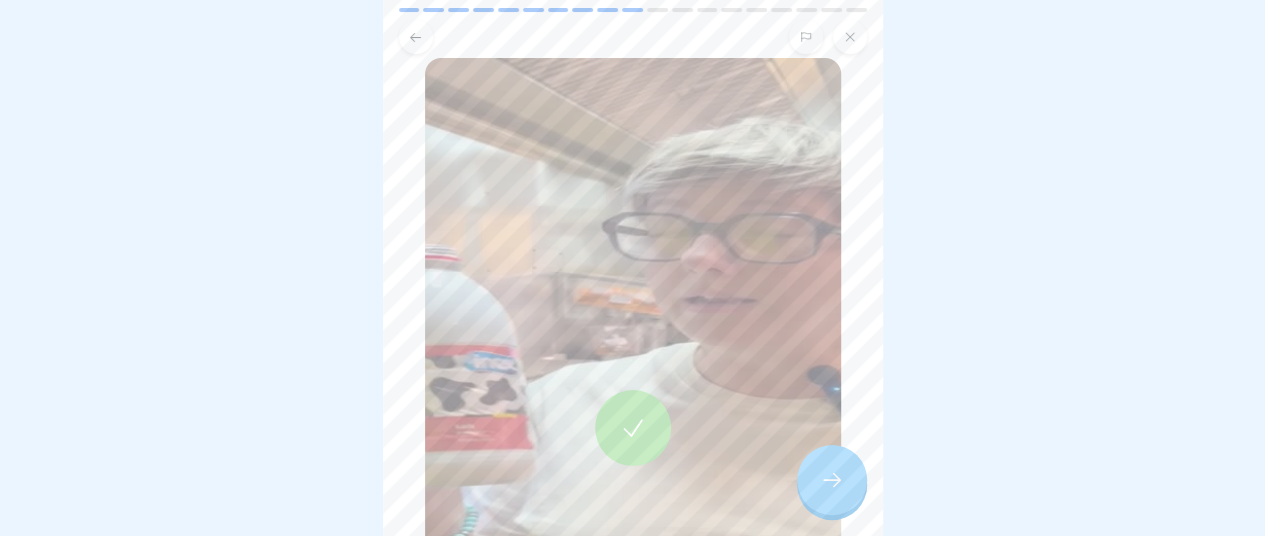 click at bounding box center [416, 37] 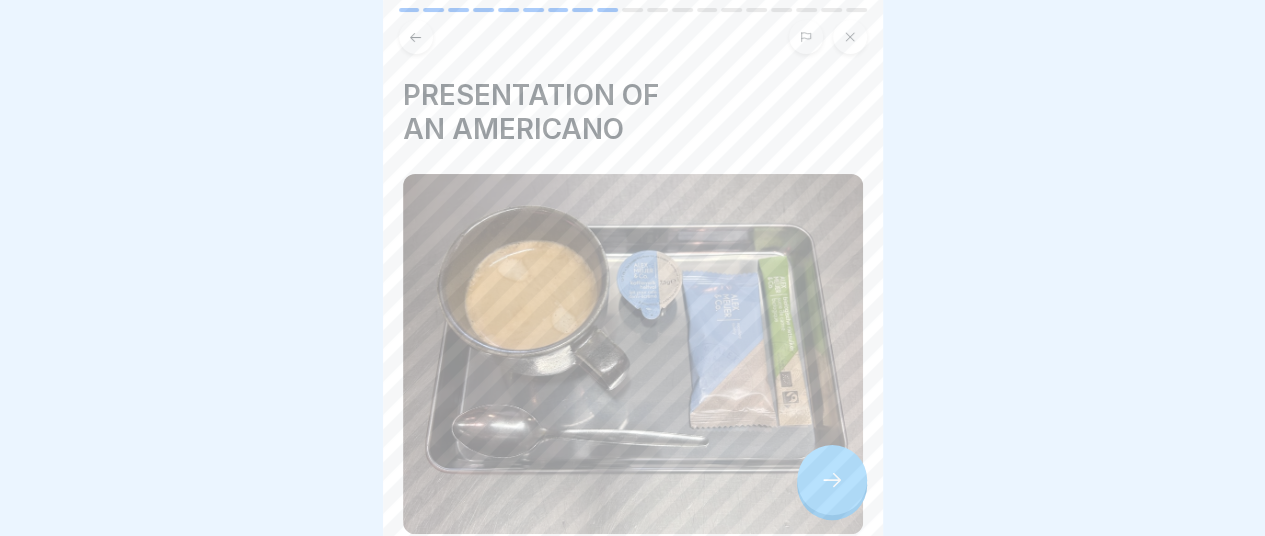 click 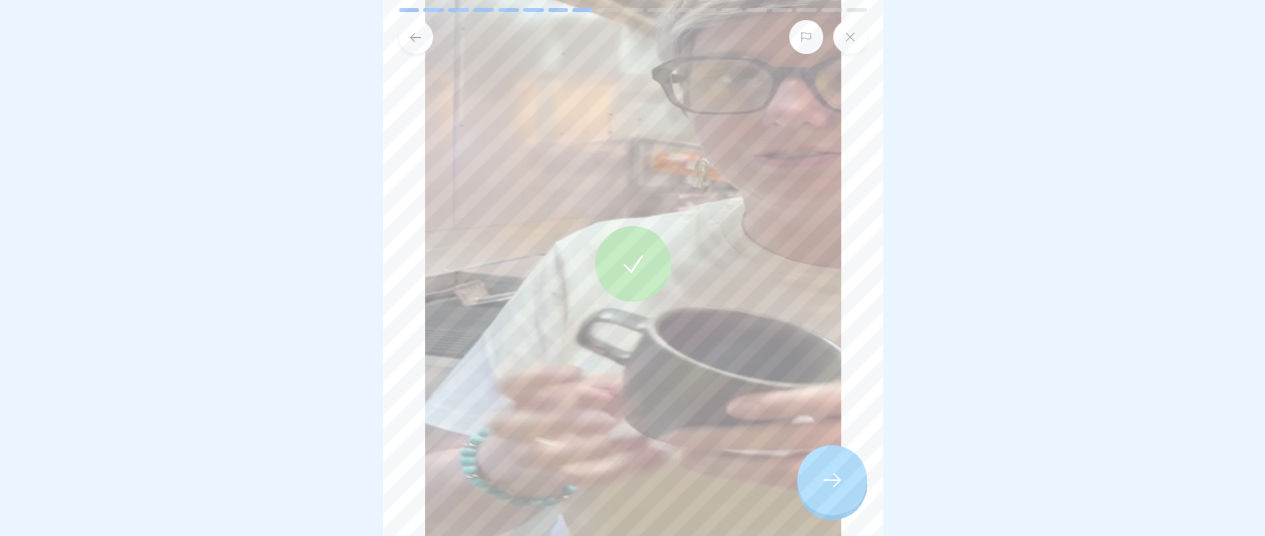 scroll, scrollTop: 474, scrollLeft: 0, axis: vertical 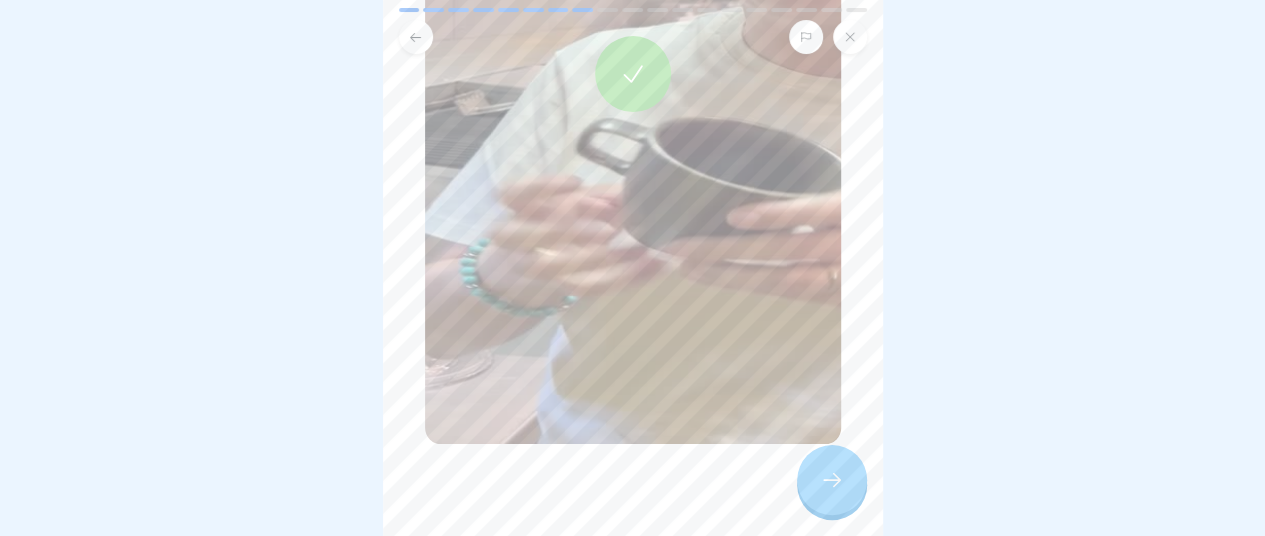 click at bounding box center [832, 480] 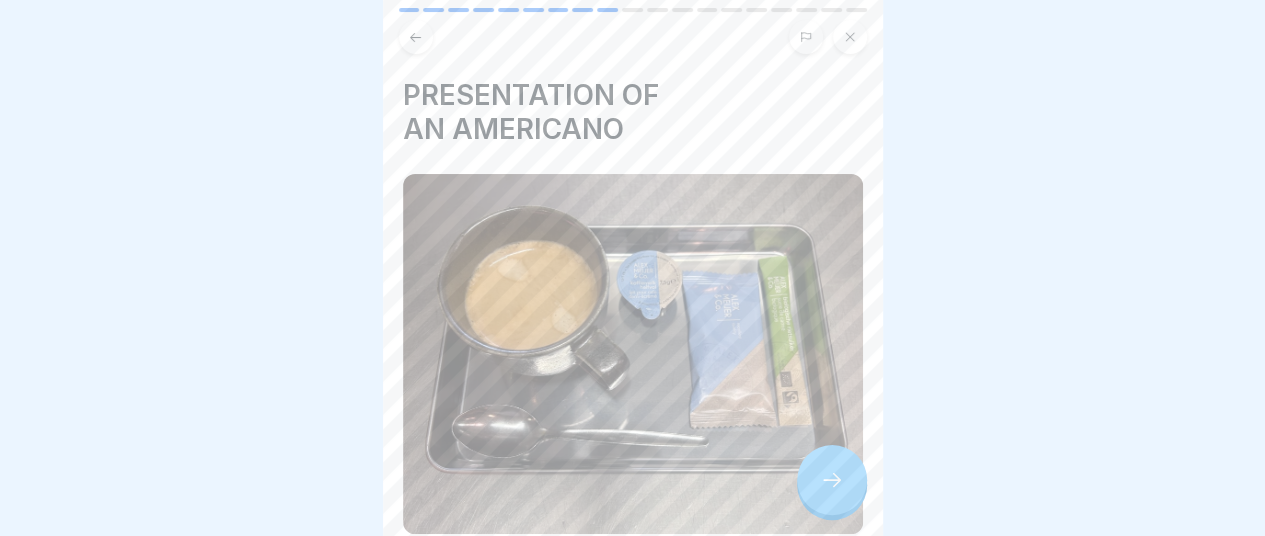 click at bounding box center (832, 480) 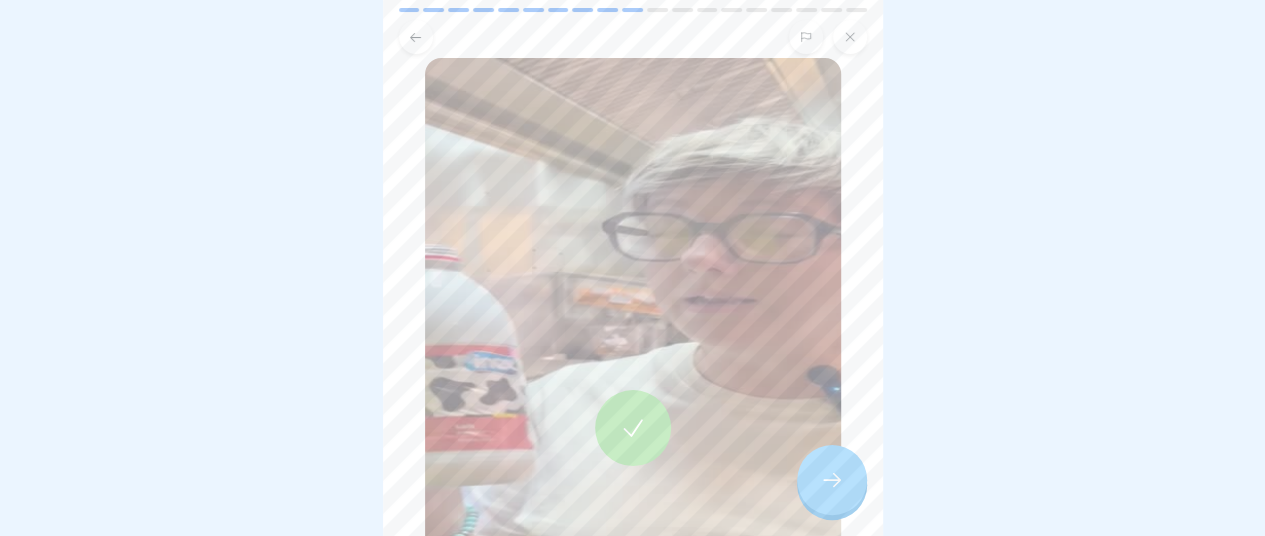 click at bounding box center [416, 37] 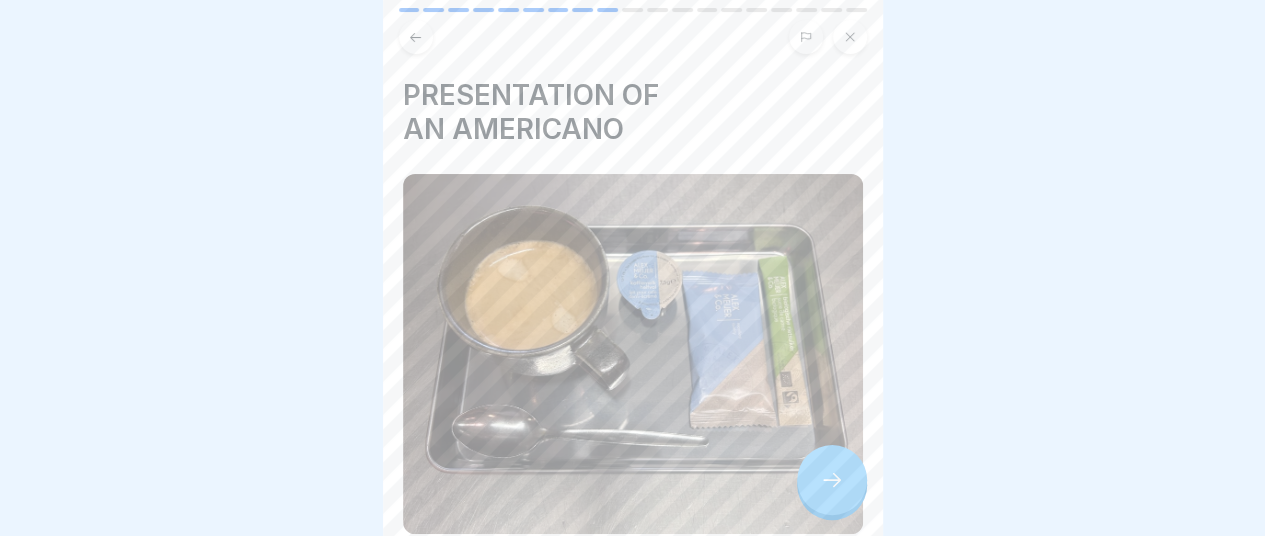 click at bounding box center (832, 480) 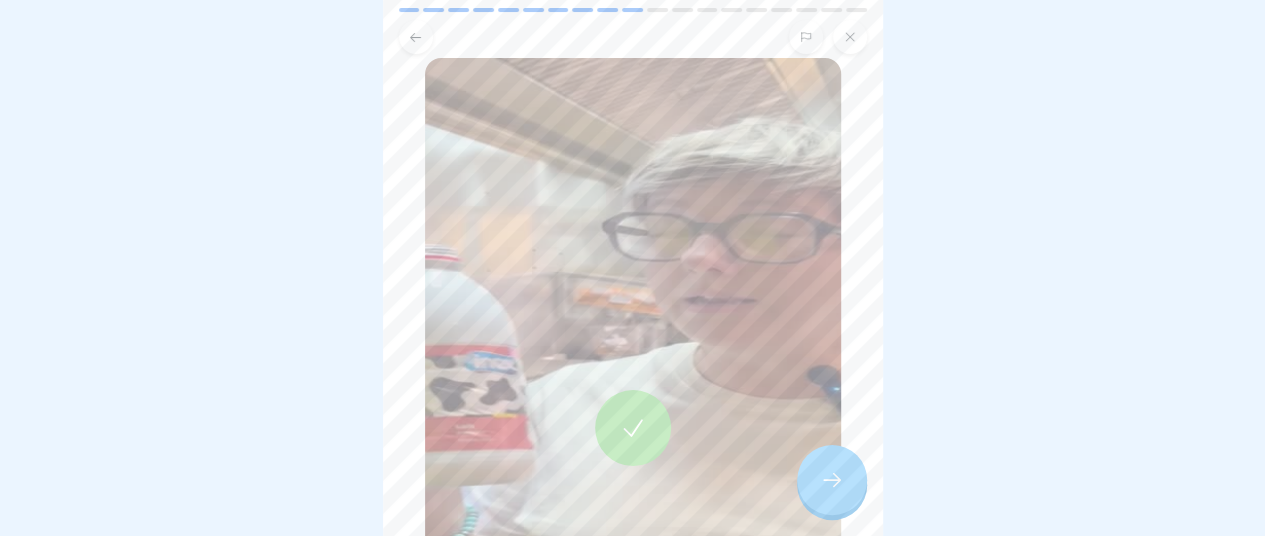 click at bounding box center (832, 480) 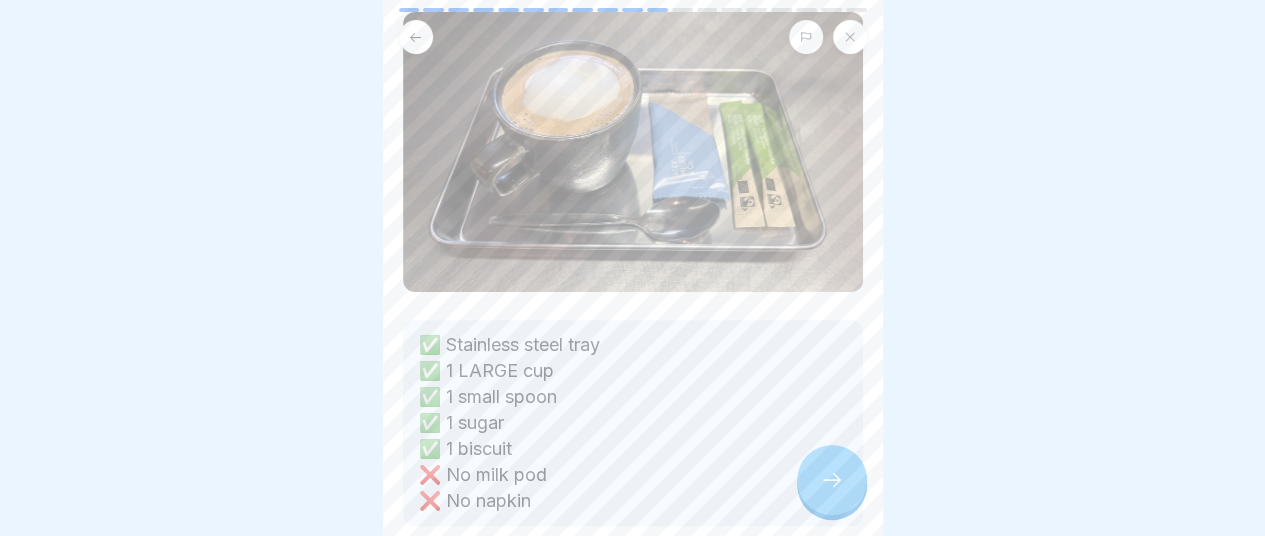 drag, startPoint x: 888, startPoint y: 336, endPoint x: 887, endPoint y: 301, distance: 35.014282 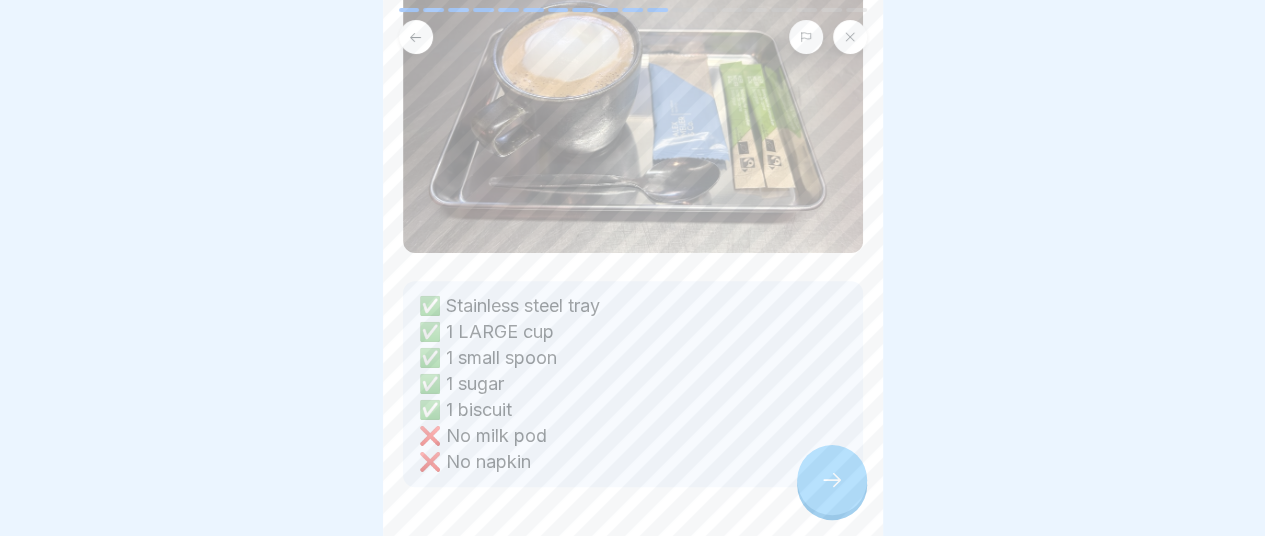 scroll, scrollTop: 262, scrollLeft: 0, axis: vertical 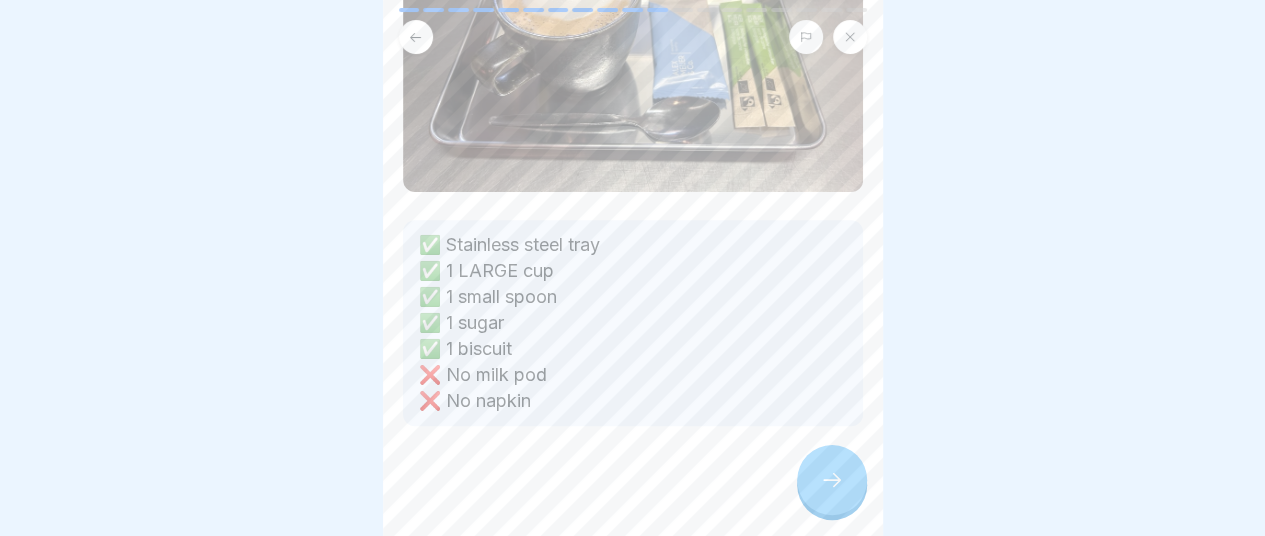 click at bounding box center [832, 480] 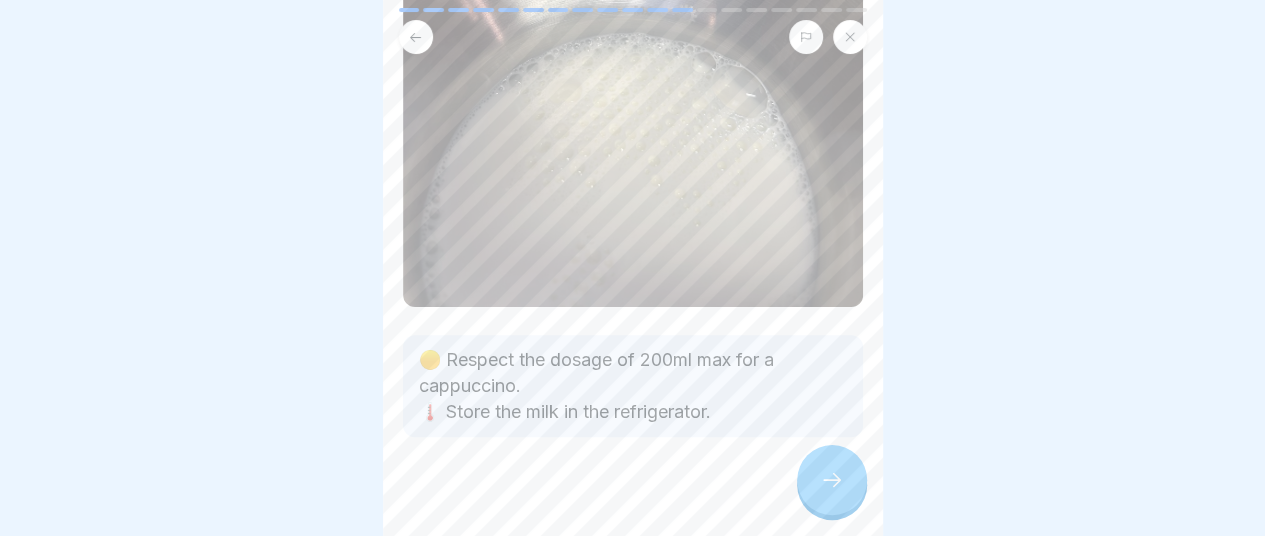 click at bounding box center [832, 480] 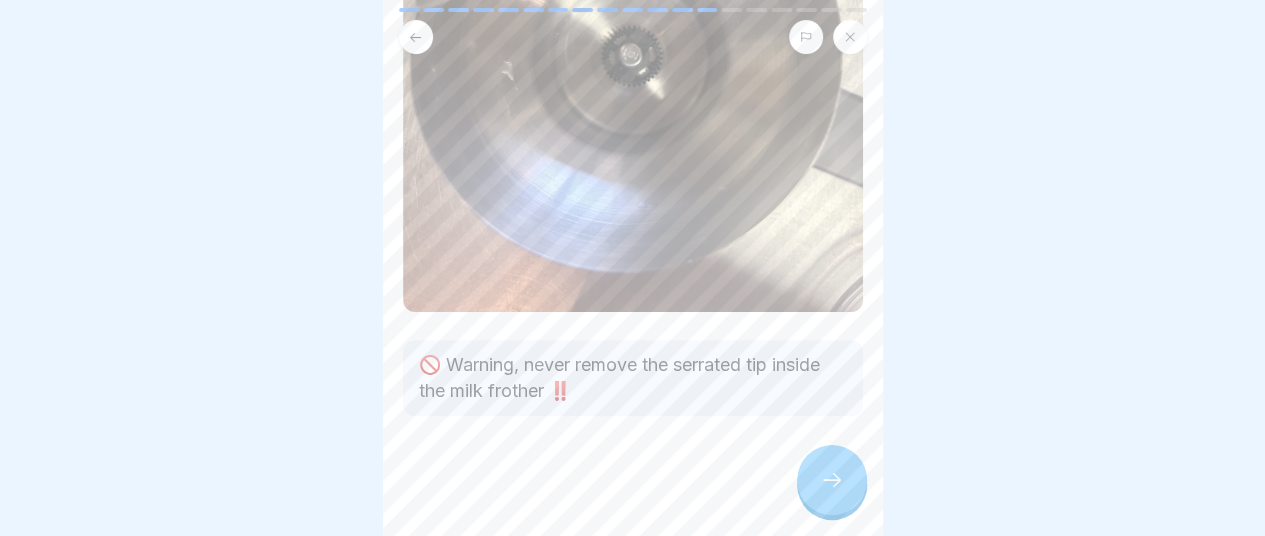 click 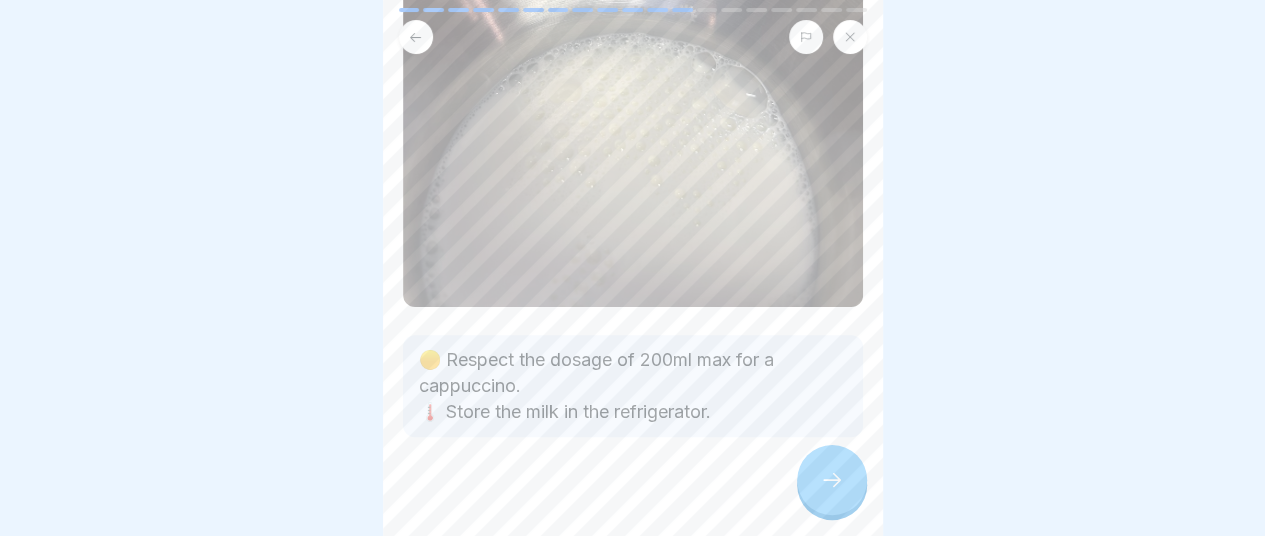 click 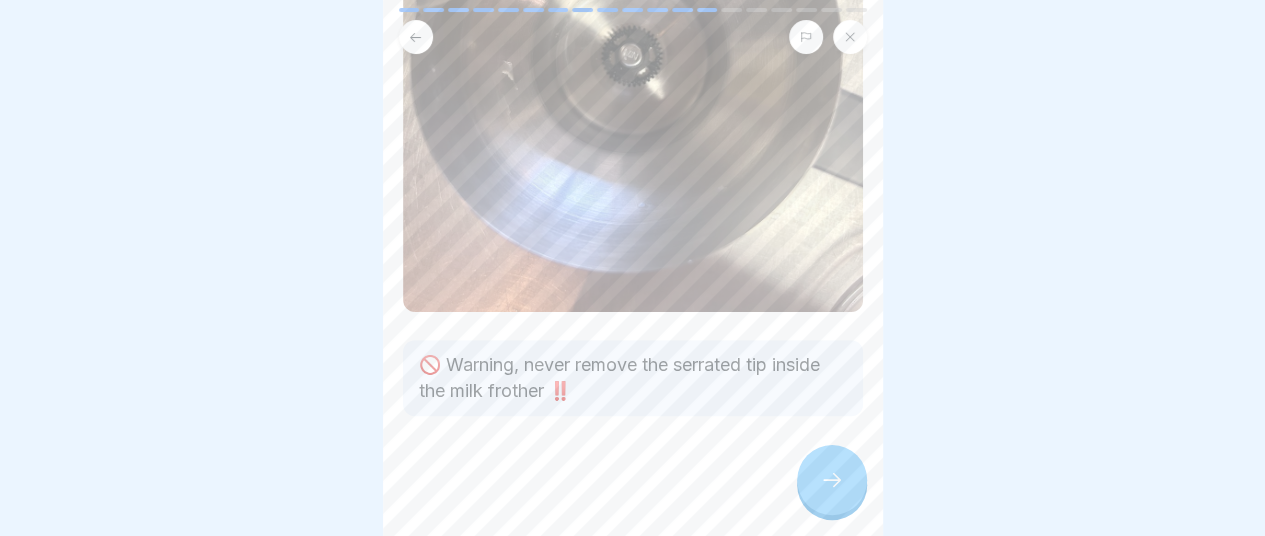 click 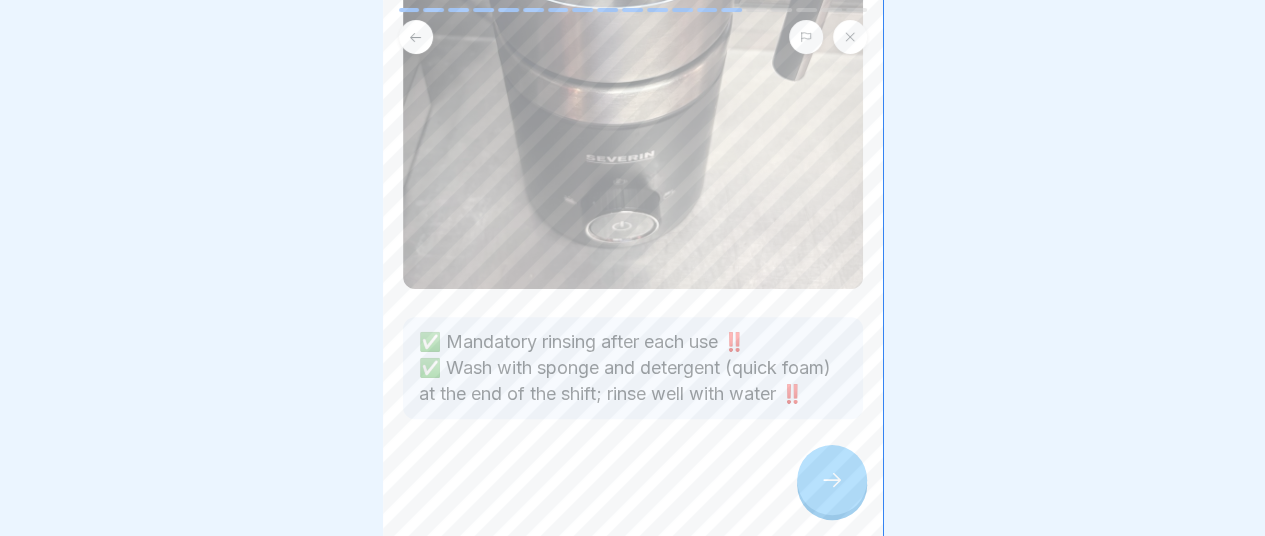 click 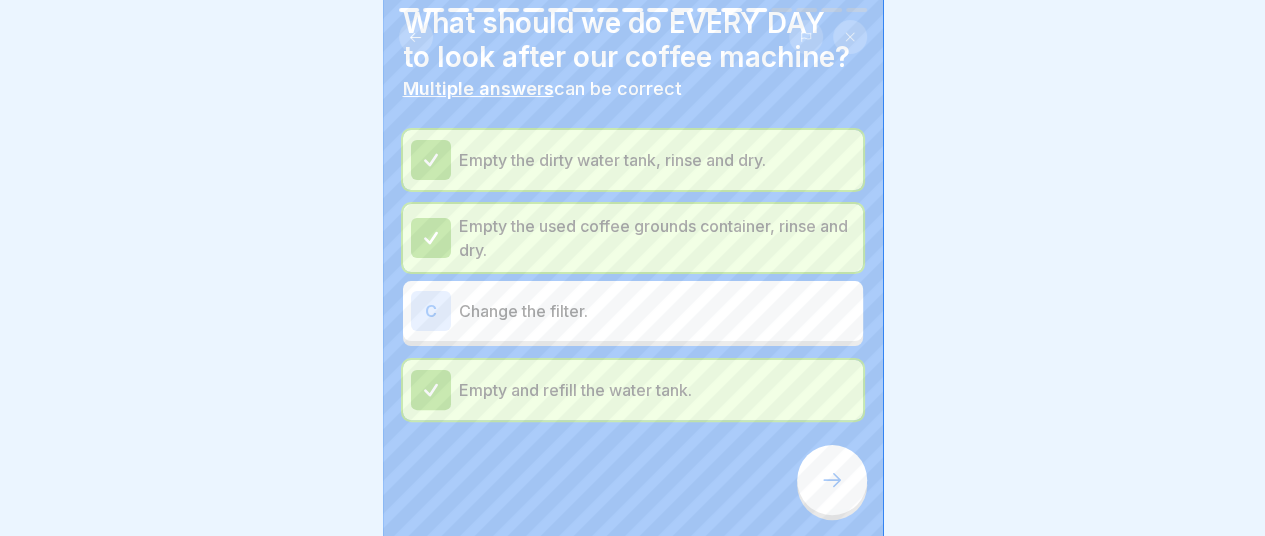 click 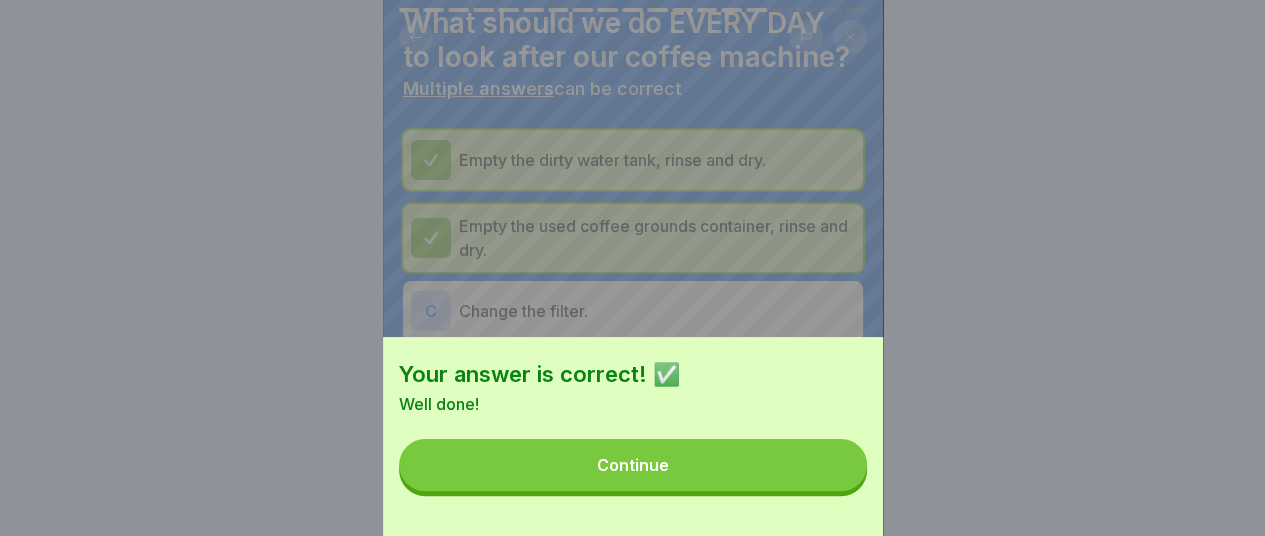 click on "Continue" at bounding box center (633, 465) 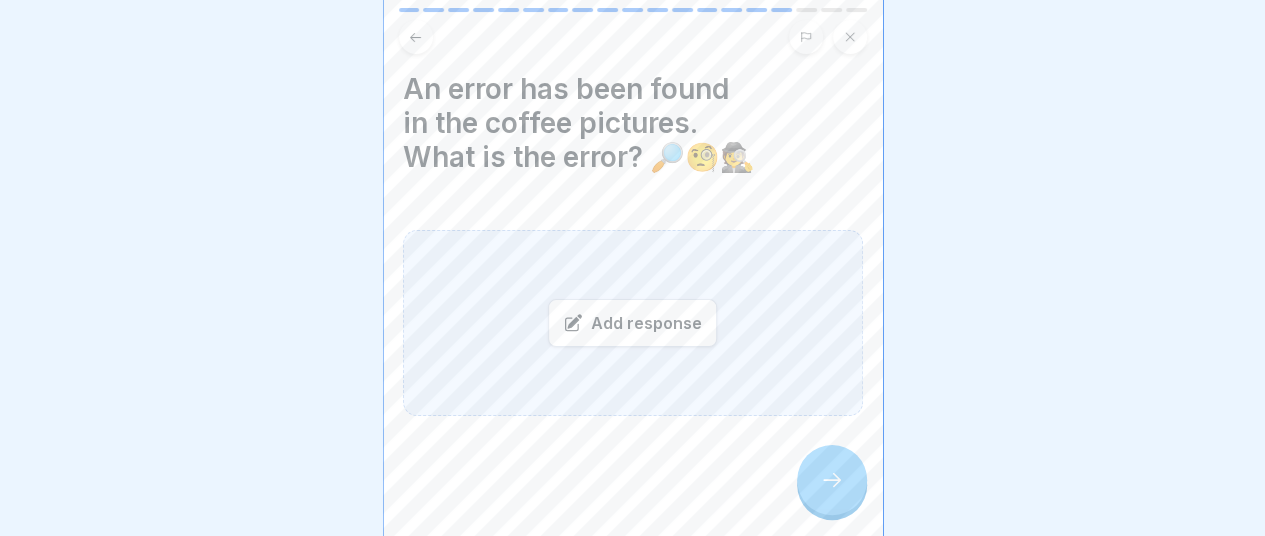click on "Add response" at bounding box center [632, 323] 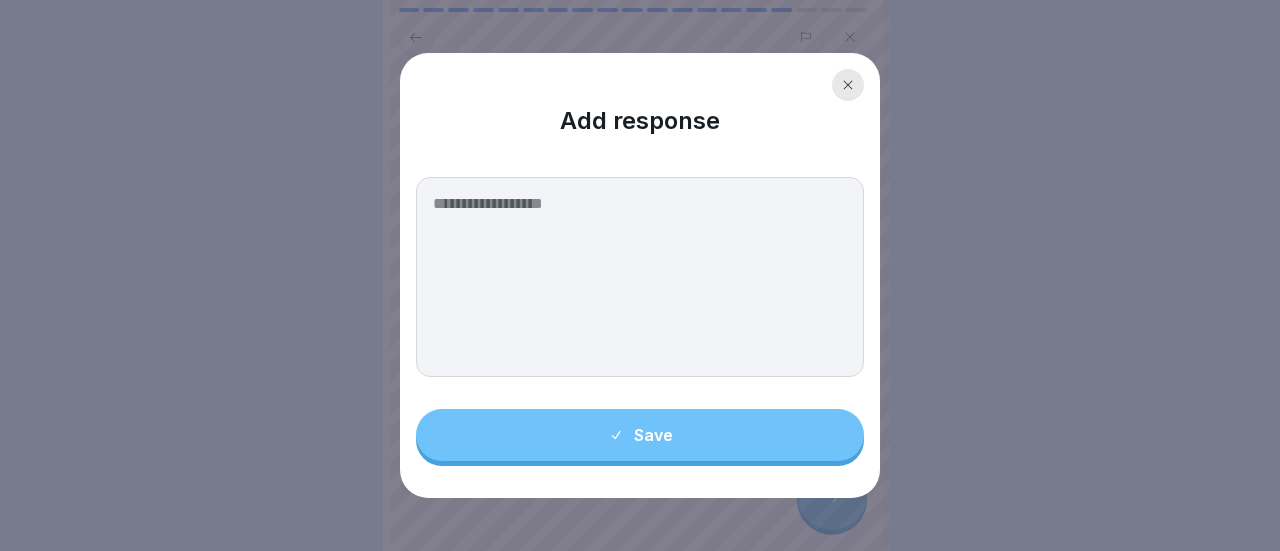 click at bounding box center [848, 85] 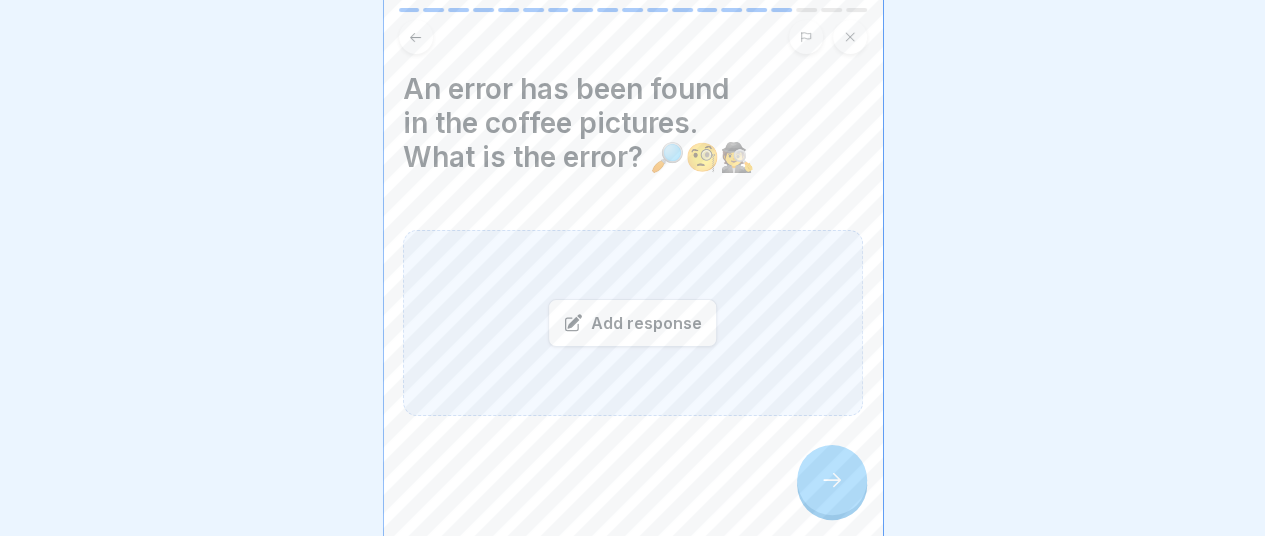 click at bounding box center (416, 37) 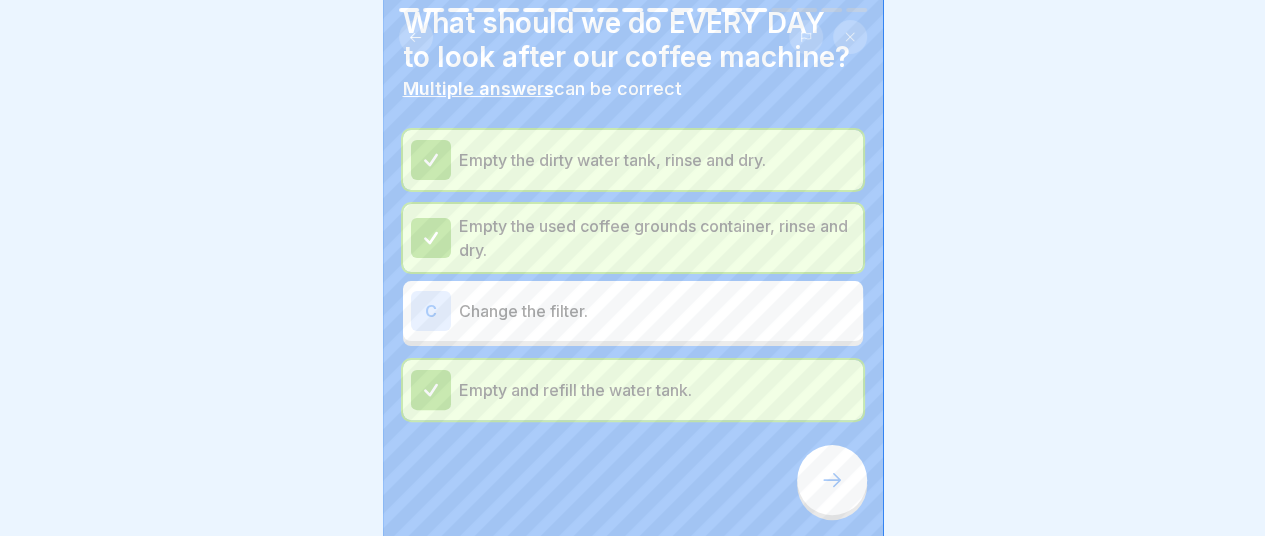 click at bounding box center [416, 37] 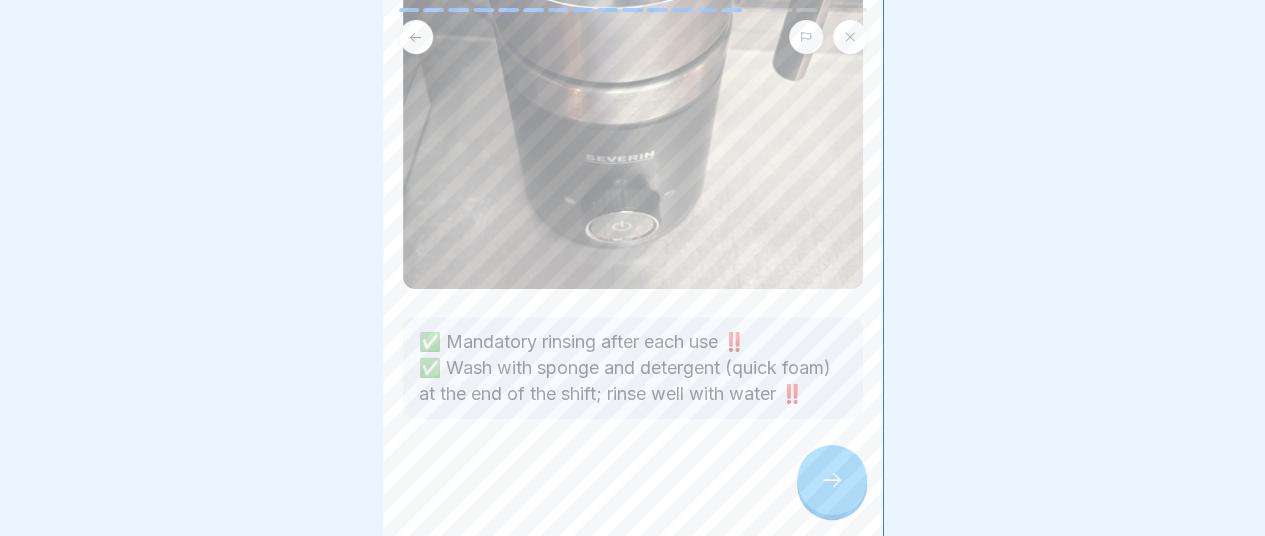 click at bounding box center (416, 37) 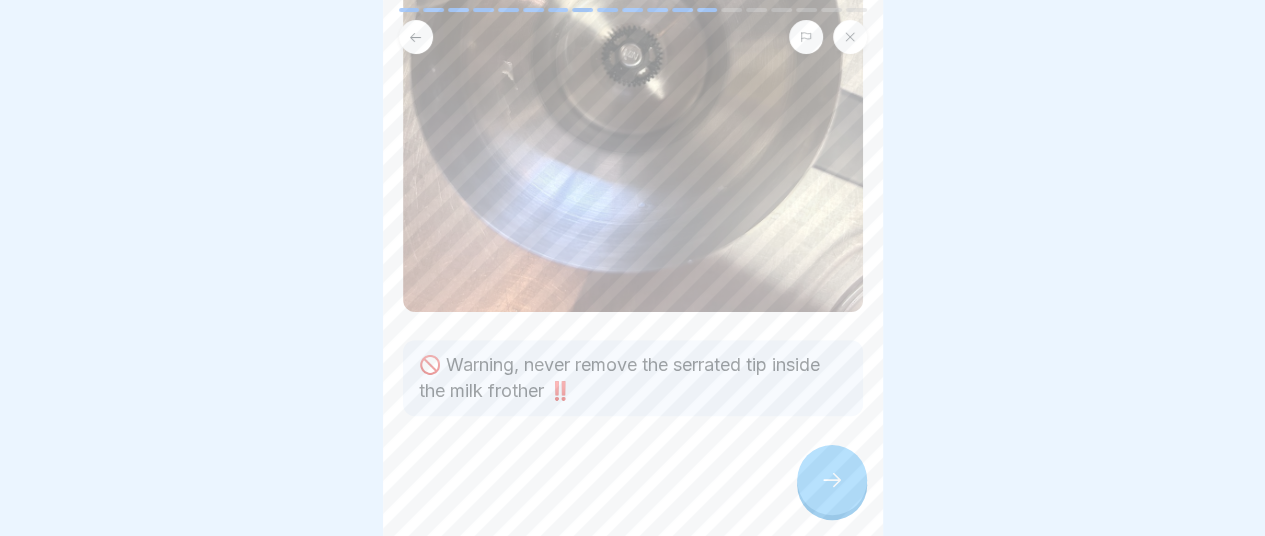 click at bounding box center (416, 37) 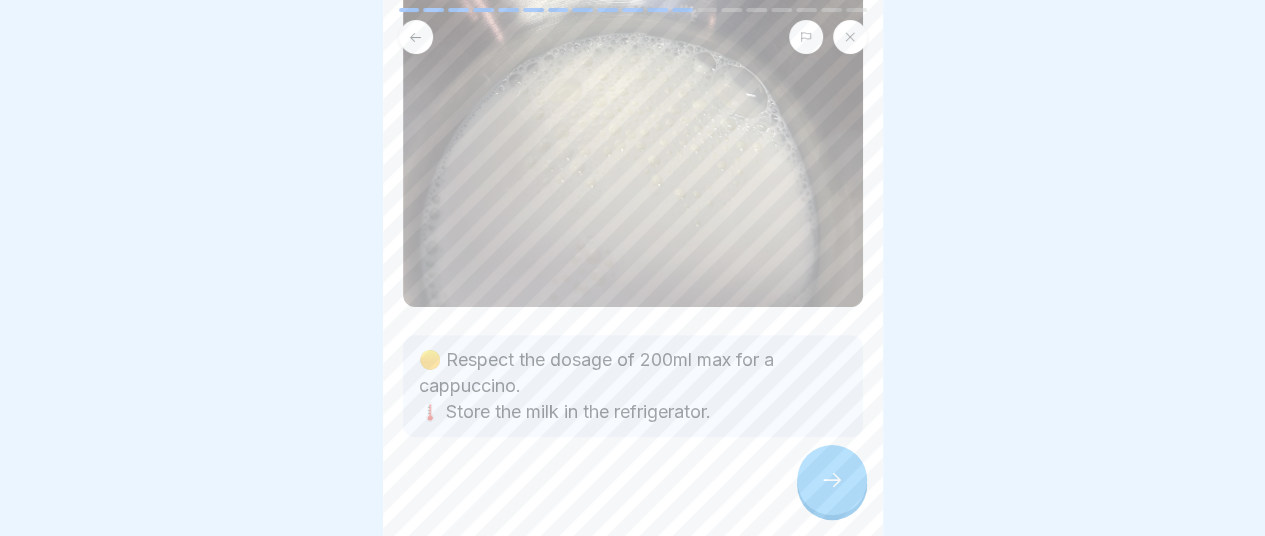 click at bounding box center [832, 480] 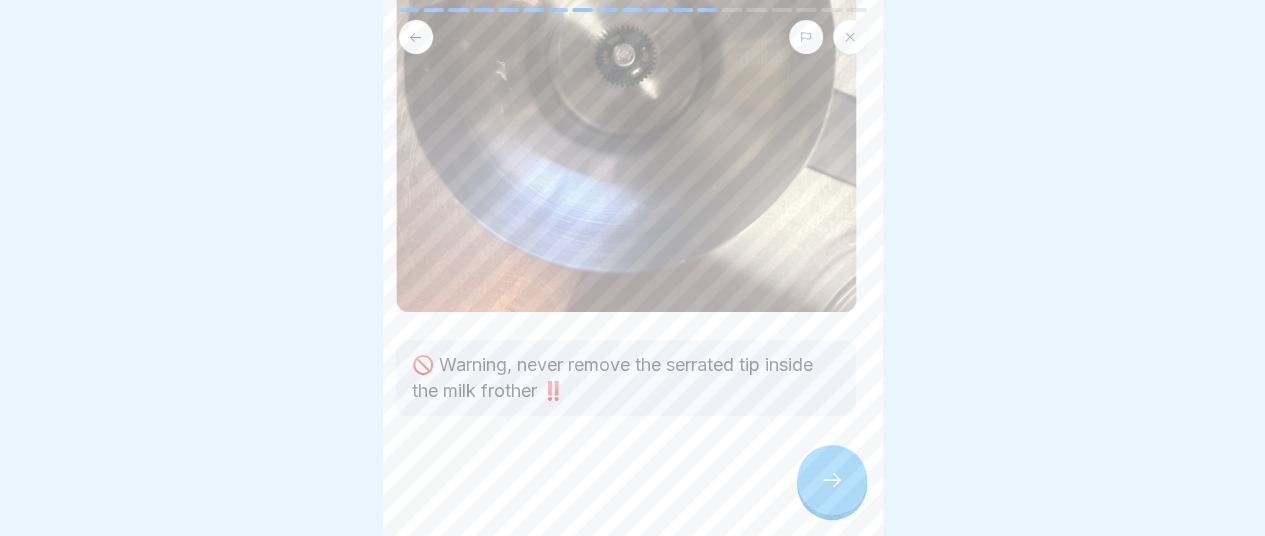 click on "🚫 Warning, never remove the serrated tip inside the milk frother ‼️" at bounding box center [626, 378] 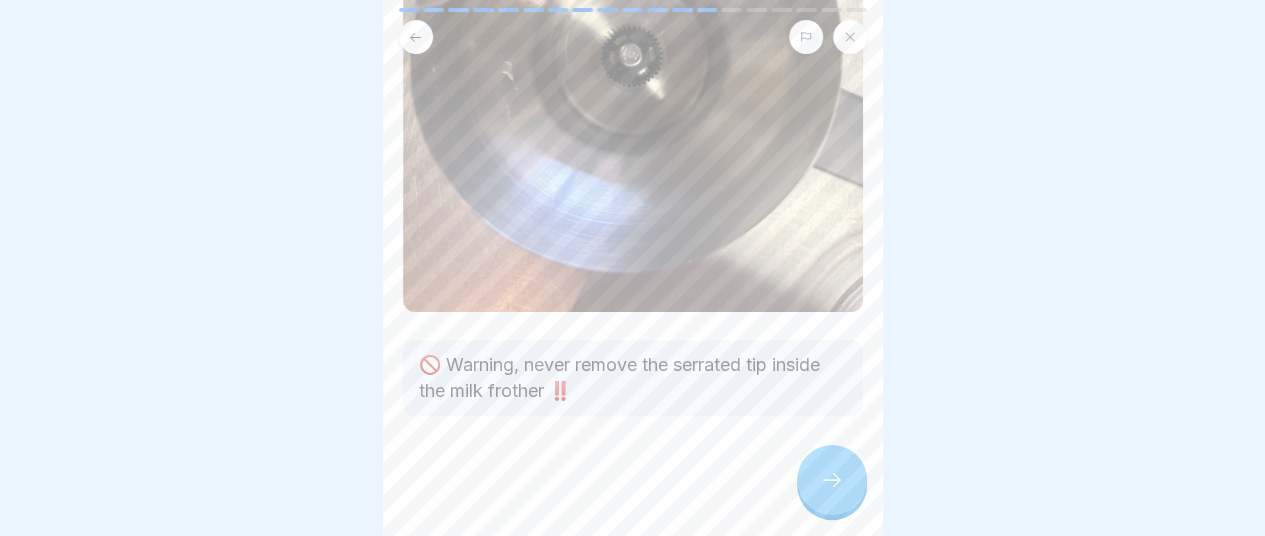 click 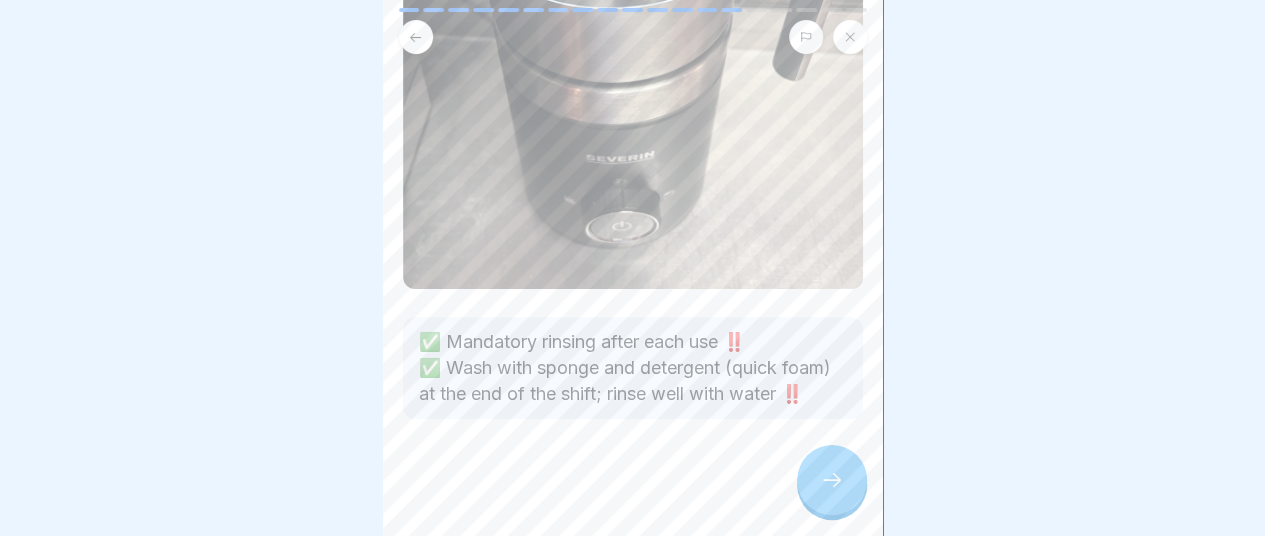 click 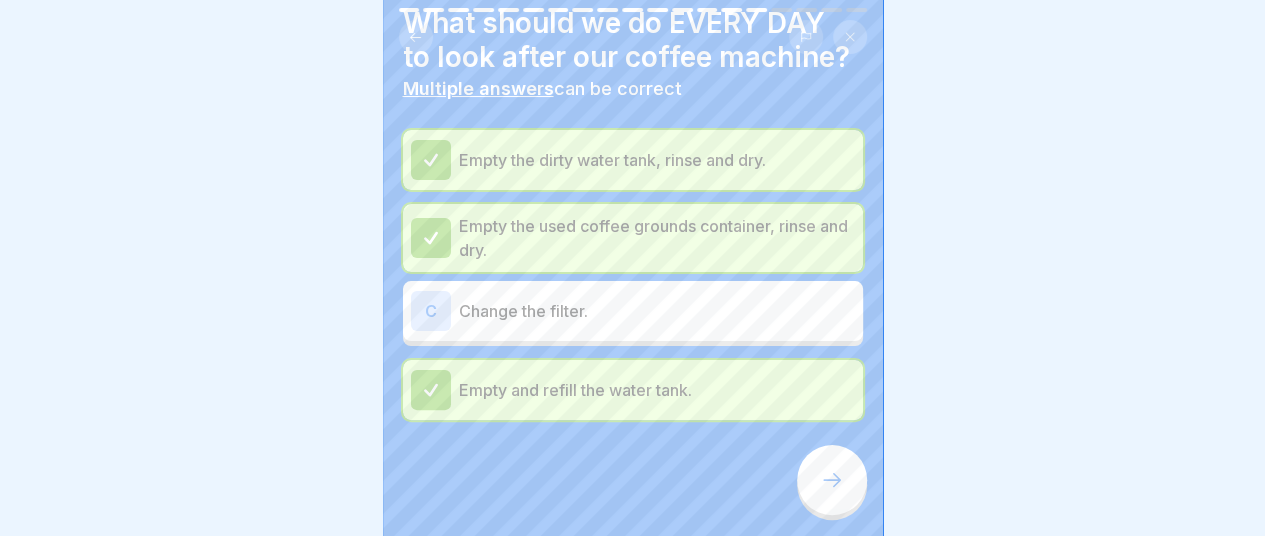 click 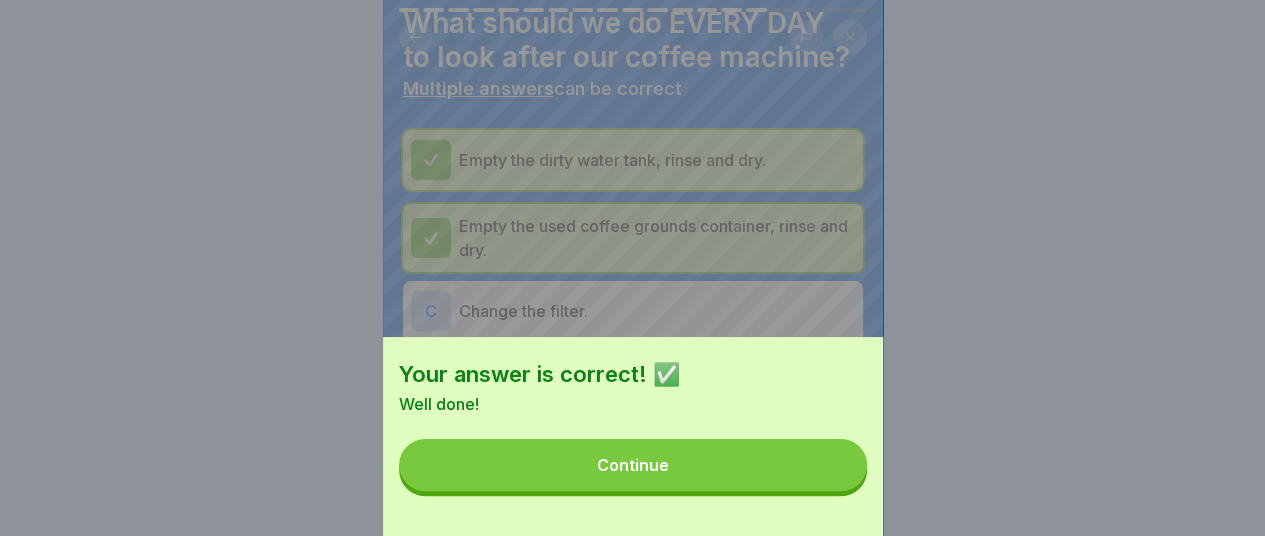 click on "Continue" at bounding box center (633, 465) 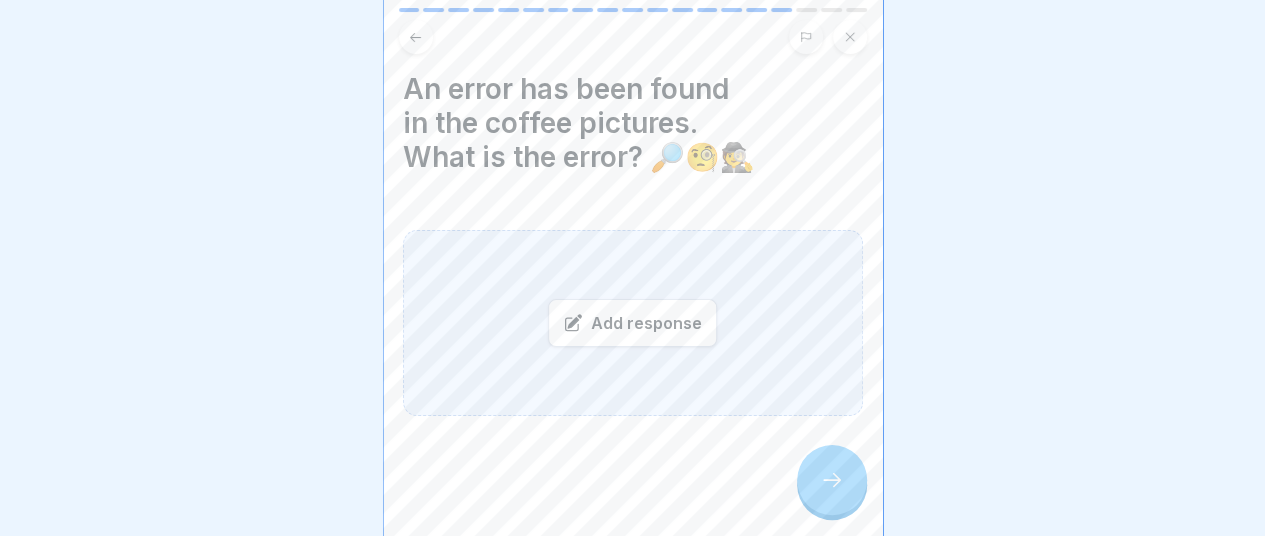 click on "Add response" at bounding box center (632, 323) 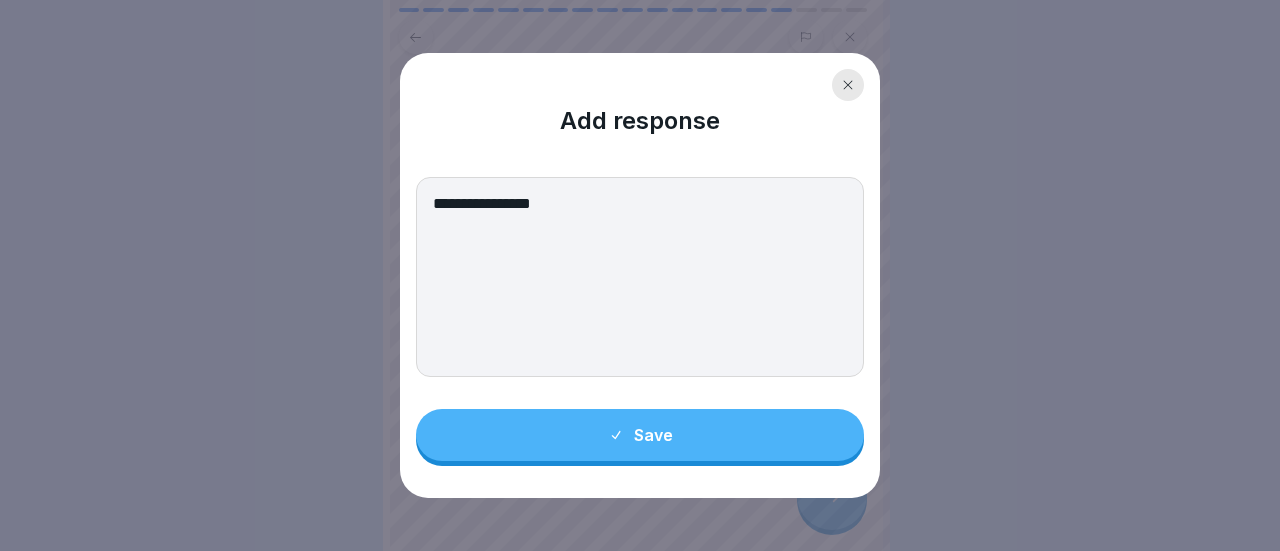 type on "**********" 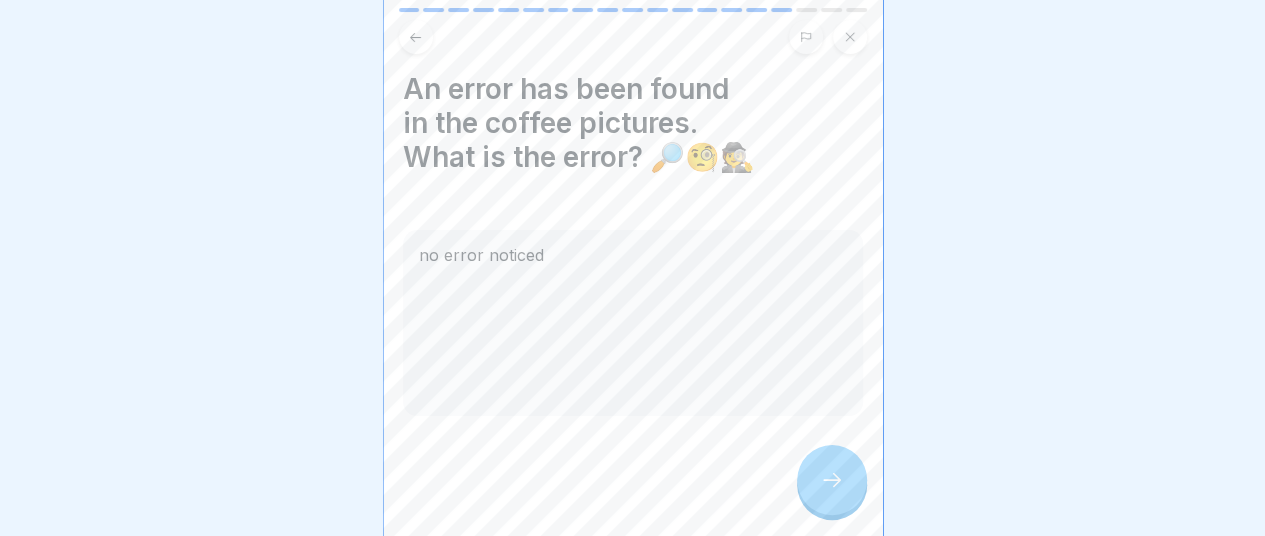 click at bounding box center [832, 480] 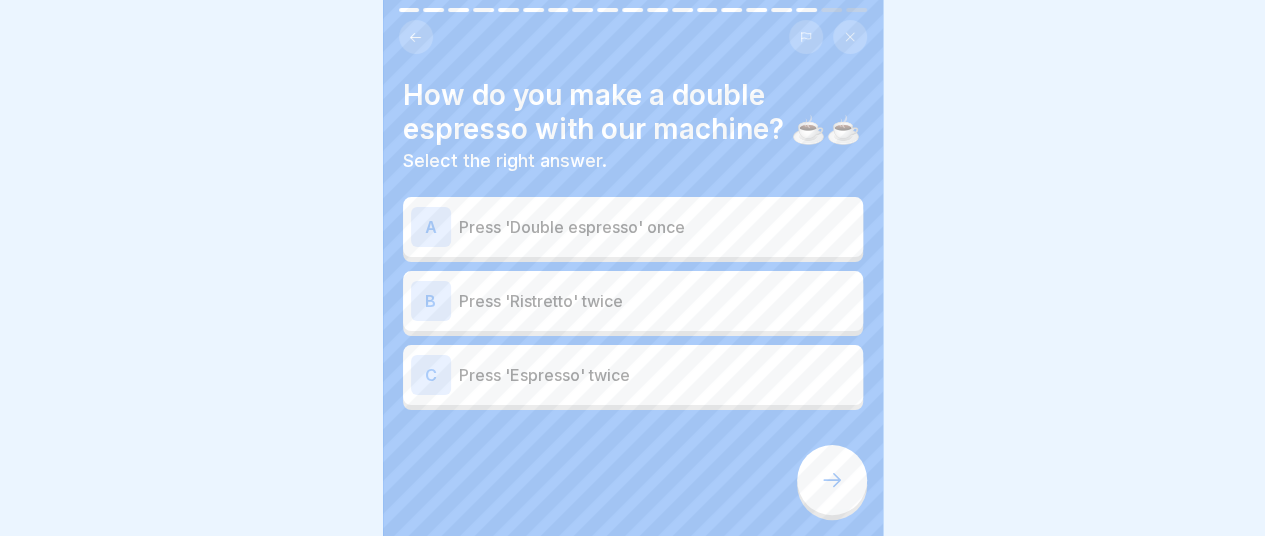 click on "Press 'Double espresso' once" at bounding box center (657, 227) 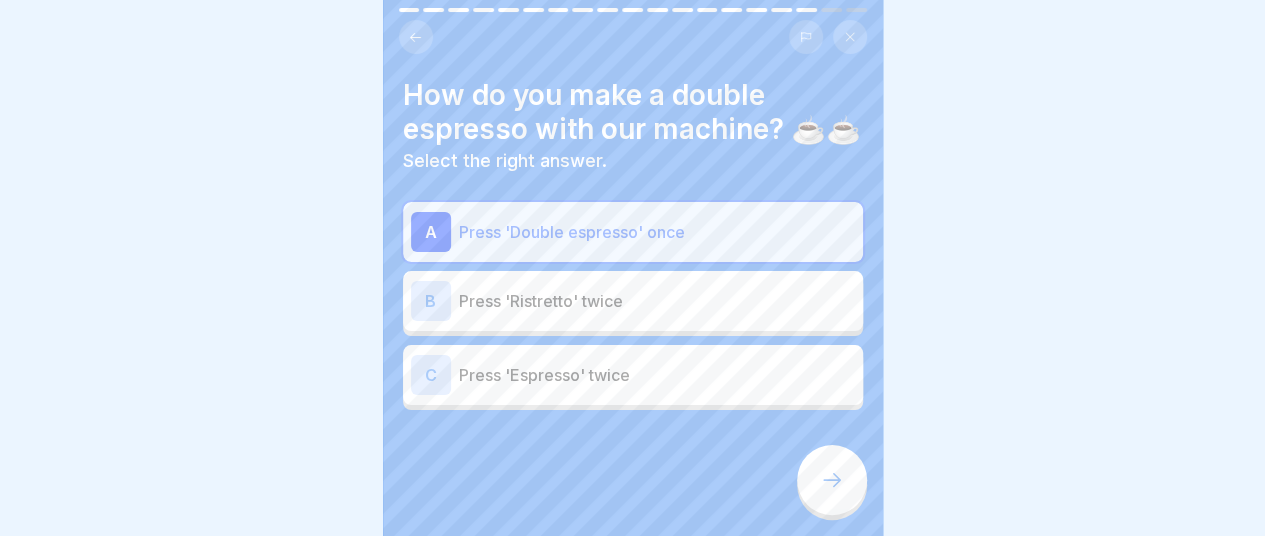 click 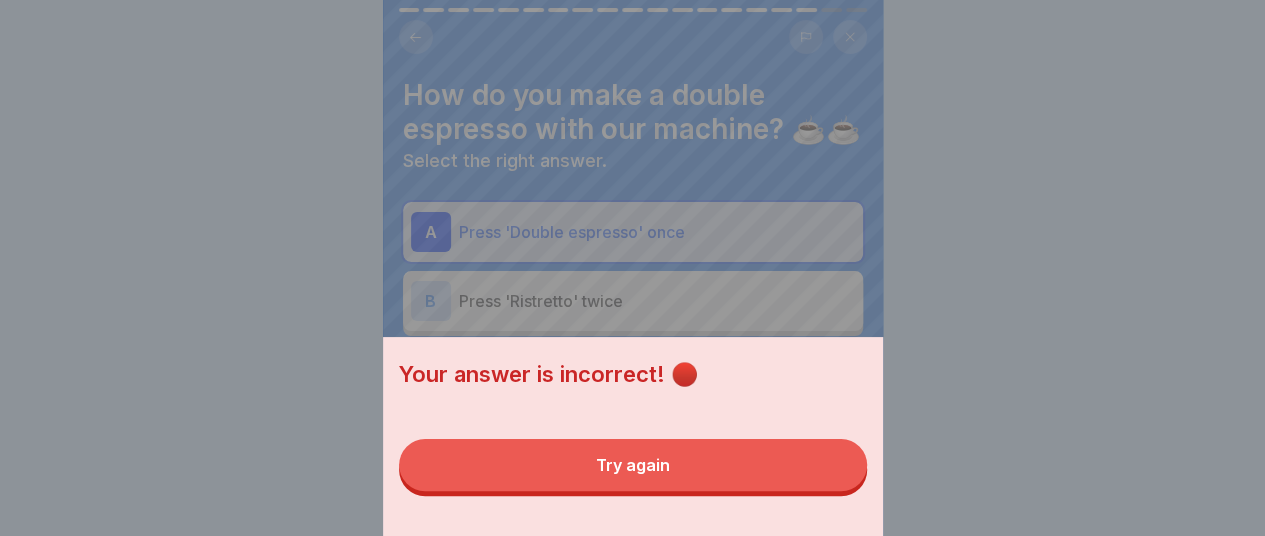 drag, startPoint x: 814, startPoint y: 491, endPoint x: 756, endPoint y: 459, distance: 66.24198 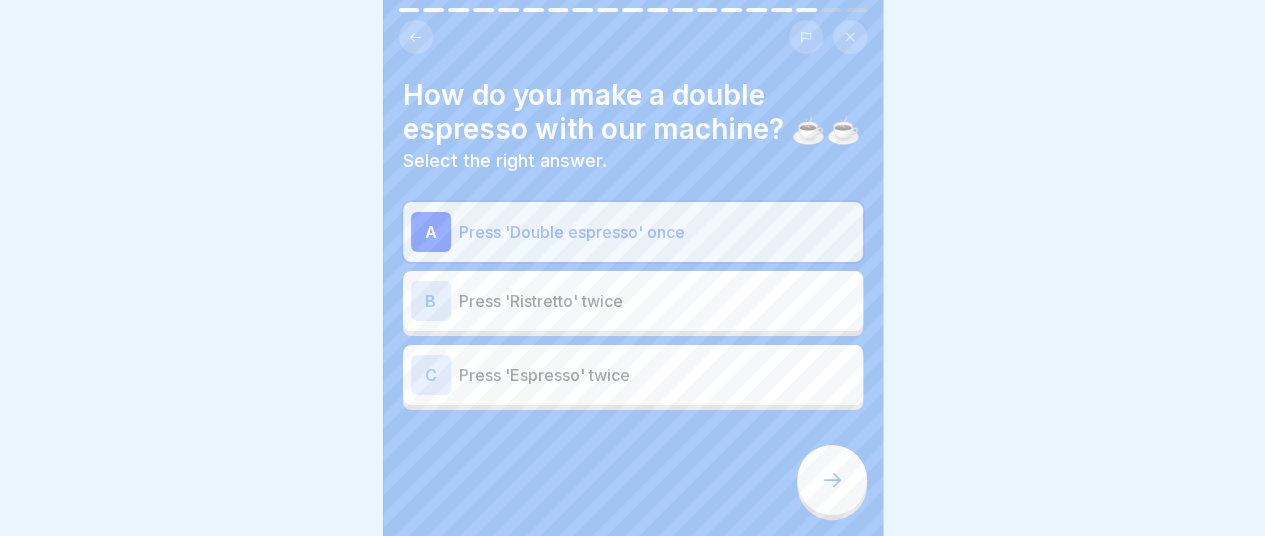 click on "Press 'Espresso' twice" at bounding box center [657, 375] 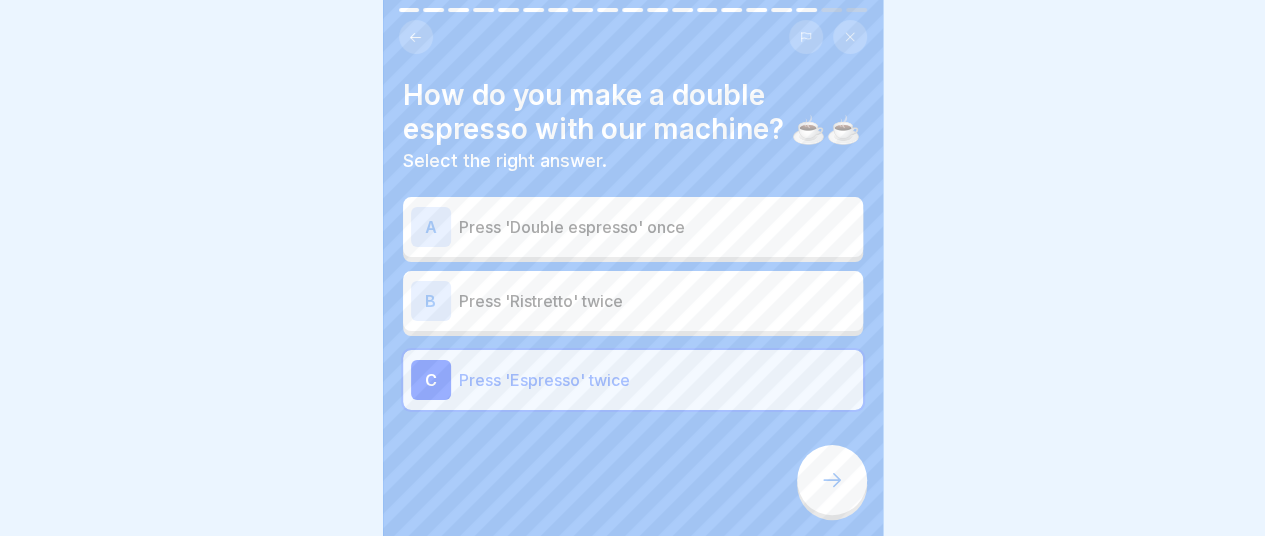 click at bounding box center [832, 480] 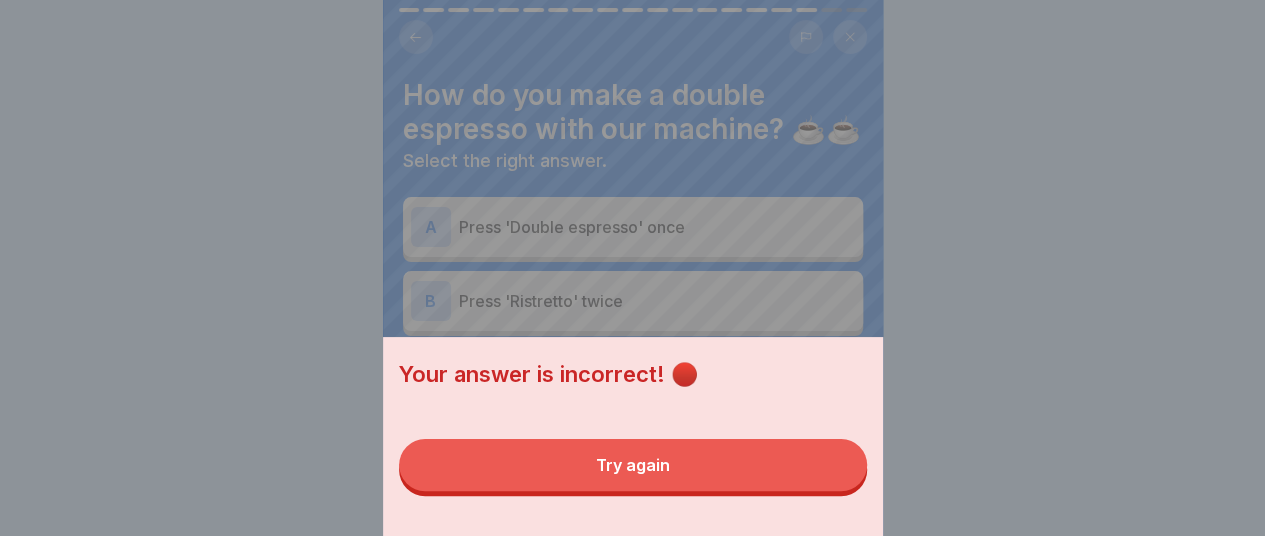 drag, startPoint x: 742, startPoint y: 476, endPoint x: 627, endPoint y: 418, distance: 128.7983 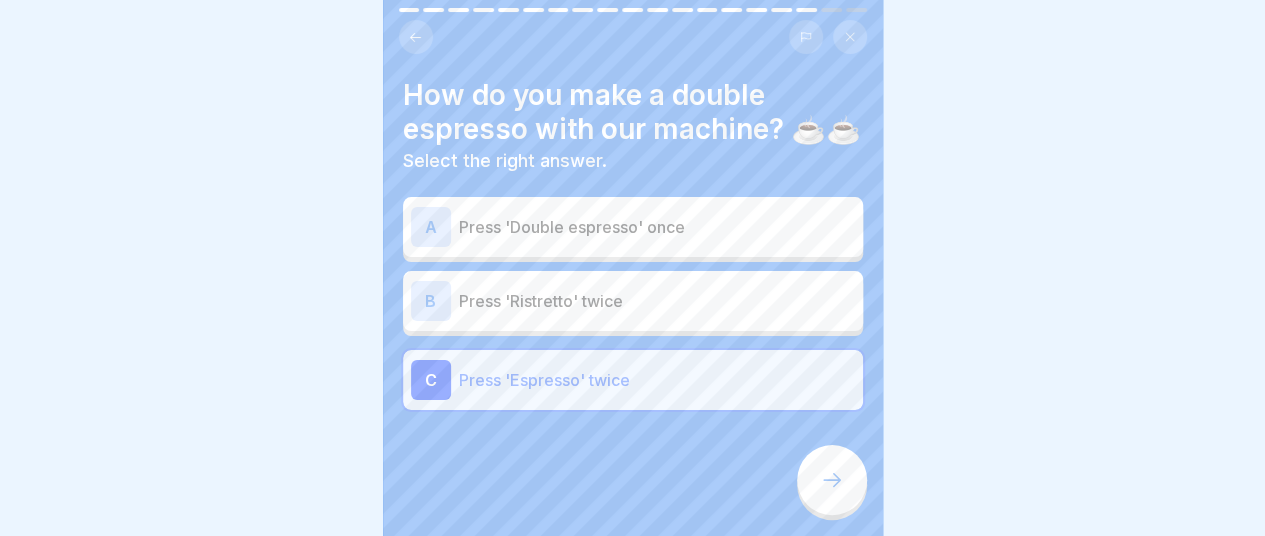 click on "B Press 'Ristretto' twice" at bounding box center [633, 301] 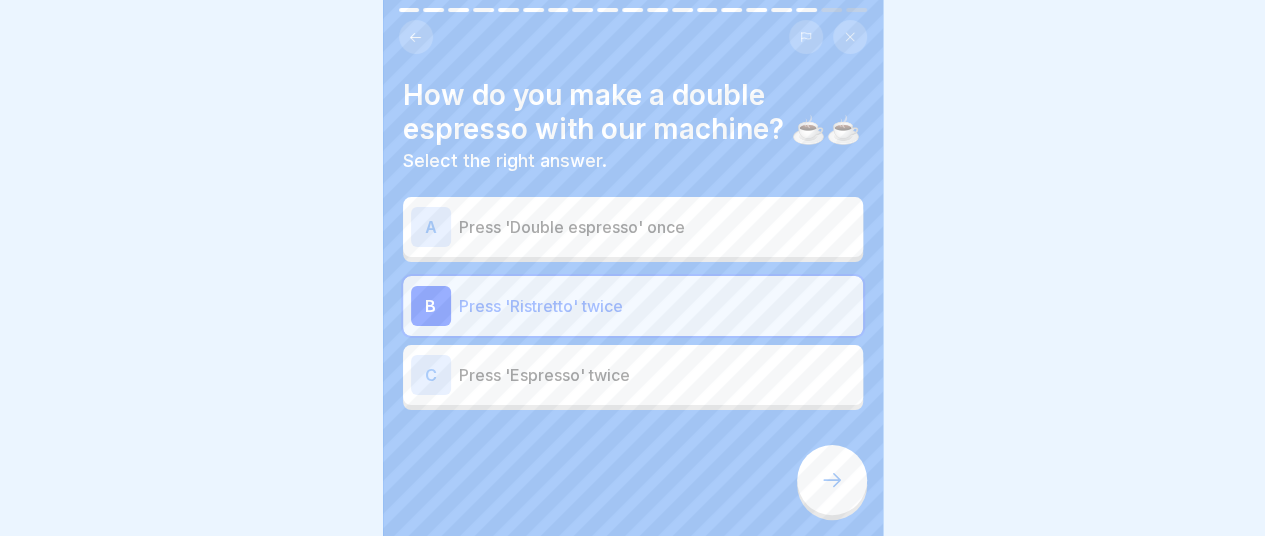 click at bounding box center [832, 480] 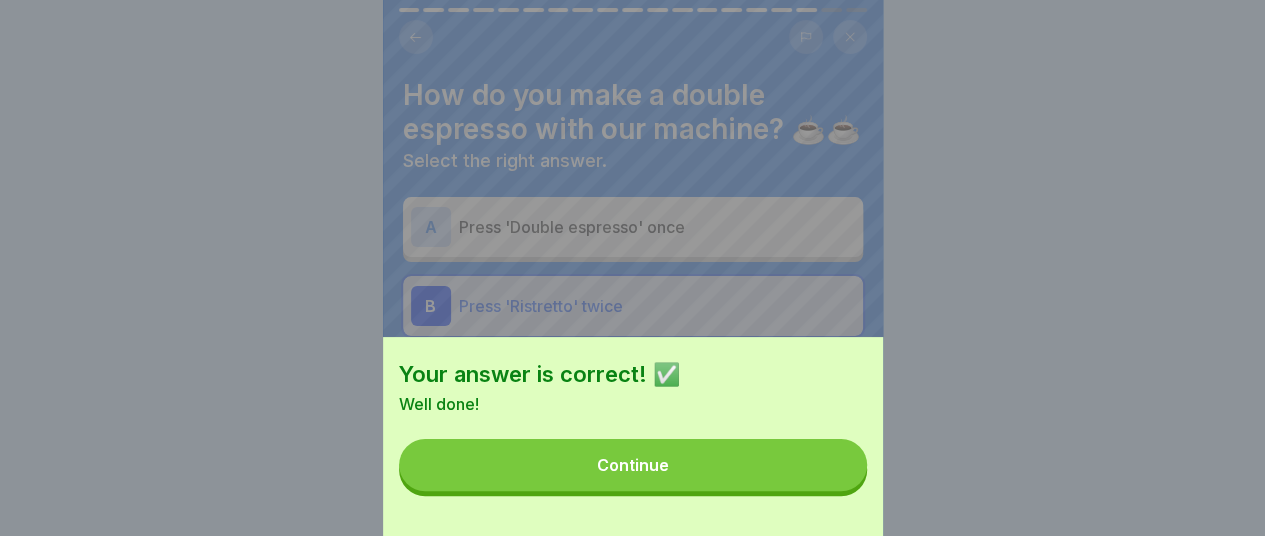 click on "Continue" at bounding box center [633, 465] 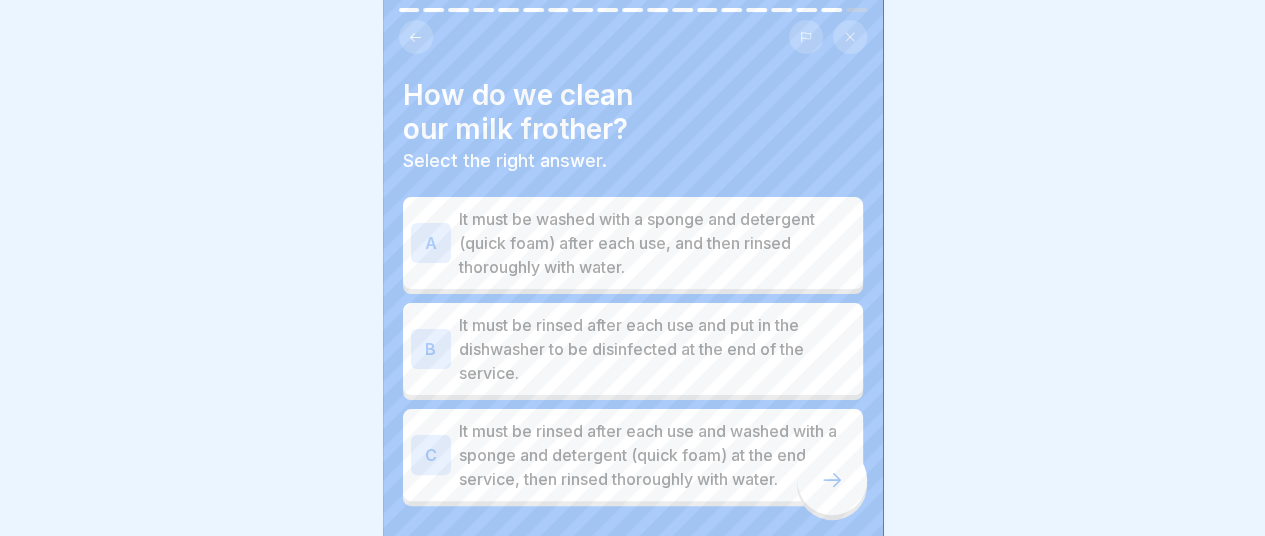 click on "It must be rinsed after each use and washed with a sponge and detergent (quick foam) at the end of the service, then rinsed thoroughly with water." at bounding box center [657, 455] 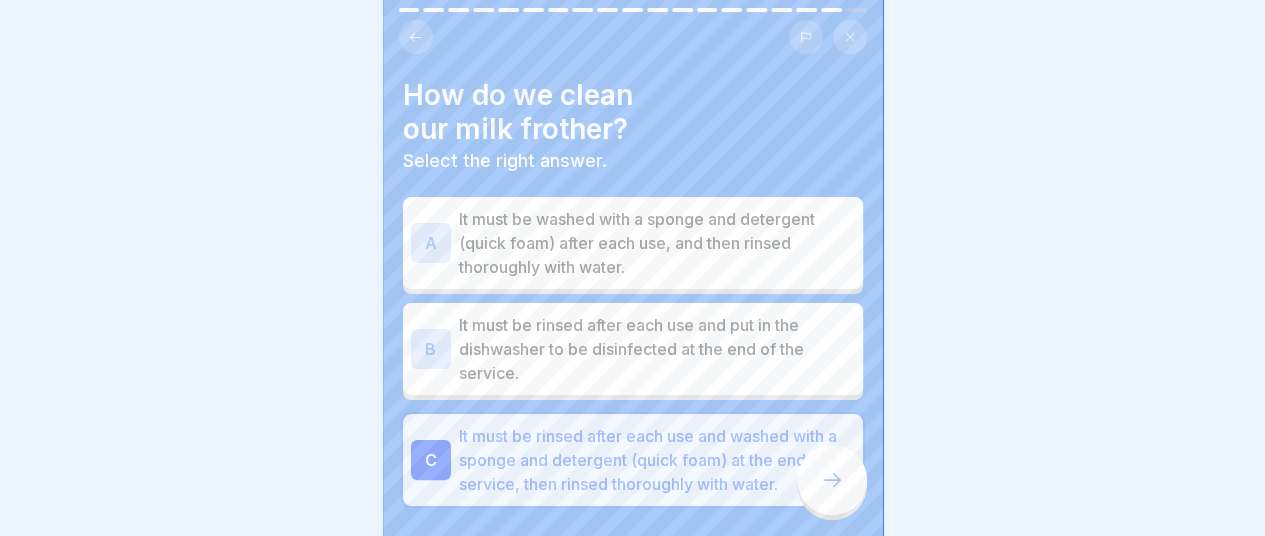 click 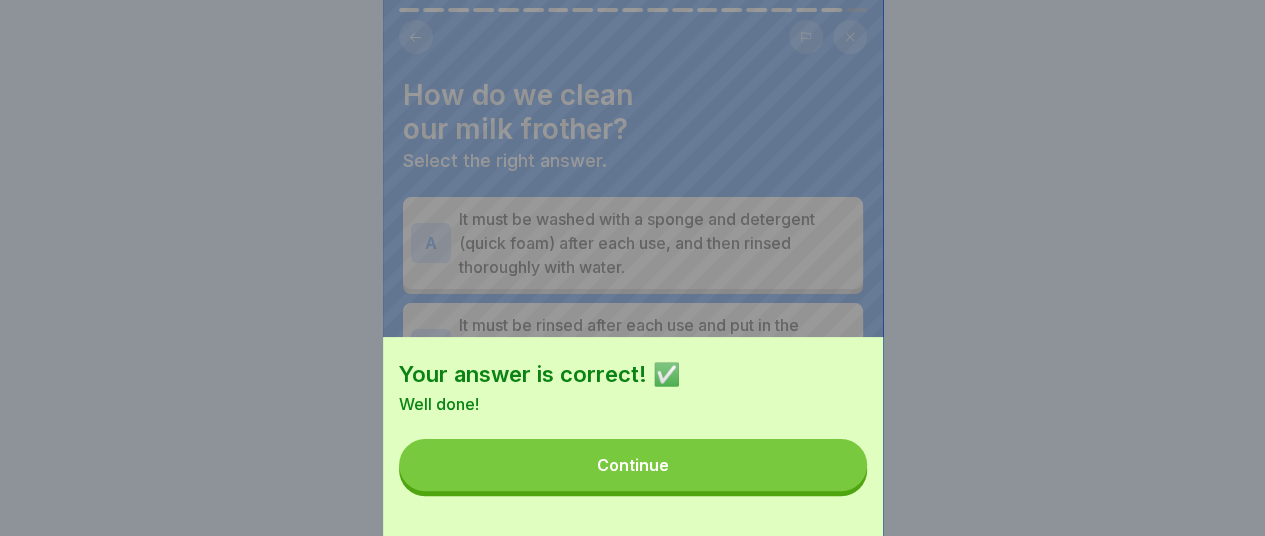 click on "Continue" at bounding box center (633, 465) 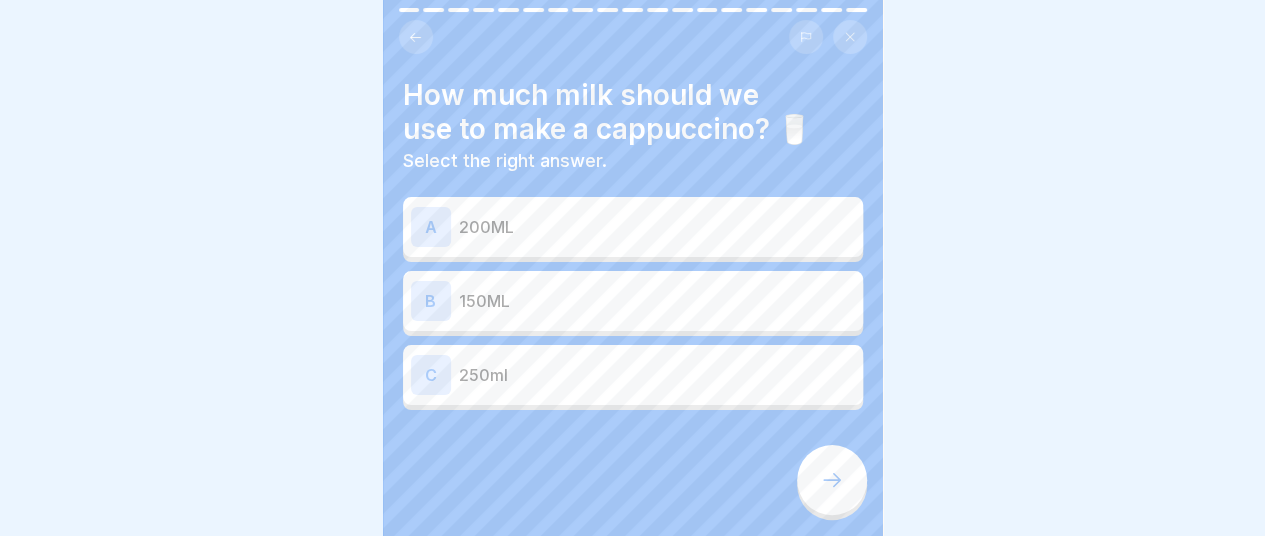click on "200ML" at bounding box center (657, 227) 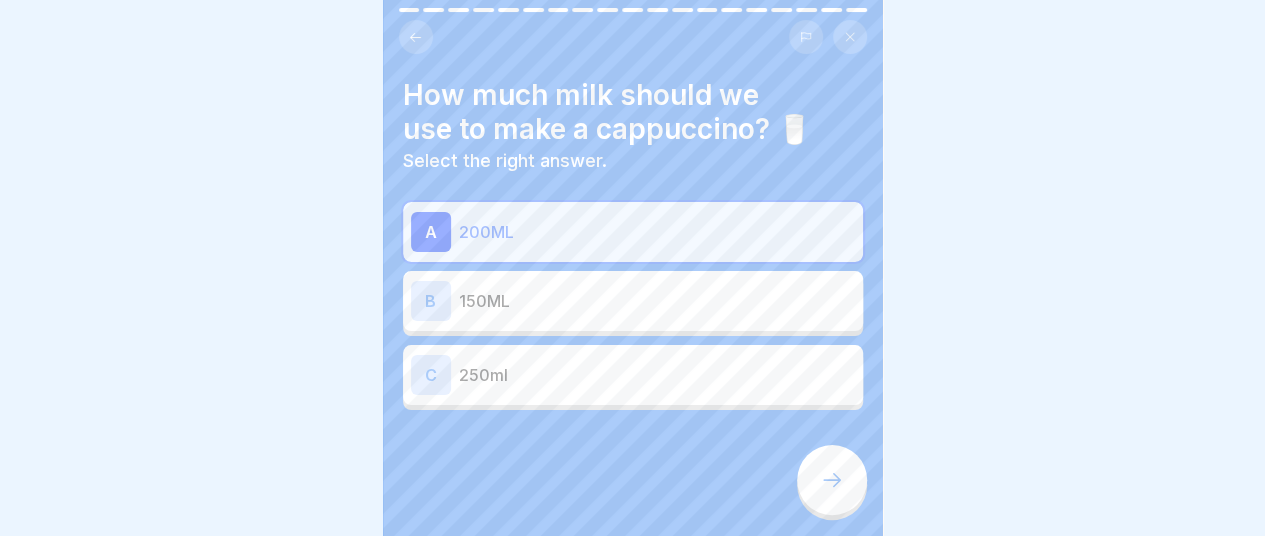 click at bounding box center [832, 480] 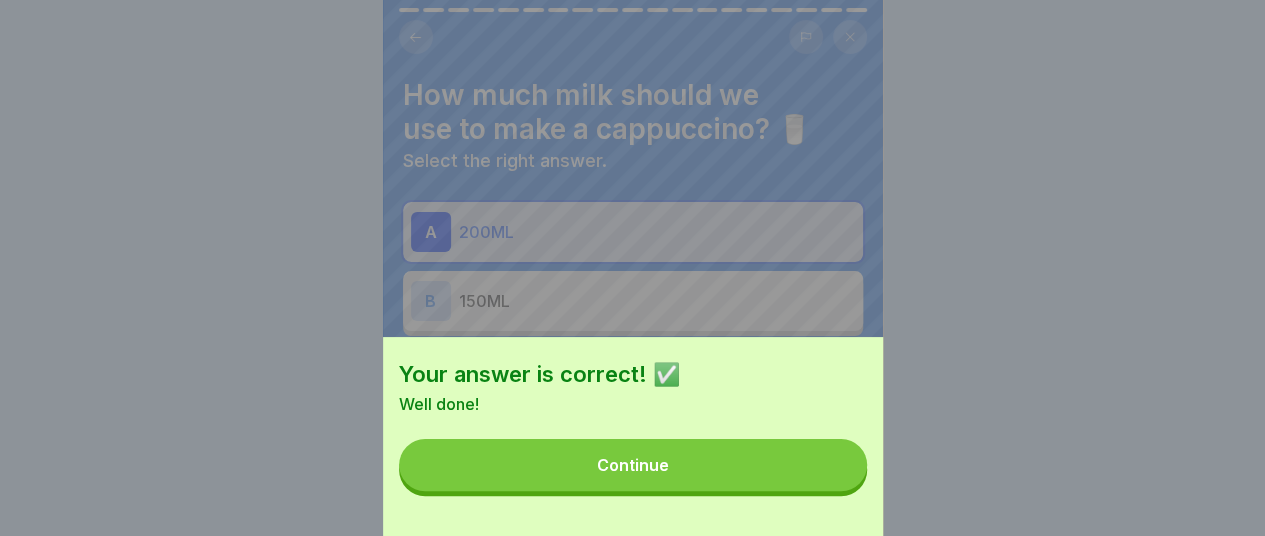 click on "Continue" at bounding box center [633, 465] 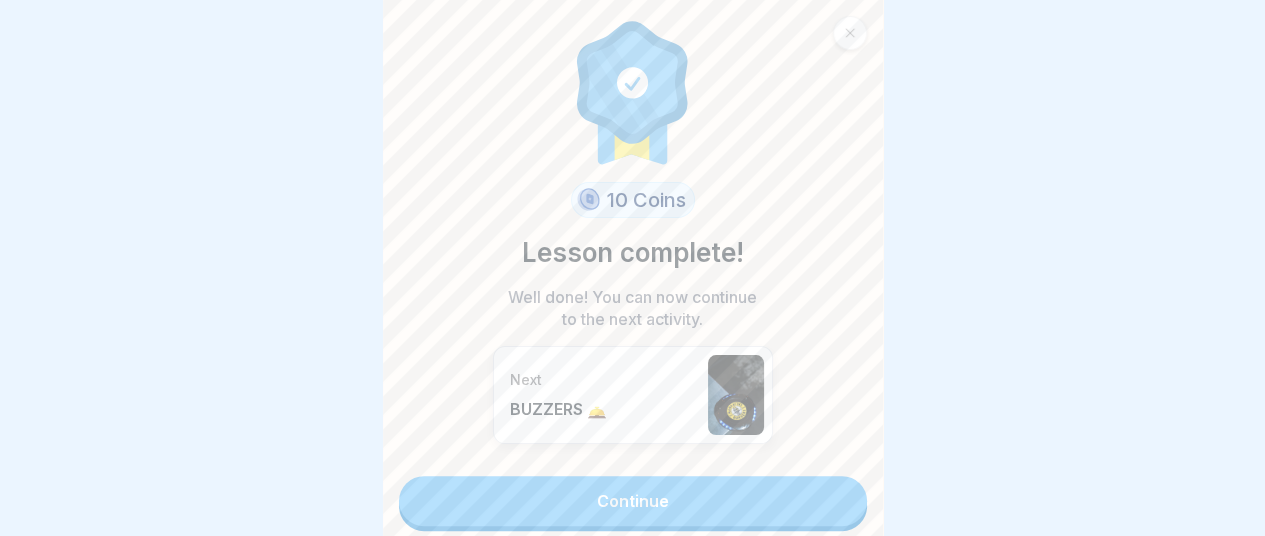 click on "Continue" at bounding box center [633, 501] 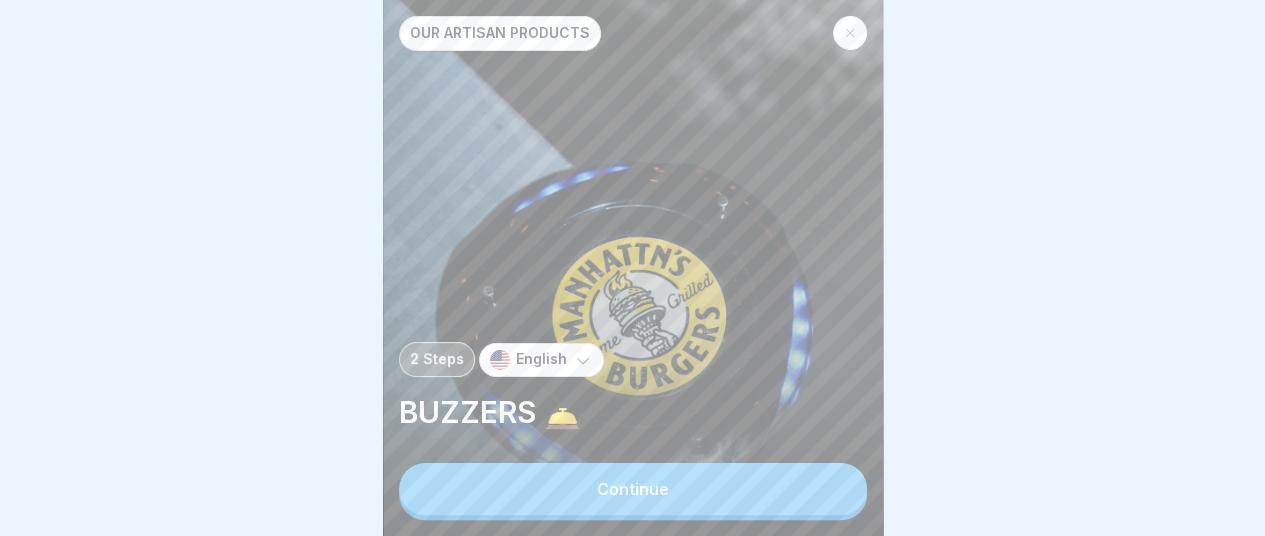 click on "Continue" at bounding box center [633, 489] 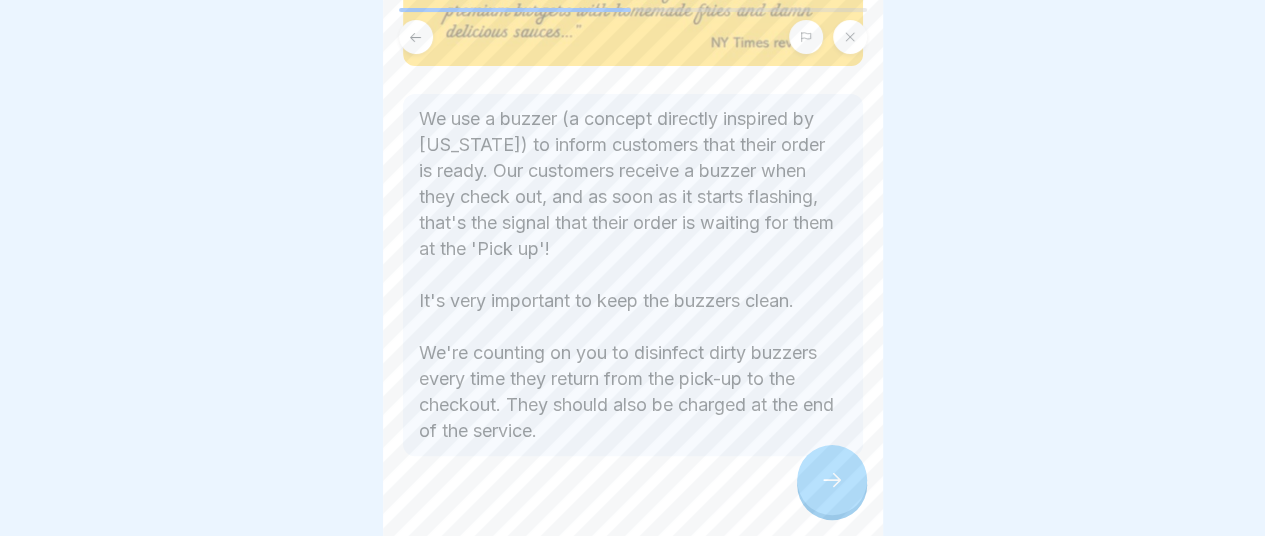 scroll, scrollTop: 244, scrollLeft: 0, axis: vertical 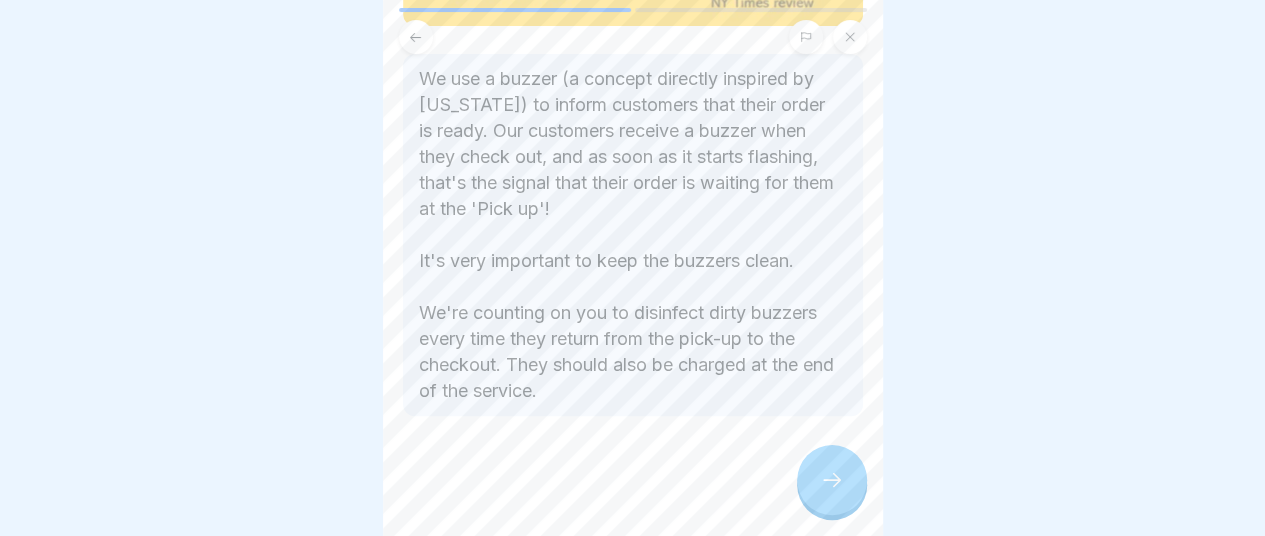 click 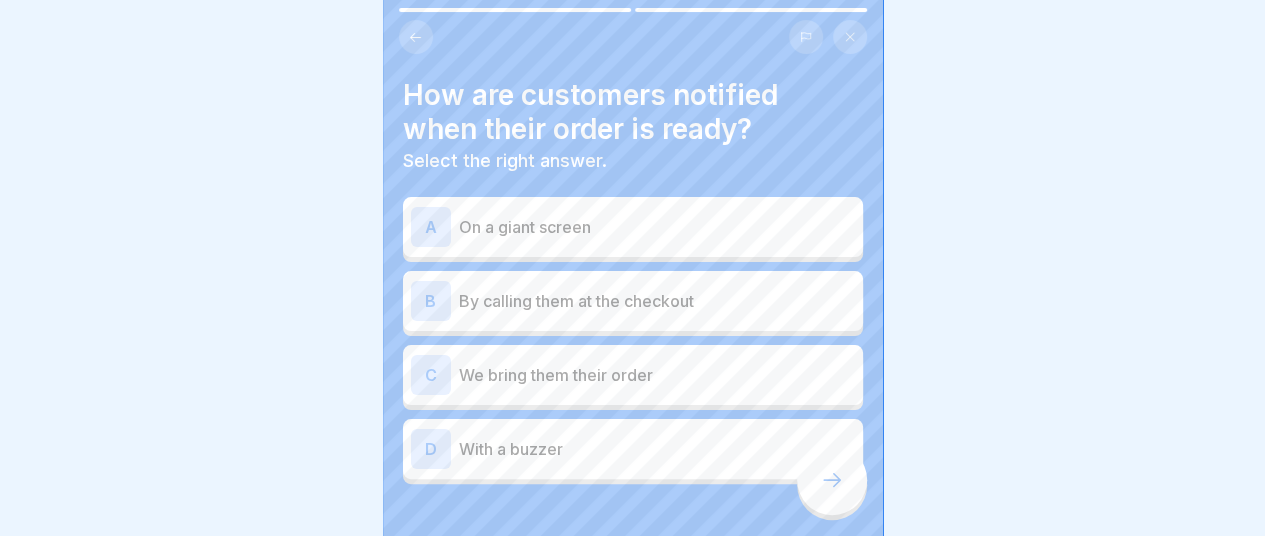click on "With a buzzer" at bounding box center (657, 449) 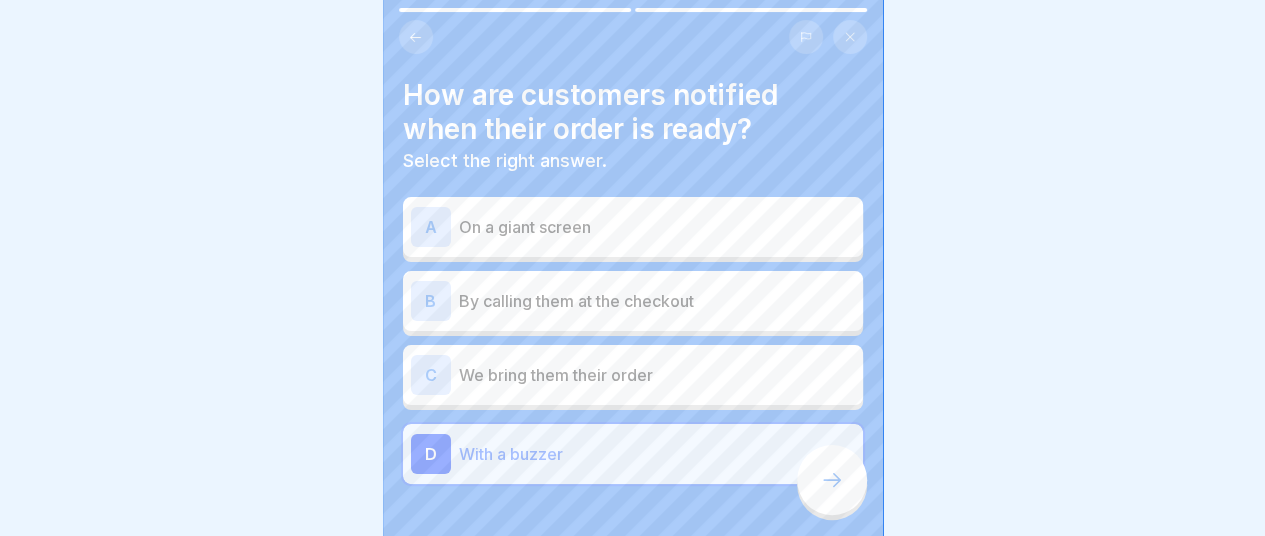 click 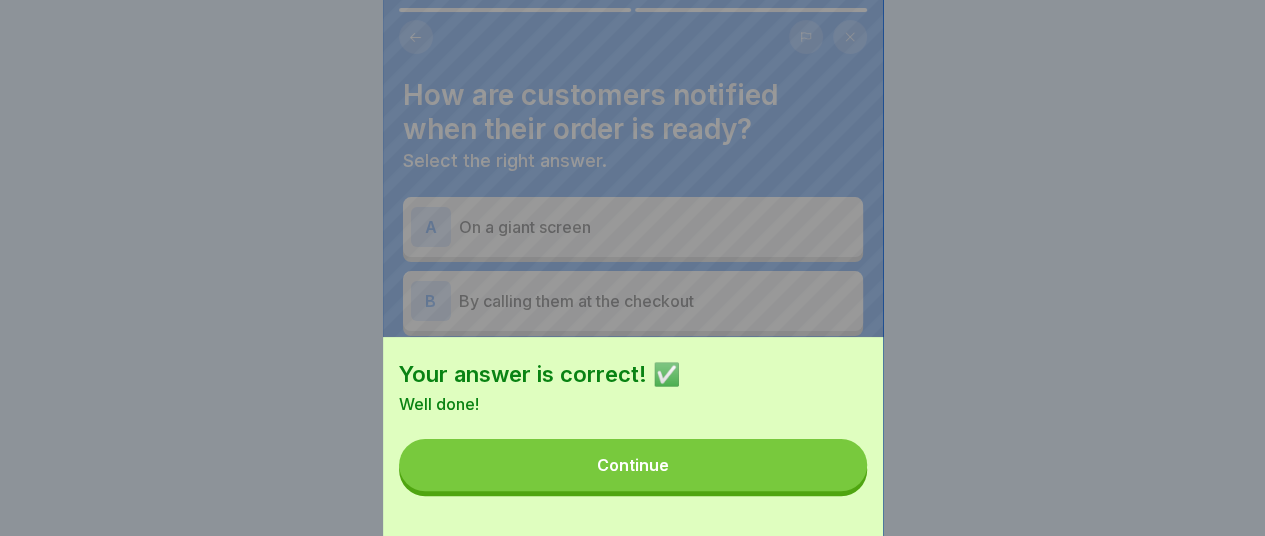 click on "Continue" at bounding box center (633, 465) 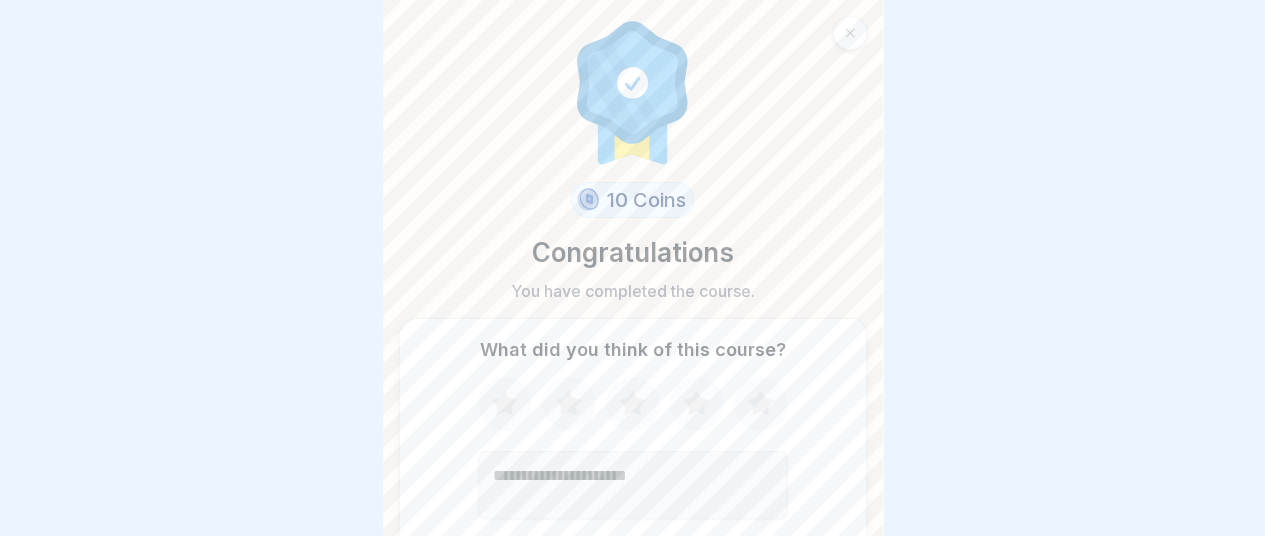click 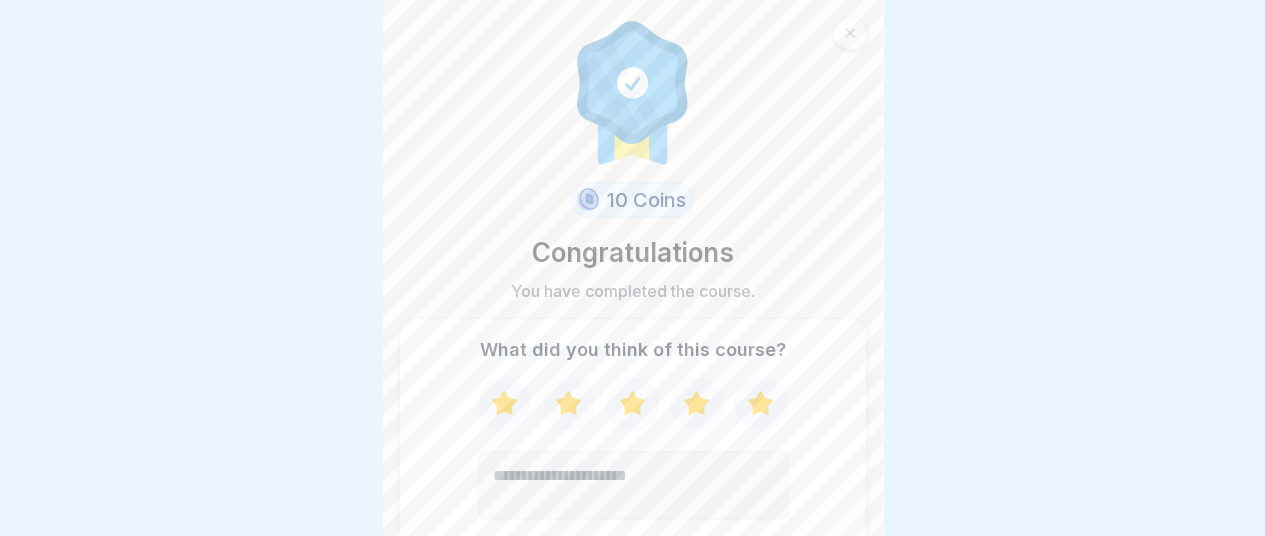 click 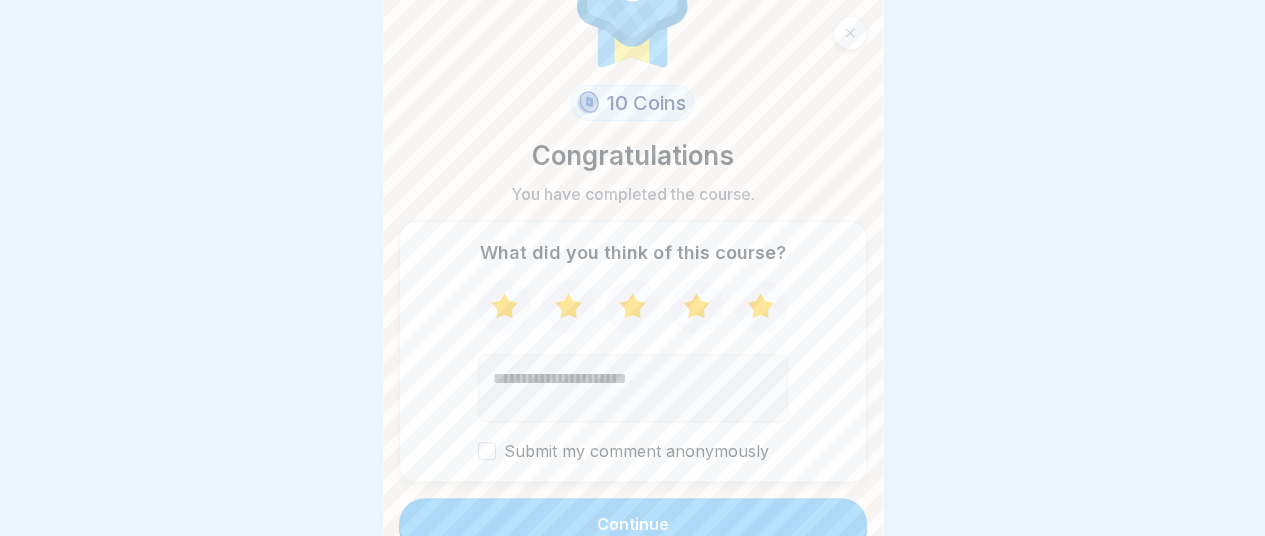 scroll, scrollTop: 114, scrollLeft: 0, axis: vertical 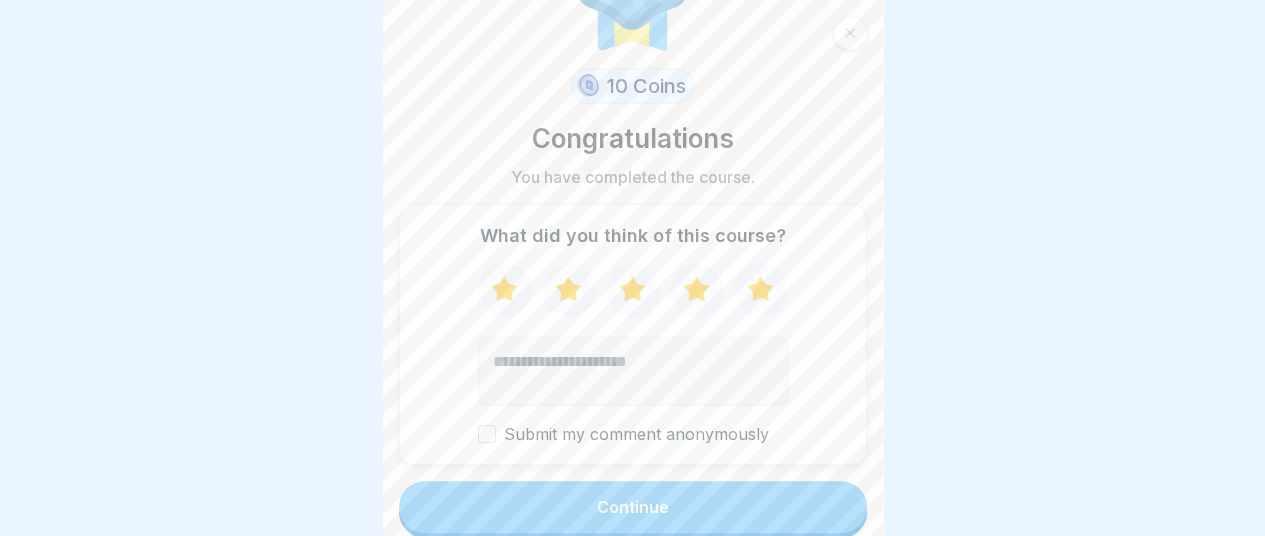 click on "Continue" at bounding box center (633, 507) 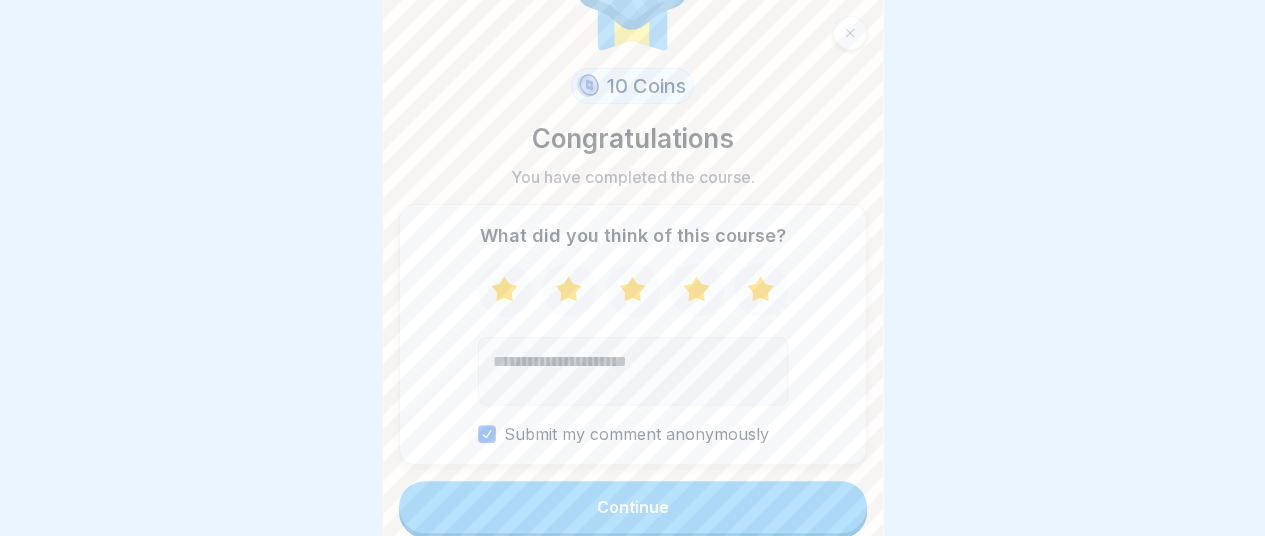 click on "Continue" at bounding box center (633, 507) 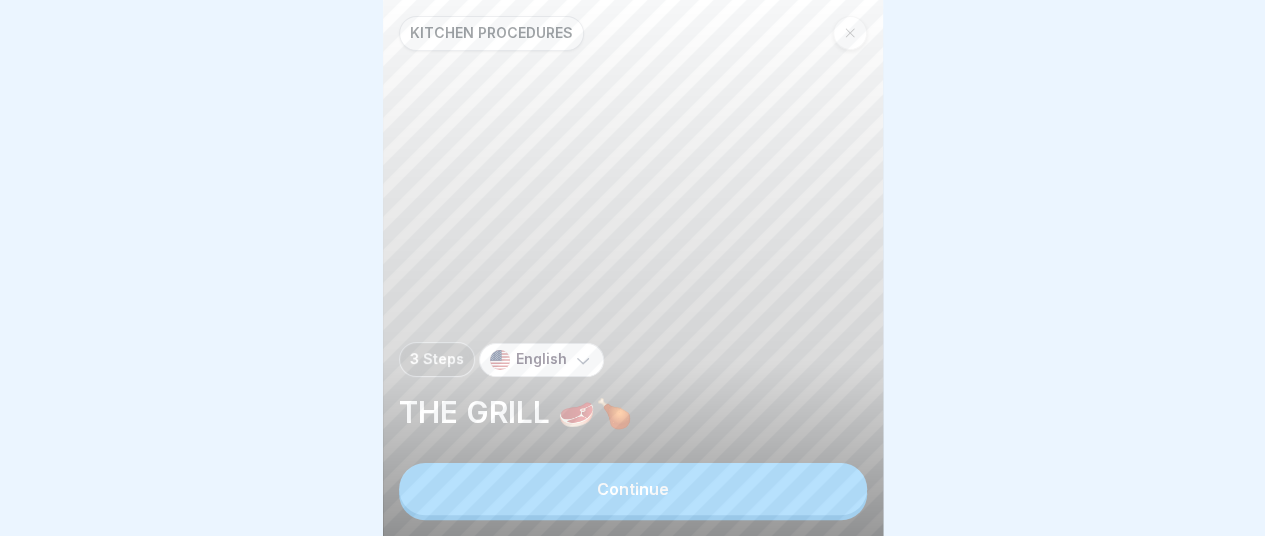 click on "Continue" at bounding box center [633, 489] 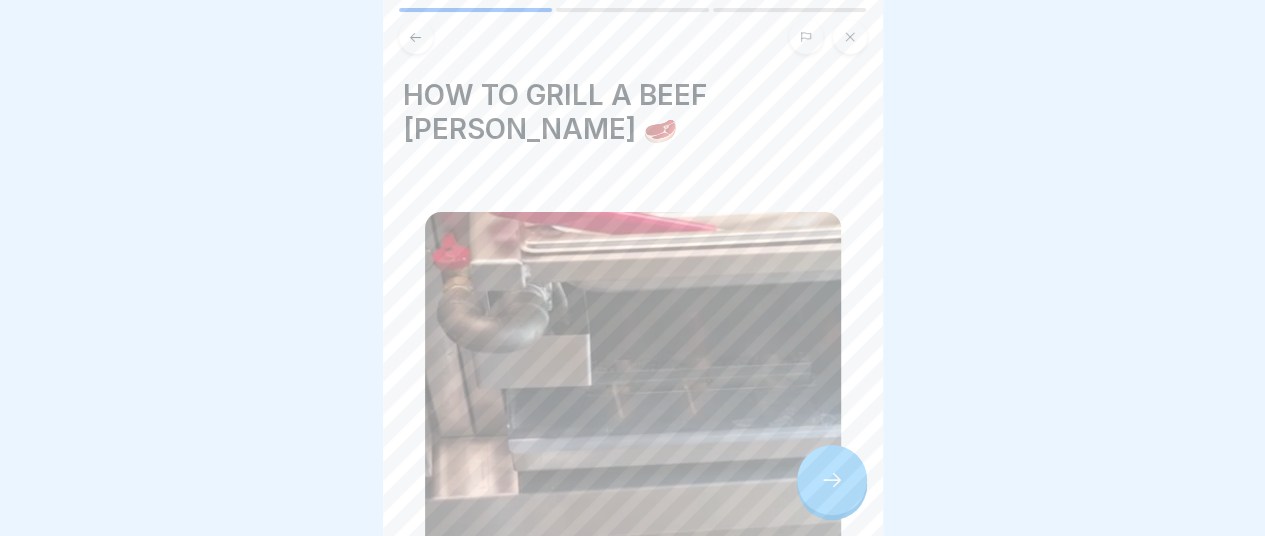 click at bounding box center [850, 37] 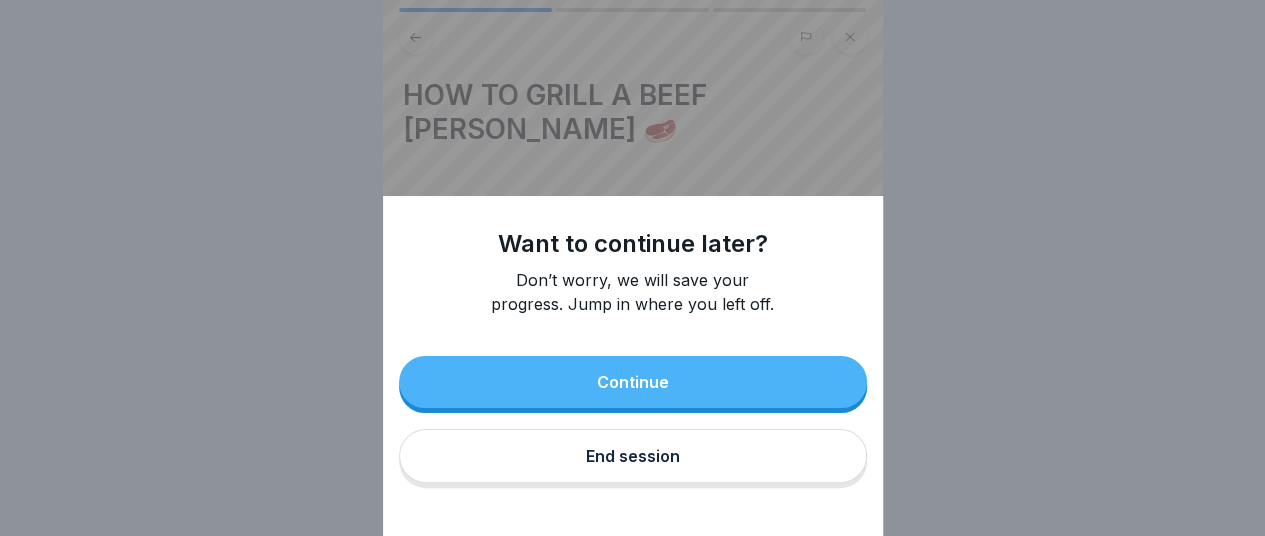click on "End session" at bounding box center [633, 456] 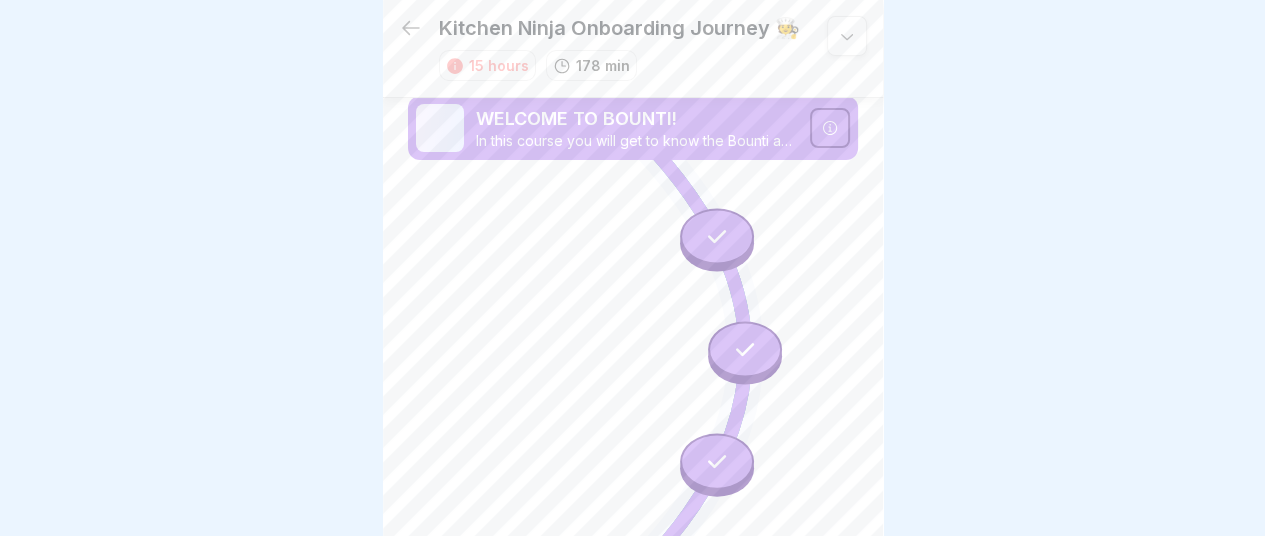 scroll, scrollTop: 7, scrollLeft: 0, axis: vertical 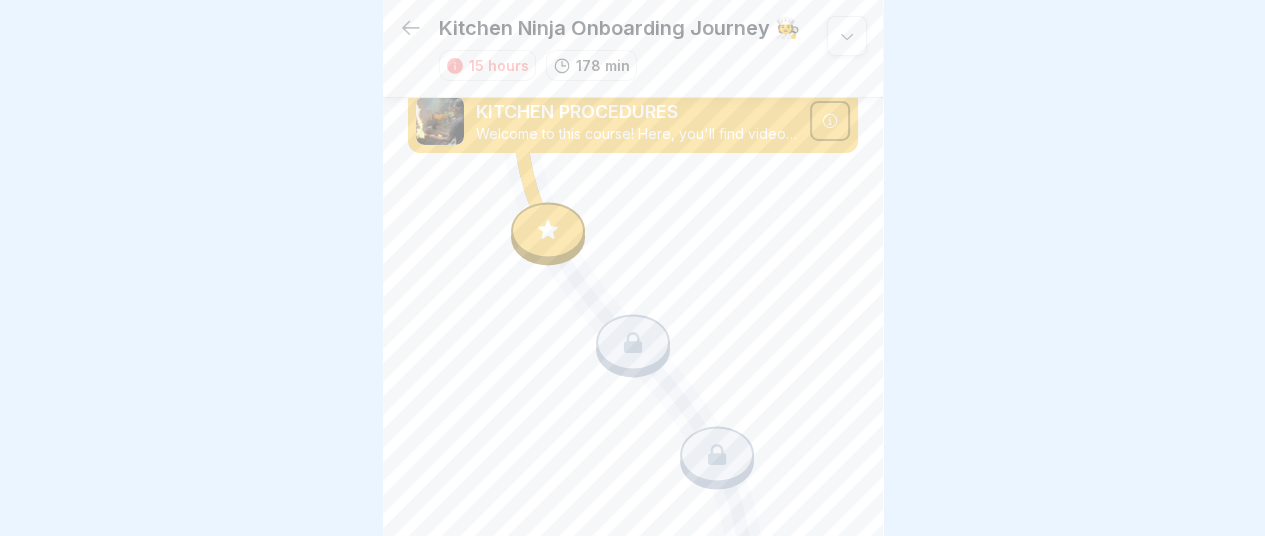 click 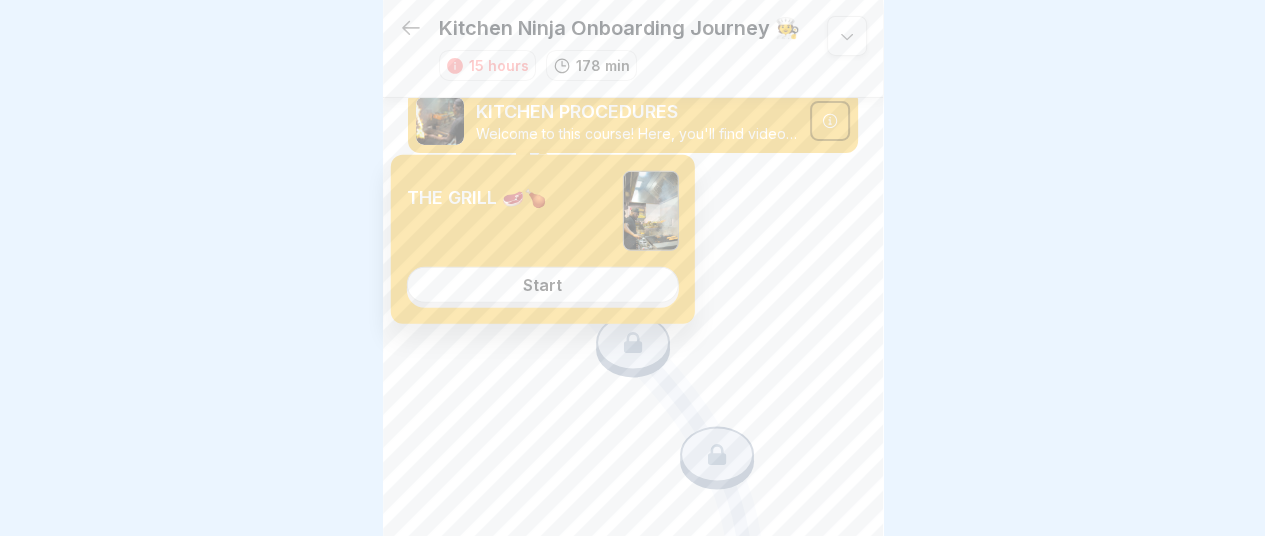 click on "Start" at bounding box center [543, 285] 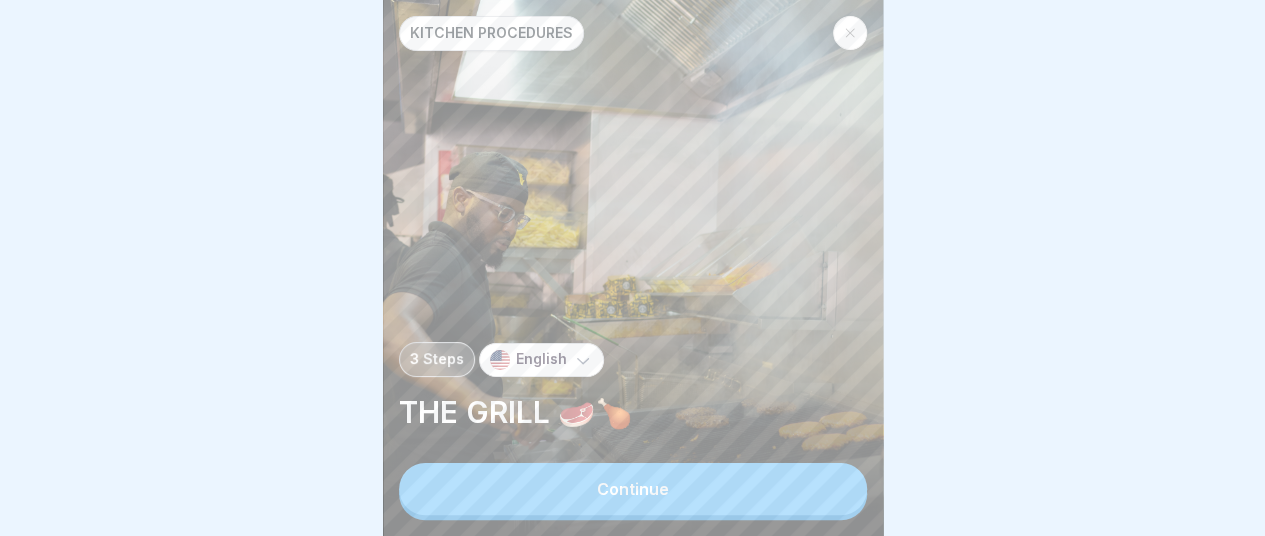 click on "Continue" at bounding box center [633, 489] 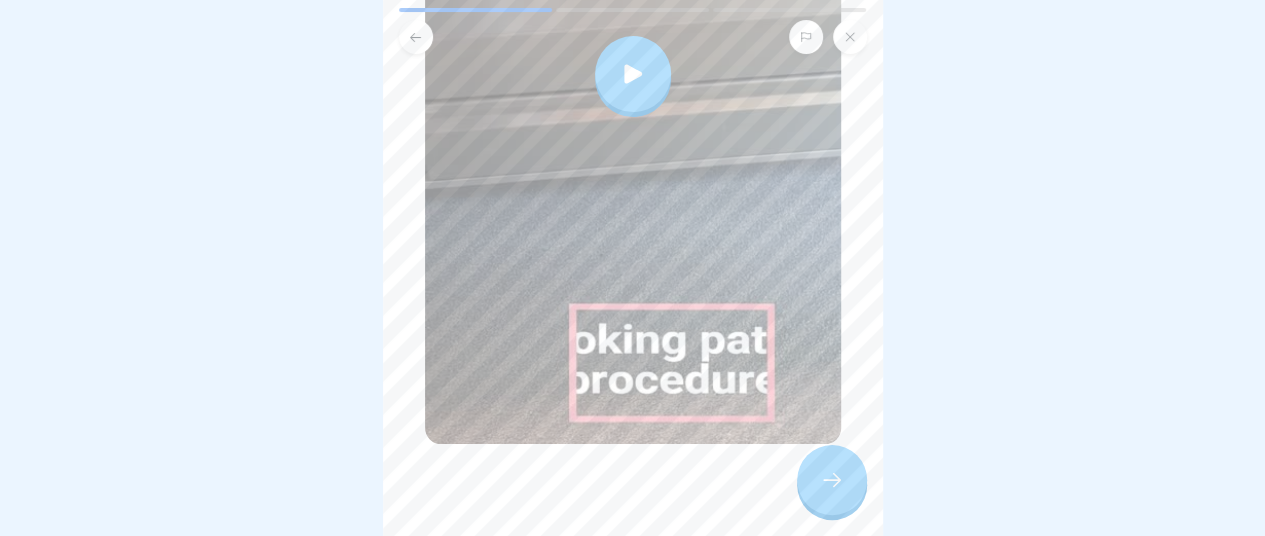 scroll, scrollTop: 253, scrollLeft: 0, axis: vertical 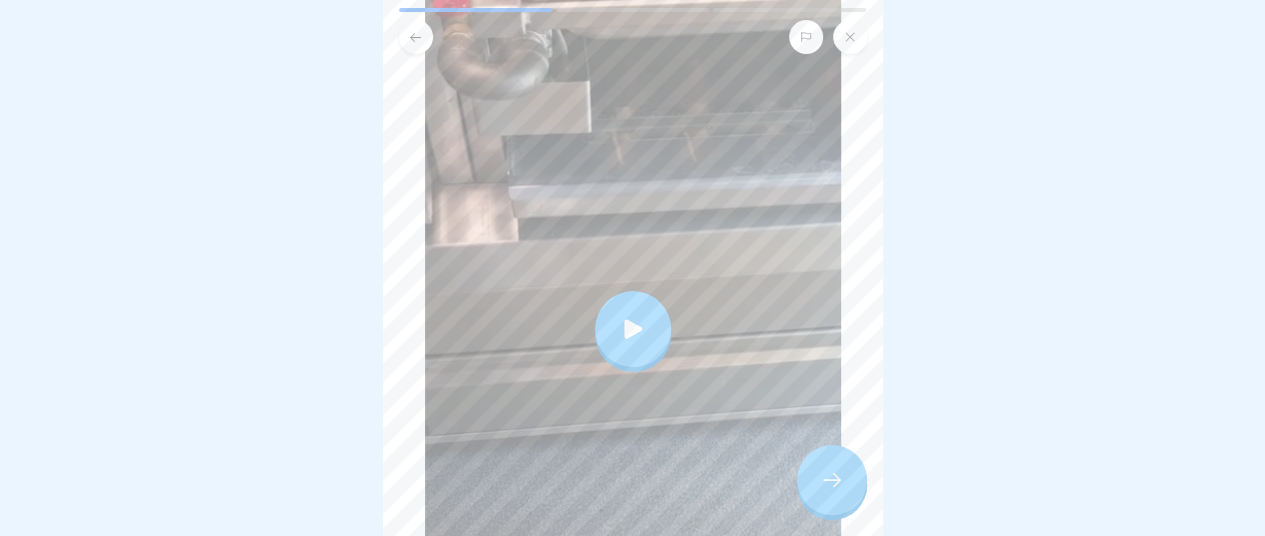 click 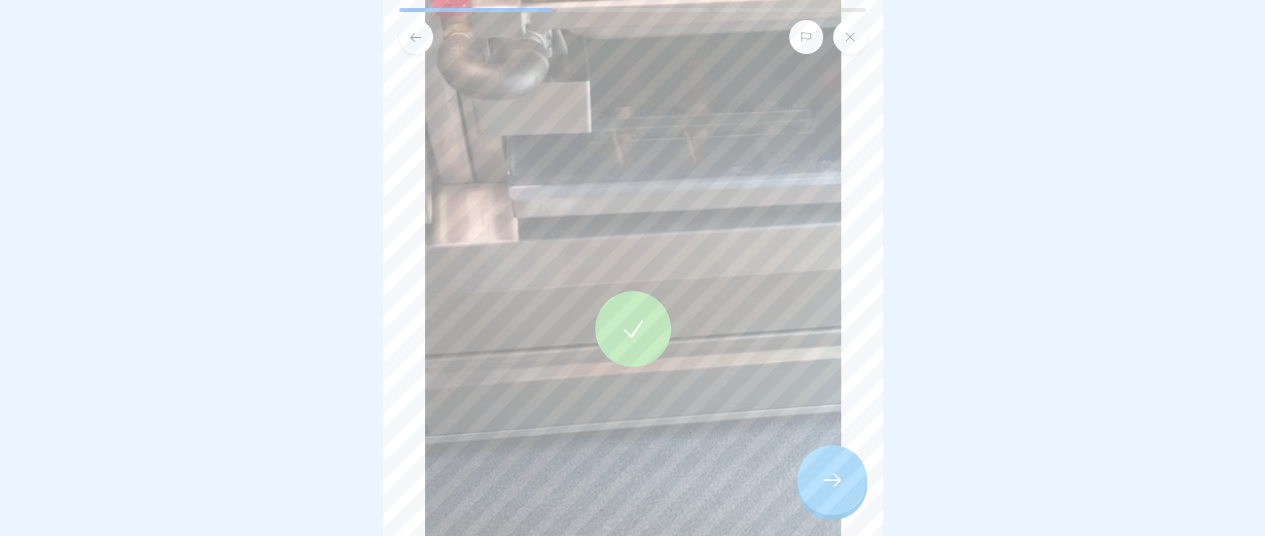 click at bounding box center [832, 480] 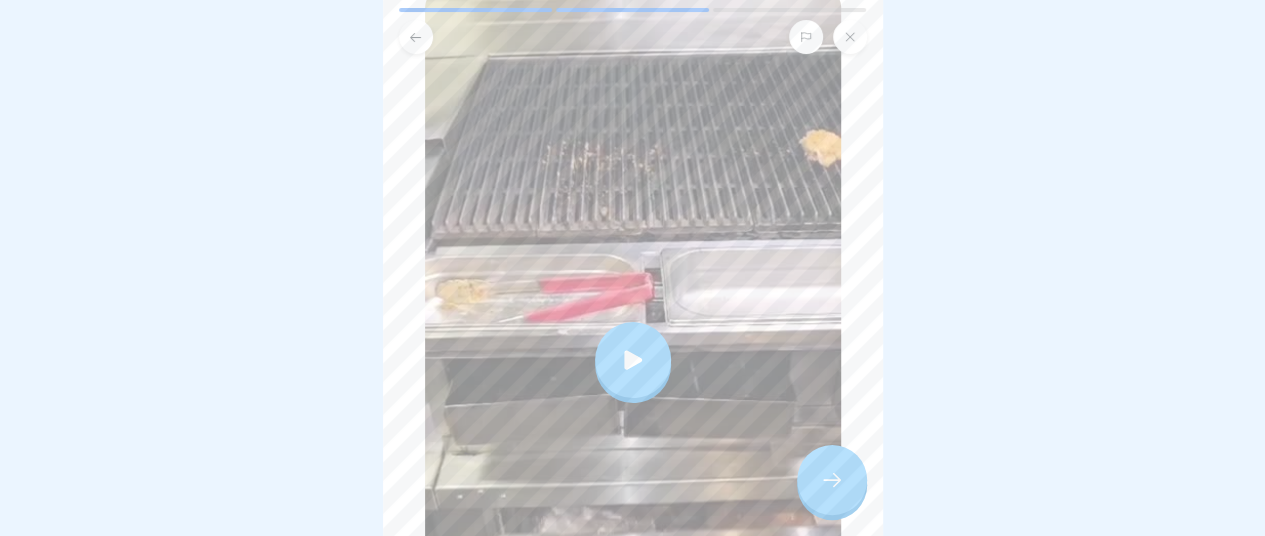 scroll, scrollTop: 257, scrollLeft: 0, axis: vertical 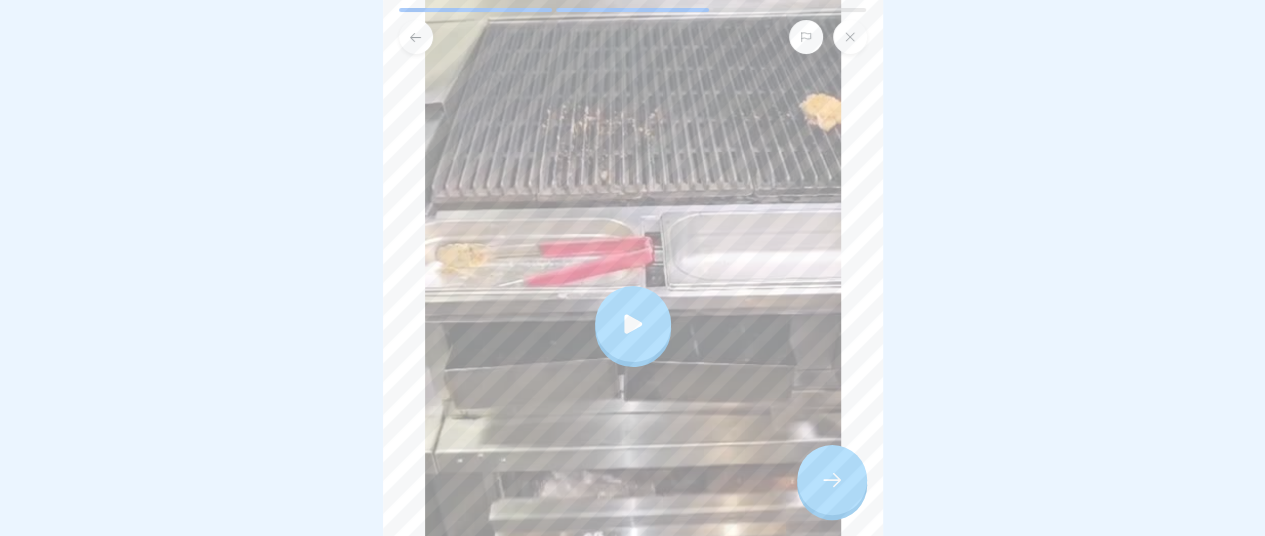 click at bounding box center (633, 324) 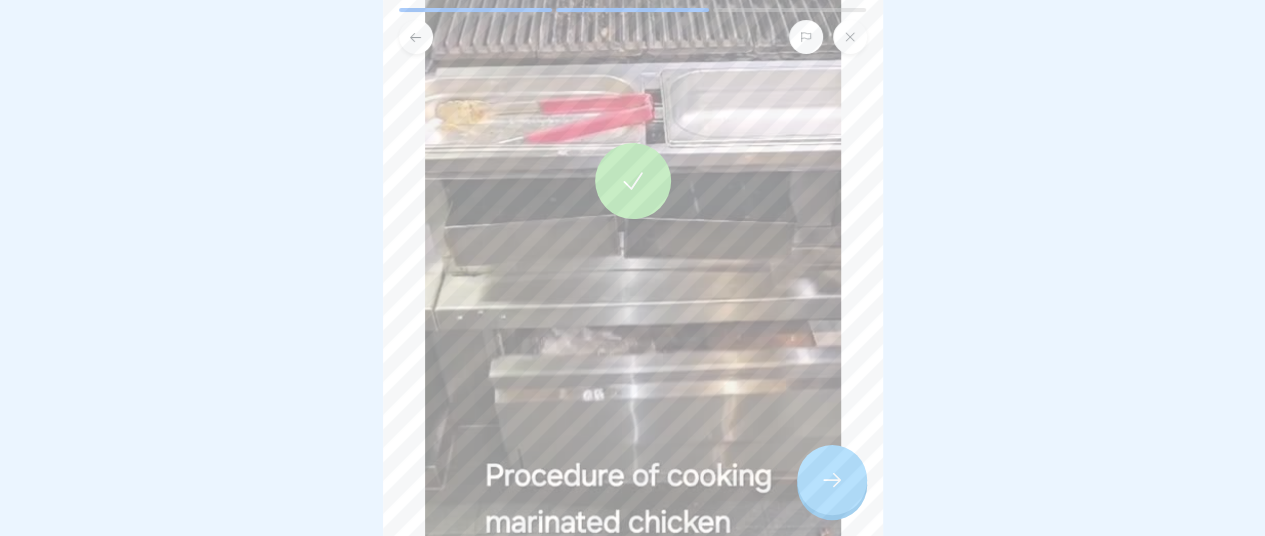 scroll, scrollTop: 506, scrollLeft: 0, axis: vertical 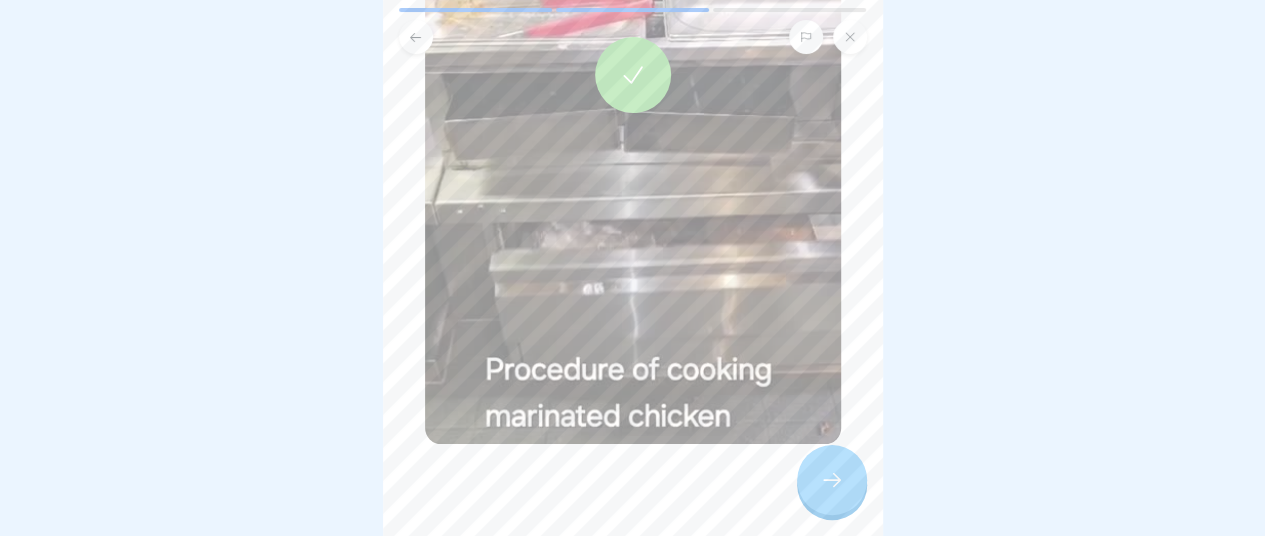 click at bounding box center [832, 480] 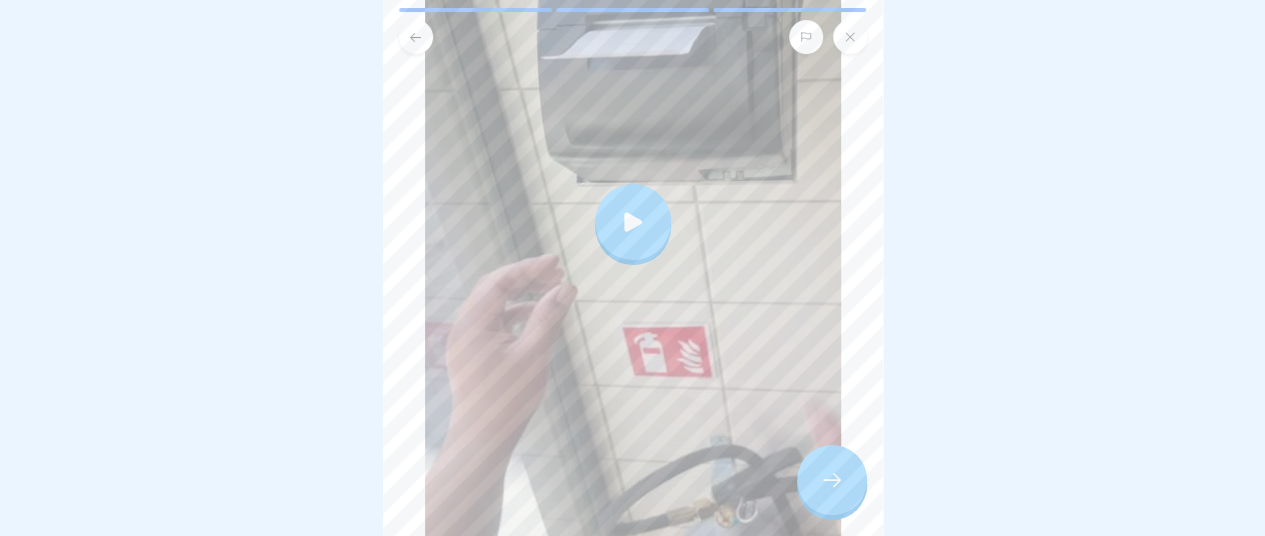 scroll, scrollTop: 446, scrollLeft: 0, axis: vertical 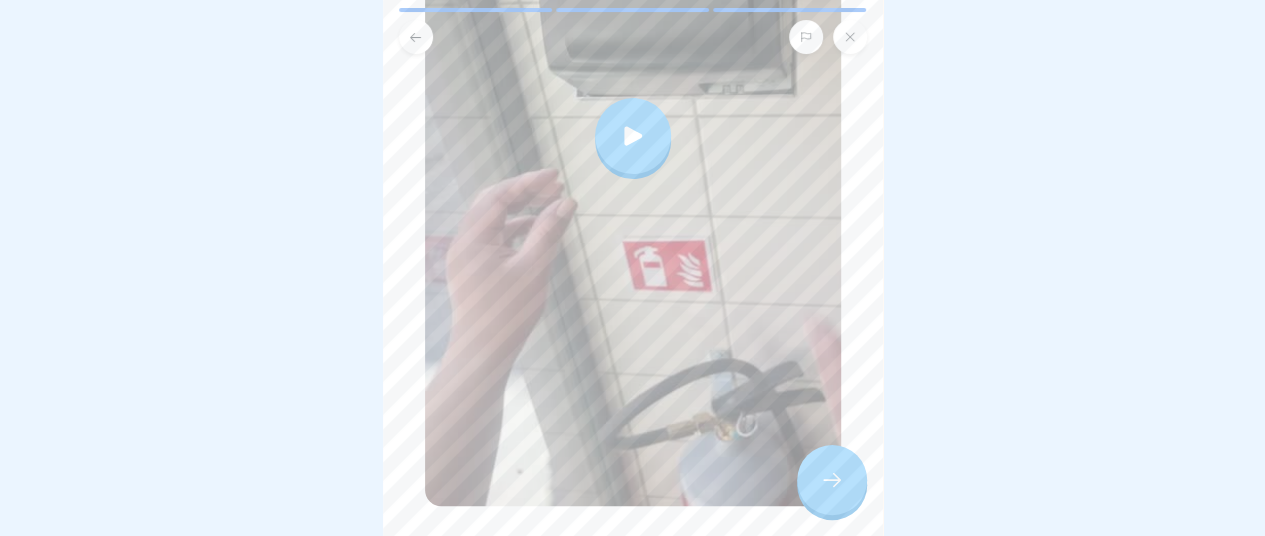 click at bounding box center (633, 136) 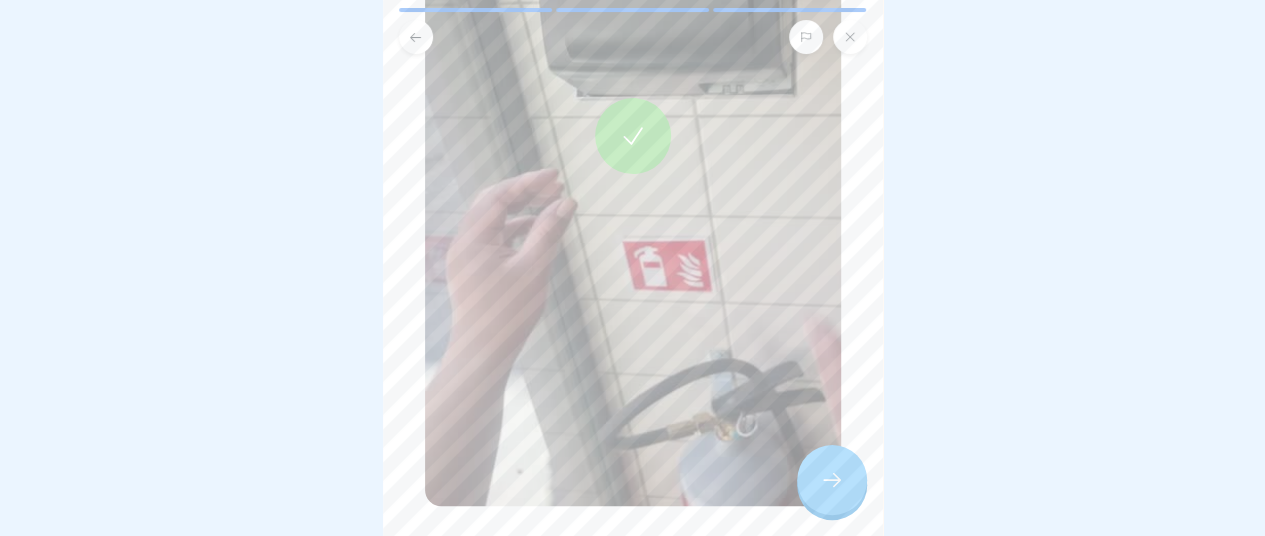 click at bounding box center [632, 268] 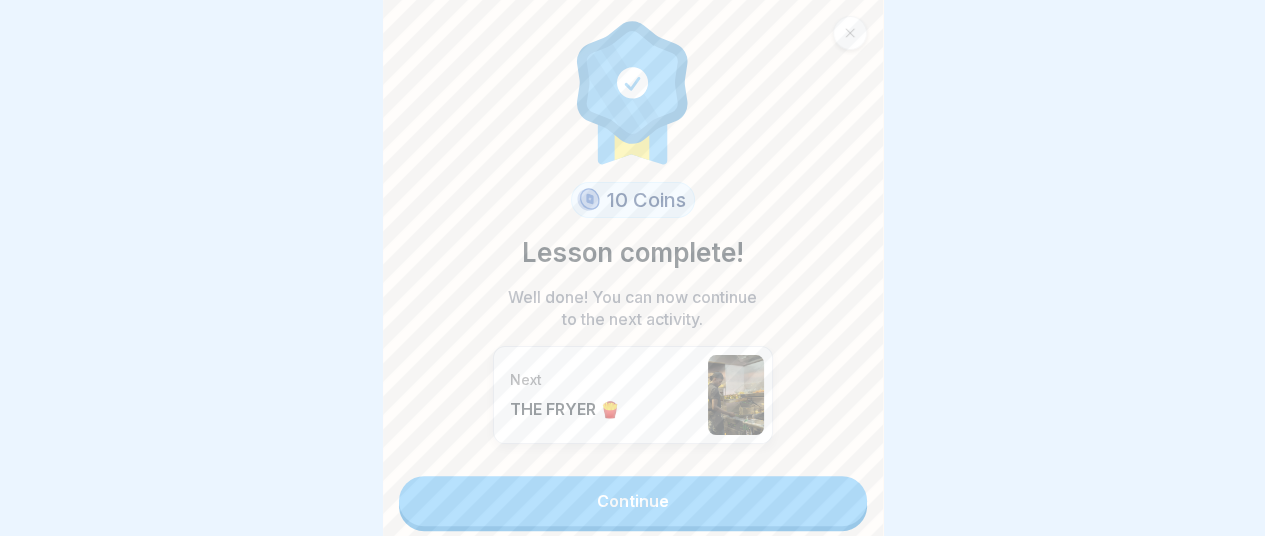 click on "Continue" at bounding box center [633, 501] 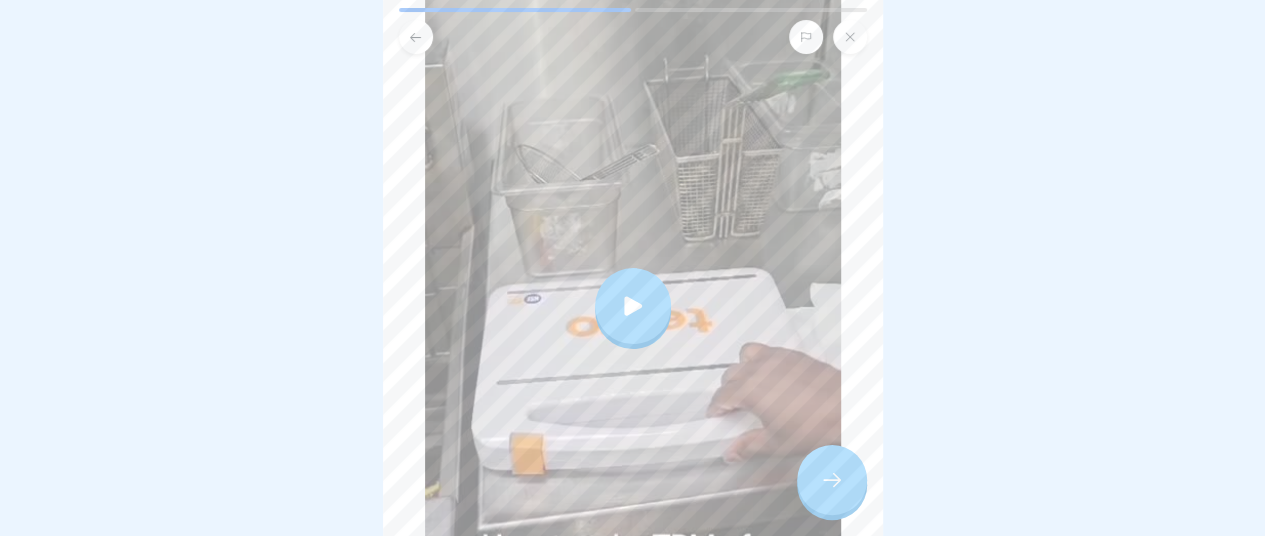 scroll, scrollTop: 300, scrollLeft: 0, axis: vertical 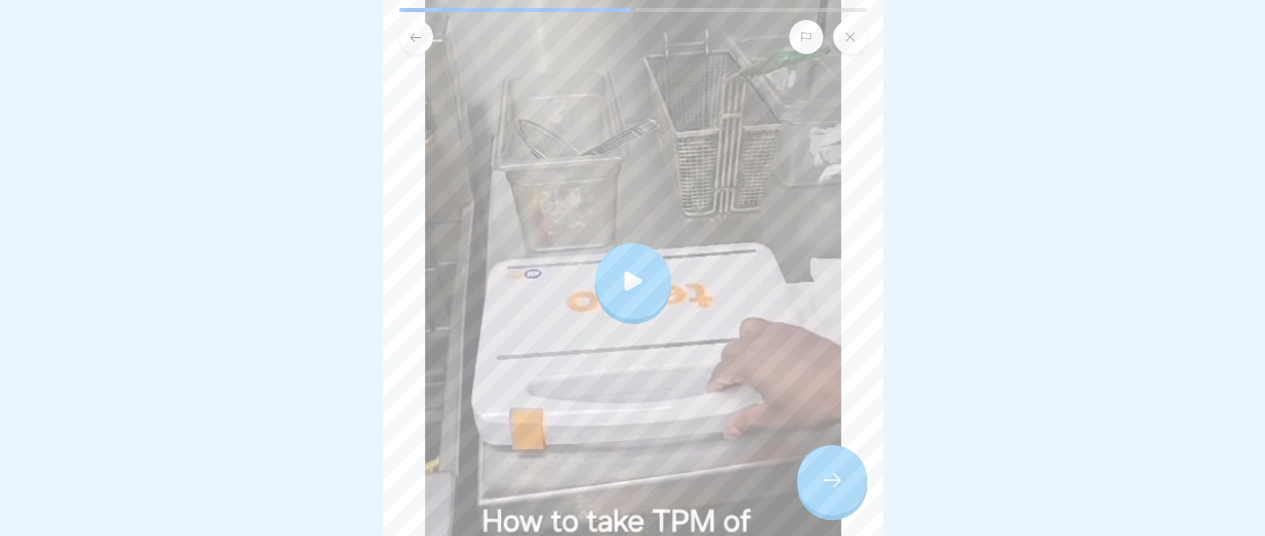 click on "KITCHEN PROCEDURES 2 Steps English THE FRYER 🍟 Continue HOW TO MEASURE THE TPM OF THE FRYING OIL 🌡️ HOW TO COOK FRIES 🍟 10 Coins Lesson complete! Well done! You can now continue to the next activity. Next THE TOASTER 🍞 Continue" at bounding box center (133, 268) 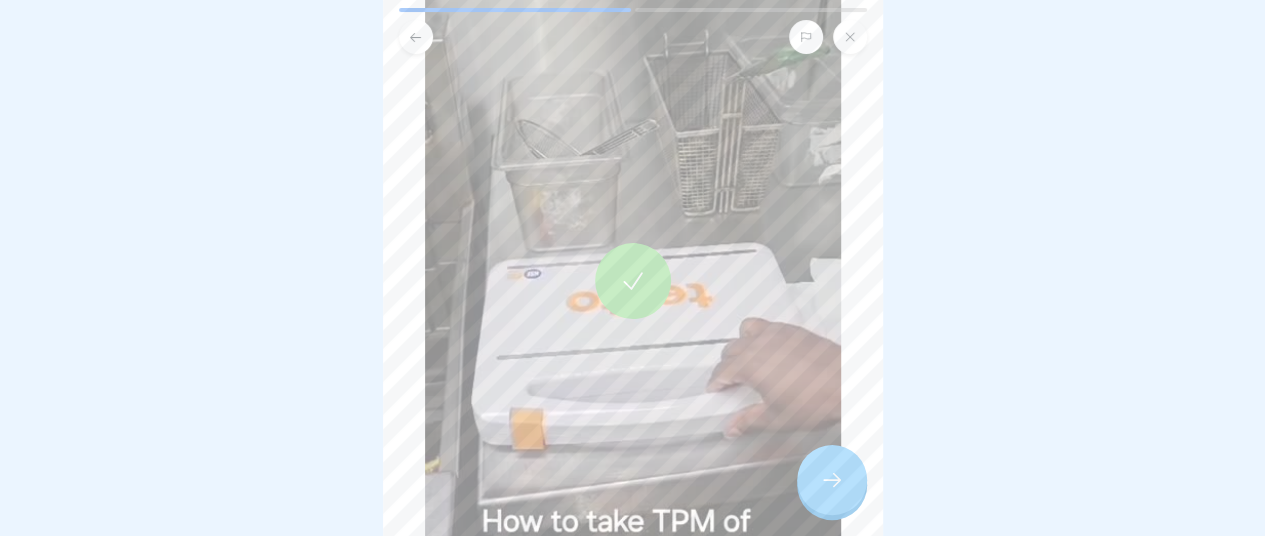 click at bounding box center [832, 480] 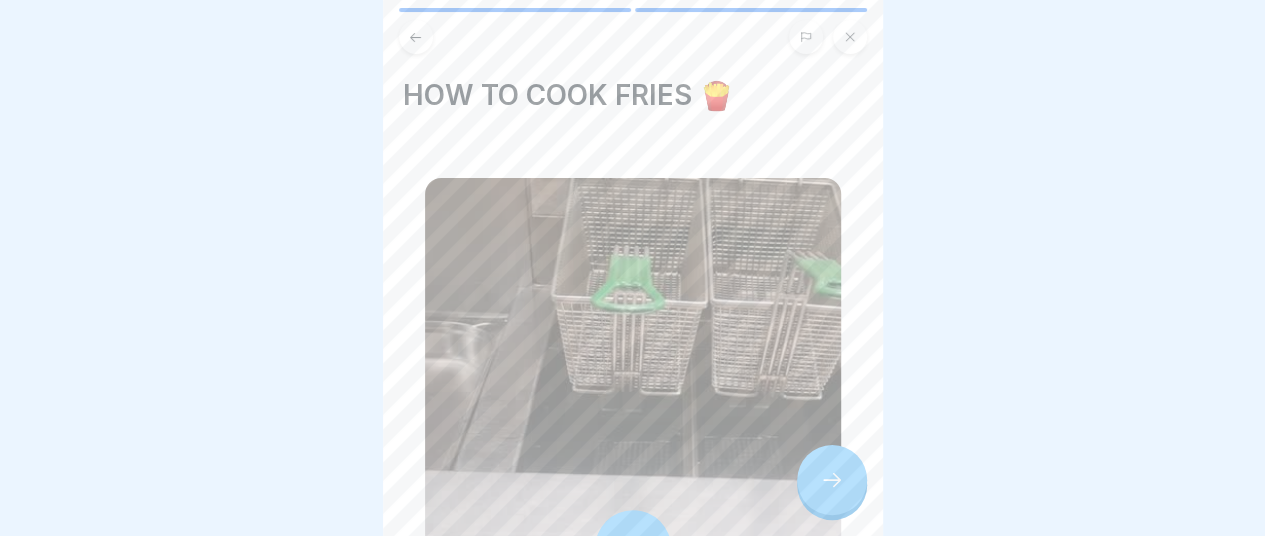 click 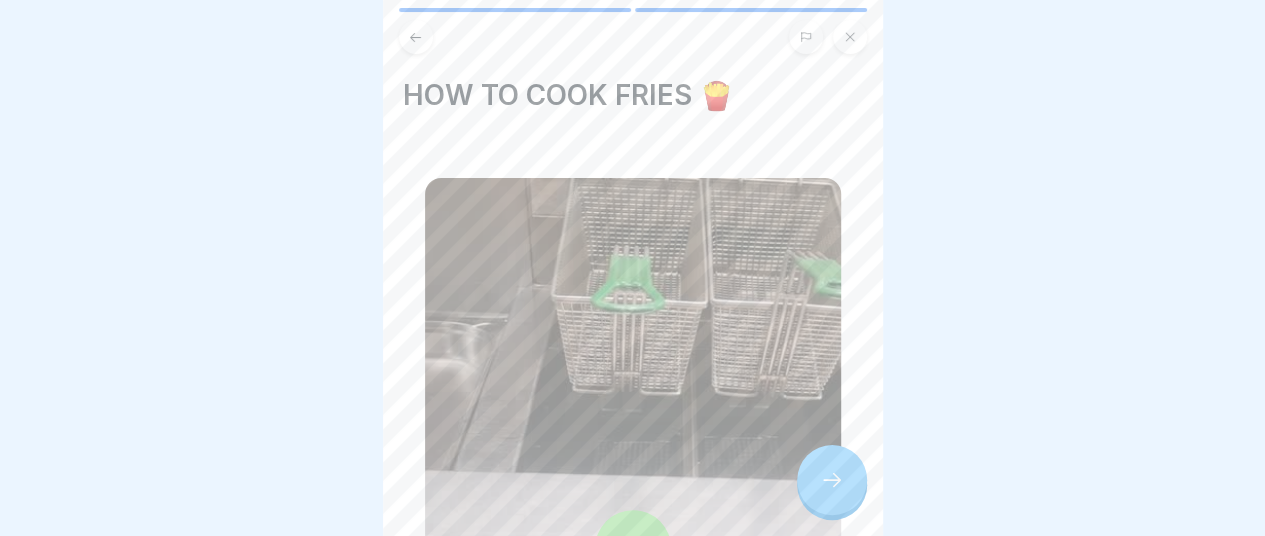 click 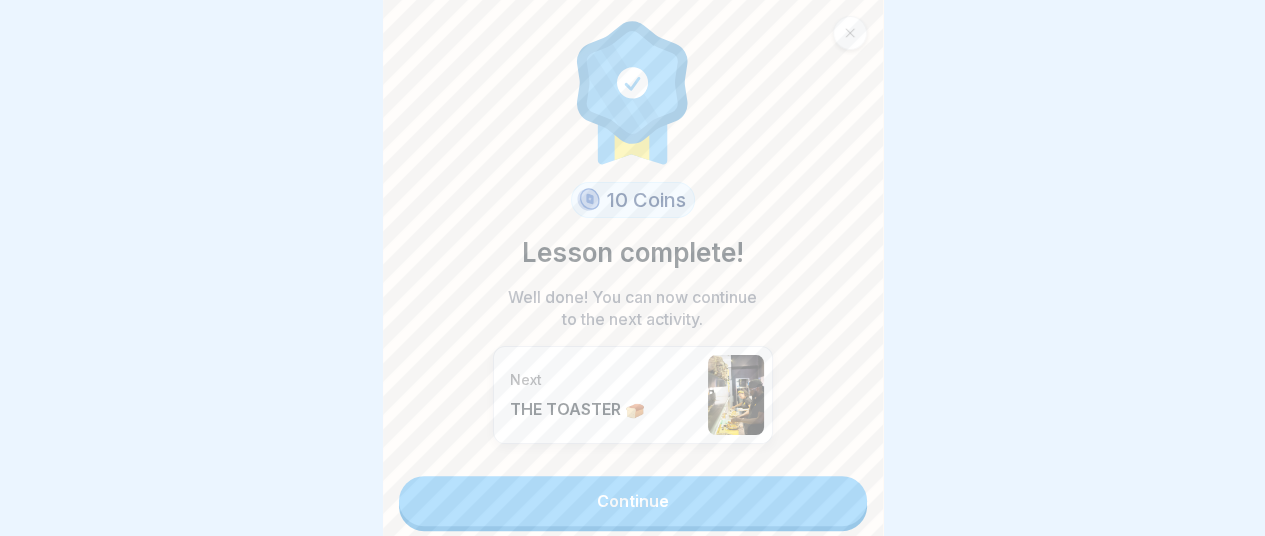 click on "Continue" at bounding box center (633, 501) 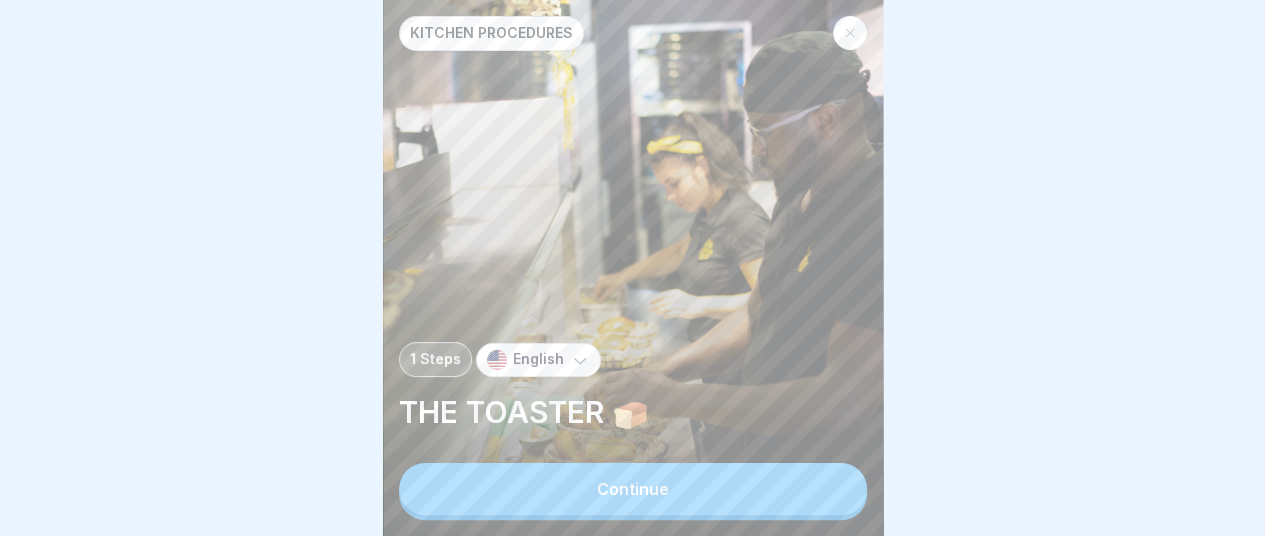 click on "Continue" at bounding box center [633, 489] 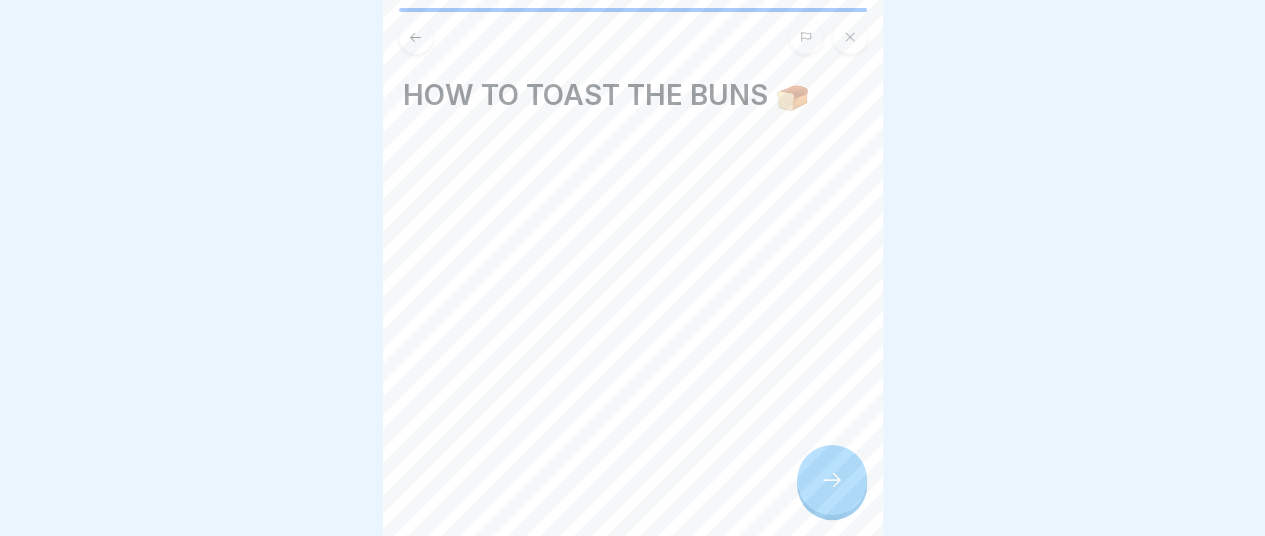 click at bounding box center (832, 480) 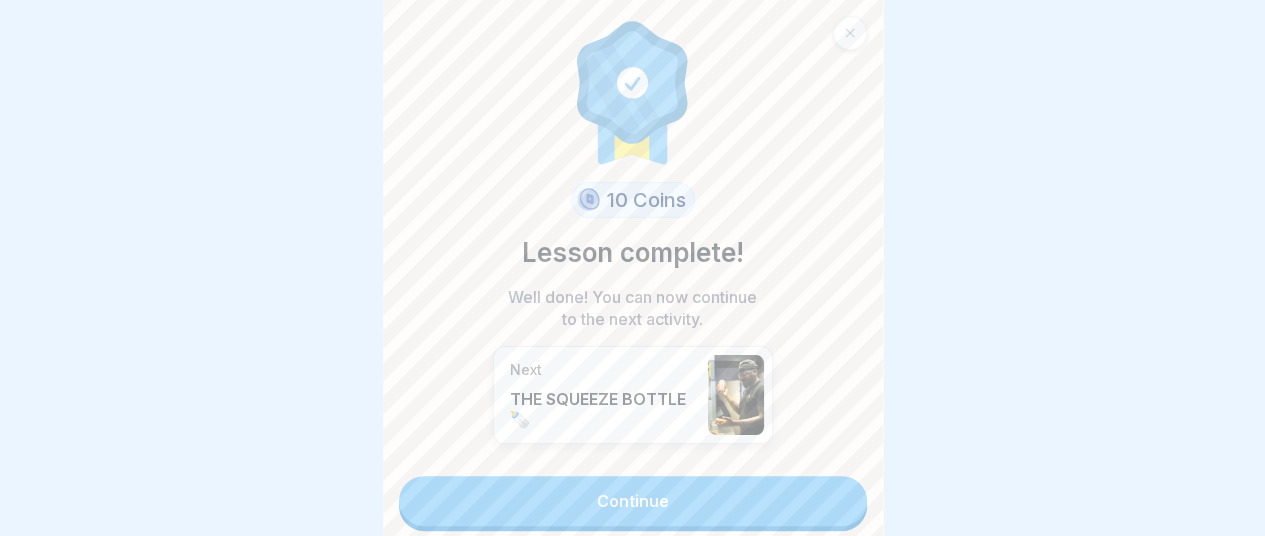 click on "Continue" at bounding box center (633, 501) 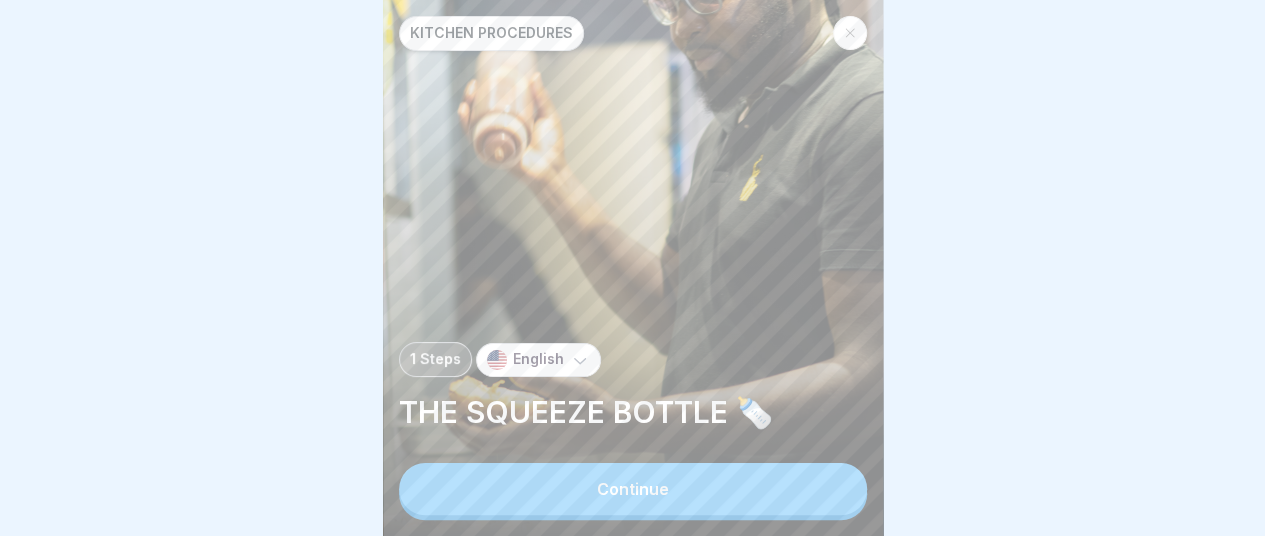 click on "Continue" at bounding box center (633, 489) 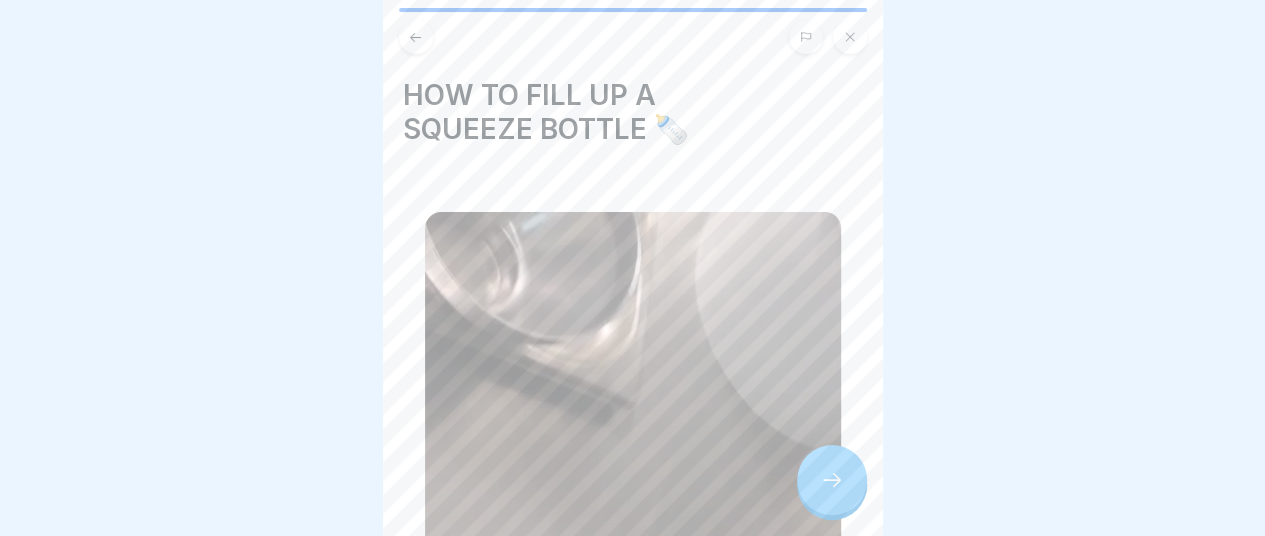 click at bounding box center (850, 37) 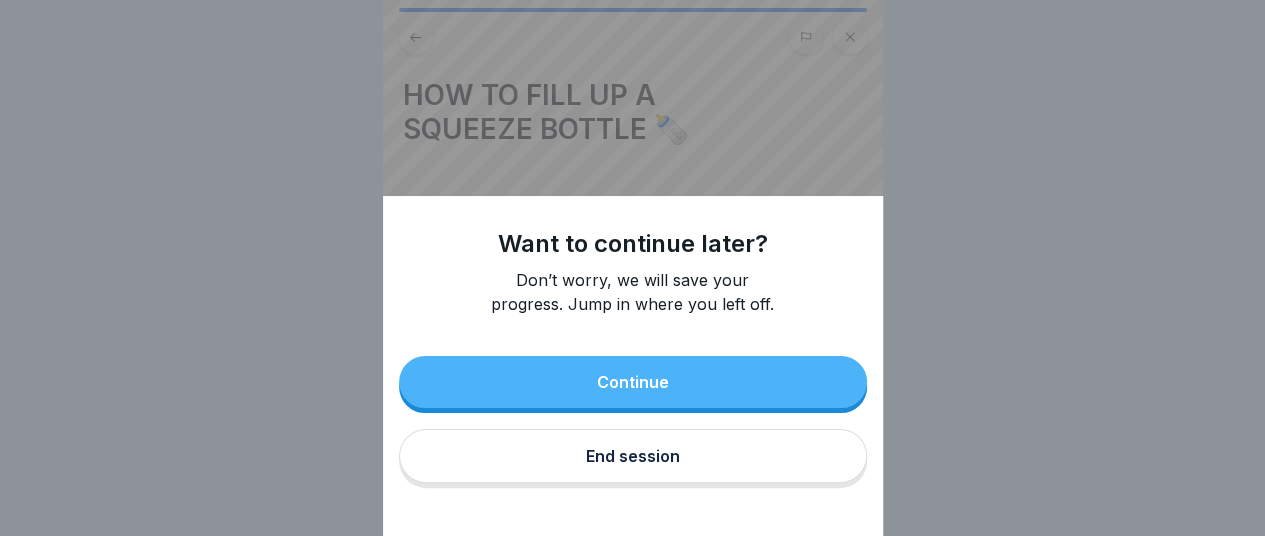 click on "End session" at bounding box center (633, 456) 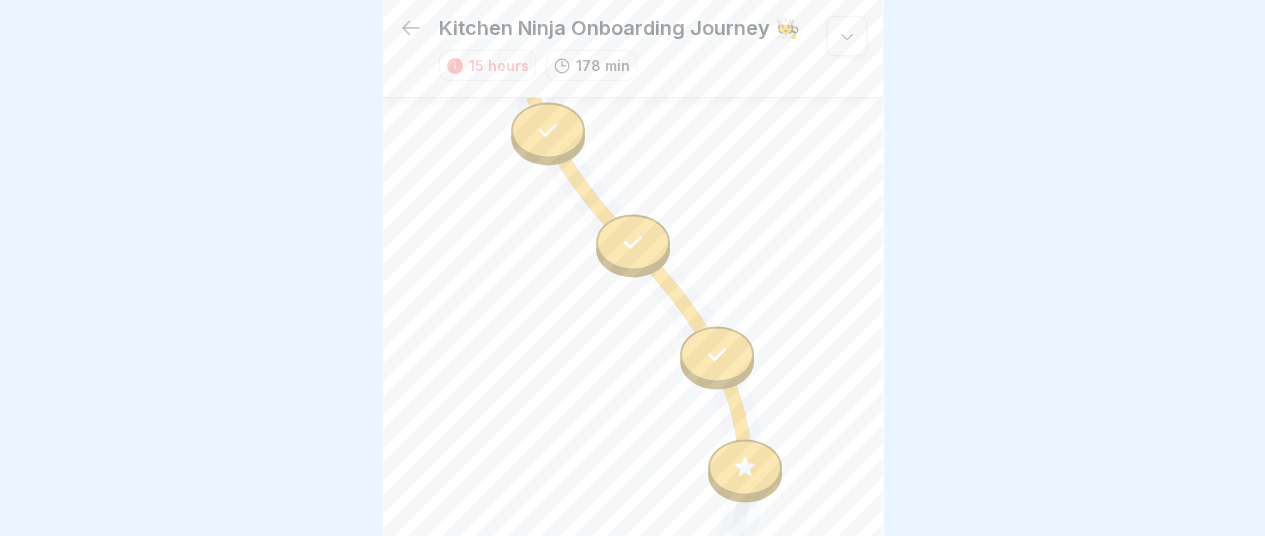 scroll, scrollTop: 3560, scrollLeft: 0, axis: vertical 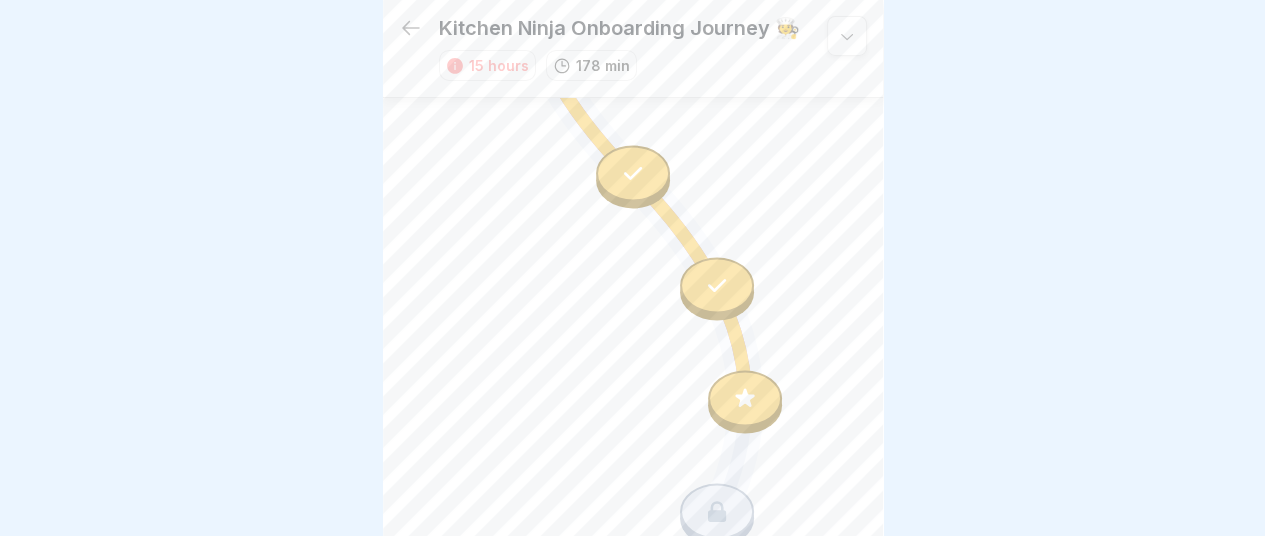 click 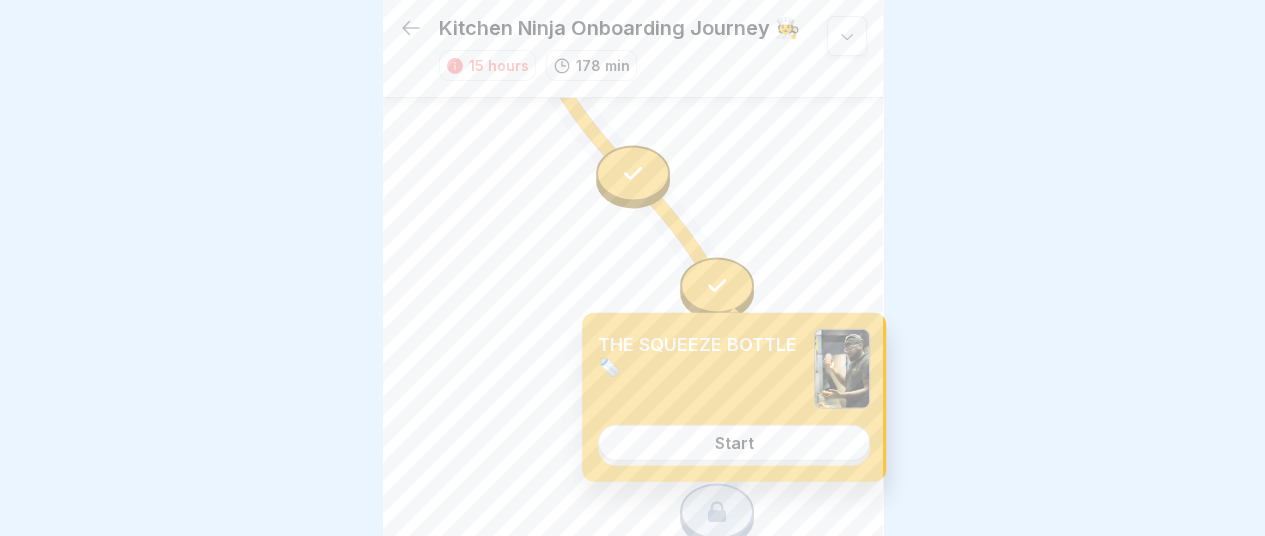 click on "Start" at bounding box center (734, 443) 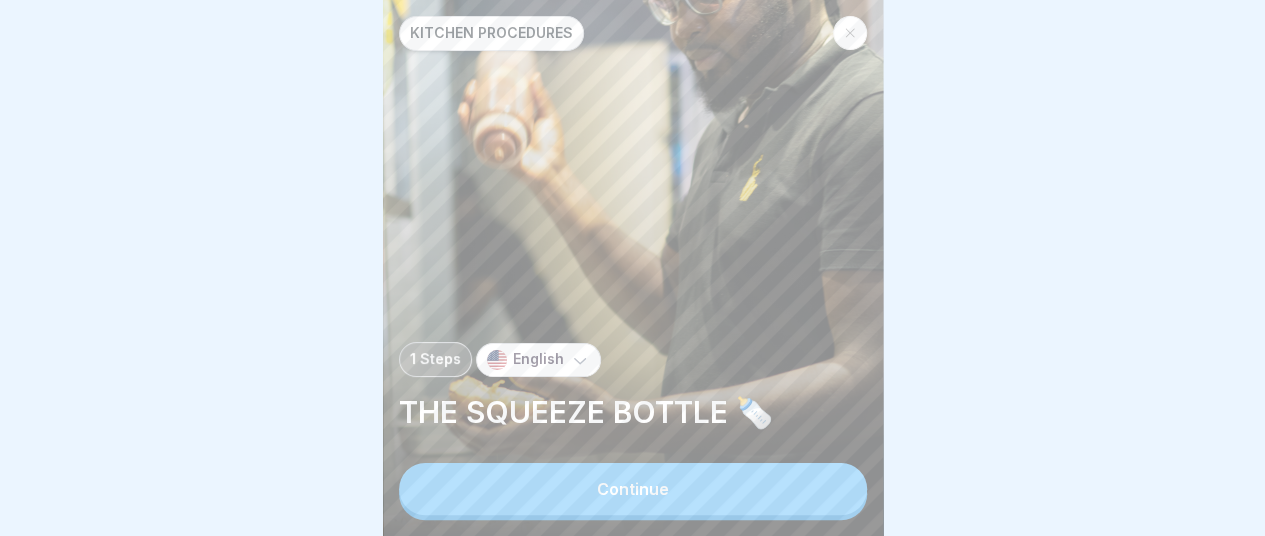 click on "Continue" at bounding box center [633, 489] 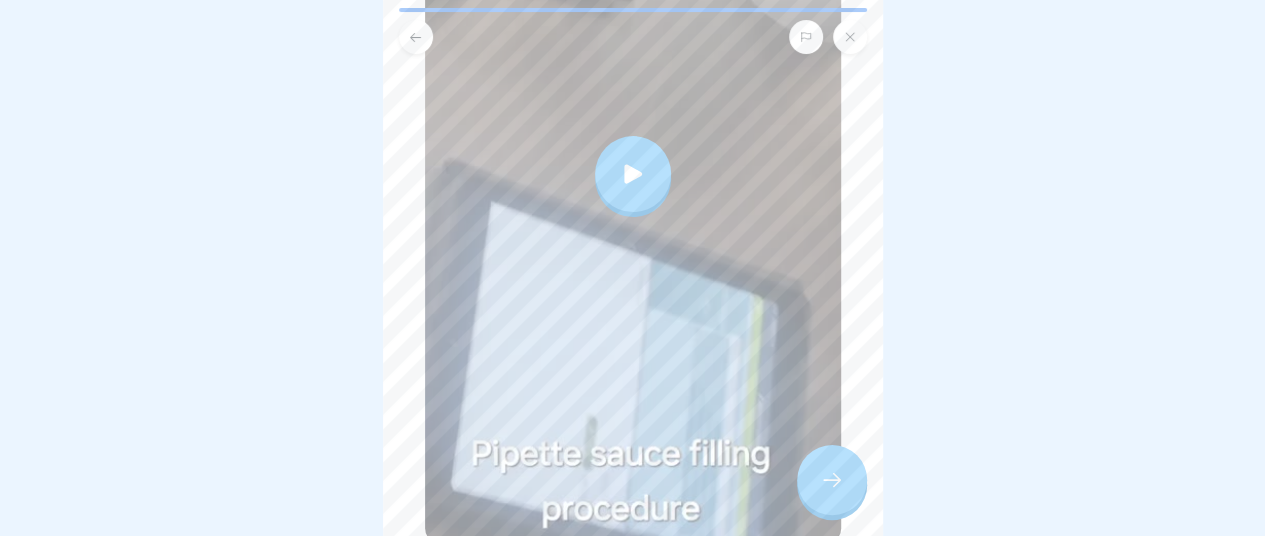 scroll, scrollTop: 424, scrollLeft: 0, axis: vertical 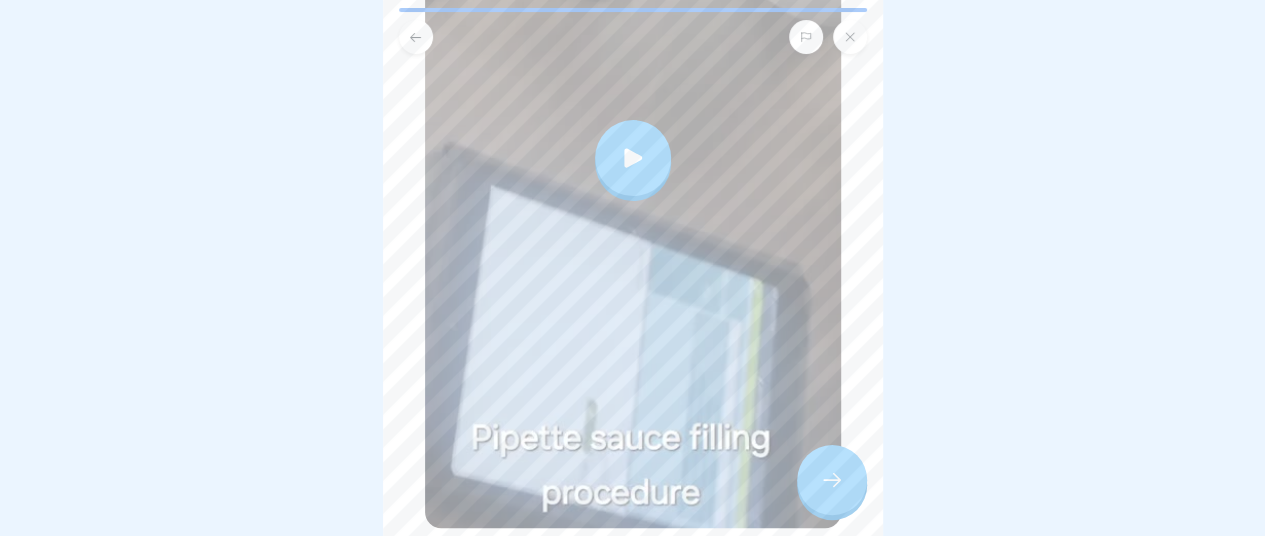 click 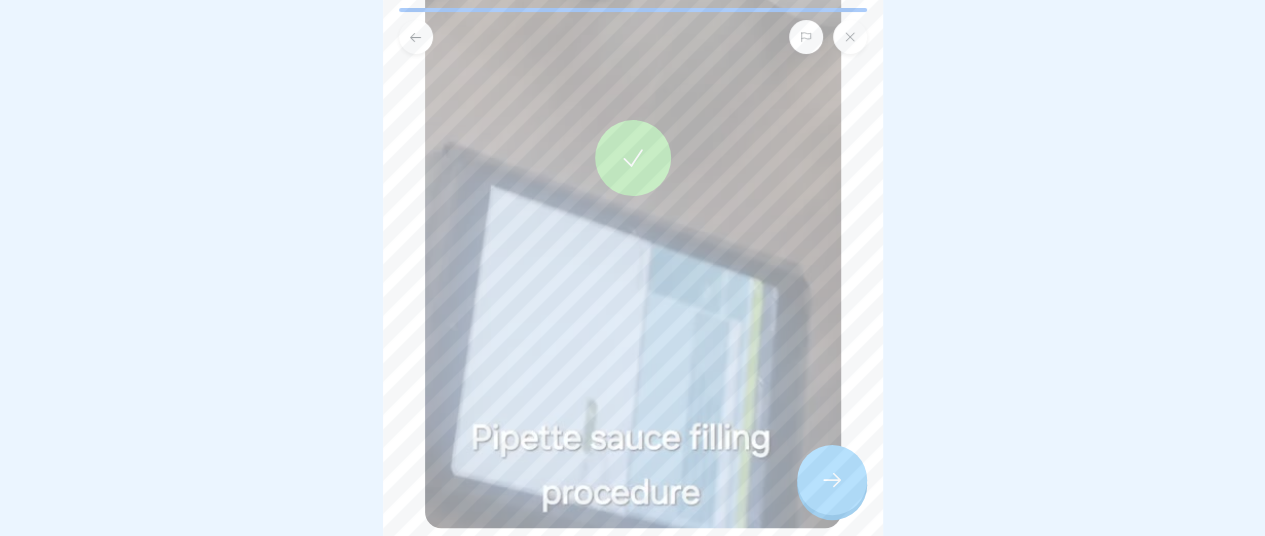 click at bounding box center [832, 480] 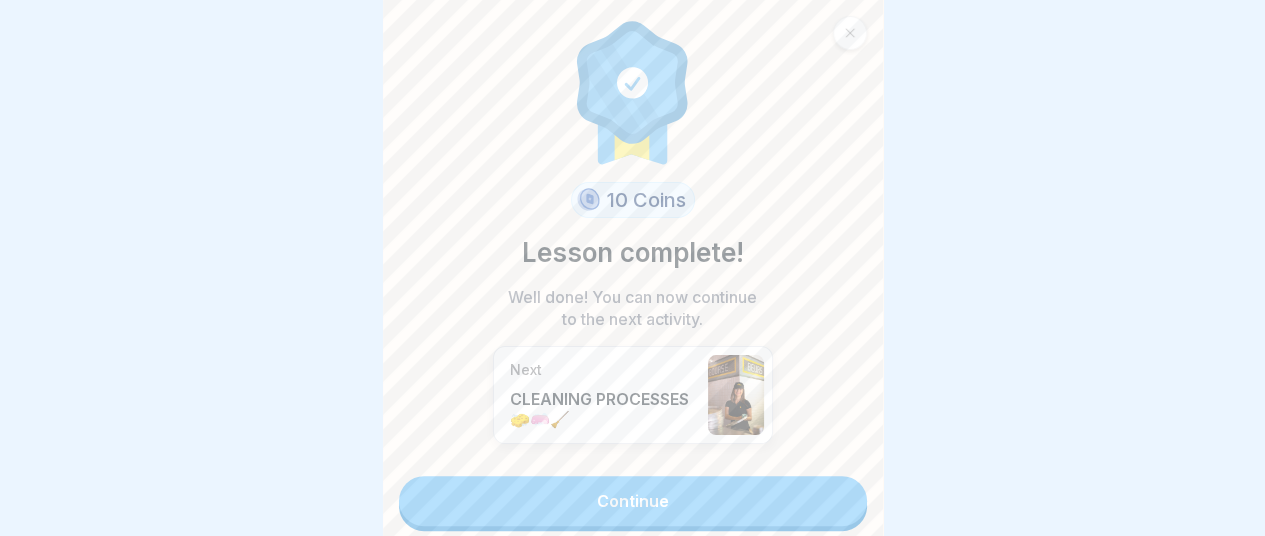 click on "Continue" at bounding box center [633, 501] 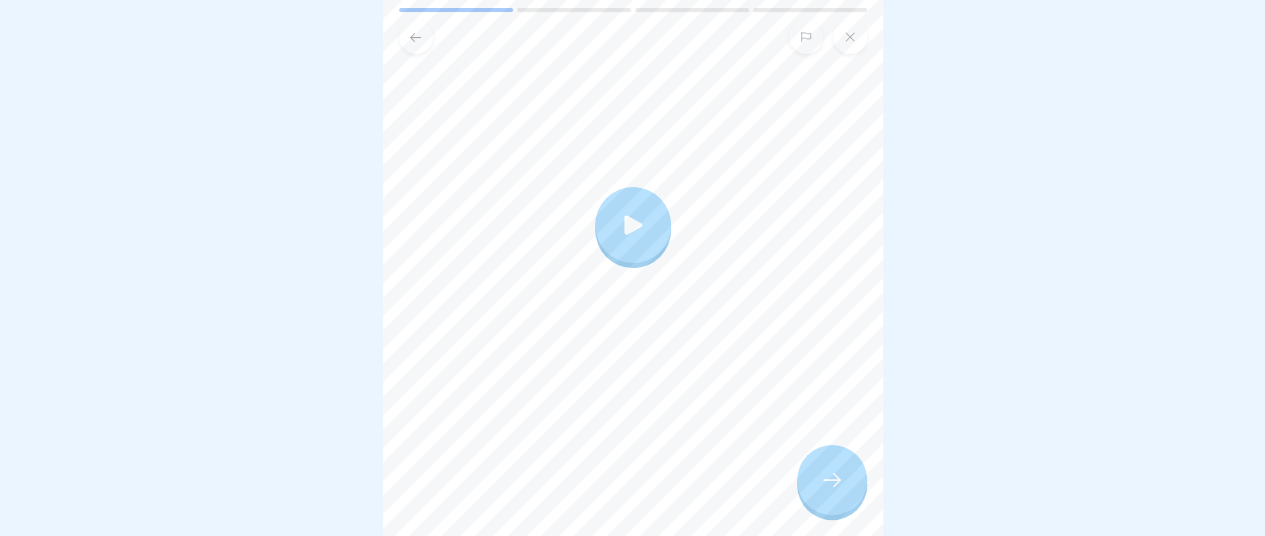 scroll, scrollTop: 359, scrollLeft: 0, axis: vertical 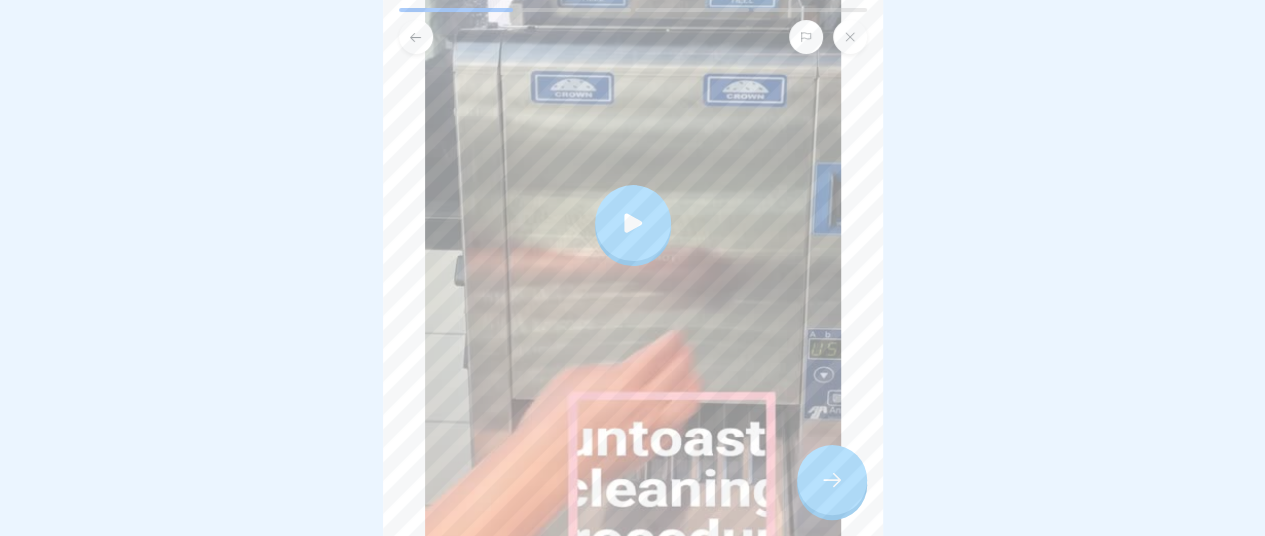 click 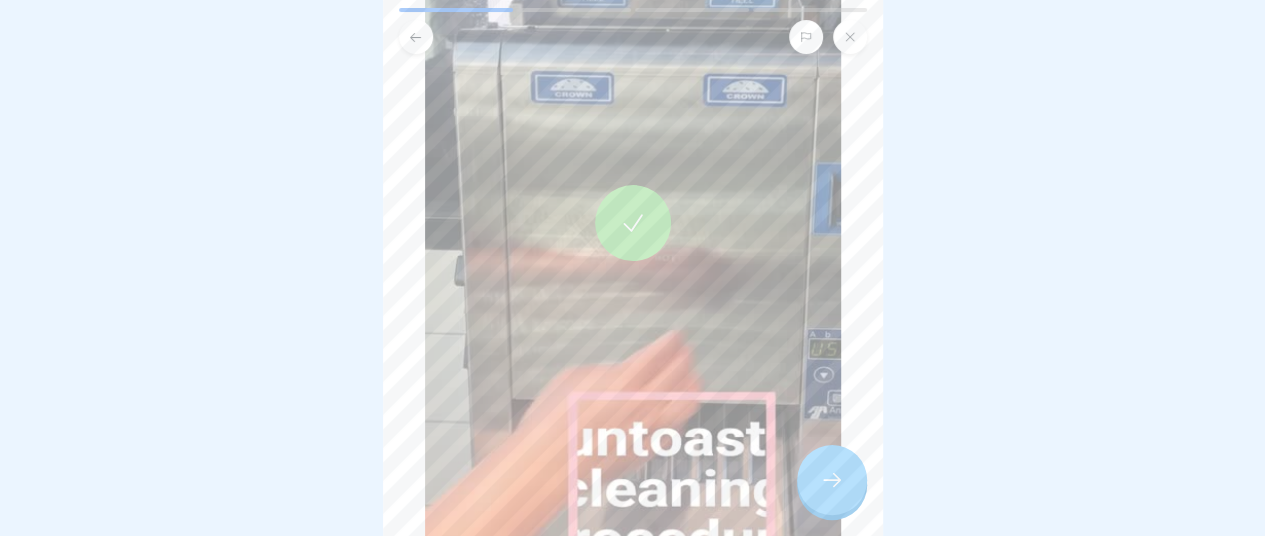 click at bounding box center (832, 480) 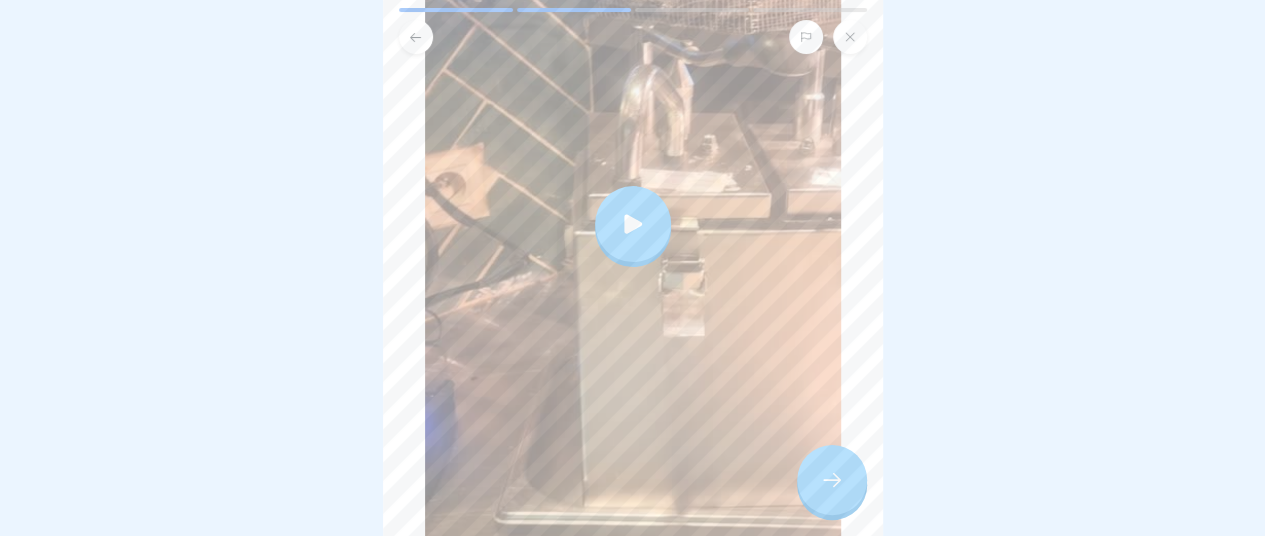scroll, scrollTop: 406, scrollLeft: 0, axis: vertical 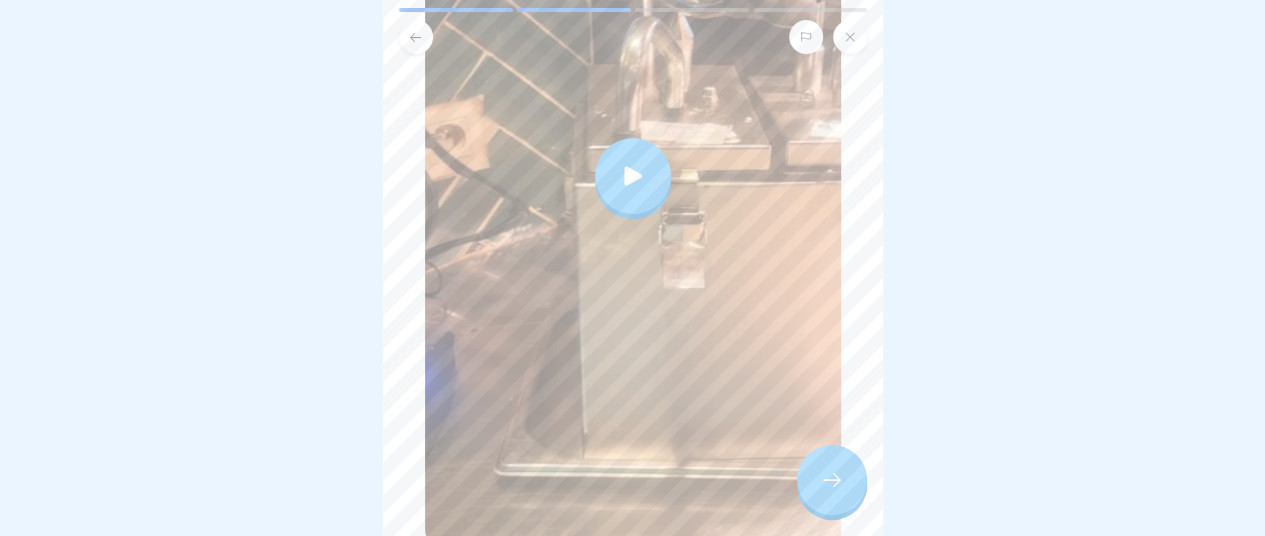 click at bounding box center [633, 176] 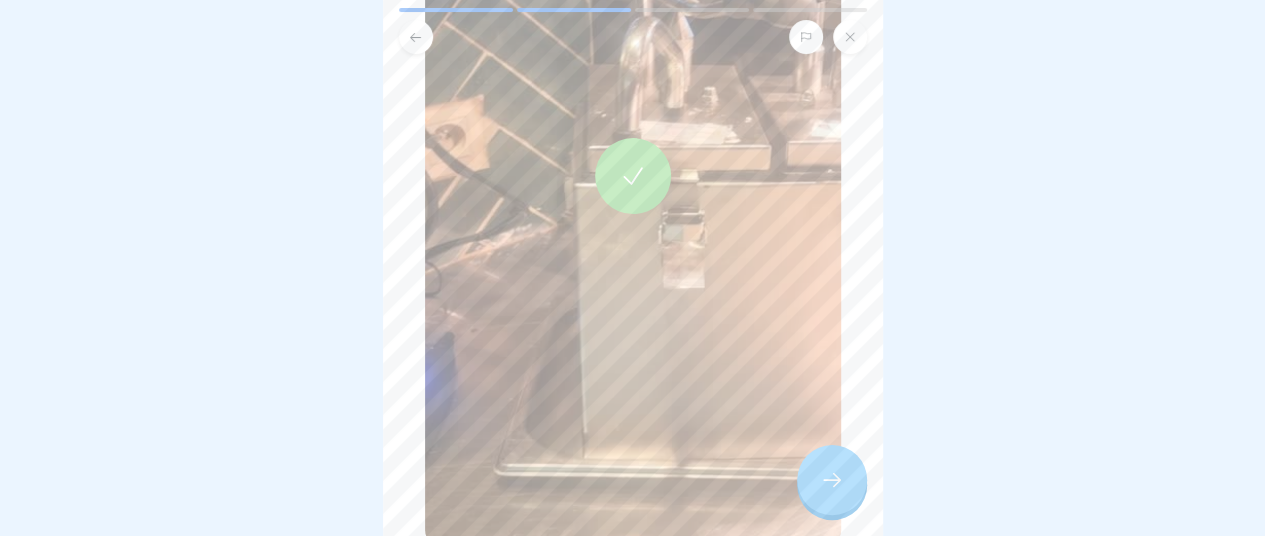click 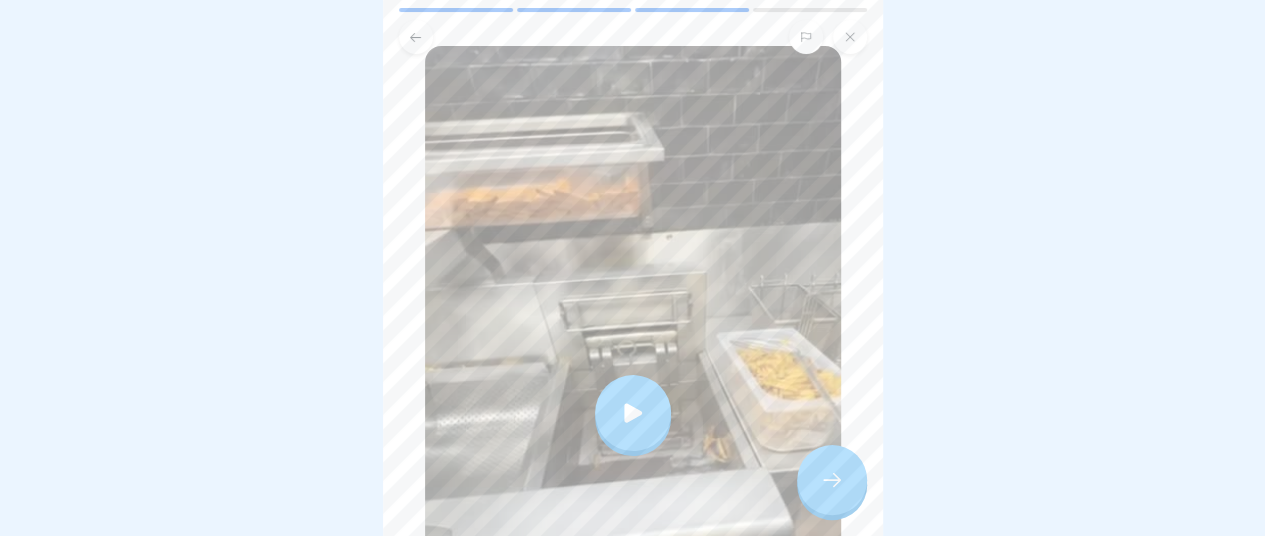 scroll, scrollTop: 286, scrollLeft: 0, axis: vertical 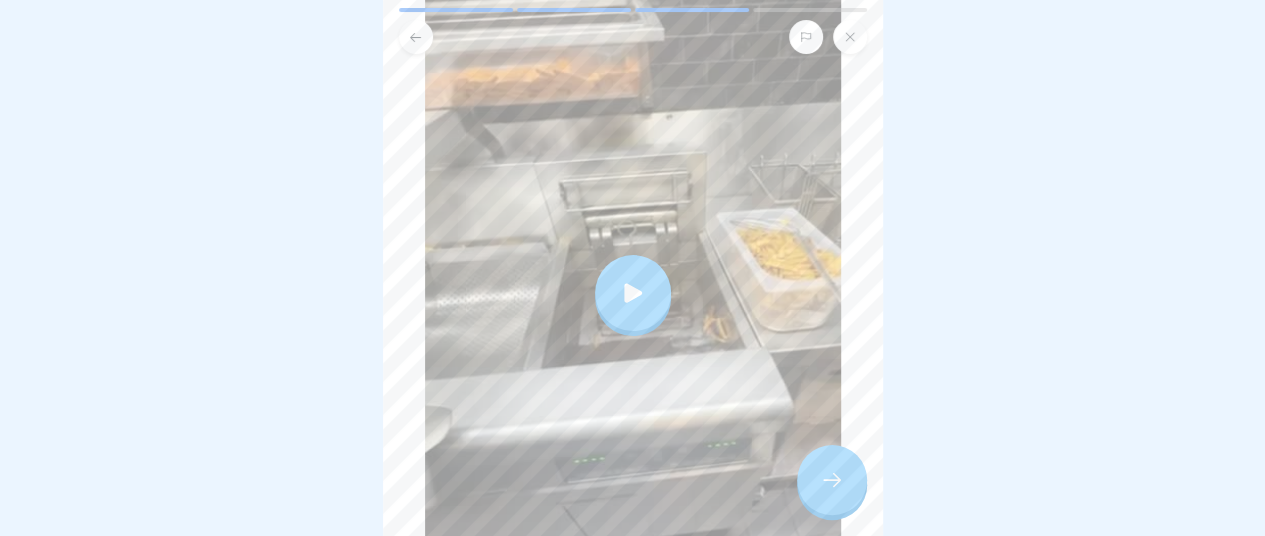 click at bounding box center (832, 480) 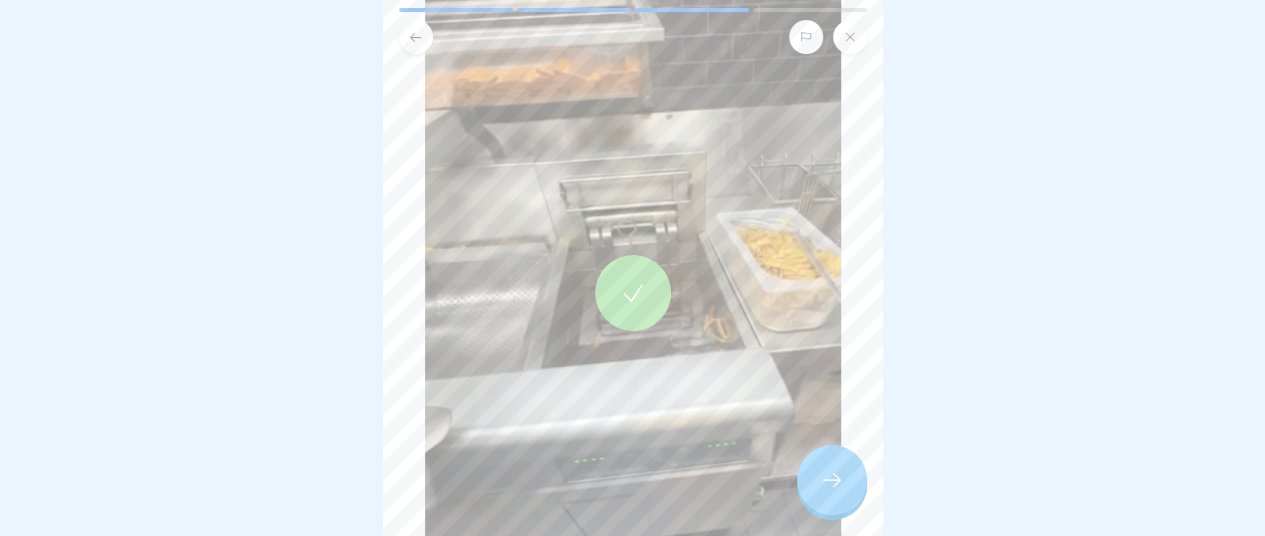click at bounding box center (832, 480) 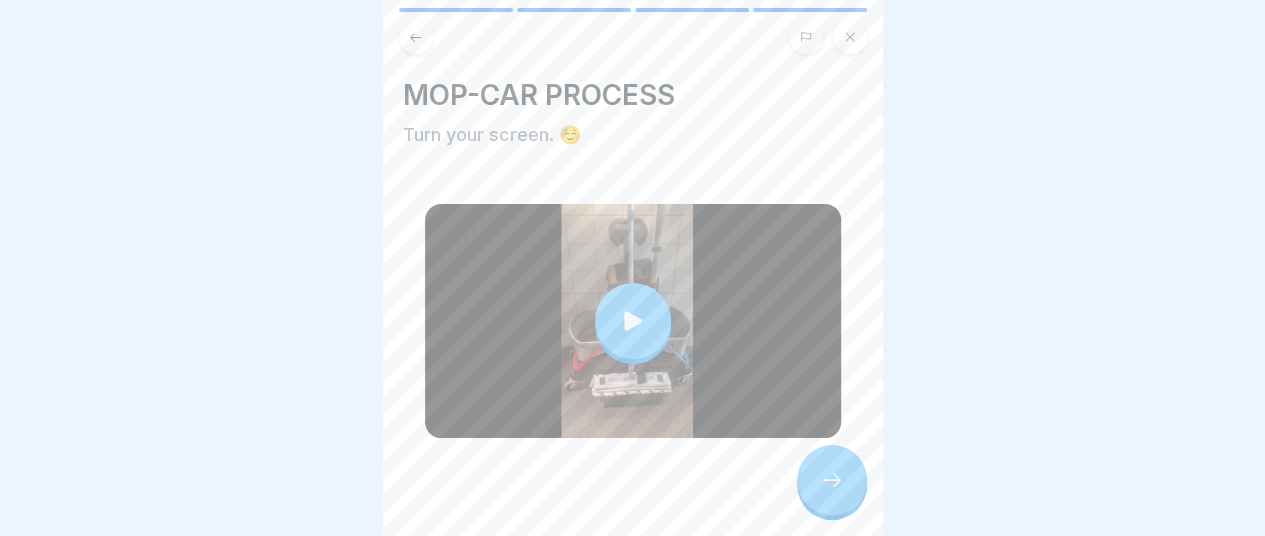 click at bounding box center (832, 480) 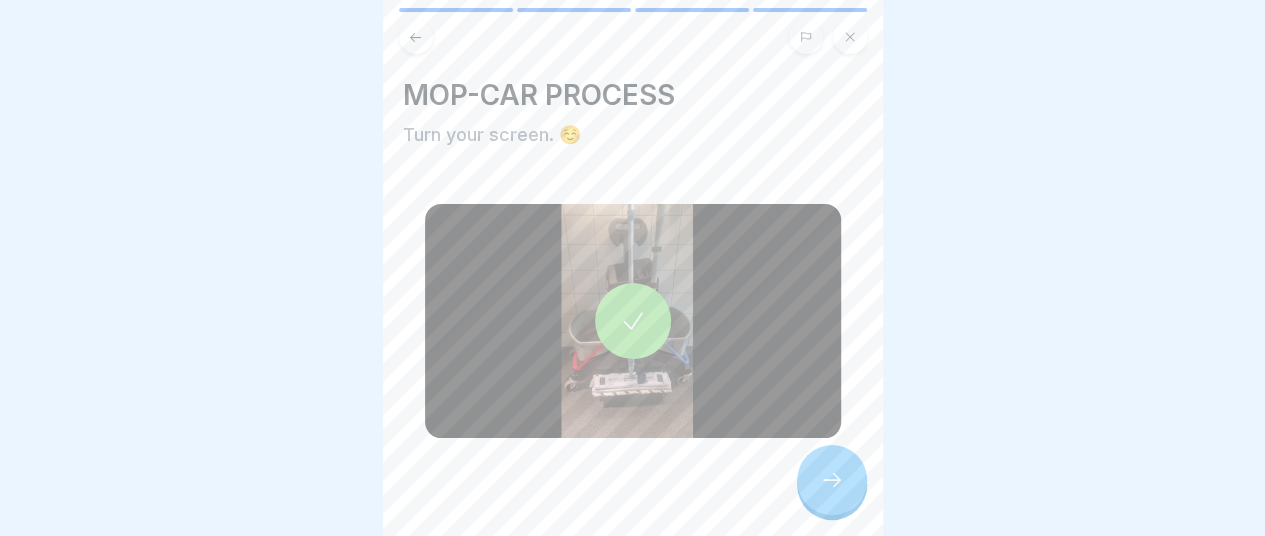 click at bounding box center [832, 480] 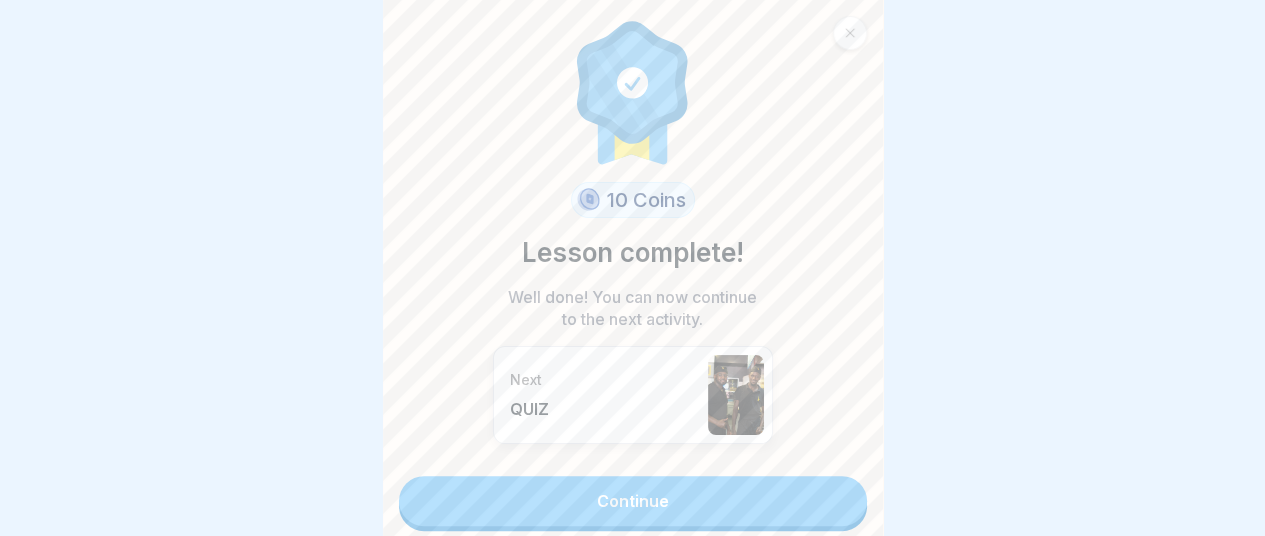 click on "Continue" at bounding box center [633, 501] 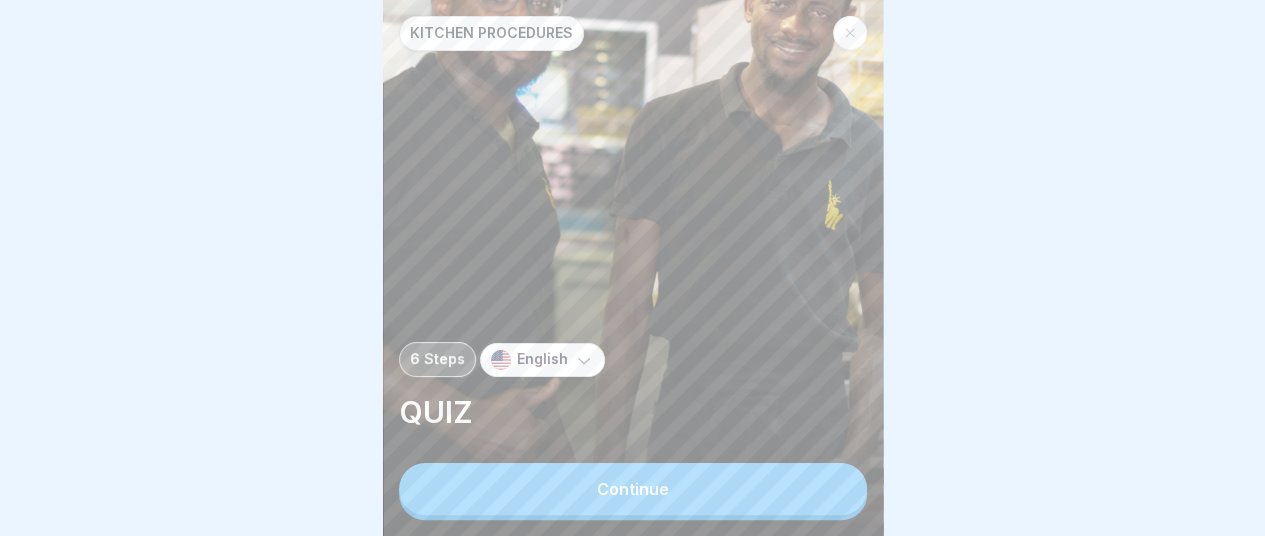 click on "Continue" at bounding box center (633, 489) 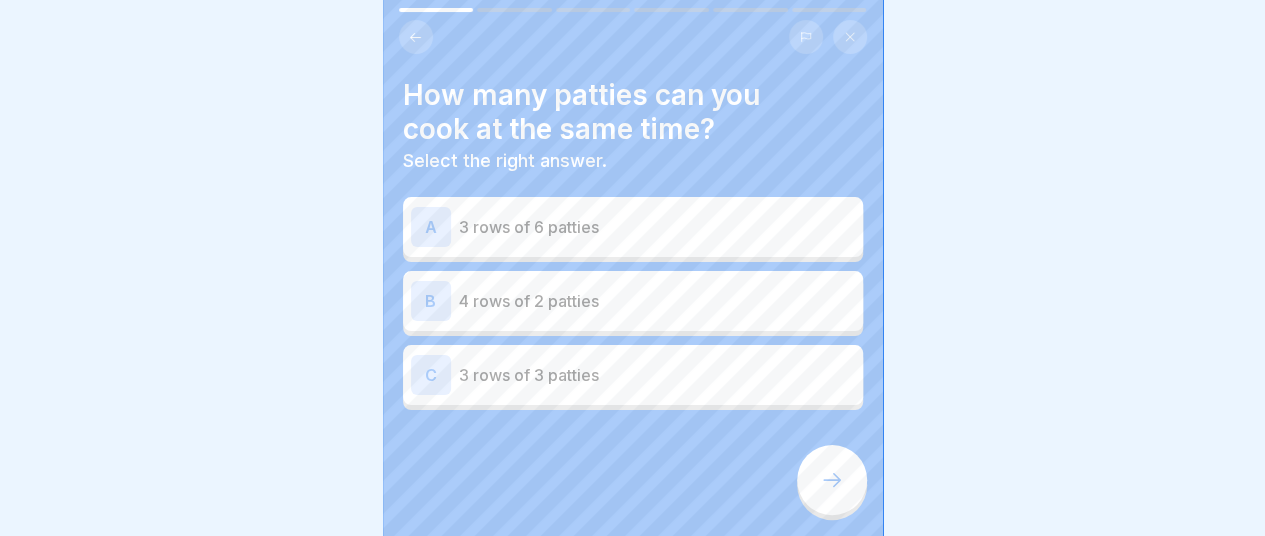 click on "3 rows of 6 patties" at bounding box center (657, 227) 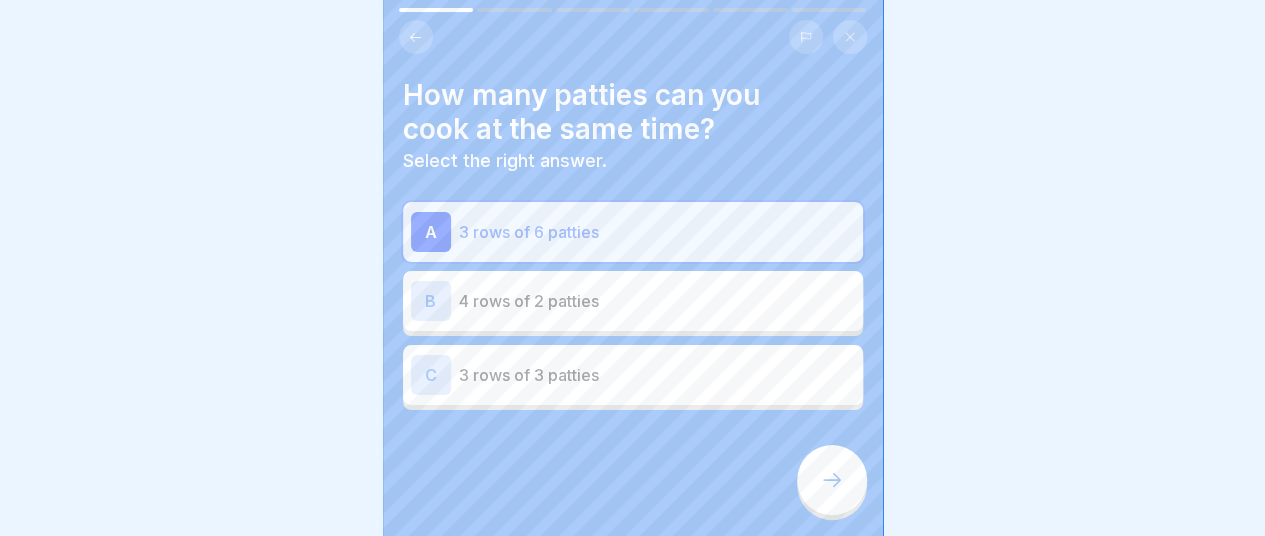 click at bounding box center (832, 480) 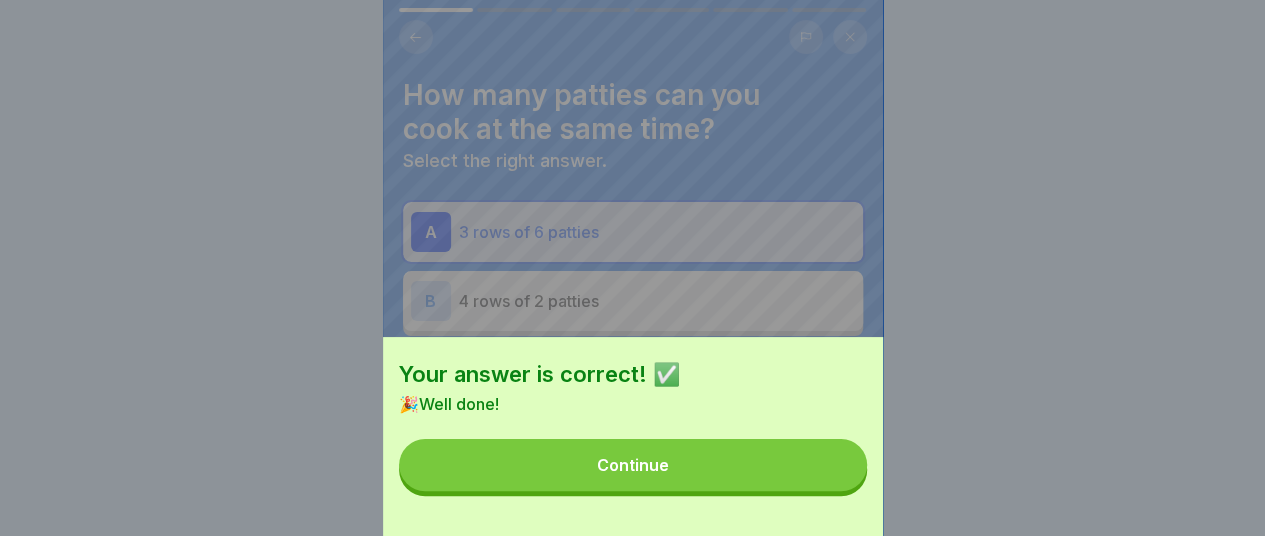 click on "Continue" at bounding box center [633, 465] 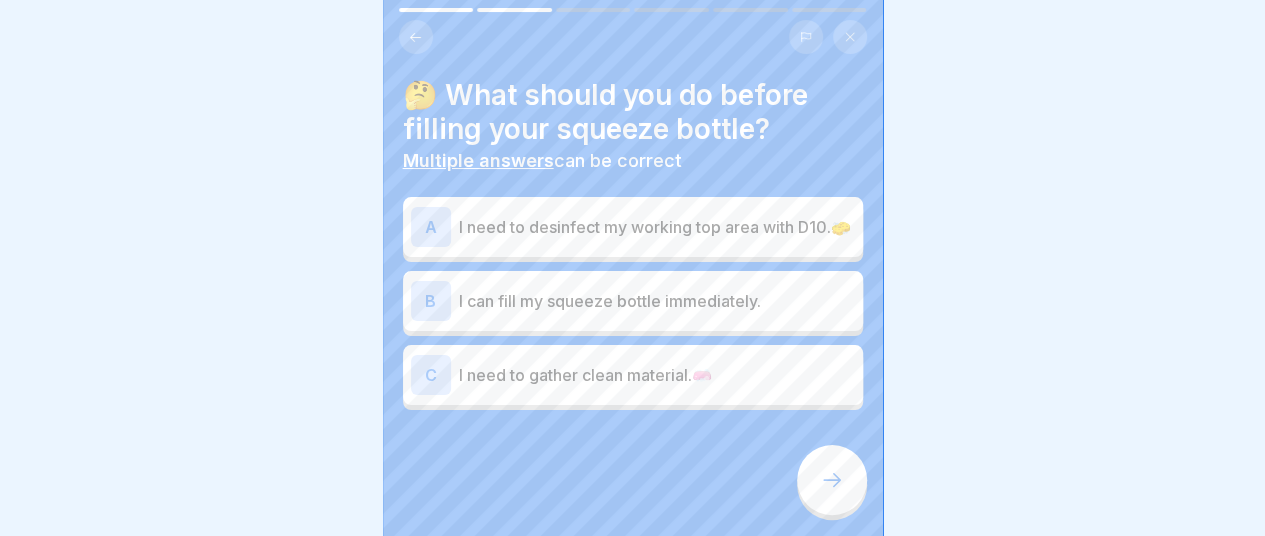 click on "I need to desinfect my working top area with D10.🧽" at bounding box center [657, 227] 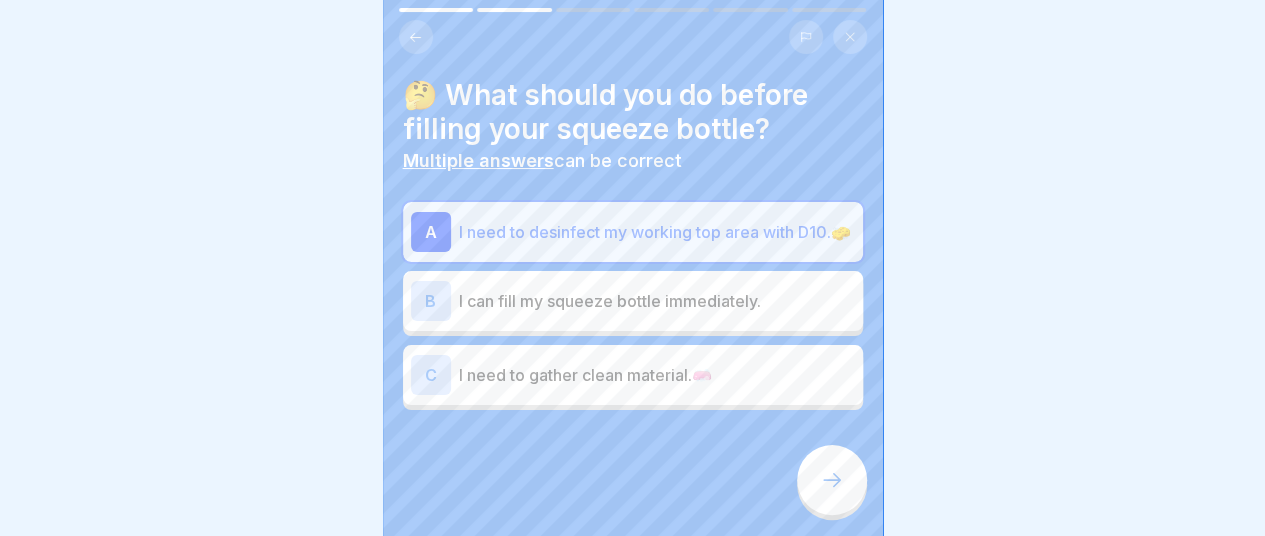 click at bounding box center [832, 480] 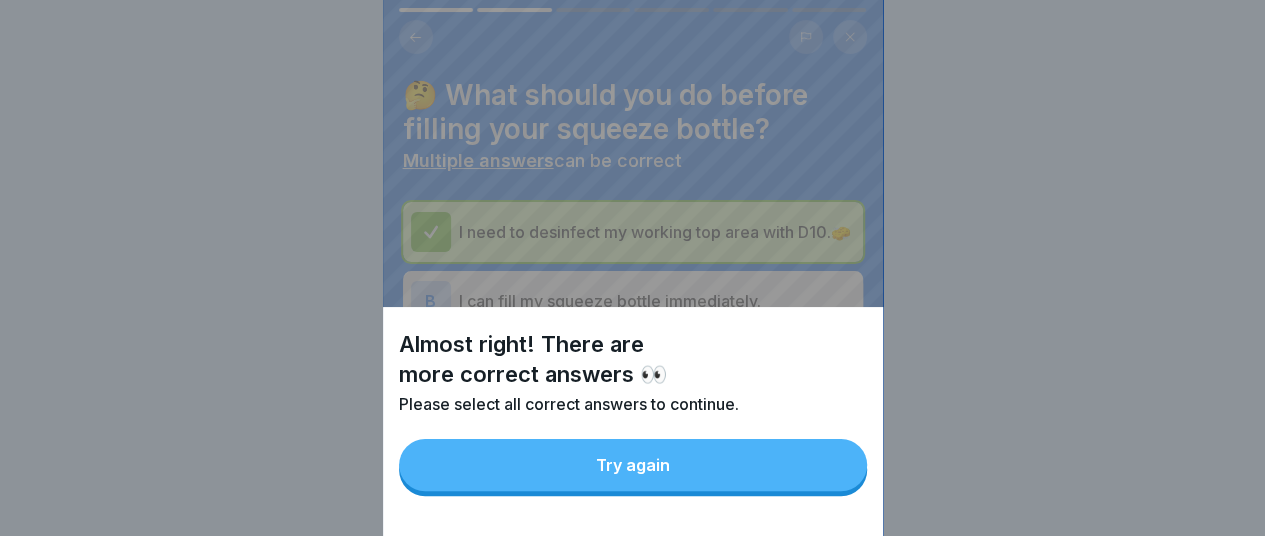 click on "Try again" at bounding box center [633, 465] 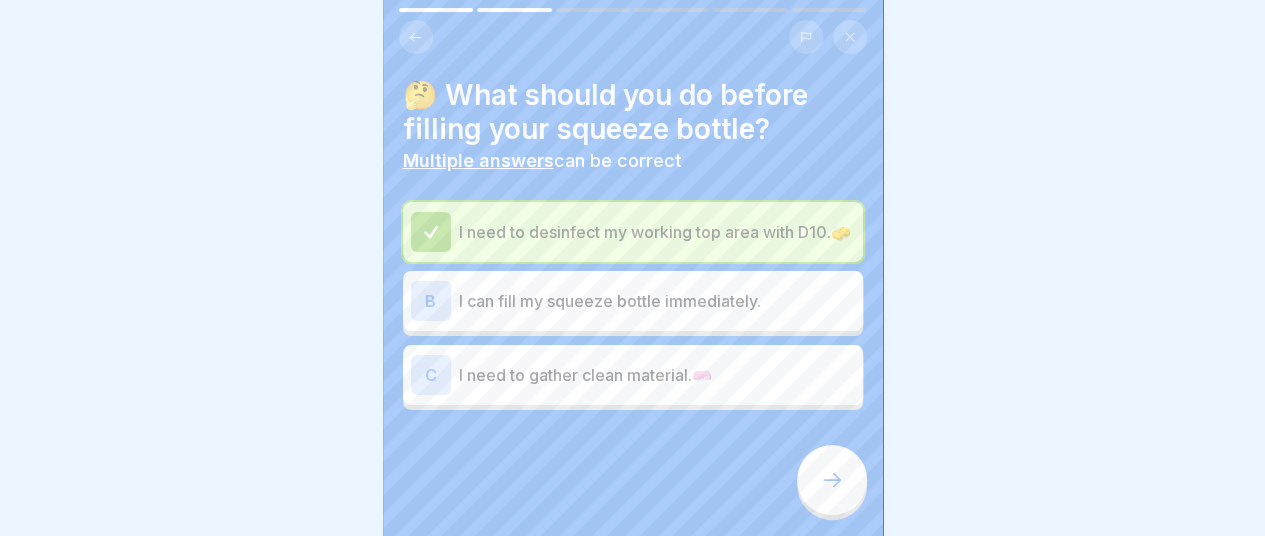 click on "I can fill my squeeze bottle immediately." at bounding box center (657, 301) 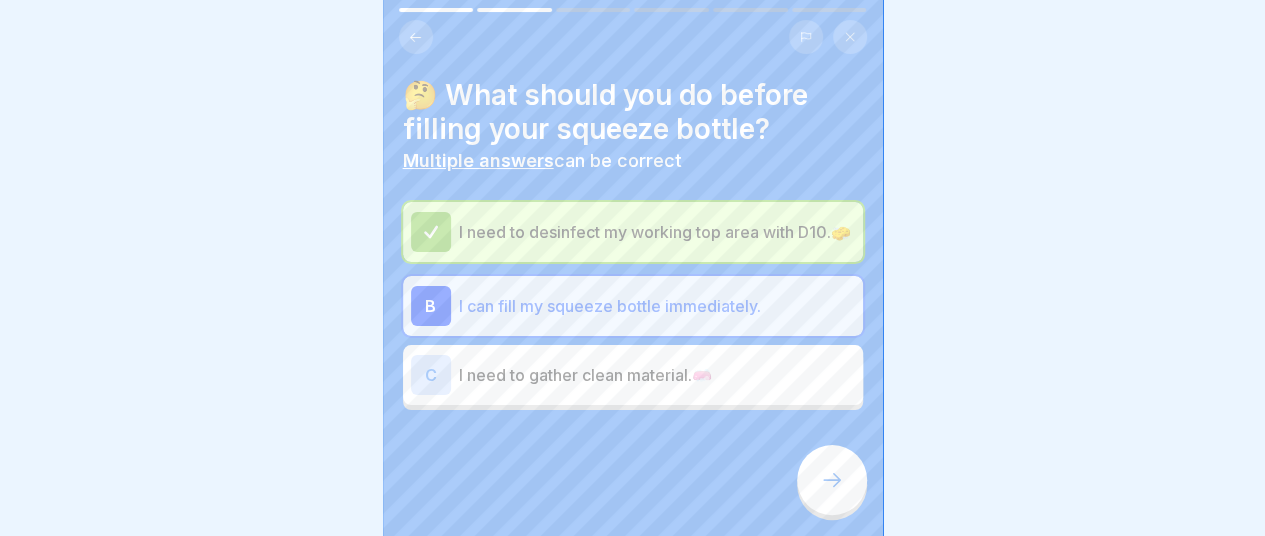 click 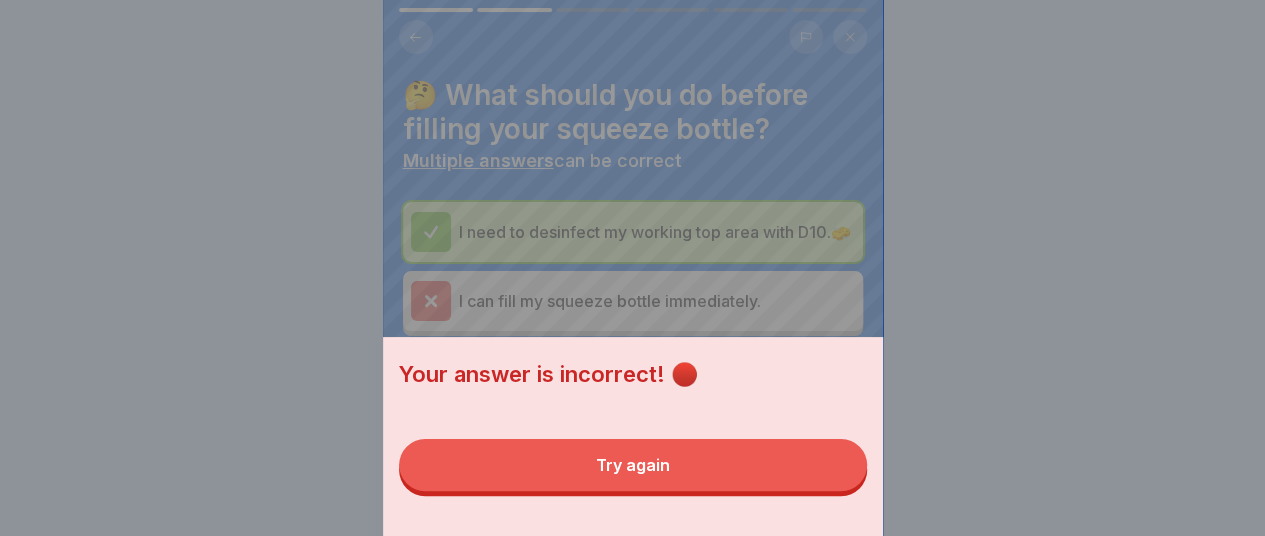 drag, startPoint x: 735, startPoint y: 471, endPoint x: 643, endPoint y: 350, distance: 152.0033 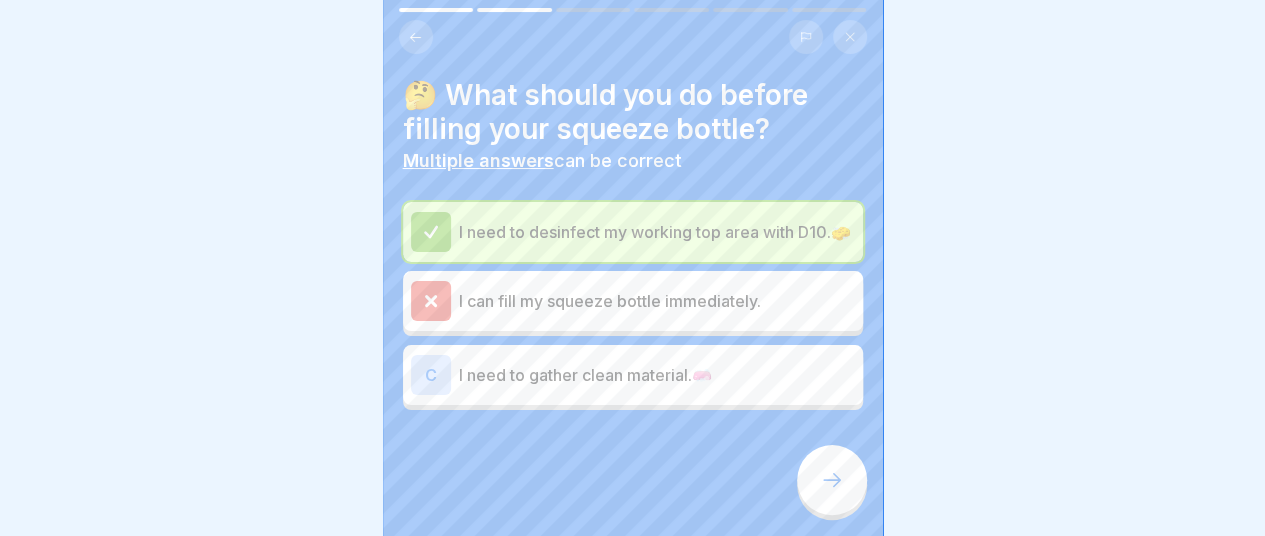 click on "I can fill my squeeze bottle immediately." at bounding box center [657, 301] 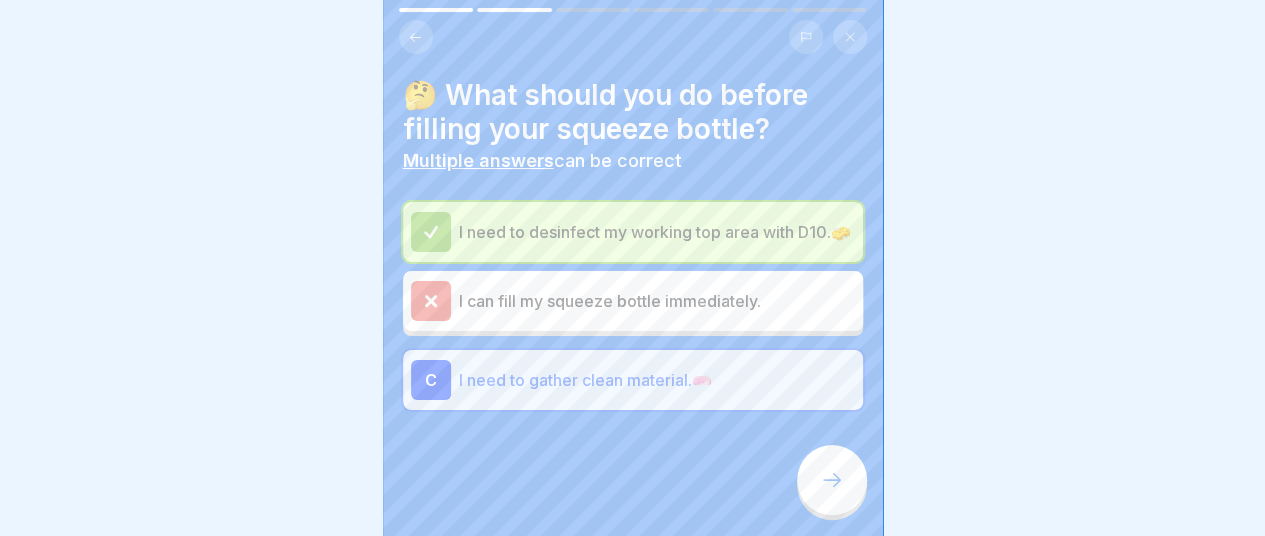 click 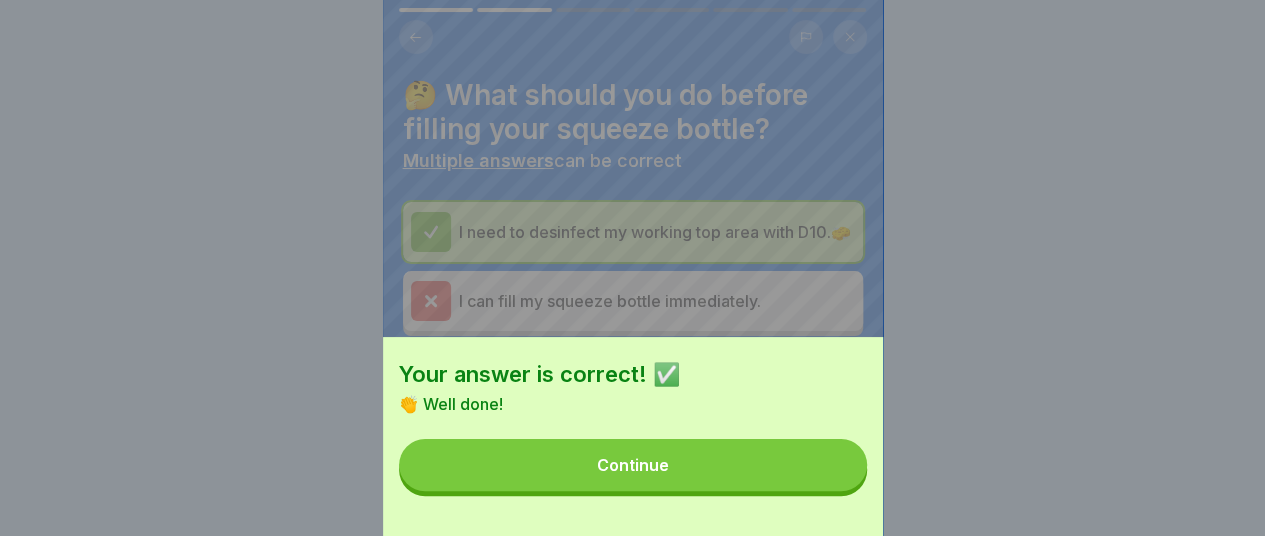 click on "Continue" at bounding box center (633, 465) 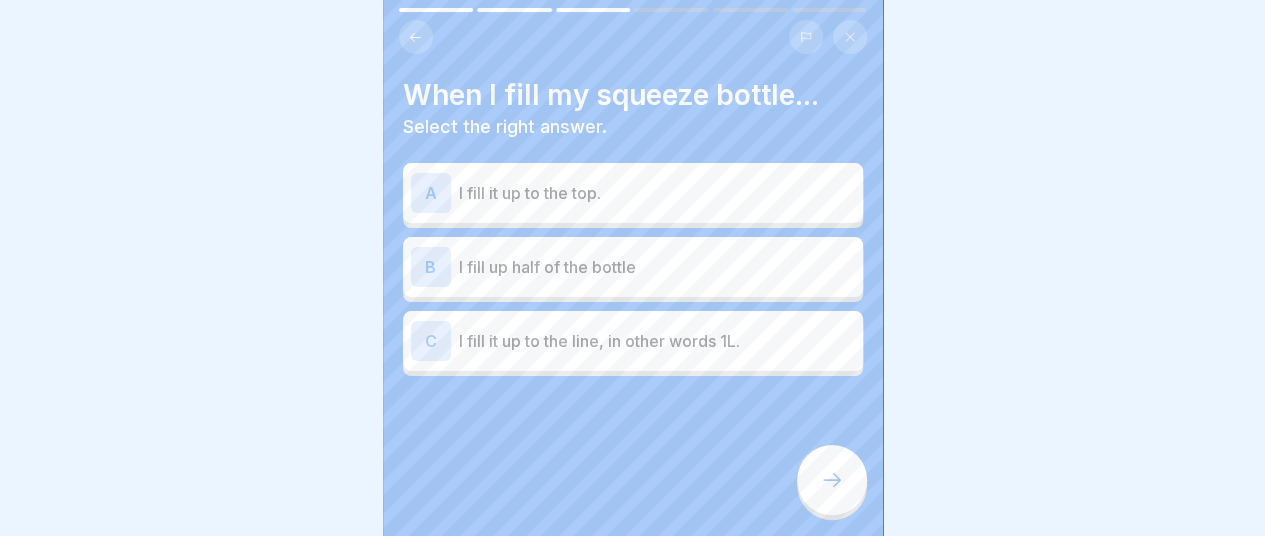 click on "C I fill it up to the line, in other words 1L." at bounding box center [633, 341] 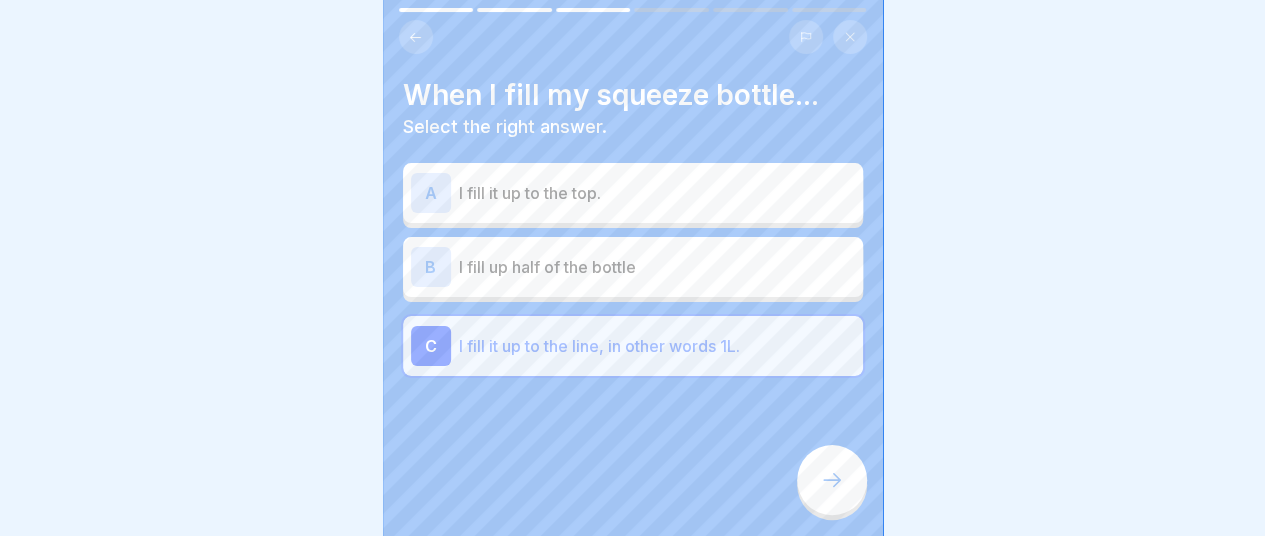 click 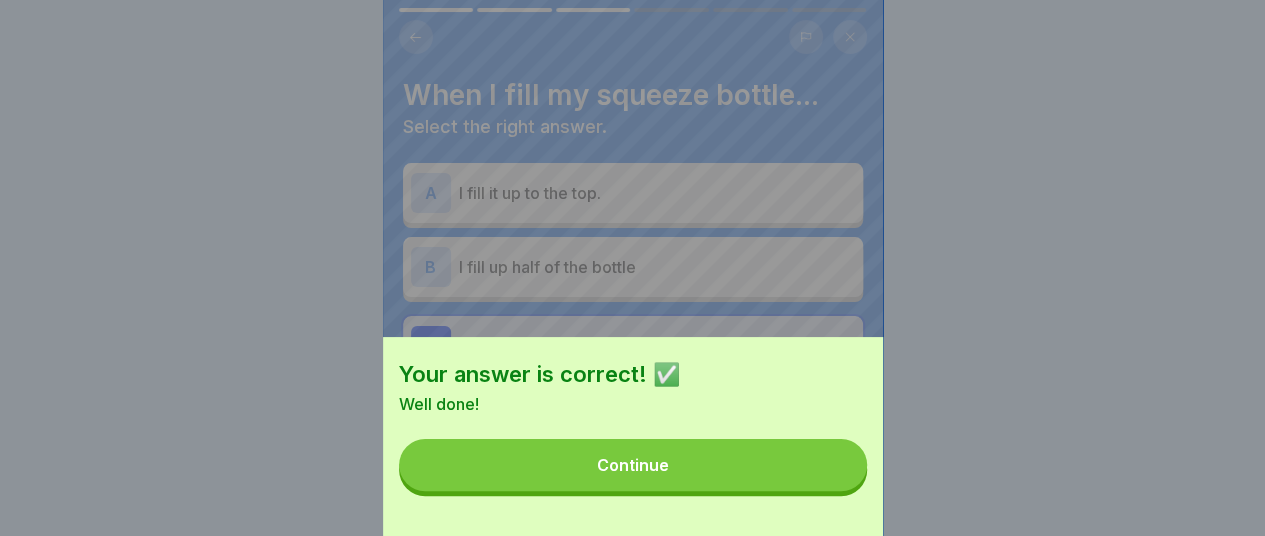 click on "Continue" at bounding box center [633, 465] 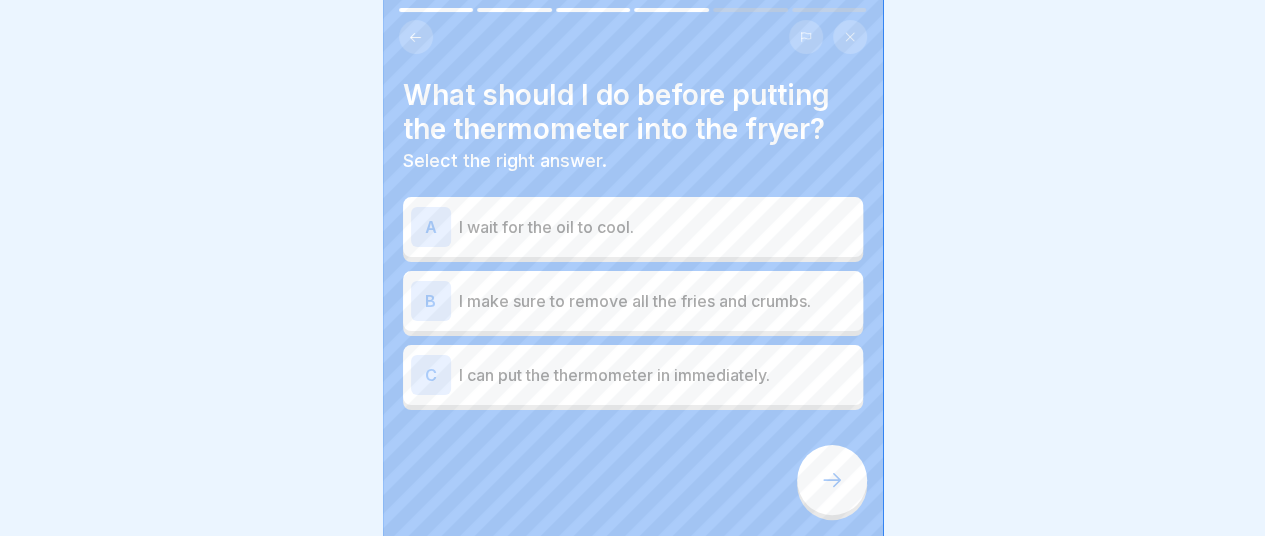 click on "I make sure to remove all the fries and crumbs." at bounding box center (657, 301) 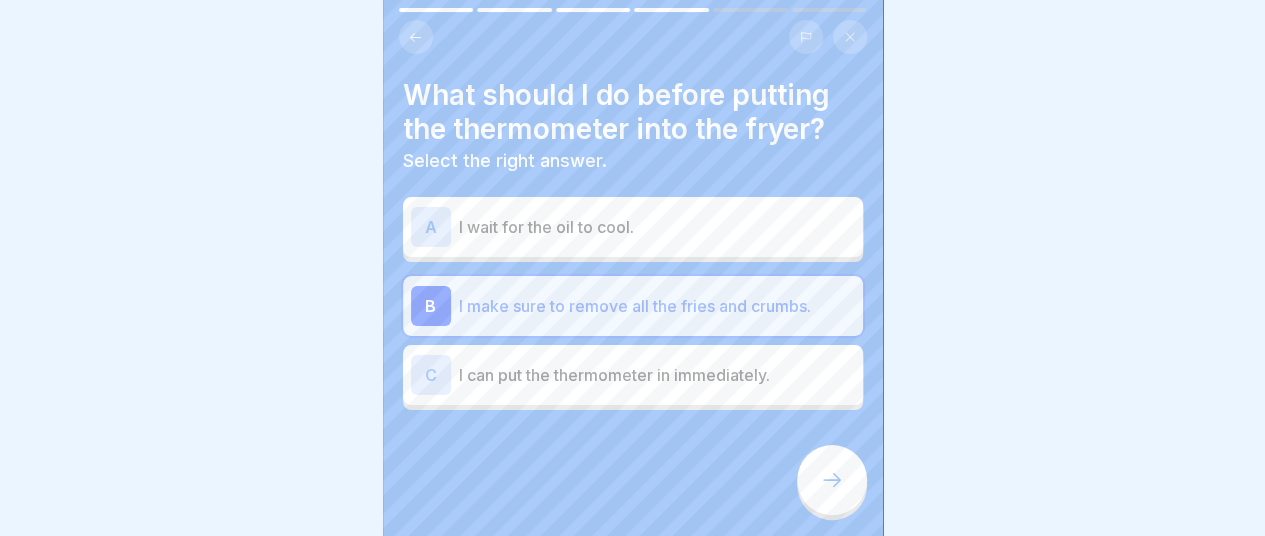 click on "A I wait for the oil to cool. B I make sure to remove all the fries and crumbs. C I can put the thermometer in immediately." at bounding box center [633, 306] 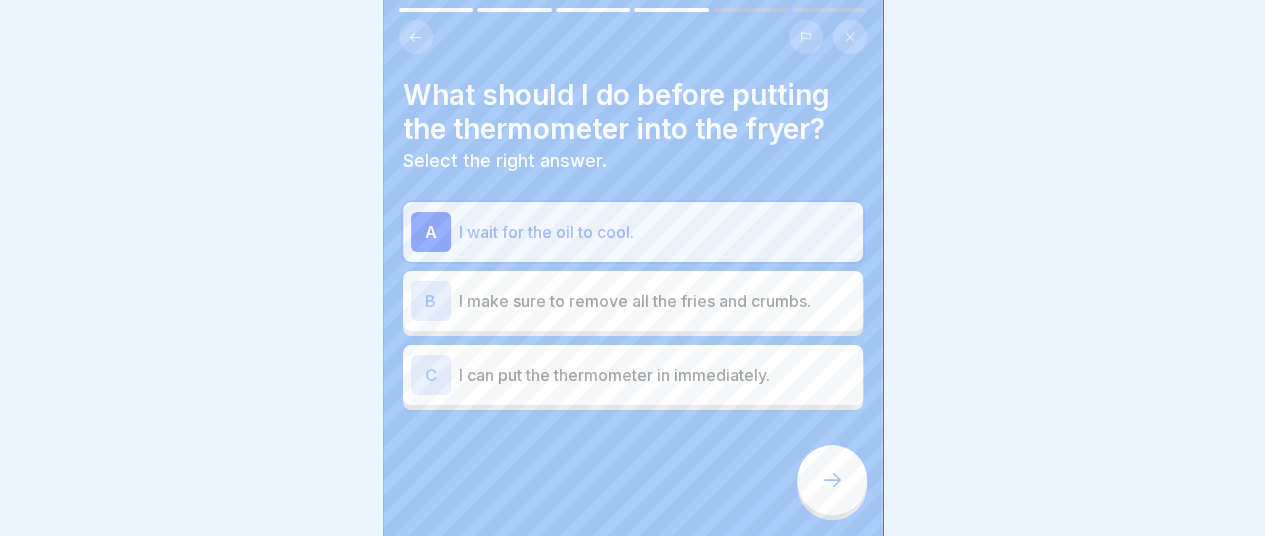click at bounding box center (832, 480) 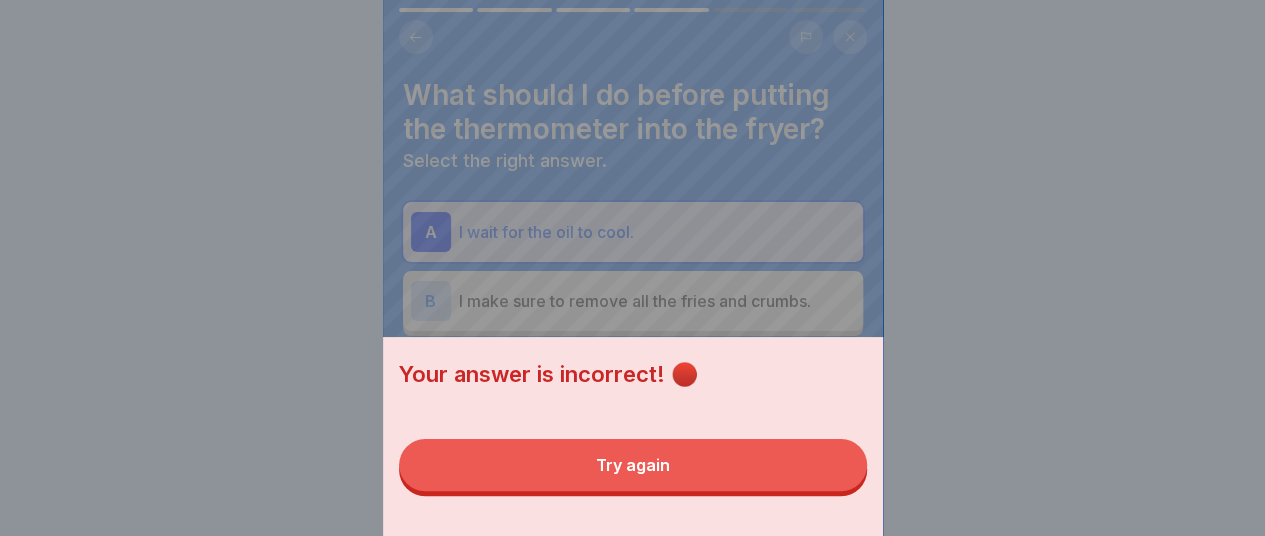 drag, startPoint x: 830, startPoint y: 480, endPoint x: 802, endPoint y: 465, distance: 31.764761 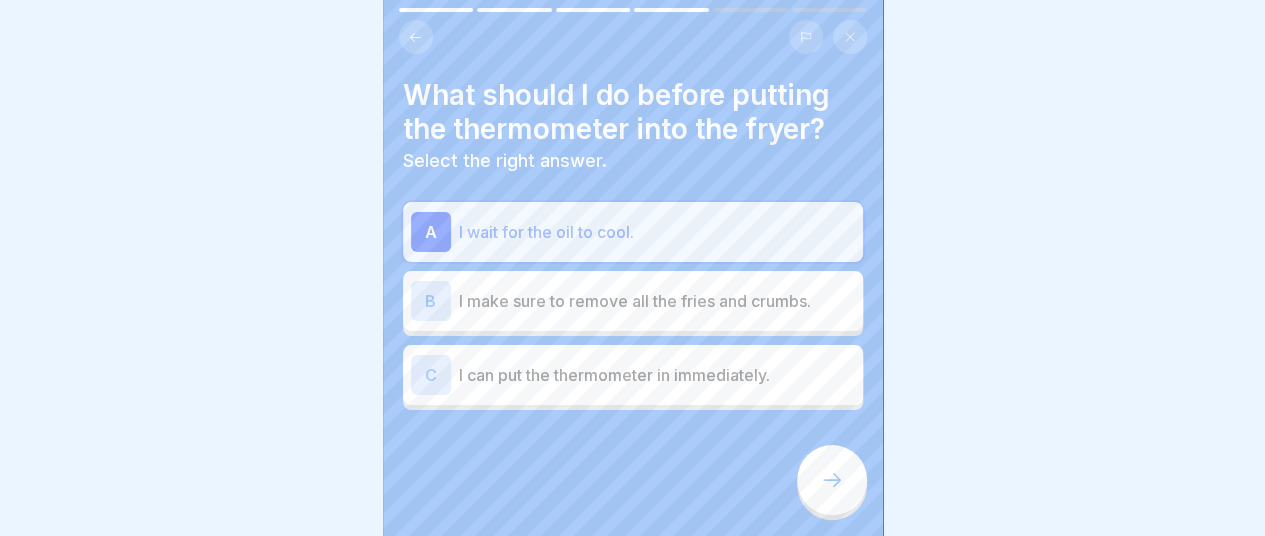 click on "C I can put the thermometer in immediately." at bounding box center [633, 375] 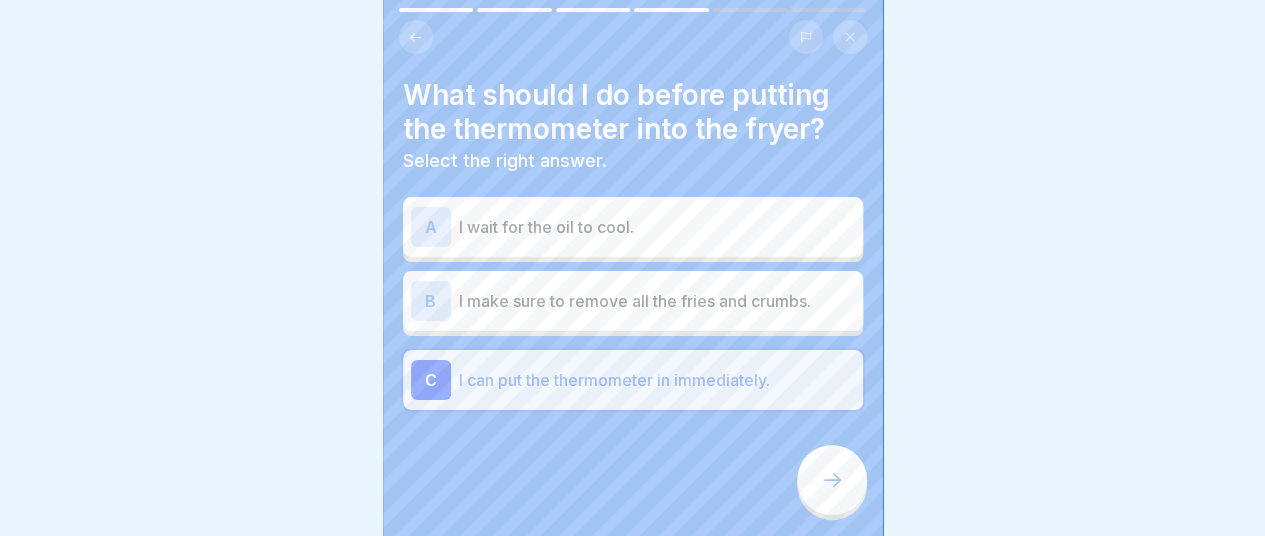 click 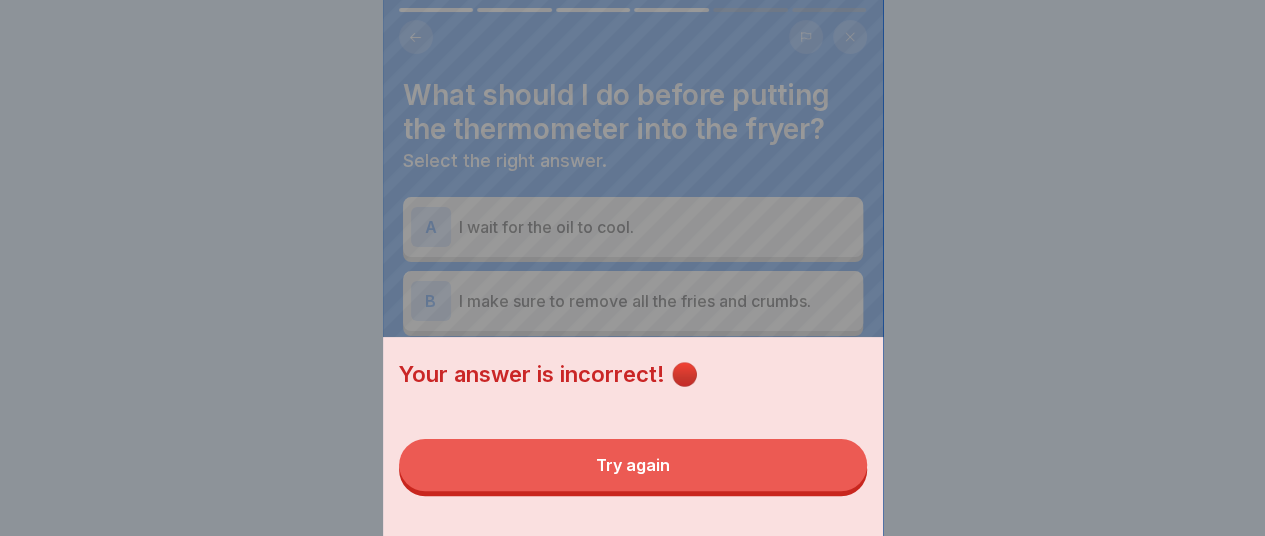 drag, startPoint x: 769, startPoint y: 478, endPoint x: 750, endPoint y: 455, distance: 29.832869 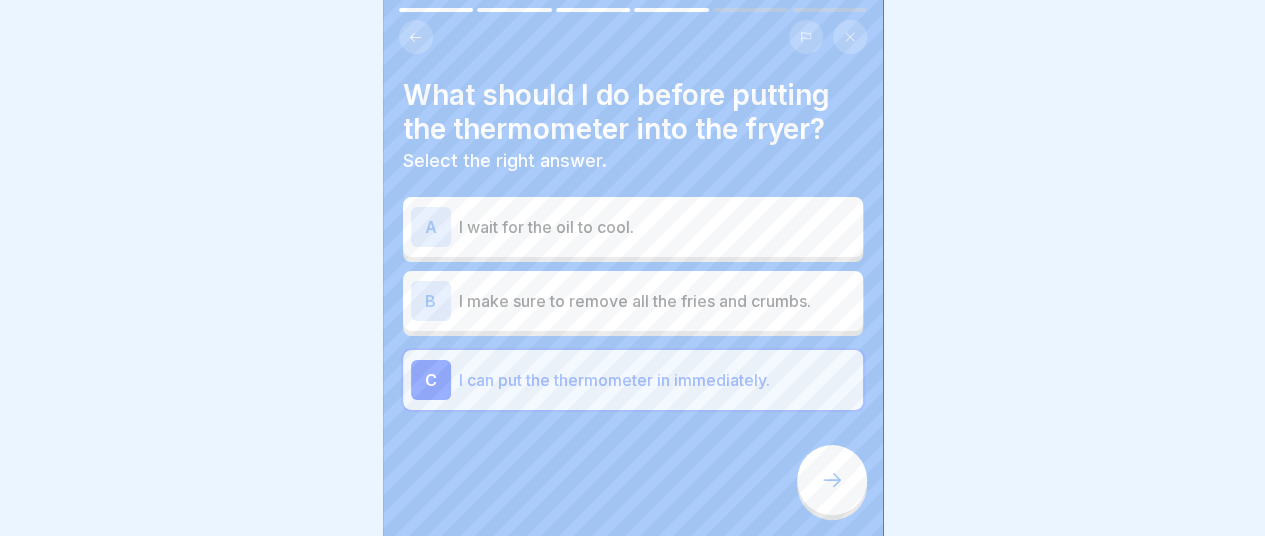 click on "I make sure to remove all the fries and crumbs." at bounding box center (657, 301) 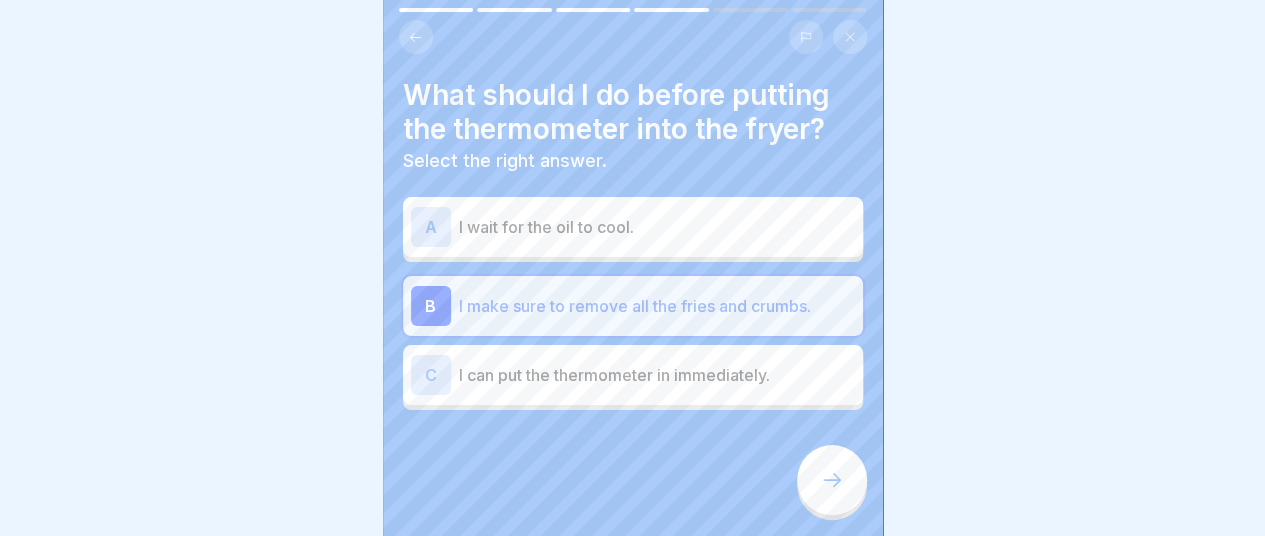 click at bounding box center [832, 480] 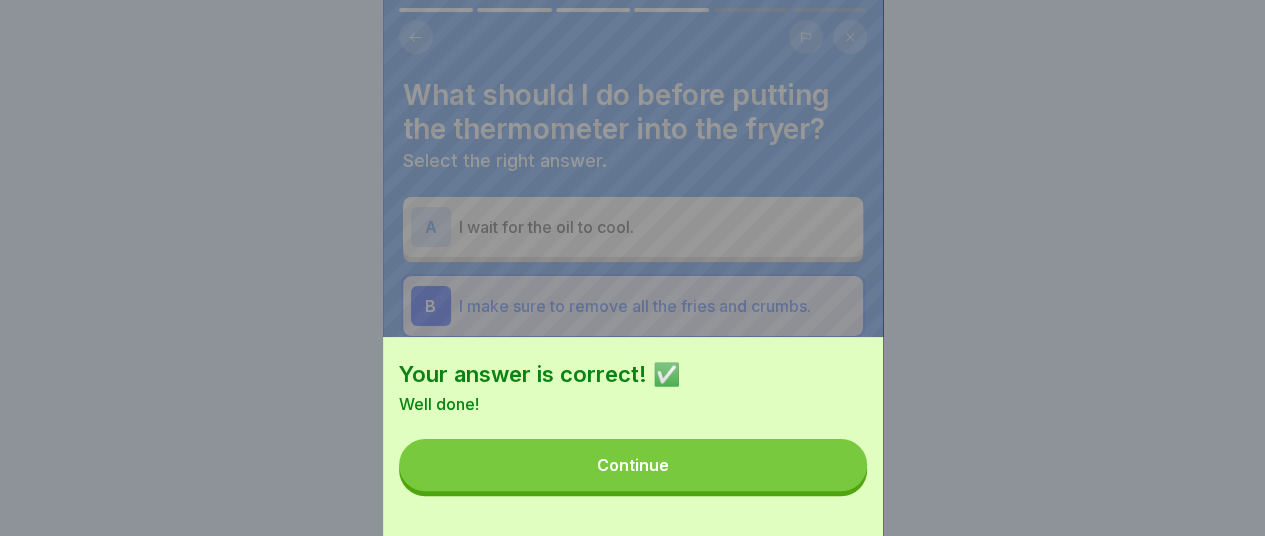 click on "Continue" at bounding box center [633, 465] 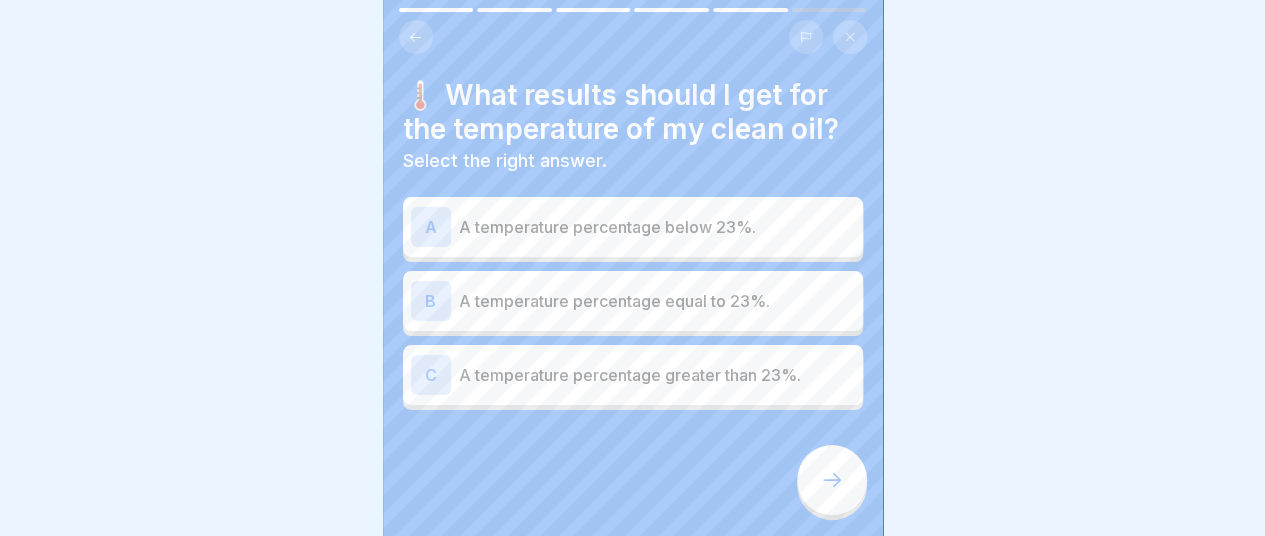 click on "A temperature percentage equal to 23%." at bounding box center (657, 301) 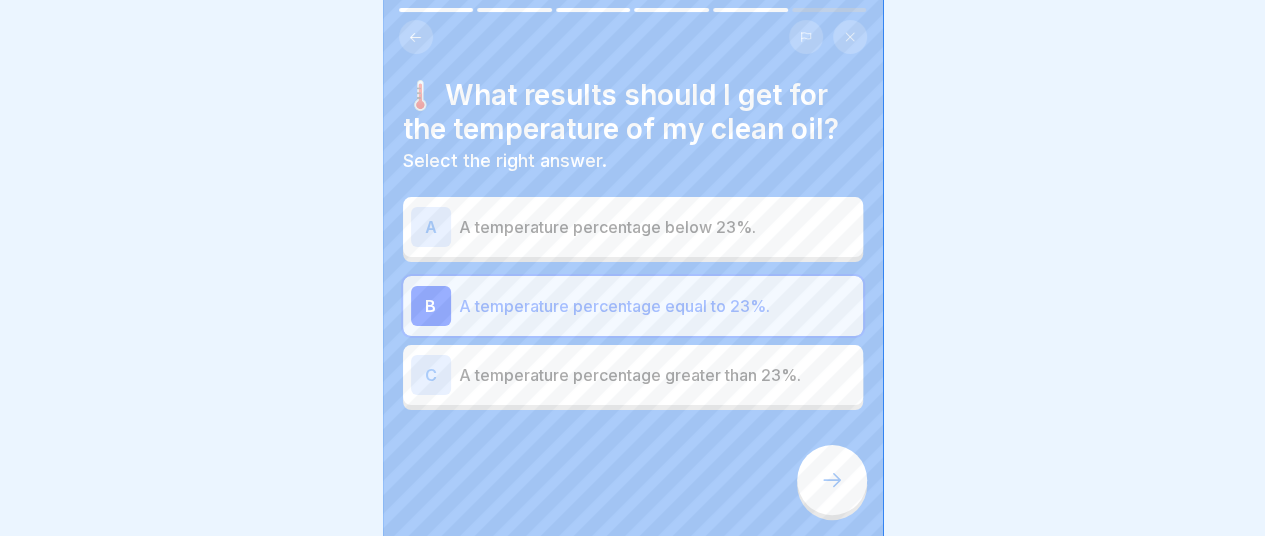 click at bounding box center [832, 480] 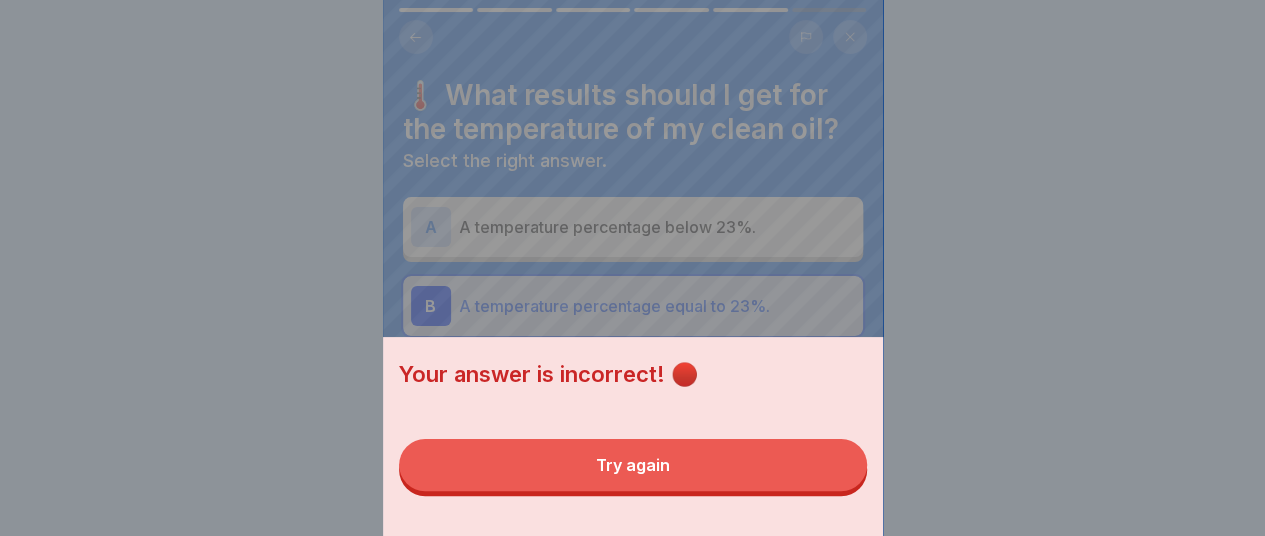 click on "Try again" at bounding box center [633, 465] 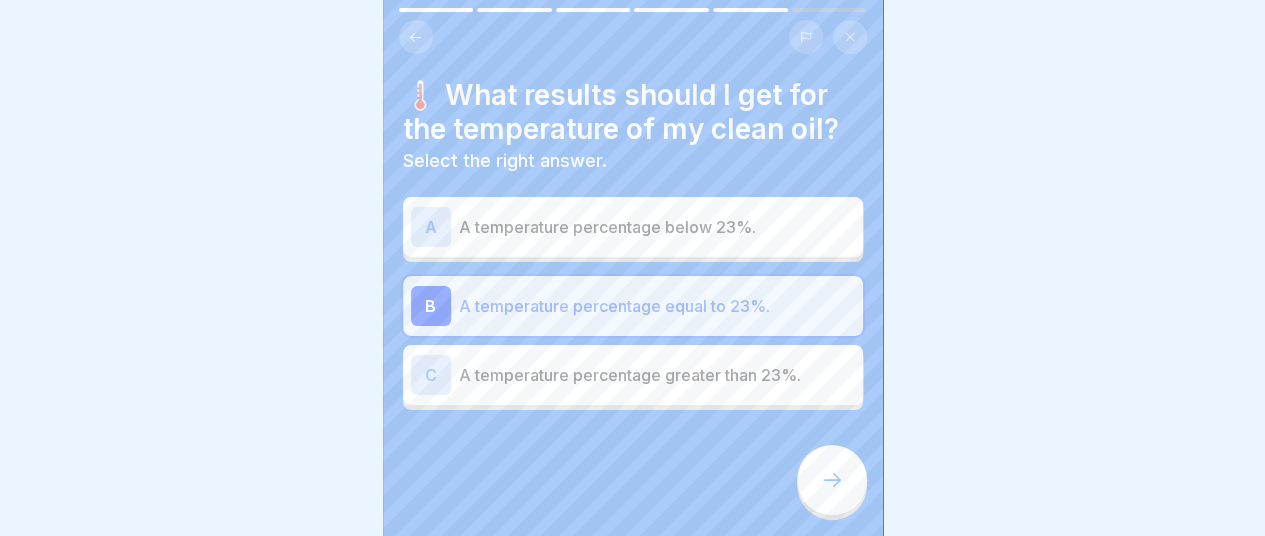 click on "A A temperature percentage below 23%." at bounding box center [633, 227] 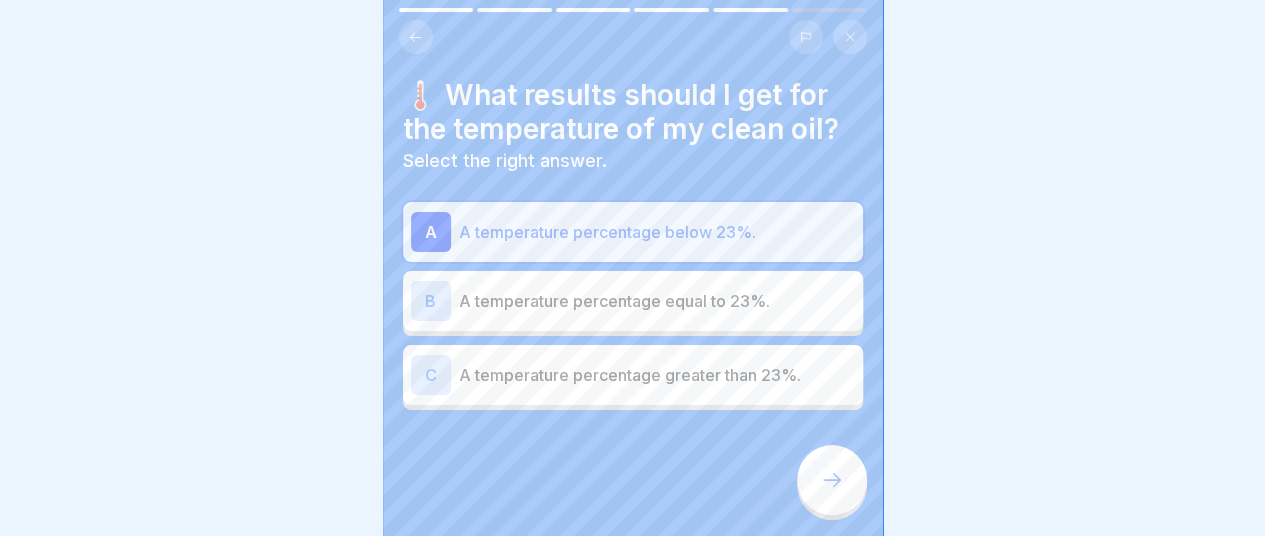 click at bounding box center (832, 480) 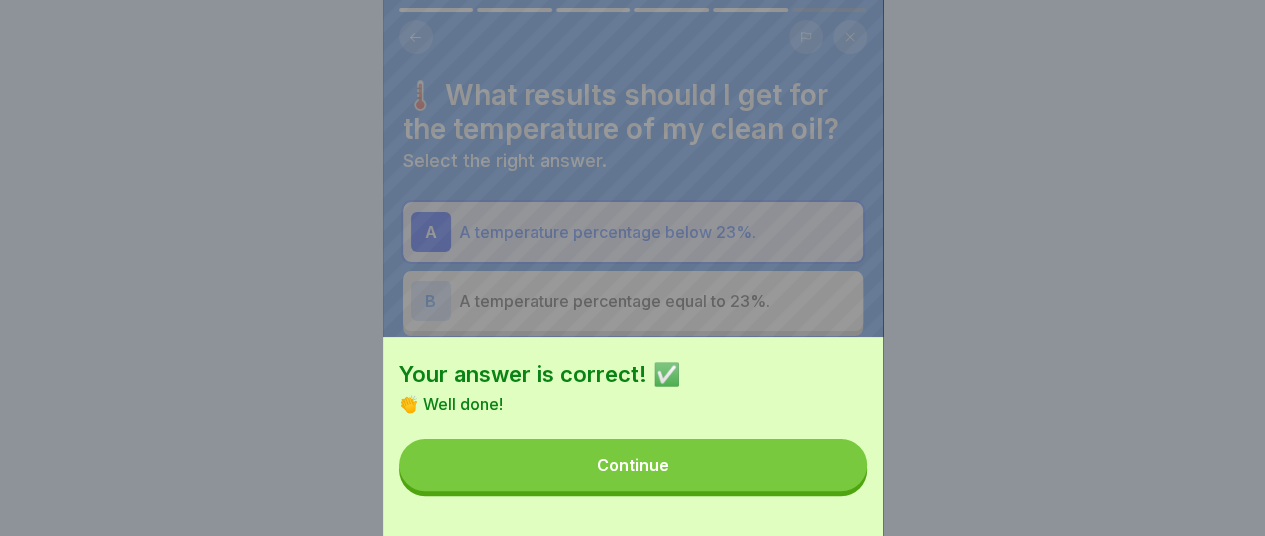 click on "Continue" at bounding box center [633, 465] 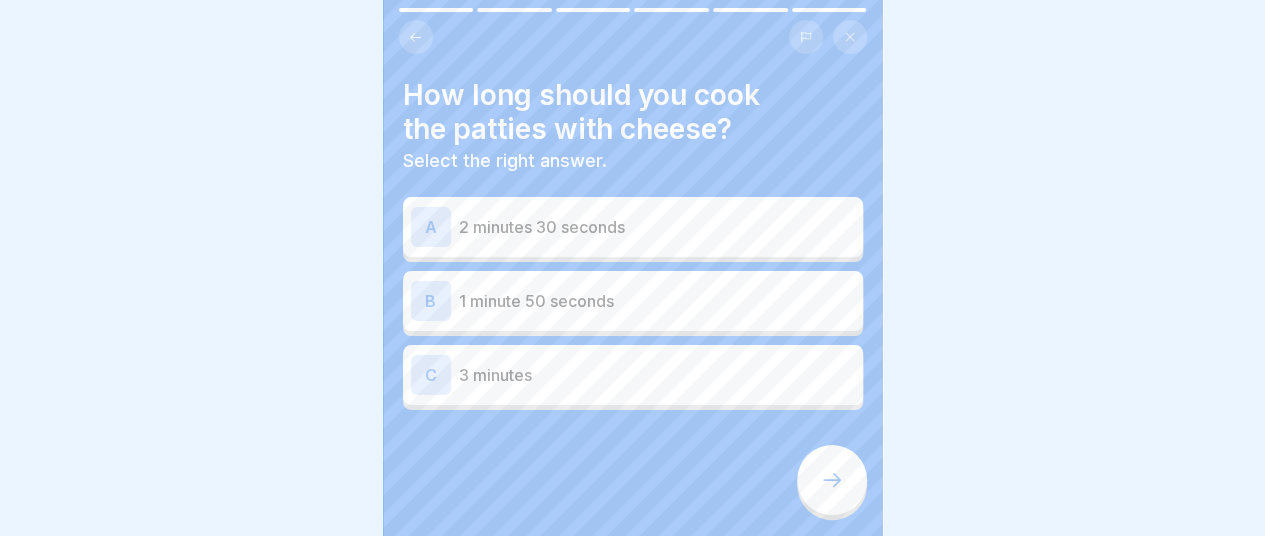 click on "2 minutes 30 seconds" at bounding box center (657, 227) 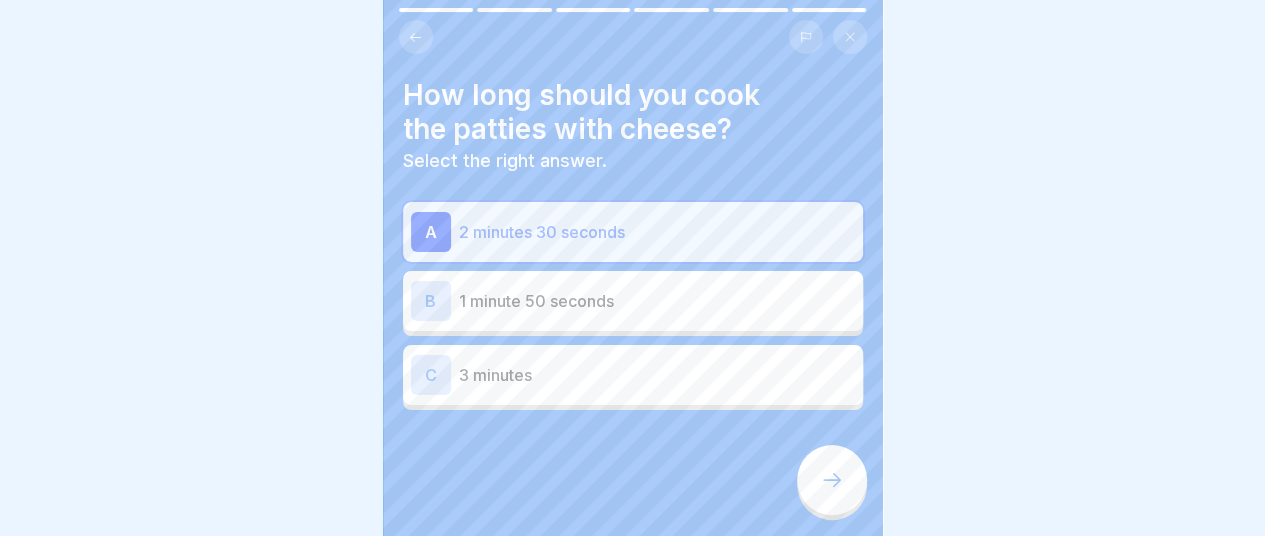 click at bounding box center (832, 480) 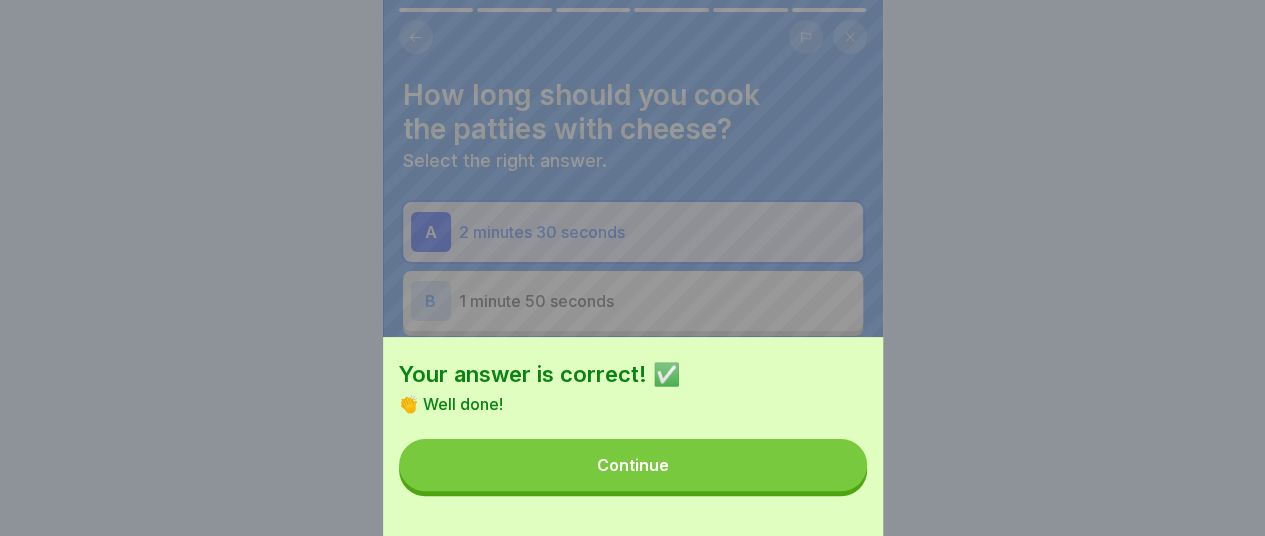 click on "Continue" at bounding box center [633, 465] 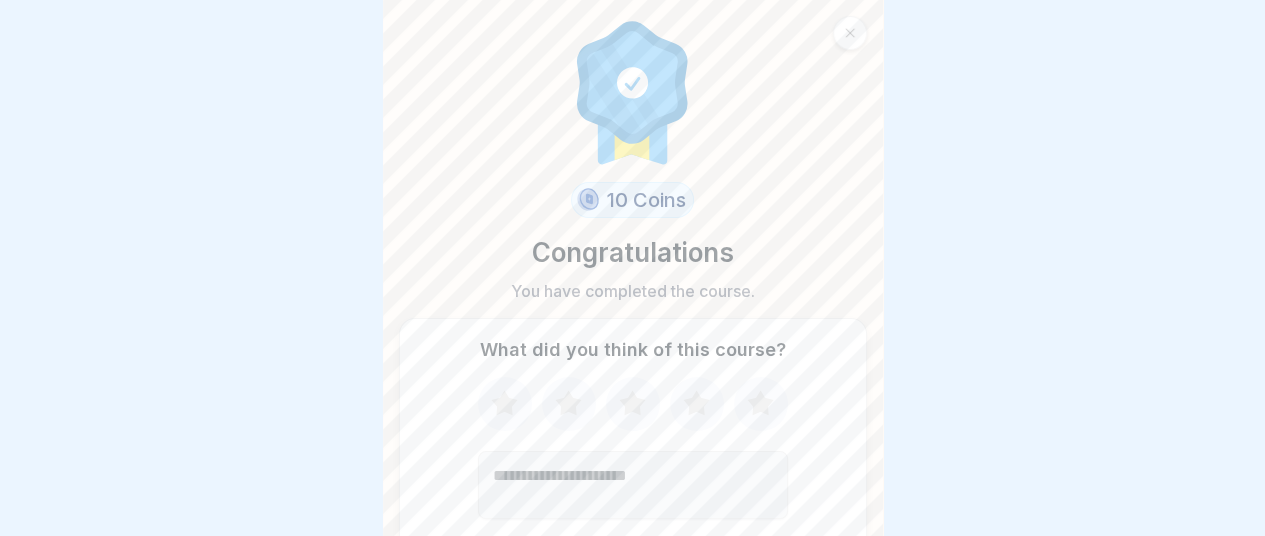 click 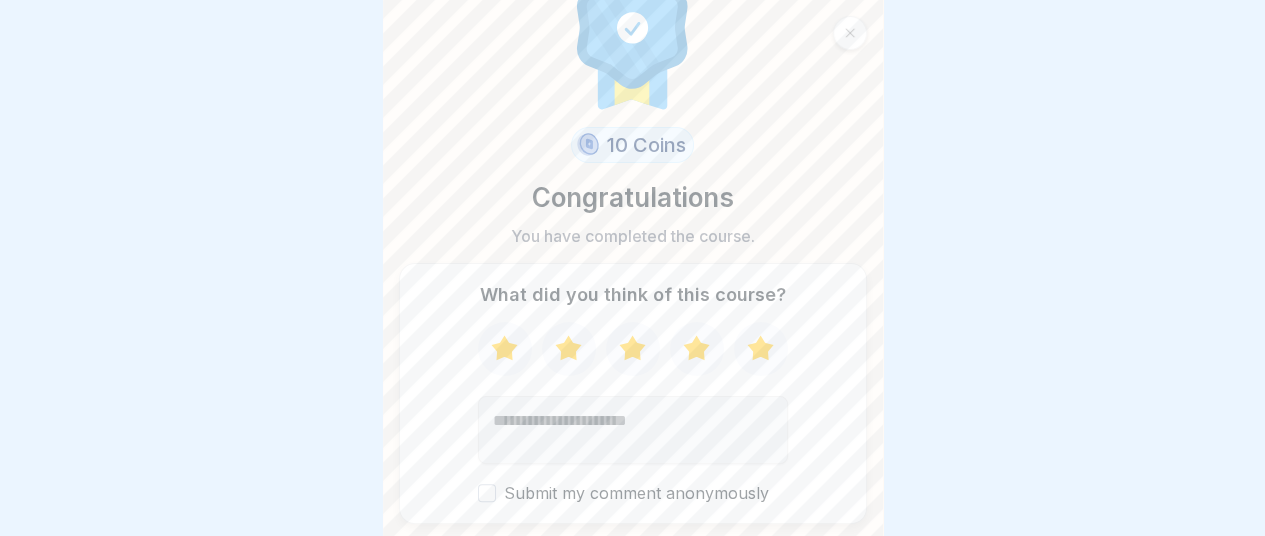 scroll, scrollTop: 114, scrollLeft: 0, axis: vertical 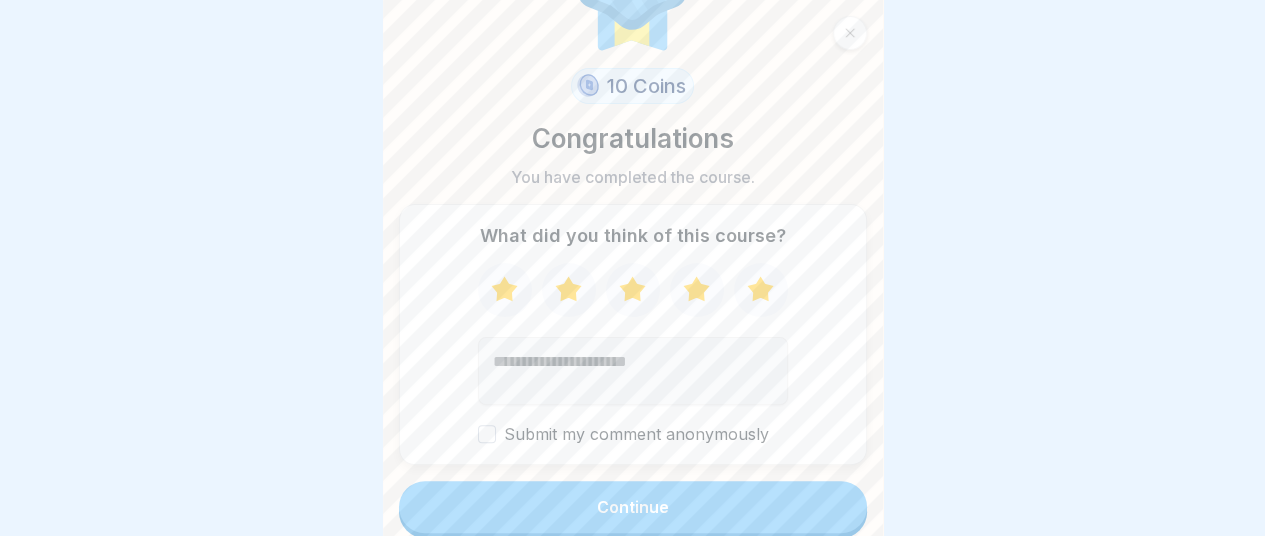 click on "Continue" at bounding box center (633, 507) 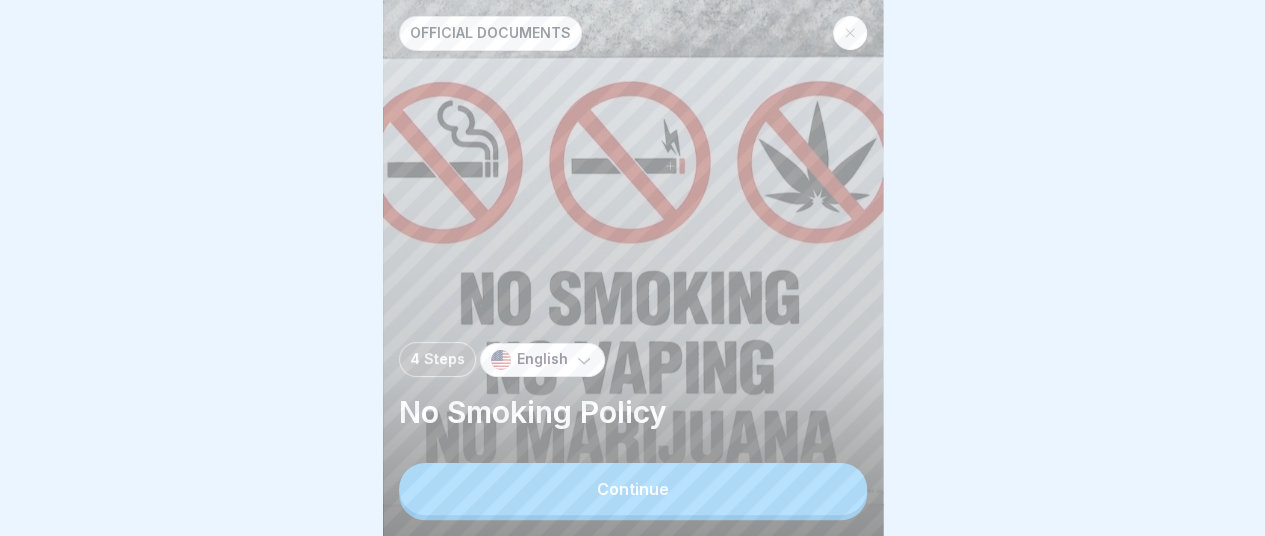 click on "Continue" at bounding box center (633, 489) 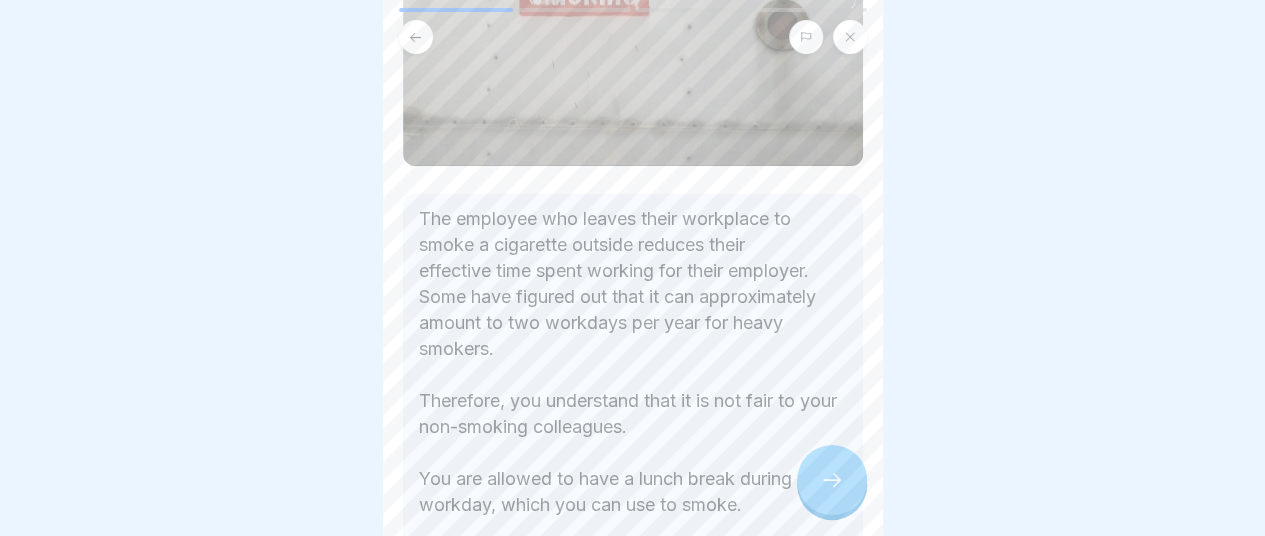 scroll, scrollTop: 282, scrollLeft: 0, axis: vertical 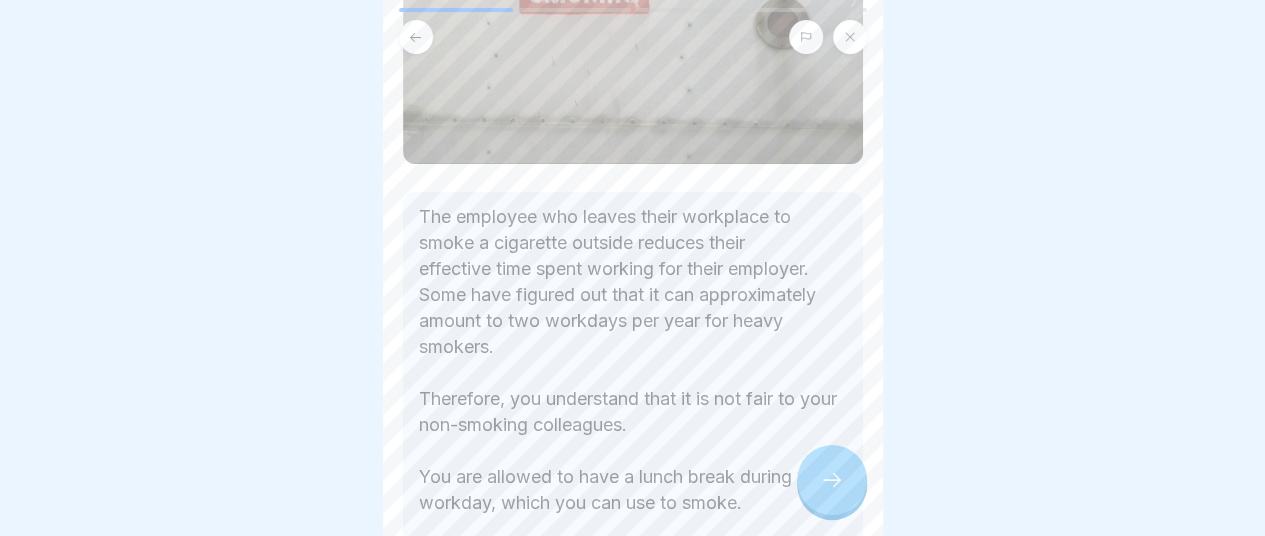 click at bounding box center [632, 268] 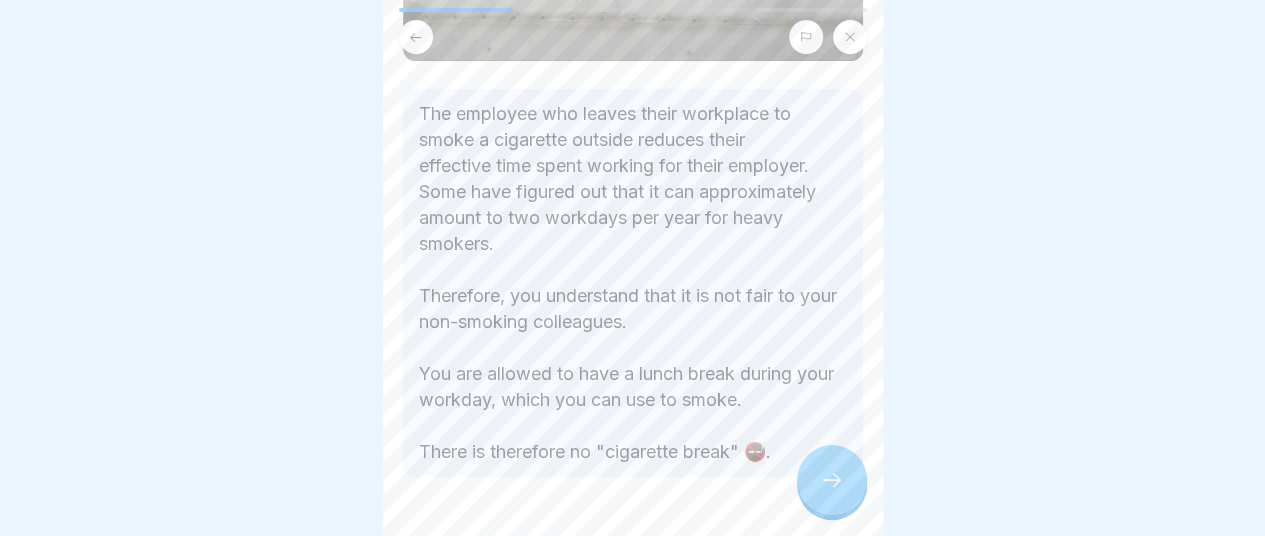 scroll, scrollTop: 436, scrollLeft: 0, axis: vertical 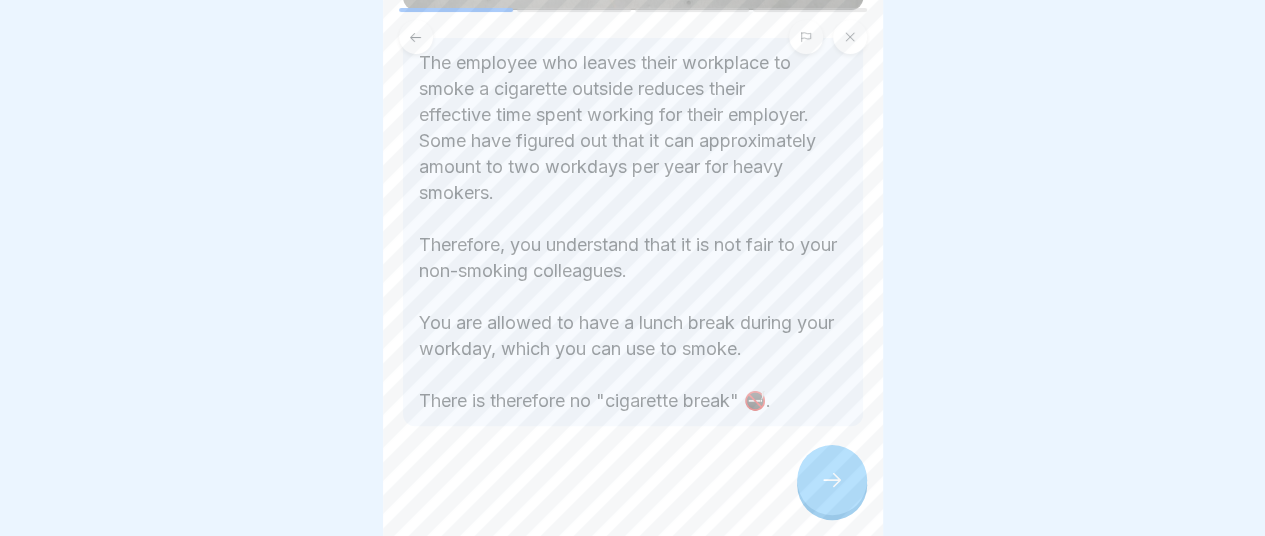 click at bounding box center [832, 480] 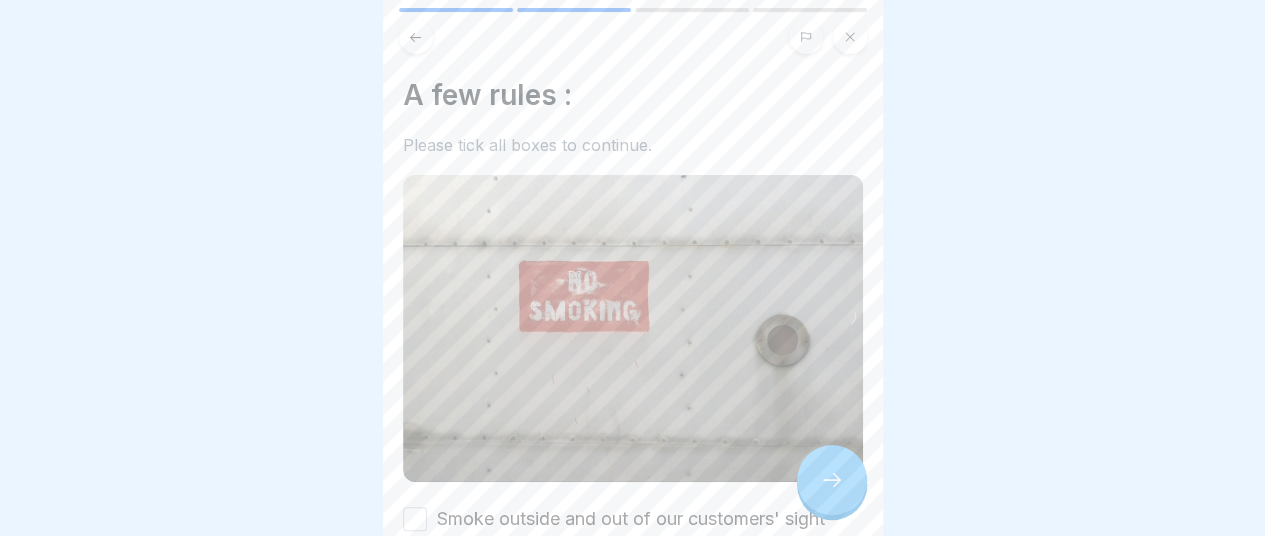 drag, startPoint x: 882, startPoint y: 291, endPoint x: 879, endPoint y: 317, distance: 26.172504 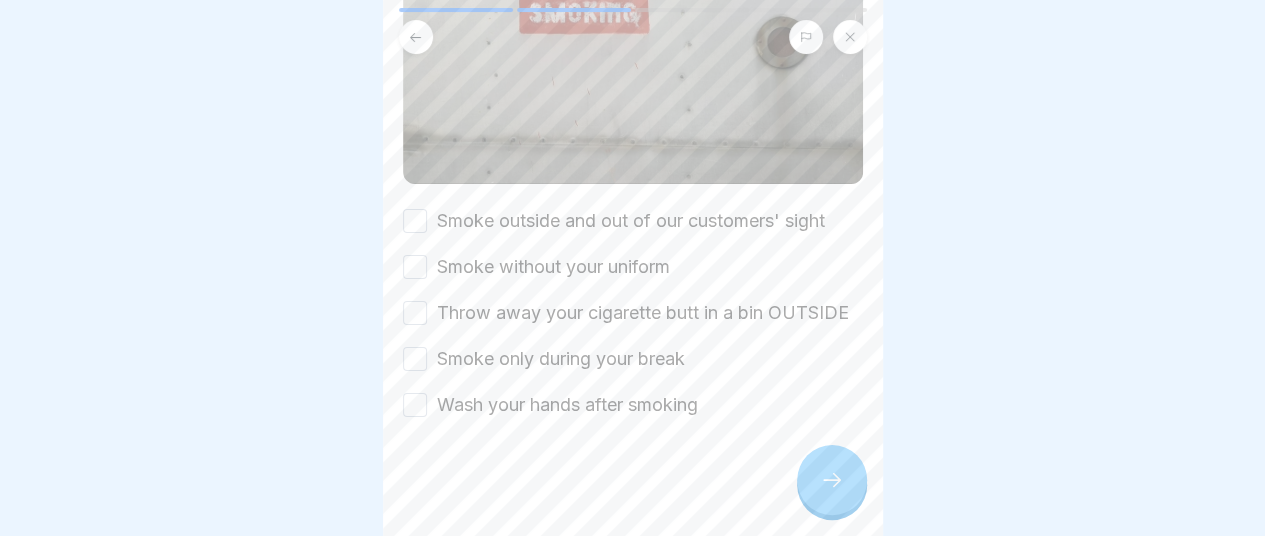 scroll, scrollTop: 299, scrollLeft: 0, axis: vertical 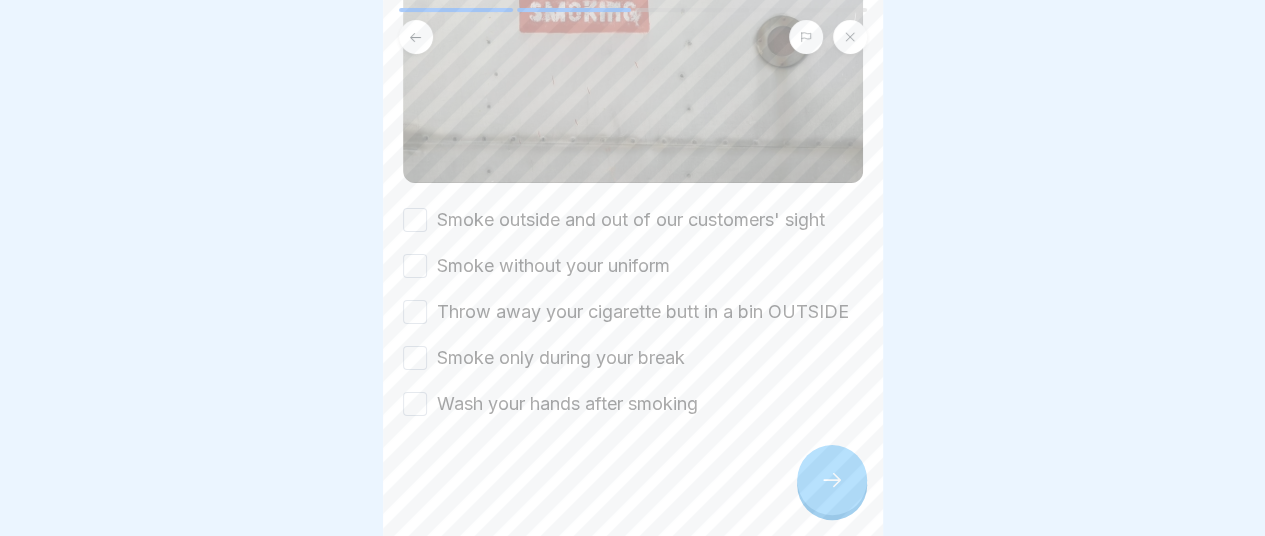 click on "Smoke outside and out of our customers' sight" at bounding box center (415, 220) 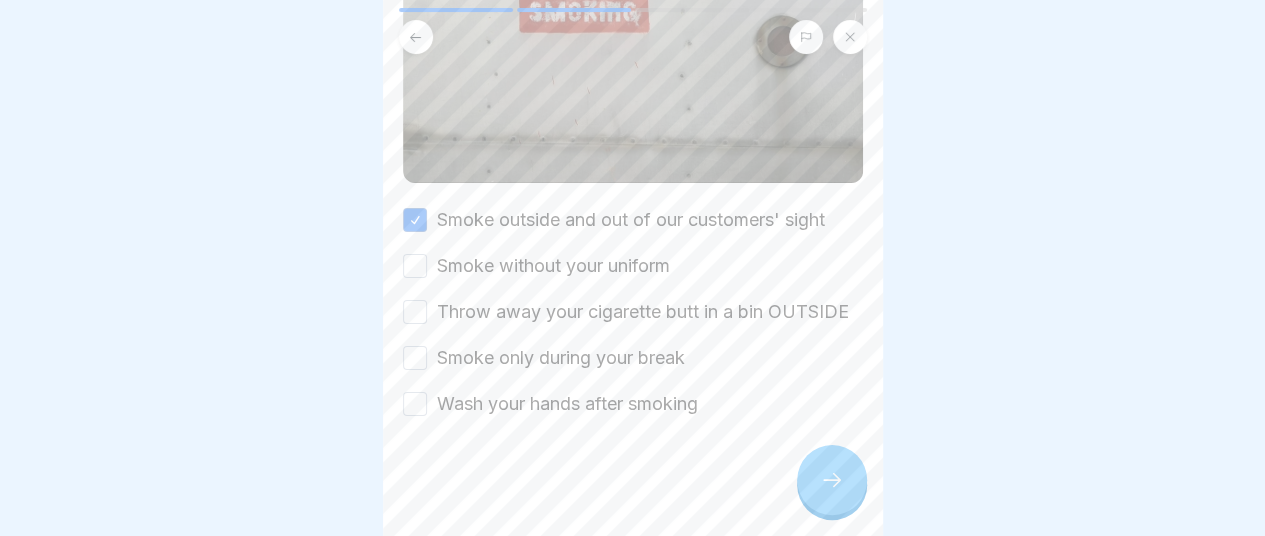 click on "Smoke without your uniform" at bounding box center (415, 266) 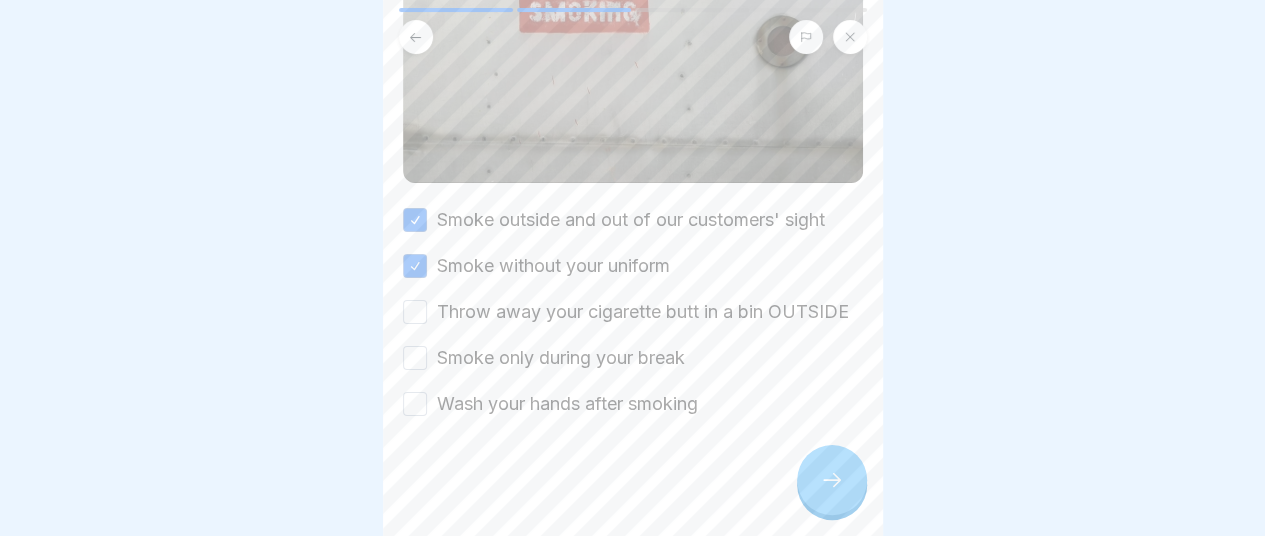 click on "Throw away your cigarette butt in a bin OUTSIDE" at bounding box center (415, 312) 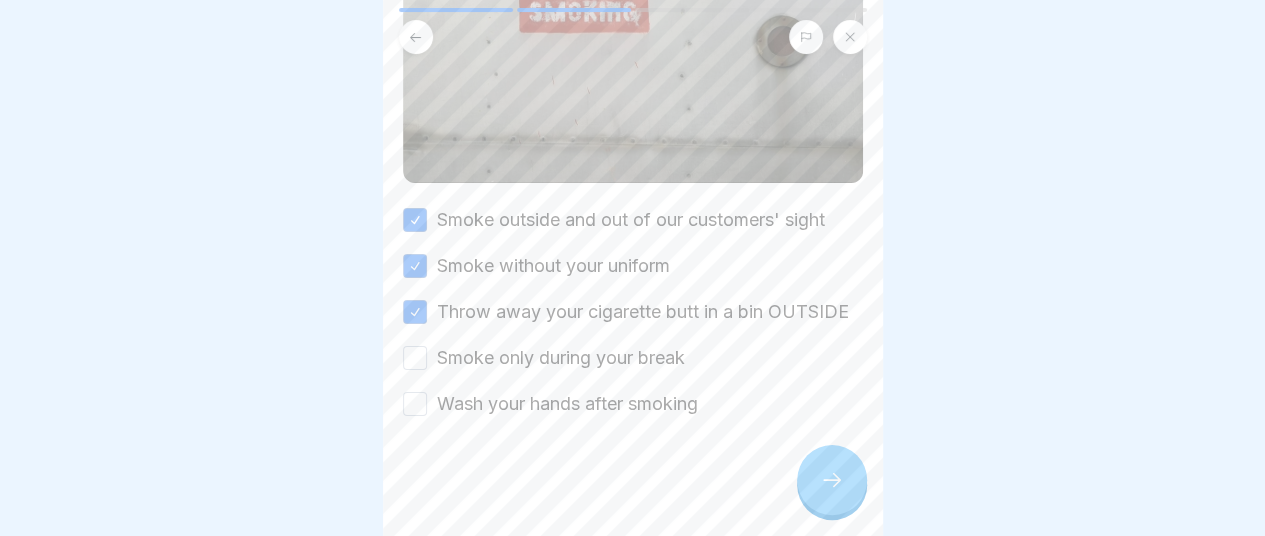 click on "Smoke only during your break" at bounding box center [415, 358] 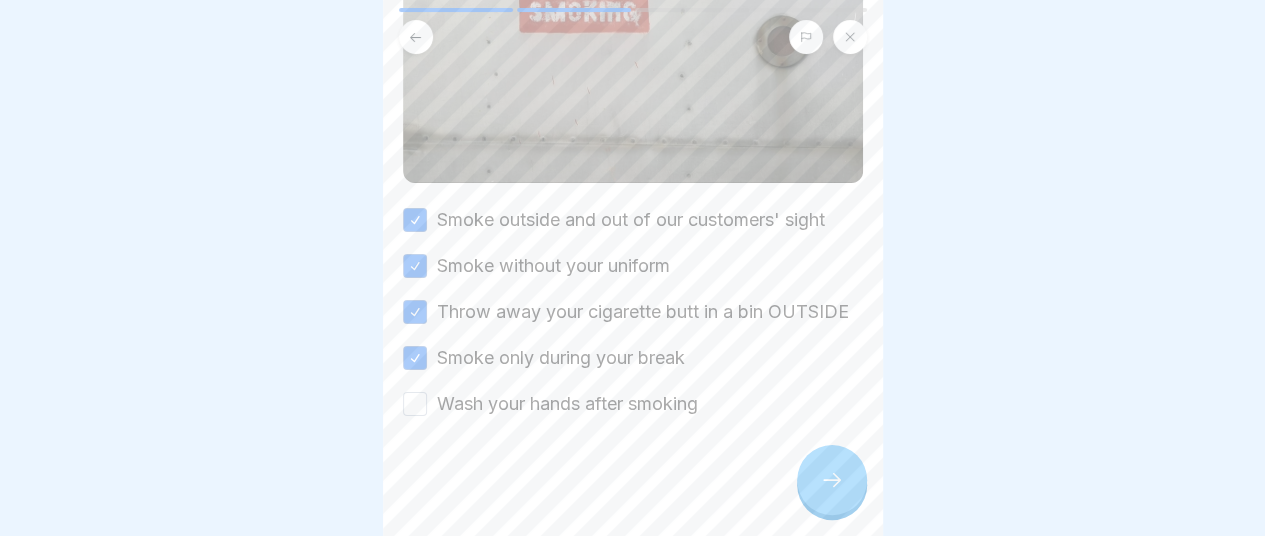 click on "Wash your hands after smoking" at bounding box center (415, 404) 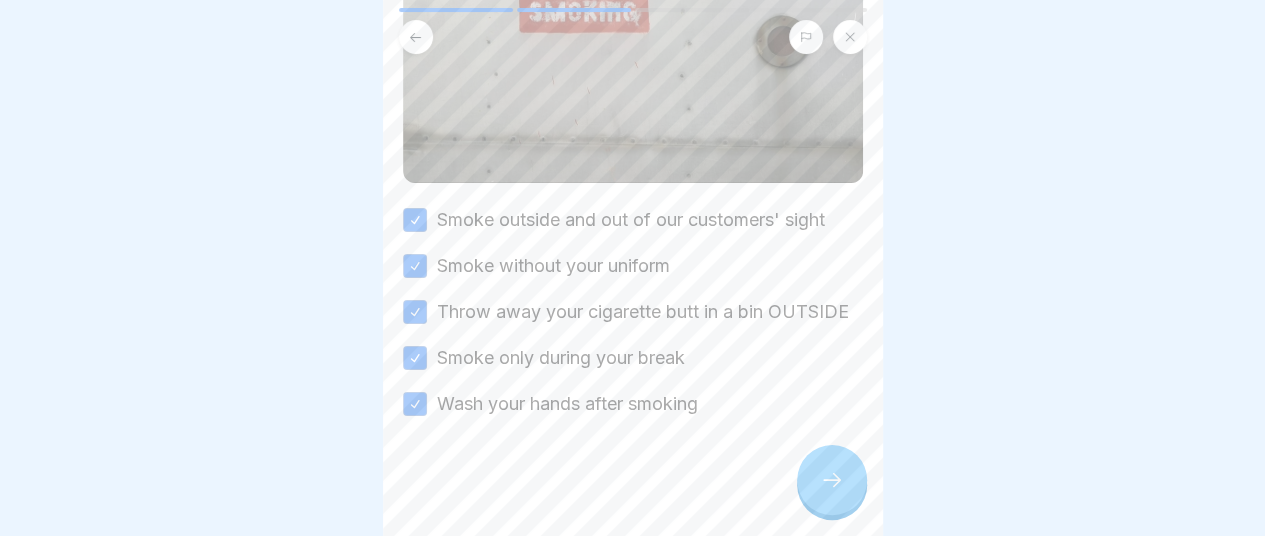 click at bounding box center (832, 480) 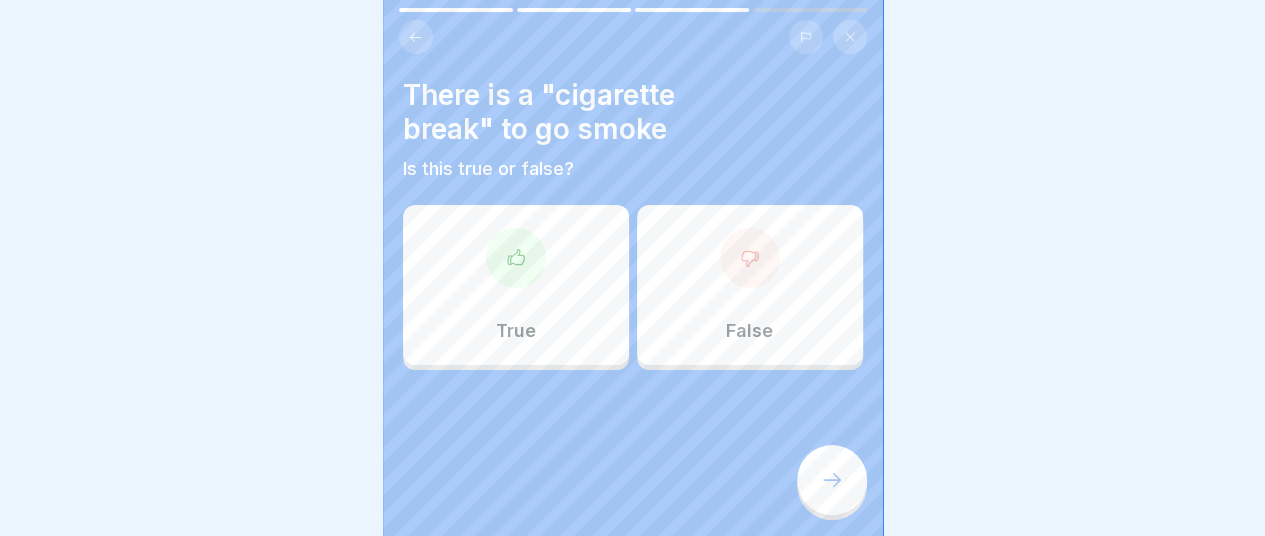 click on "False" at bounding box center (750, 285) 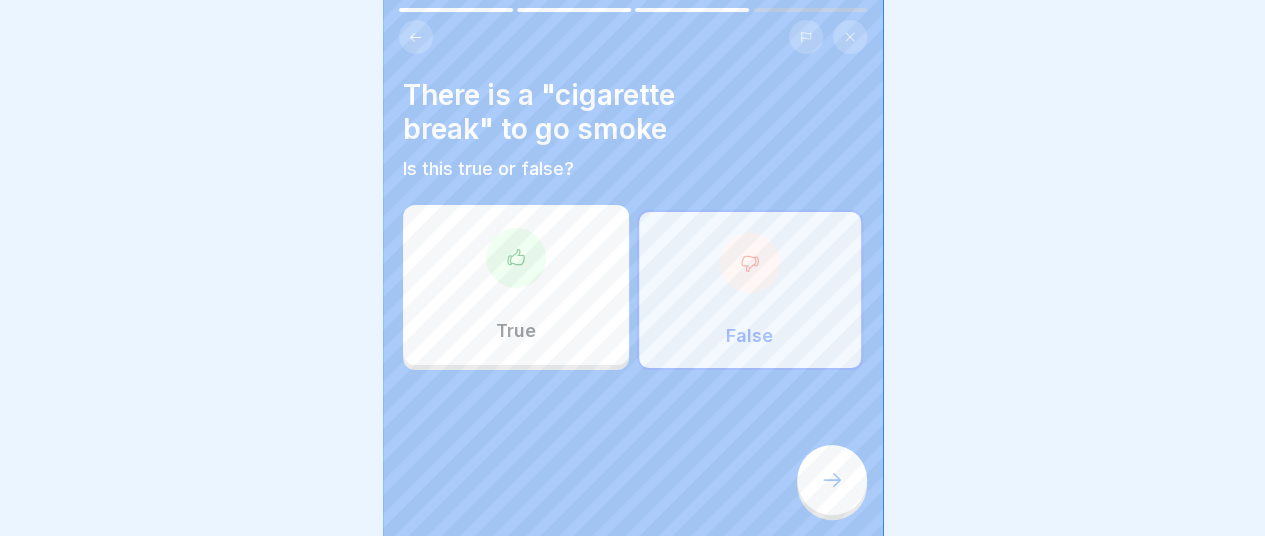 click at bounding box center [832, 480] 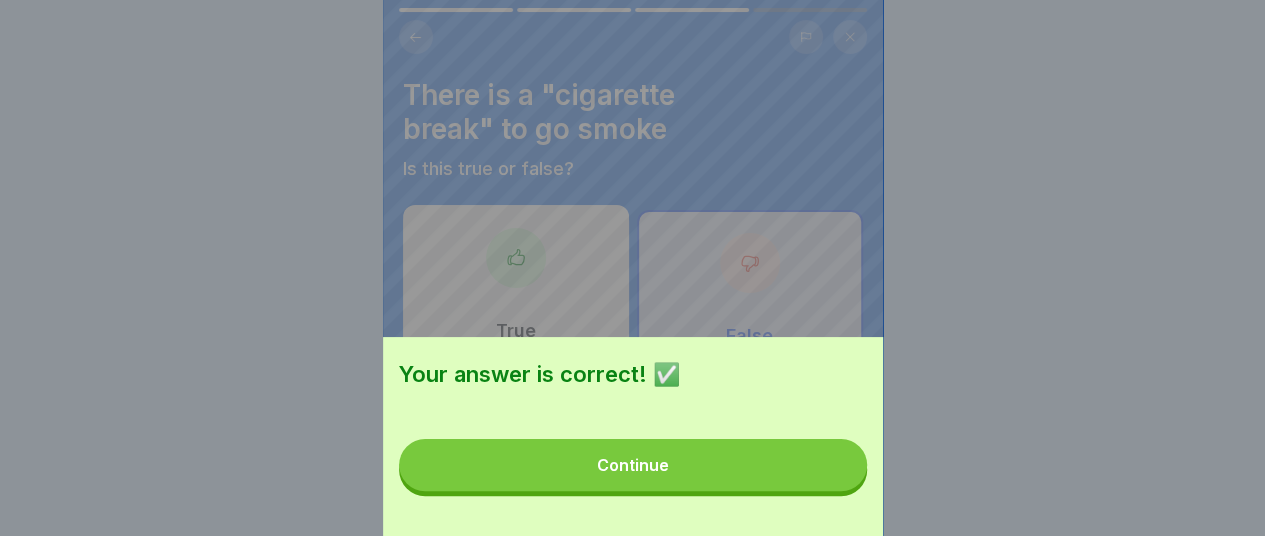click on "Your answer is correct! ✅   Continue" at bounding box center (633, 436) 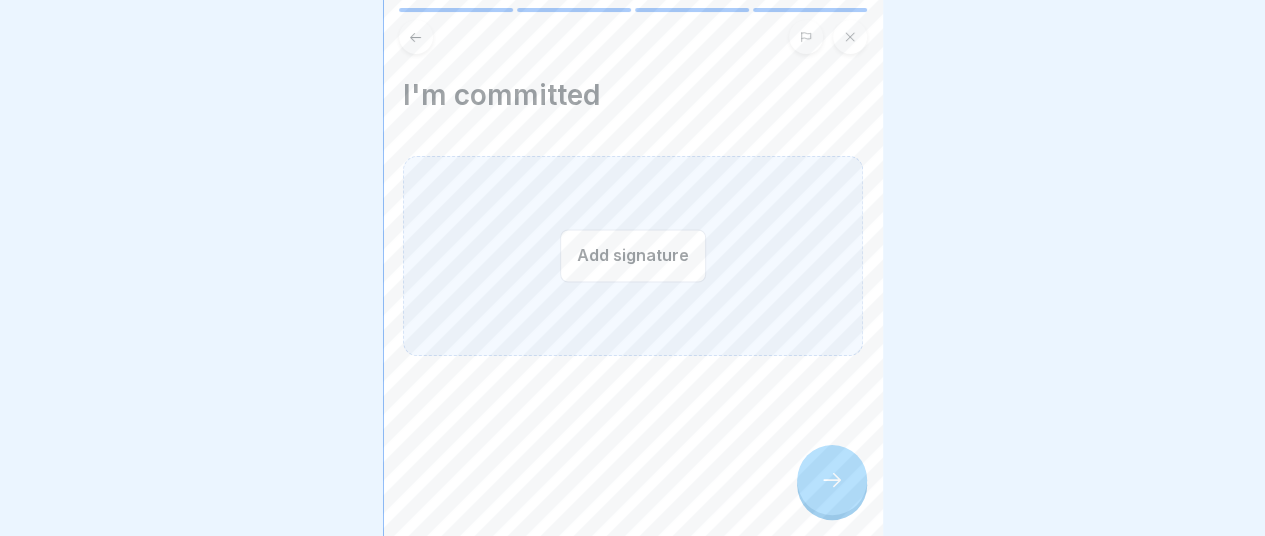click on "Add signature" at bounding box center (633, 255) 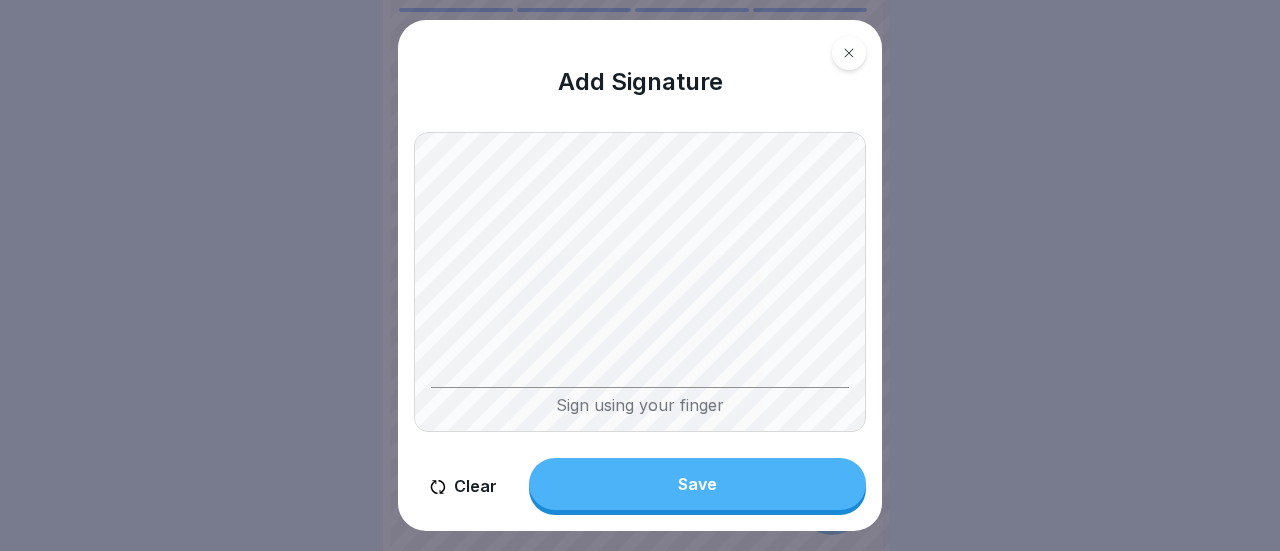 click on "Save" at bounding box center (697, 484) 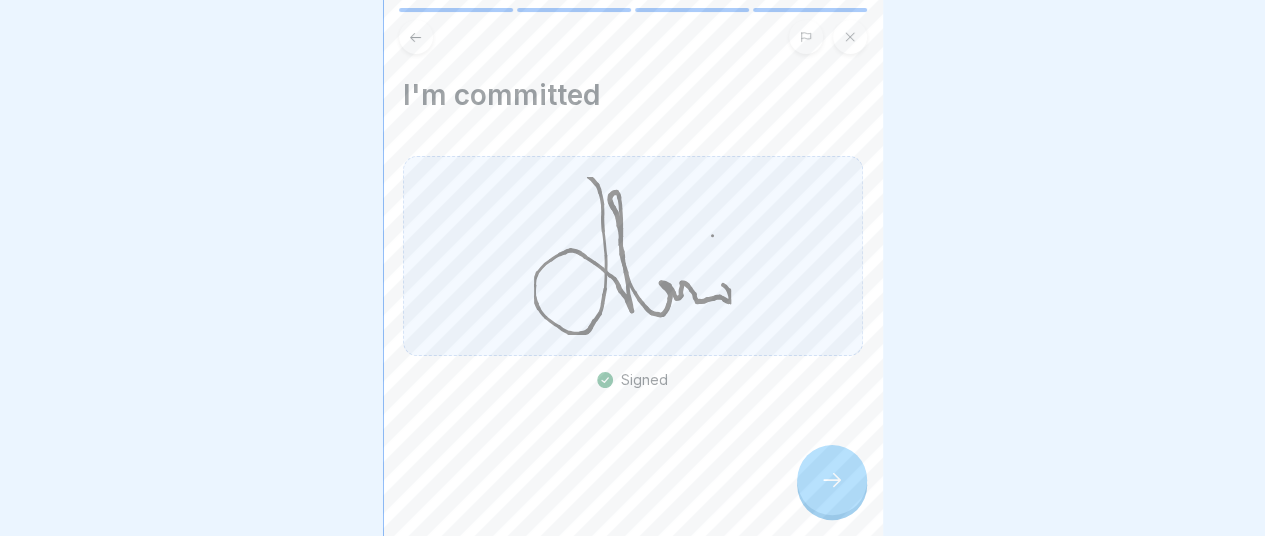 click at bounding box center [832, 480] 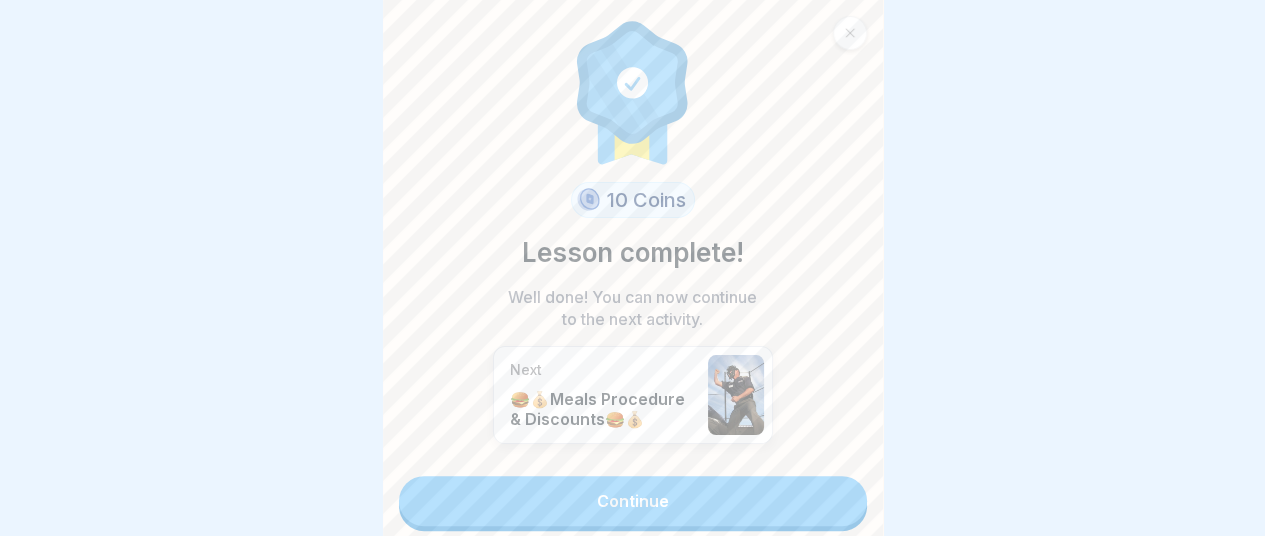 click on "Continue" at bounding box center (633, 501) 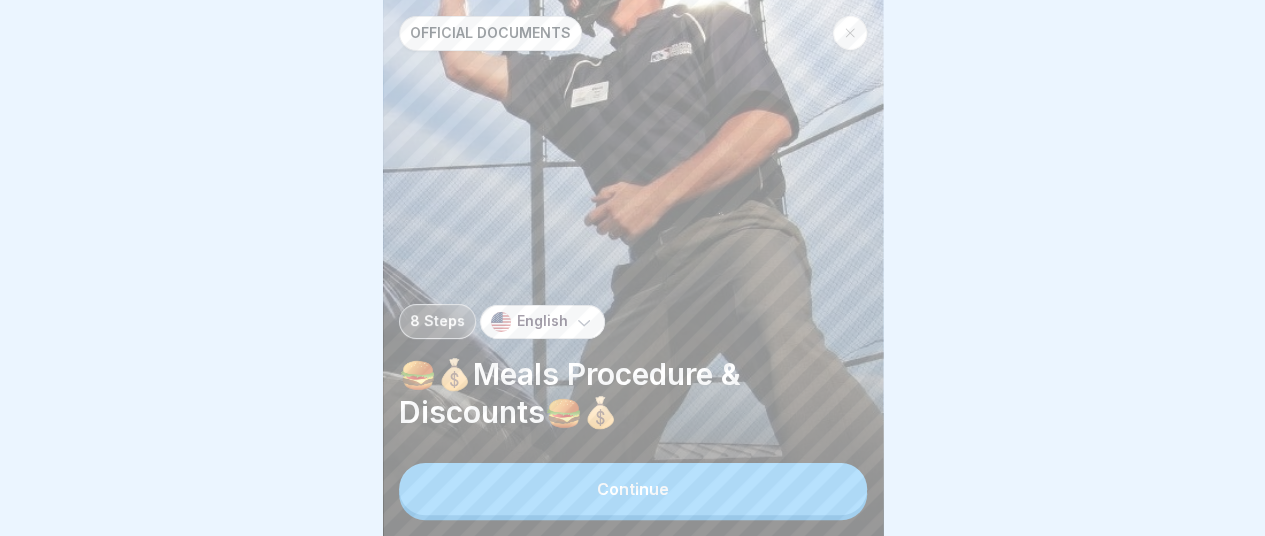 click on "Continue" at bounding box center [633, 489] 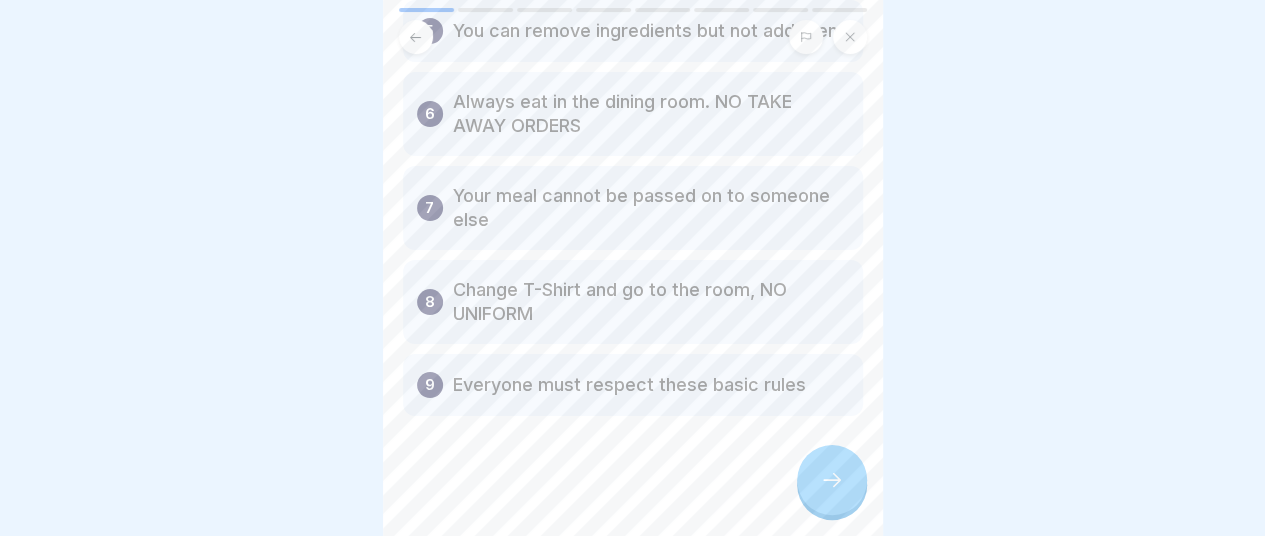 scroll, scrollTop: 601, scrollLeft: 0, axis: vertical 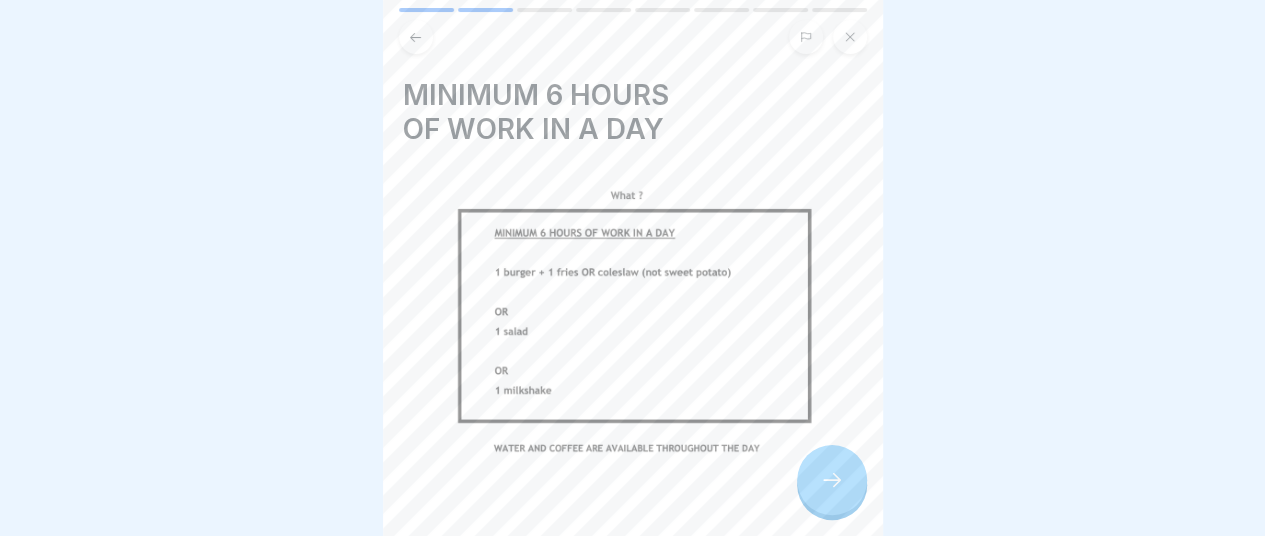 click 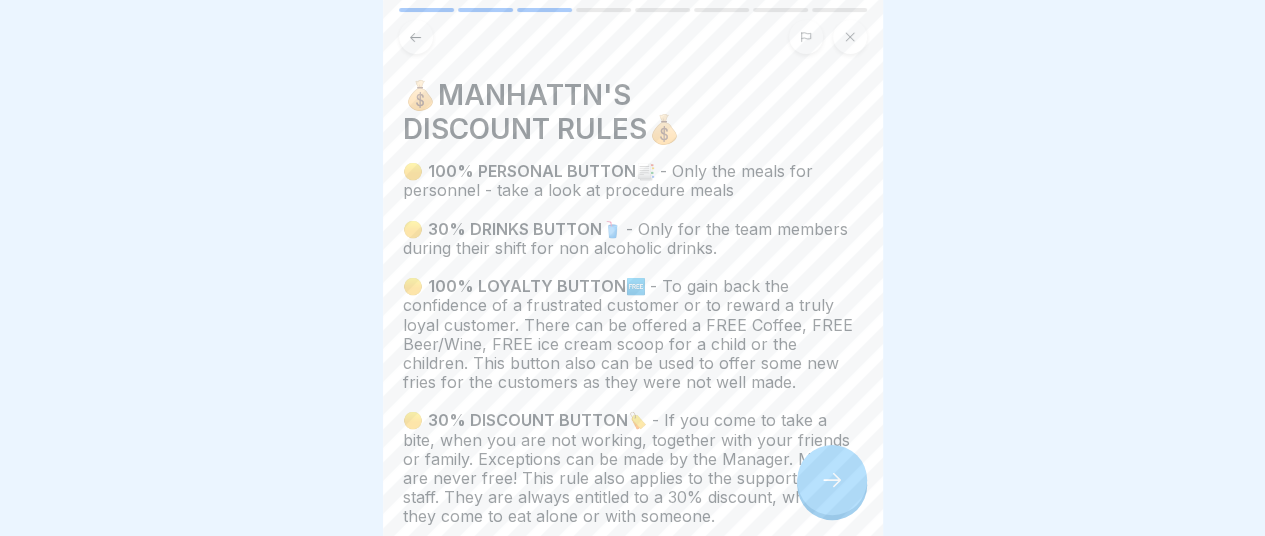 click 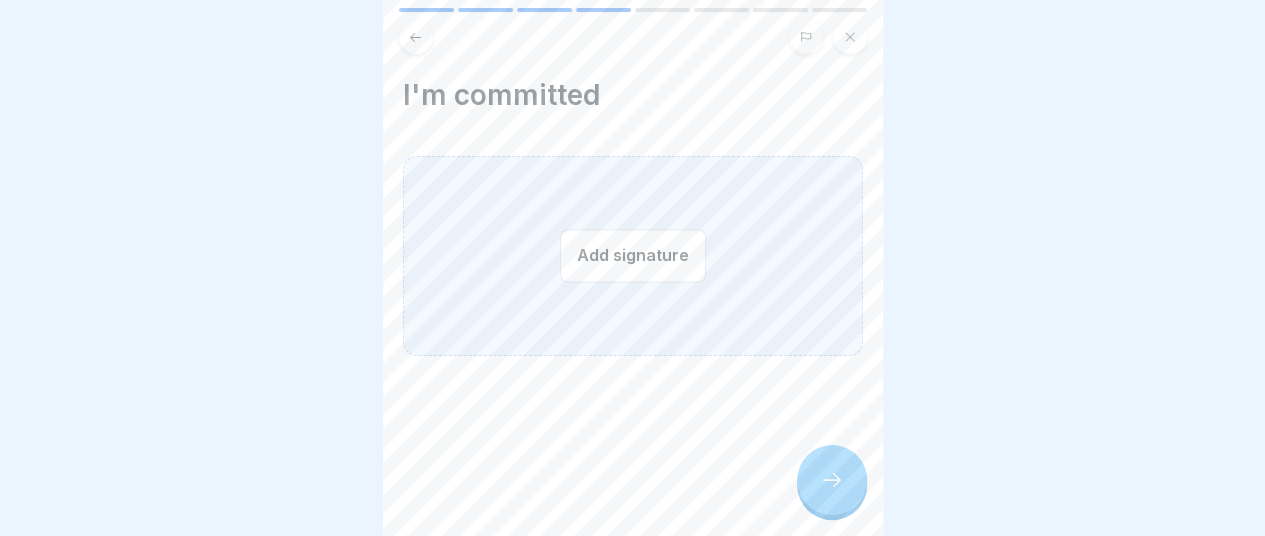 click on "Add signature" at bounding box center [633, 255] 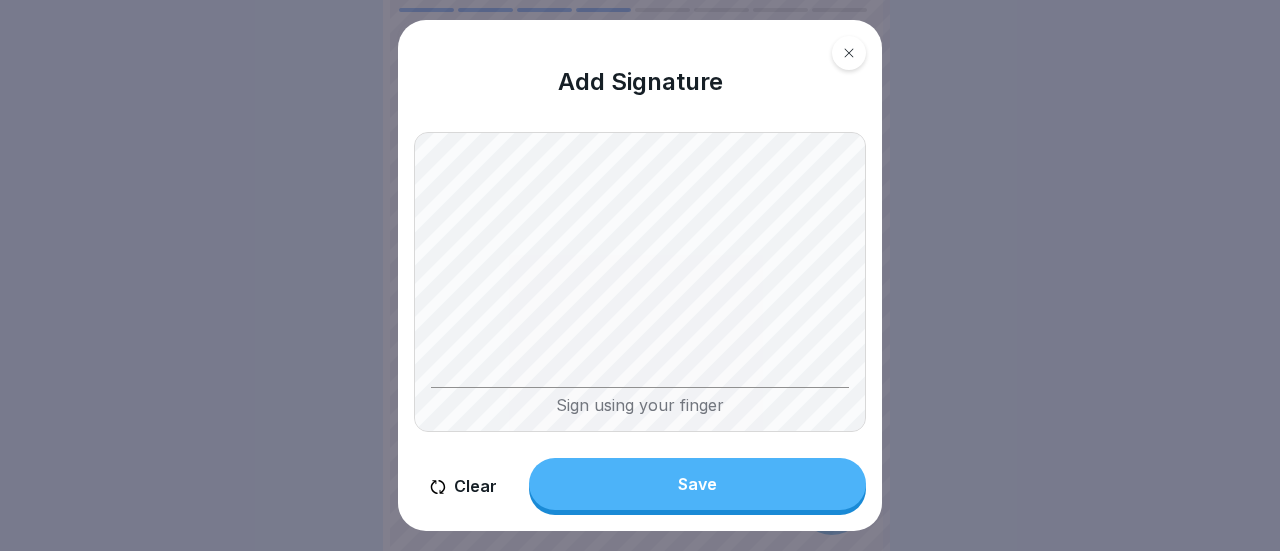 click on "Save" at bounding box center [697, 484] 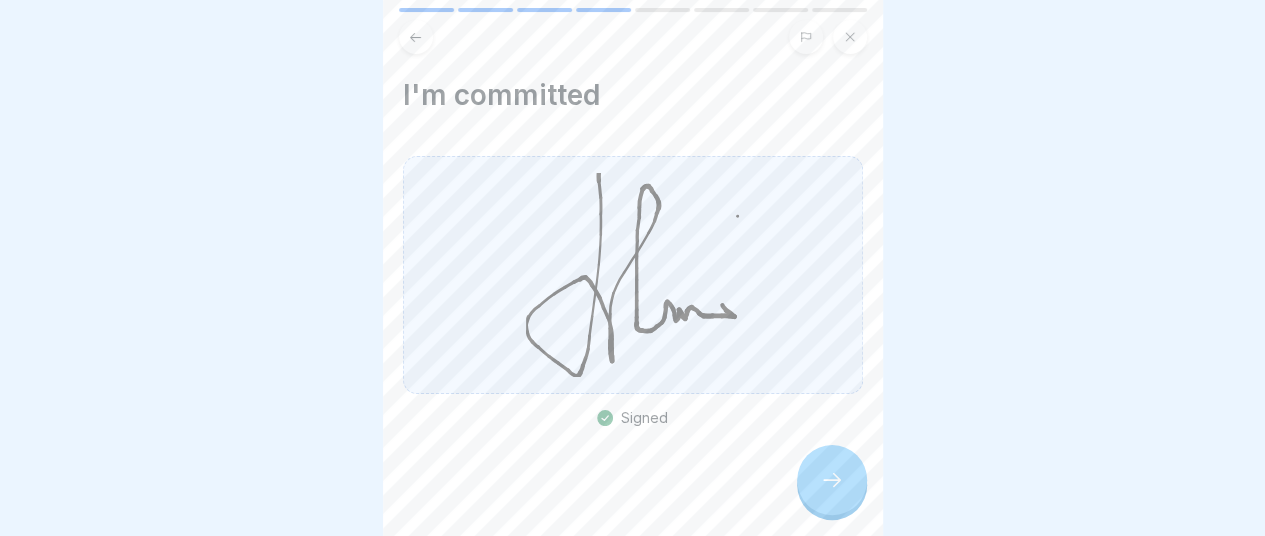 click at bounding box center [832, 480] 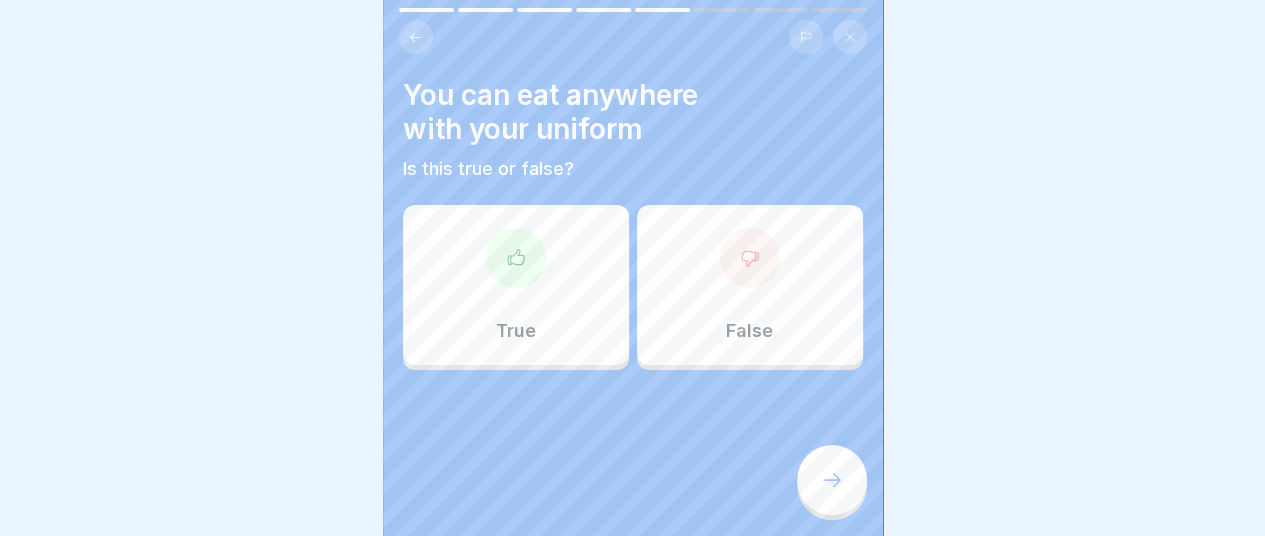 click at bounding box center (750, 258) 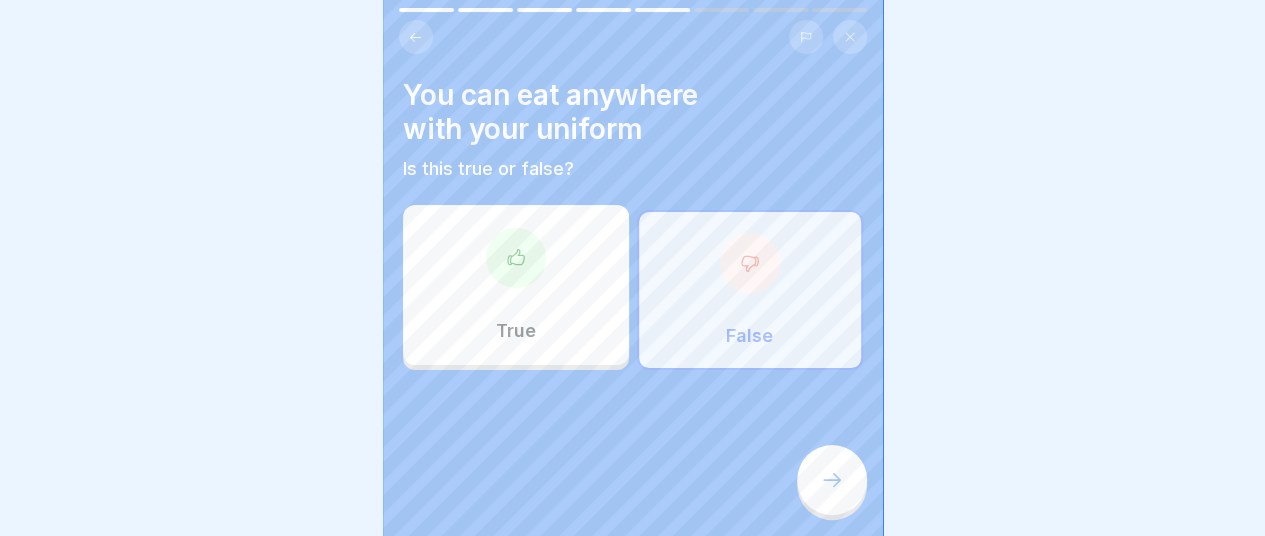 click at bounding box center [832, 480] 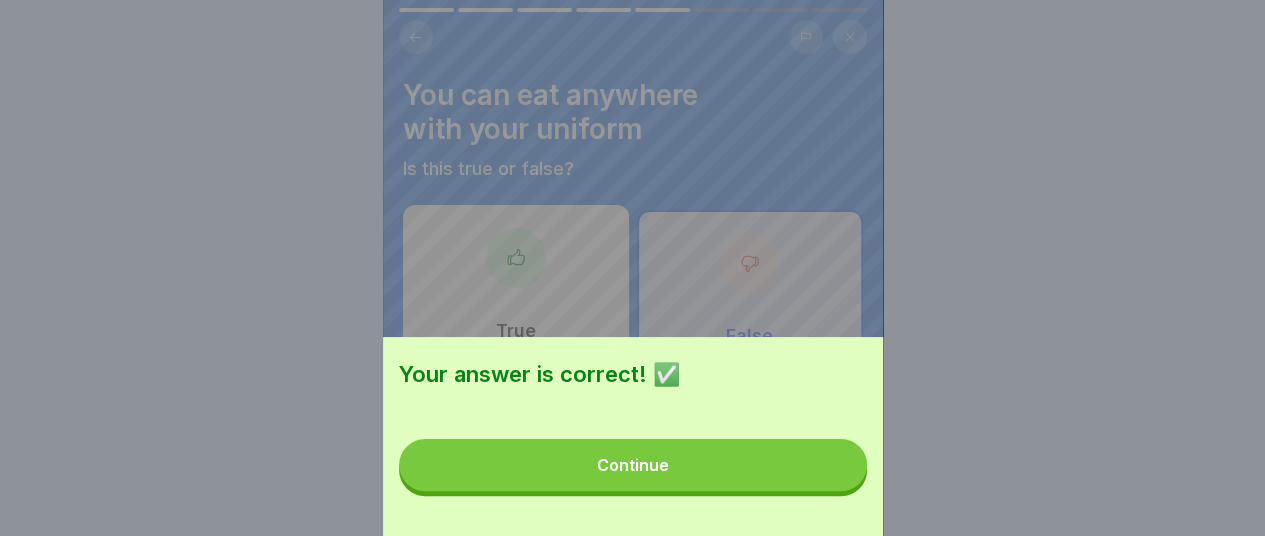 click on "Continue" at bounding box center [633, 465] 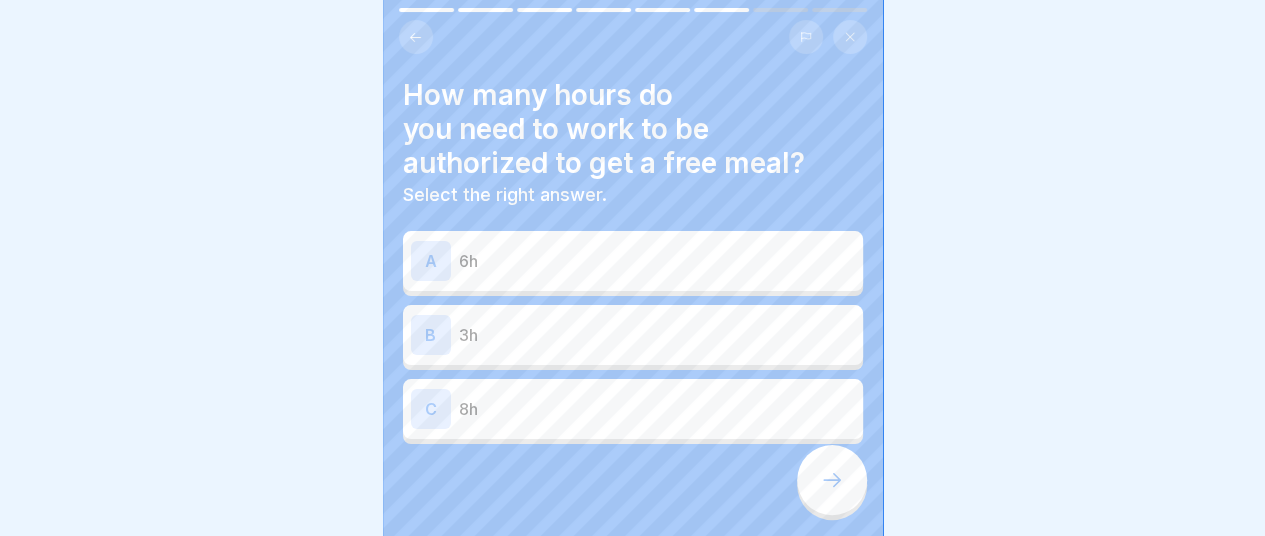 click on "6h" at bounding box center (657, 261) 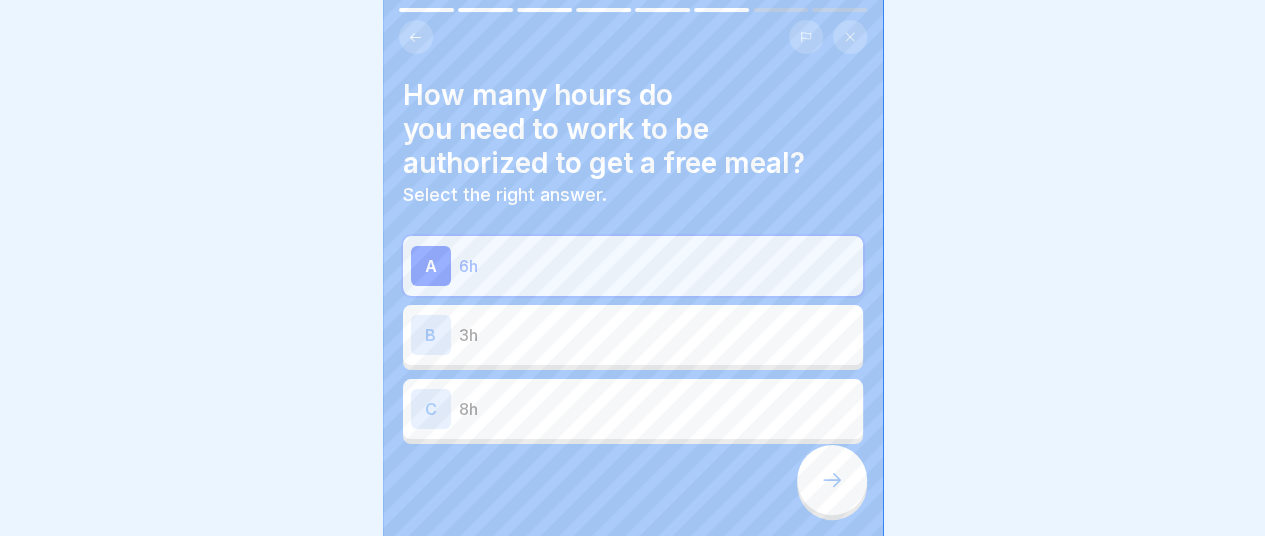 click 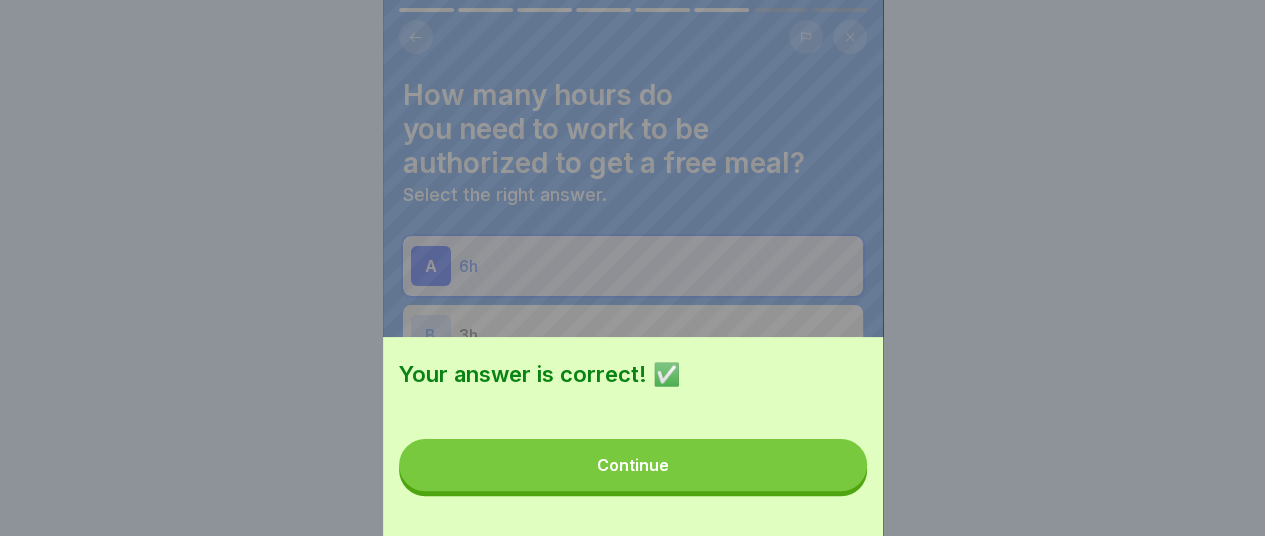 click on "Continue" at bounding box center [633, 465] 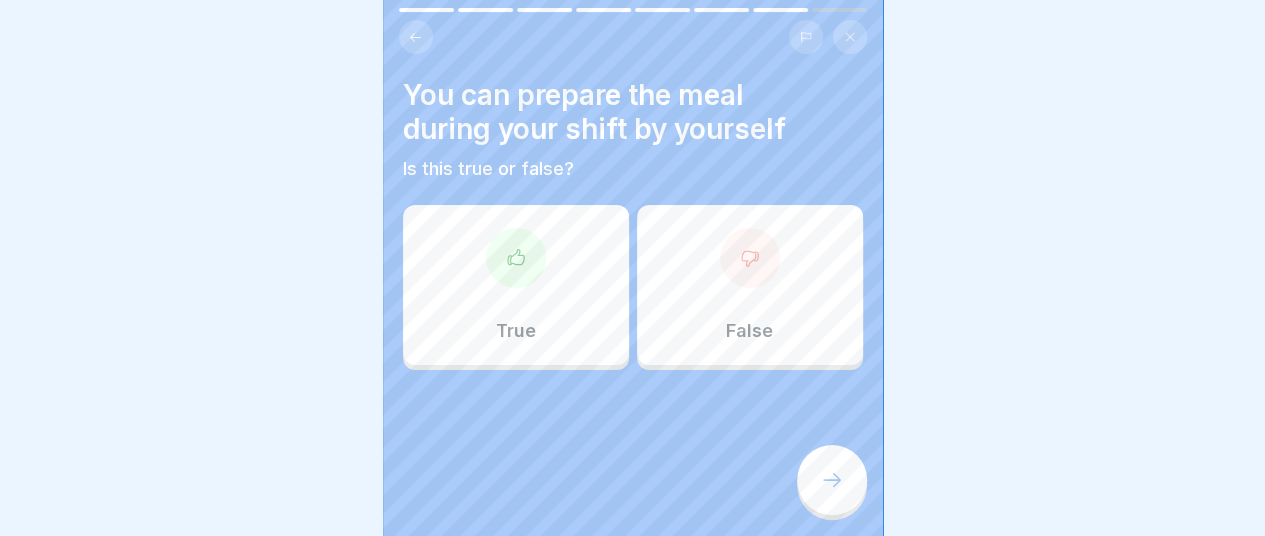 click on "False" at bounding box center [750, 285] 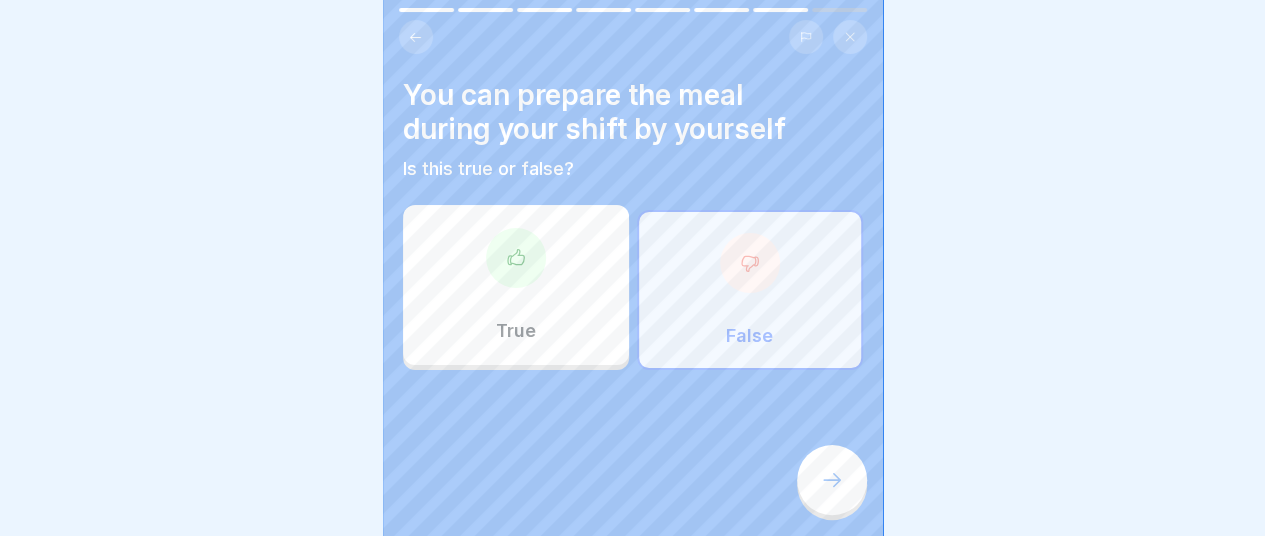 click at bounding box center (832, 480) 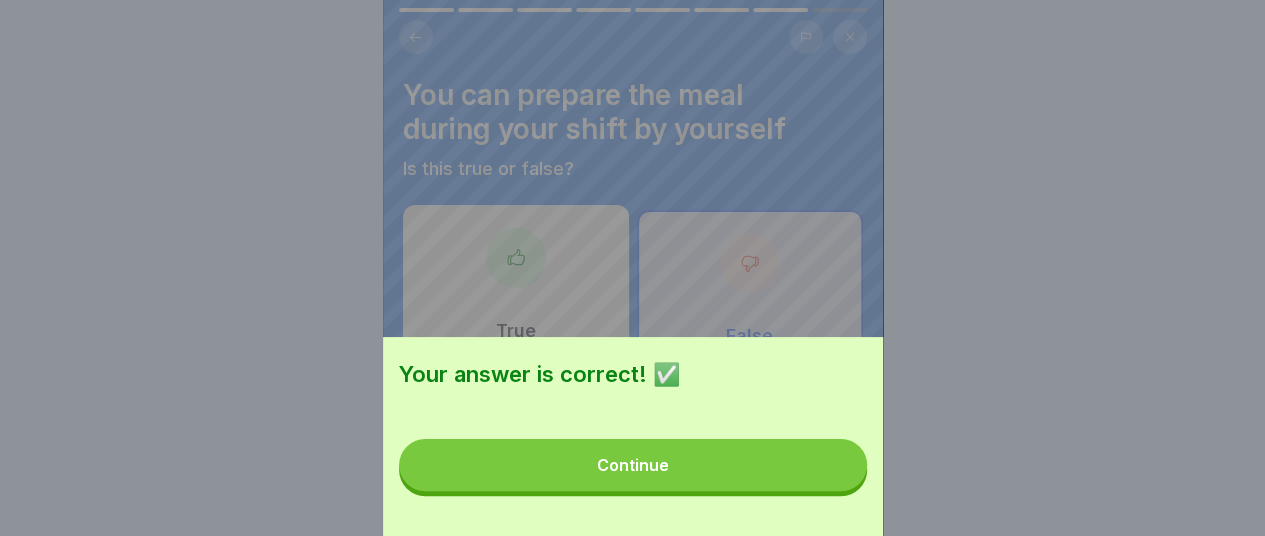 click on "Continue" at bounding box center (633, 465) 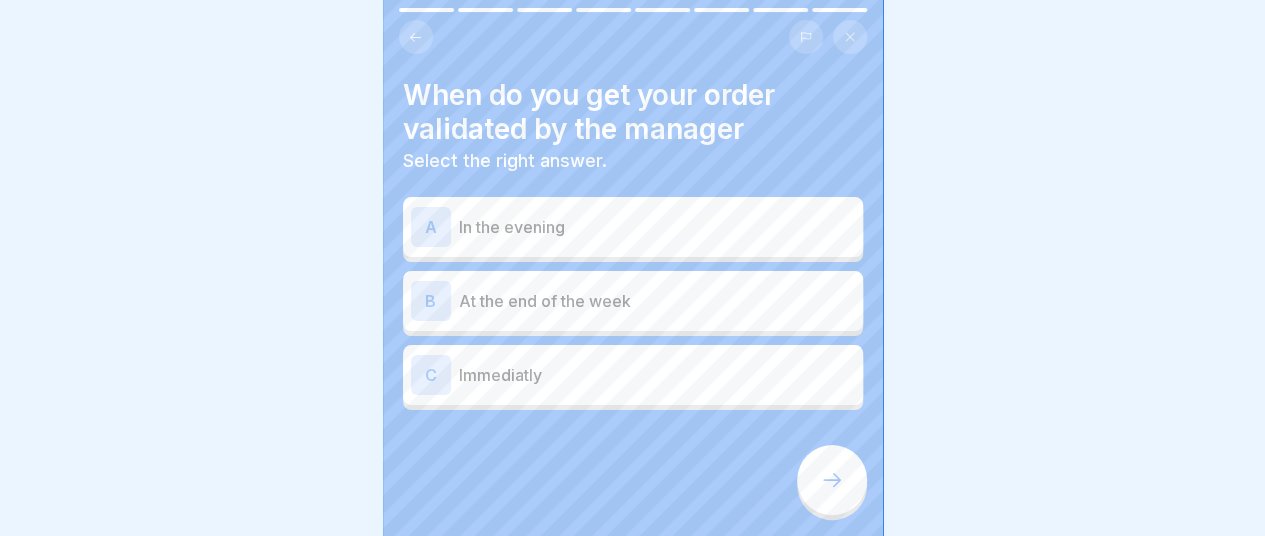 click on "In the evening" at bounding box center (657, 227) 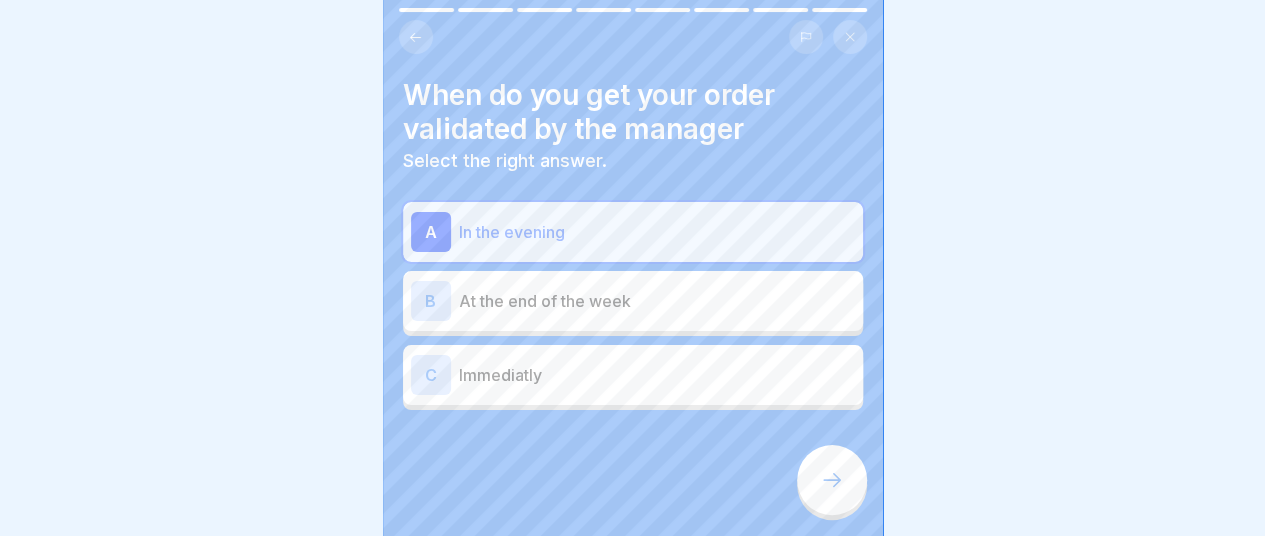 click at bounding box center (832, 480) 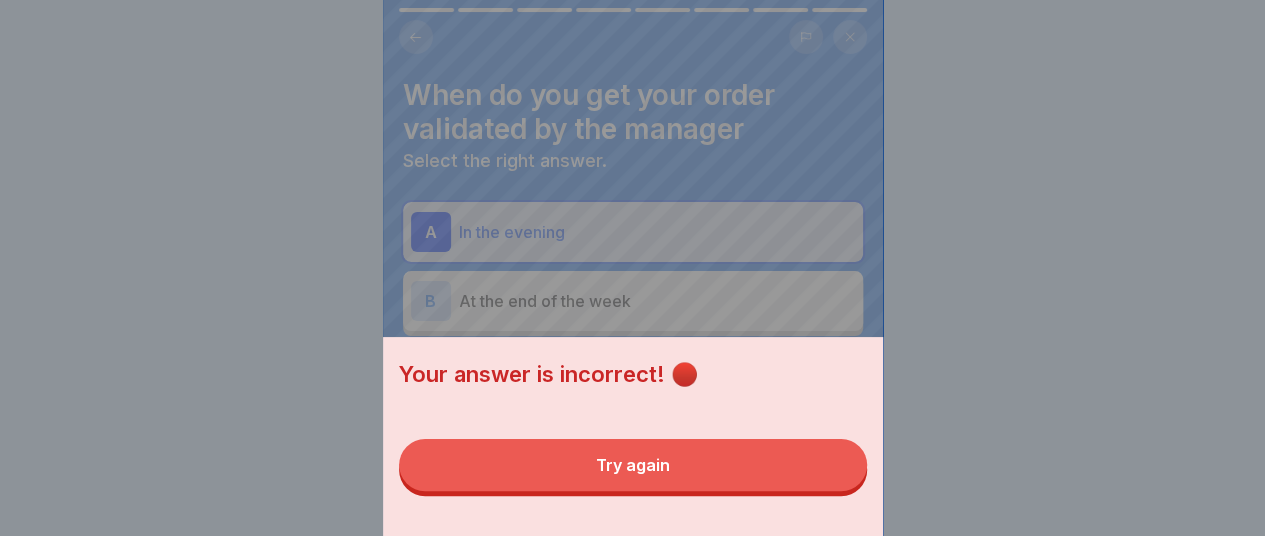 drag, startPoint x: 789, startPoint y: 494, endPoint x: 750, endPoint y: 475, distance: 43.382023 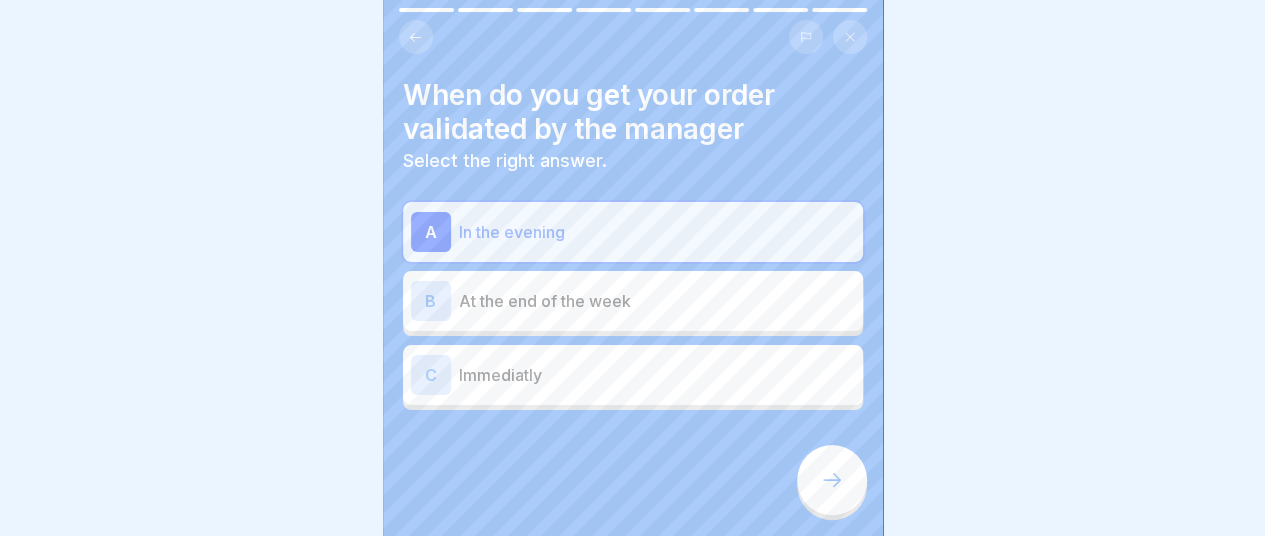 click on "Immediatly" at bounding box center [657, 375] 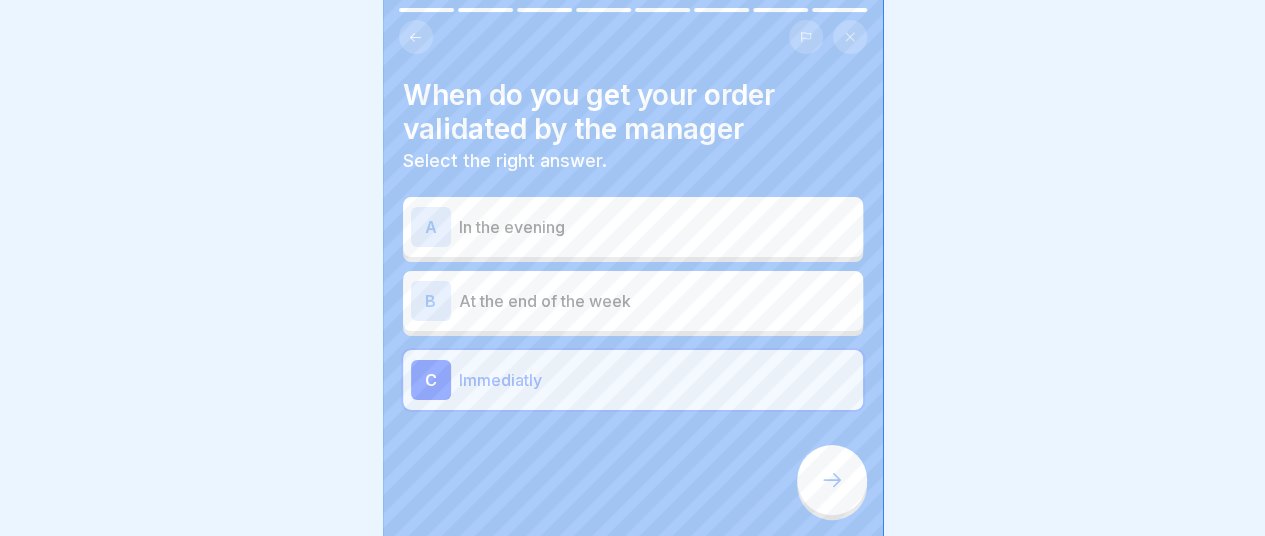 click at bounding box center (832, 480) 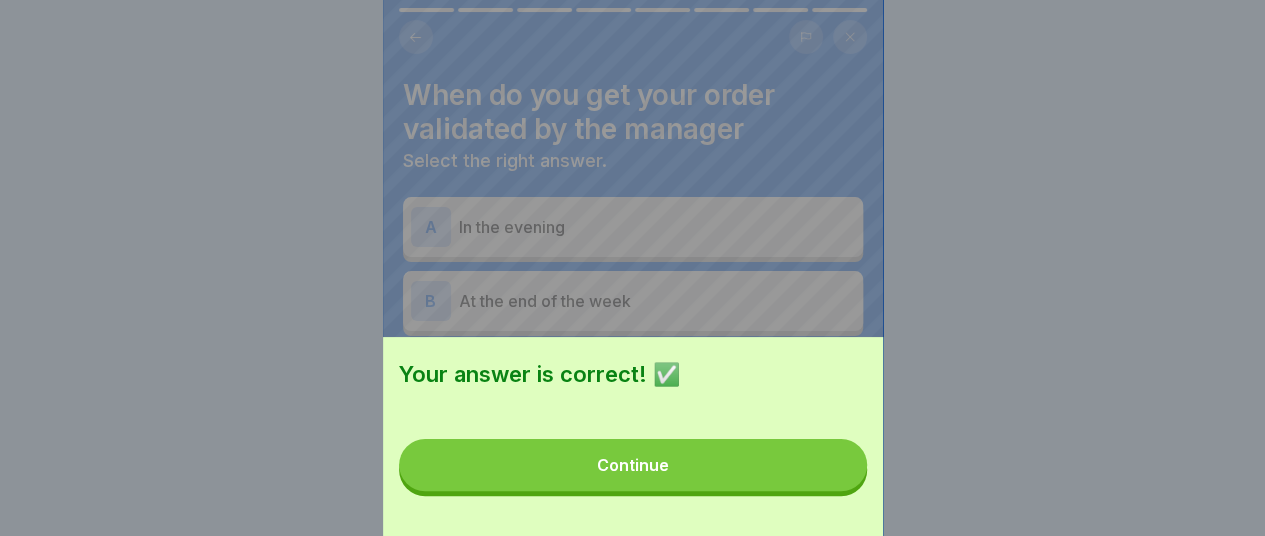 click on "Continue" at bounding box center [633, 465] 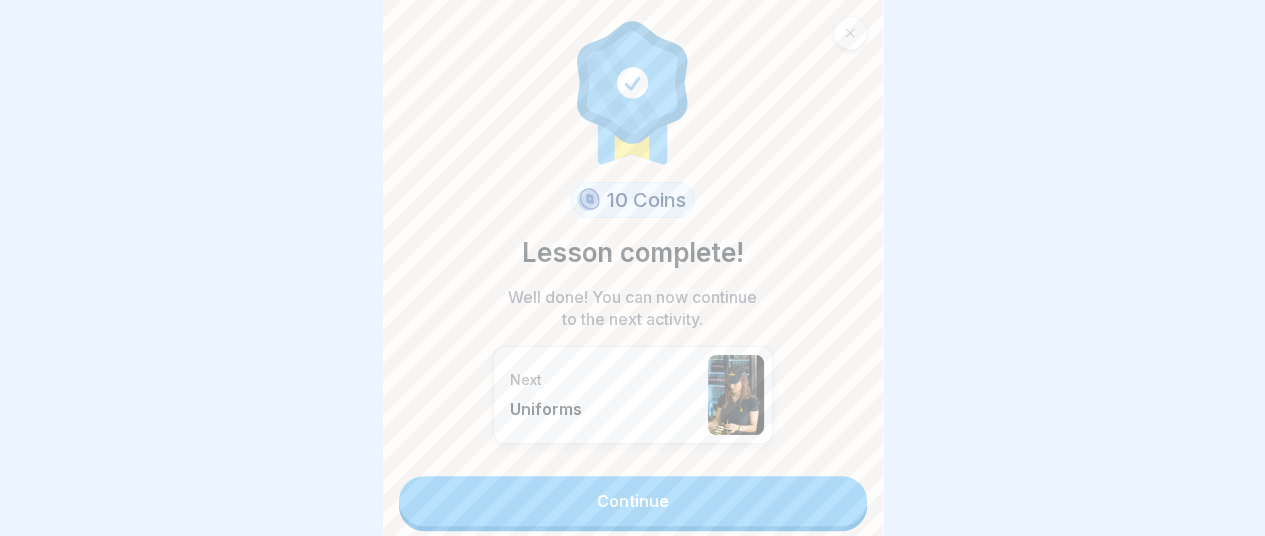 click on "Continue" at bounding box center [633, 501] 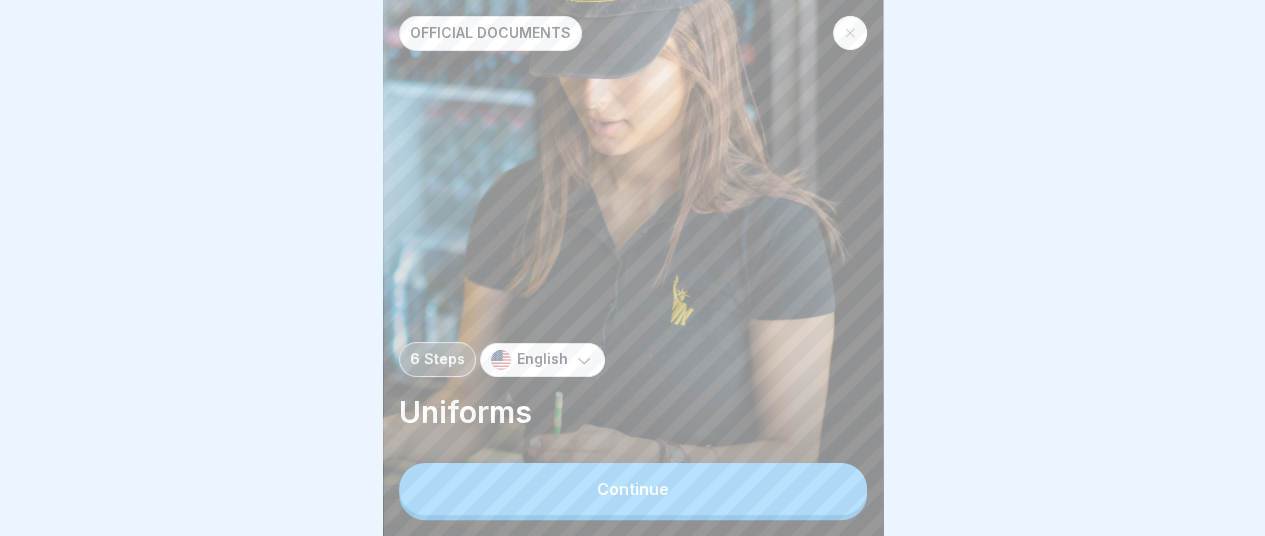 click on "Continue" at bounding box center [633, 489] 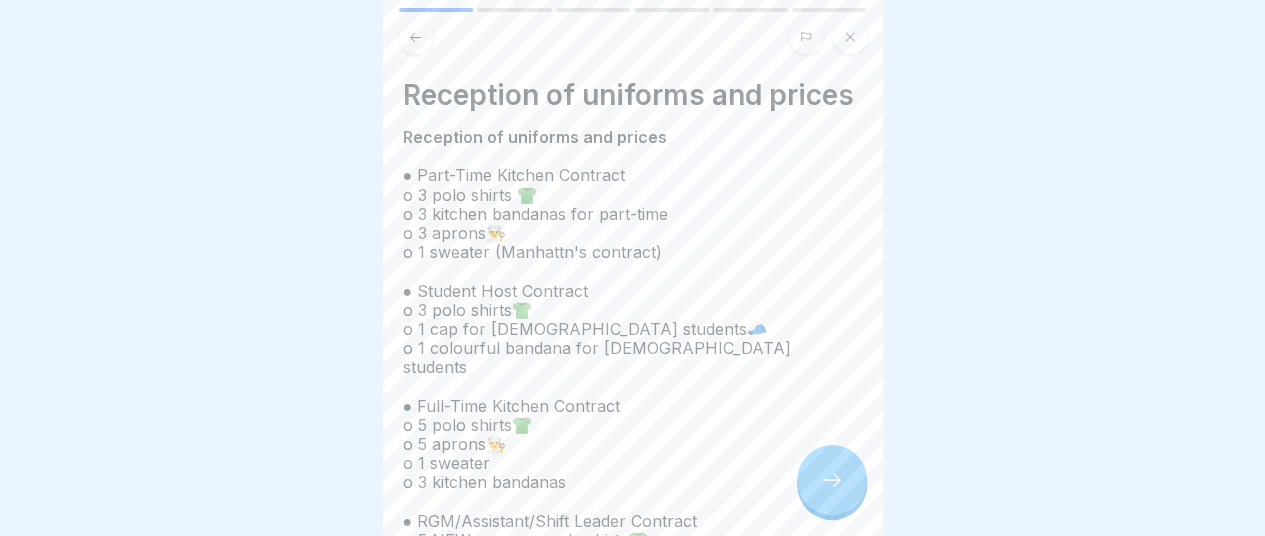 click on "Reception of uniforms and prices Reception of uniforms and prices     ● Part-Time Kitchen Contract   o 3 polo shirts 👕   o 3 kitchen bandanas for part-time   o 3 aprons👨‍🍳   o 1 sweater (Manhattn's contract)     ● Student Host Contract   o 3 polo shirts👕   o 1 cap for [DEMOGRAPHIC_DATA] students🧢   o 1 colourful bandana for [DEMOGRAPHIC_DATA] students     ● Full-Time Kitchen Contract   o 5 polo shirts👕   o 5 aprons👨‍🍳   o 1 sweater   o 3 kitchen bandanas     ● RGM/Assistant/Shift Leader Contract   o 5 NEW manager polo shirts👕   o 1 sweater   o 1 cap🧢     Each piece costs 10 euros.   The sweater is complimentary." at bounding box center (633, 268) 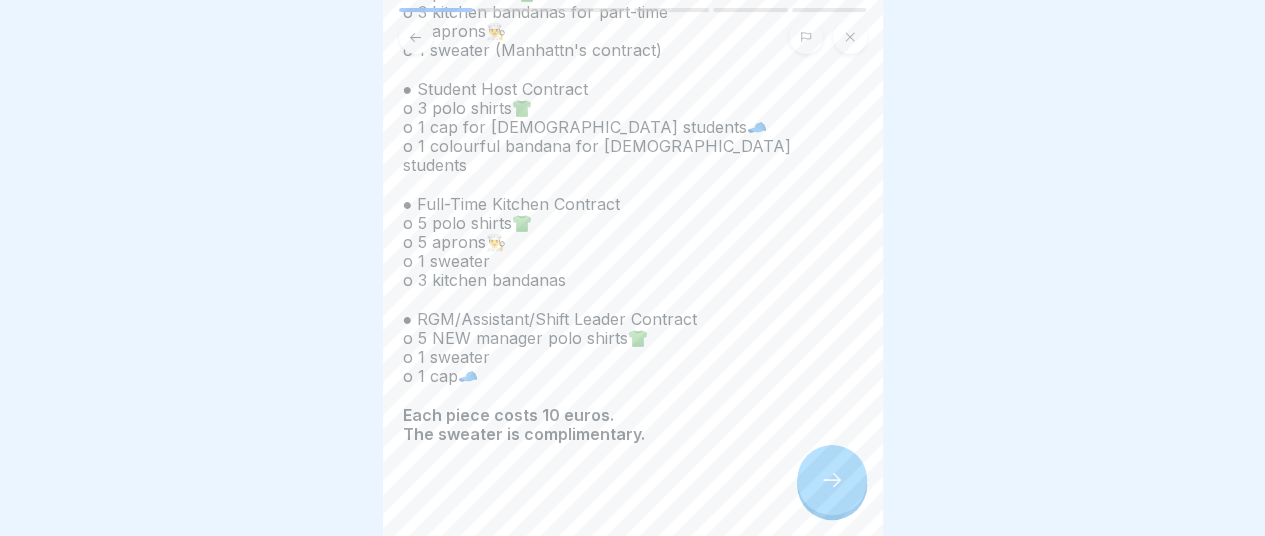 scroll, scrollTop: 245, scrollLeft: 0, axis: vertical 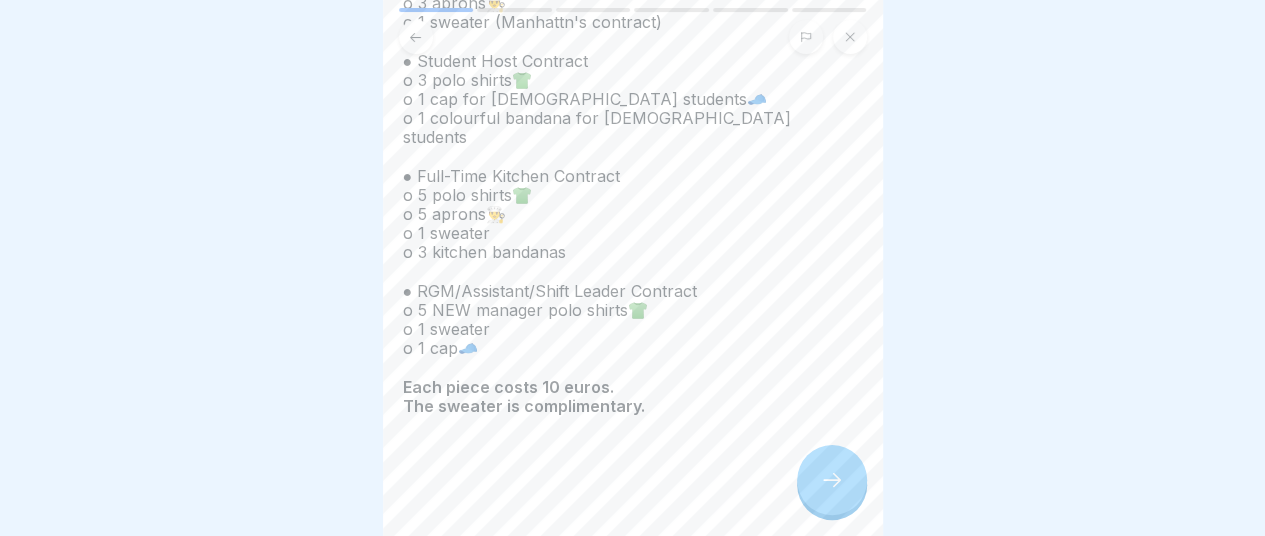 click at bounding box center [832, 480] 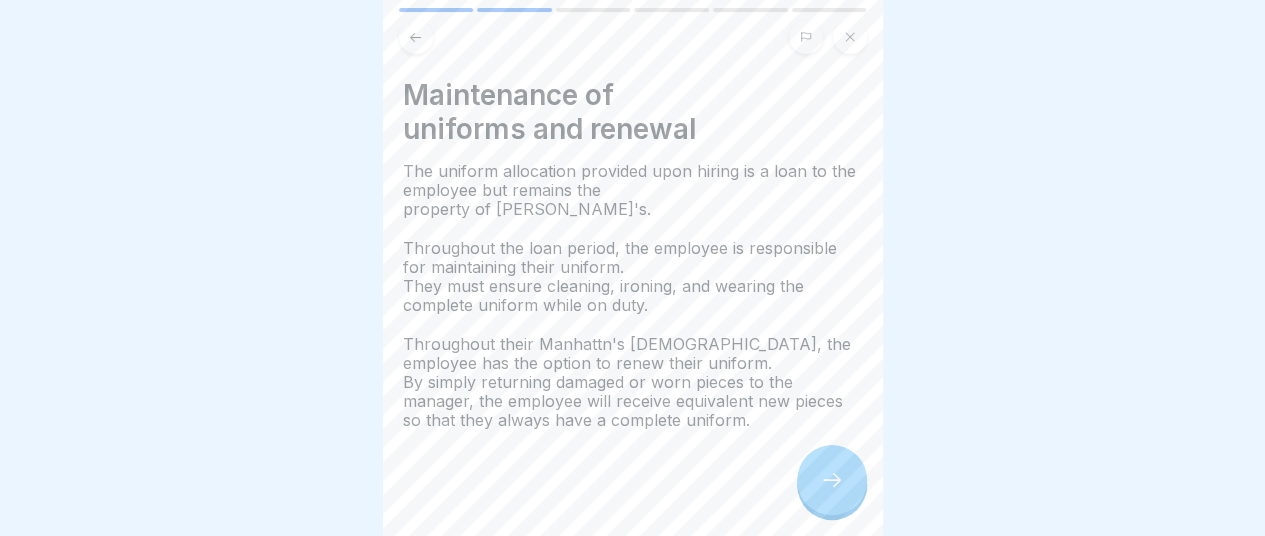 click 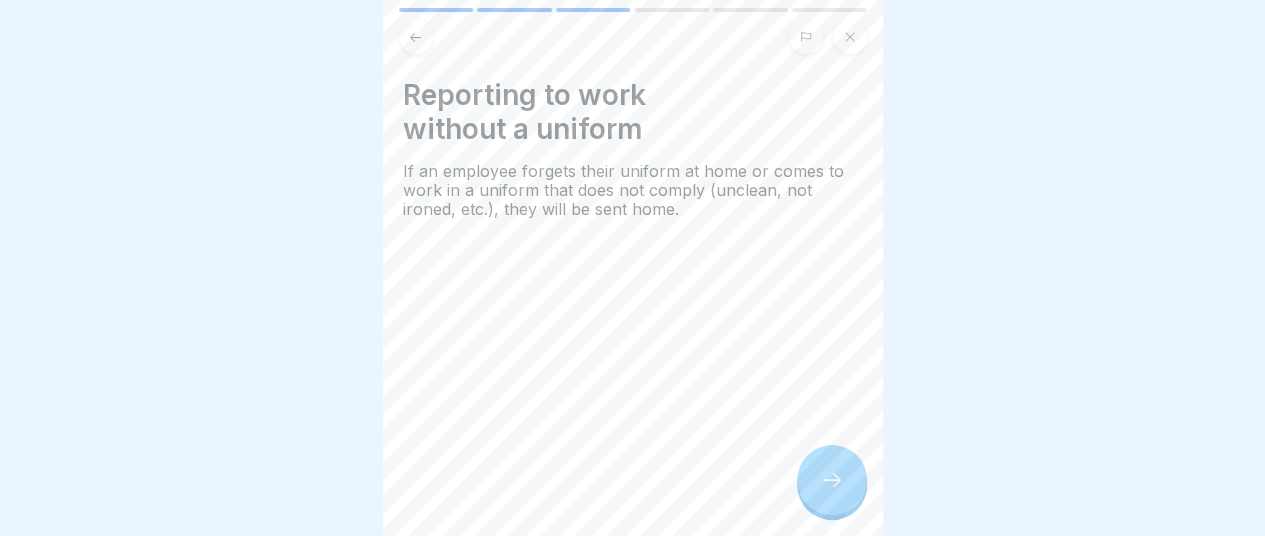 click 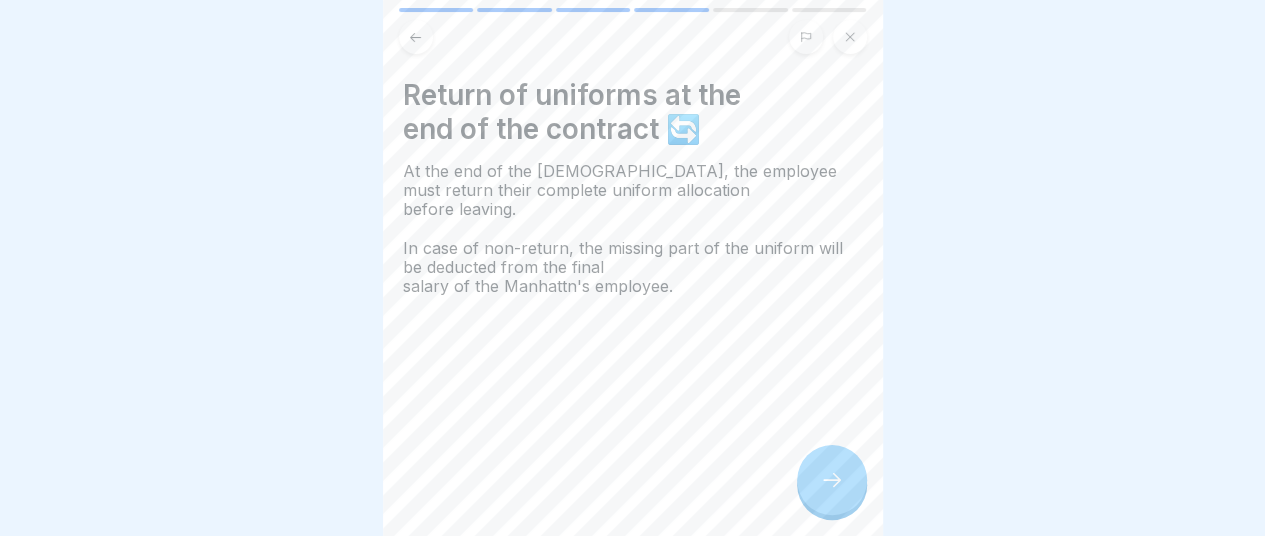 click at bounding box center [416, 37] 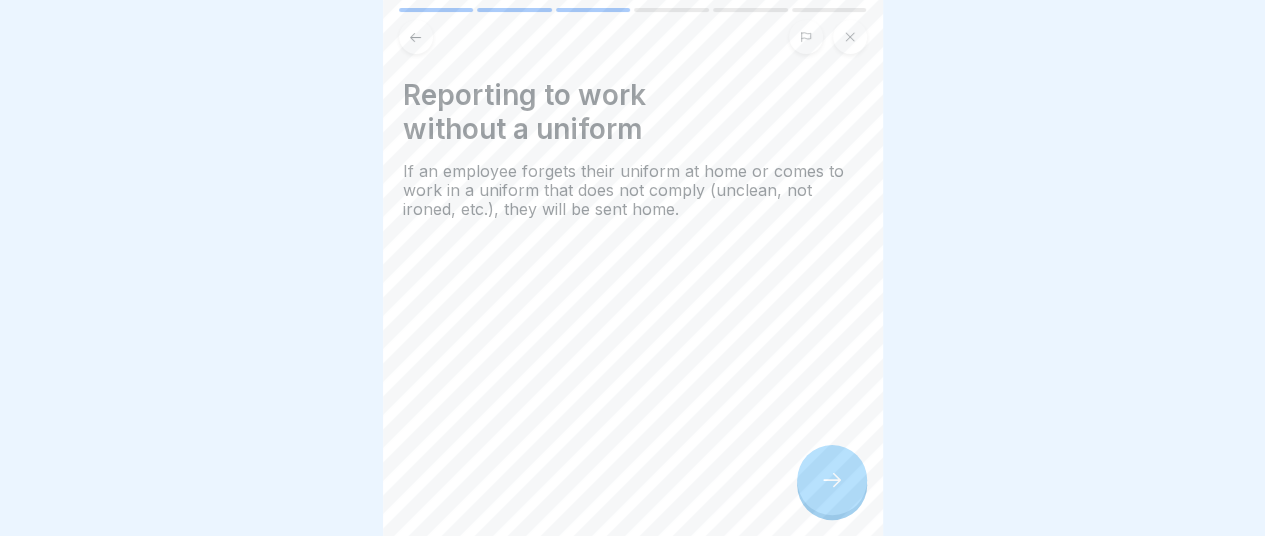 click 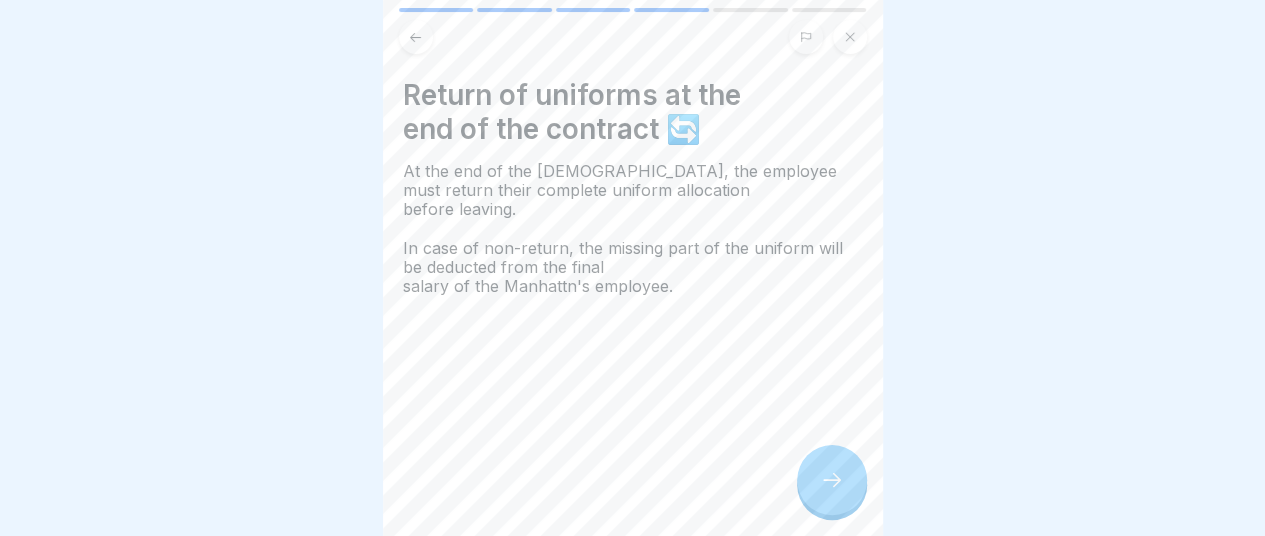 click 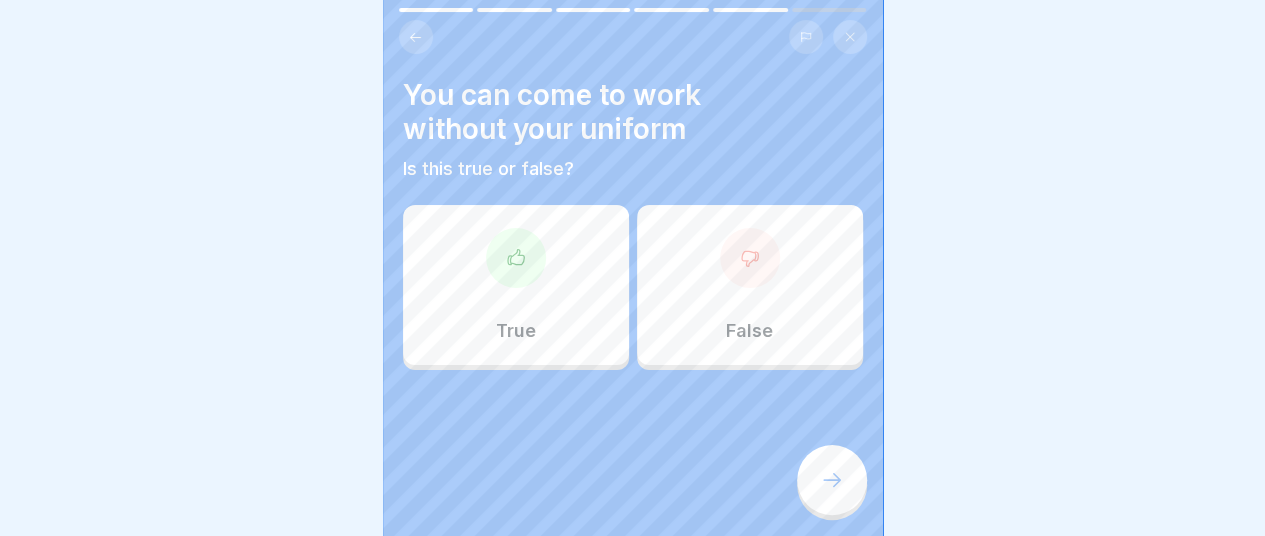 click at bounding box center [750, 258] 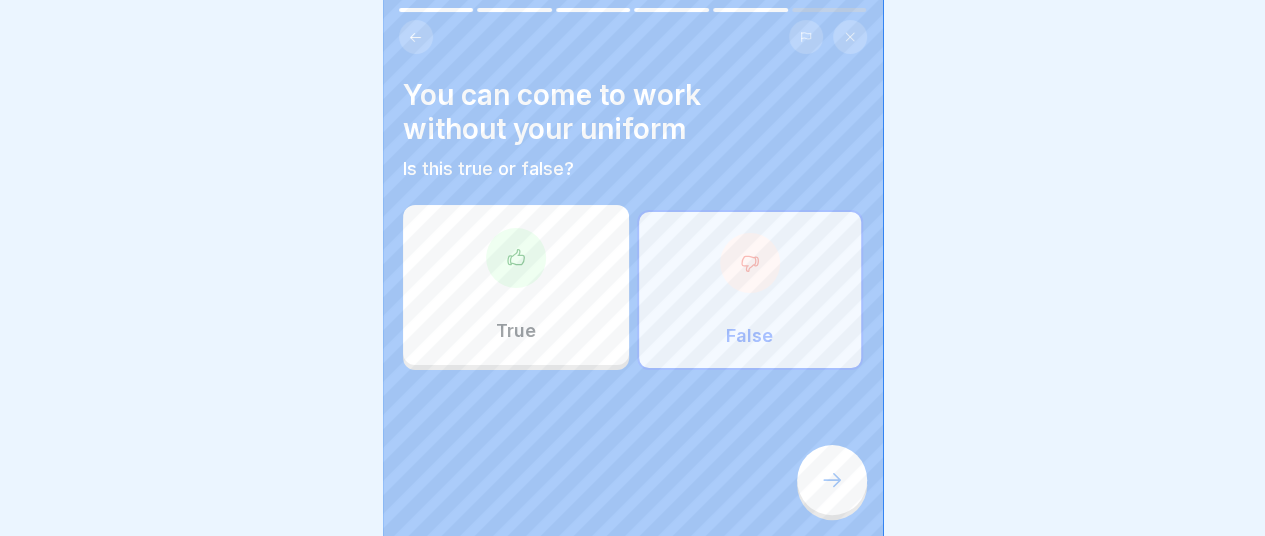 click at bounding box center (832, 480) 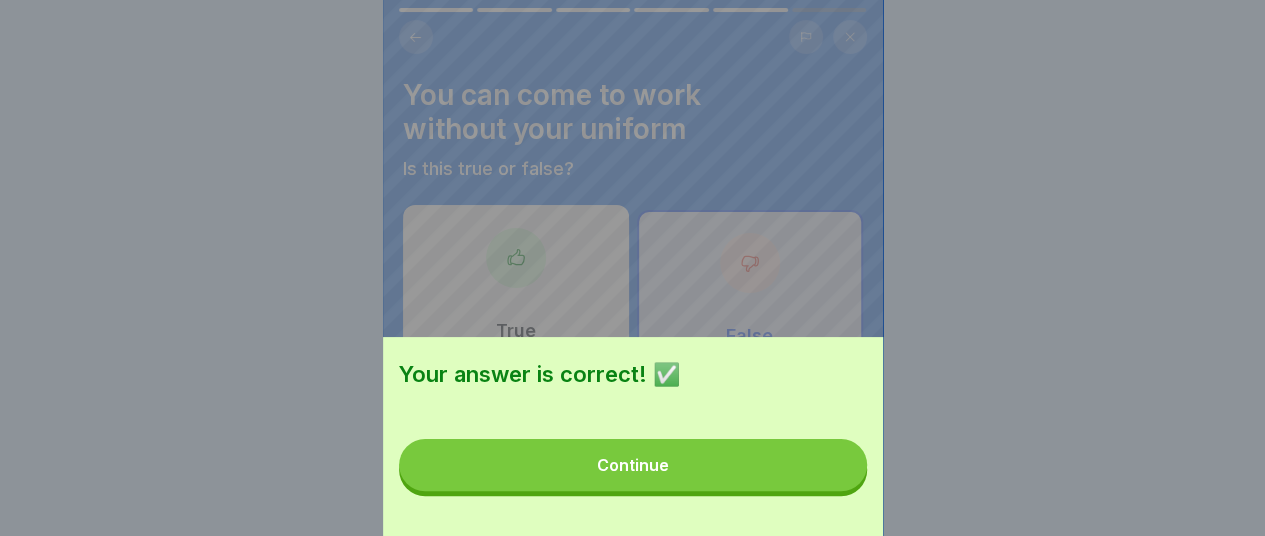 click on "Continue" at bounding box center [633, 465] 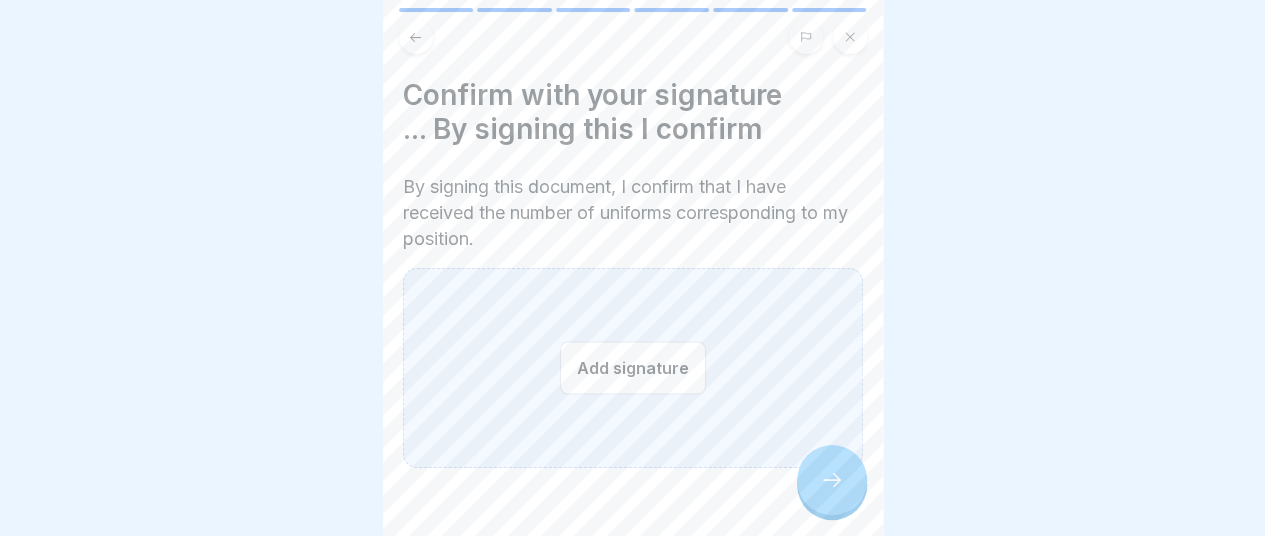 click on "Add signature" at bounding box center (633, 367) 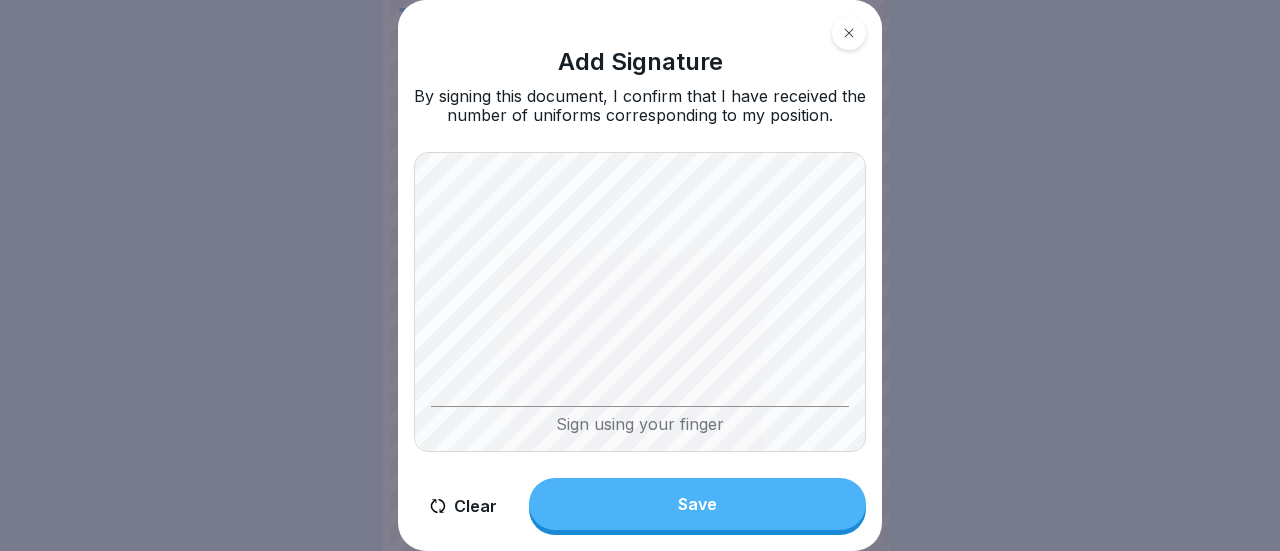 click on "Save" at bounding box center (697, 504) 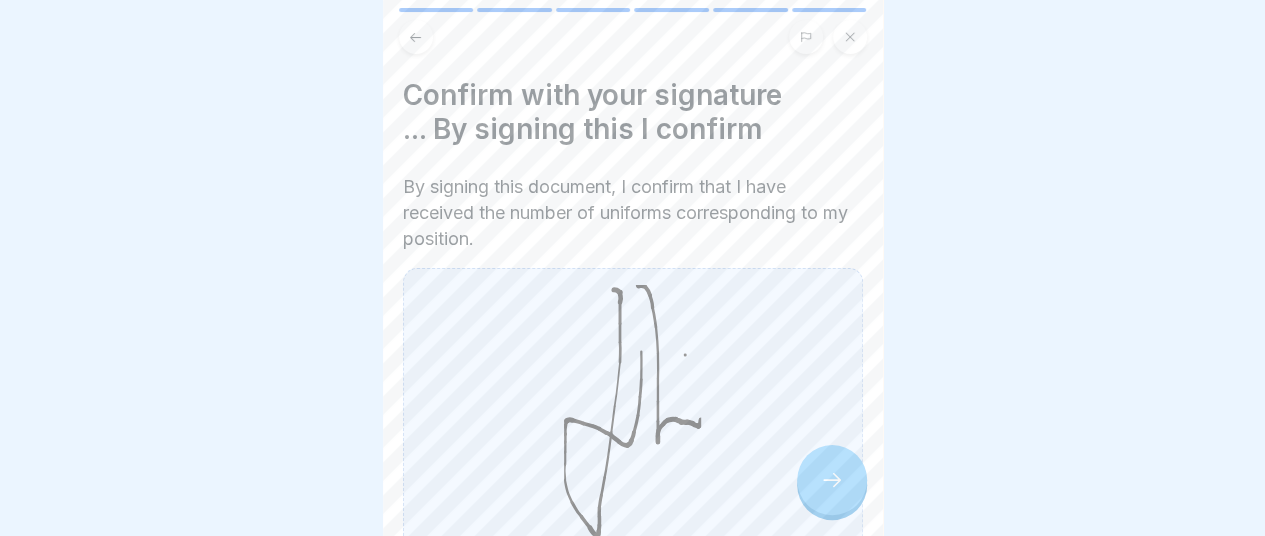 click at bounding box center [832, 480] 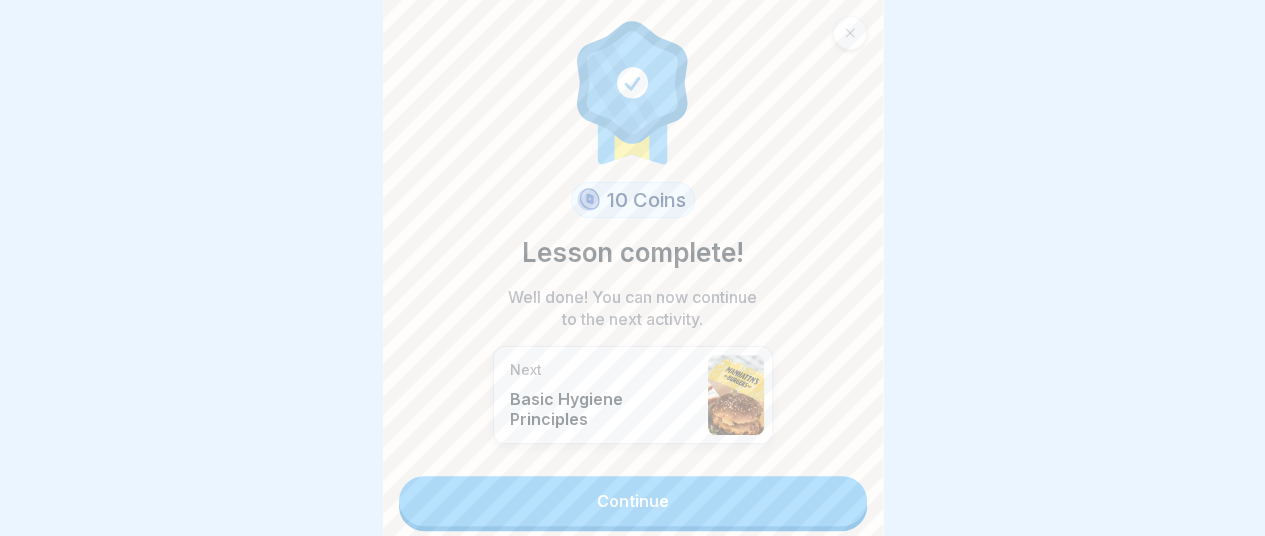 click on "Continue" at bounding box center [633, 501] 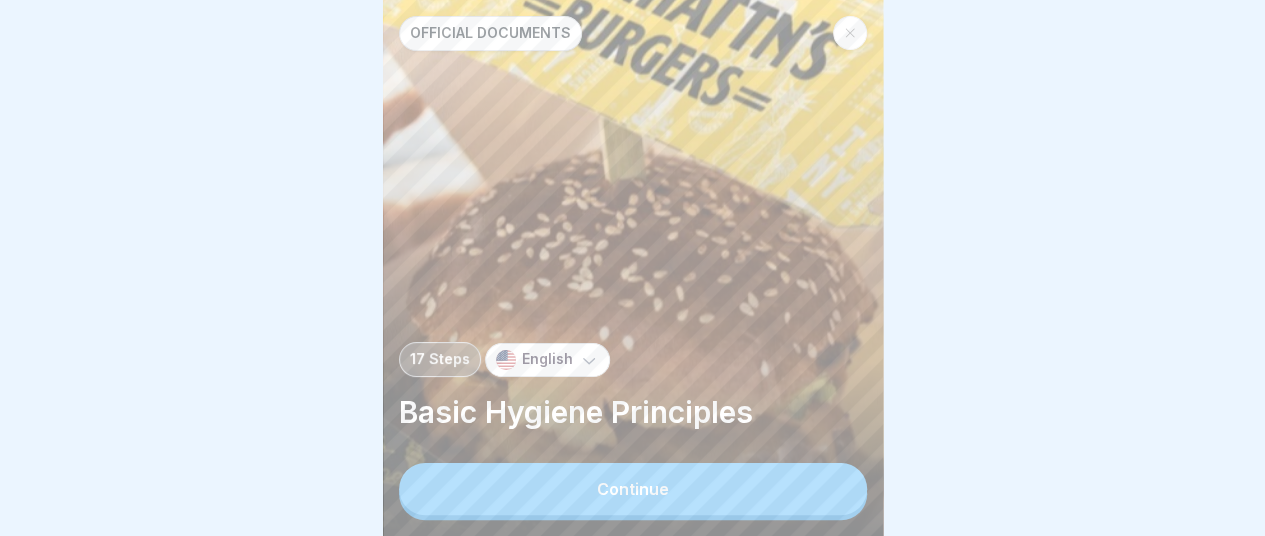 click on "Continue" at bounding box center [633, 489] 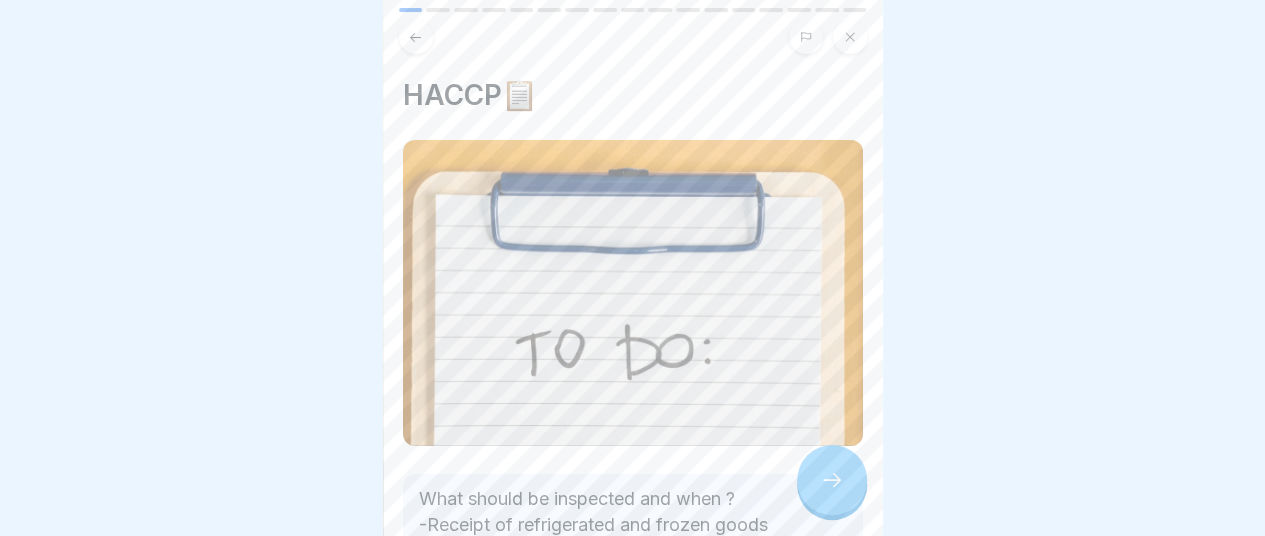 click 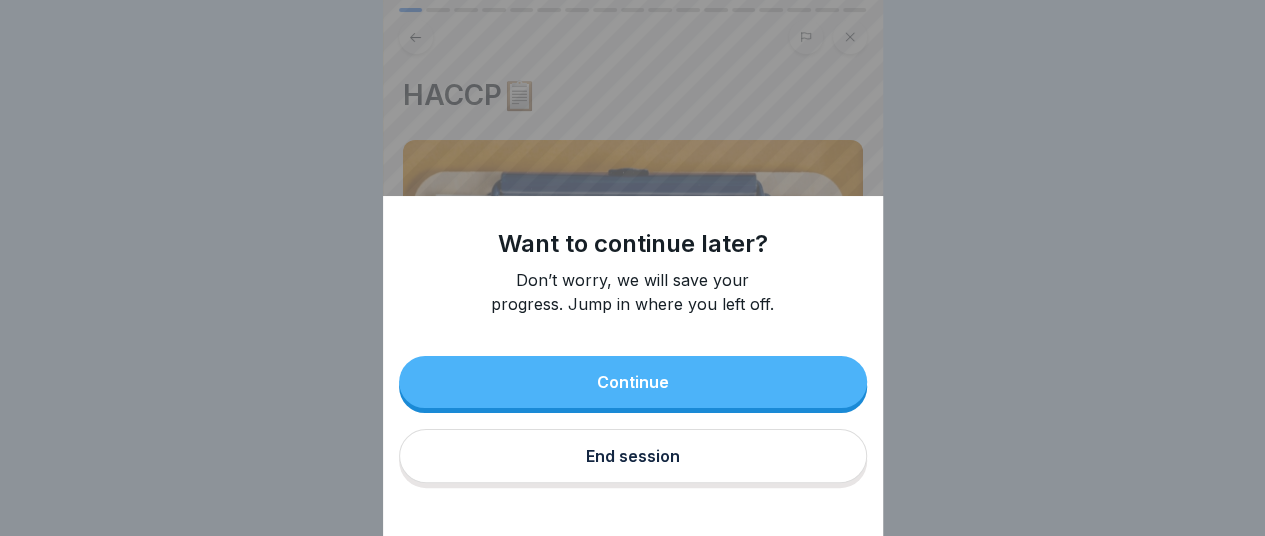 click on "End session" at bounding box center [633, 456] 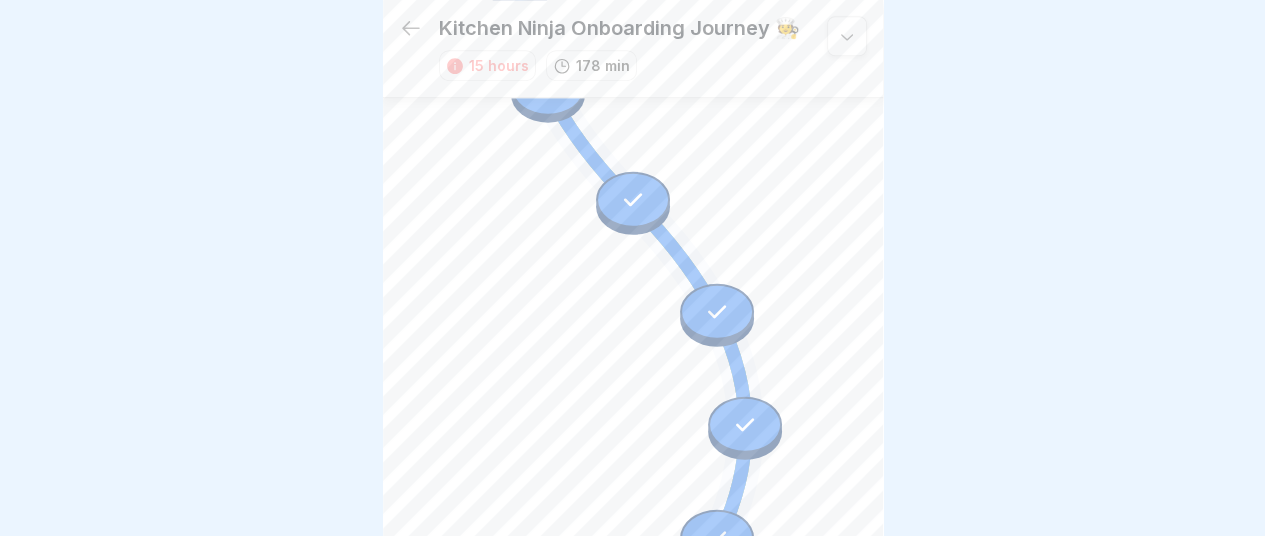 scroll, scrollTop: 1237, scrollLeft: 0, axis: vertical 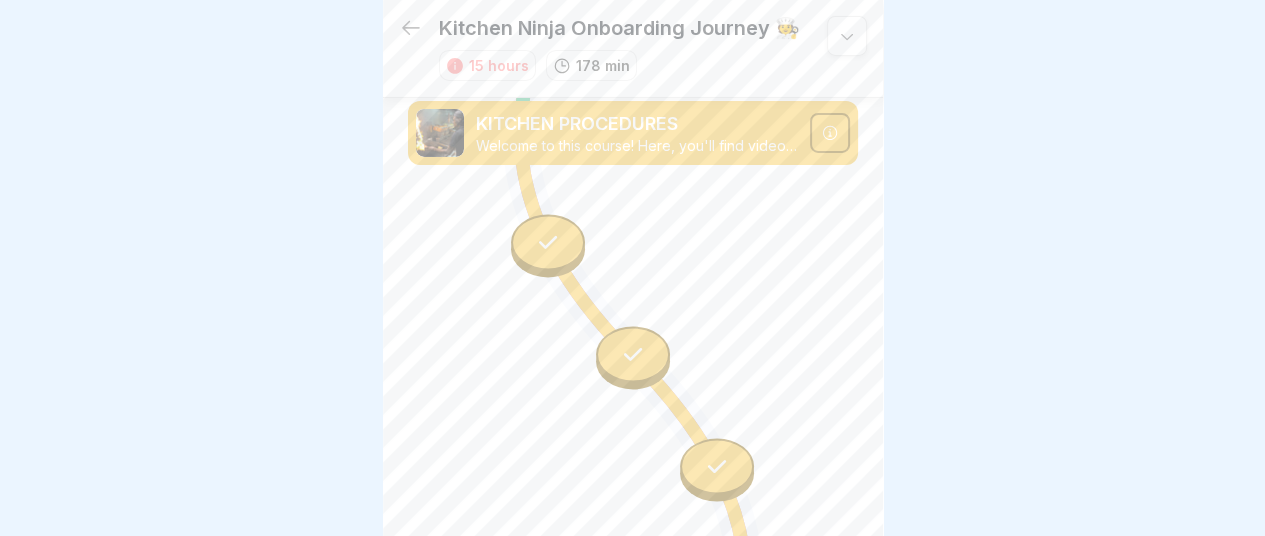 drag, startPoint x: 860, startPoint y: 430, endPoint x: 838, endPoint y: 537, distance: 109.23827 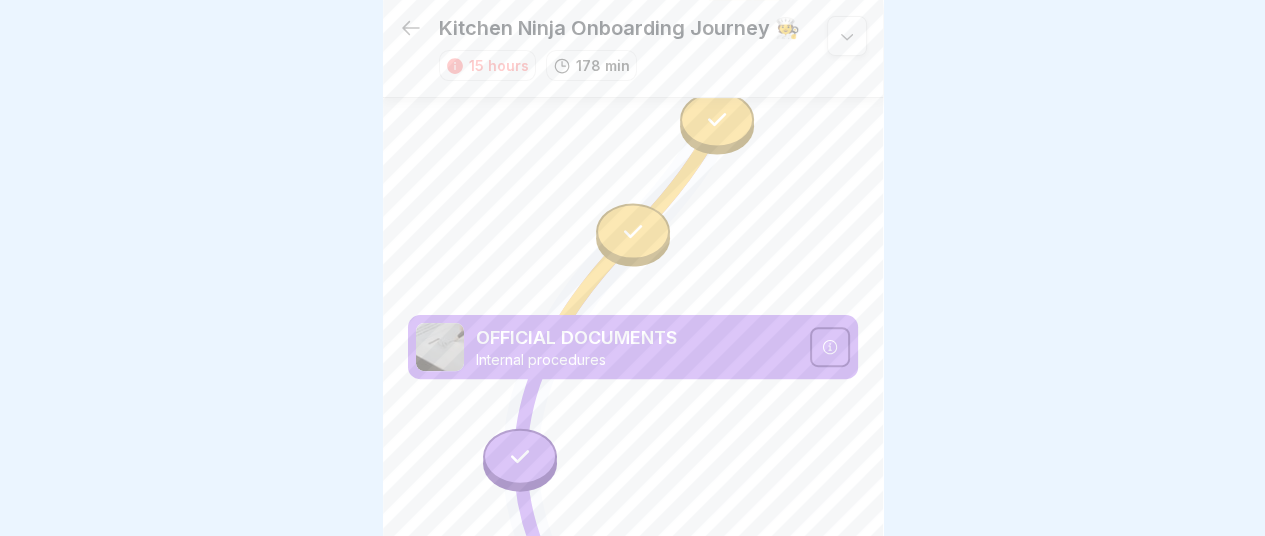 scroll, scrollTop: 4112, scrollLeft: 0, axis: vertical 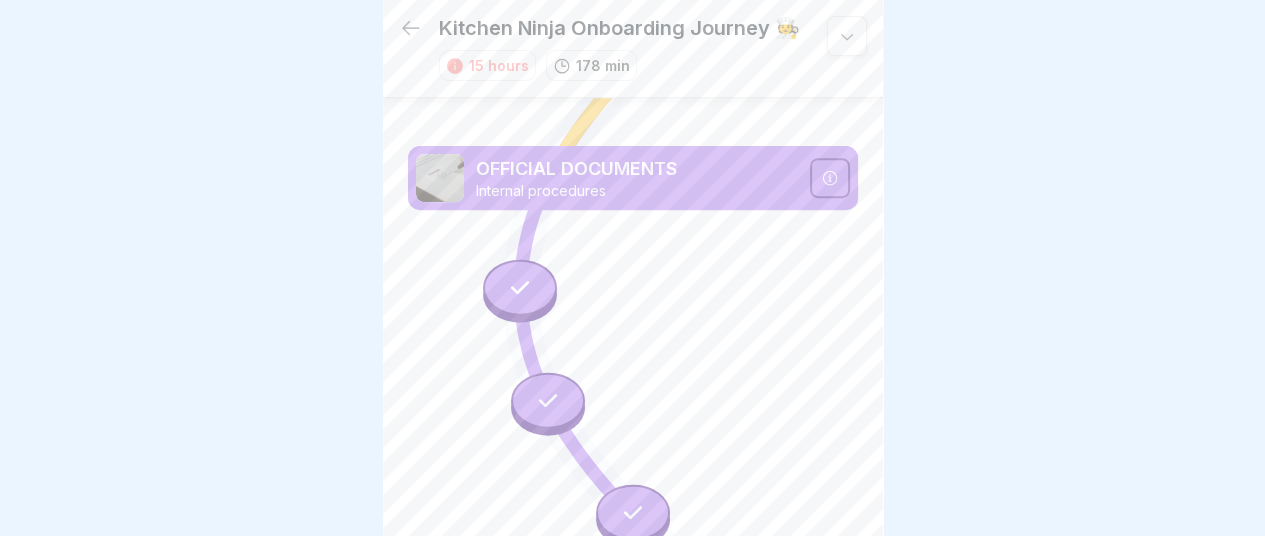 click at bounding box center (717, 625) 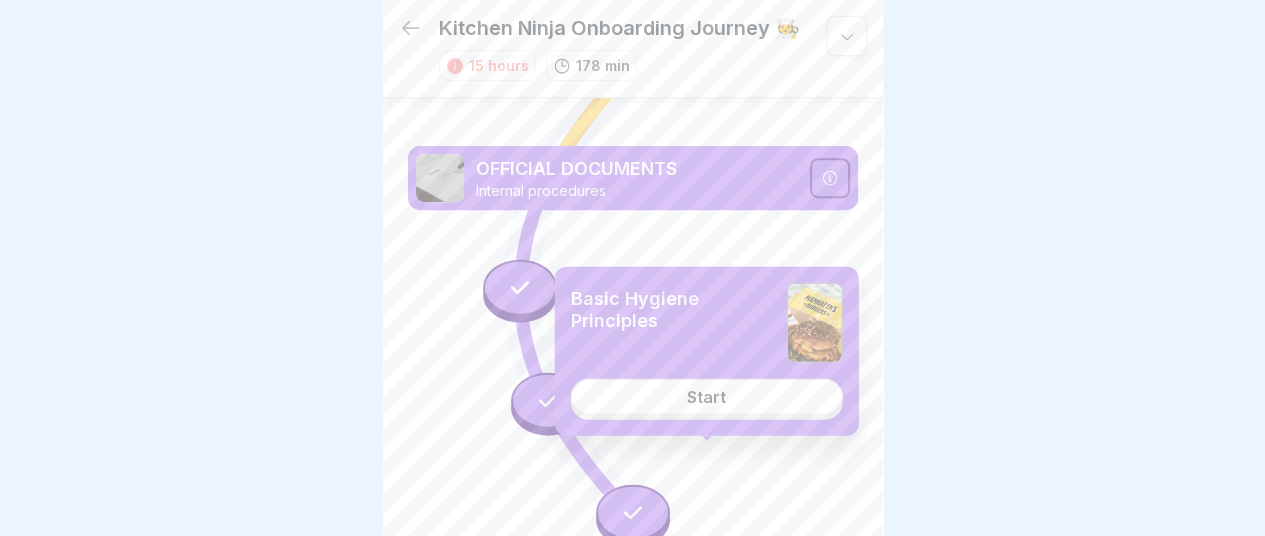 click on "Start" at bounding box center (707, 397) 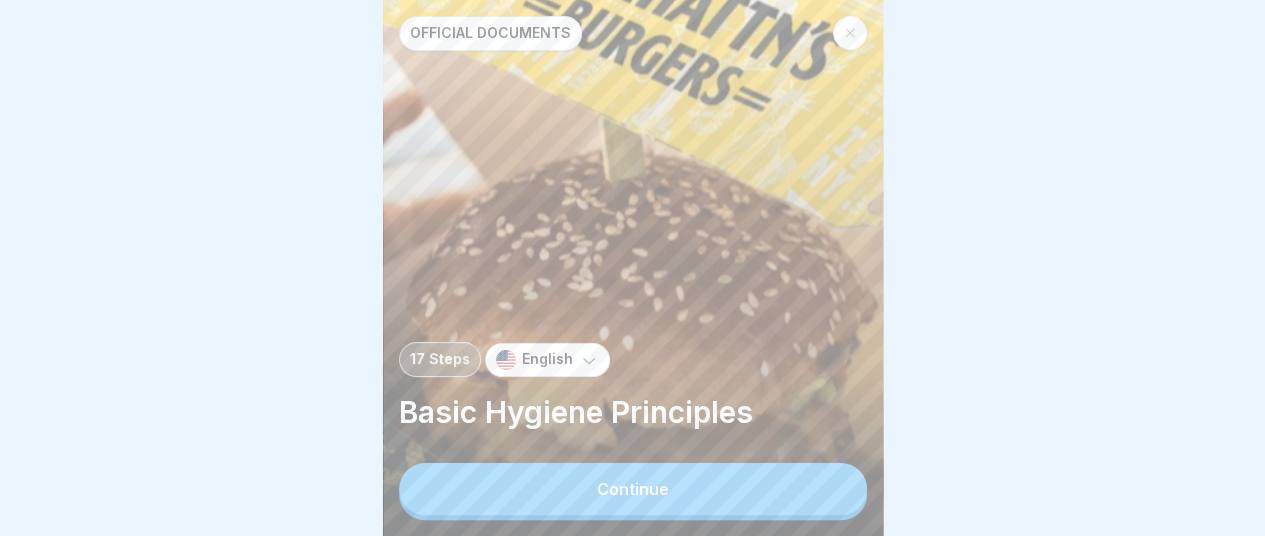 scroll, scrollTop: 0, scrollLeft: 0, axis: both 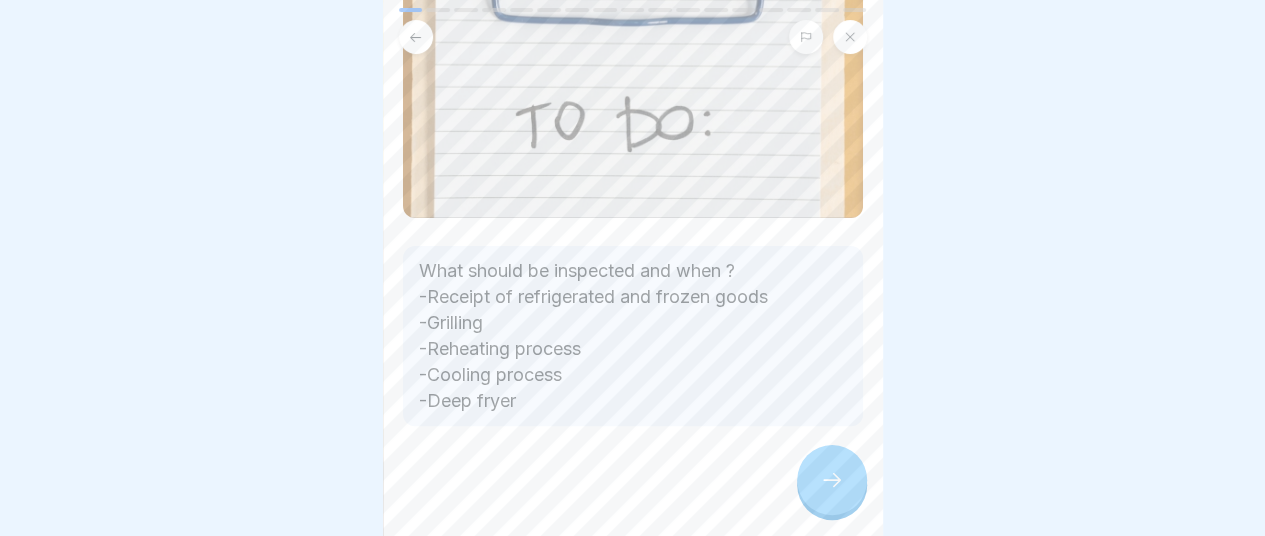 click at bounding box center (832, 480) 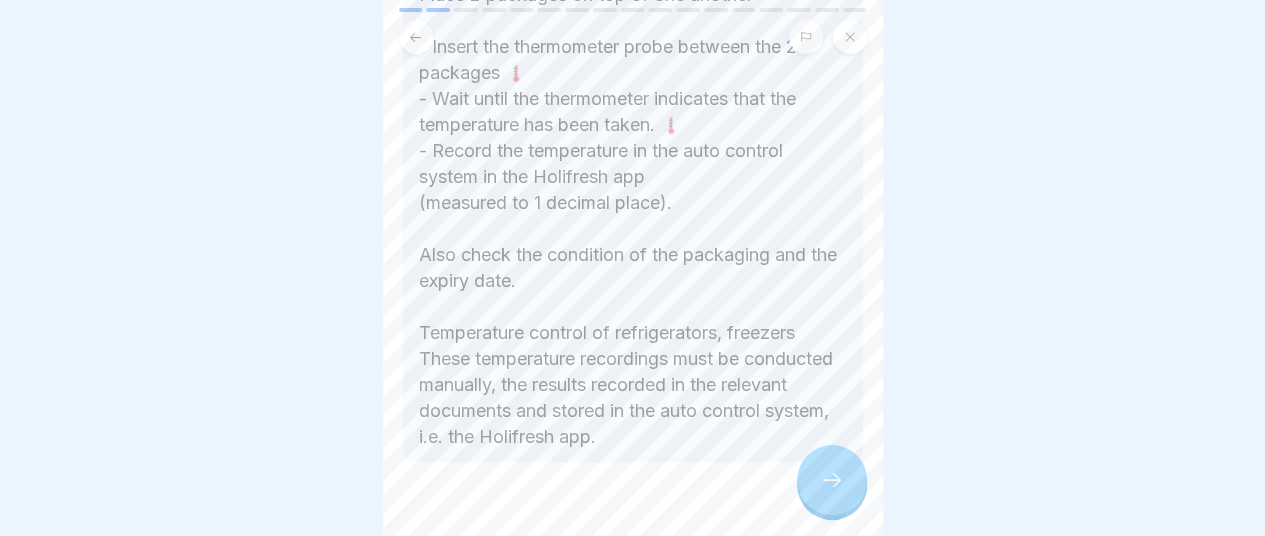 scroll, scrollTop: 684, scrollLeft: 0, axis: vertical 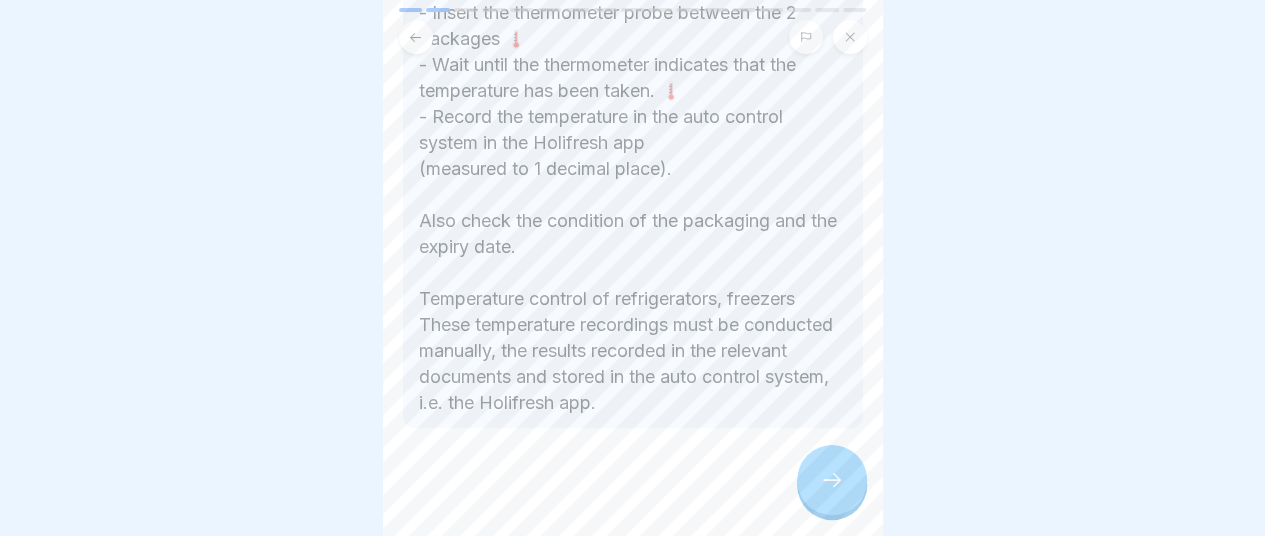click at bounding box center [832, 480] 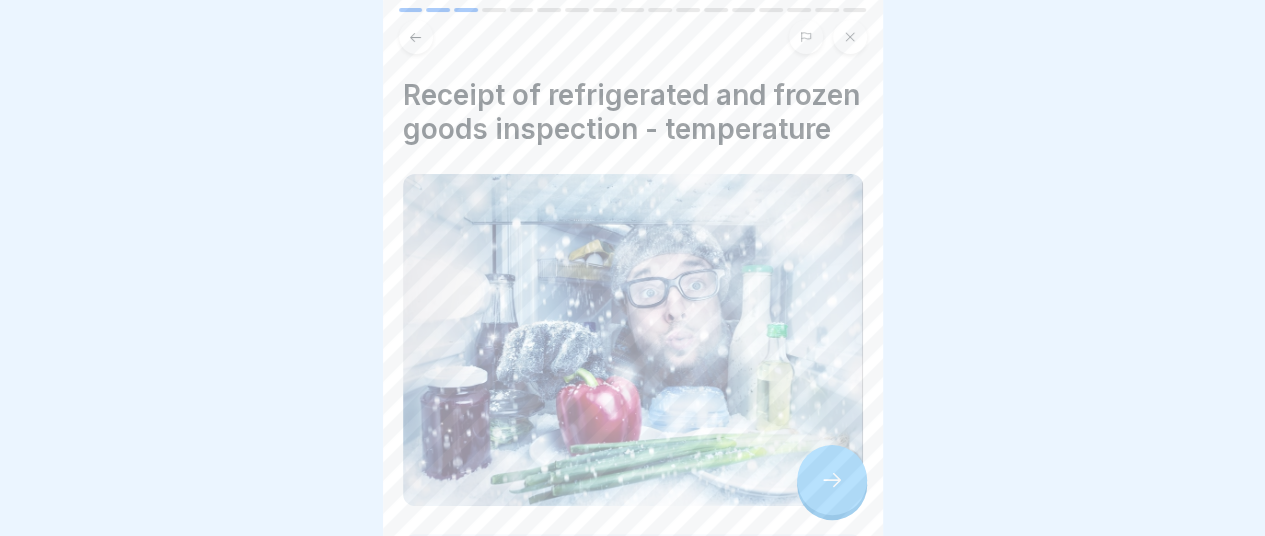 drag, startPoint x: 883, startPoint y: 269, endPoint x: 866, endPoint y: 281, distance: 20.808653 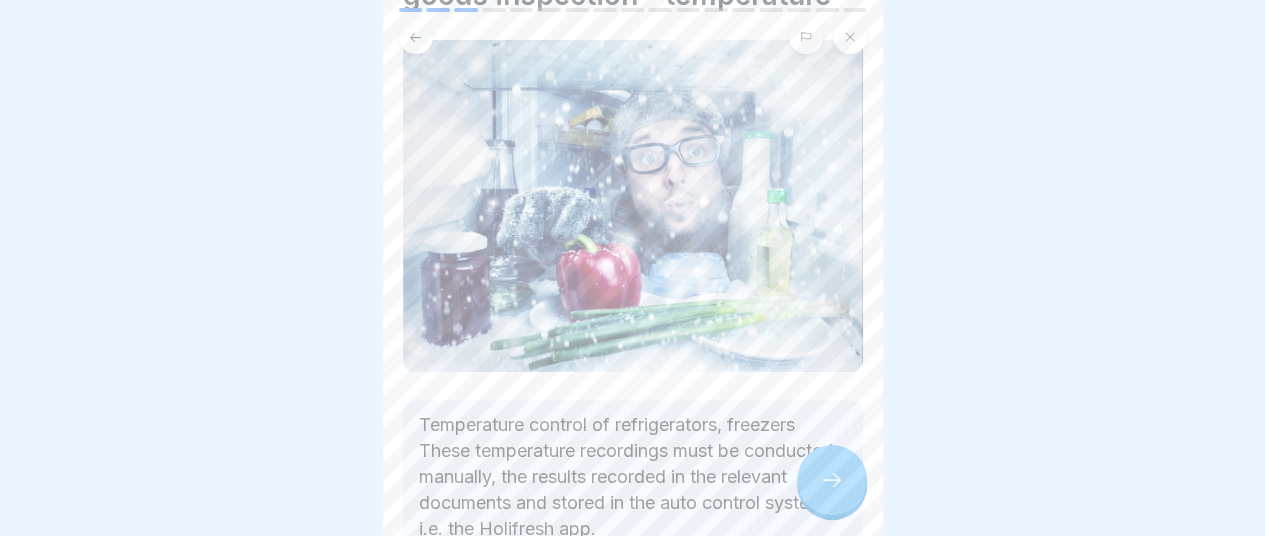 scroll, scrollTop: 294, scrollLeft: 0, axis: vertical 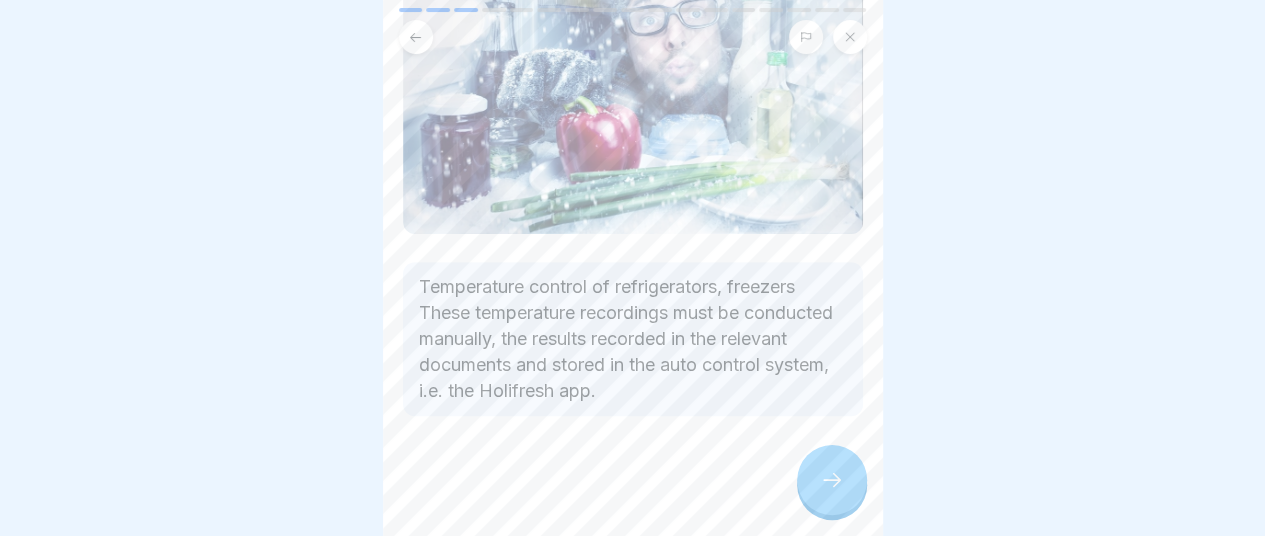 click 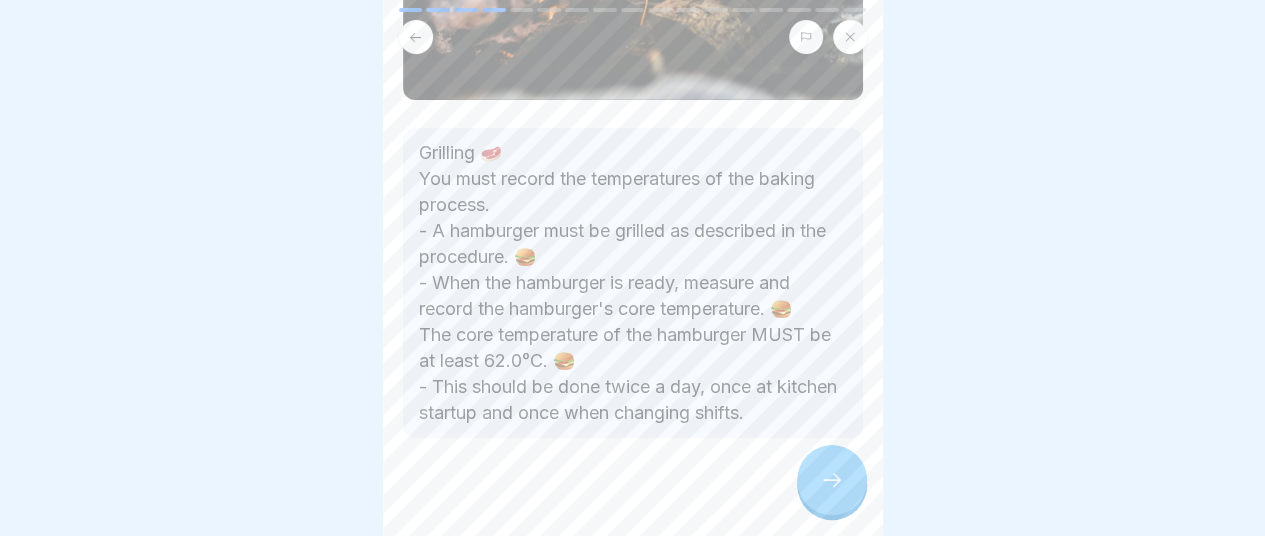 scroll, scrollTop: 358, scrollLeft: 0, axis: vertical 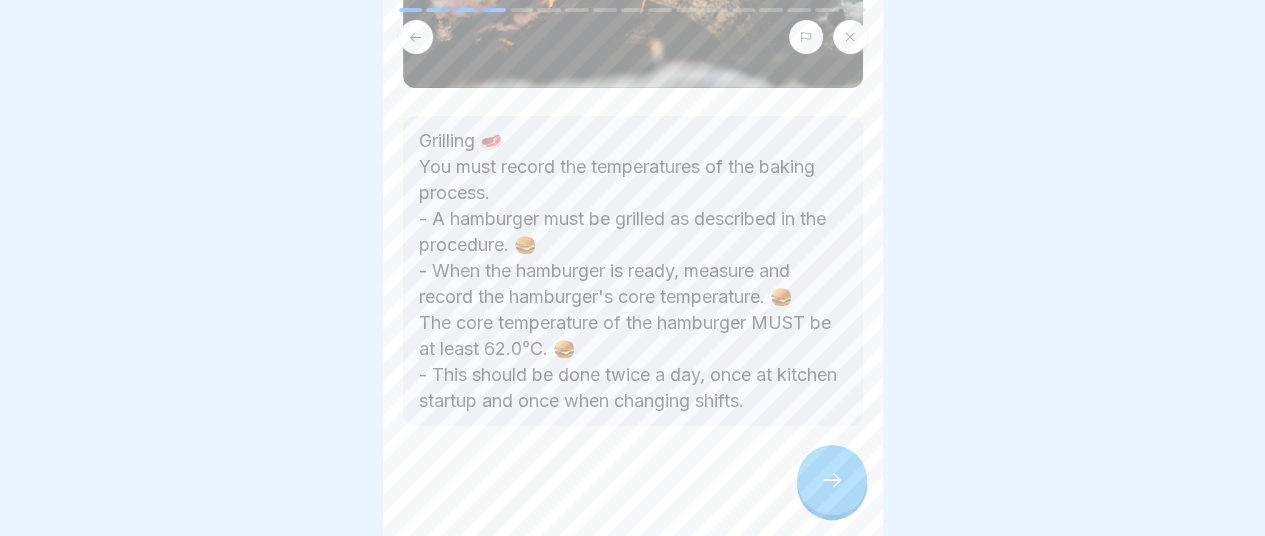 click 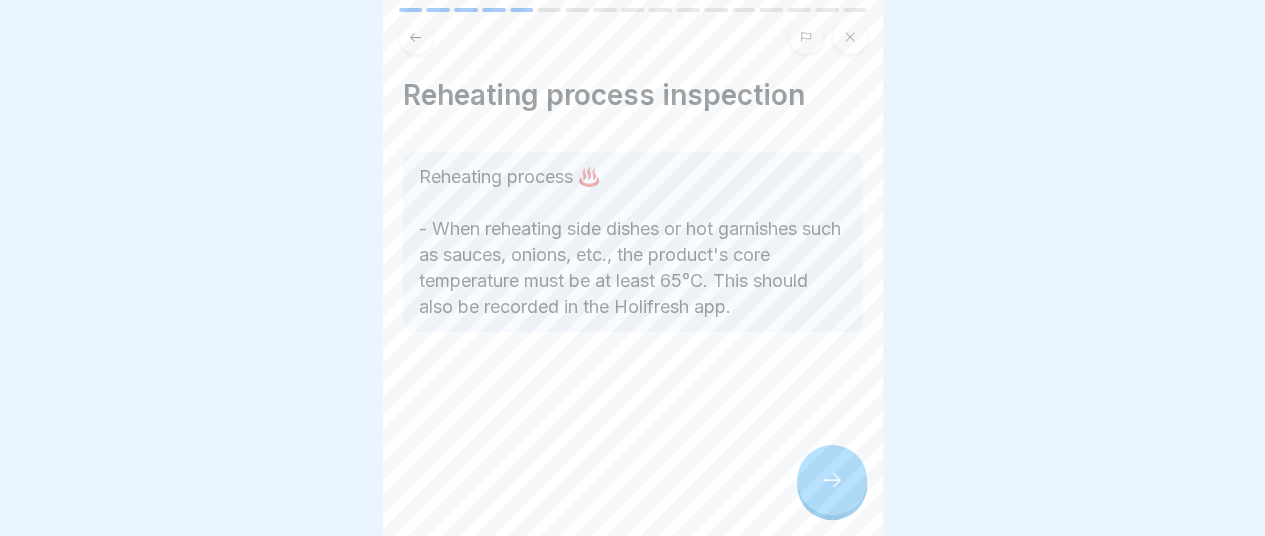 click 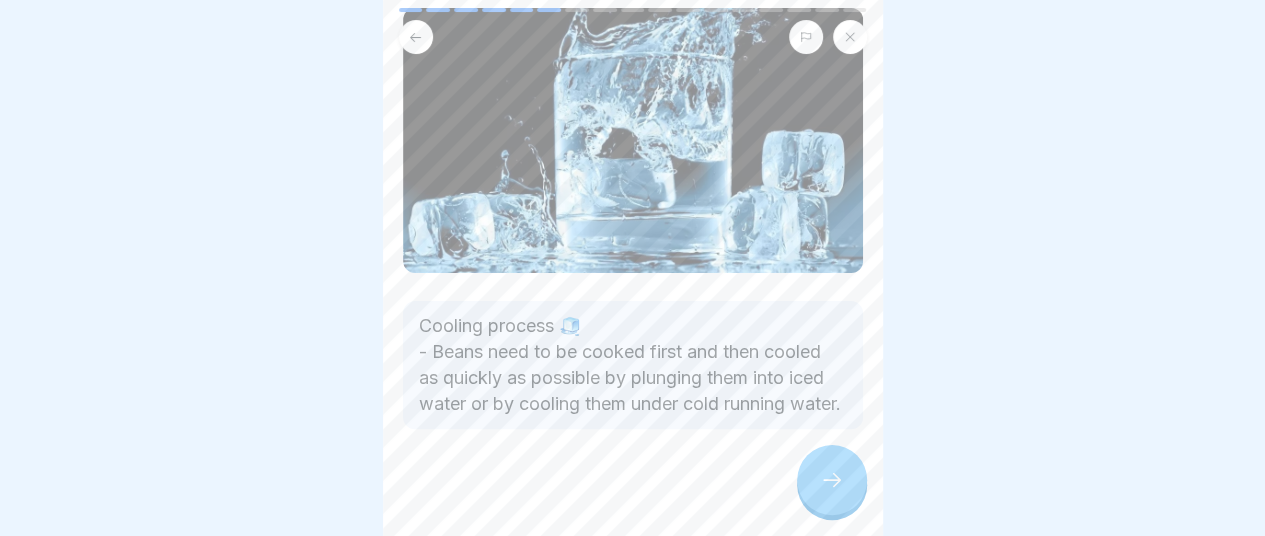 scroll, scrollTop: 162, scrollLeft: 0, axis: vertical 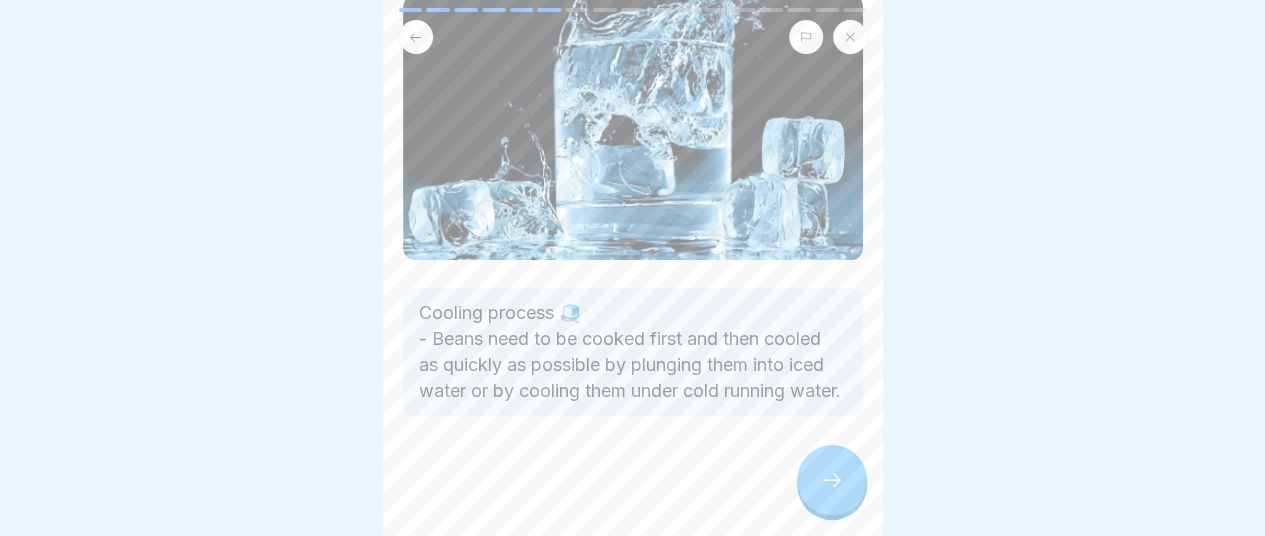 click at bounding box center [633, 476] 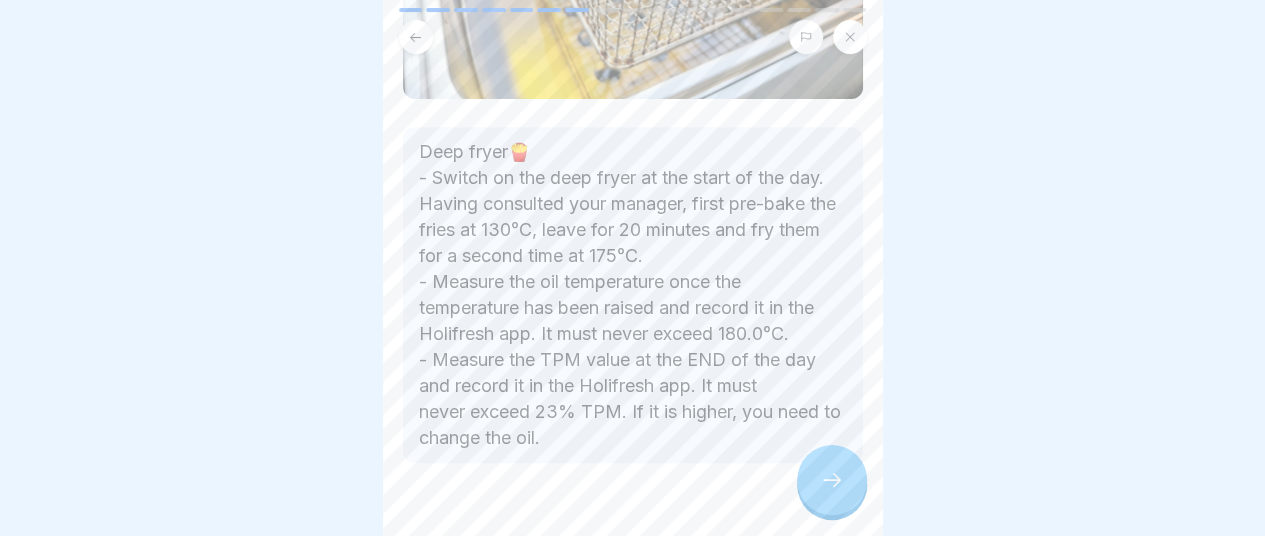 scroll, scrollTop: 390, scrollLeft: 0, axis: vertical 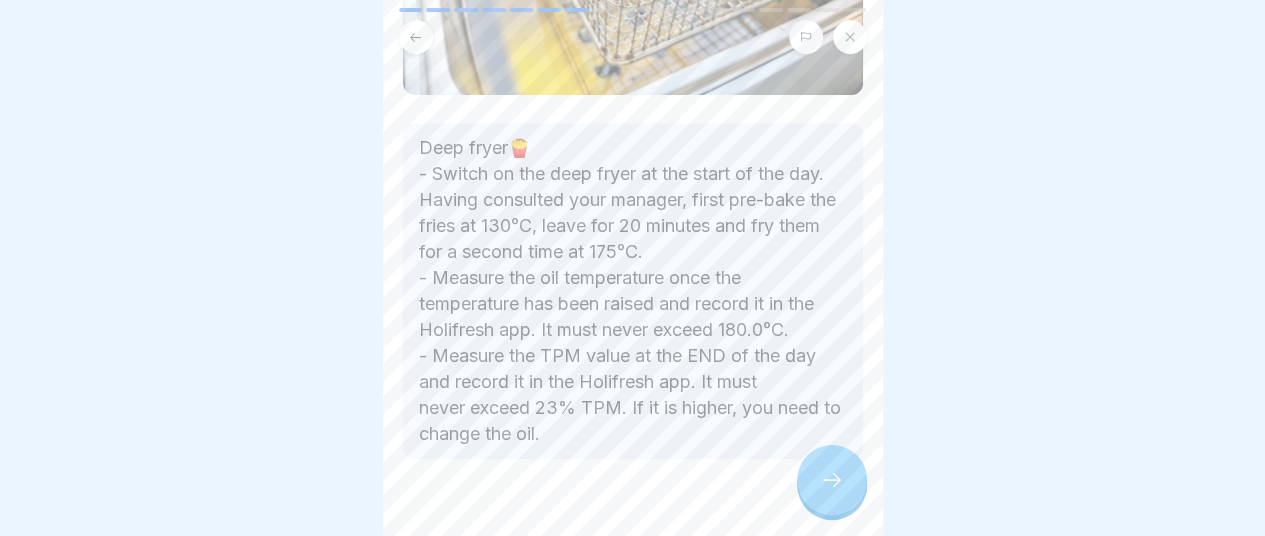 click 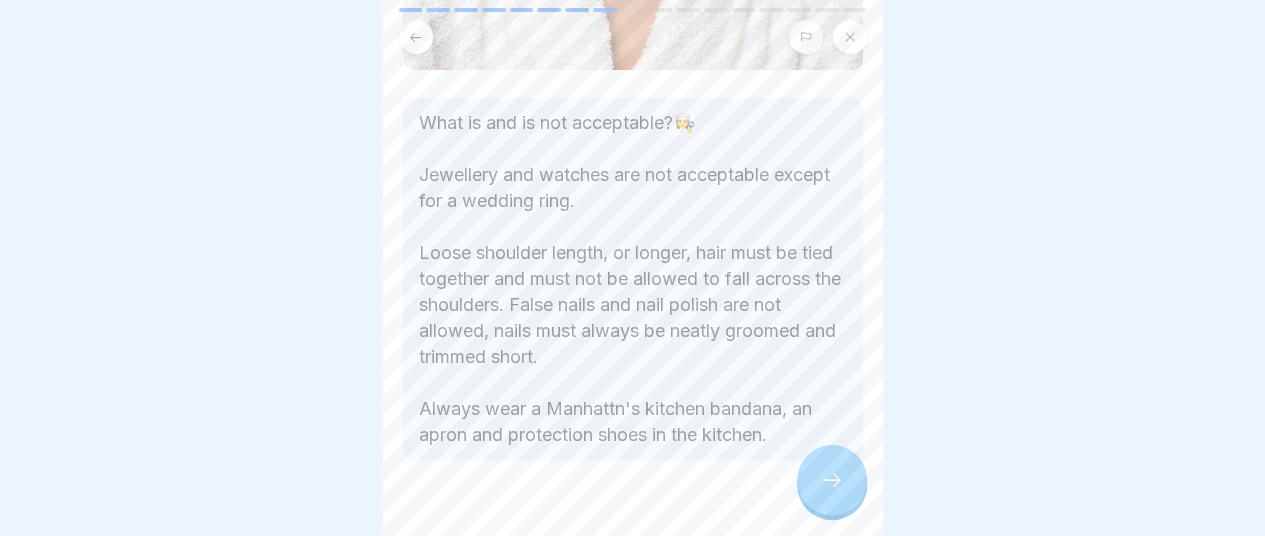 scroll, scrollTop: 815, scrollLeft: 0, axis: vertical 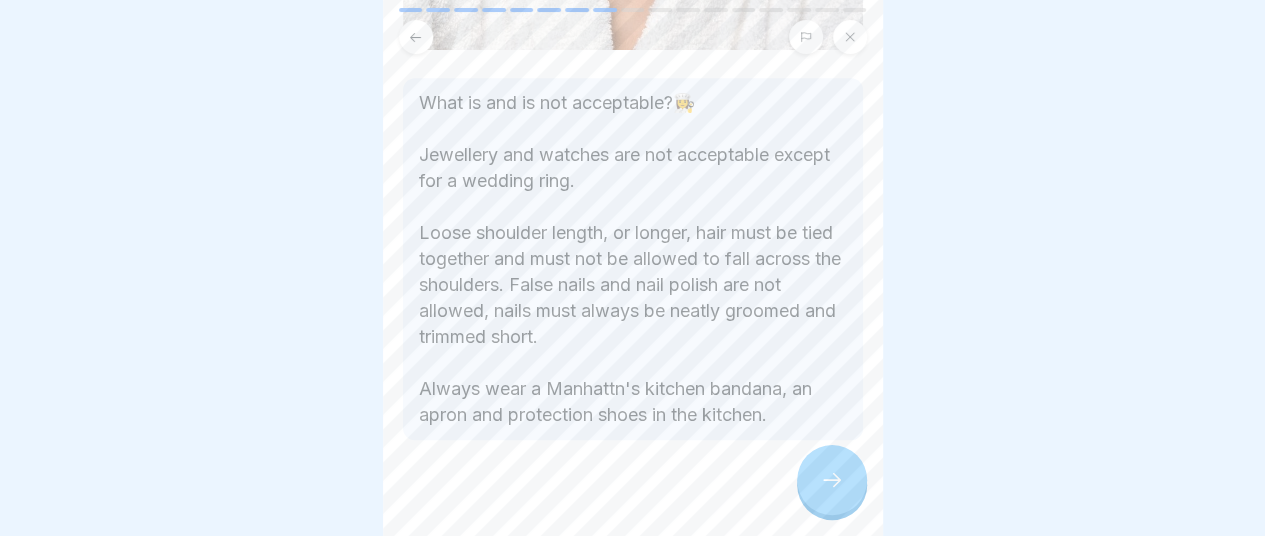 click 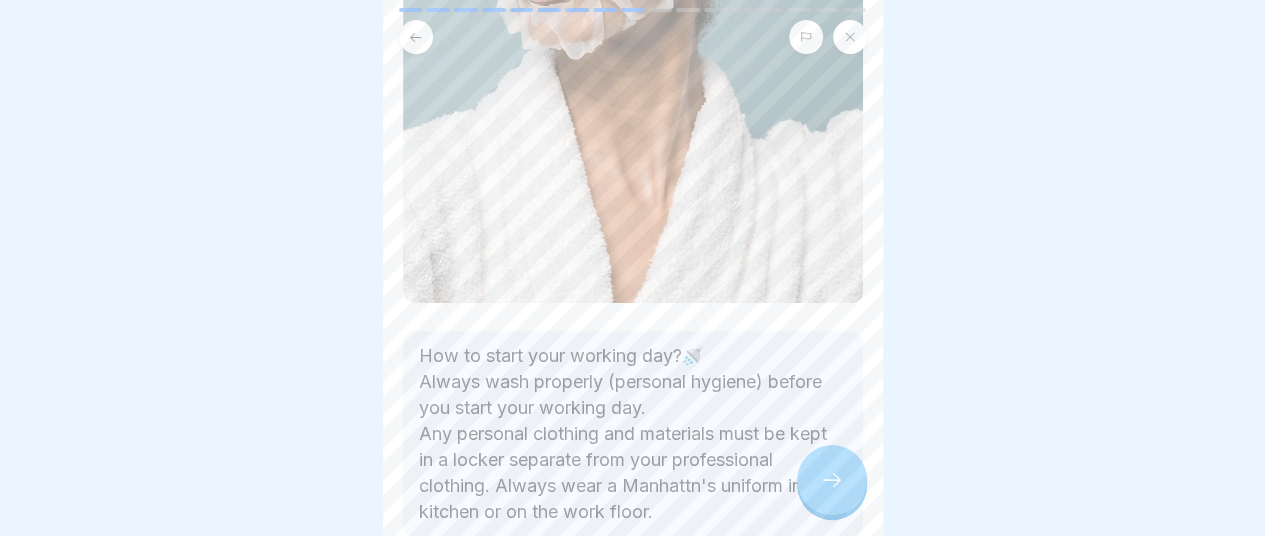 scroll, scrollTop: 659, scrollLeft: 0, axis: vertical 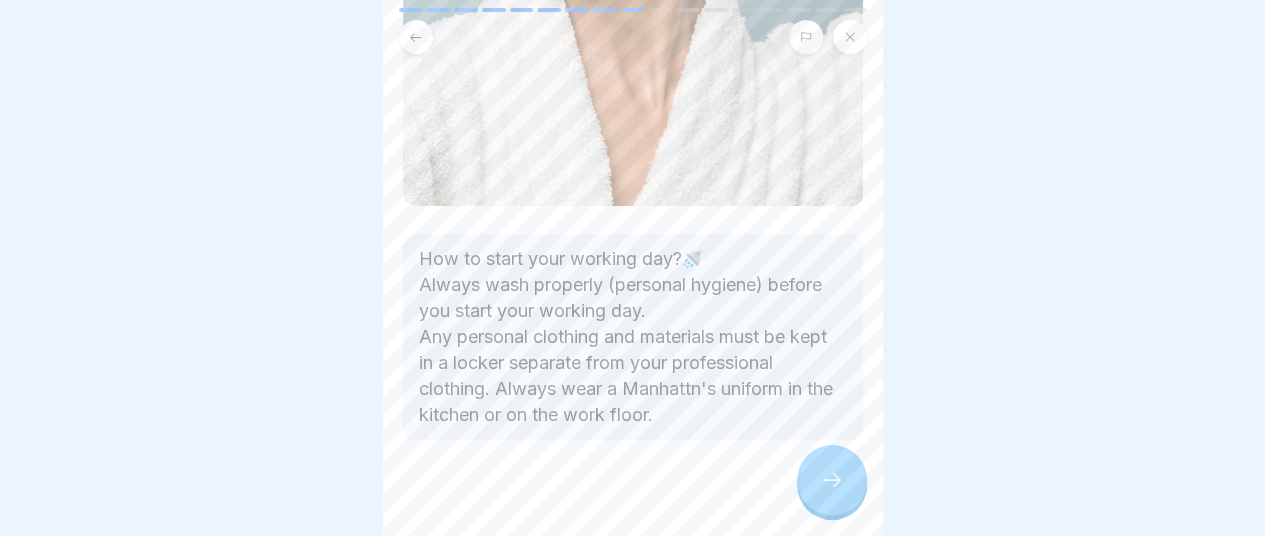click at bounding box center (832, 480) 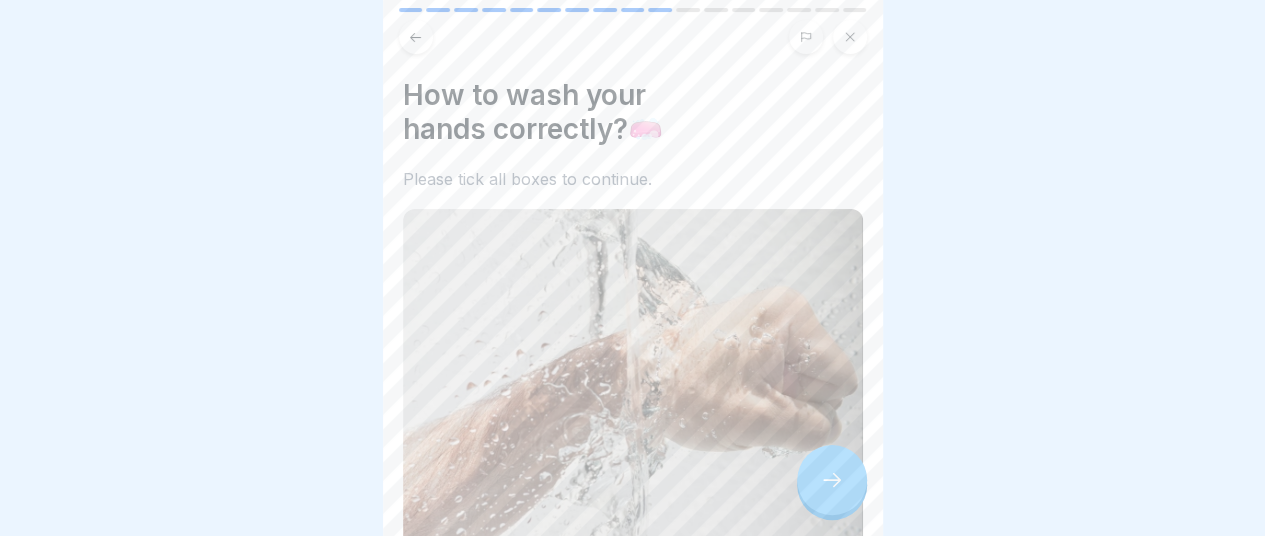 click on "How to wash your hands correctly?🧼 Please tick all boxes to continue. The tap turns on either automatically or with a push of the knee Take soap from a pump or dispenser Rub soap well into hands and between fingers, thumb and wrists for more than 30 seconds Rinse your hands under continuously running water Leave the tap running, take a paper towel and dry your hands" at bounding box center [633, 268] 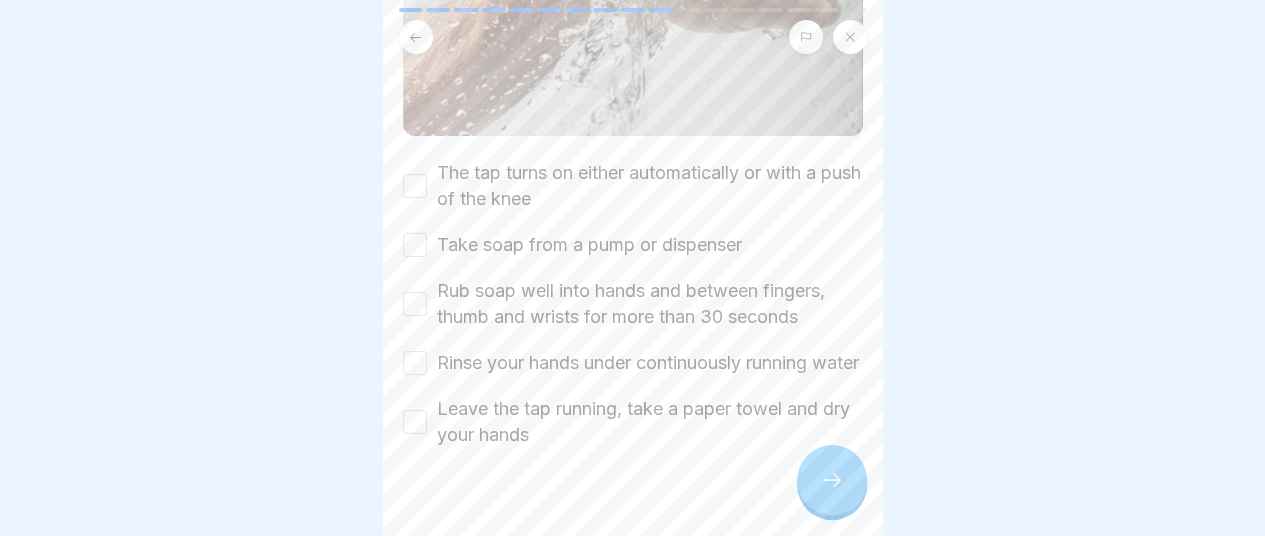 scroll, scrollTop: 424, scrollLeft: 0, axis: vertical 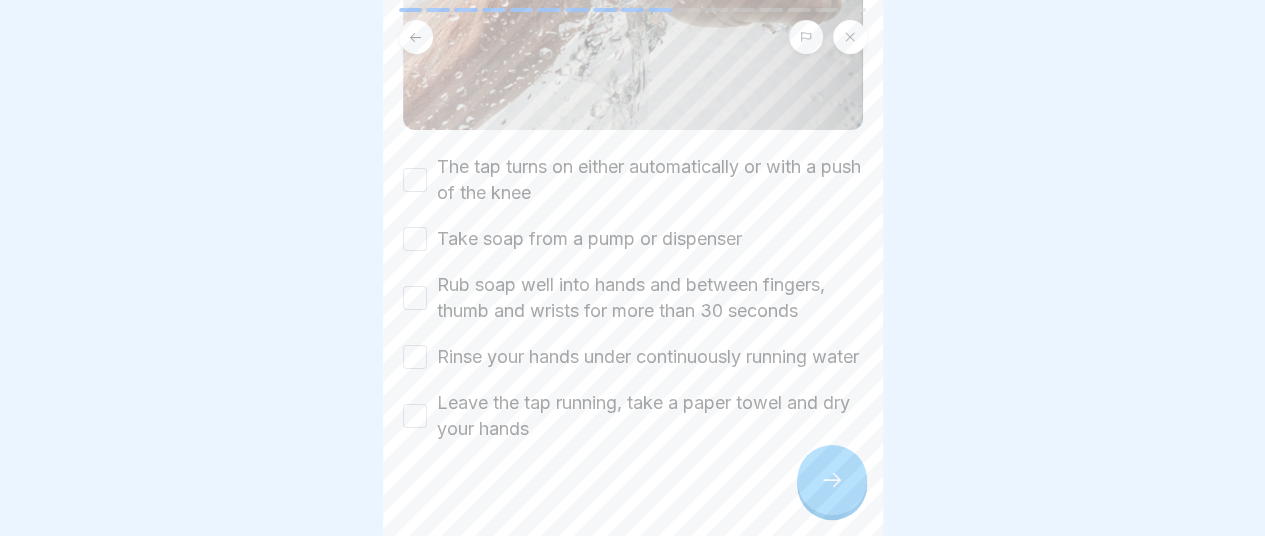 click on "The tap turns on either automatically or with a push of the knee" at bounding box center [415, 180] 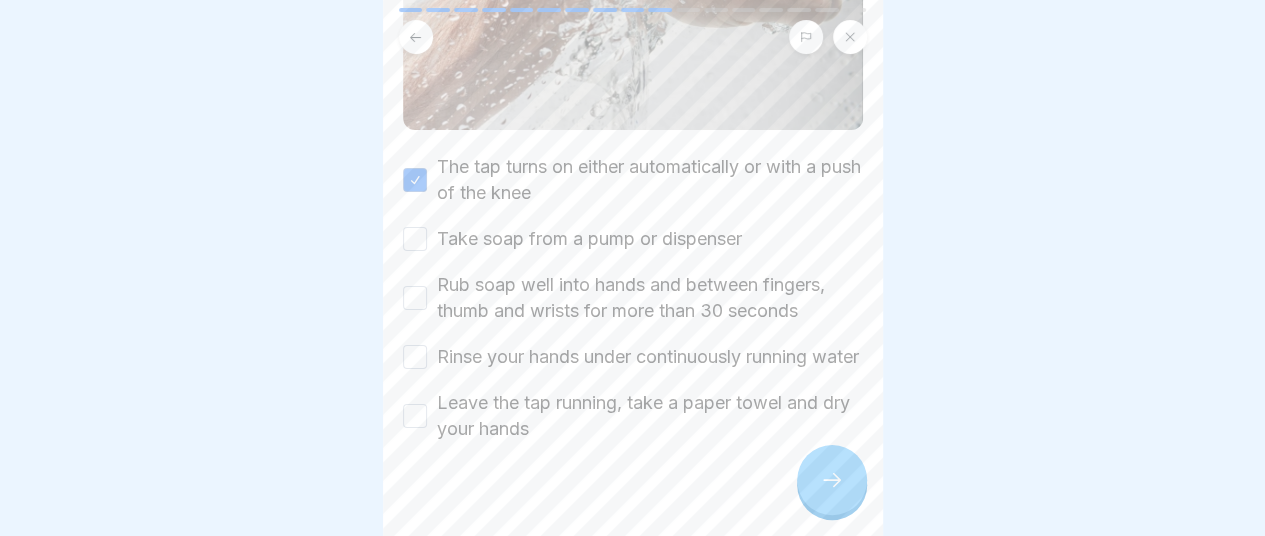 click on "How to wash your hands correctly?🧼 Please tick all boxes to continue. The tap turns on either automatically or with a push of the knee Take soap from a pump or dispenser Rub soap well into hands and between fingers, thumb and wrists for more than 30 seconds Rinse your hands under continuously running water Leave the tap running, take a paper towel and dry your hands" at bounding box center (633, 268) 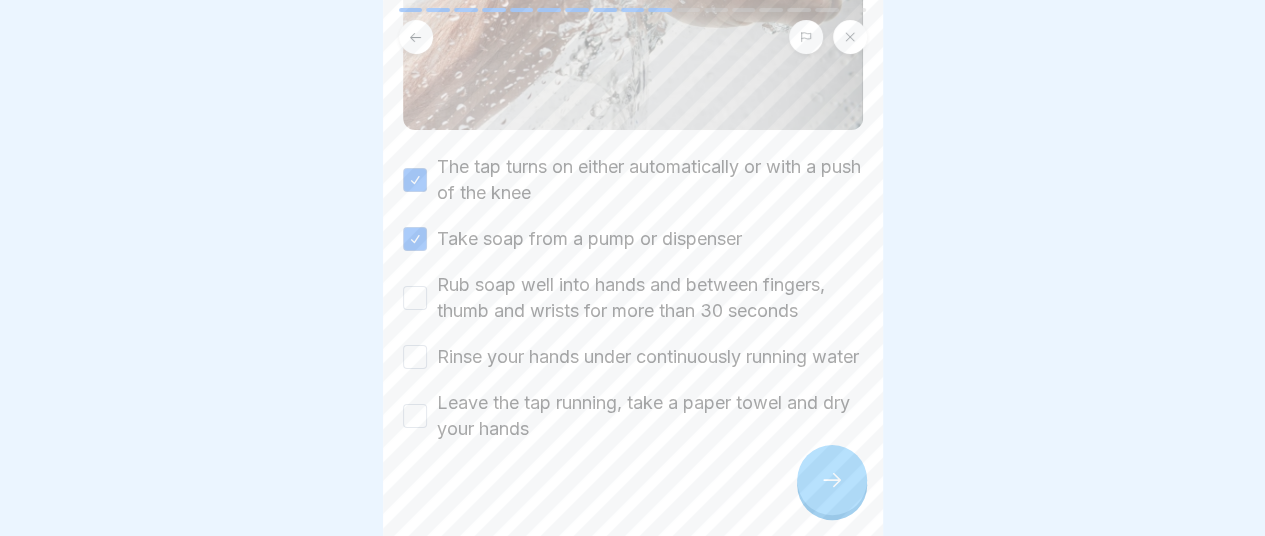 click on "Rub soap well into hands and between fingers, thumb and wrists for more than 30 seconds" at bounding box center [633, 298] 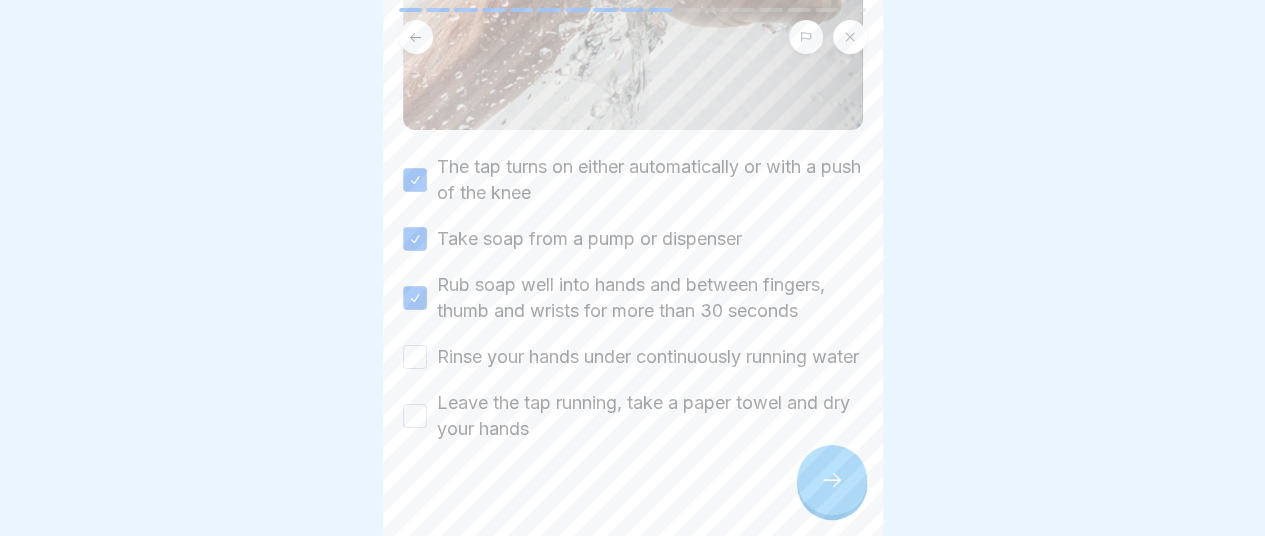 click on "Rinse your hands under continuously running water" at bounding box center (633, 357) 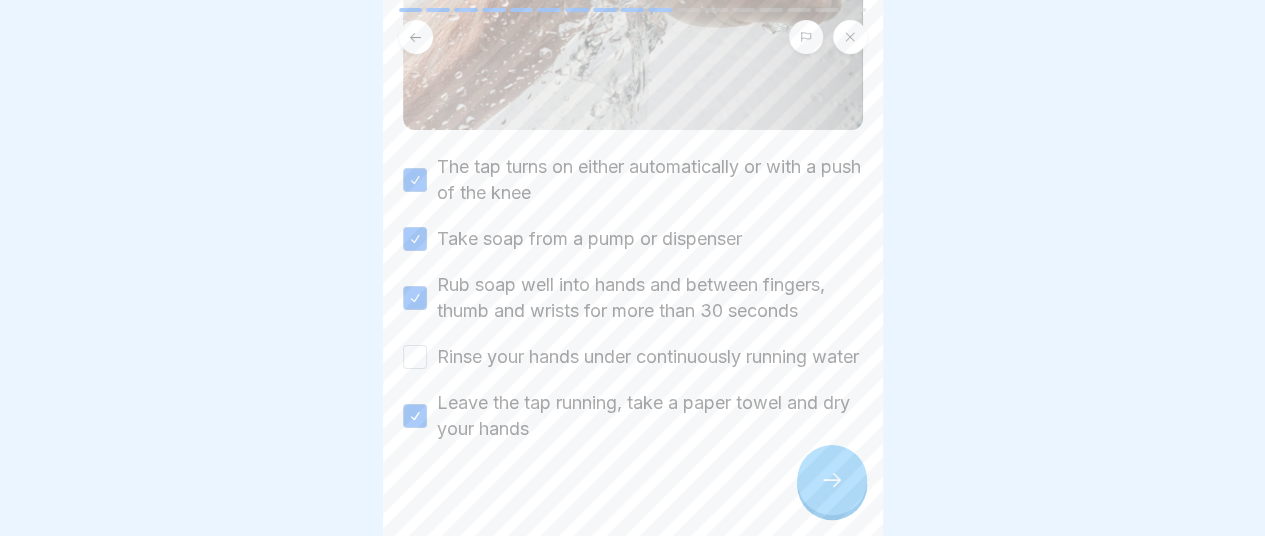 click on "Rinse your hands under continuously running water" at bounding box center (415, 357) 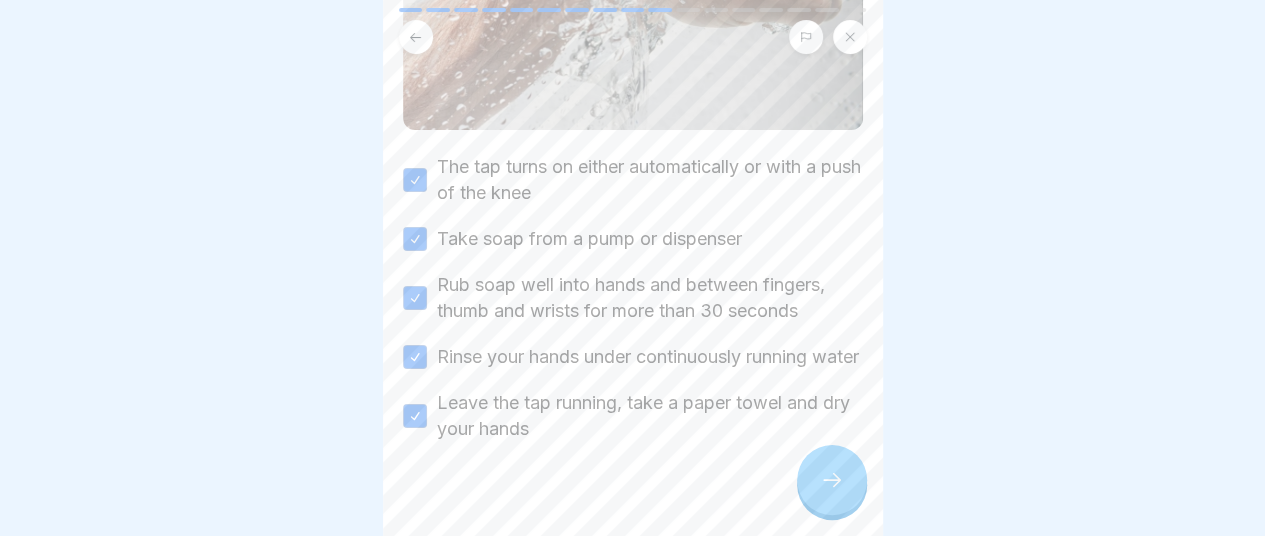 click at bounding box center (832, 480) 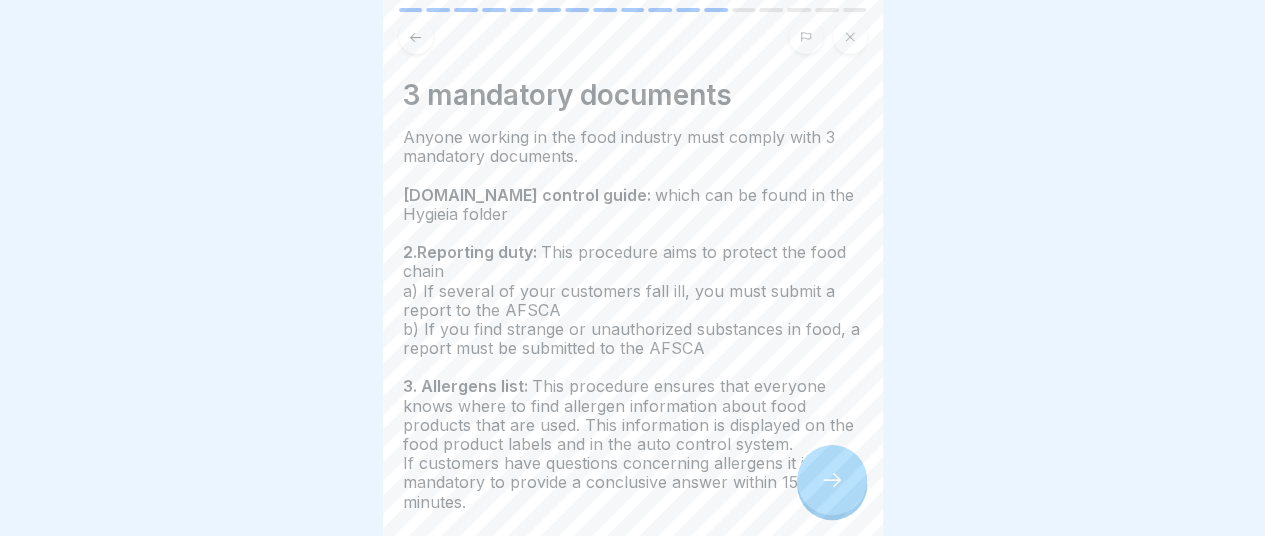 click on "3 mandatory documents Anyone working in the food industry must comply with 3 mandatory documents.     [DOMAIN_NAME] control guide:    which can be found in the Hygieia folder     2.Reporting duty:   This procedure aims to protect the food chain   a) If several of your customers fall ill, you must submit a report to the AFSCA   b) If you find strange or unauthorized substances in food, a report must be submitted to the AFSCA     3. Allergens list:   This procedure ensures that everyone knows where to find allergen information about food products that are used. This information is displayed on the food product labels and in the auto control system.   If customers have questions concerning allergens it is mandatory to provide a conclusive answer within 15 minutes." at bounding box center (633, 268) 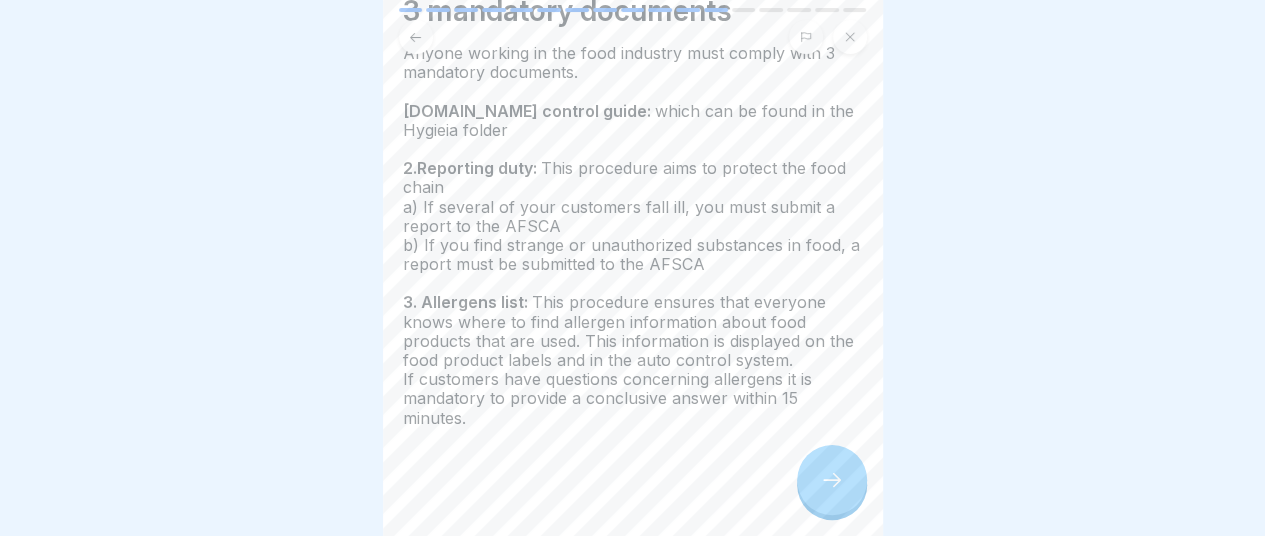 scroll, scrollTop: 76, scrollLeft: 0, axis: vertical 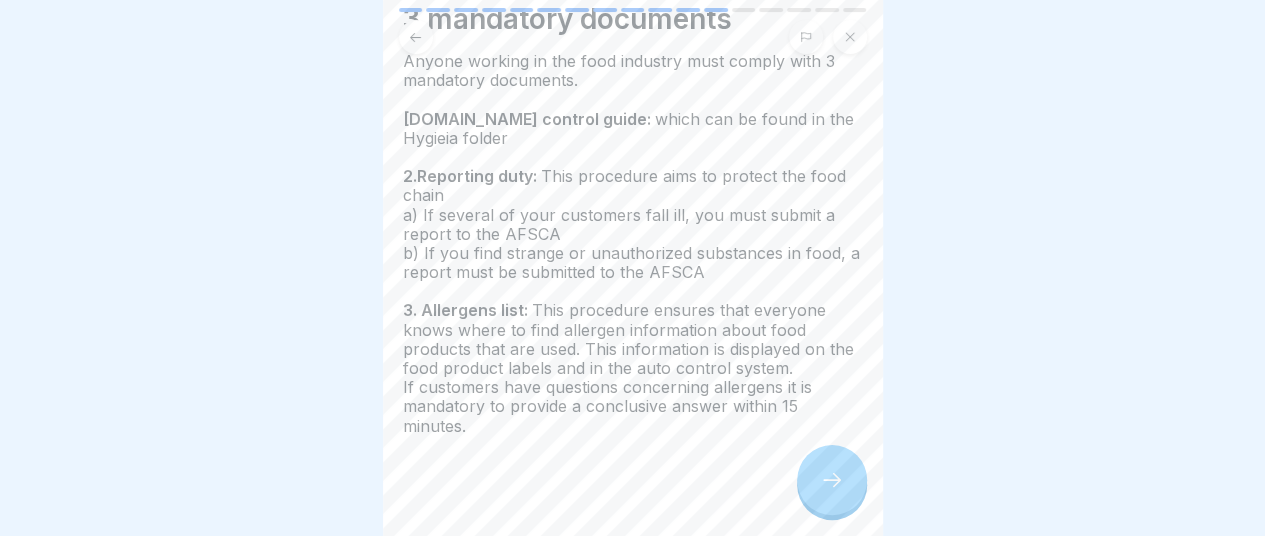 click 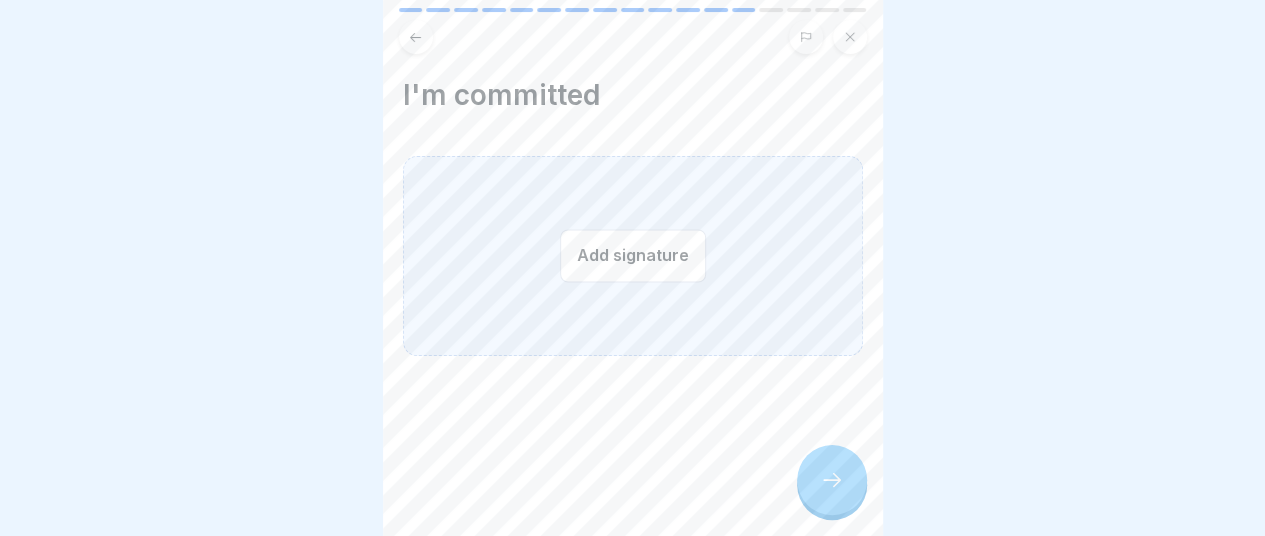 click on "Add signature" at bounding box center [633, 255] 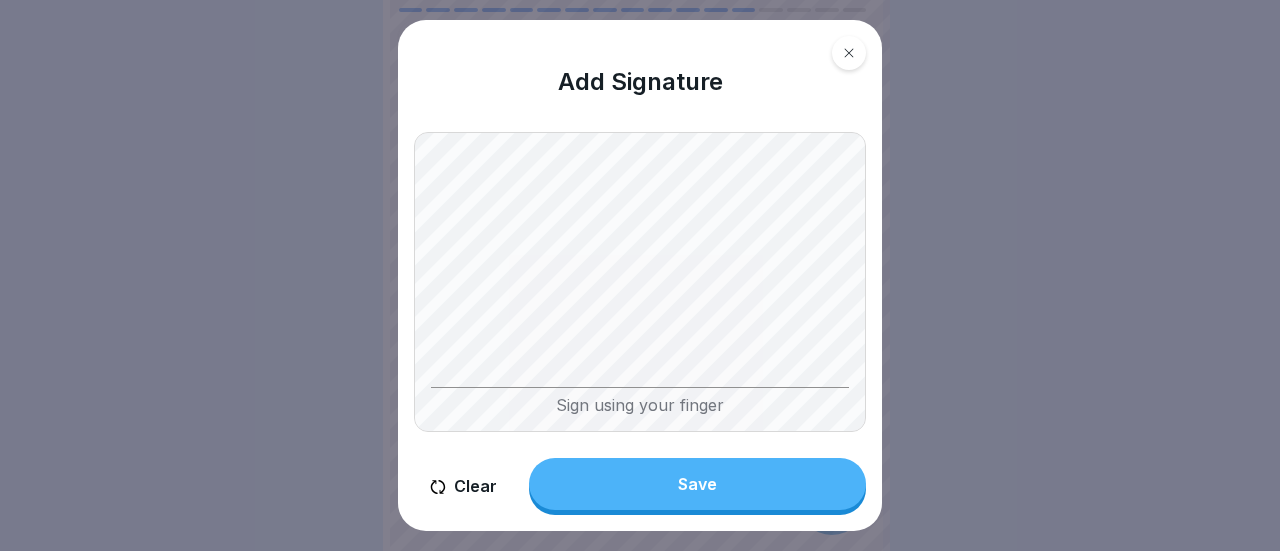 click on "Save" at bounding box center [697, 484] 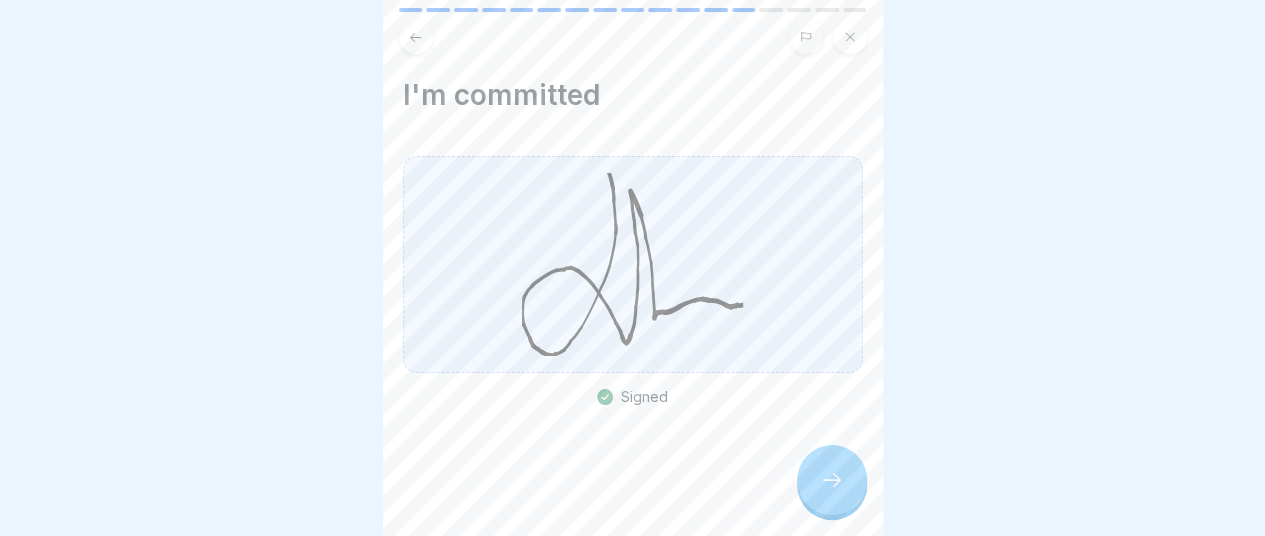 click 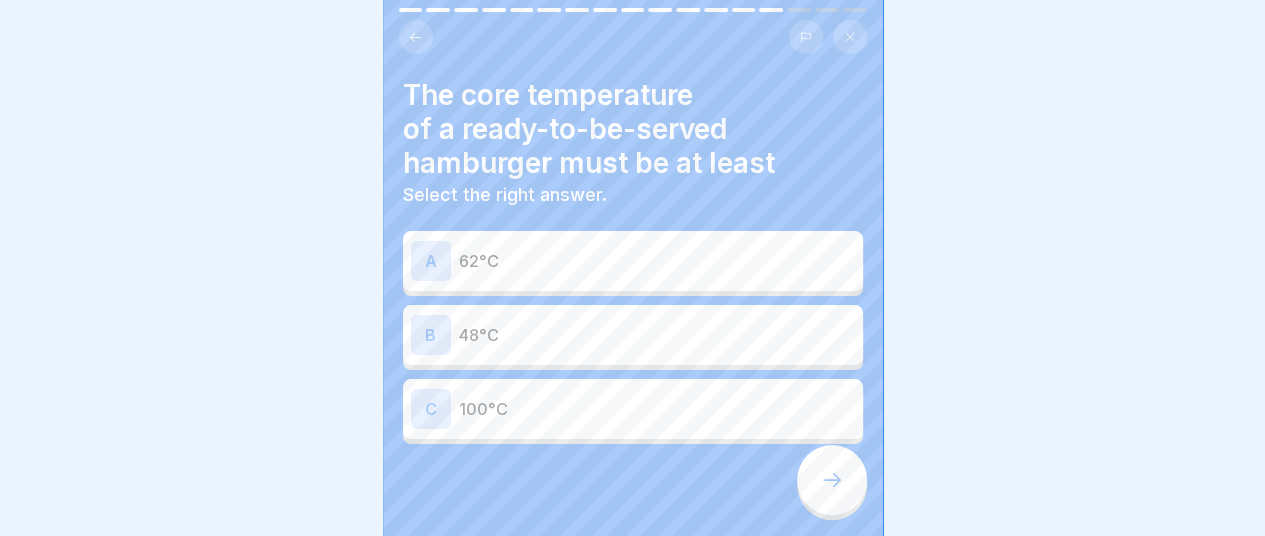 click on "A 62°C" at bounding box center [633, 261] 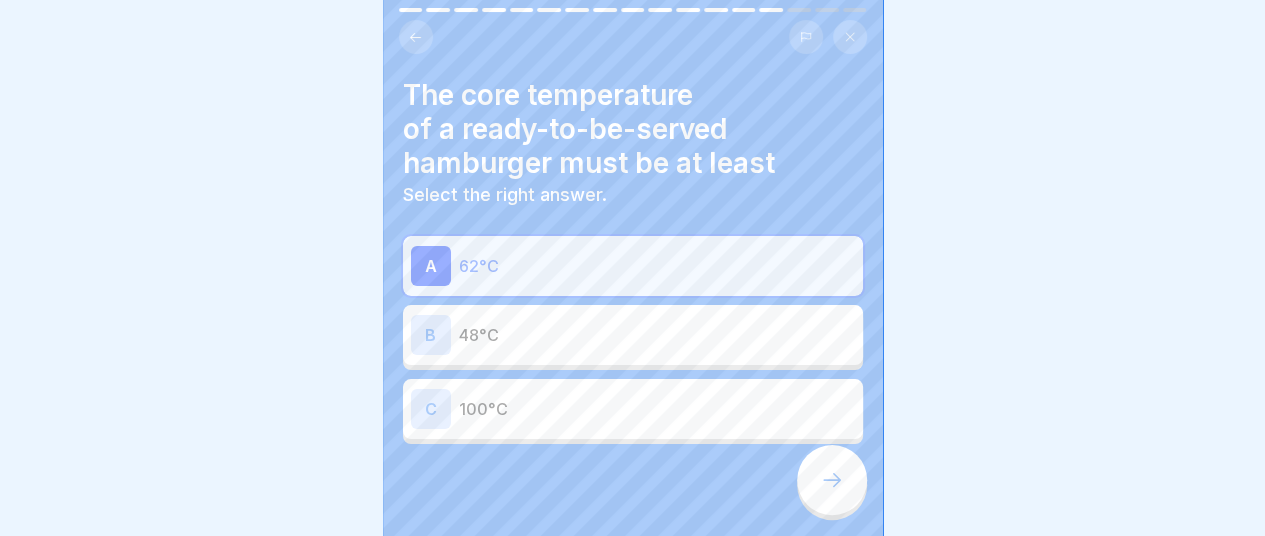 click at bounding box center (832, 480) 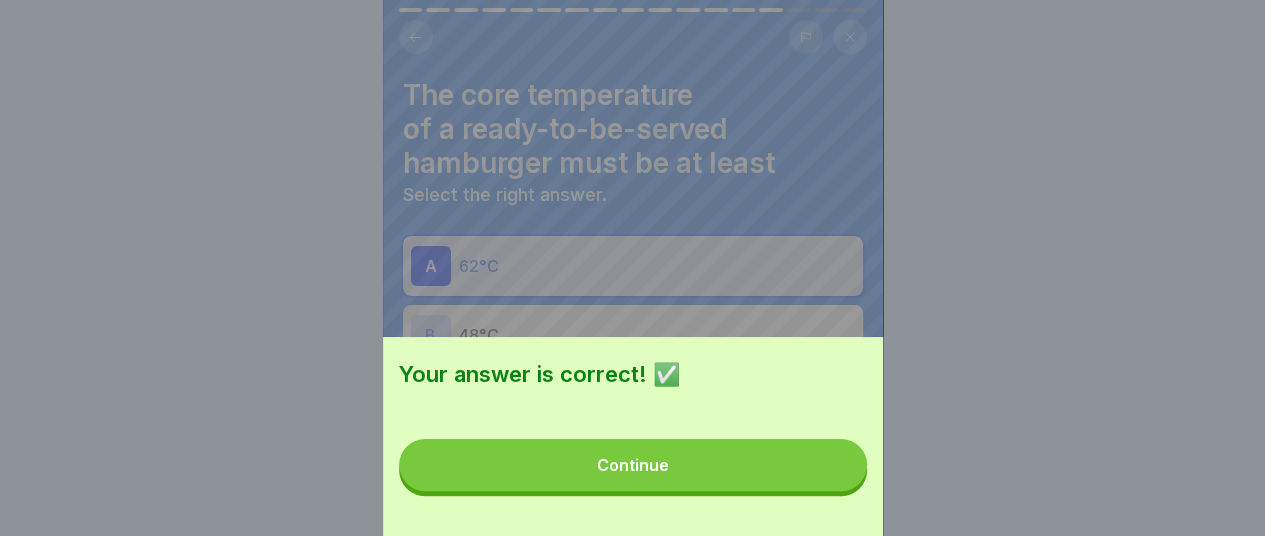 click on "Continue" at bounding box center (633, 465) 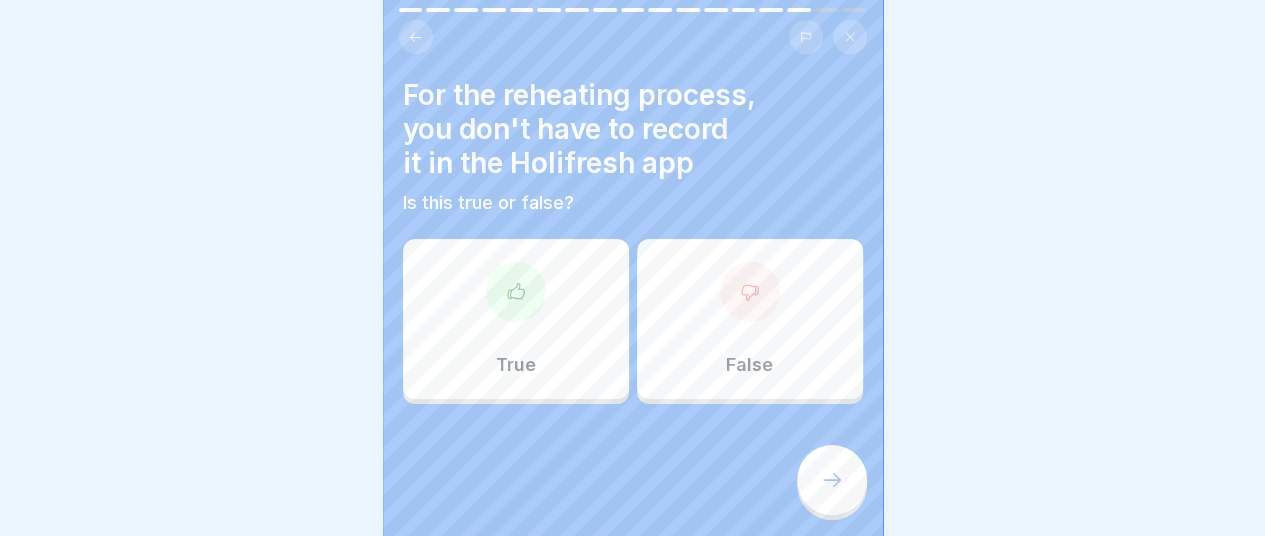 click on "False" at bounding box center (750, 319) 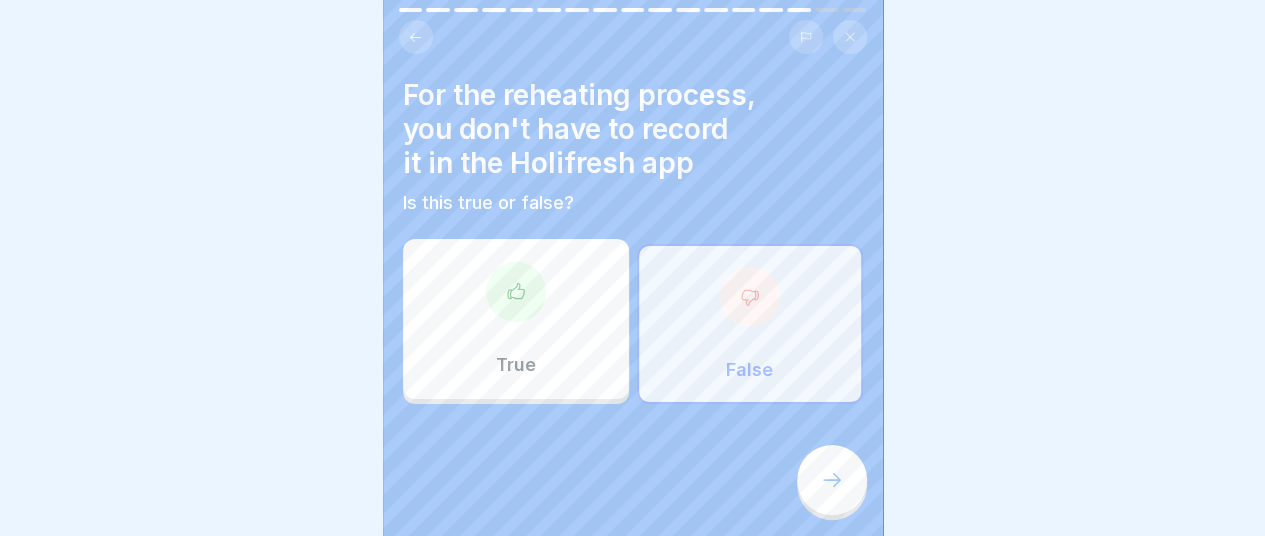 click at bounding box center [832, 480] 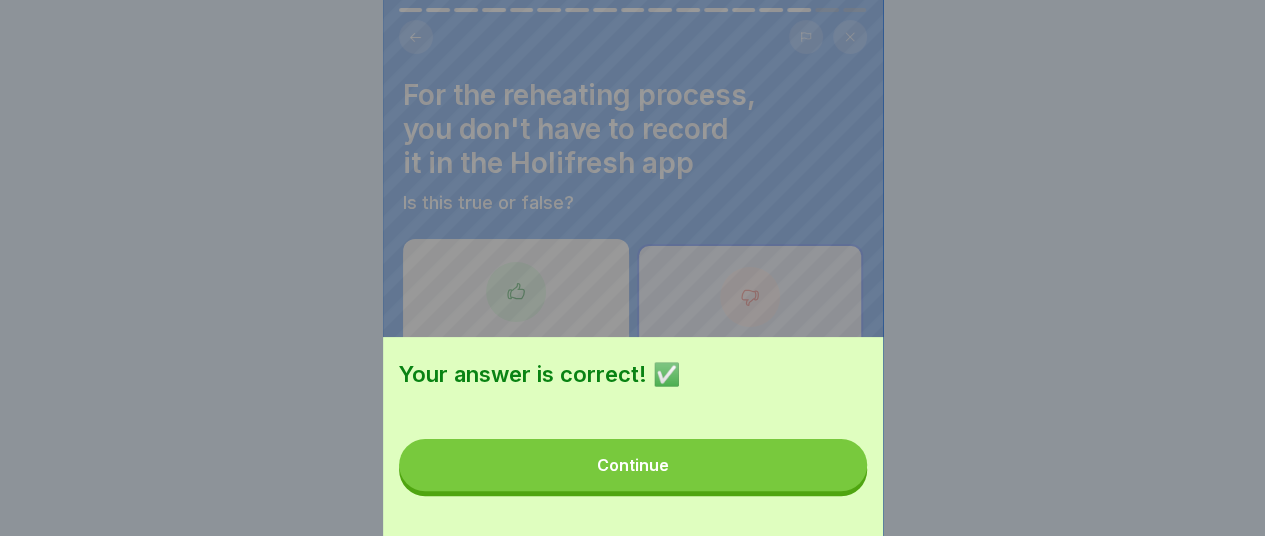click on "Continue" at bounding box center (633, 465) 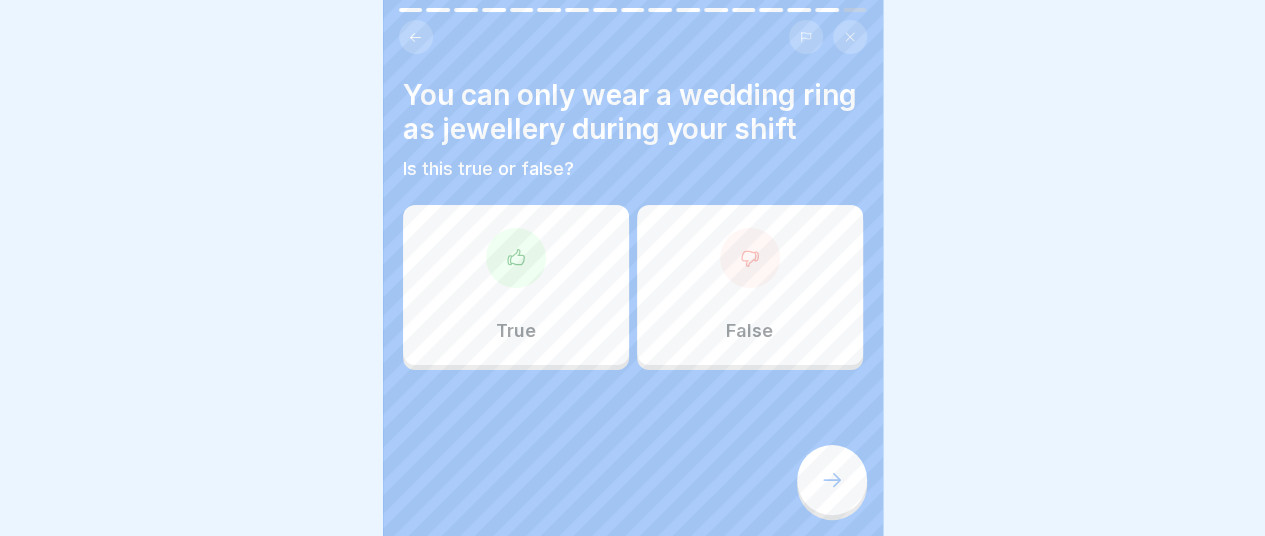 click on "True" at bounding box center [516, 285] 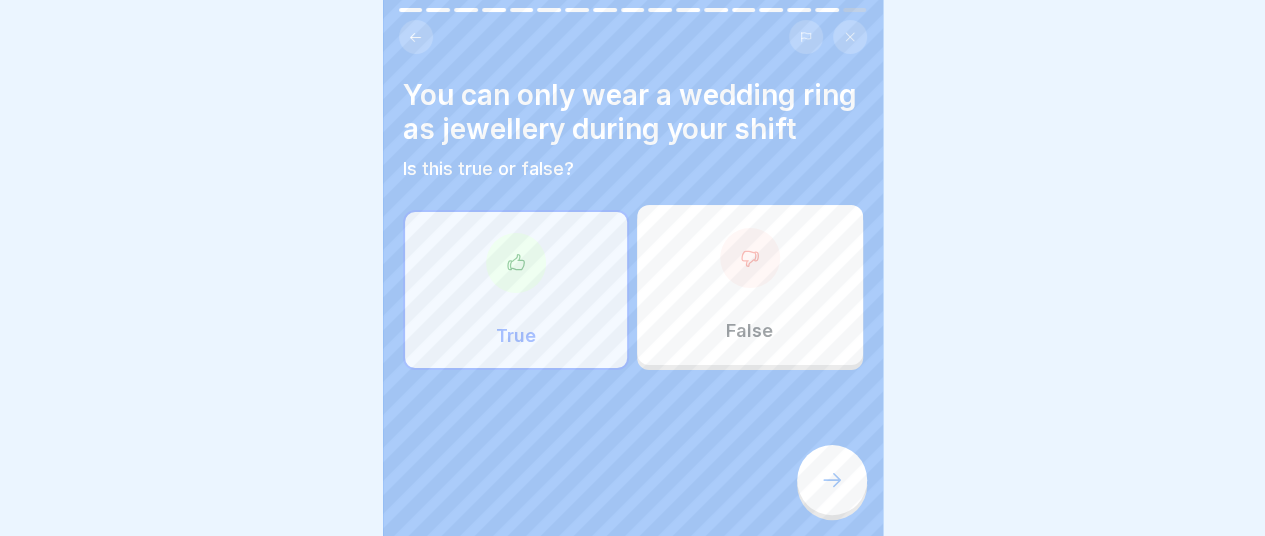click at bounding box center [832, 480] 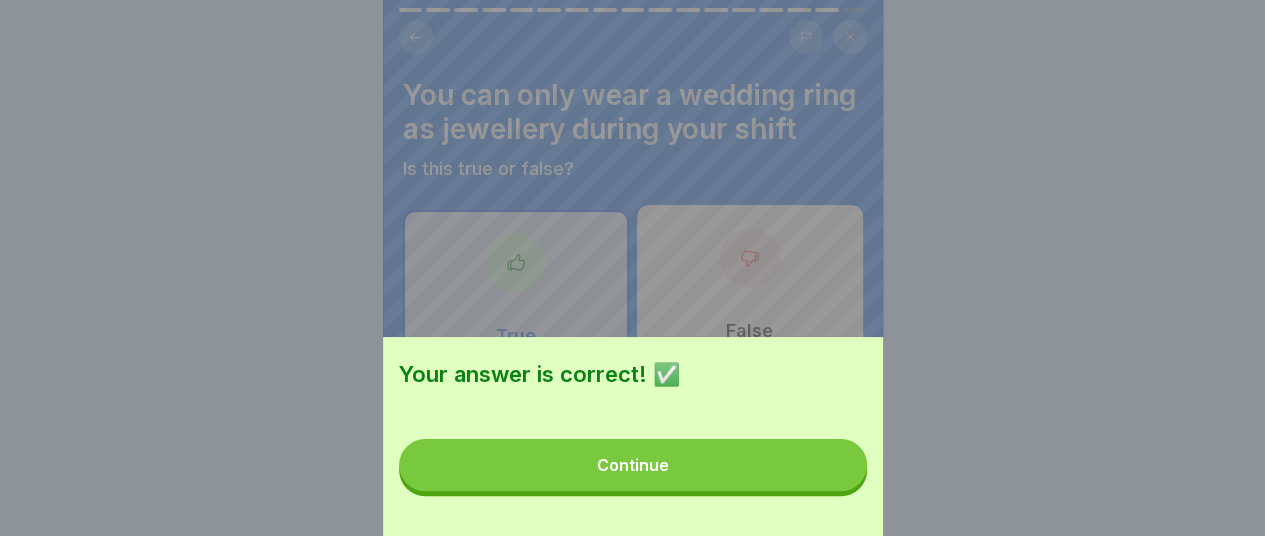 click on "Continue" at bounding box center (633, 465) 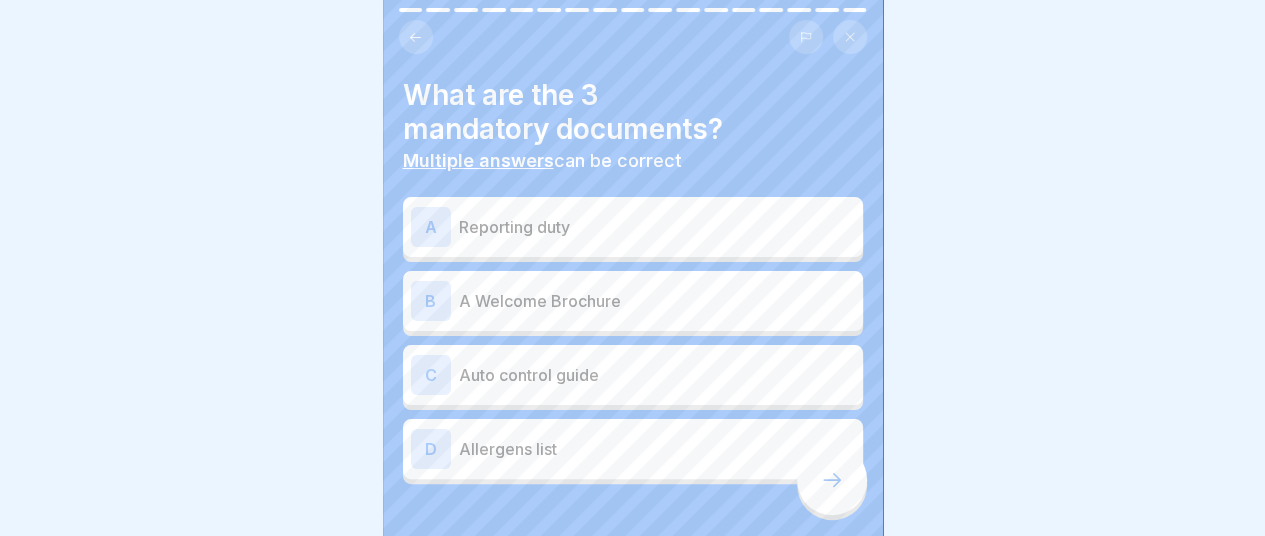 click on "Reporting duty" at bounding box center (657, 227) 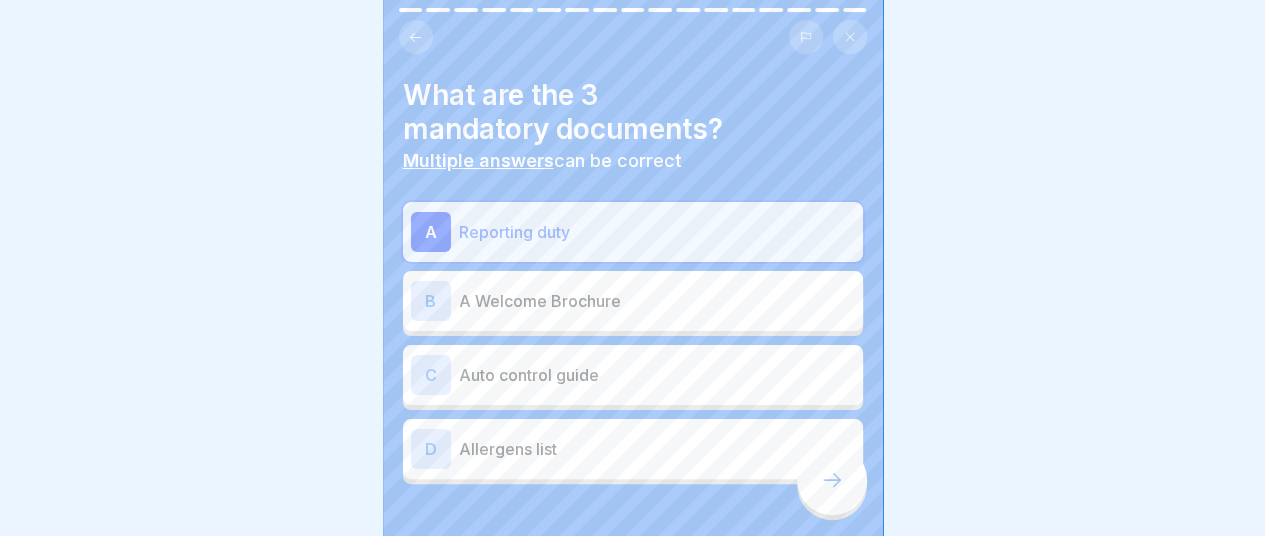 click on "Auto control guide" at bounding box center [657, 375] 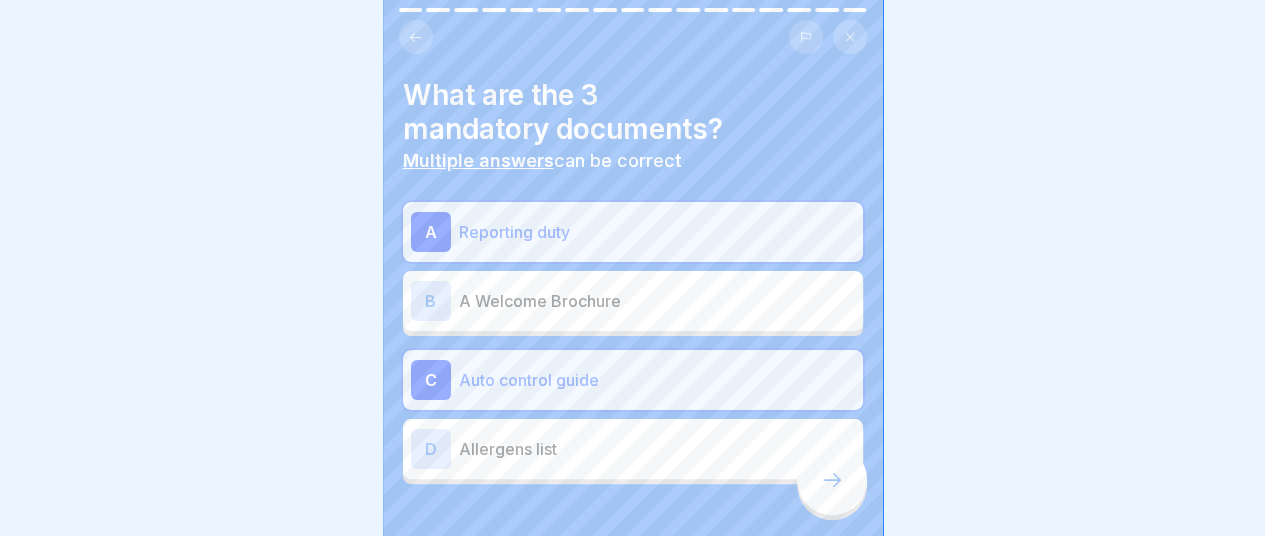 click on "Allergens list" at bounding box center [657, 449] 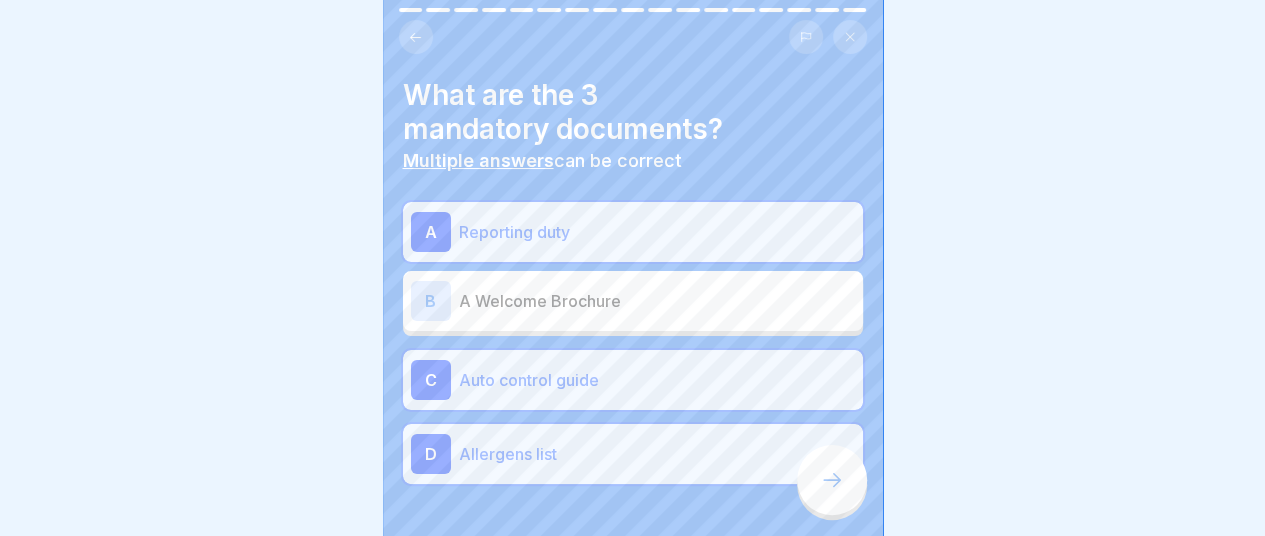 click at bounding box center (832, 480) 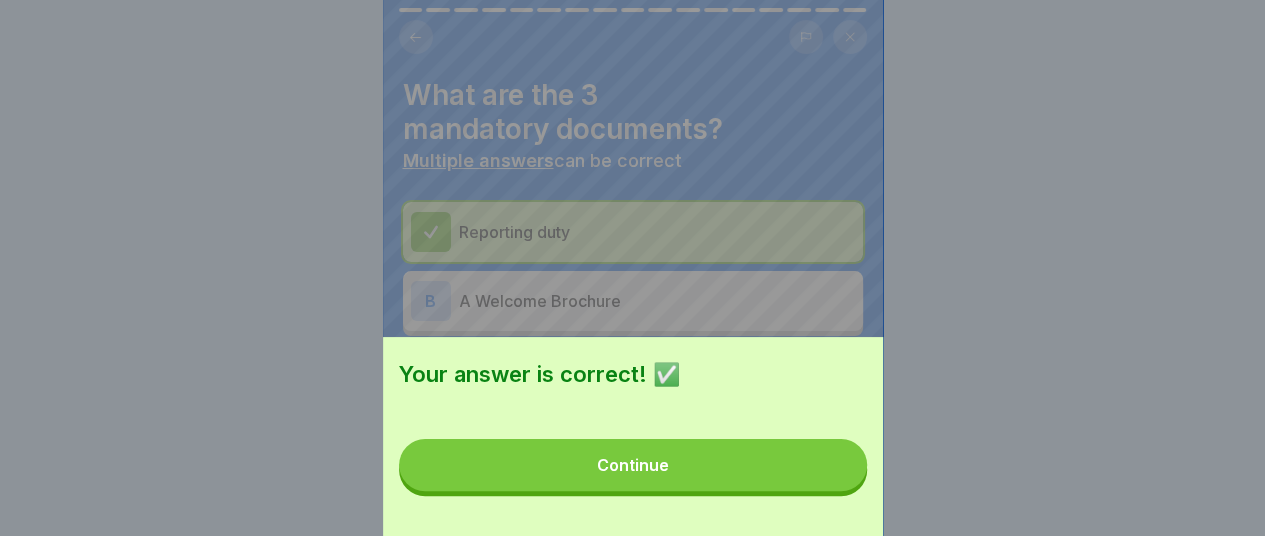 click on "Continue" at bounding box center [633, 465] 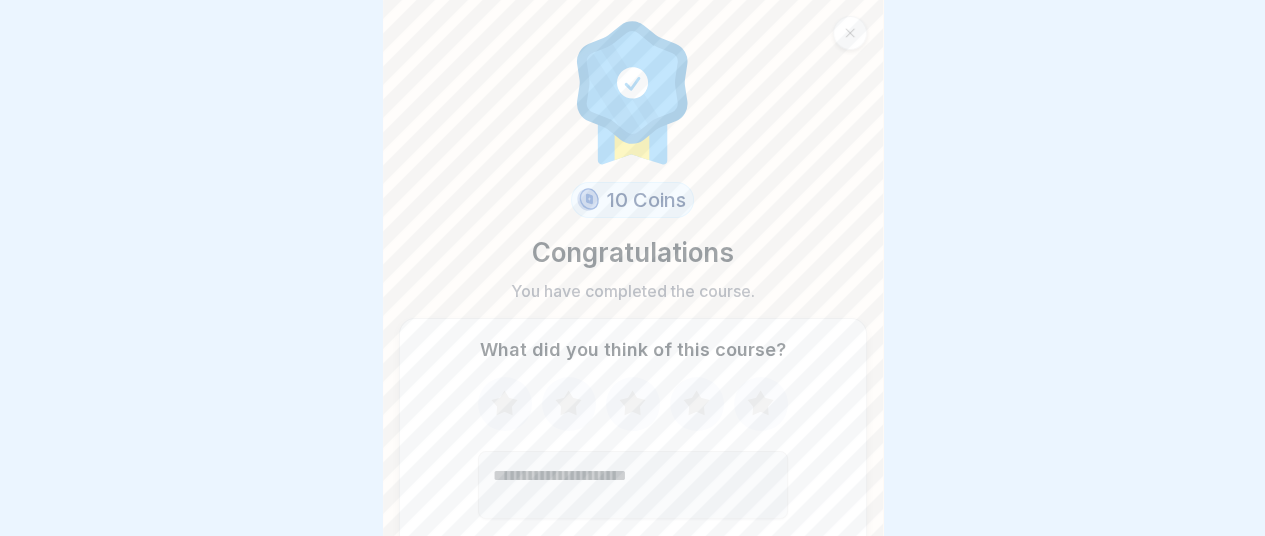 click 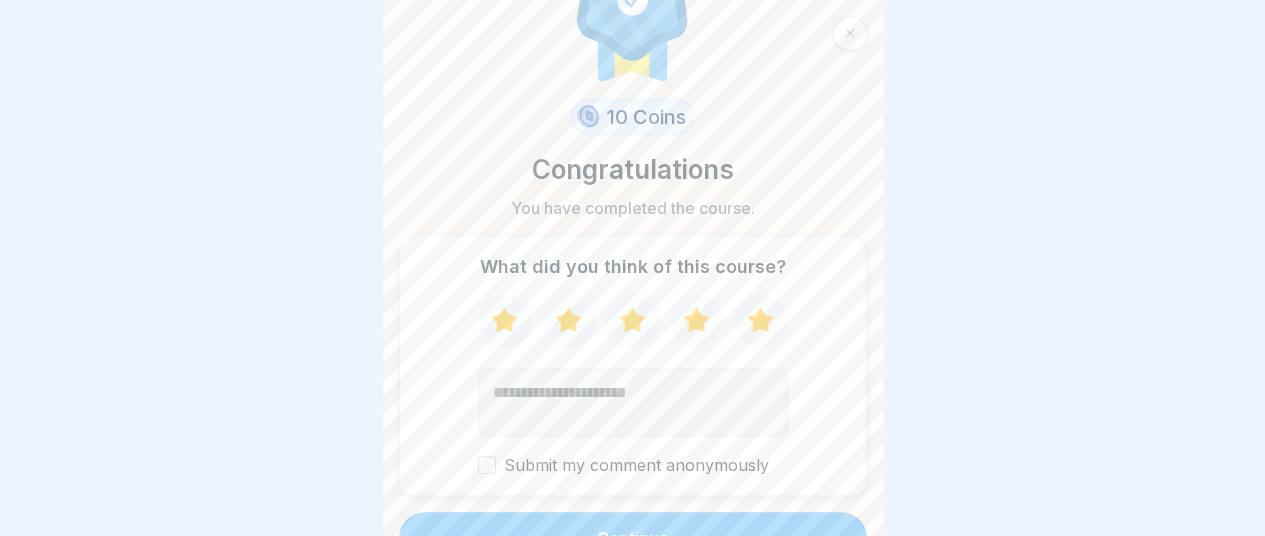 scroll, scrollTop: 95, scrollLeft: 0, axis: vertical 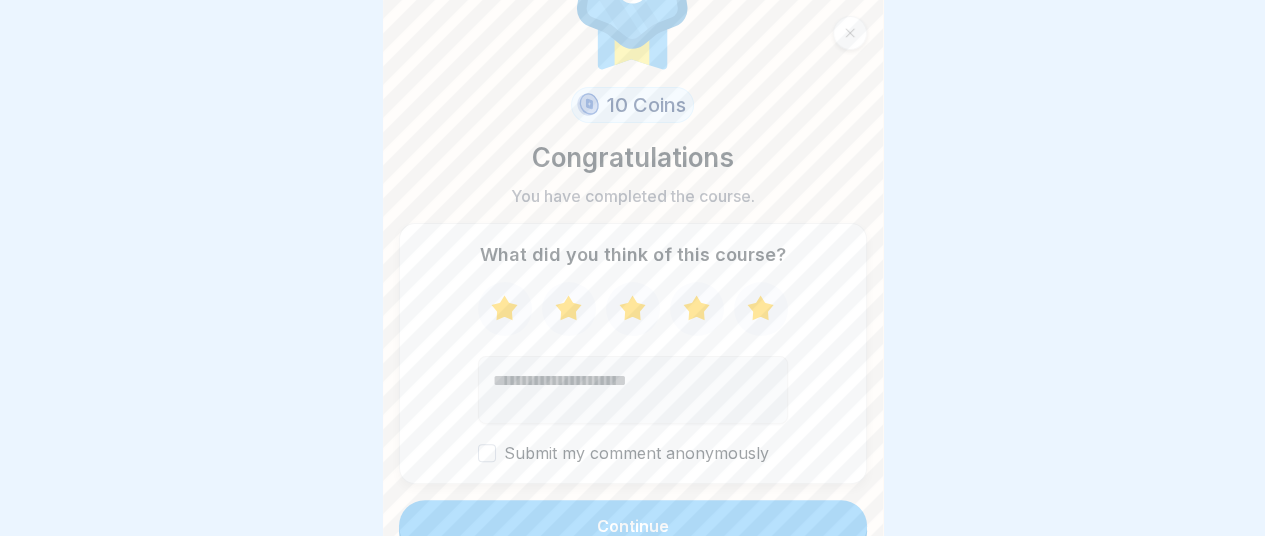 click on "10 Coins Congratulations You have completed the course. What did you think of this course? Submit my comment anonymously Continue" at bounding box center [633, 268] 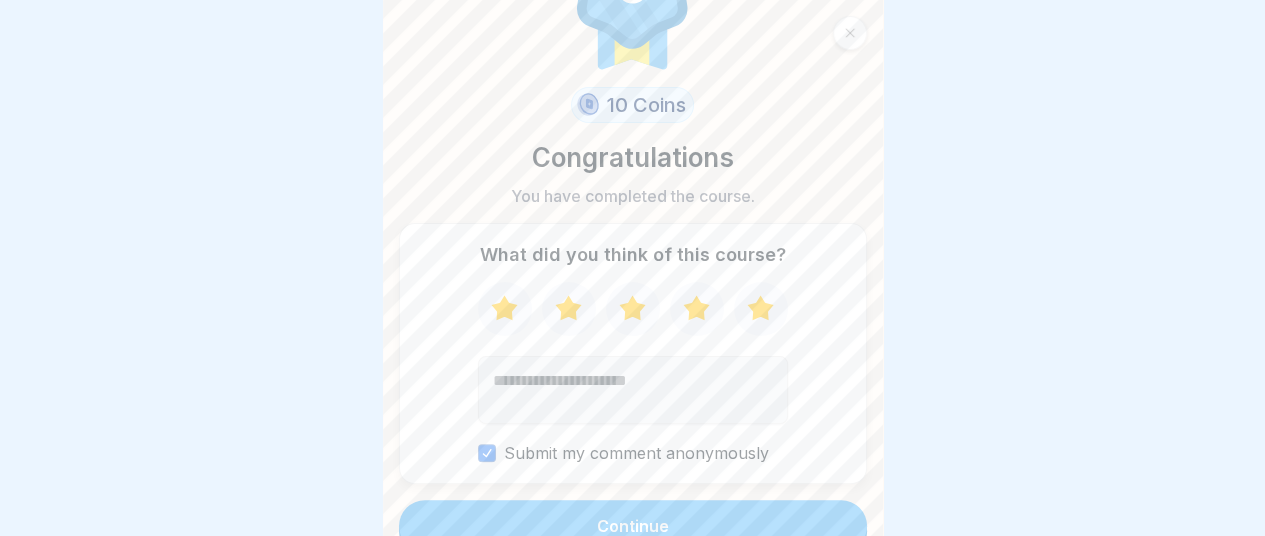 click on "Continue" at bounding box center [633, 526] 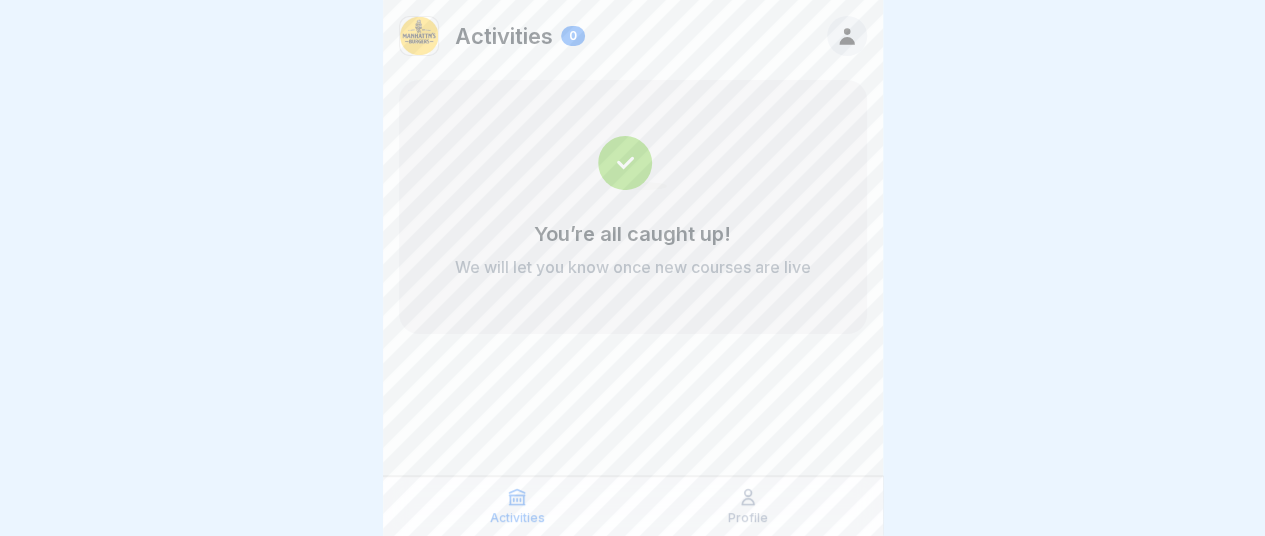 click 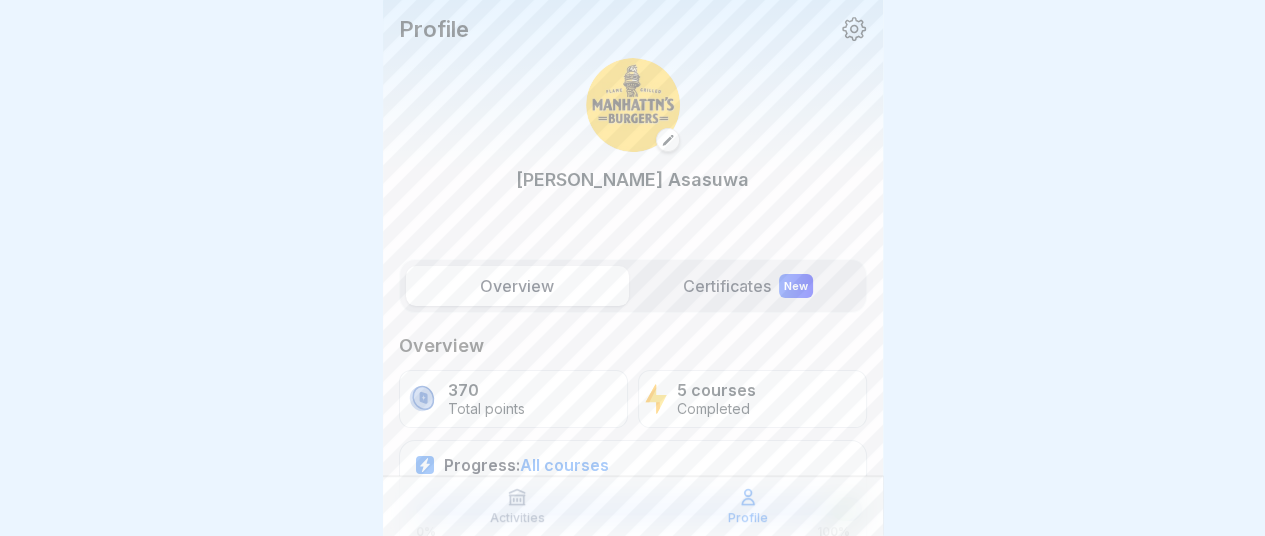 click on "Certificates New" at bounding box center [748, 286] 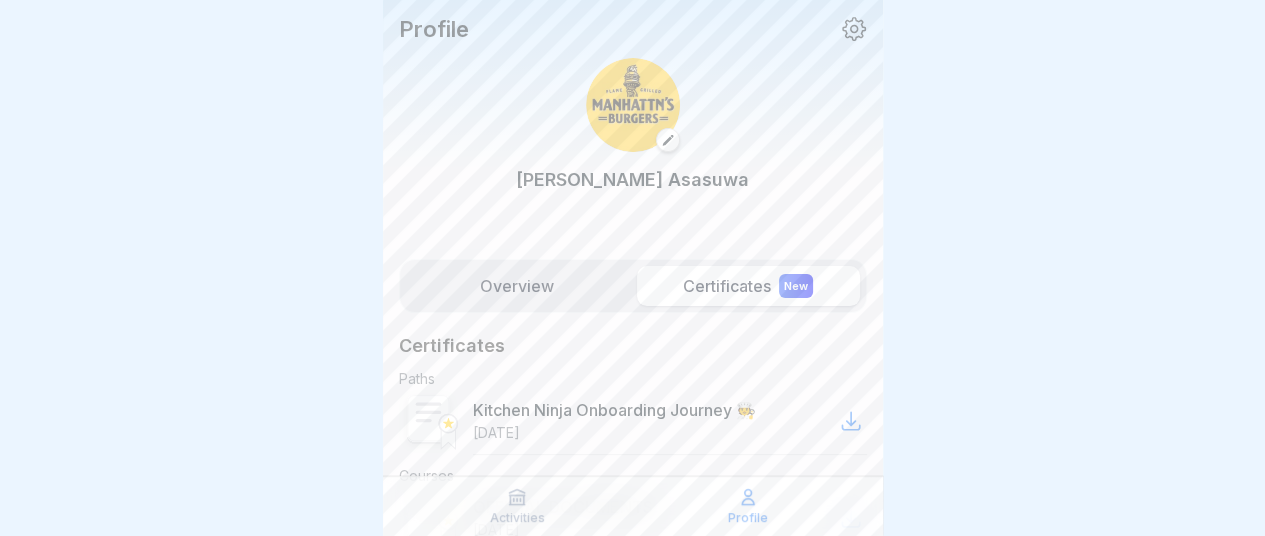 click 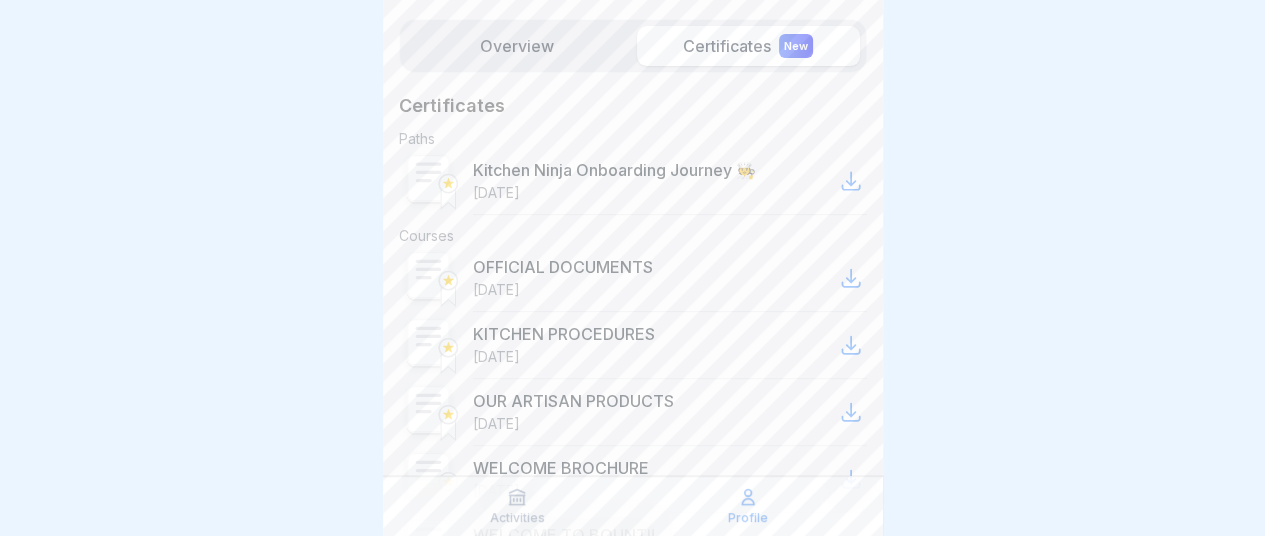 scroll, scrollTop: 200, scrollLeft: 0, axis: vertical 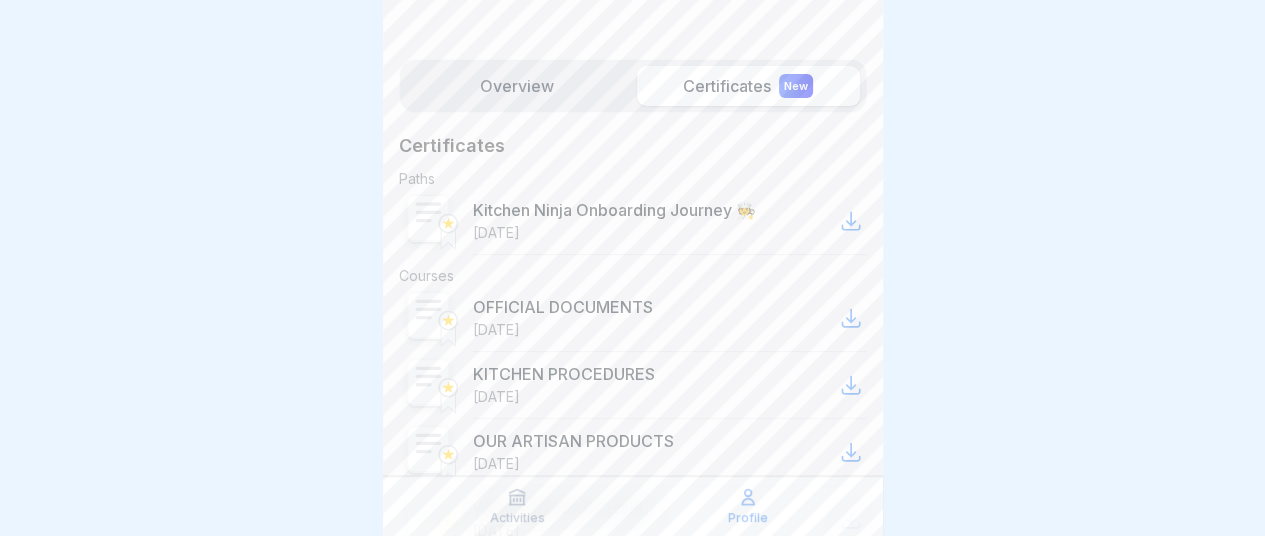 click 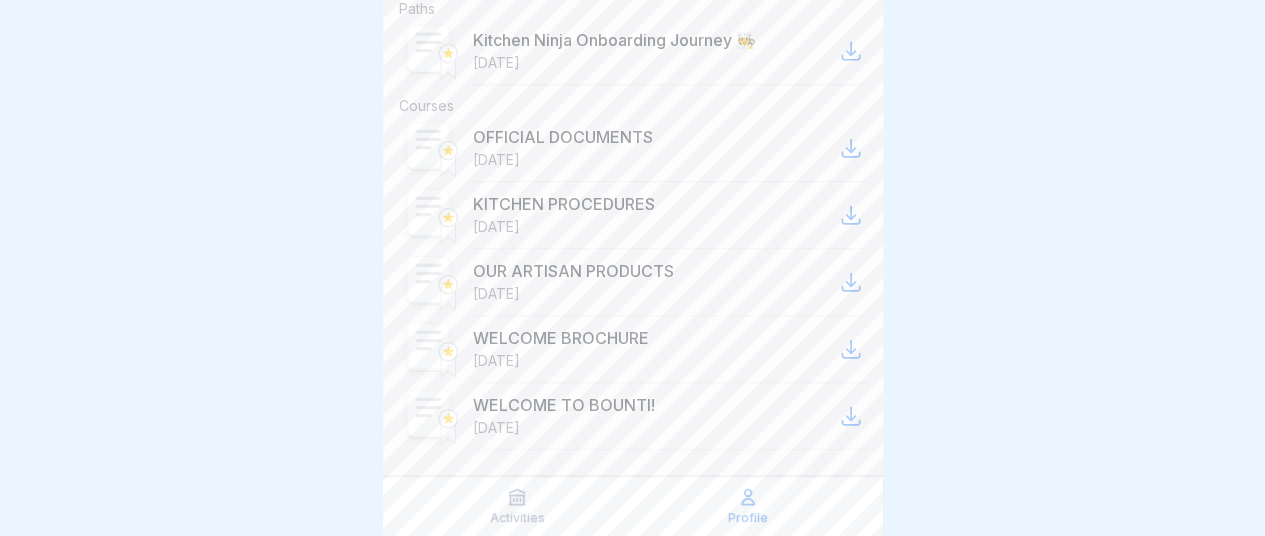 scroll, scrollTop: 382, scrollLeft: 0, axis: vertical 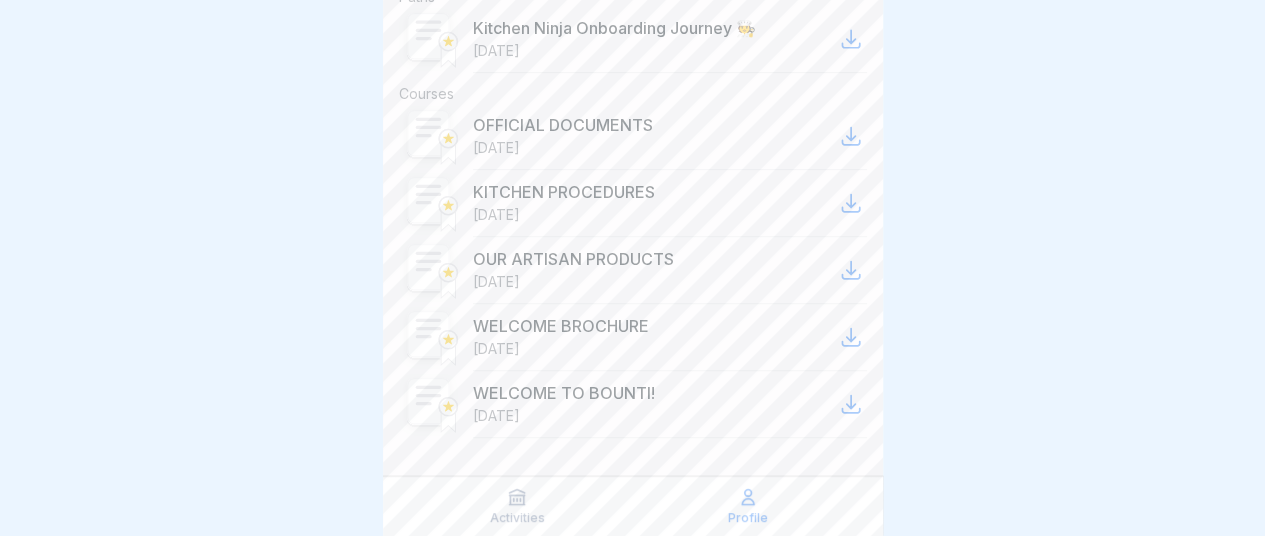 click 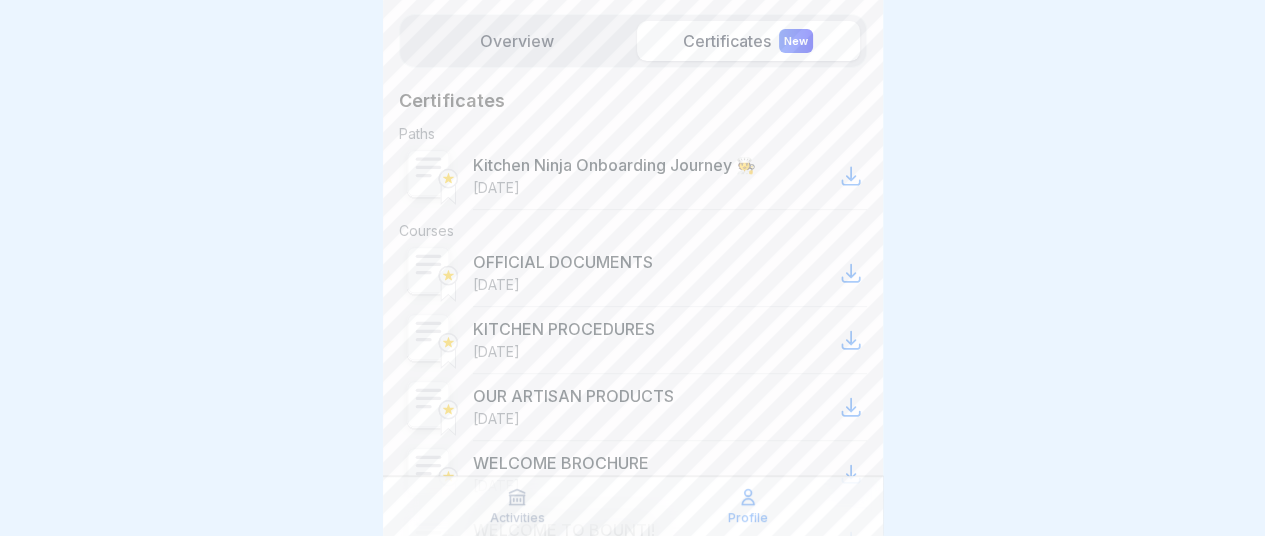 scroll, scrollTop: 382, scrollLeft: 0, axis: vertical 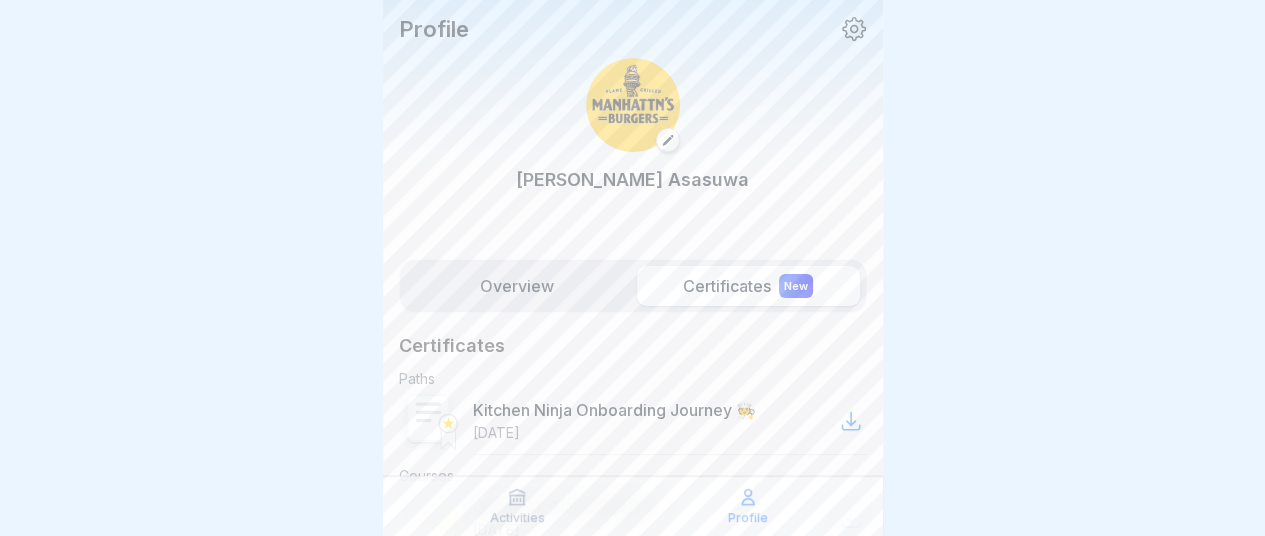 click 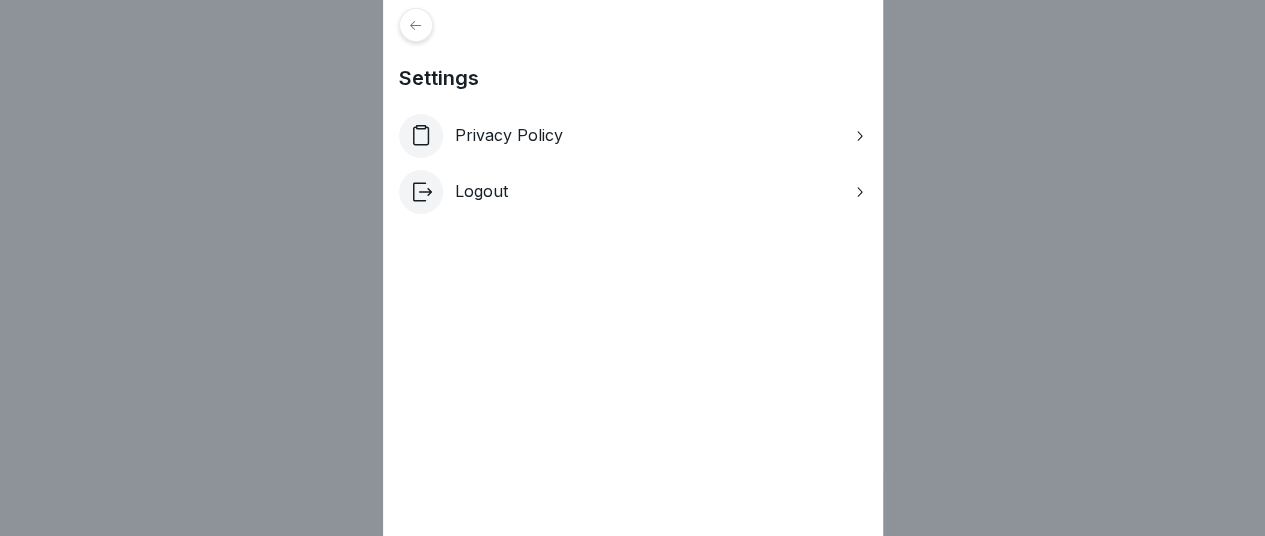 click on "Settings Privacy Policy Logout" at bounding box center [632, 268] 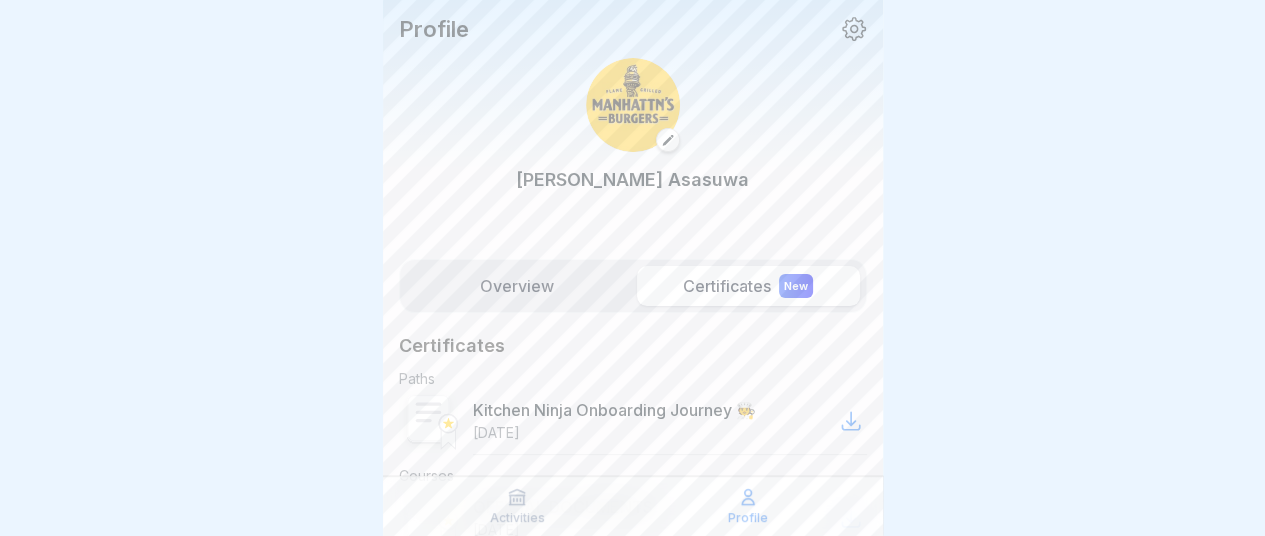 click on "Overview" at bounding box center (517, 286) 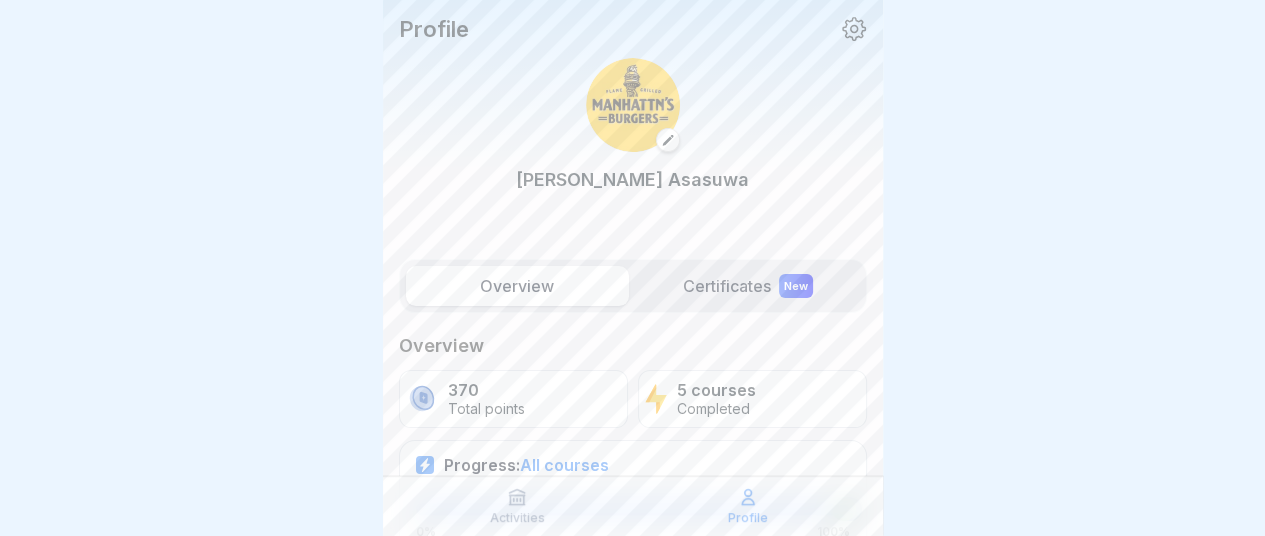 drag, startPoint x: 771, startPoint y: 205, endPoint x: 752, endPoint y: 187, distance: 26.172504 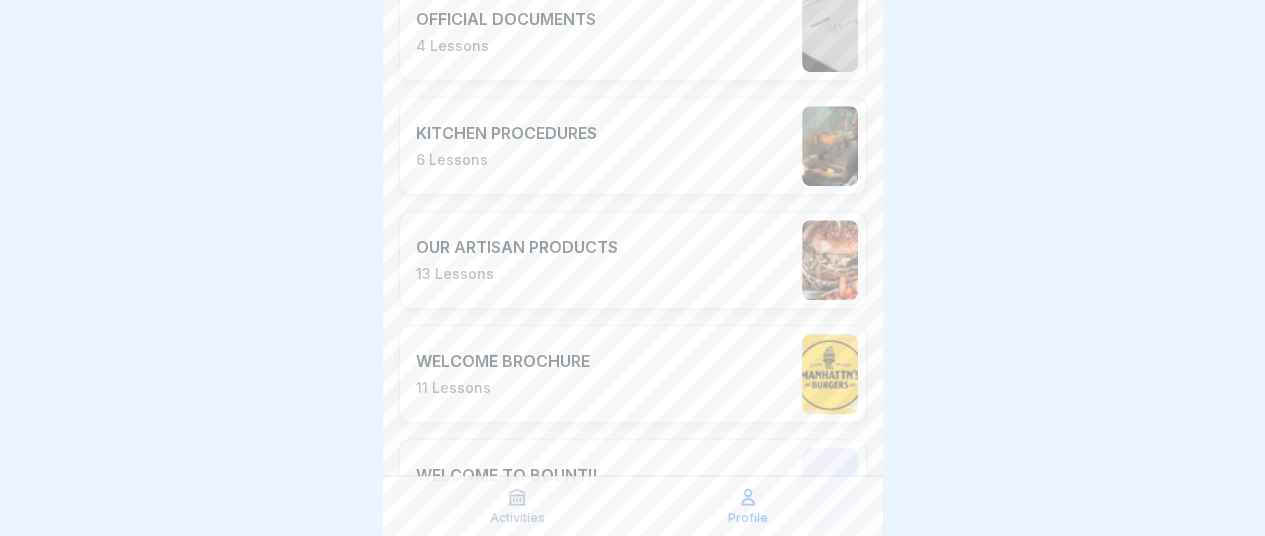 scroll, scrollTop: 728, scrollLeft: 0, axis: vertical 